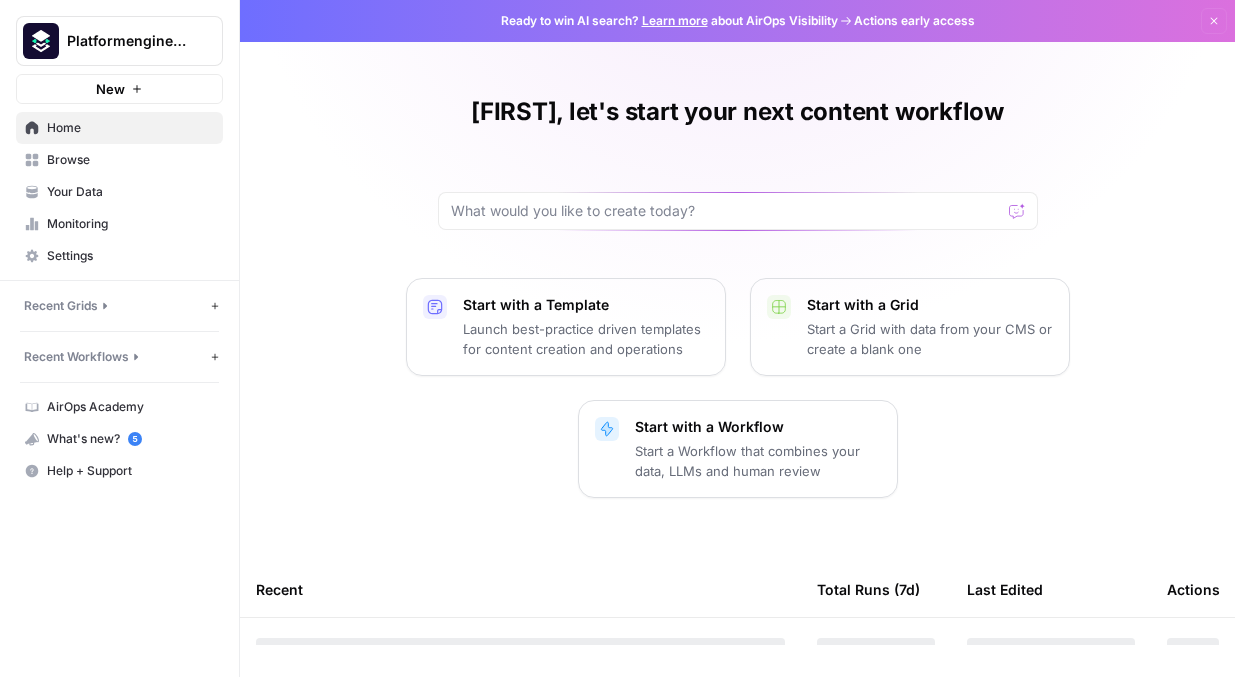 scroll, scrollTop: 0, scrollLeft: 0, axis: both 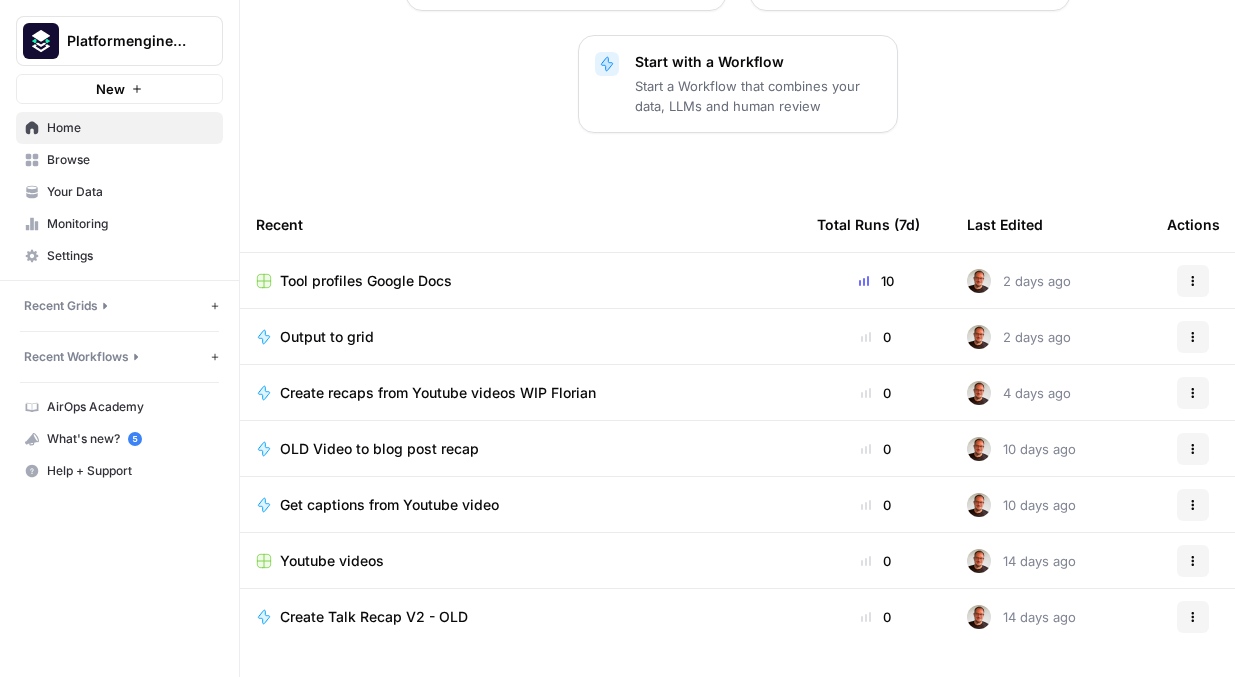 click on "Tool profiles Google Docs" at bounding box center [366, 281] 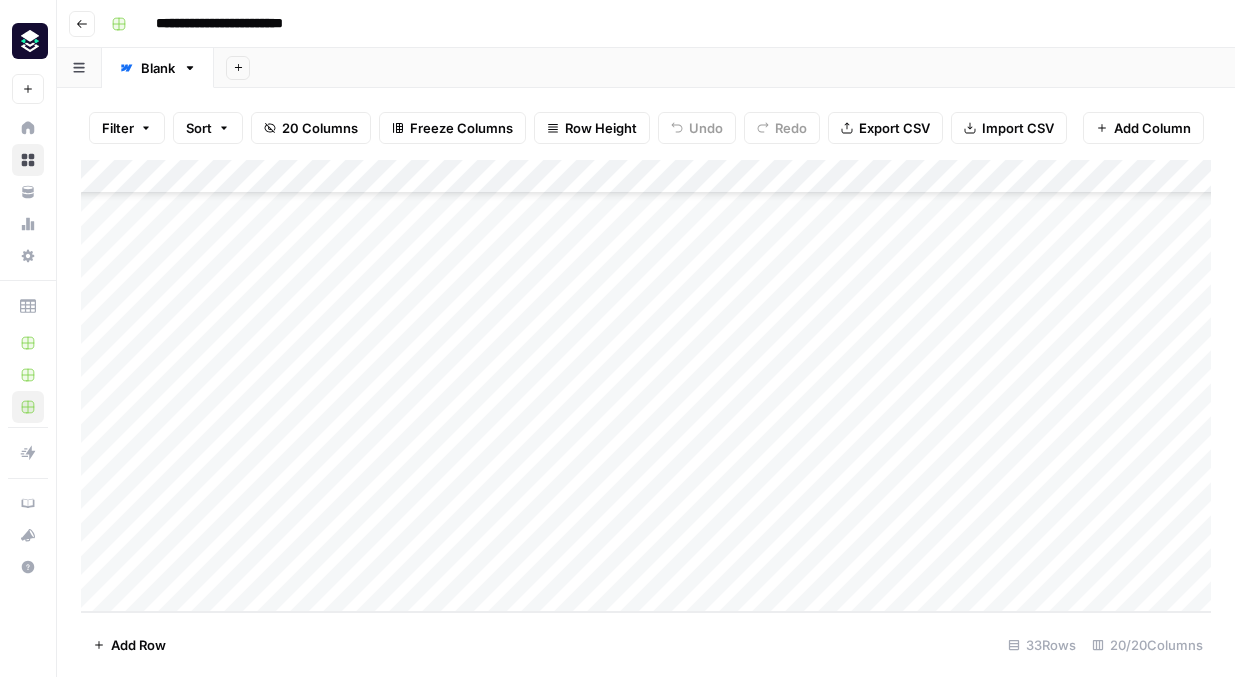 scroll, scrollTop: 0, scrollLeft: 0, axis: both 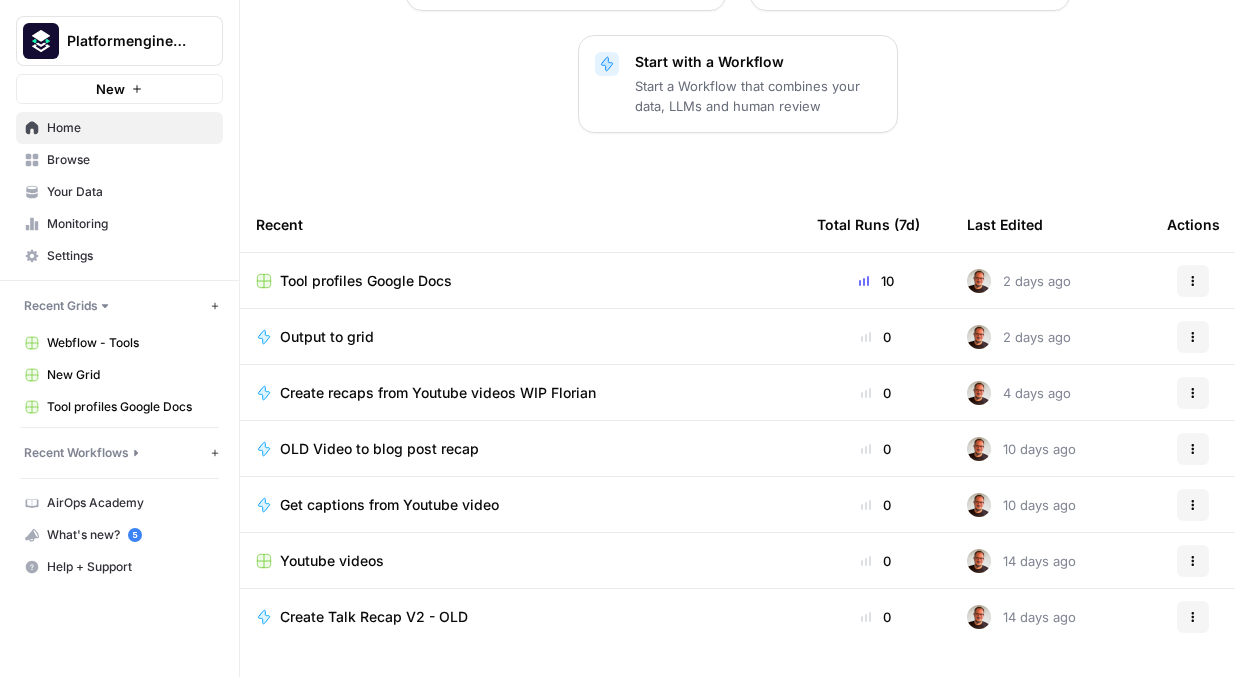 click on "Webflow - Tools" at bounding box center (130, 343) 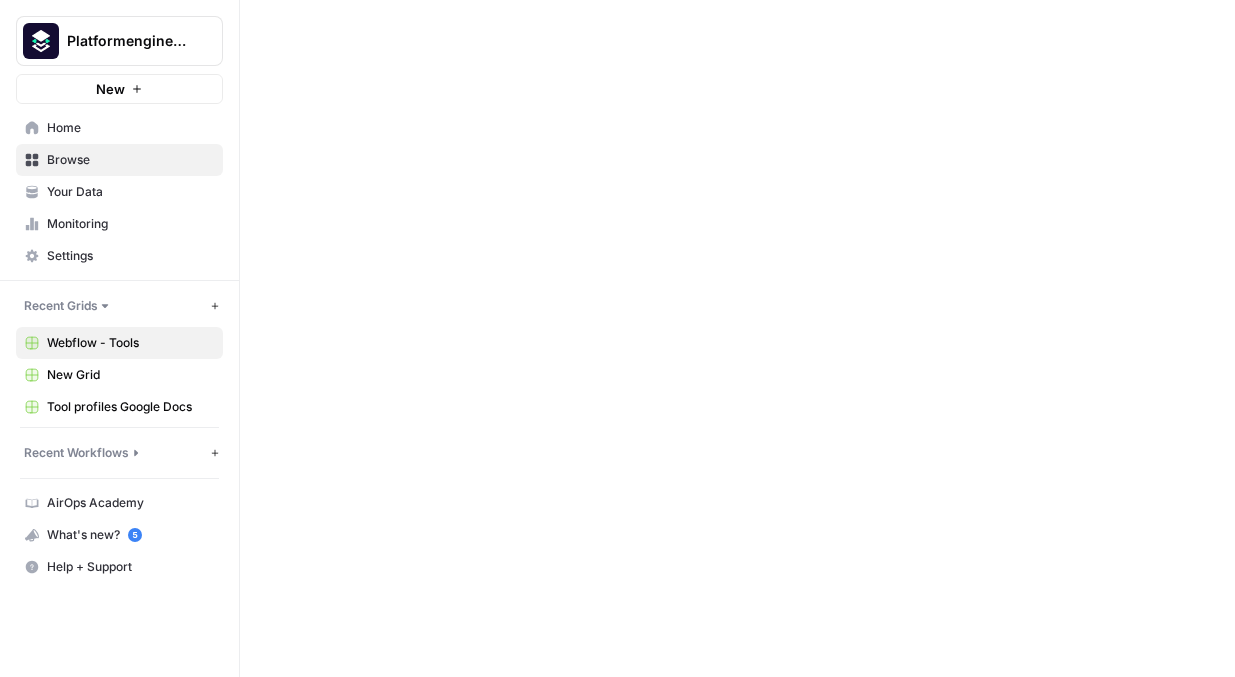 scroll, scrollTop: 0, scrollLeft: 0, axis: both 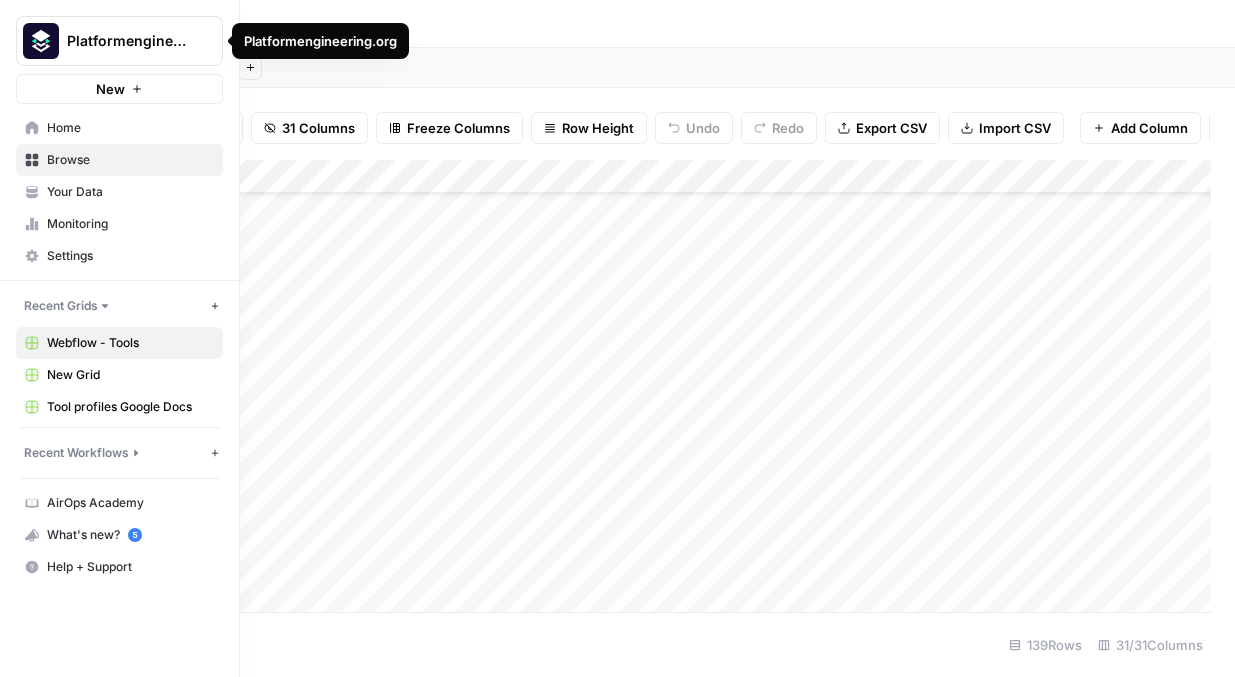 click at bounding box center (41, 41) 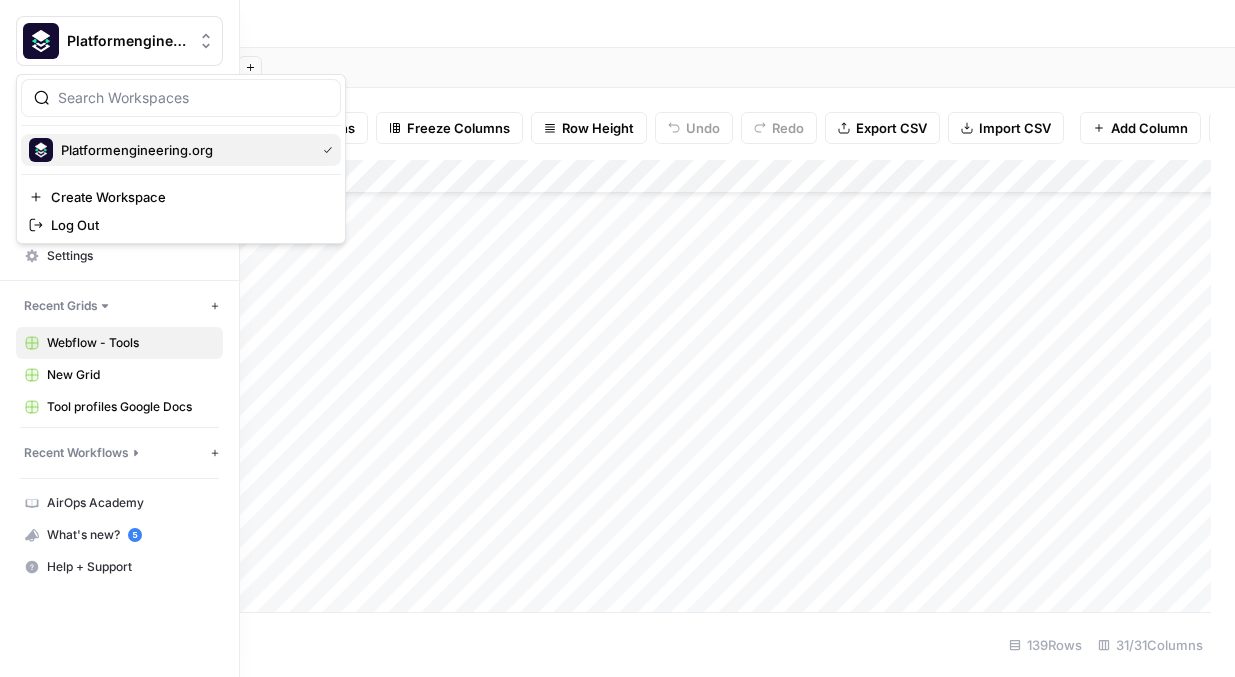click on "Platformengineering.org" at bounding box center [184, 150] 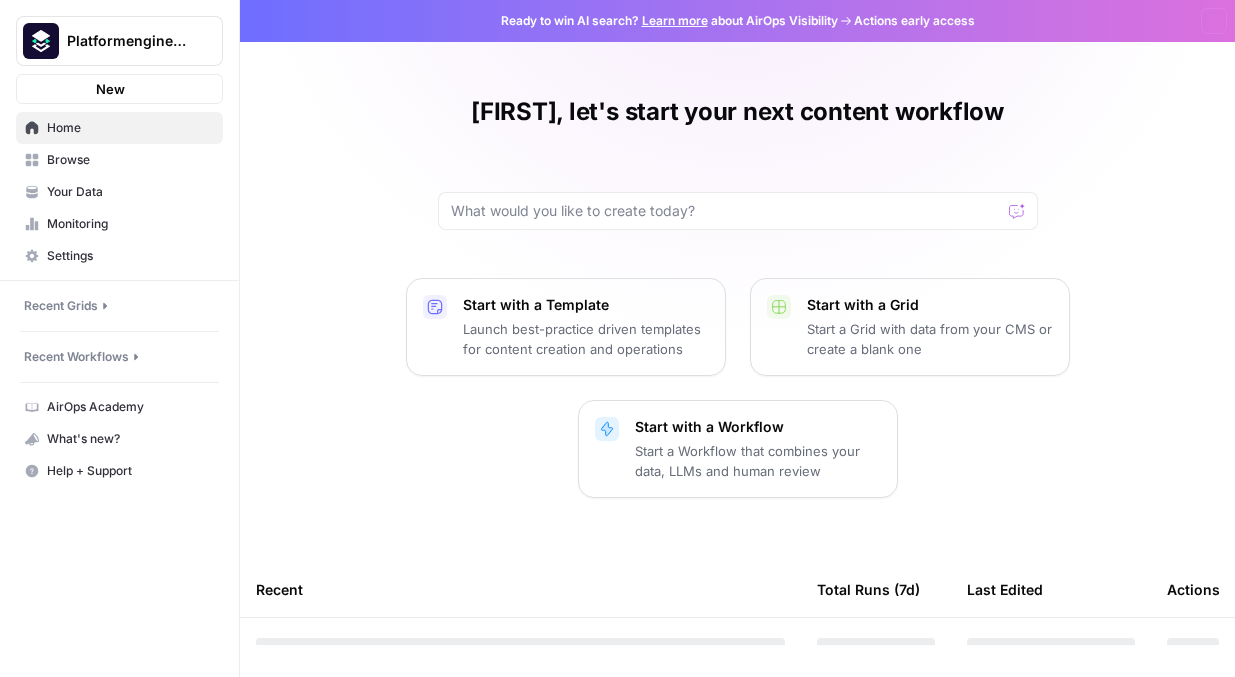 scroll, scrollTop: 0, scrollLeft: 0, axis: both 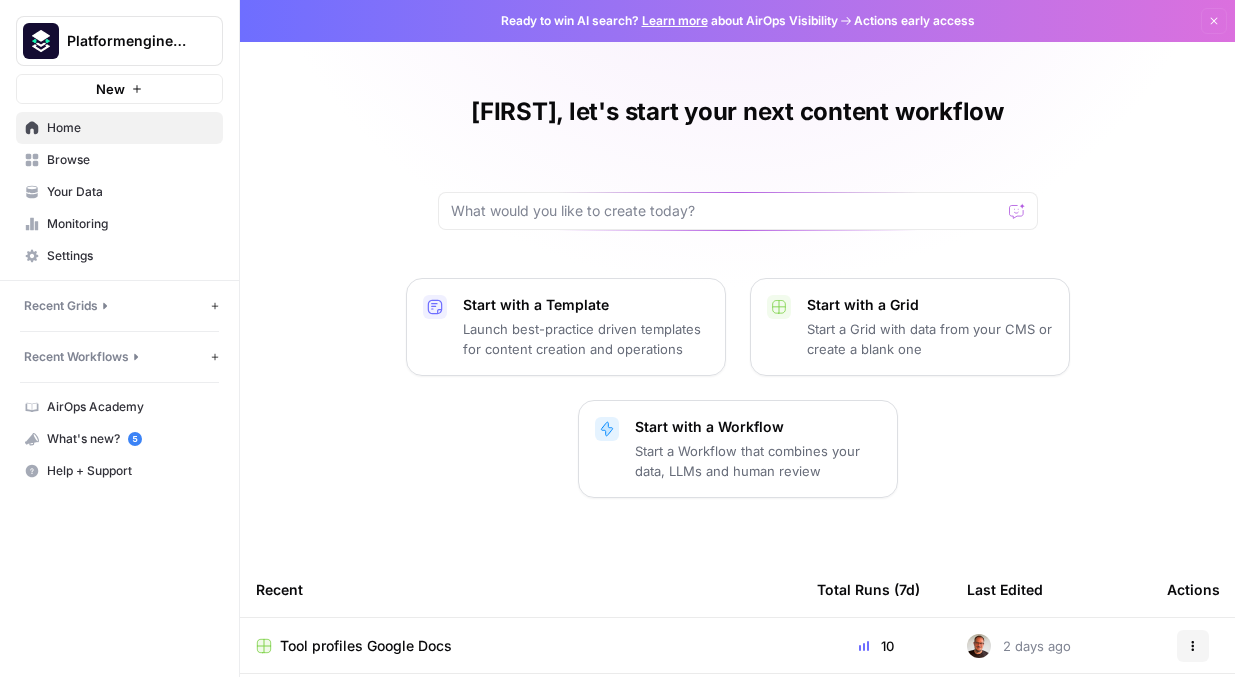 click on "Monitoring" at bounding box center (130, 224) 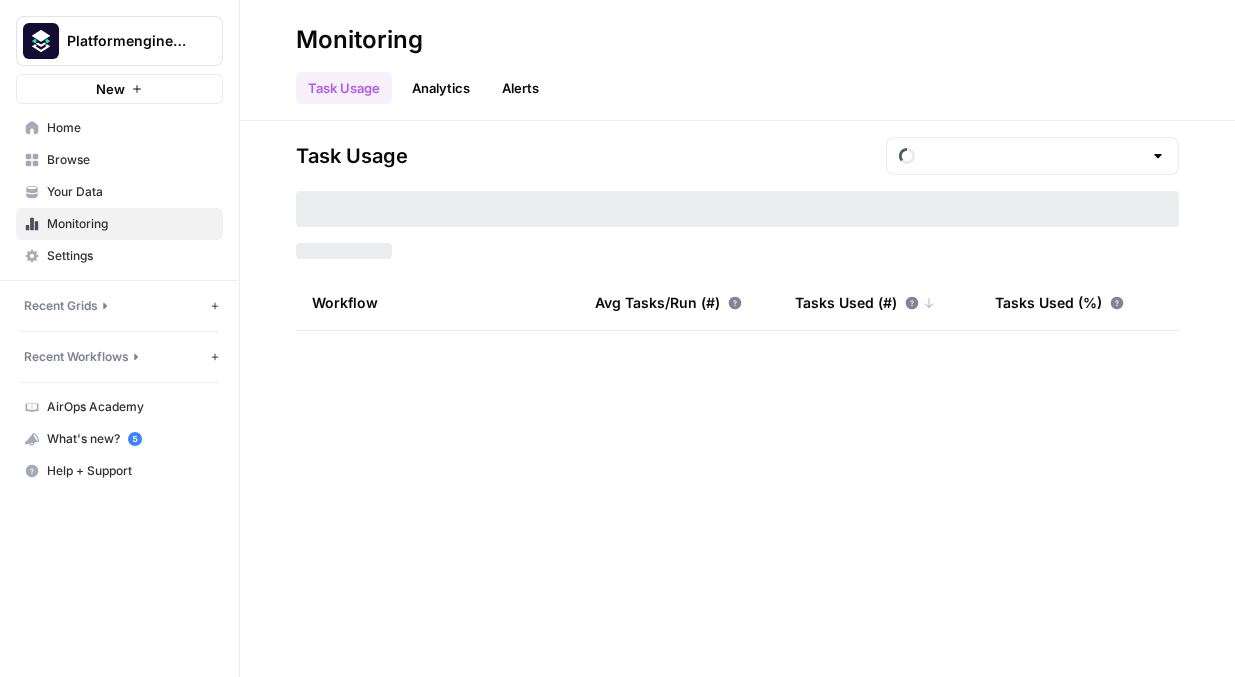 type on "August Included Tasks" 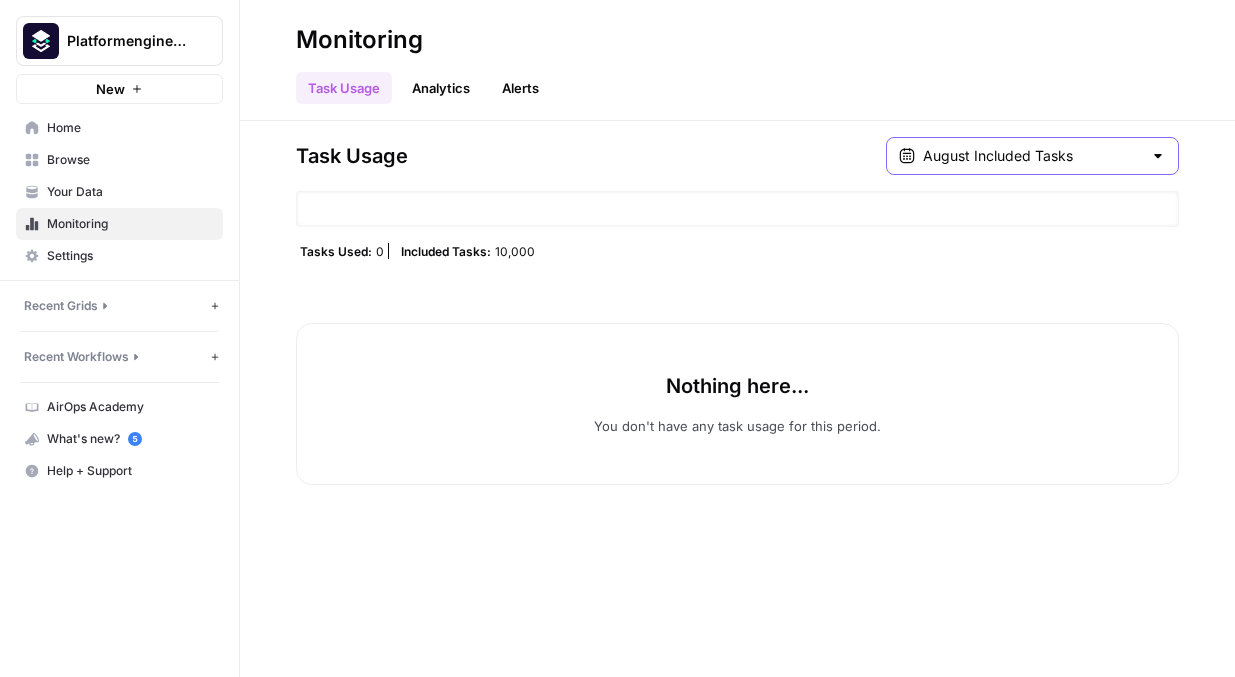 click on "August Included Tasks" at bounding box center (1032, 156) 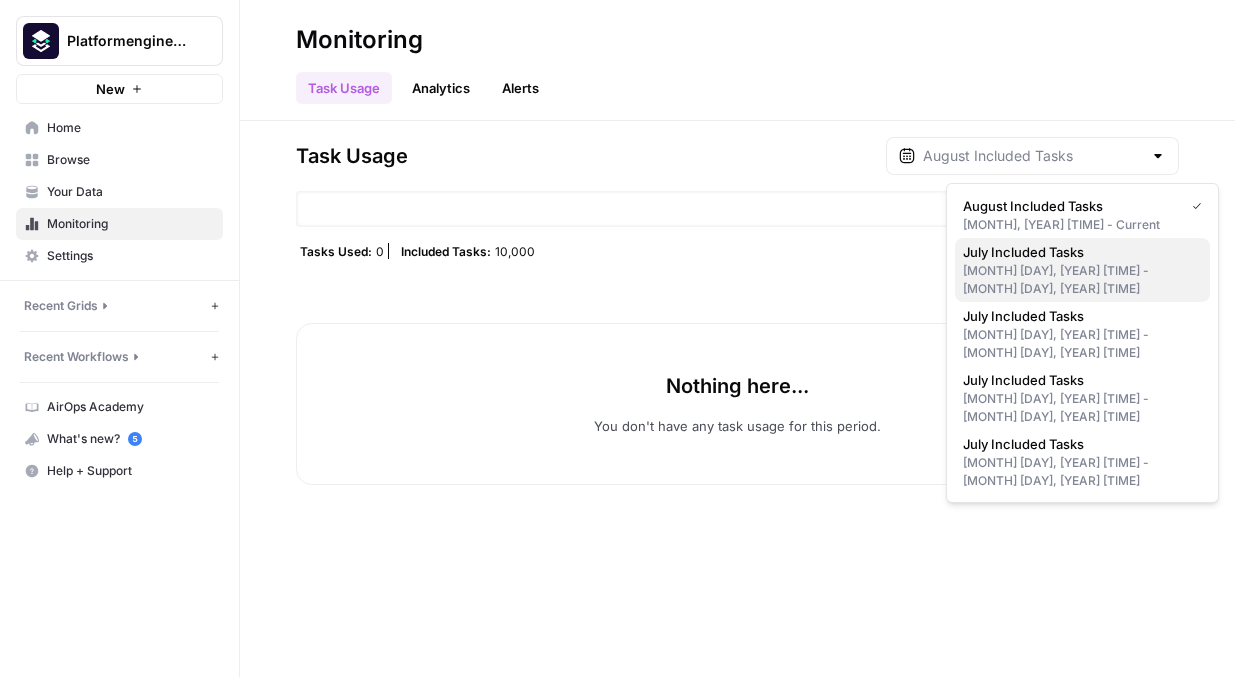 click on "July Included Tasks" at bounding box center [1078, 252] 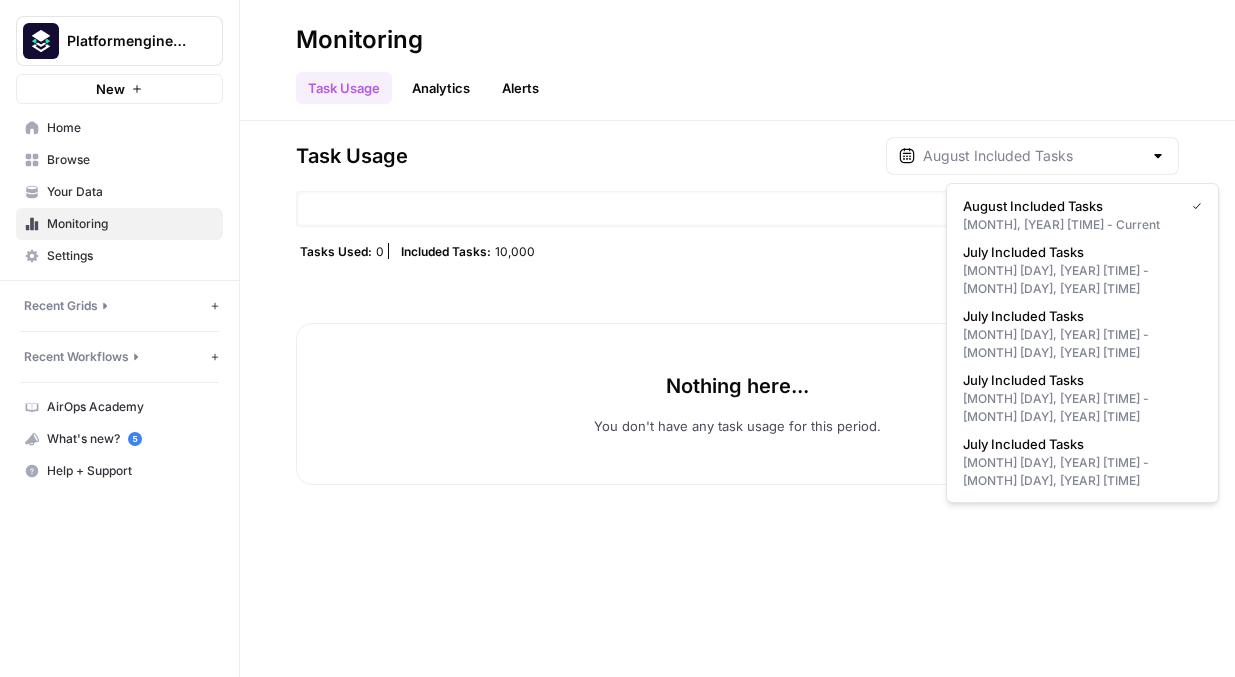 type on "July Included Tasks" 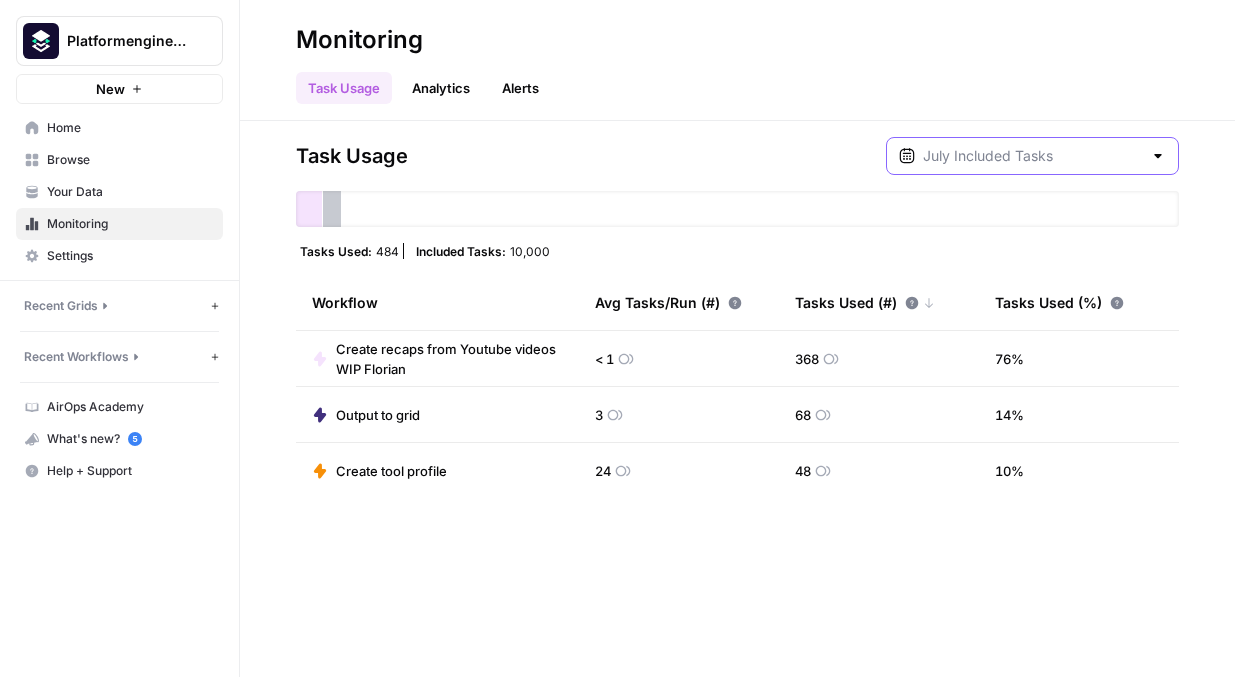 click at bounding box center [1032, 156] 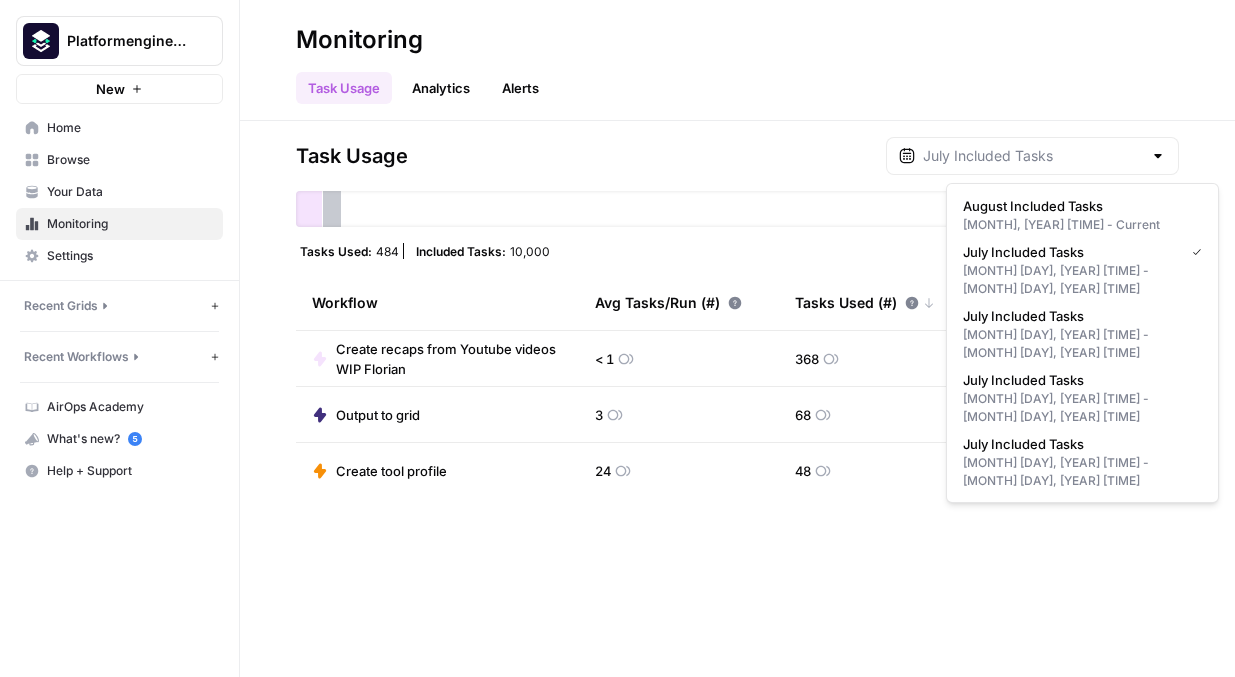 click on "Analytics" at bounding box center [441, 88] 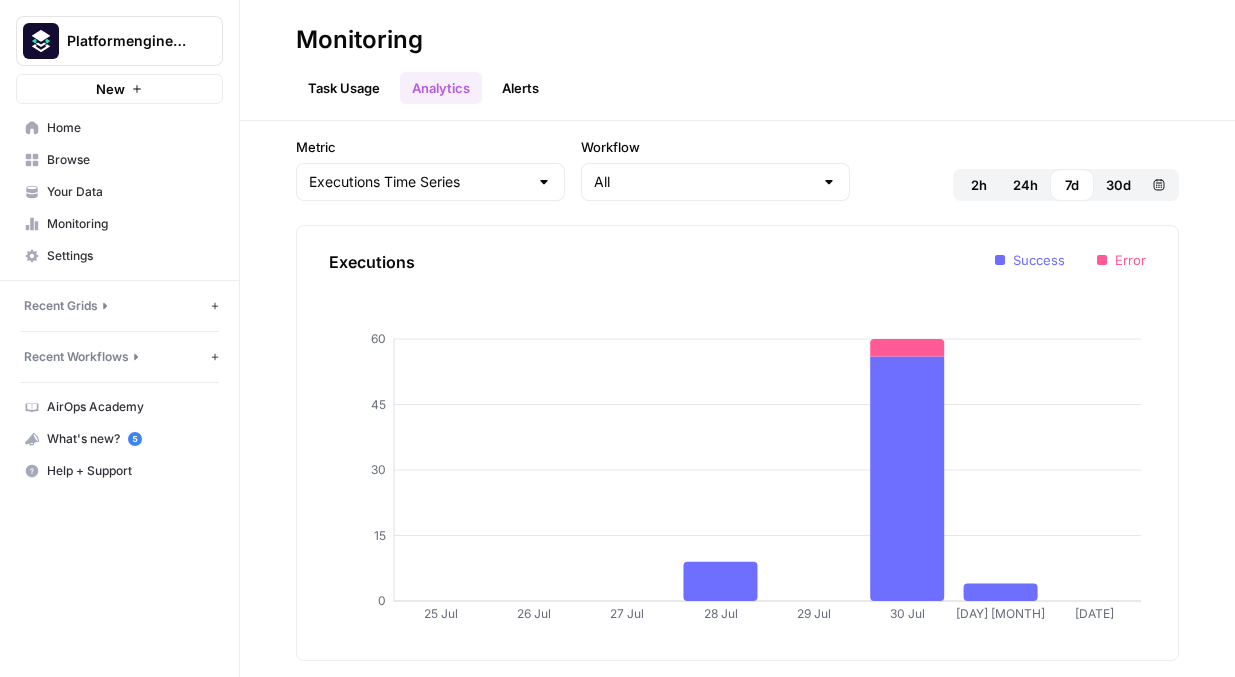 click on "Task Usage" at bounding box center (344, 88) 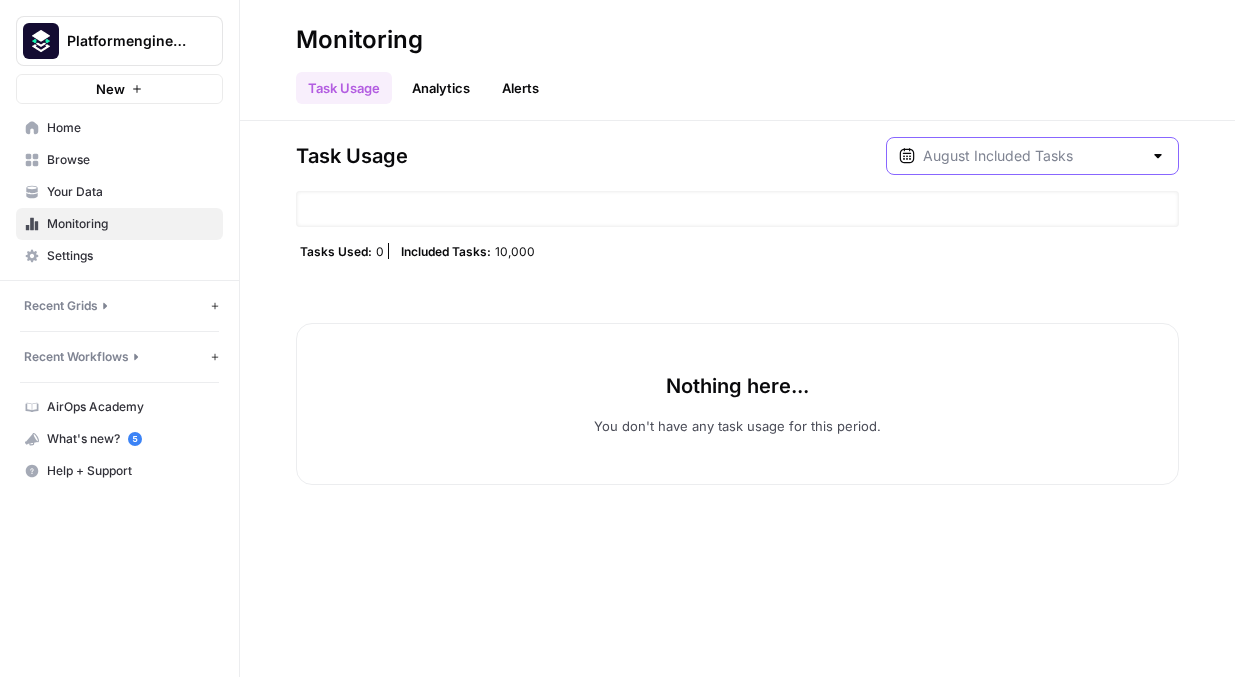click at bounding box center [1032, 156] 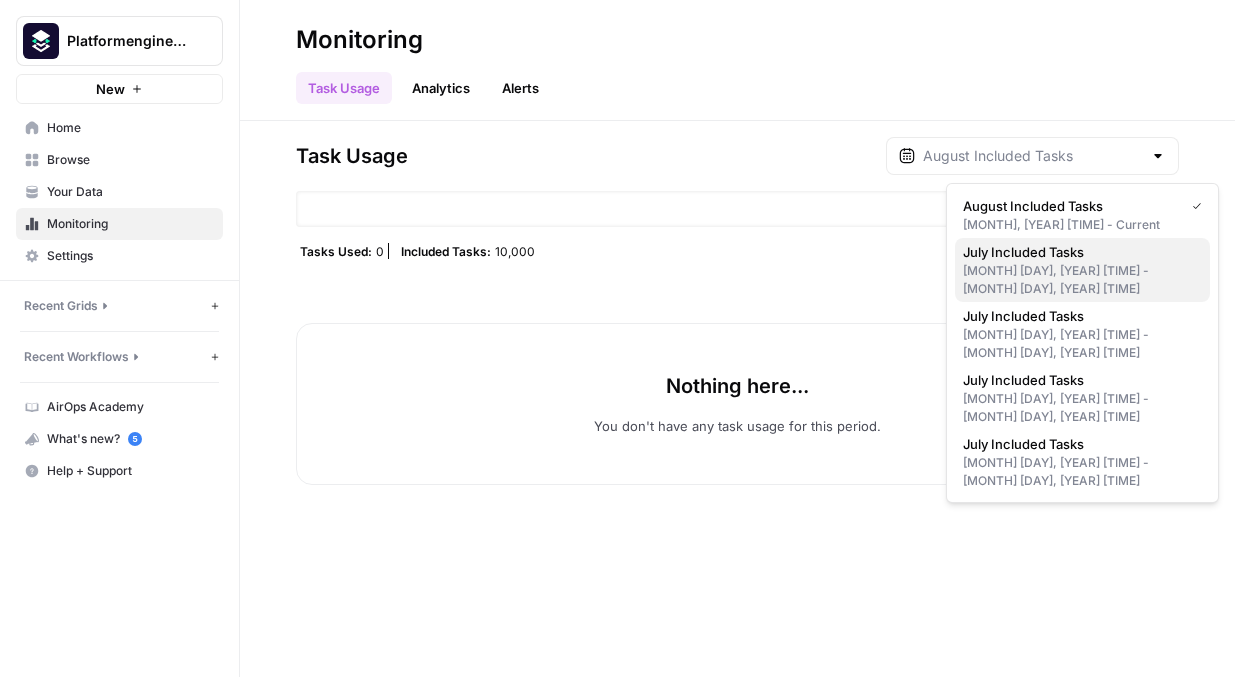 click on "July Included Tasks" at bounding box center [1078, 252] 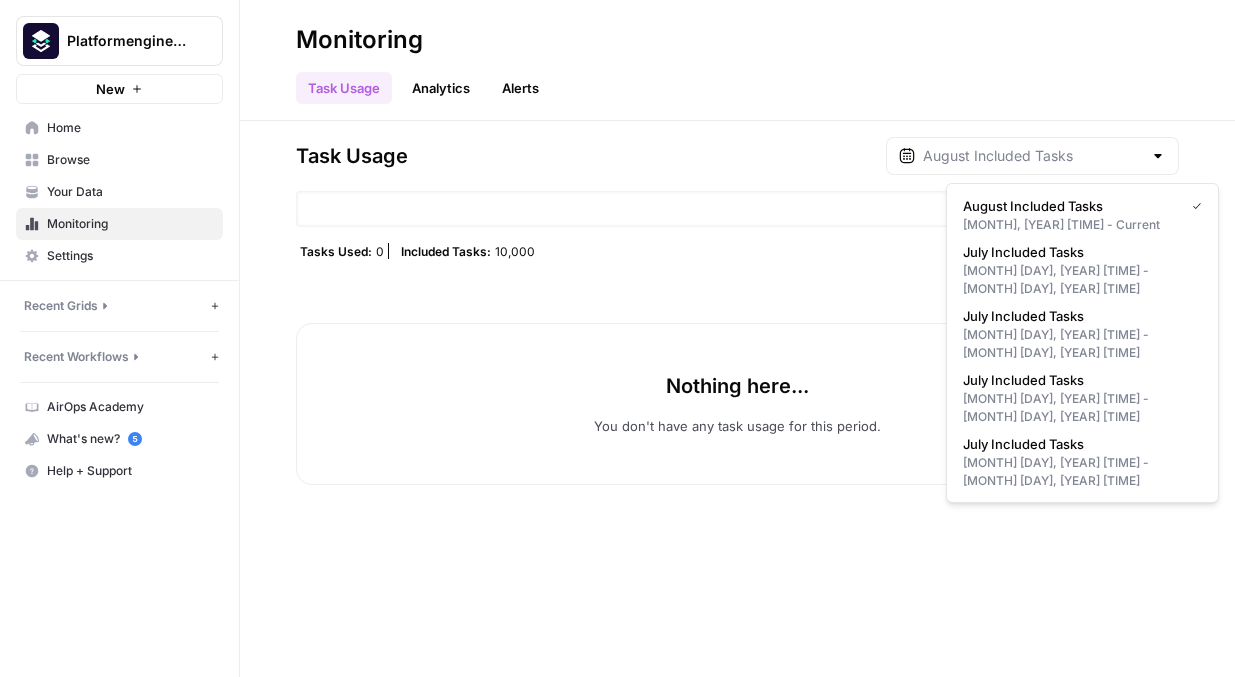 type on "July Included Tasks" 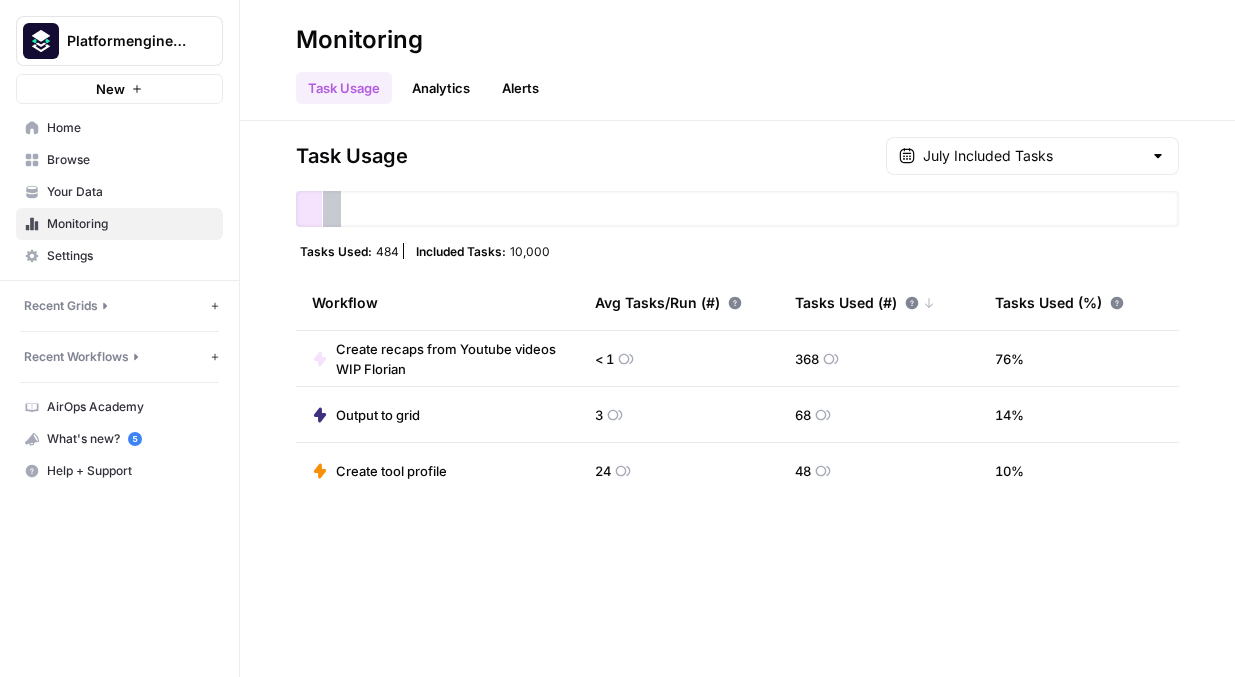 click on "July Included Tasks" at bounding box center (1032, 156) 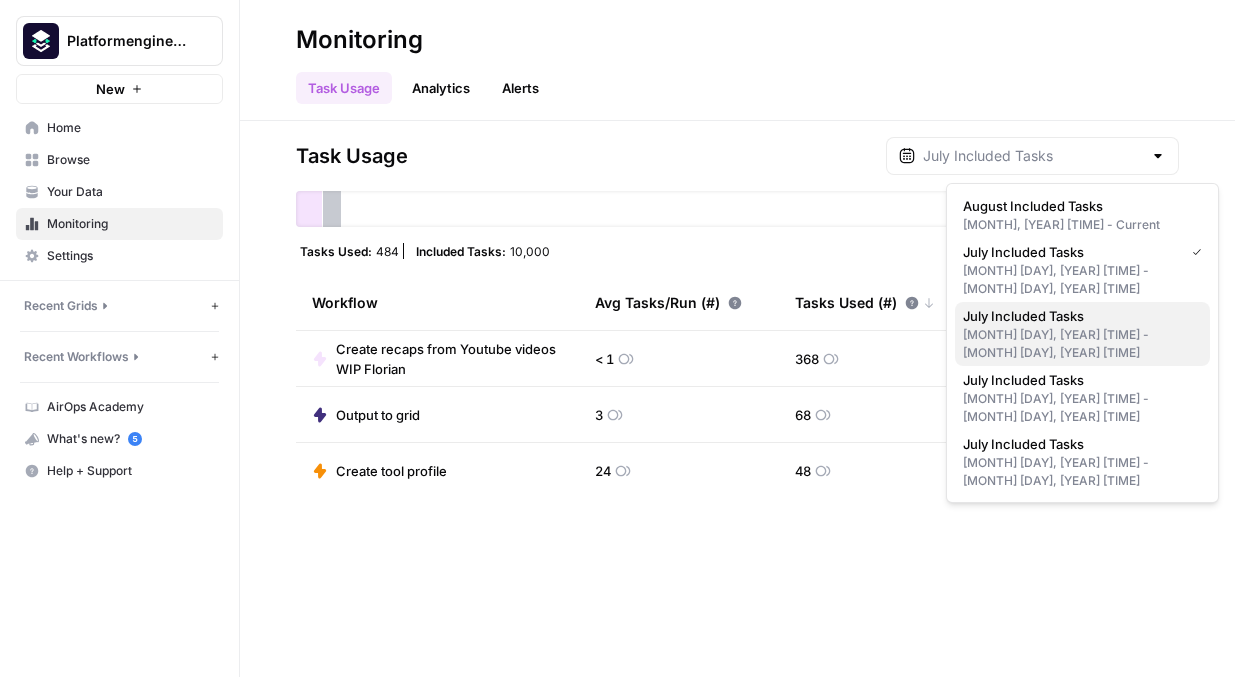 click on "Jul 22, 2025 6 pm - Jul 22, 2025 6 pm" at bounding box center [1082, 344] 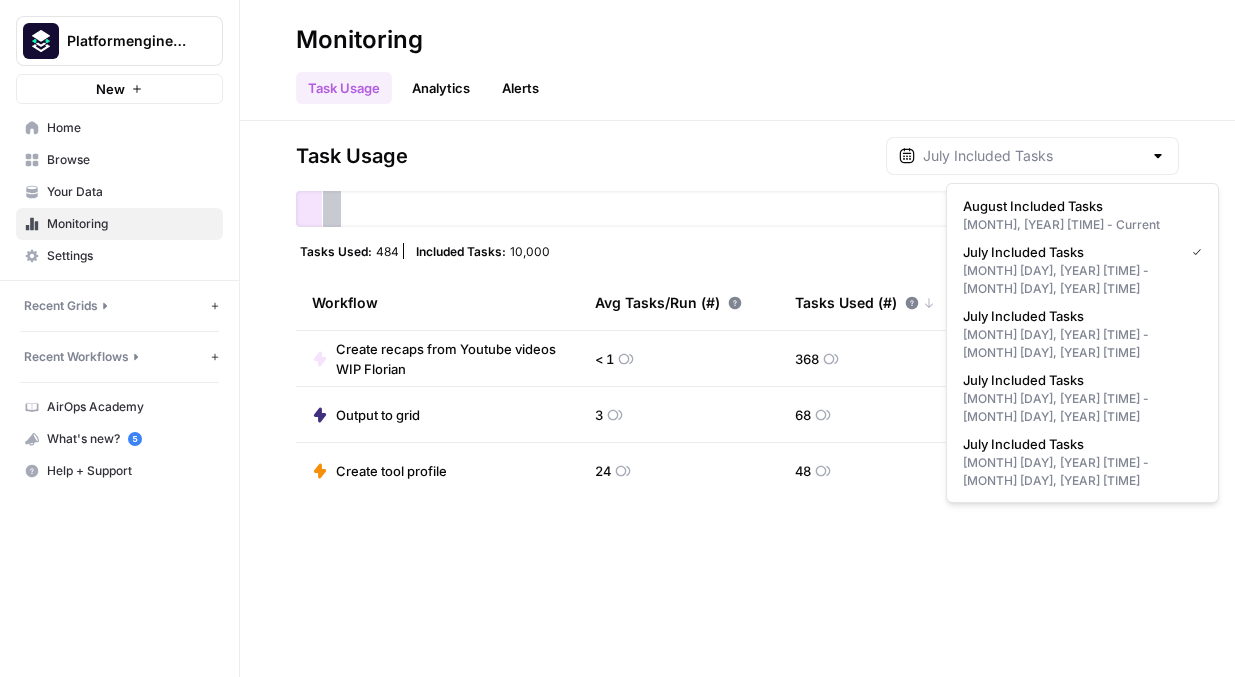 type on "July Included Tasks" 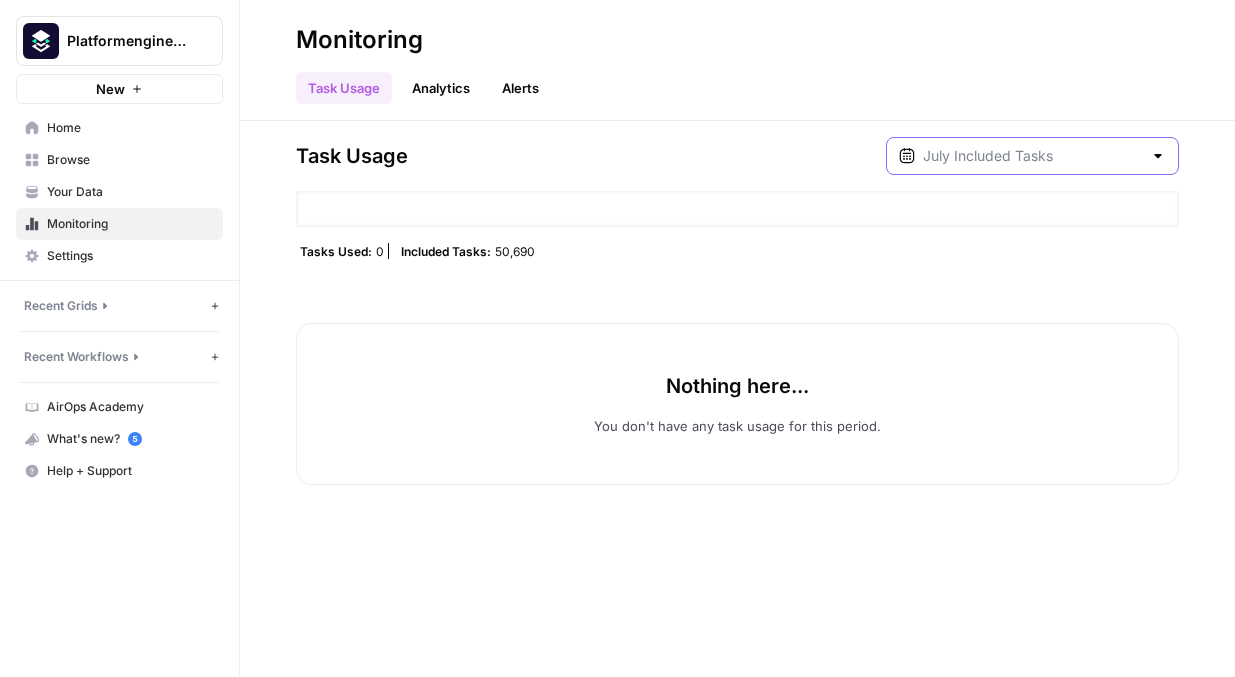 click at bounding box center [1032, 156] 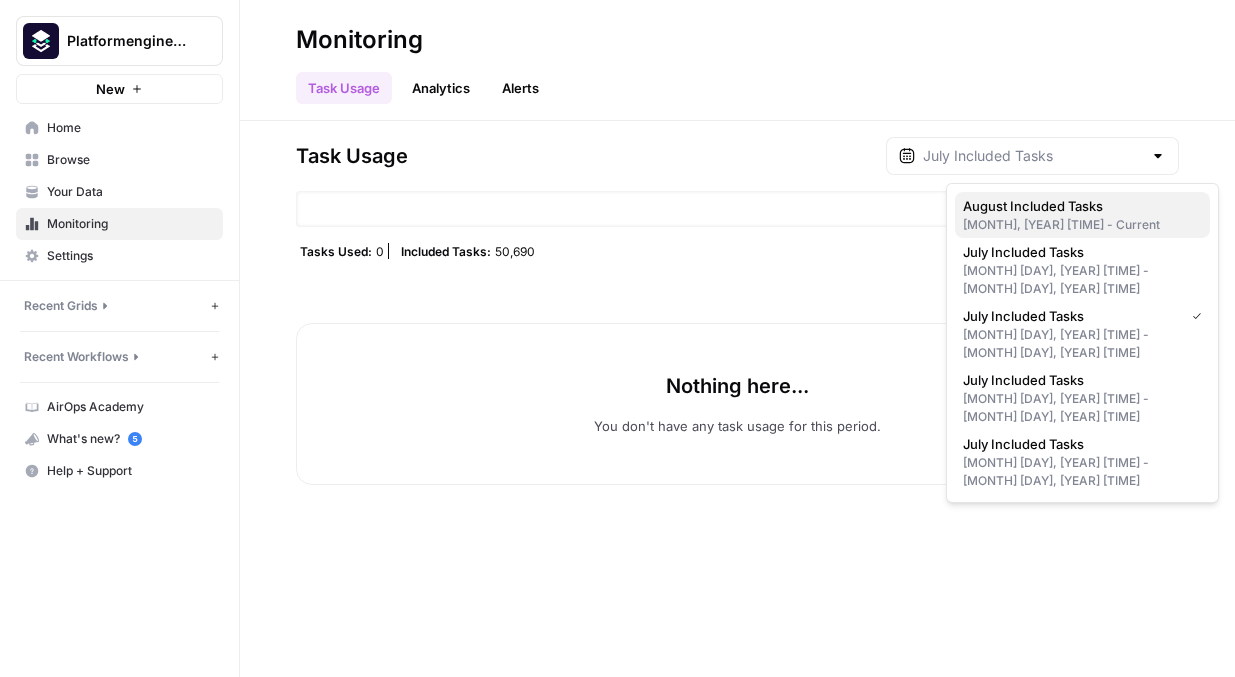 click on "August Included Tasks" at bounding box center (1078, 206) 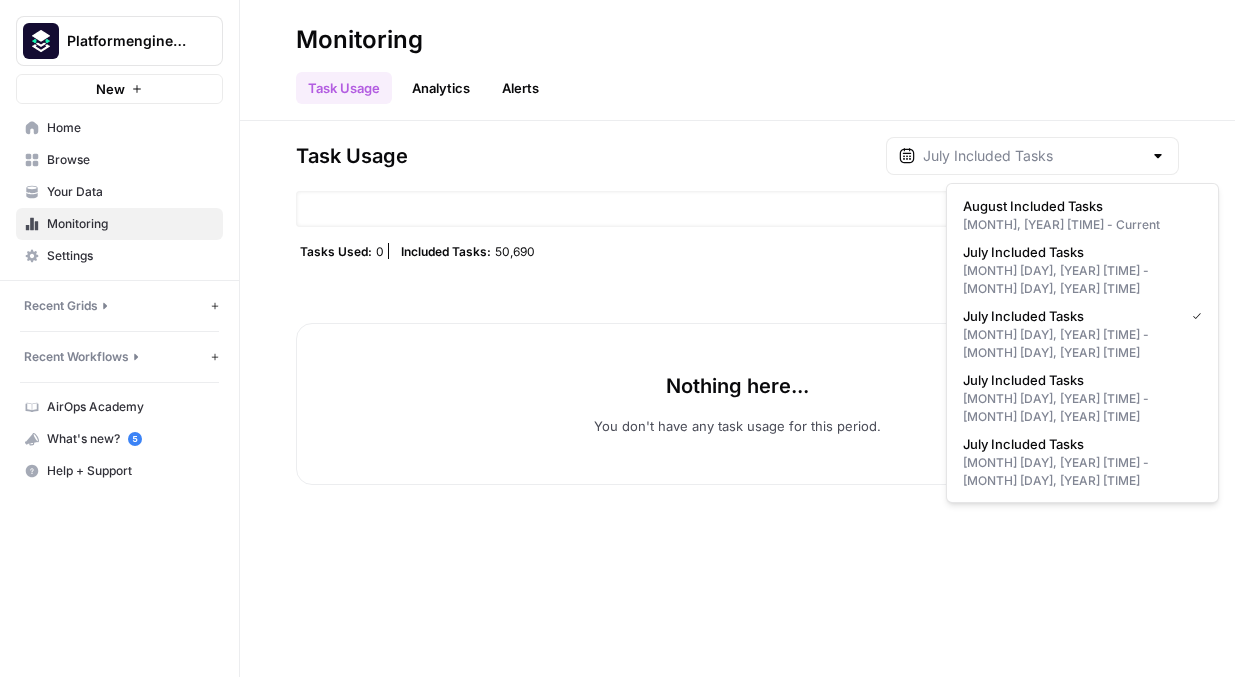type on "August Included Tasks" 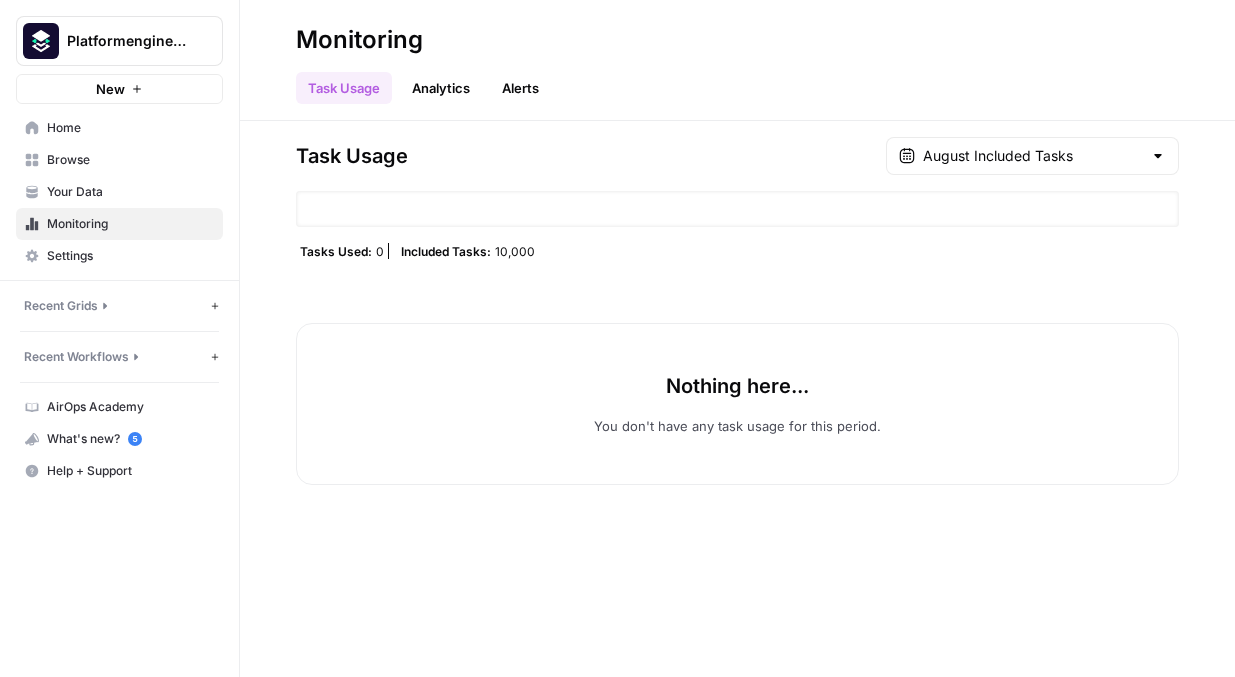 click on "Settings" at bounding box center [130, 256] 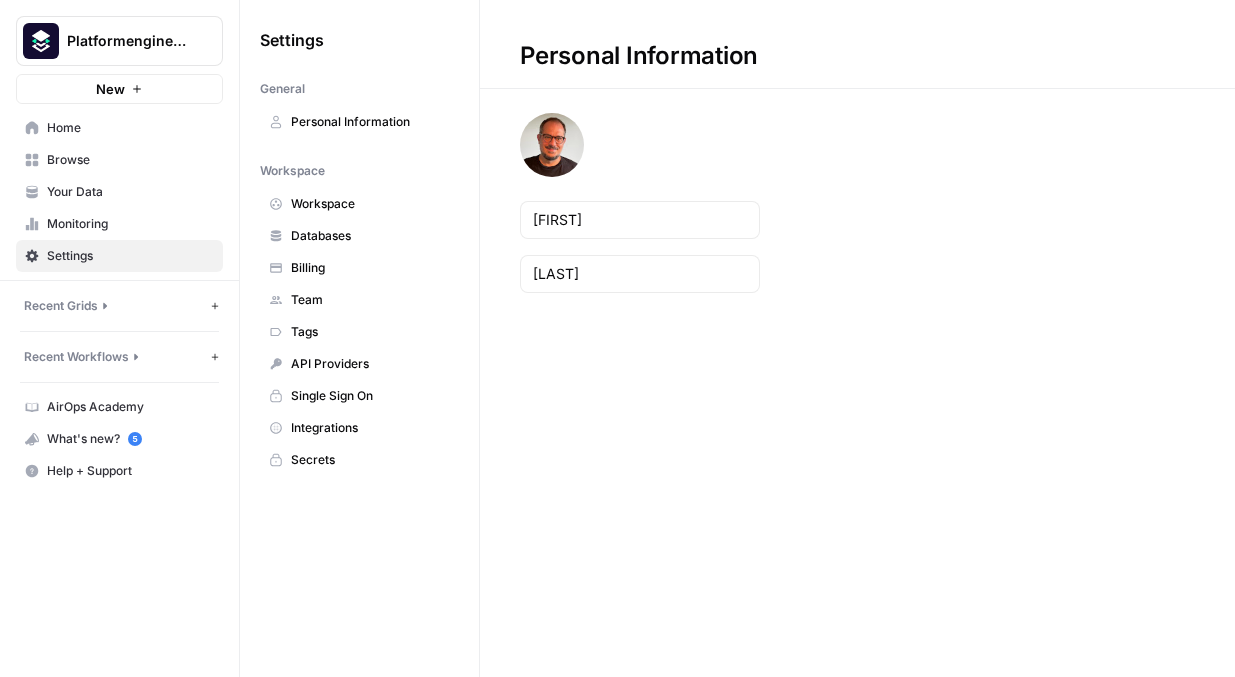 click on "Team" at bounding box center (370, 300) 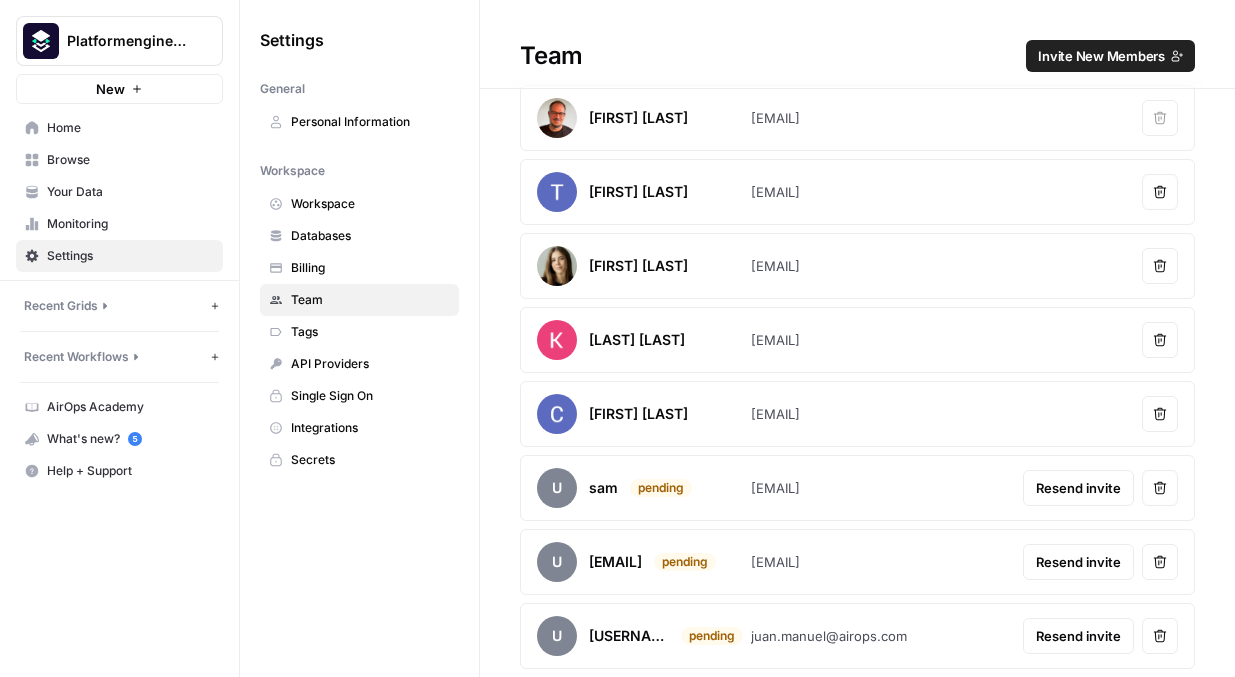 scroll, scrollTop: 0, scrollLeft: 0, axis: both 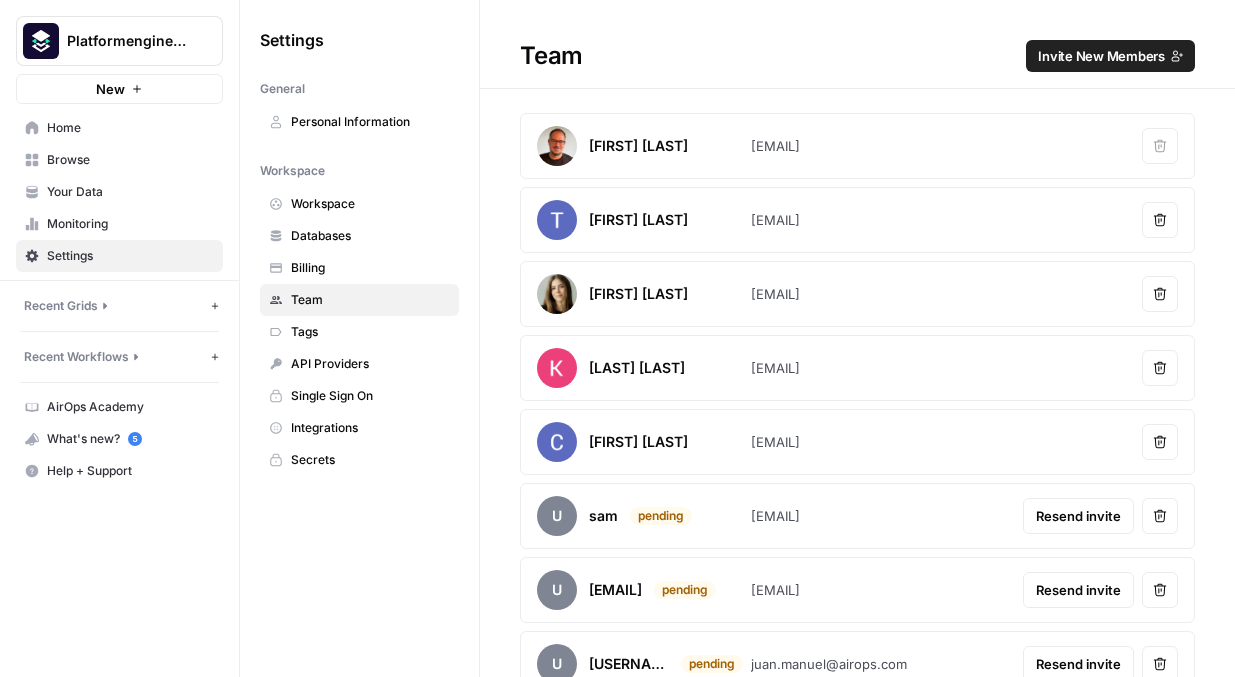 click on "Home" at bounding box center (130, 128) 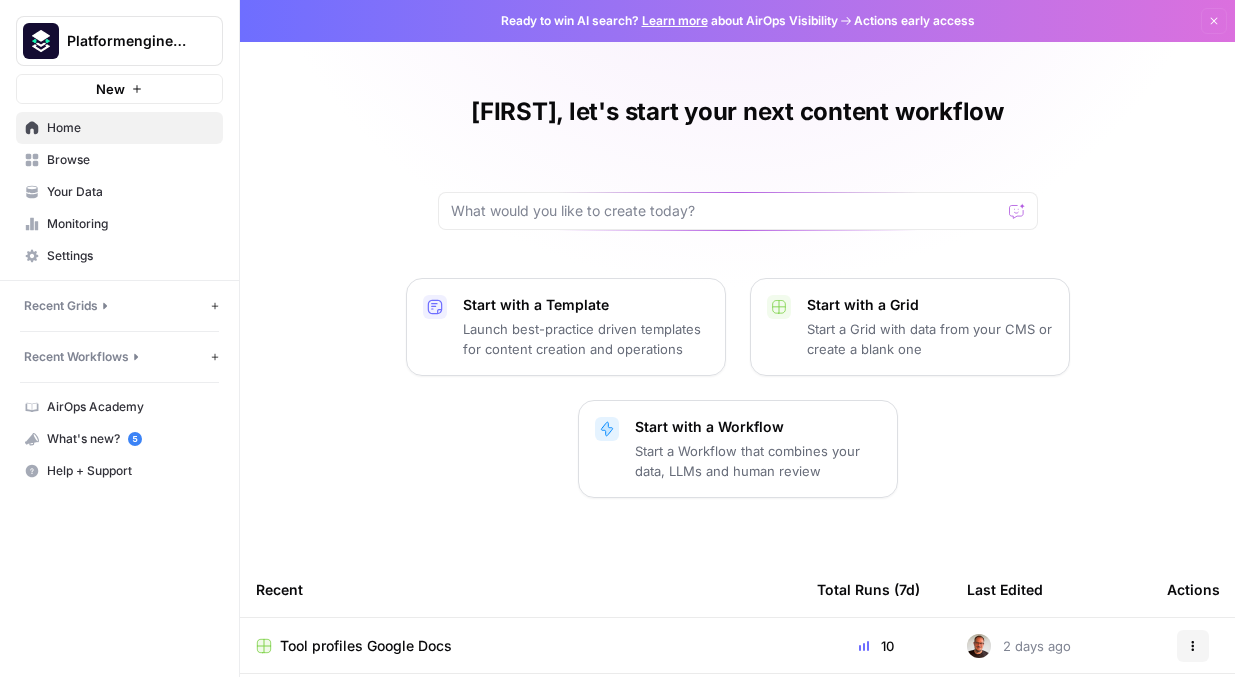 click on "Browse" at bounding box center (130, 160) 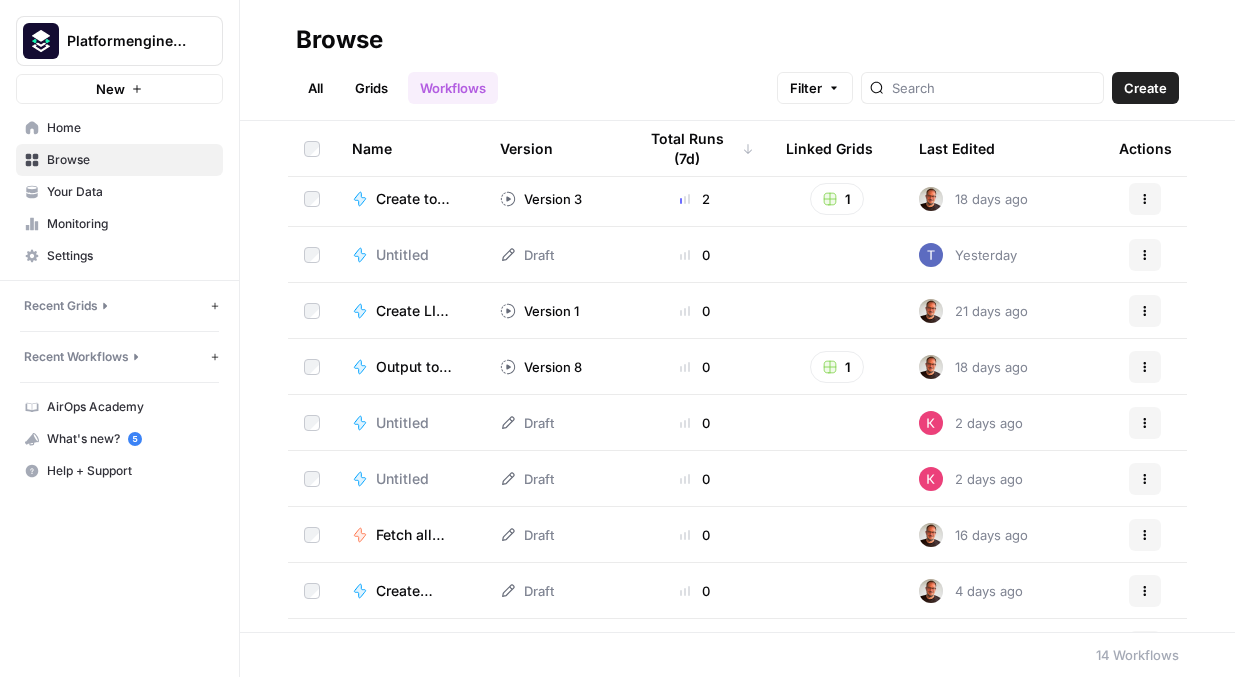 scroll, scrollTop: 0, scrollLeft: 0, axis: both 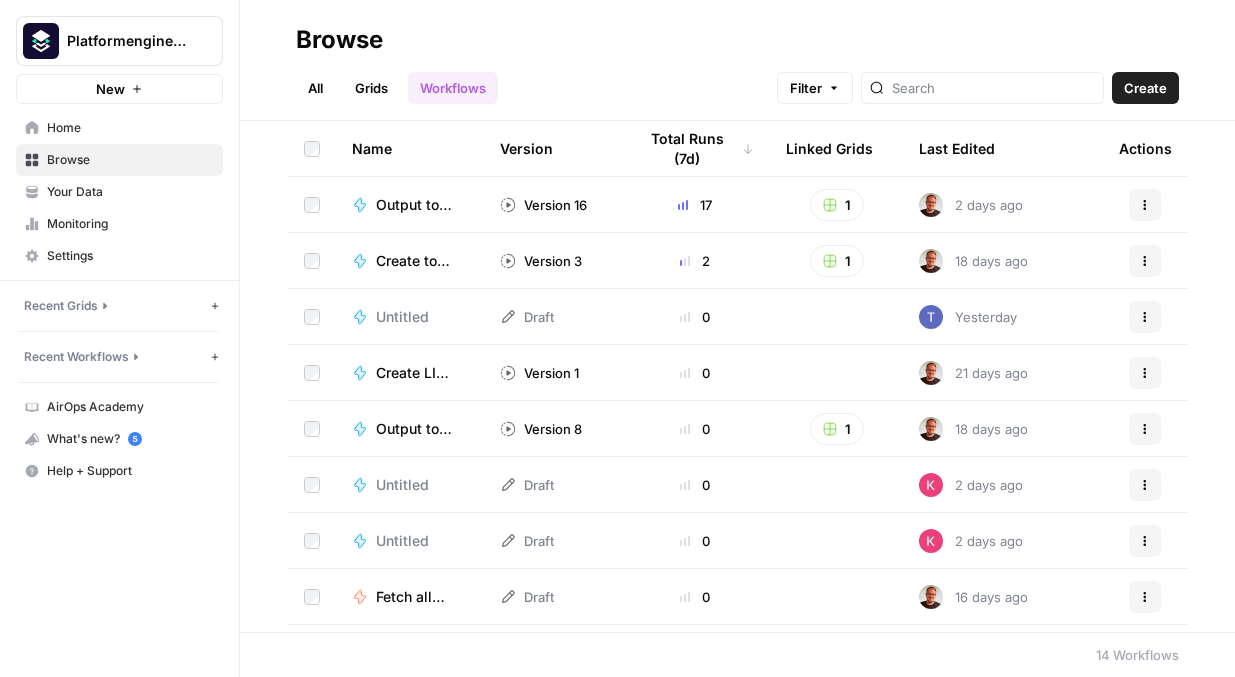 click on "Grids" at bounding box center (371, 88) 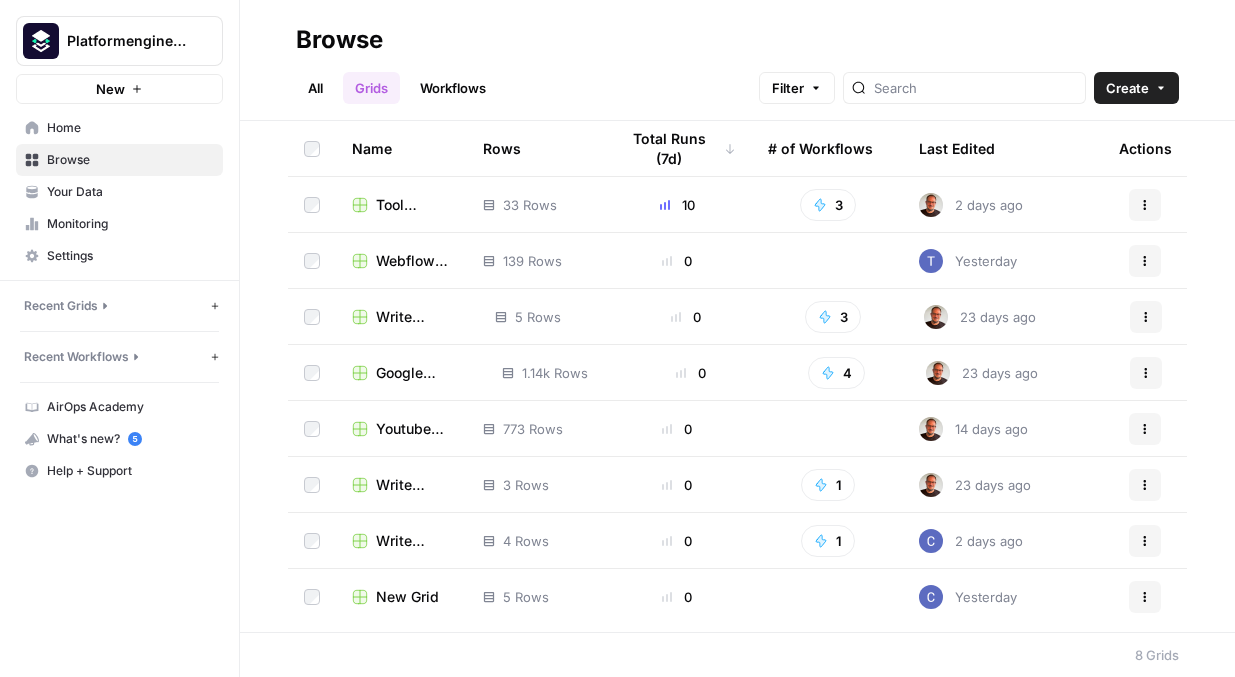 click on "Webflow - Tools" at bounding box center (413, 261) 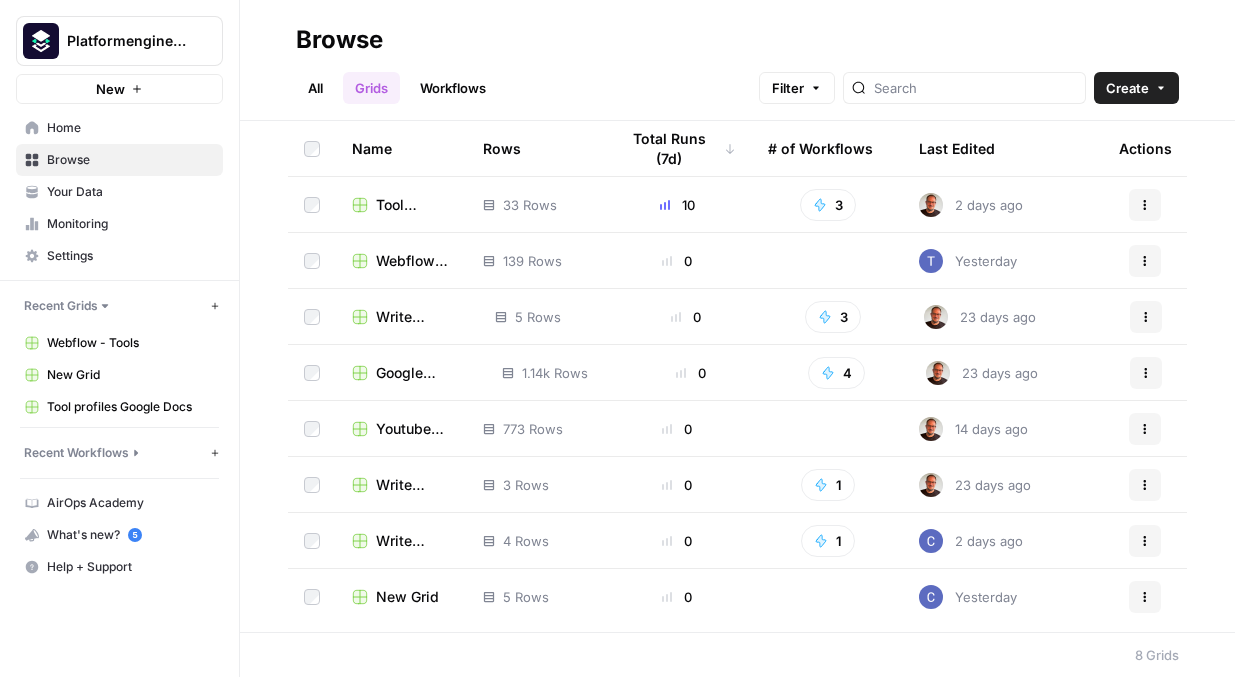 click on "Webflow - Tools" at bounding box center (413, 261) 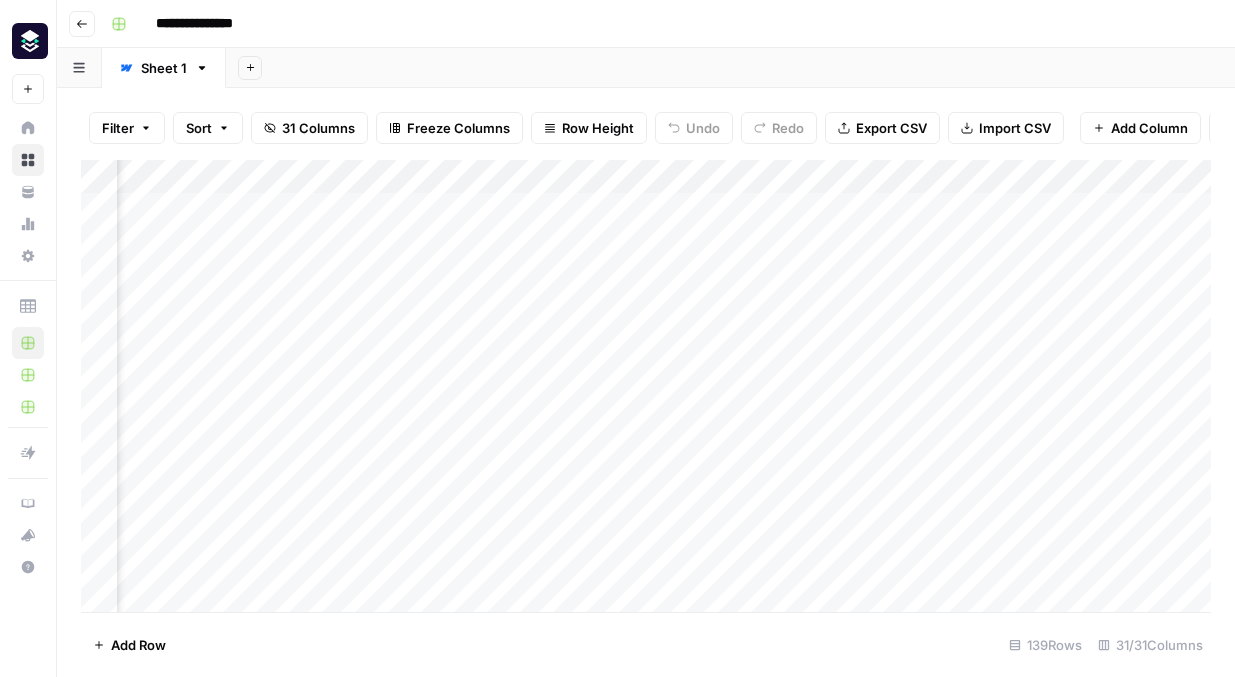 scroll, scrollTop: 0, scrollLeft: 1605, axis: horizontal 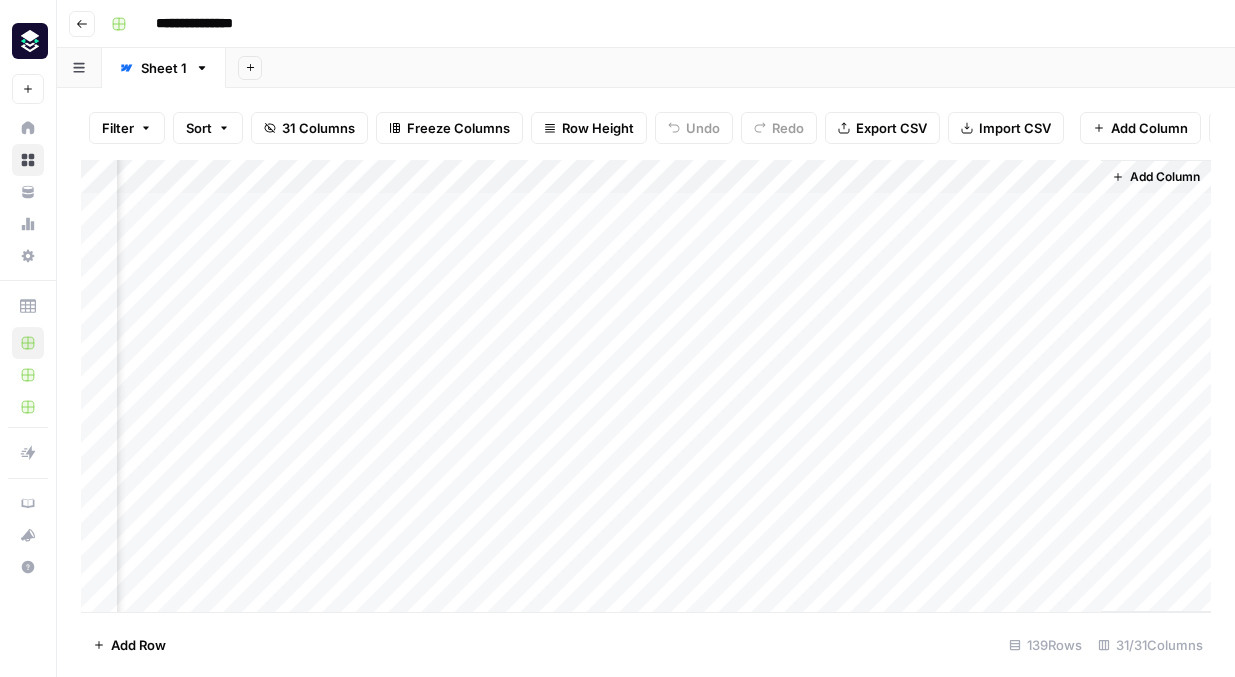 click on "Add Column" at bounding box center [1165, 177] 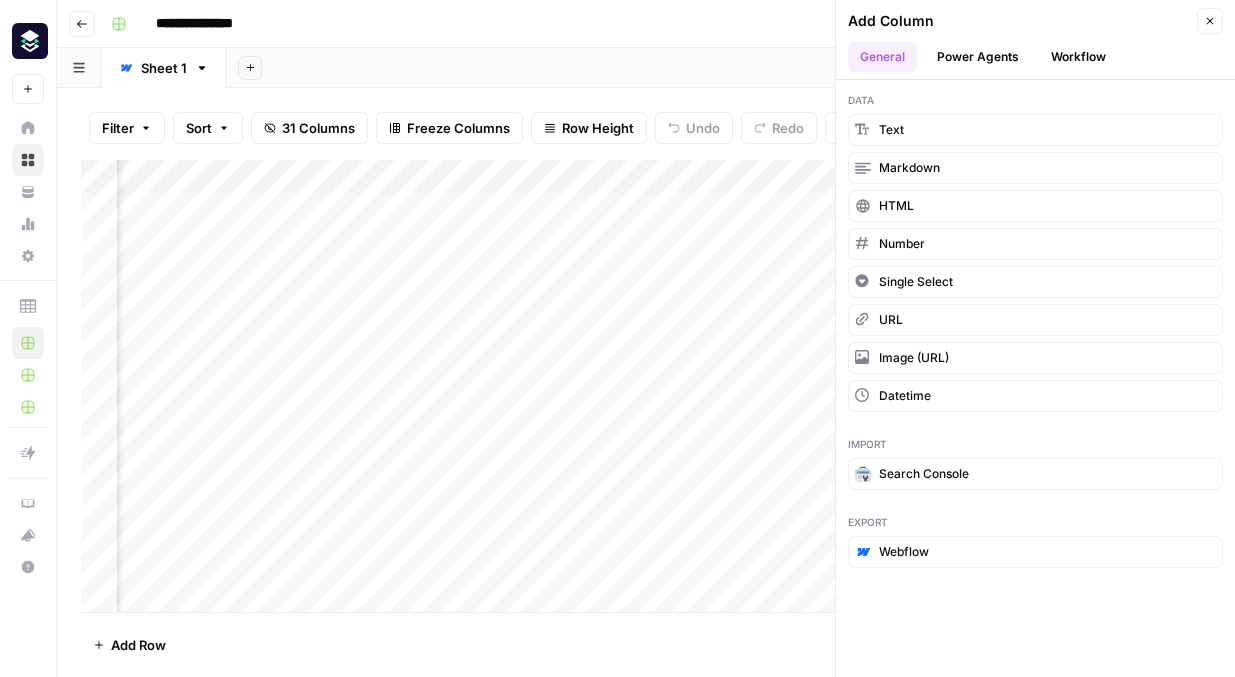 click on "Workflow" at bounding box center [1078, 57] 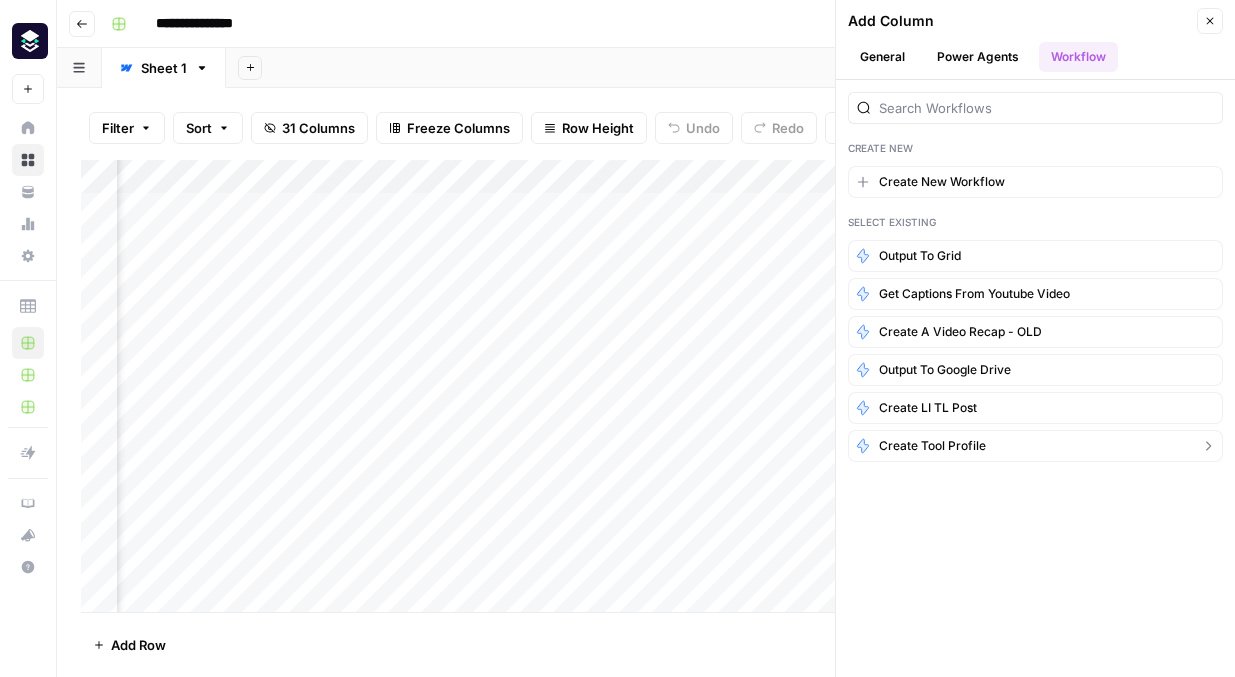 click on "Create tool profile" at bounding box center [1035, 446] 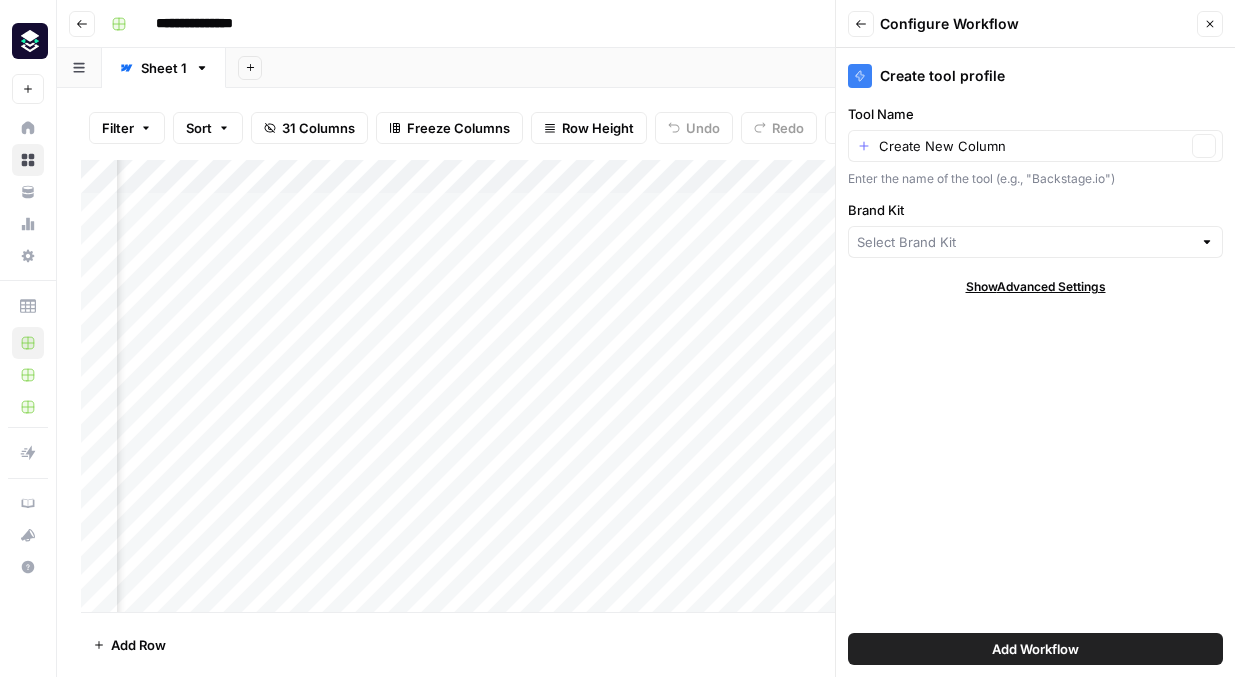 type on "Platform Engineering" 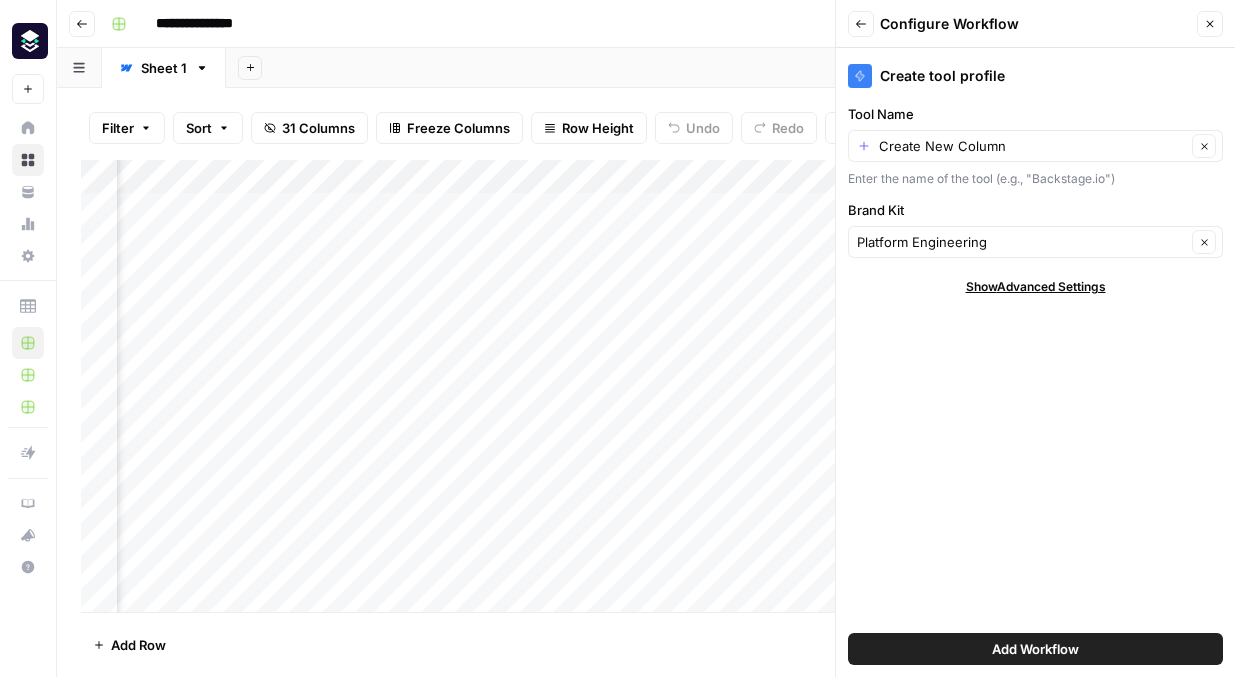 scroll, scrollTop: 0, scrollLeft: 3483, axis: horizontal 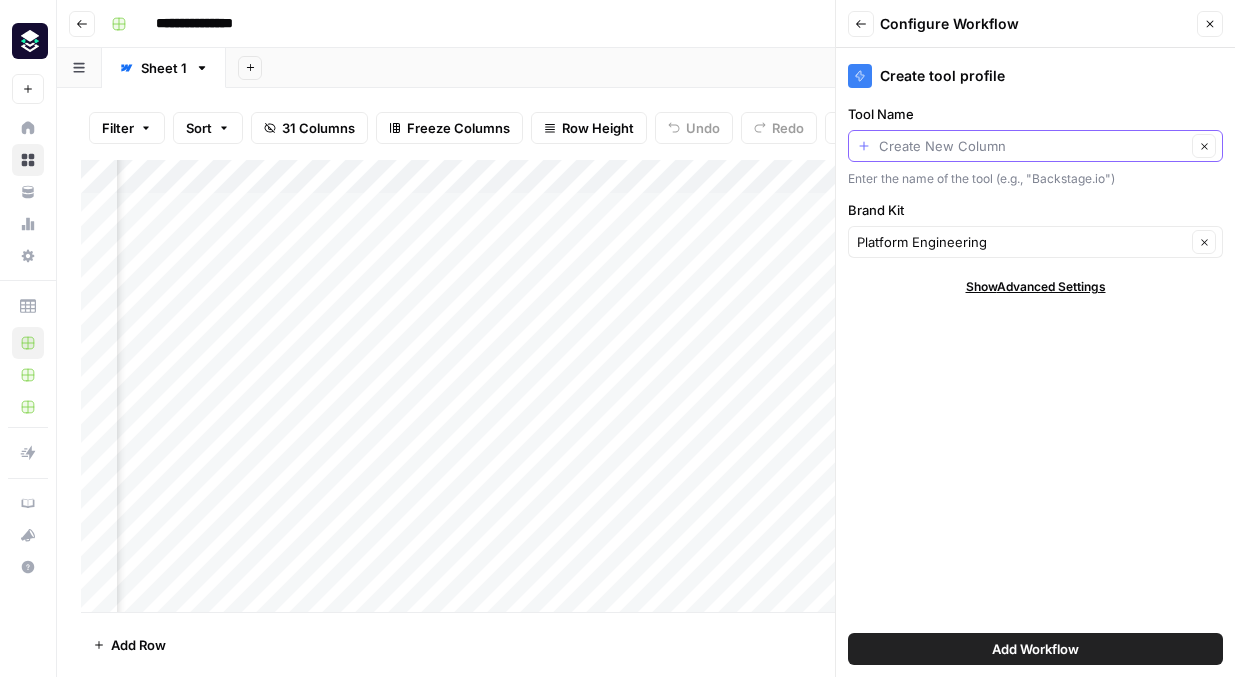 click on "Tool Name" at bounding box center [1032, 146] 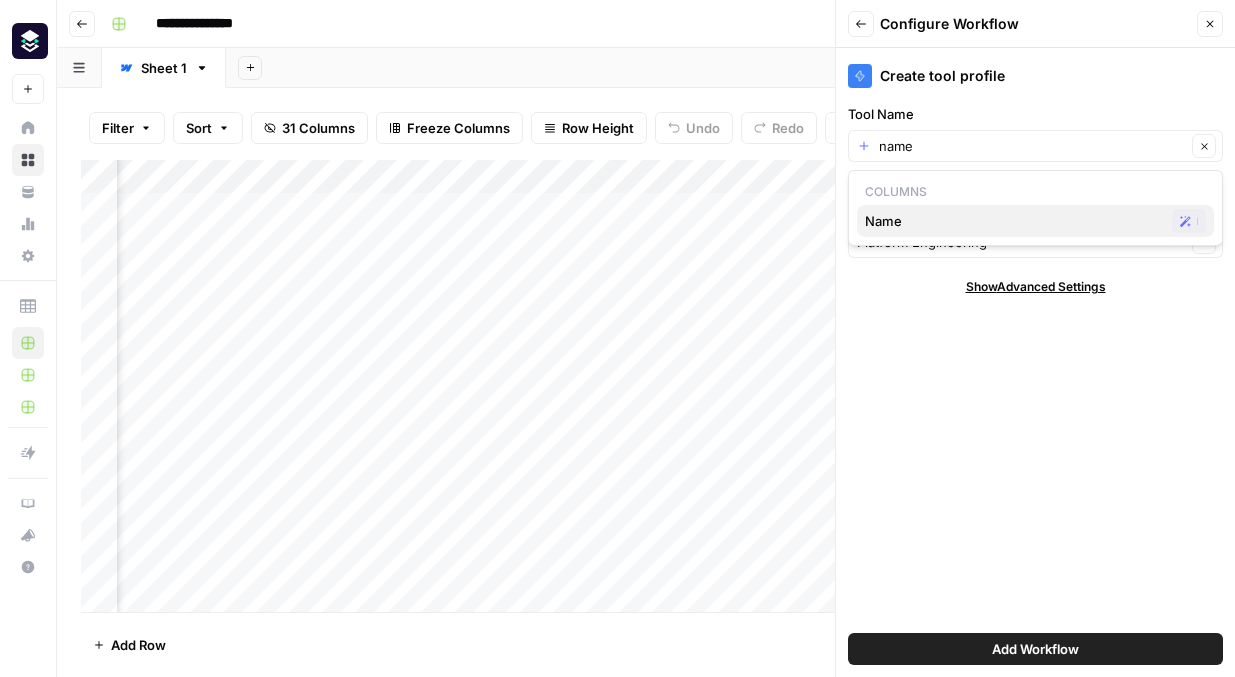 click on "Name" at bounding box center (1014, 221) 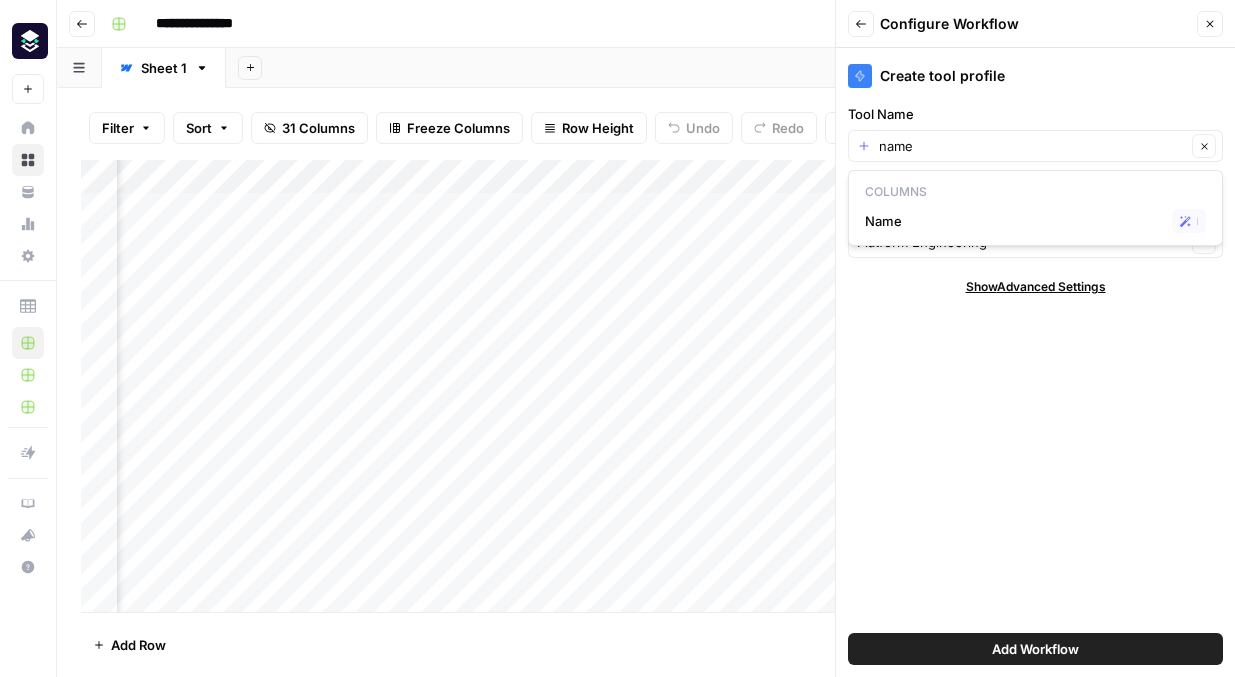 type on "Name" 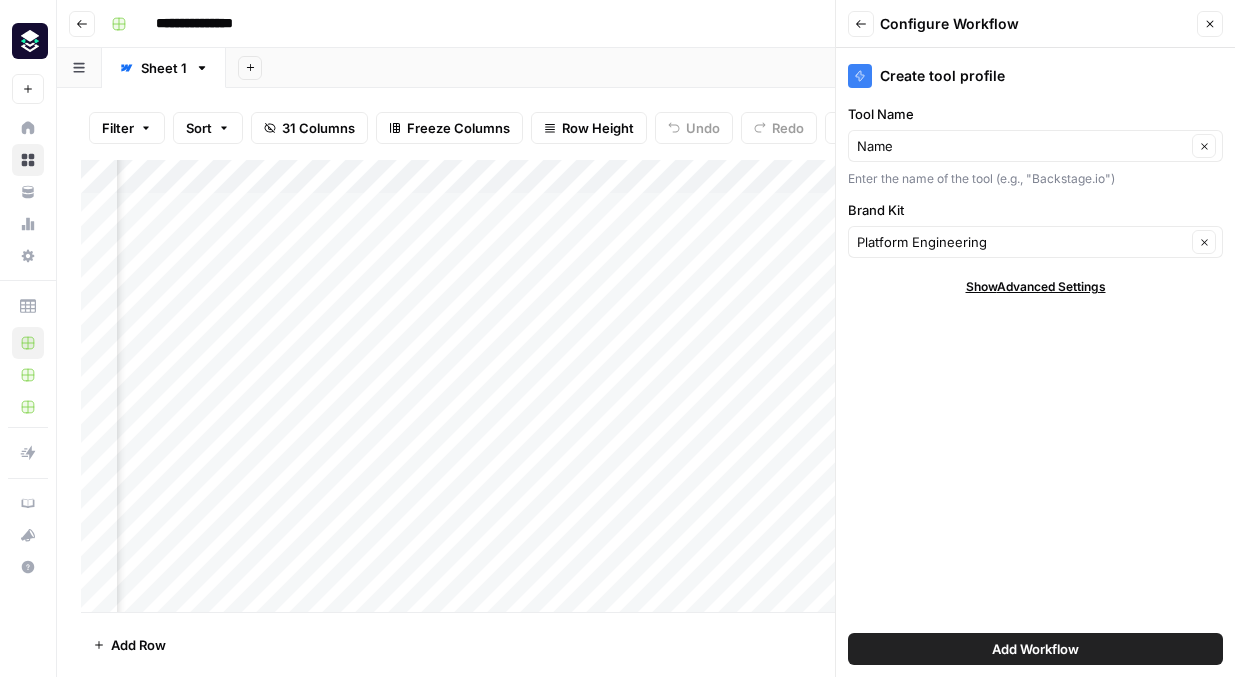 click on "Add Workflow" at bounding box center [1035, 649] 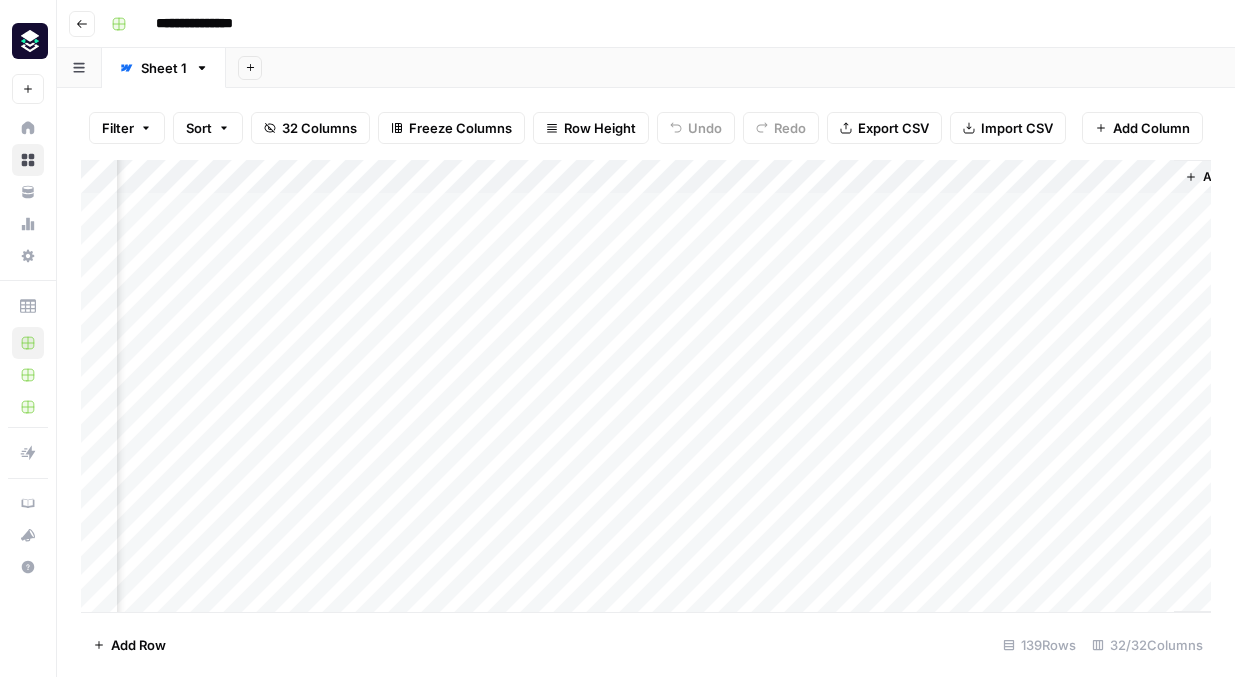 scroll, scrollTop: 0, scrollLeft: 4778, axis: horizontal 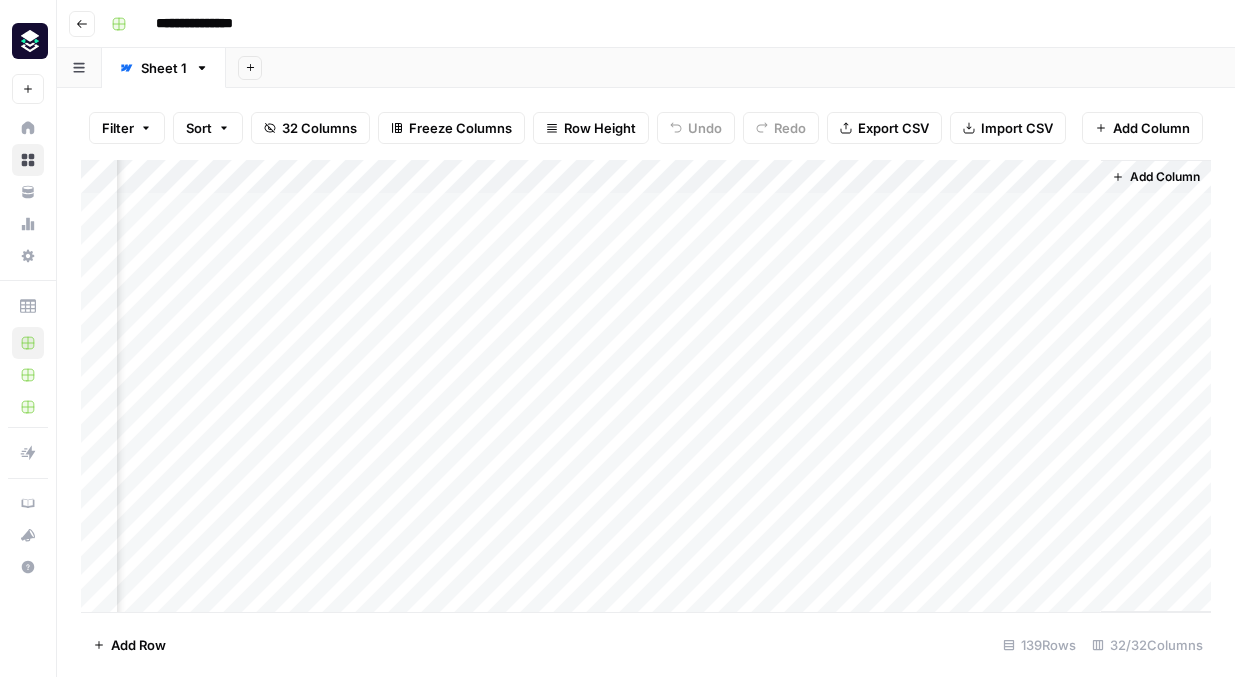 click on "Add Column" at bounding box center (646, 386) 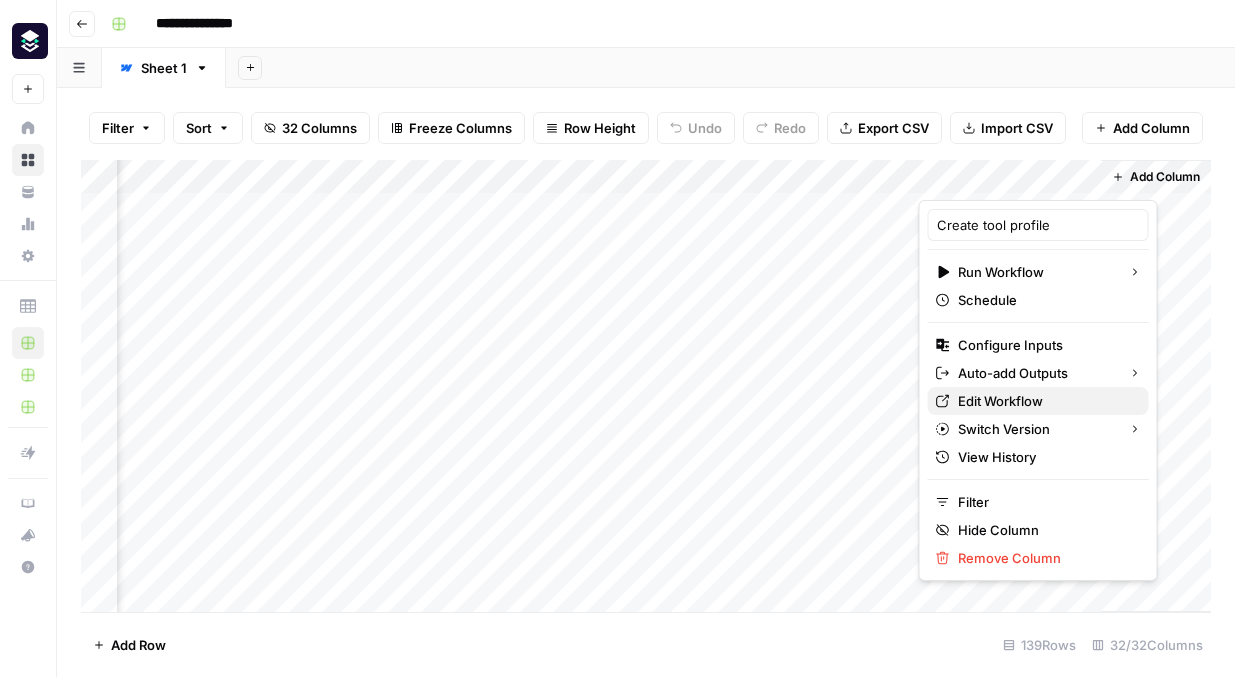 click on "Edit Workflow" at bounding box center [1045, 401] 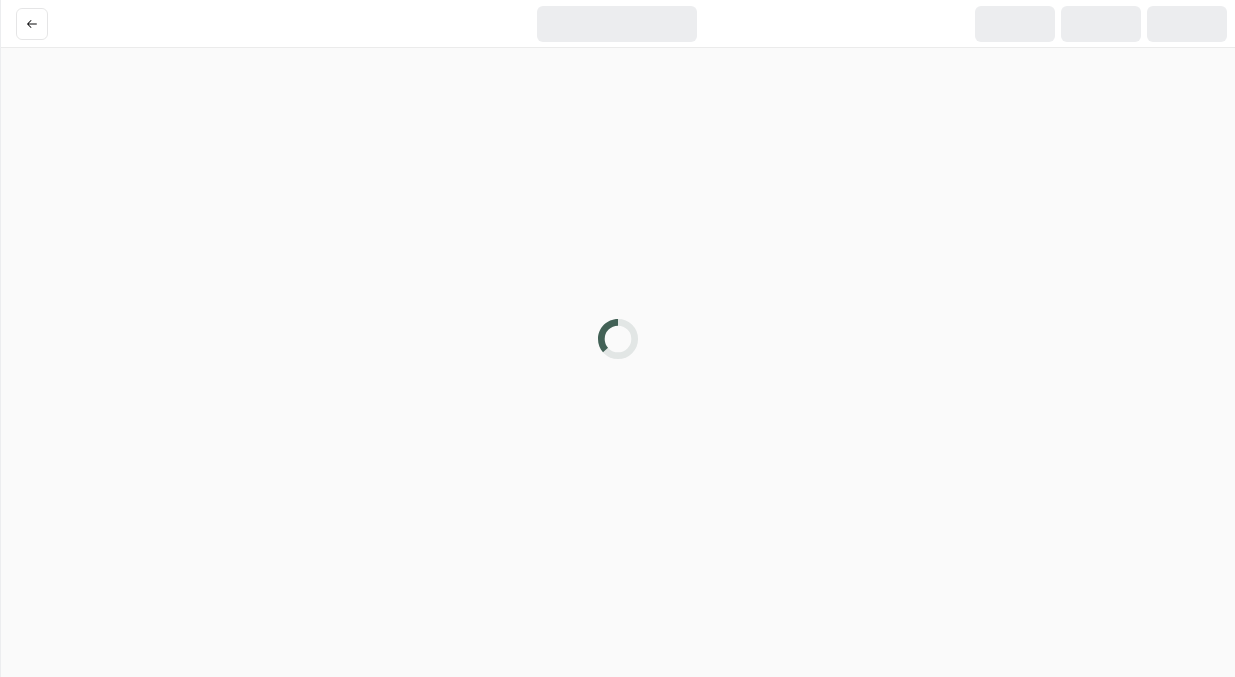 scroll, scrollTop: 0, scrollLeft: 0, axis: both 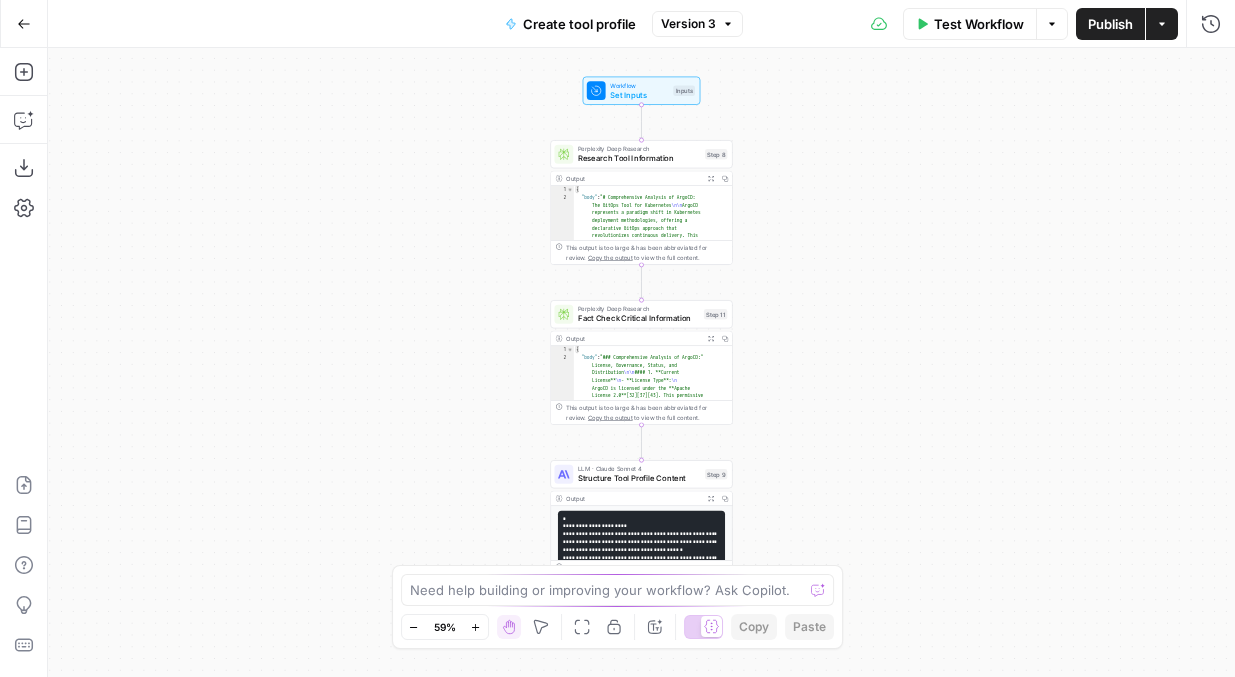 click 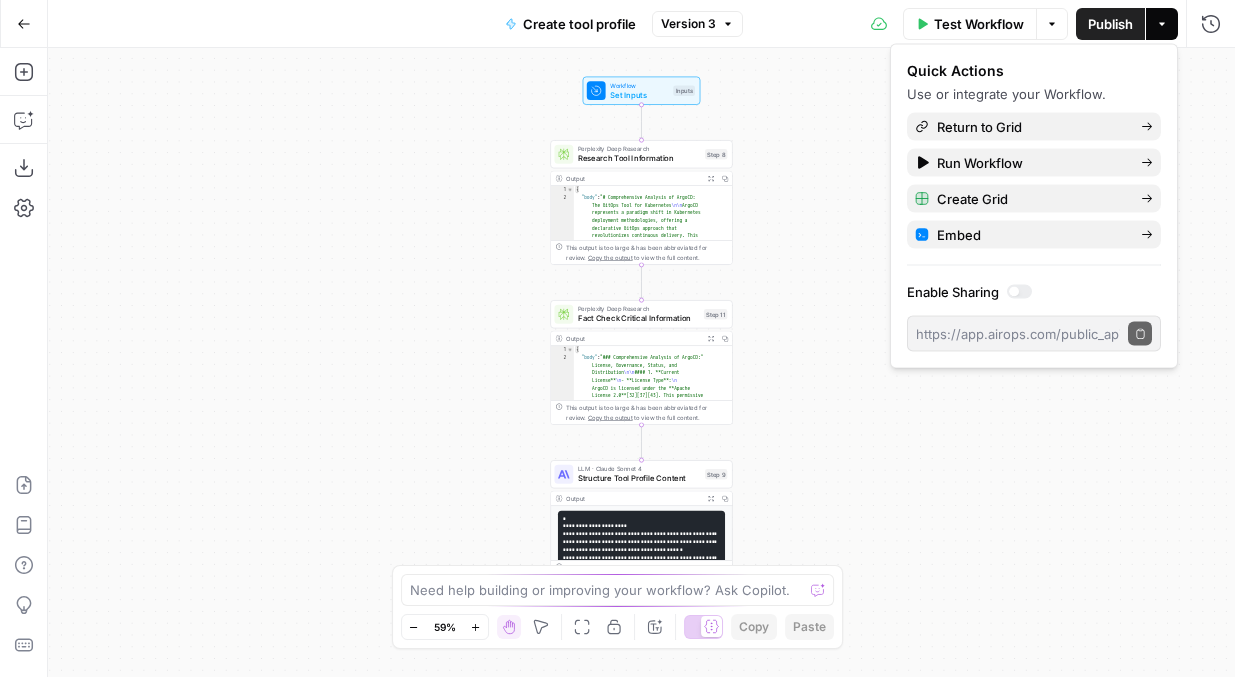 click 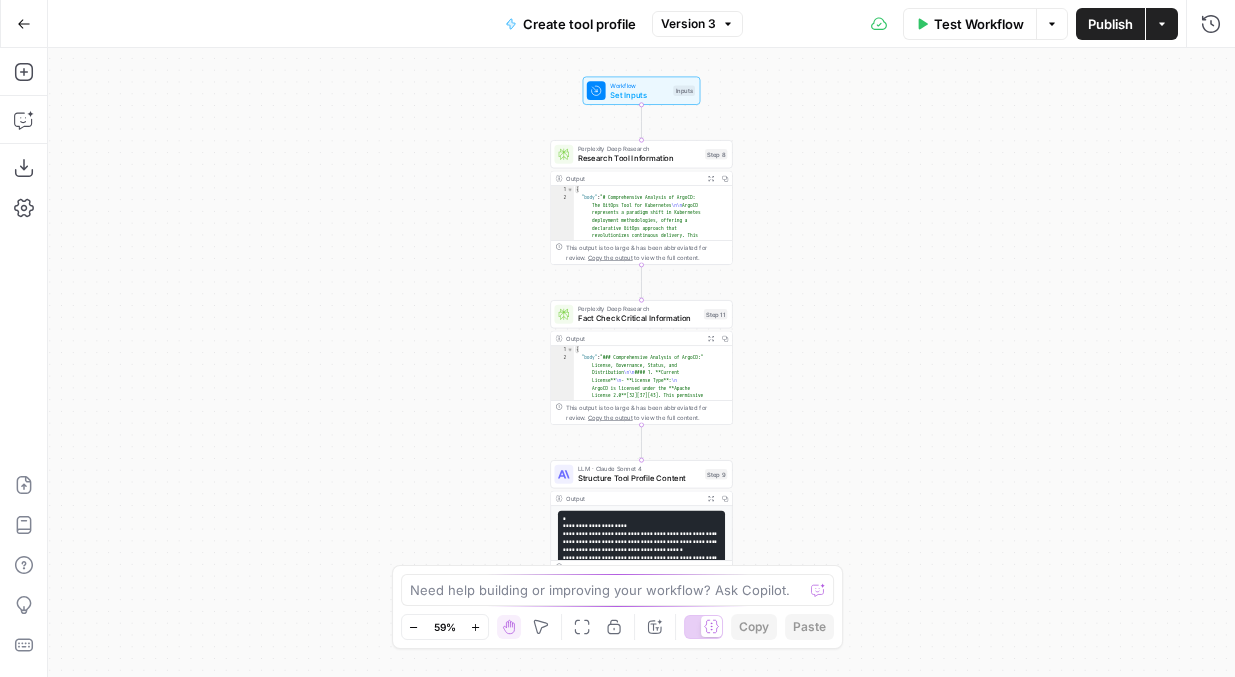 click 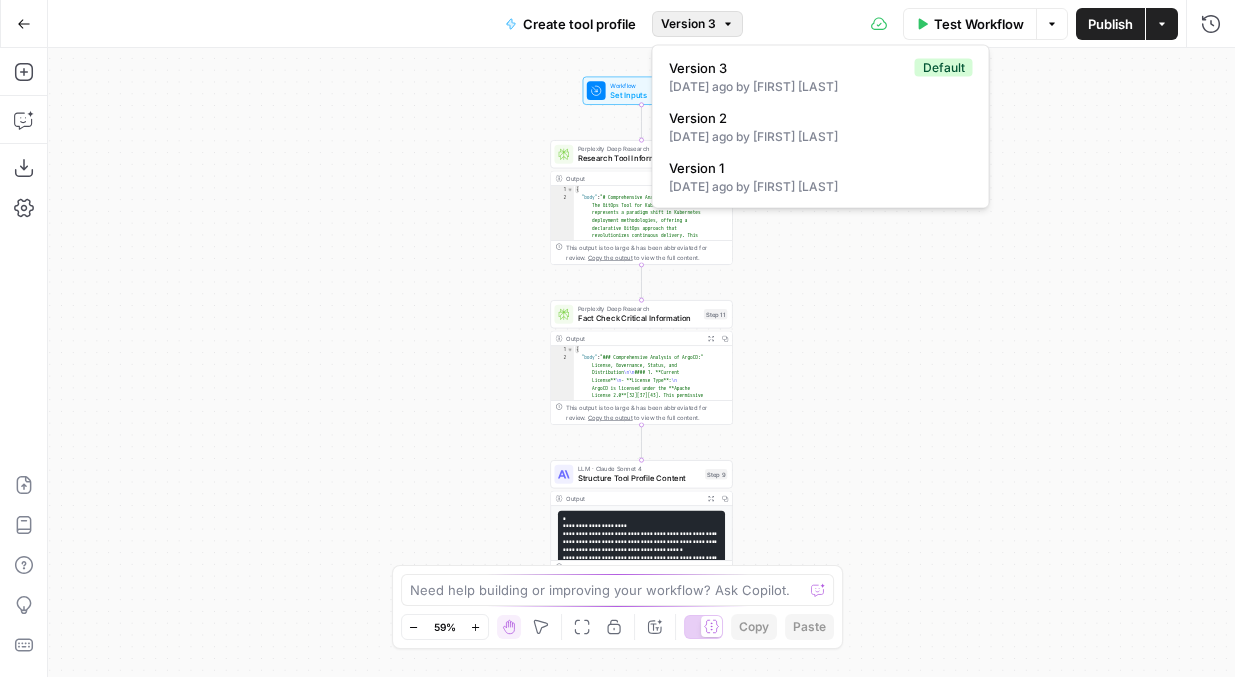click 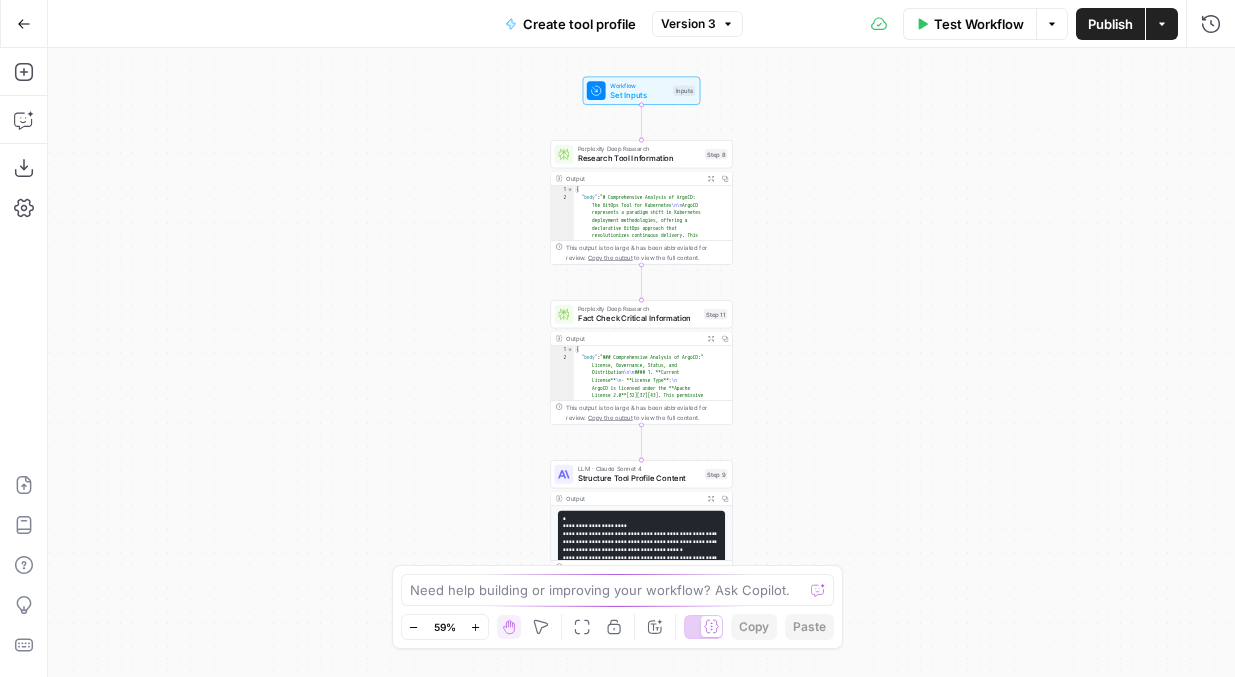 click 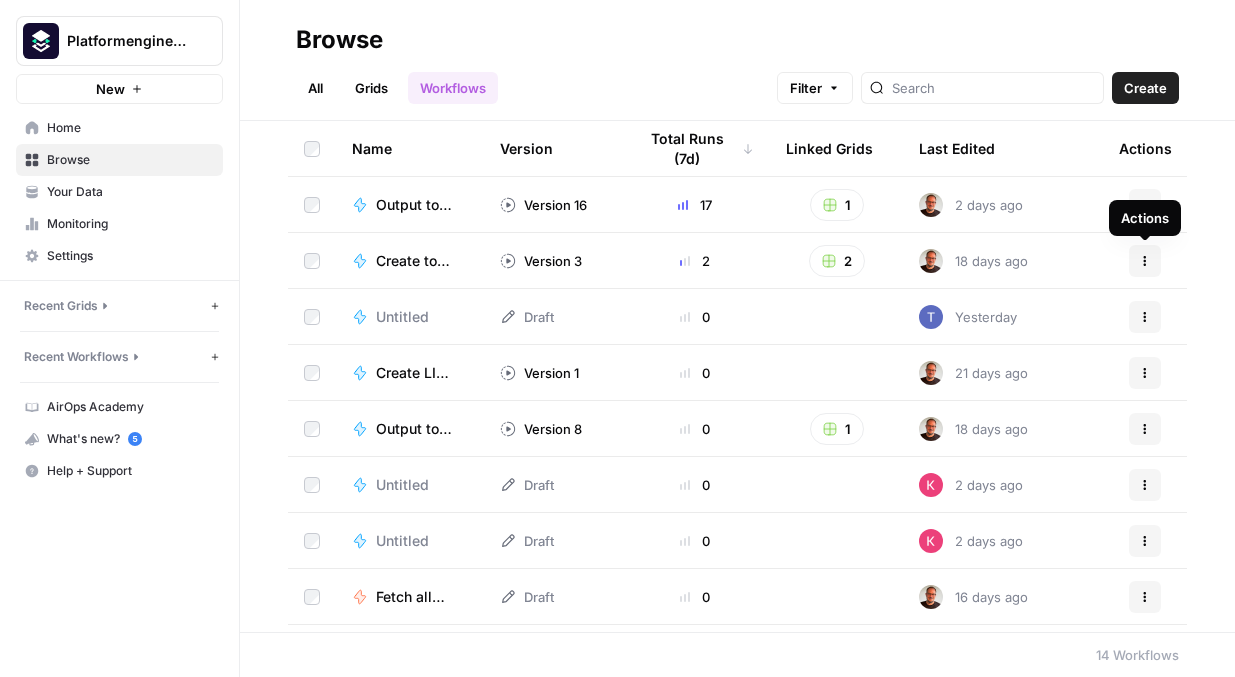 click 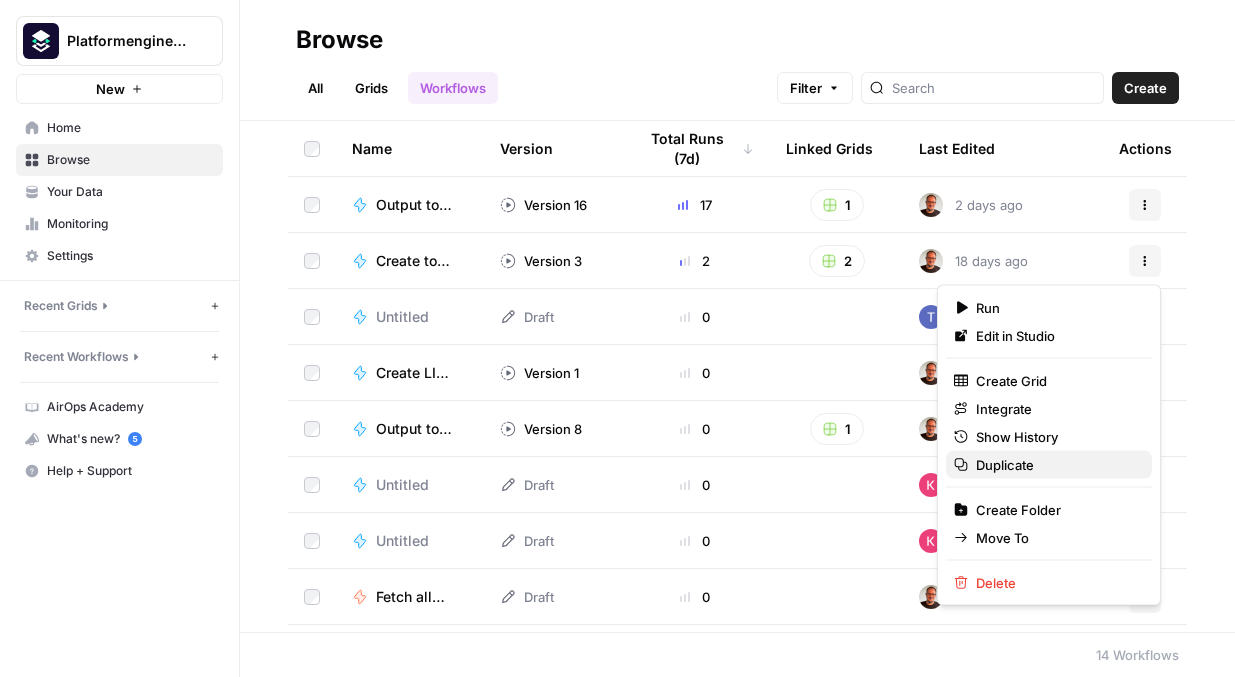 click on "Duplicate" at bounding box center (1056, 465) 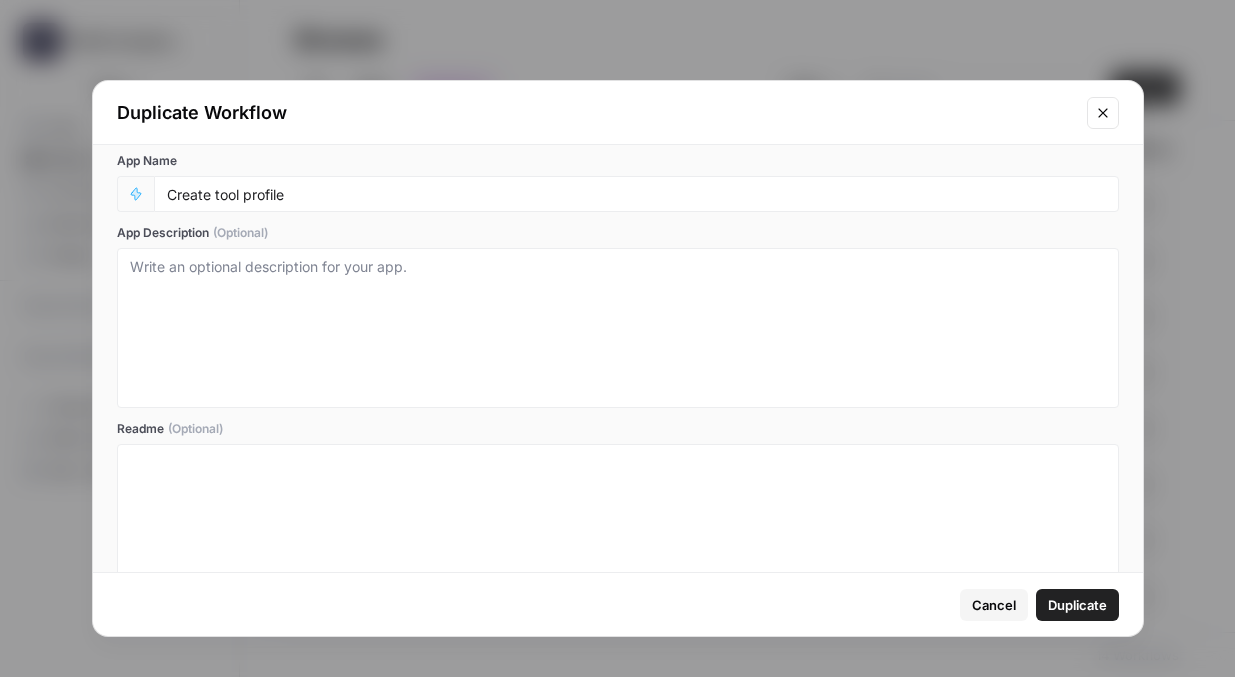 scroll, scrollTop: 0, scrollLeft: 0, axis: both 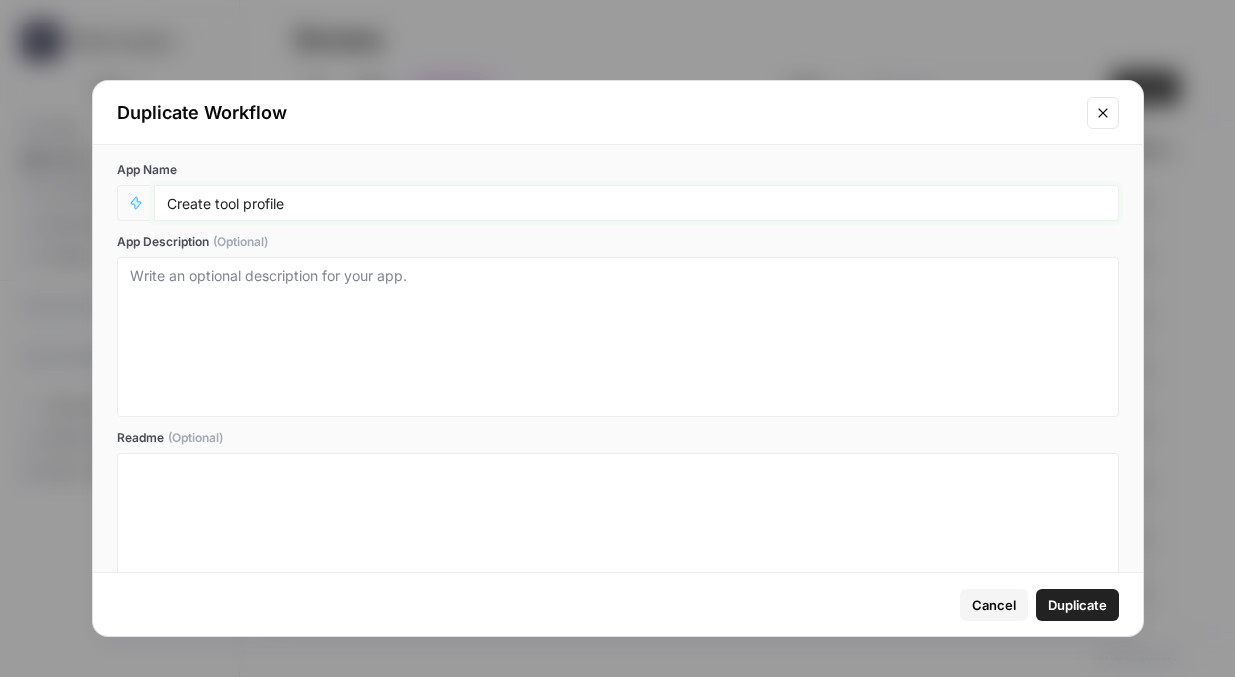 click on "Create tool profile" at bounding box center [636, 203] 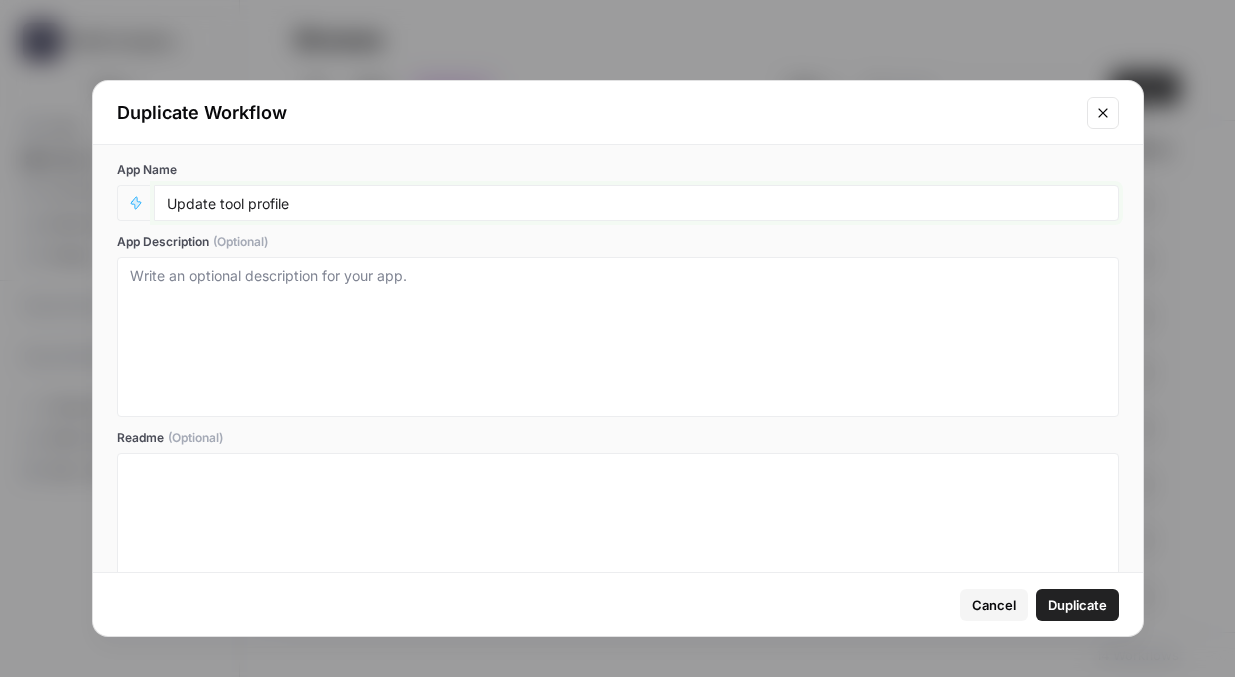 scroll, scrollTop: 75, scrollLeft: 0, axis: vertical 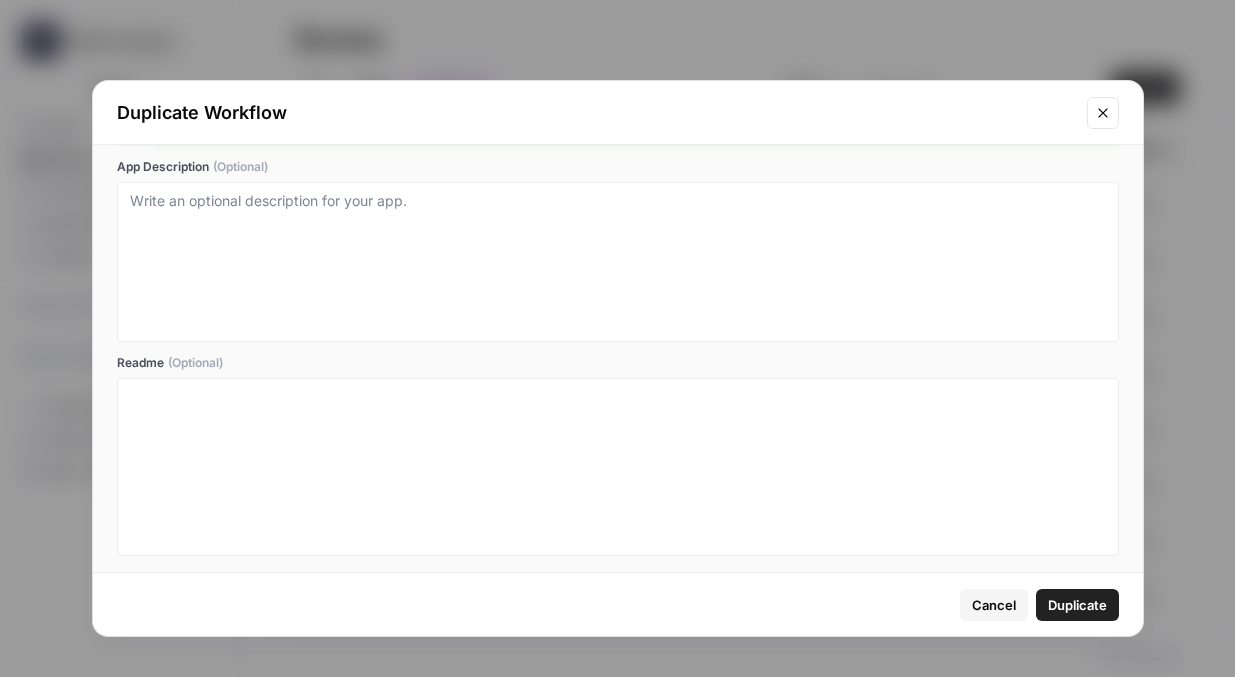 type on "Update tool profile" 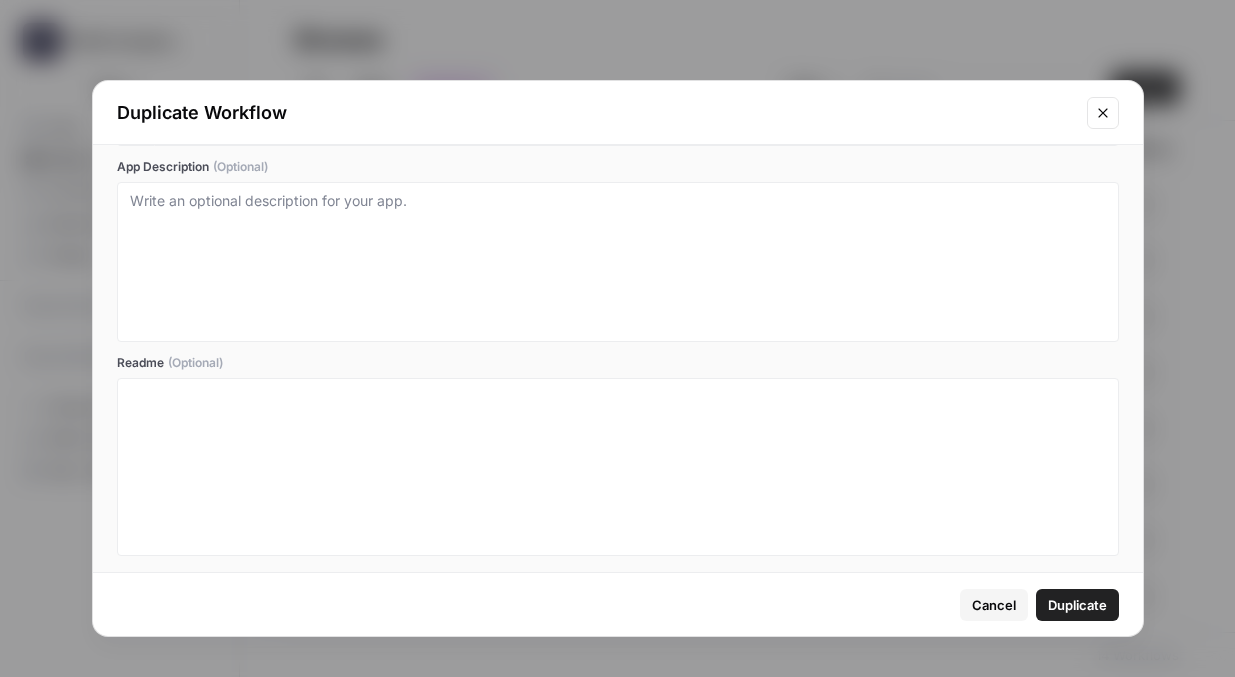 click on "Duplicate" at bounding box center (1077, 605) 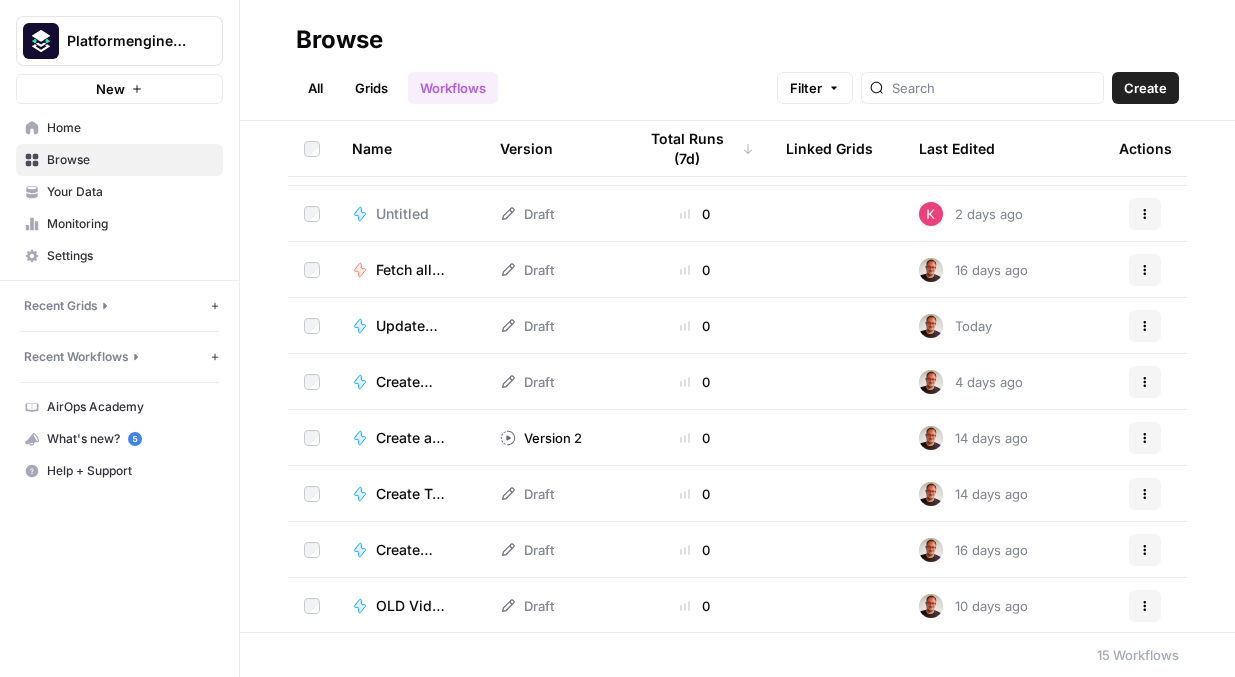 scroll, scrollTop: 332, scrollLeft: 0, axis: vertical 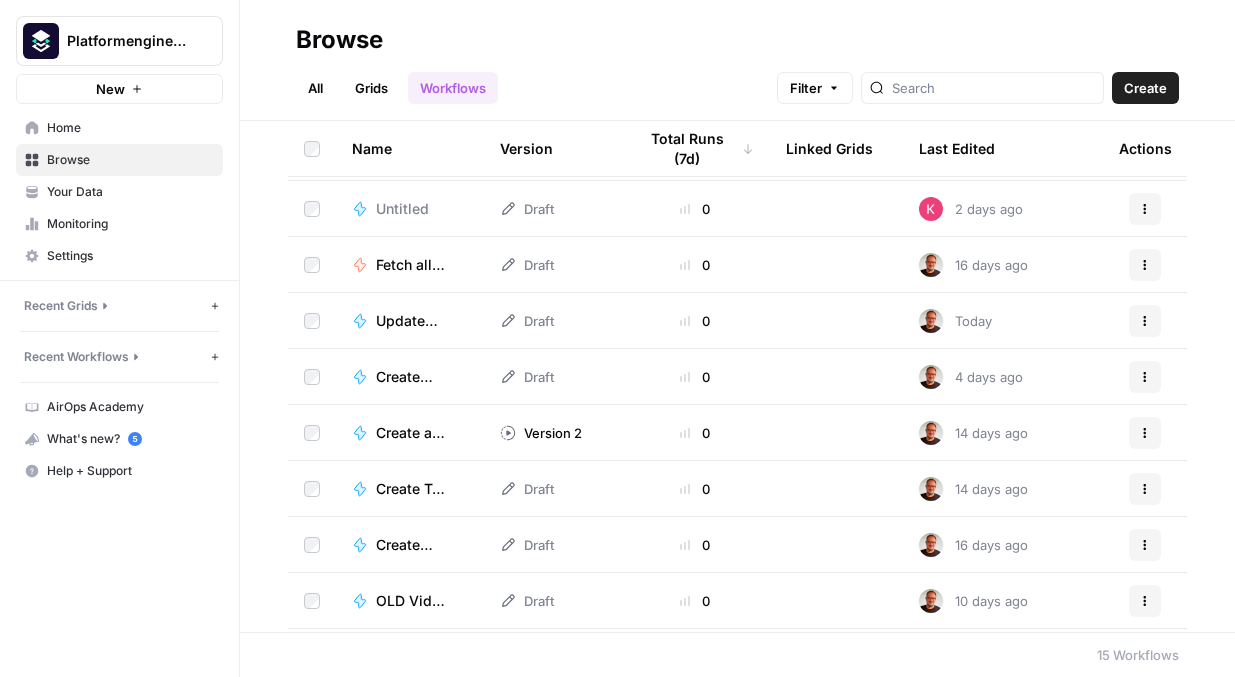 click on "Update tool profile" at bounding box center (414, 321) 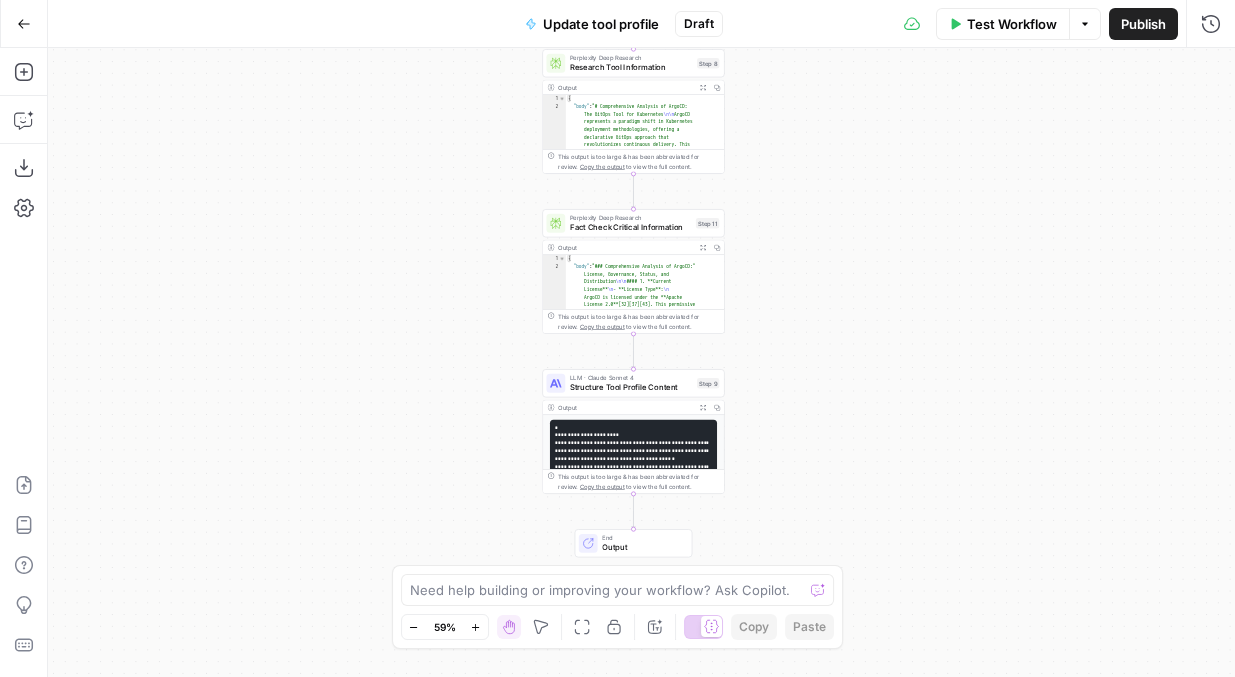 click on "**********" at bounding box center [632, 499] 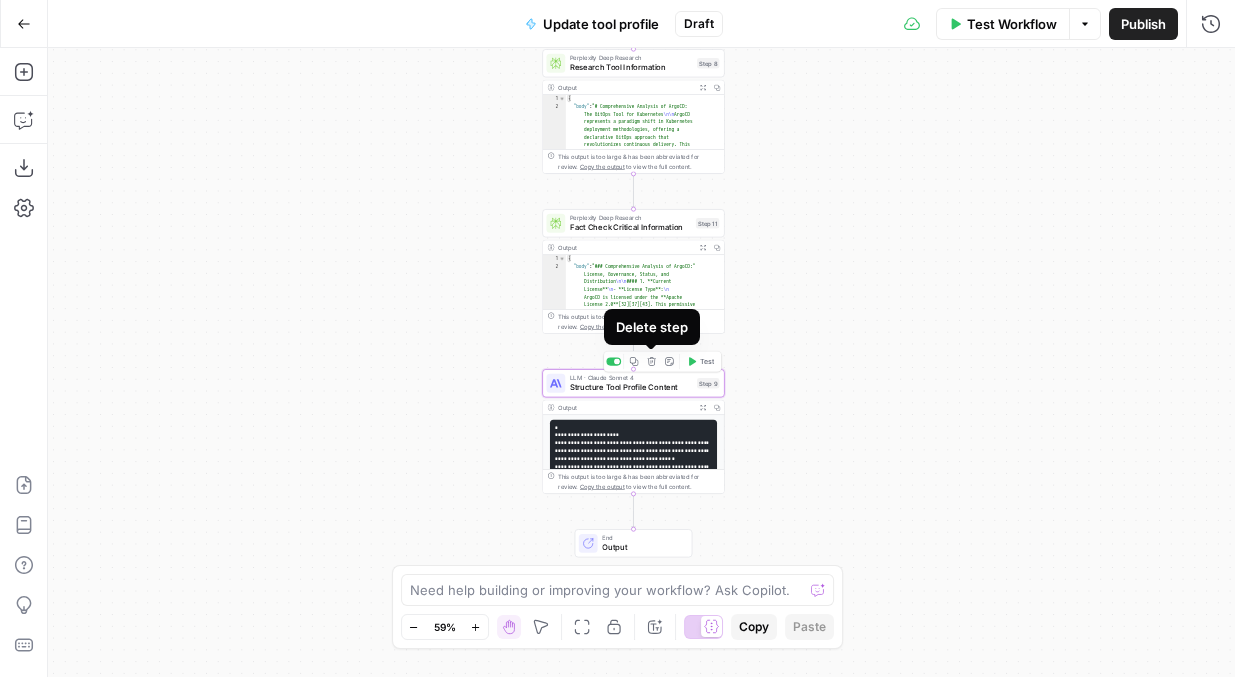 click 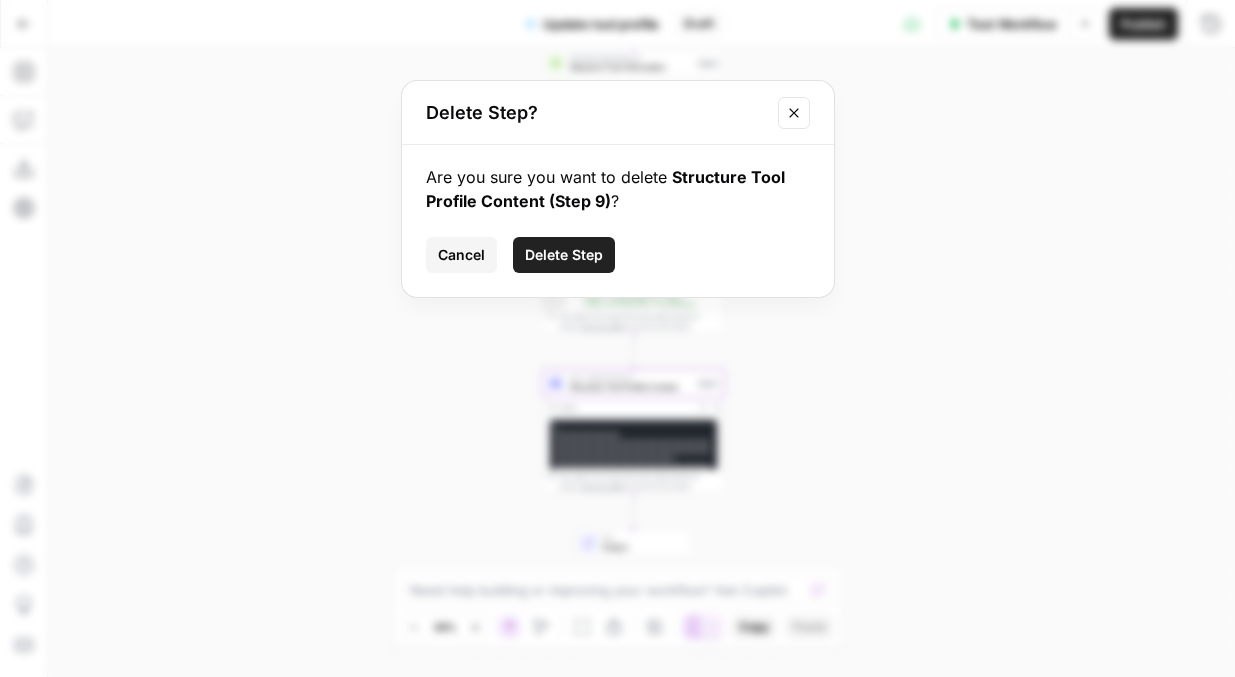 click on "Delete Step" at bounding box center [564, 255] 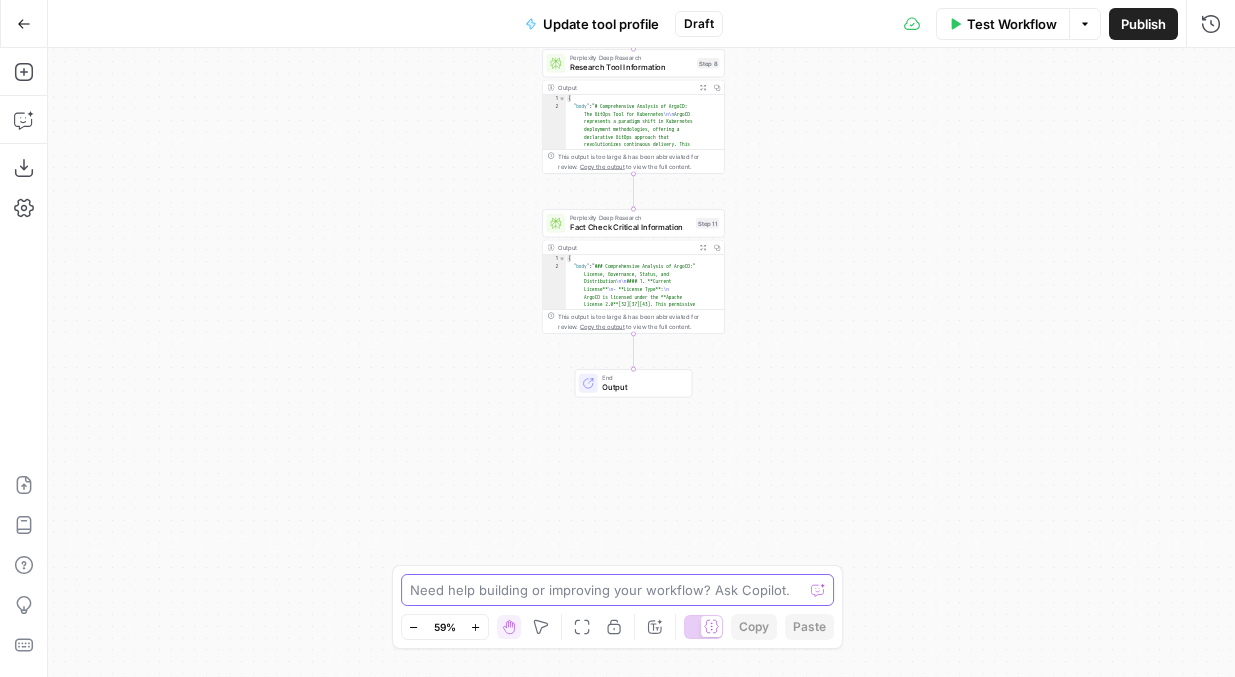 click at bounding box center [607, 590] 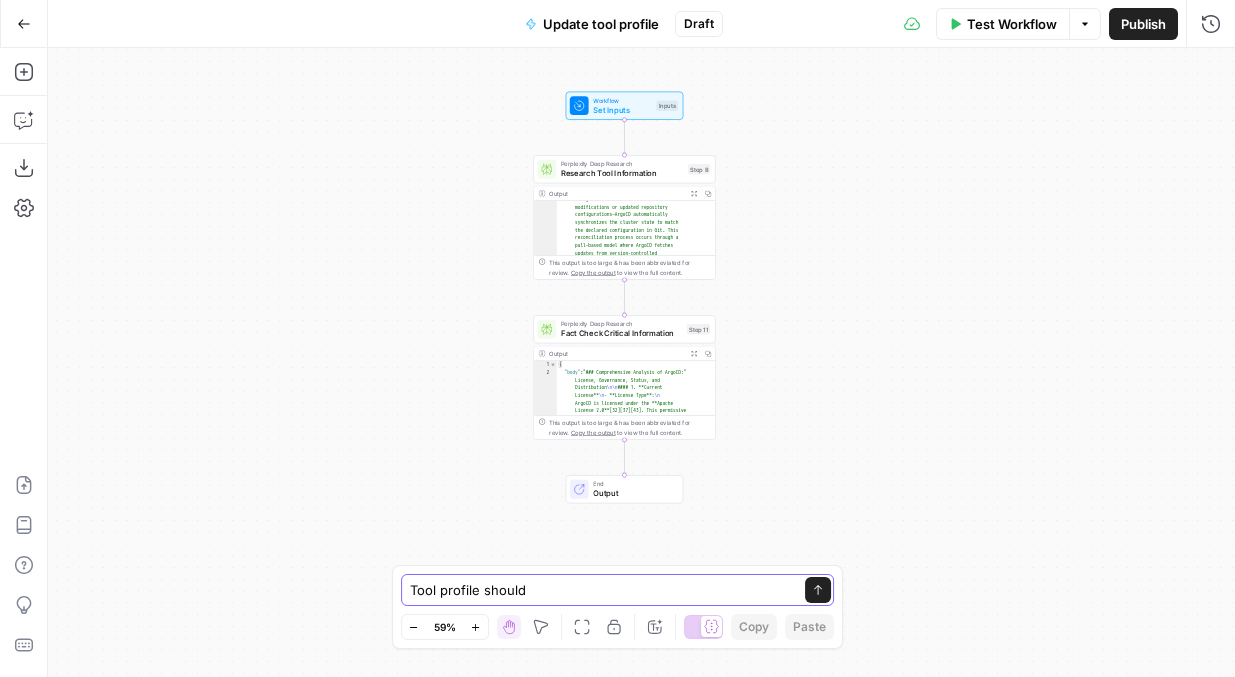 scroll, scrollTop: 932, scrollLeft: 0, axis: vertical 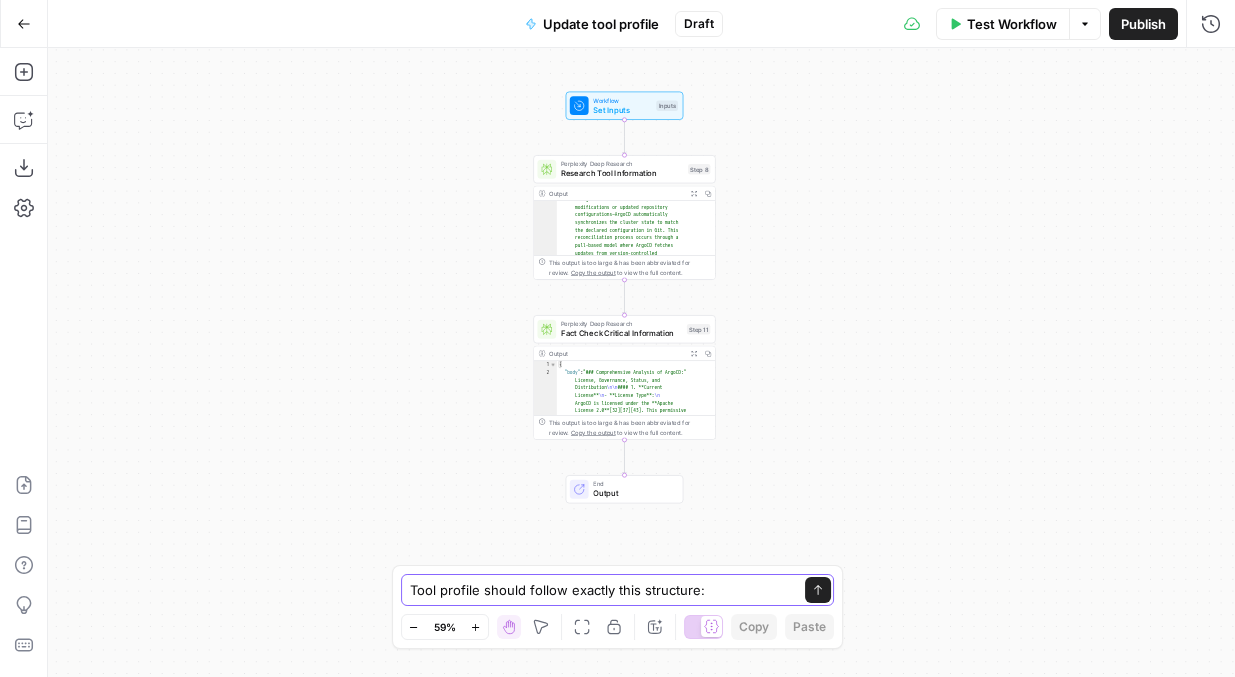 click on "Tool profile should follow exactly this structure:" at bounding box center [598, 590] 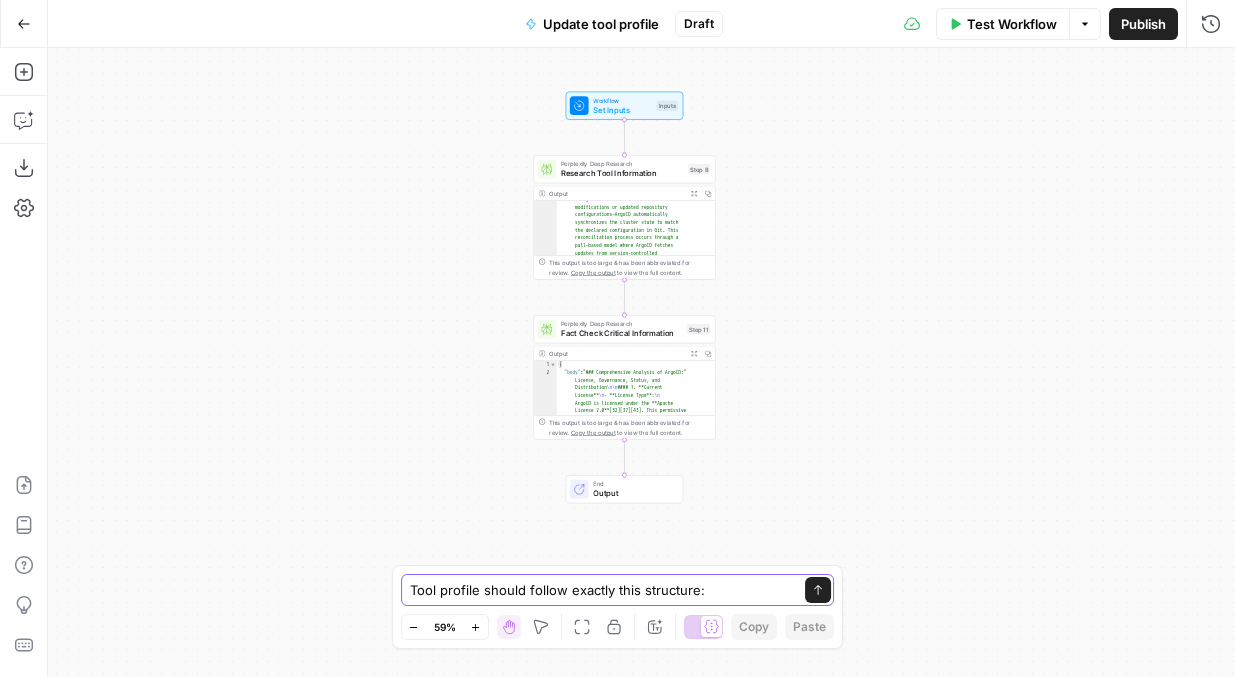 paste on "Terraform
Infrastructure as code tool for provisioning and managing cloud and on-premises resources using declarative configuration files.
Profile
Terraform is an infrastructure as code (IaC) tool developed by HashiCorp that enables users to define, provision, and manage cloud and on-premises resources using declarative configuration files. It addresses critical challenges in modern infrastructure management, including manual provisioning errors, multi-cloud complexity, and lack of version control. By codifying infrastructure, Terraform automates deployment, ensures consistency, and supports collaboration across teams.
The tool uses HashiCorp Configuration Language (HCL), a human-readable syntax for defining resources where users declare what infrastructure should exist rather than how to build it. Terraform's engine then calculates and executes necessary changes through its state management system and resource dependency graph.
Focus
Terraform solves the fundamental challenge of managing infrastructure m..." 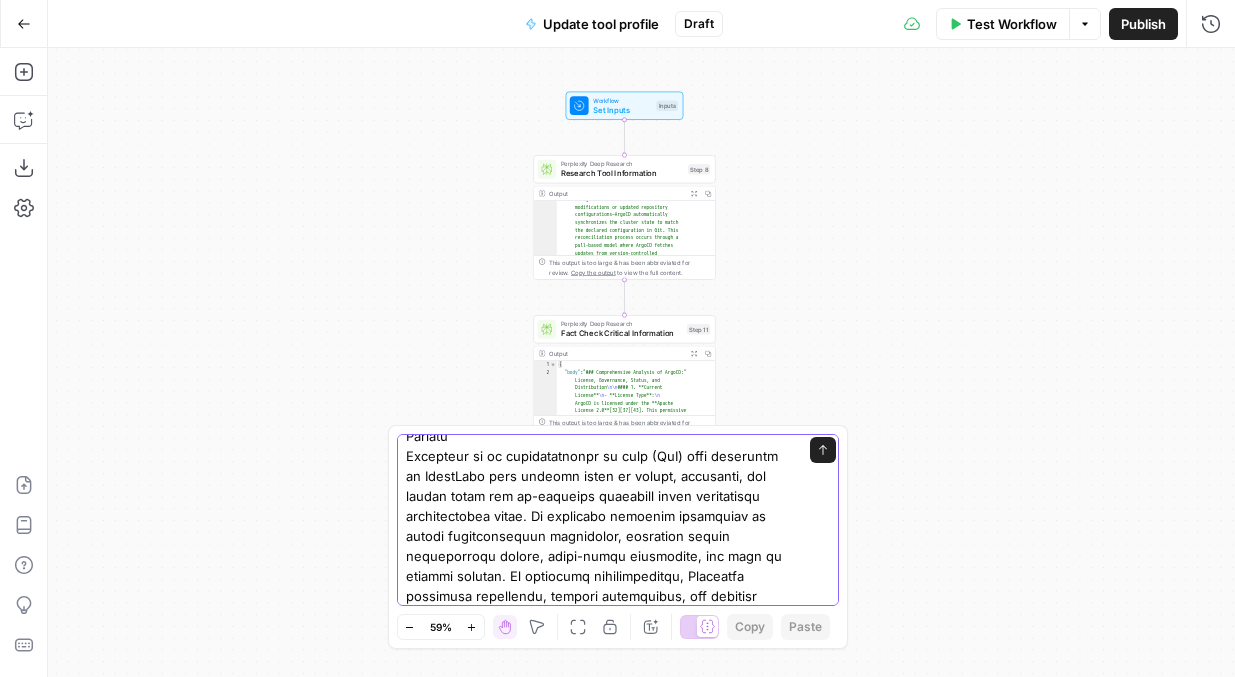 scroll, scrollTop: 0, scrollLeft: 0, axis: both 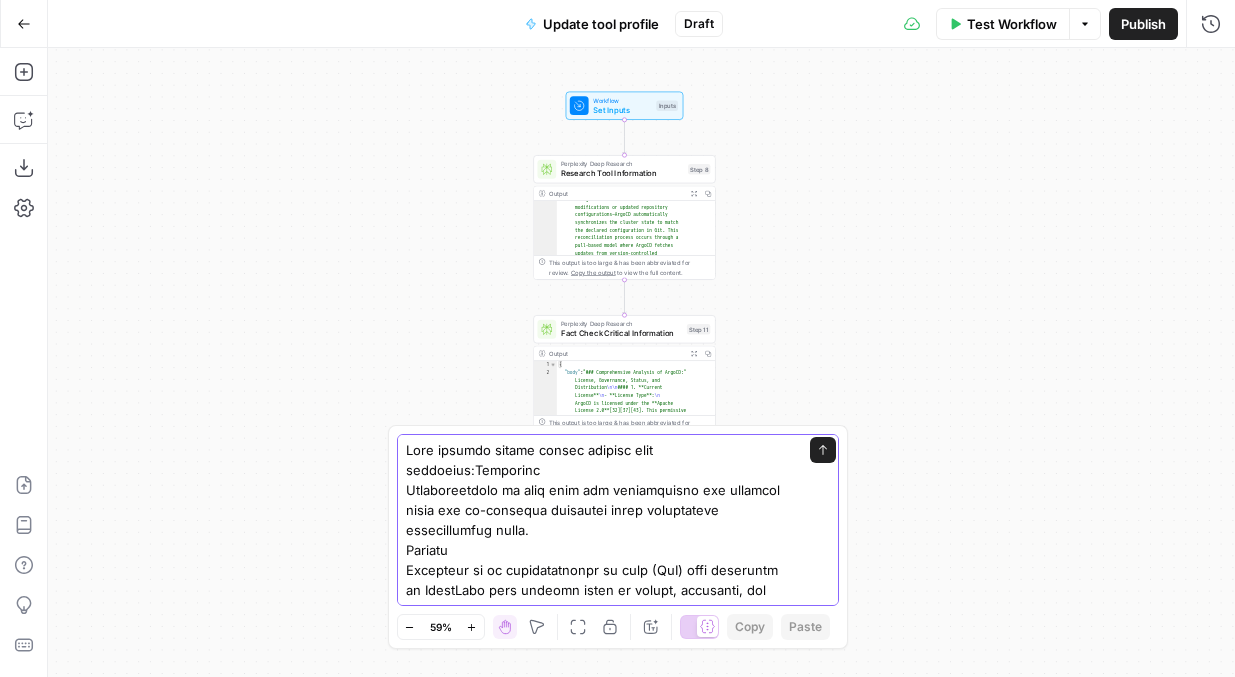 click at bounding box center (598, 1320) 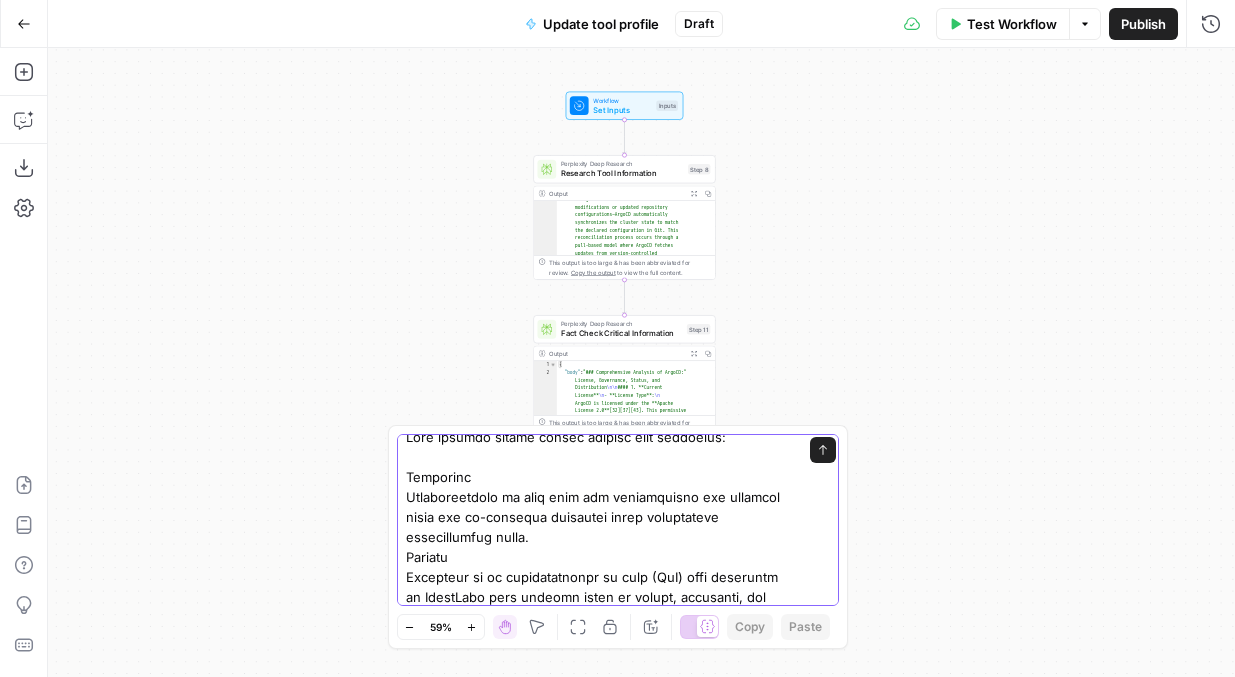 scroll, scrollTop: 12, scrollLeft: 0, axis: vertical 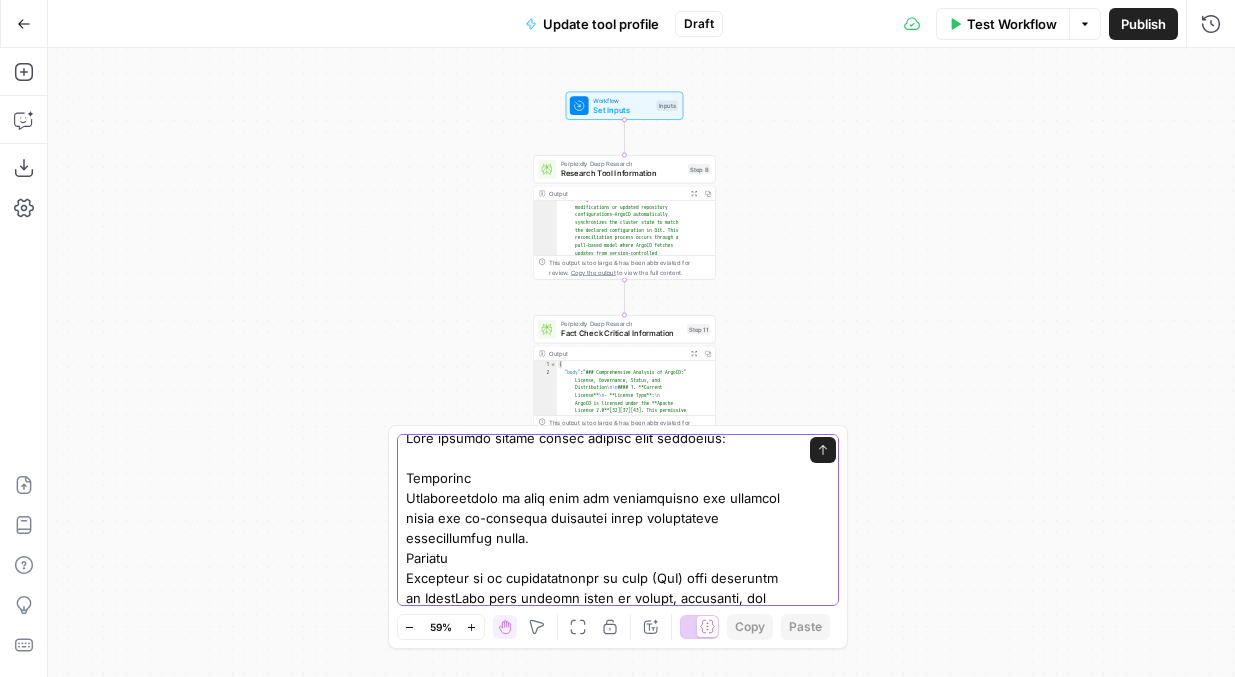 drag, startPoint x: 524, startPoint y: 541, endPoint x: 383, endPoint y: 483, distance: 152.4631 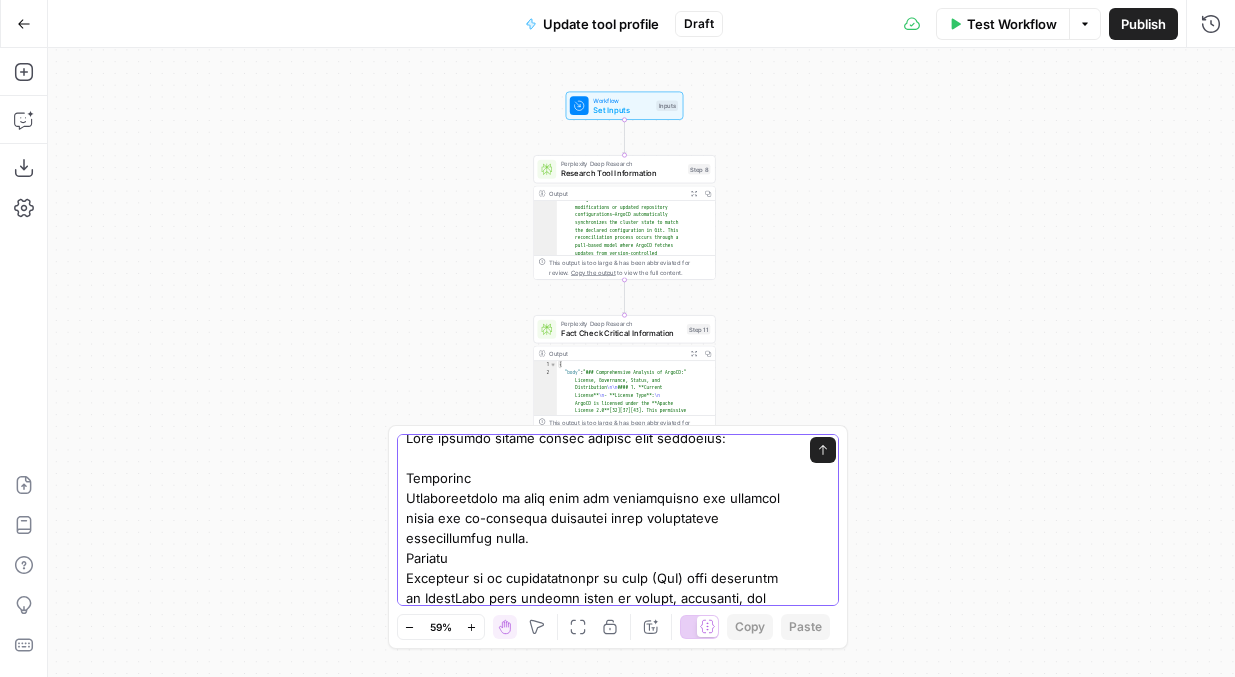 click at bounding box center (598, 1318) 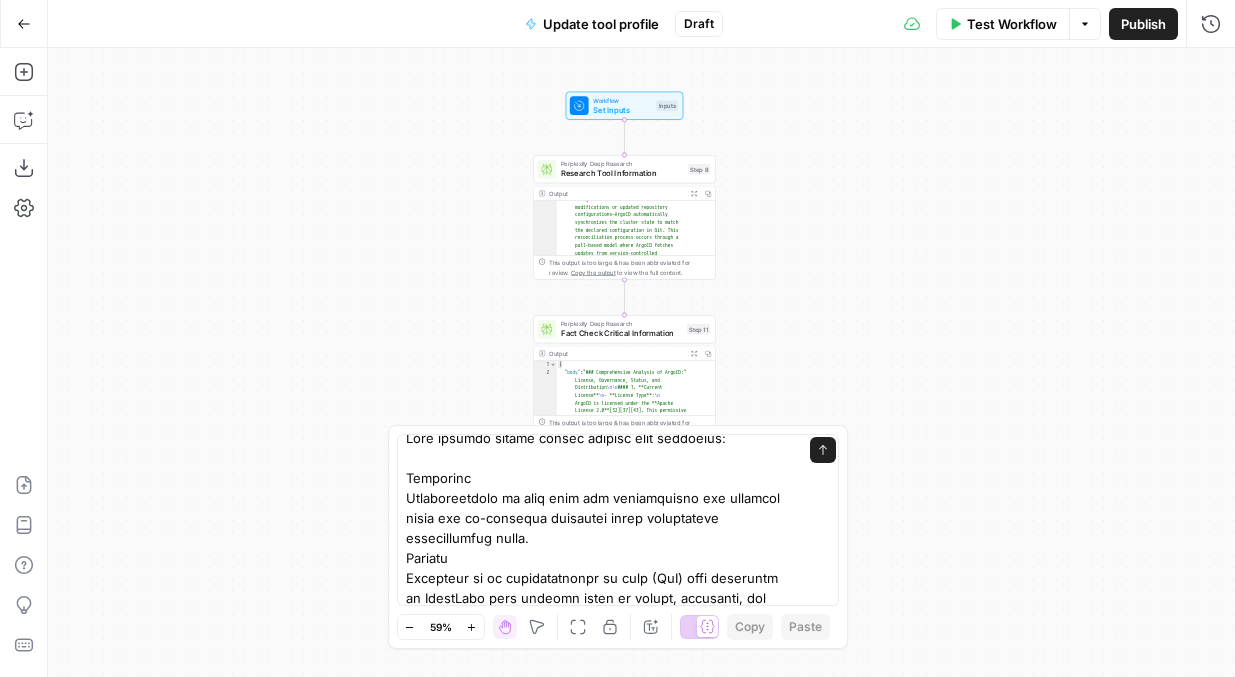 click on "Send" at bounding box center (618, 520) 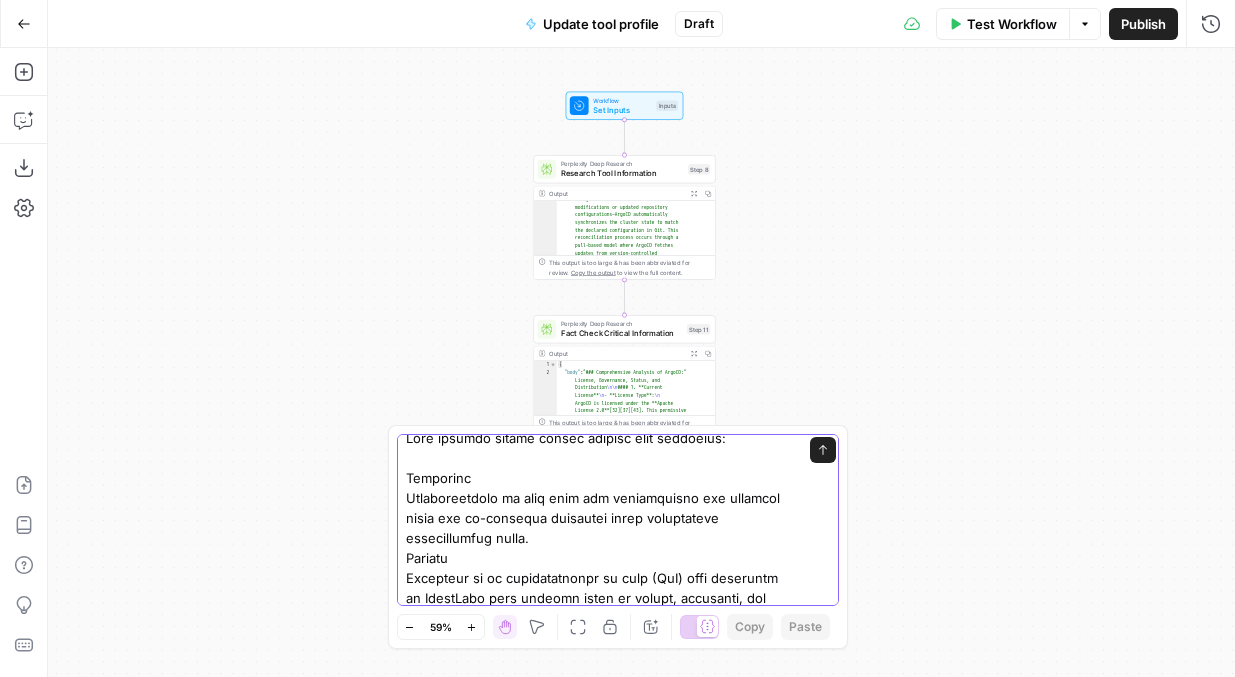 scroll, scrollTop: 0, scrollLeft: 0, axis: both 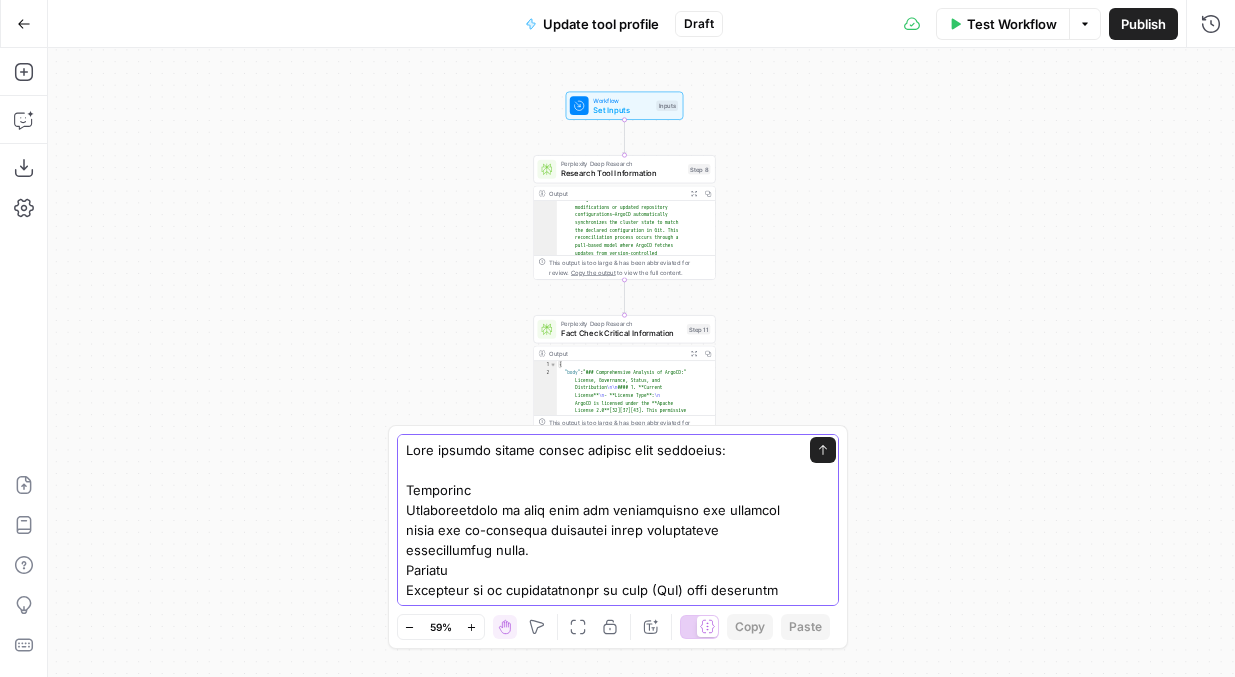 click at bounding box center [598, 1330] 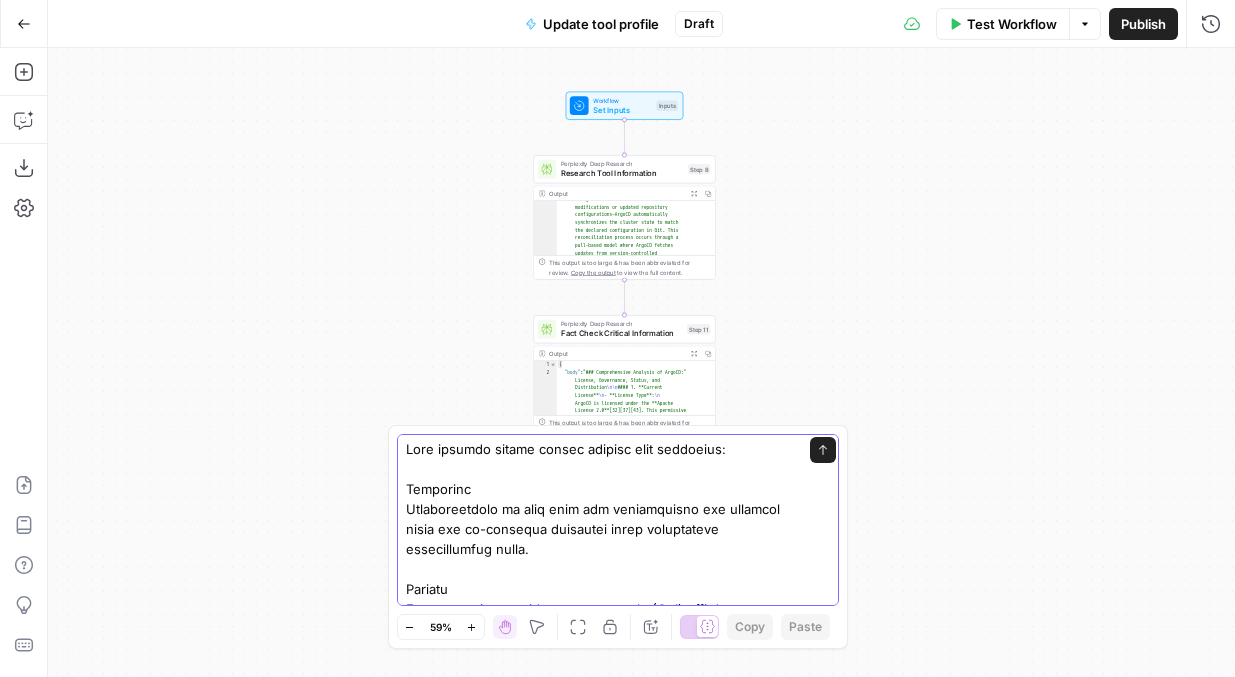 scroll, scrollTop: 0, scrollLeft: 0, axis: both 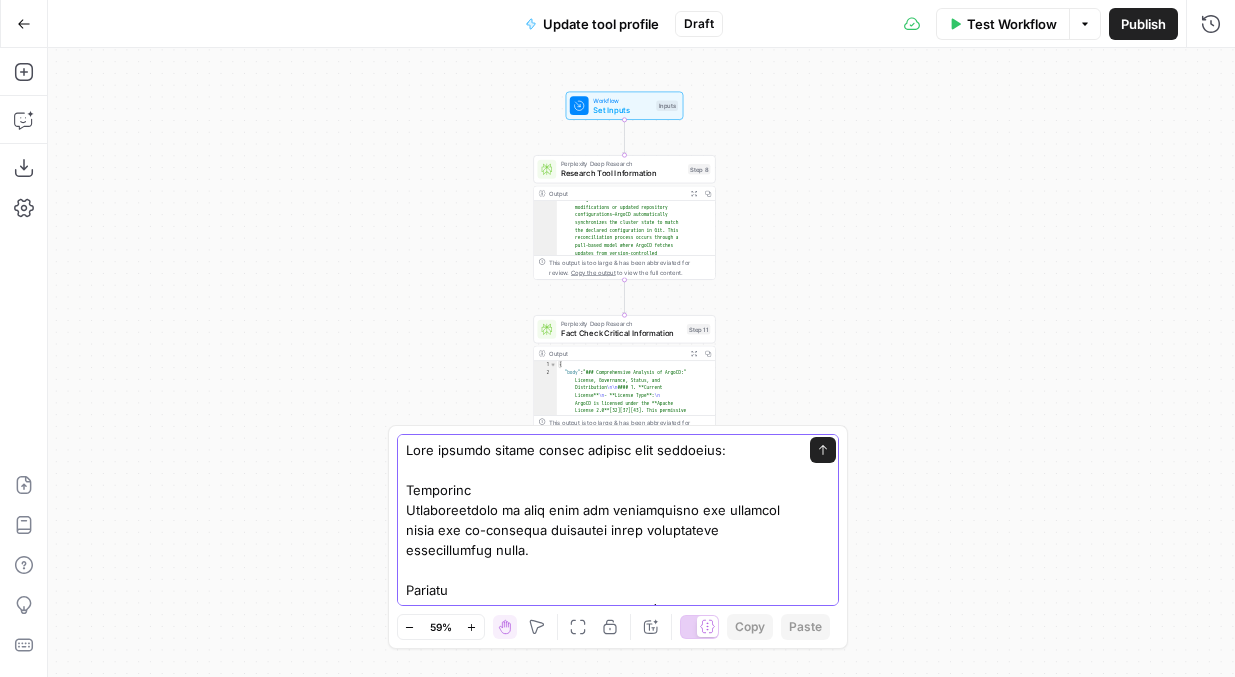 click at bounding box center [598, 1340] 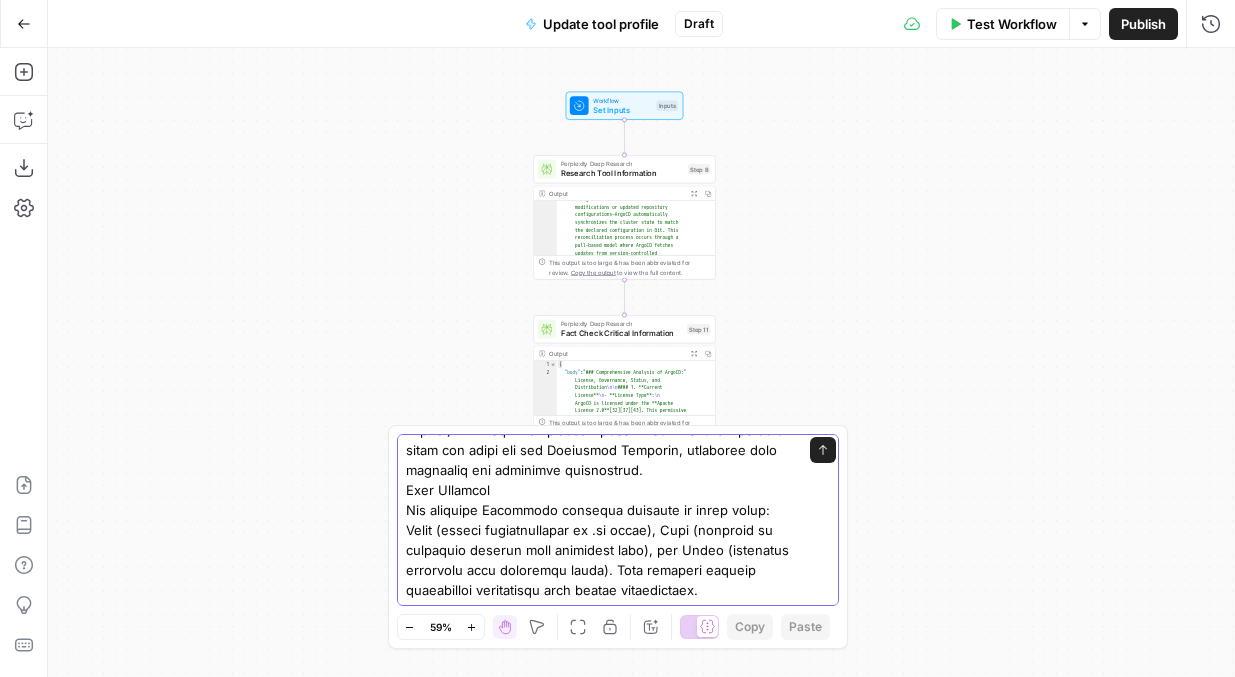 scroll, scrollTop: 1680, scrollLeft: 0, axis: vertical 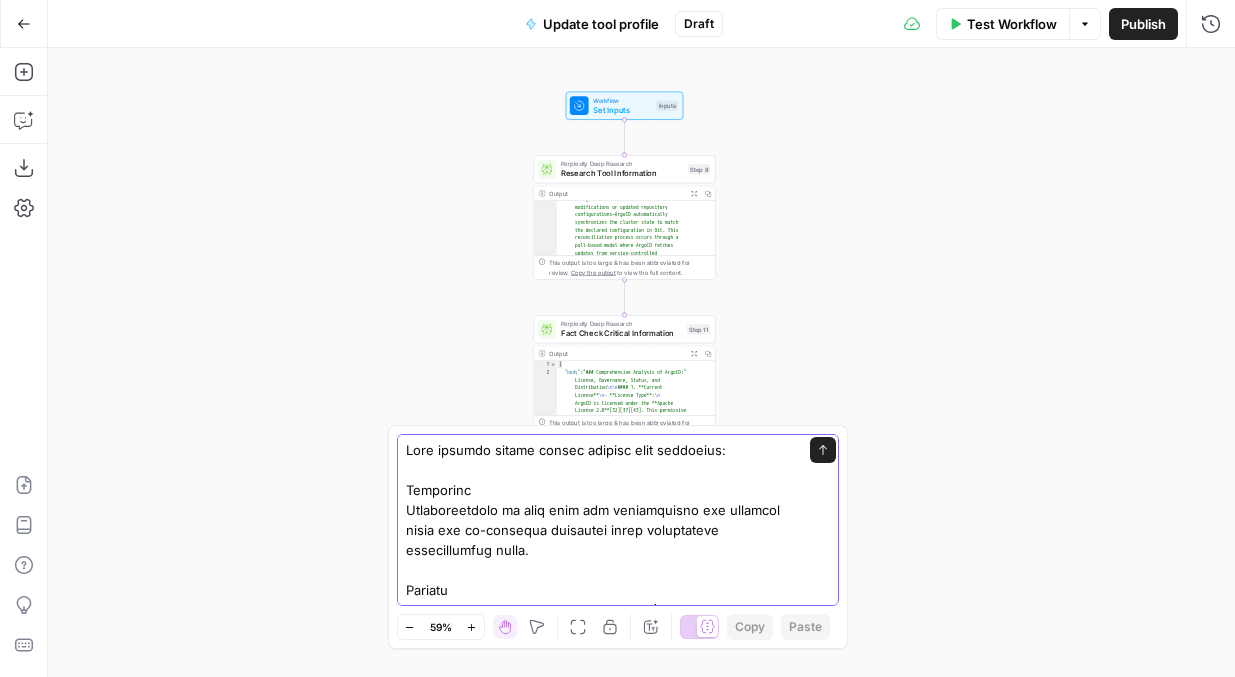 drag, startPoint x: 733, startPoint y: 572, endPoint x: 404, endPoint y: 404, distance: 369.41168 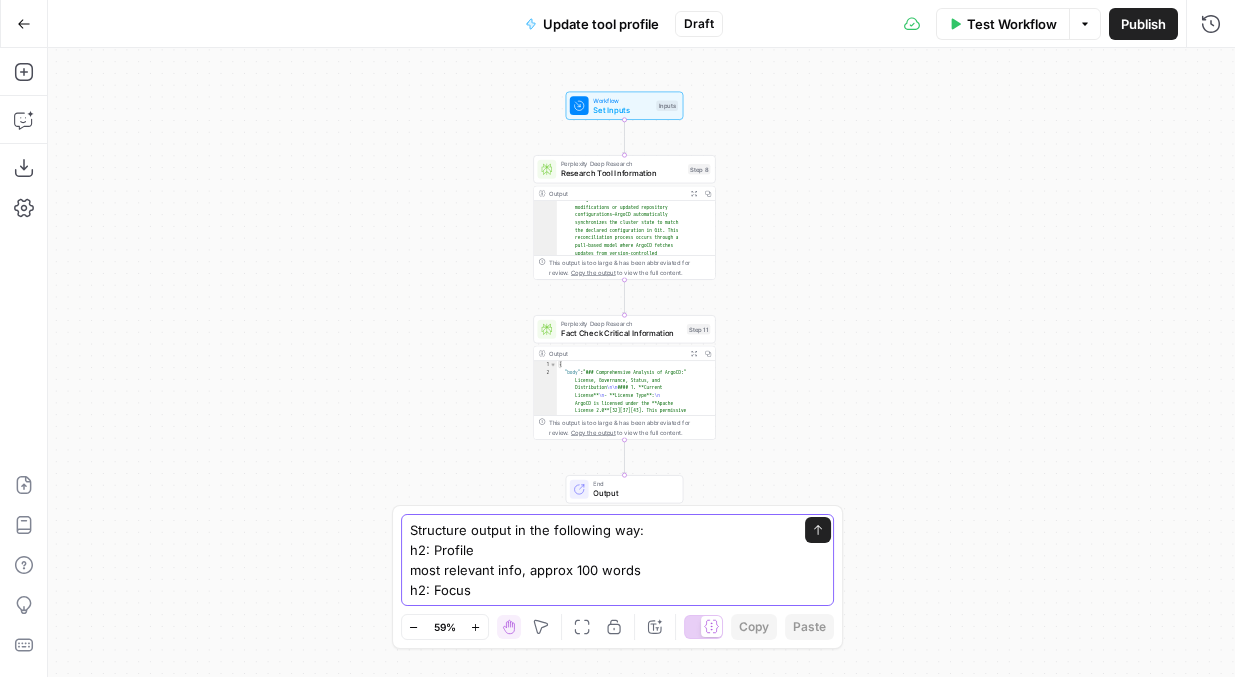 click on "Structure output in the following way:
h2: Profile
most relevant info, approx 100 words
h2: Focus" at bounding box center [598, 560] 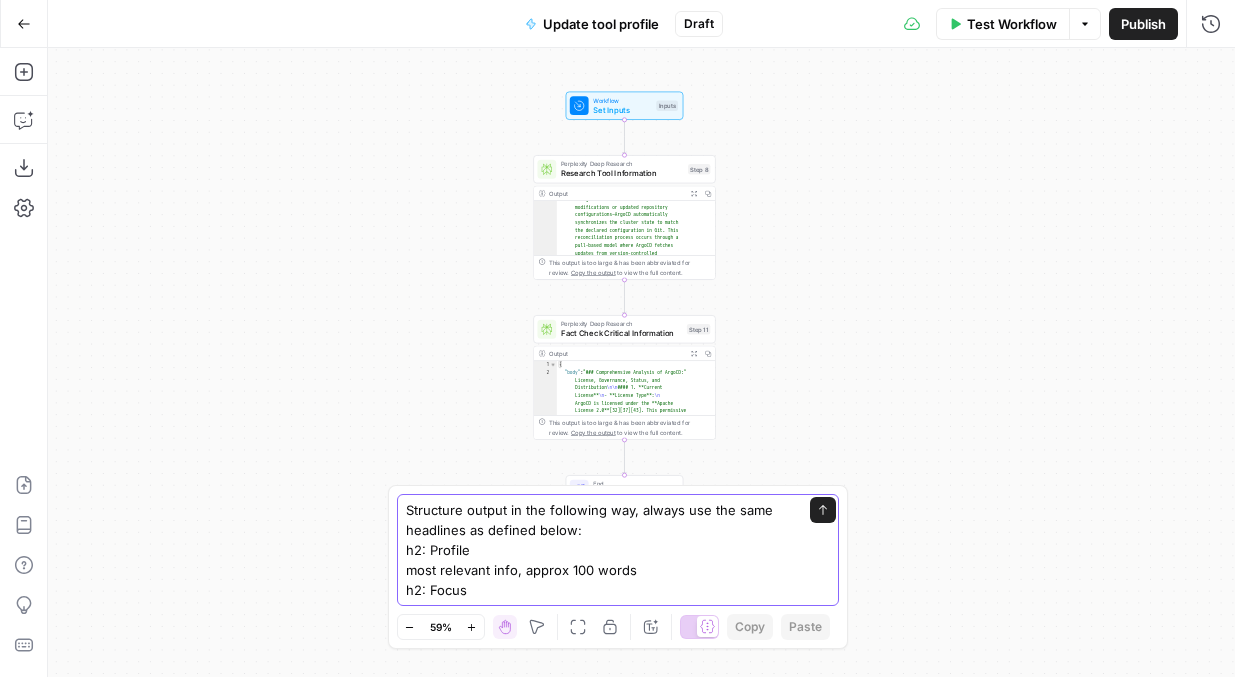click on "Structure output in the following way, always use the same headlines as defined below:
h2: Profile
most relevant info, approx 100 words
h2: Focus" at bounding box center [598, 550] 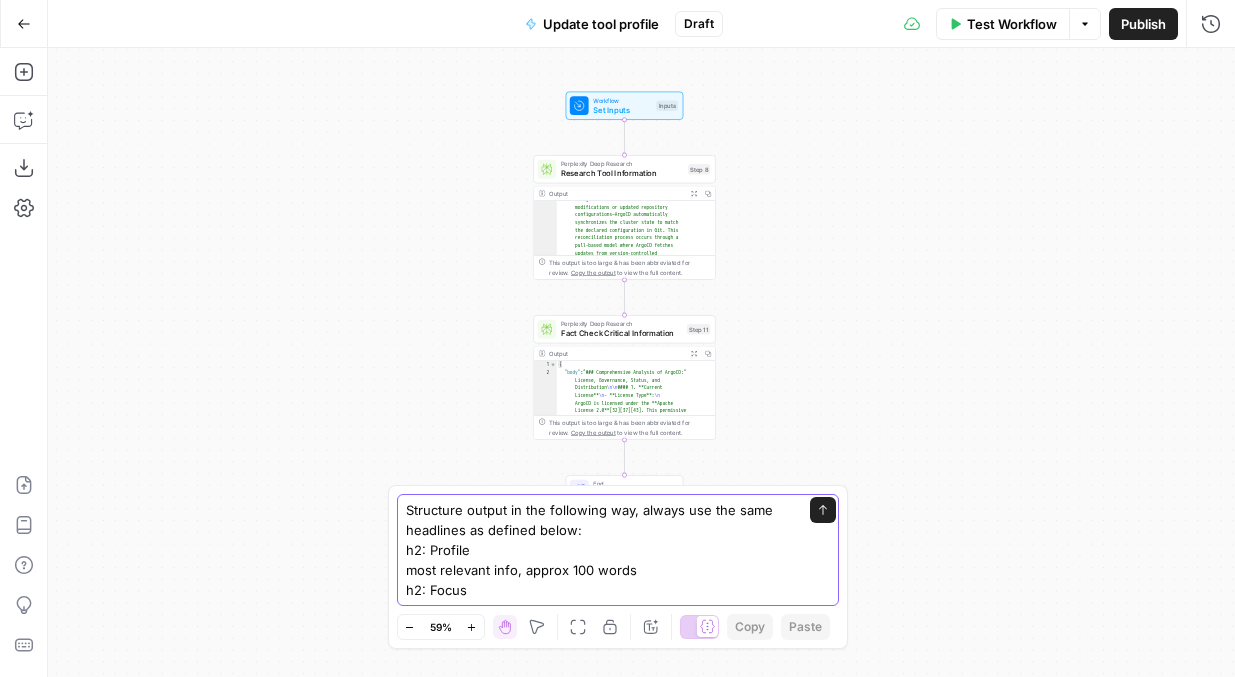 click on "Structure output in the following way, always use the same headlines as defined below:
h2: Profile
most relevant info, approx 100 words
h2: Focus" at bounding box center (598, 550) 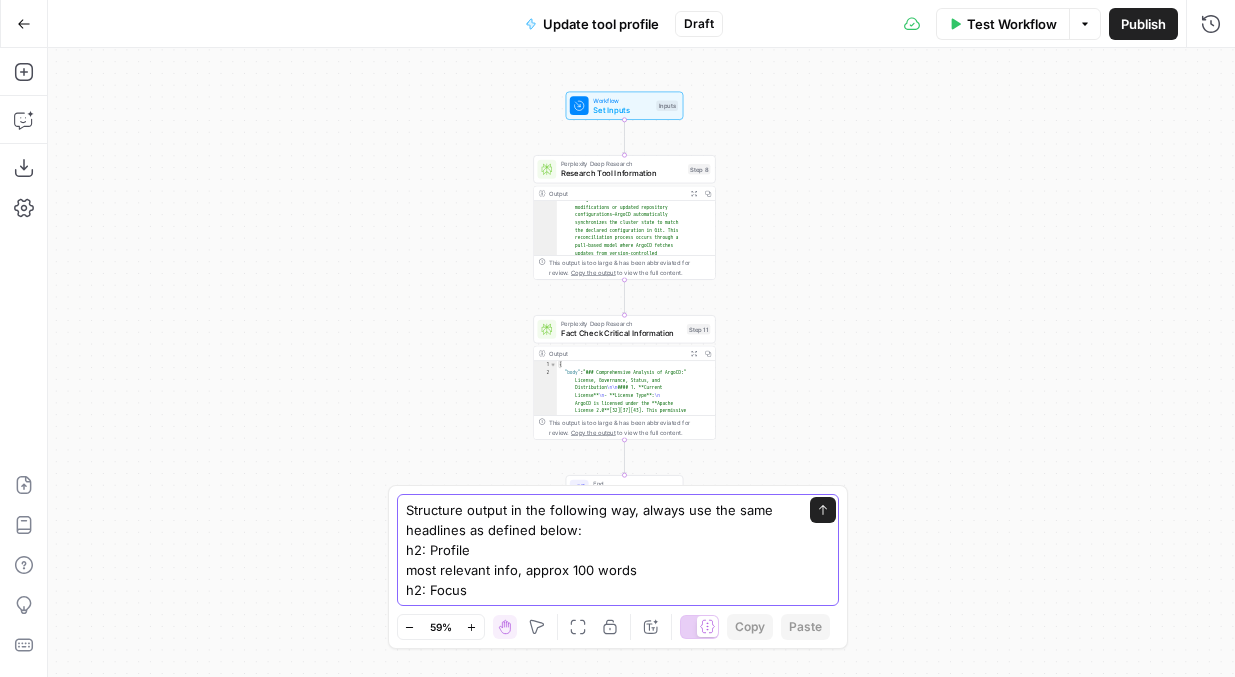 click on "Structure output in the following way, always use the same headlines as defined below:
h2: Profile
most relevant info, approx 100 words
h2: Focus" at bounding box center (598, 550) 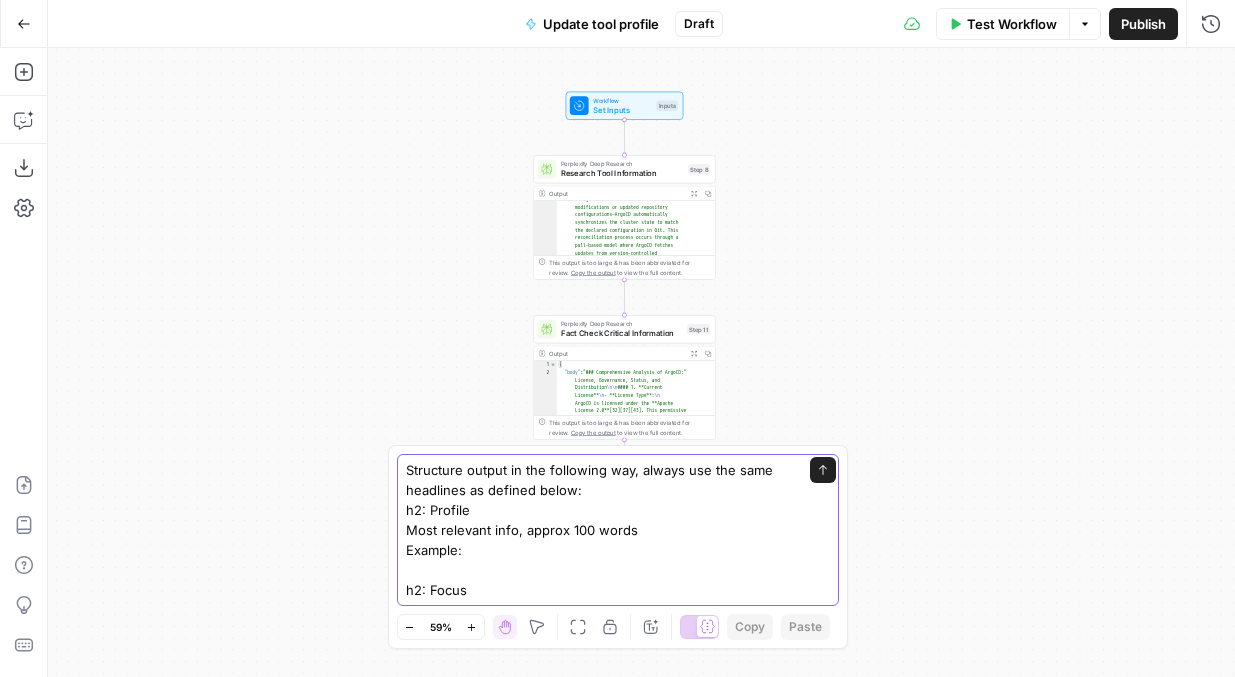 paste on "ArgoCD is a declarative GitOps continuous delivery tool designed specifically for Kubernetes environments. It implements GitOps principles by treating Git repositories as the single source of truth for application configurations, automatically synchronizing desired states with live cluster deployments.
As a Cloud Native Computing Foundation (CNCF) graduated project, ArgoCD addresses critical challenges in modern cloud-native environments by providing automated drift detection, multi-cluster management, and robust synchronization capabilities. The tool leverages Kubernetes controllers to continuously monitor live states against declared configurations, enabling teams to maintain consistent application deployments across complex distributed systems." 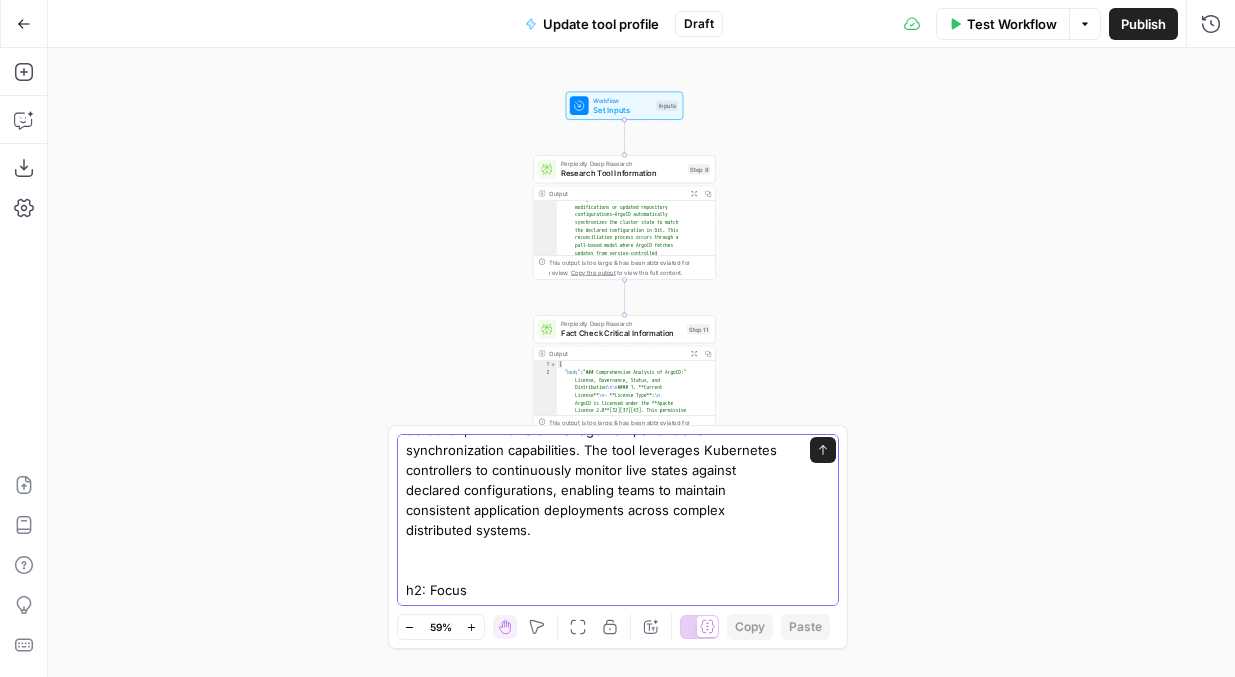 scroll, scrollTop: 340, scrollLeft: 0, axis: vertical 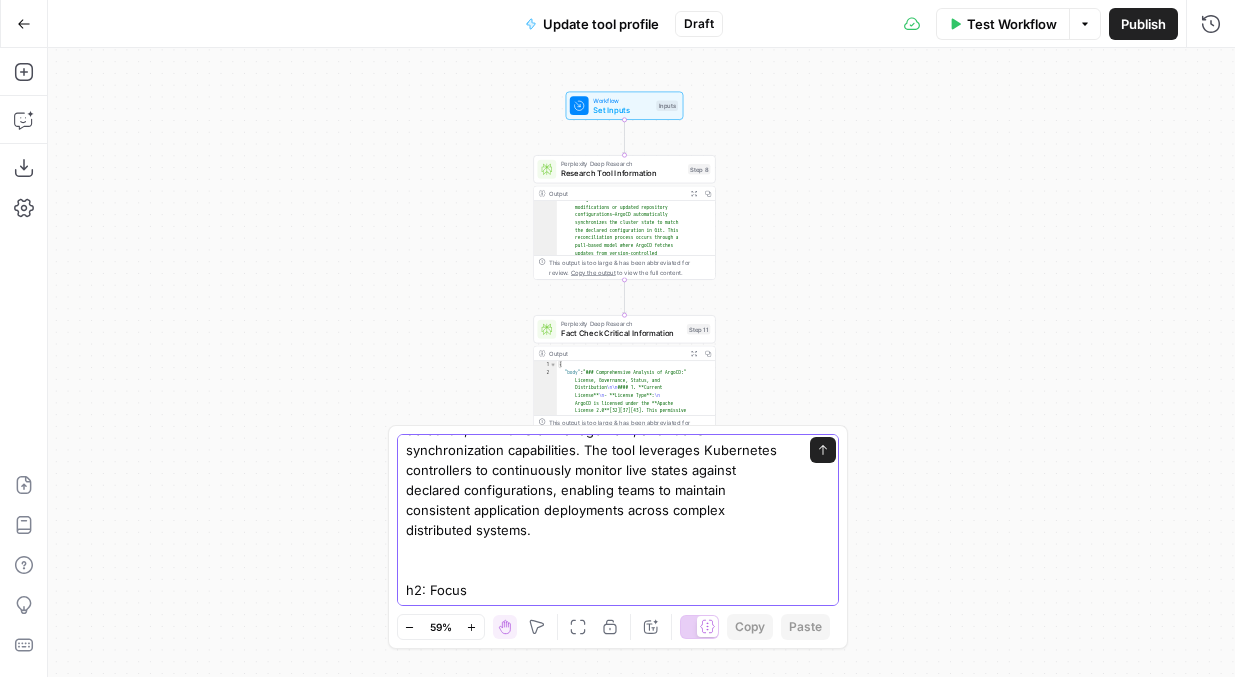 click on "Structure output in the following way, always use the same headlines as defined below:
h2: Profile
Most relevant info, approx 100 words
Example: ArgoCD is a declarative GitOps continuous delivery tool designed specifically for Kubernetes environments. It implements GitOps principles by treating Git repositories as the single source of truth for application configurations, automatically synchronizing desired states with live cluster deployments.
As a Cloud Native Computing Foundation (CNCF) graduated project, ArgoCD addresses critical challenges in modern cloud-native environments by providing automated drift detection, multi-cluster management, and robust synchronization capabilities. The tool leverages Kubernetes controllers to continuously monitor live states against declared configurations, enabling teams to maintain consistent application deployments across complex distributed systems.
h2: Focus" at bounding box center (598, 370) 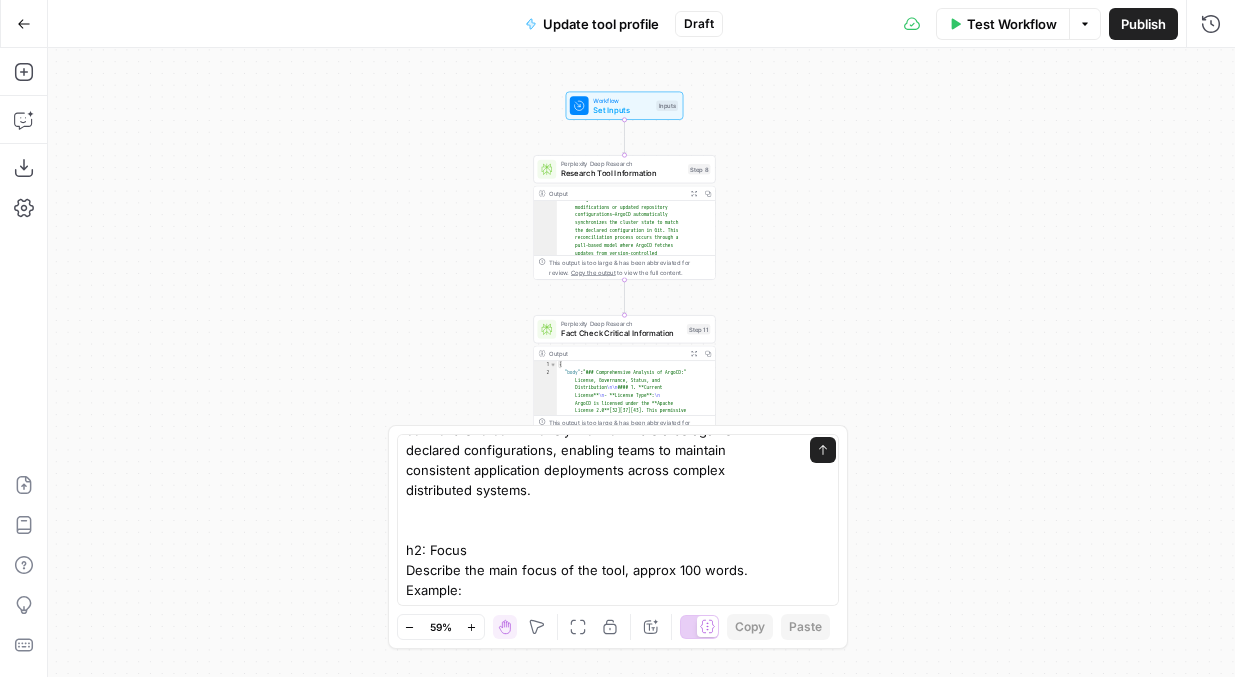 scroll, scrollTop: 0, scrollLeft: 0, axis: both 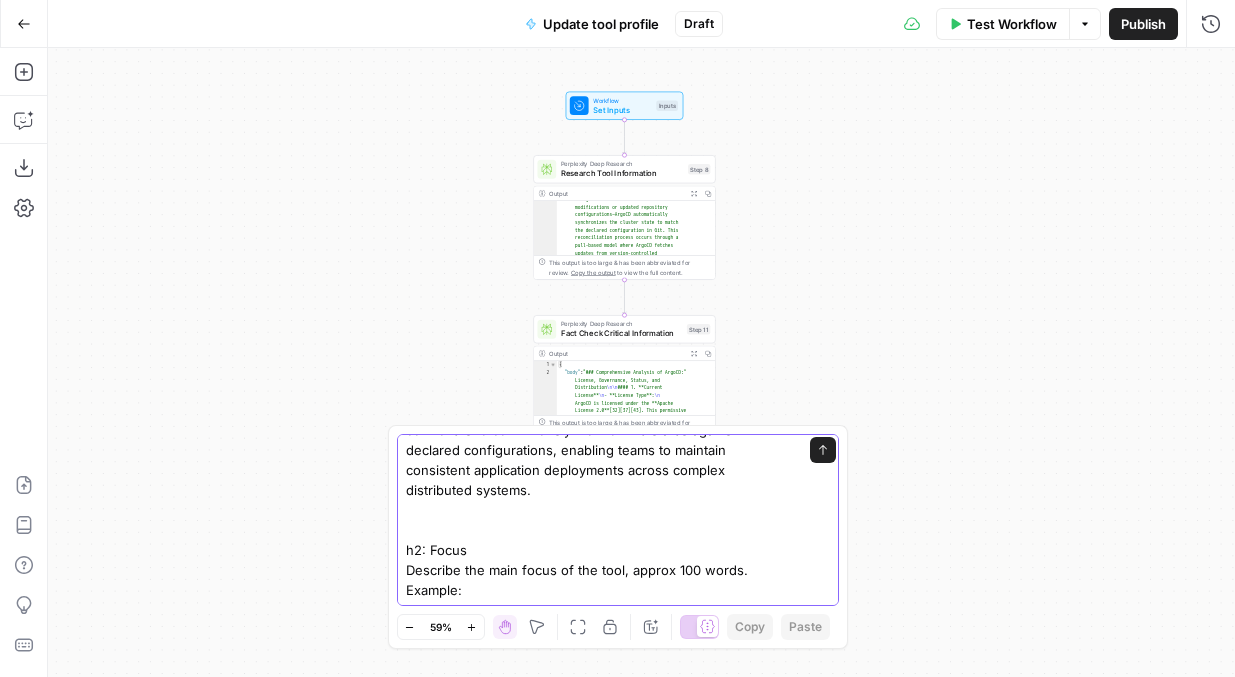 paste on "ArgoCD solves the fundamental problem of maintaining consistency between declared application configurations and running Kubernetes workloads. It eliminates deployment errors, enhances auditability, and streamlines compliance by automating the synchronization process between Git repositories and cluster states.
The tool primarily targets platform engineering teams, DevOps engineers, and enterprises managing complex microservices architectures across multiple Kubernetes clusters. Organizations with stringent compliance requirements particularly benefit from ArgoCD's Git-based versioning and comprehensive audit trails for all configuration changes." 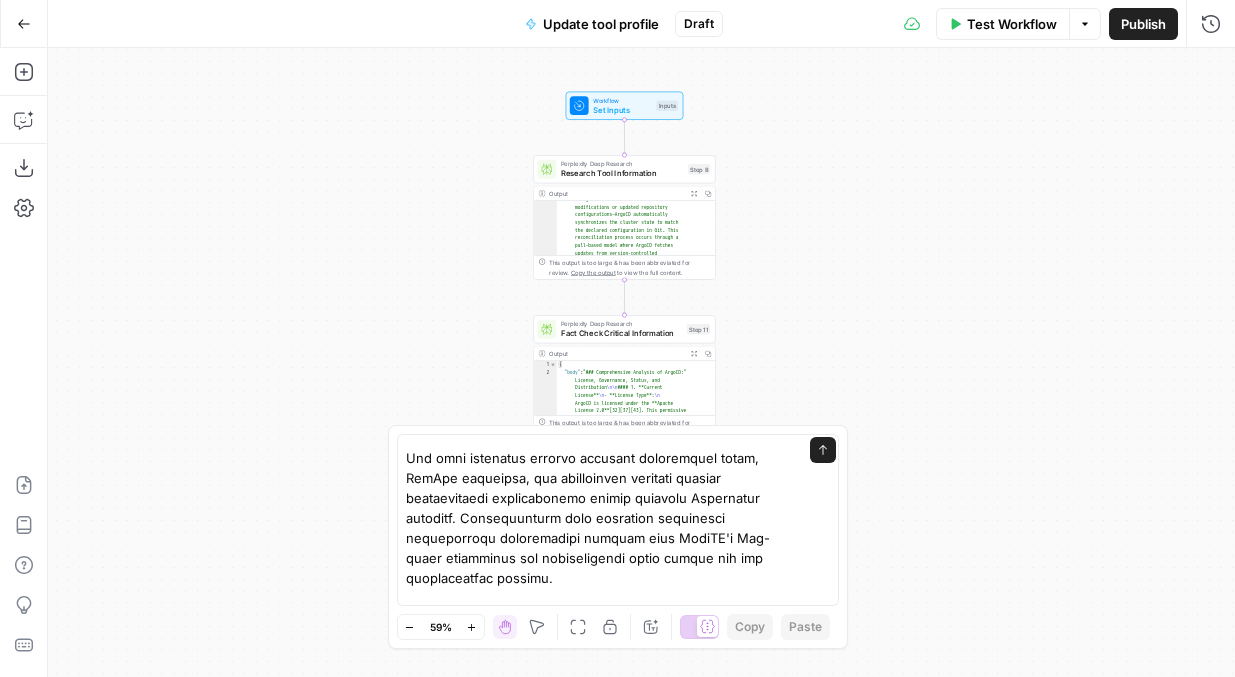 scroll, scrollTop: 0, scrollLeft: 0, axis: both 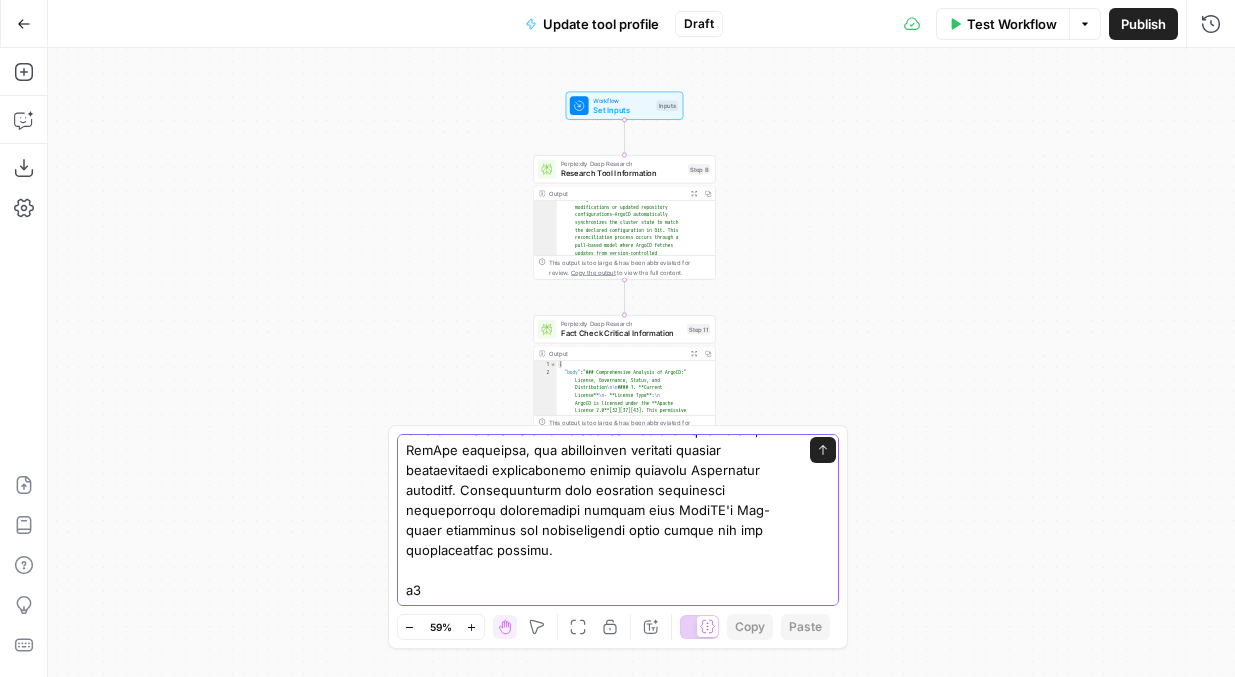 paste on "Background" 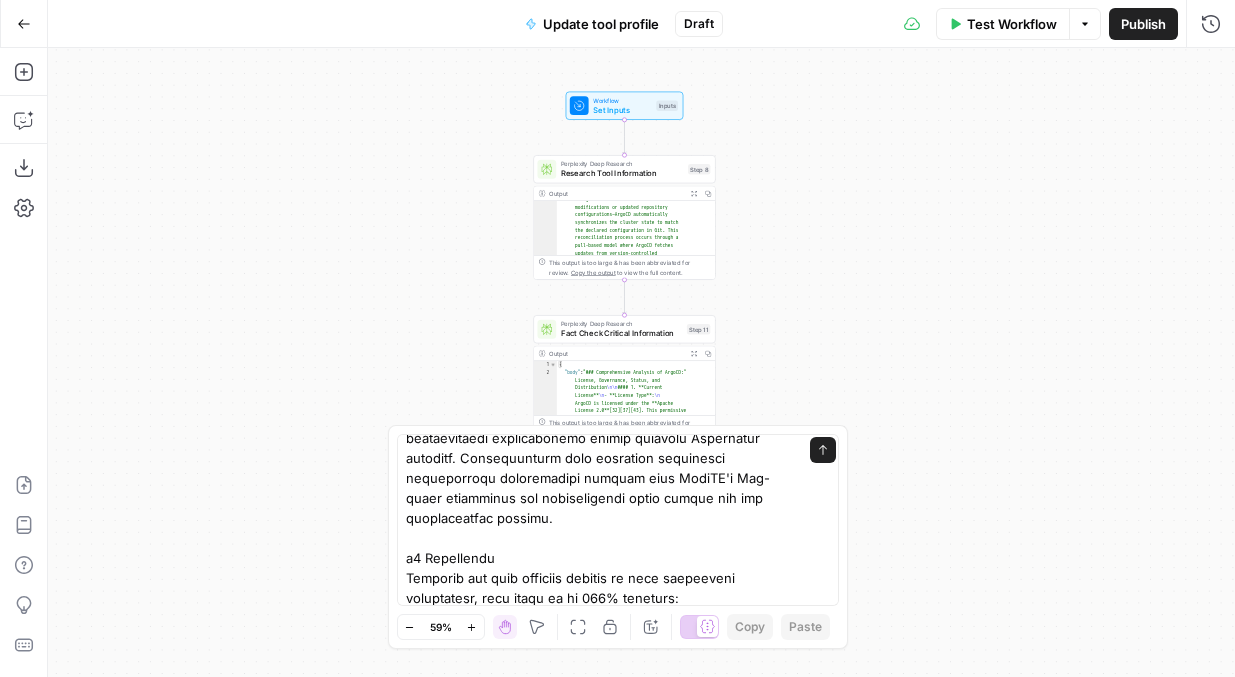 scroll, scrollTop: 0, scrollLeft: 0, axis: both 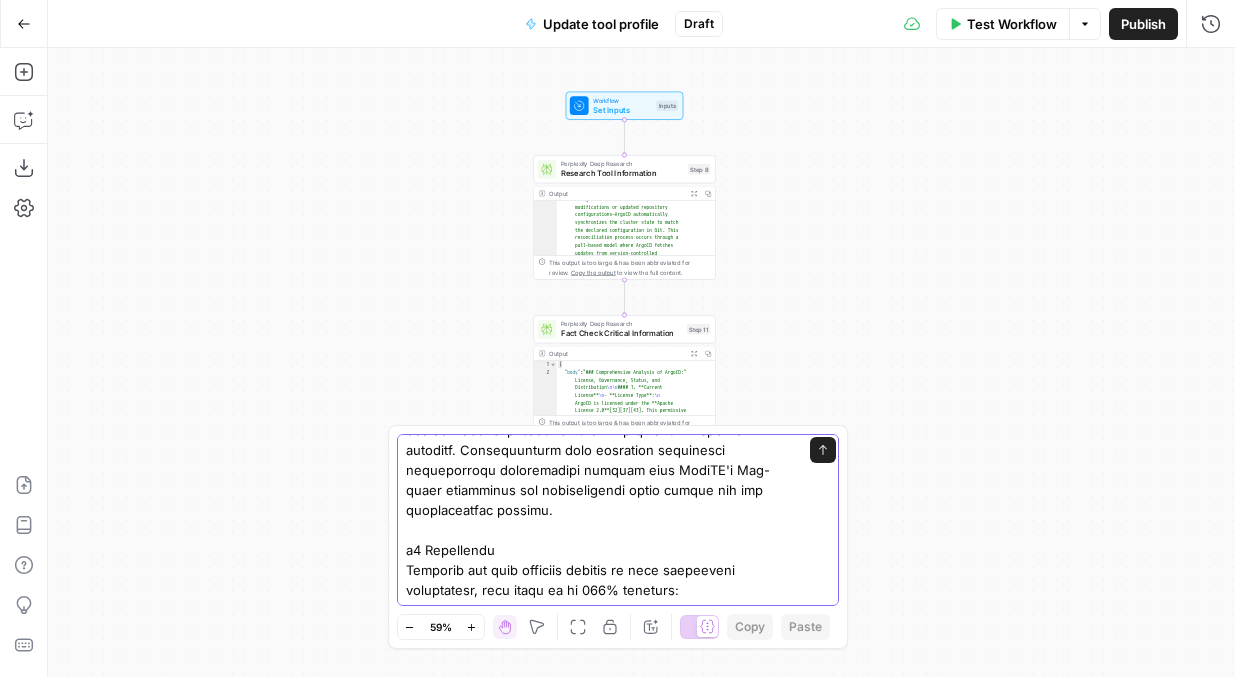 paste on "Originally developed by Applatix and later acquired by Intuit in 2018, ArgoCD was donated to the Cloud Native Computing Foundation where it achieved graduated project status. The project operates under open governance with maintainers from Red Hat, Intuit, Akuity, and independent community contributors.
Notable production deployments include Electronic Arts managing 5000+ microservices, Ticketmaster handling 2000 daily deployments, and Tesla implementing manufacturing system updates with zero downtime. The project maintains active development with quarterly releases and strong community engagement through CNCF governance." 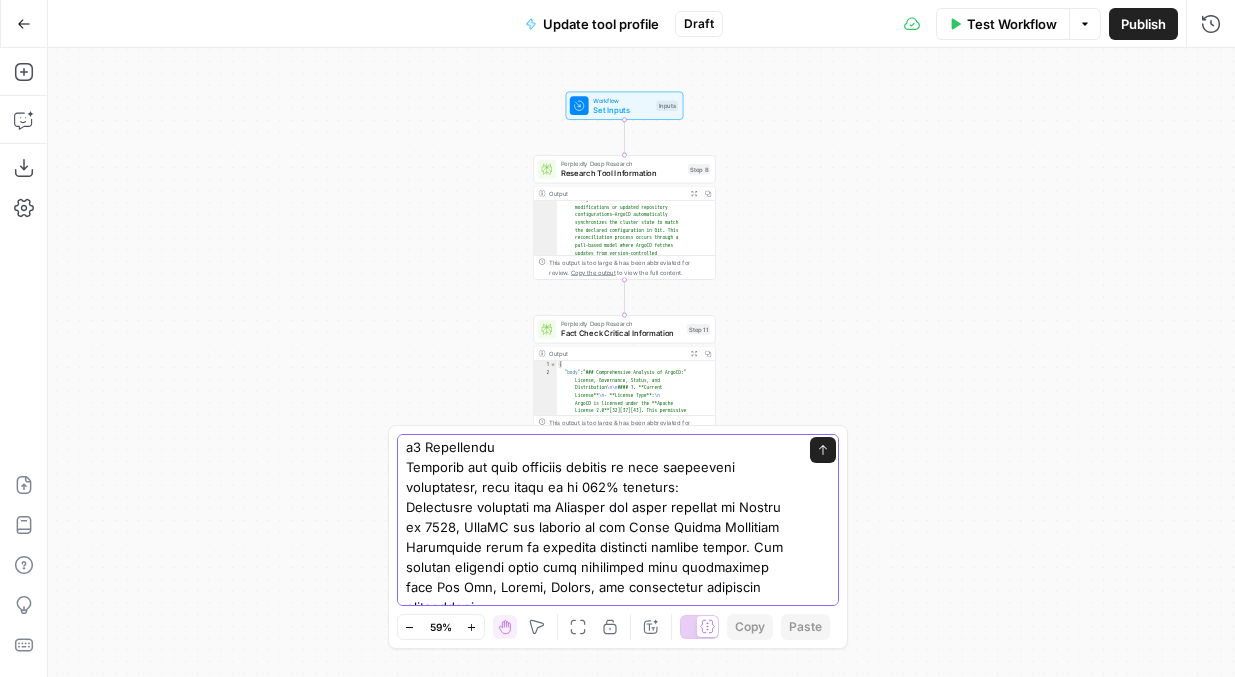 scroll, scrollTop: 784, scrollLeft: 0, axis: vertical 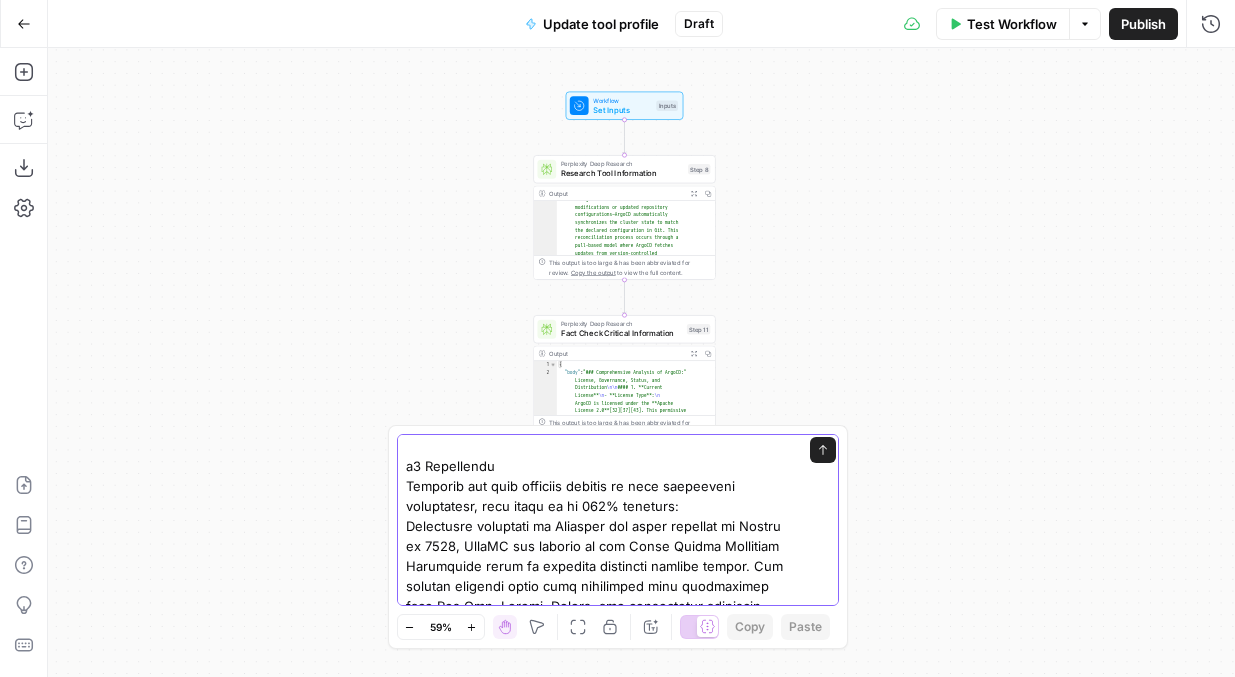 click at bounding box center (598, 216) 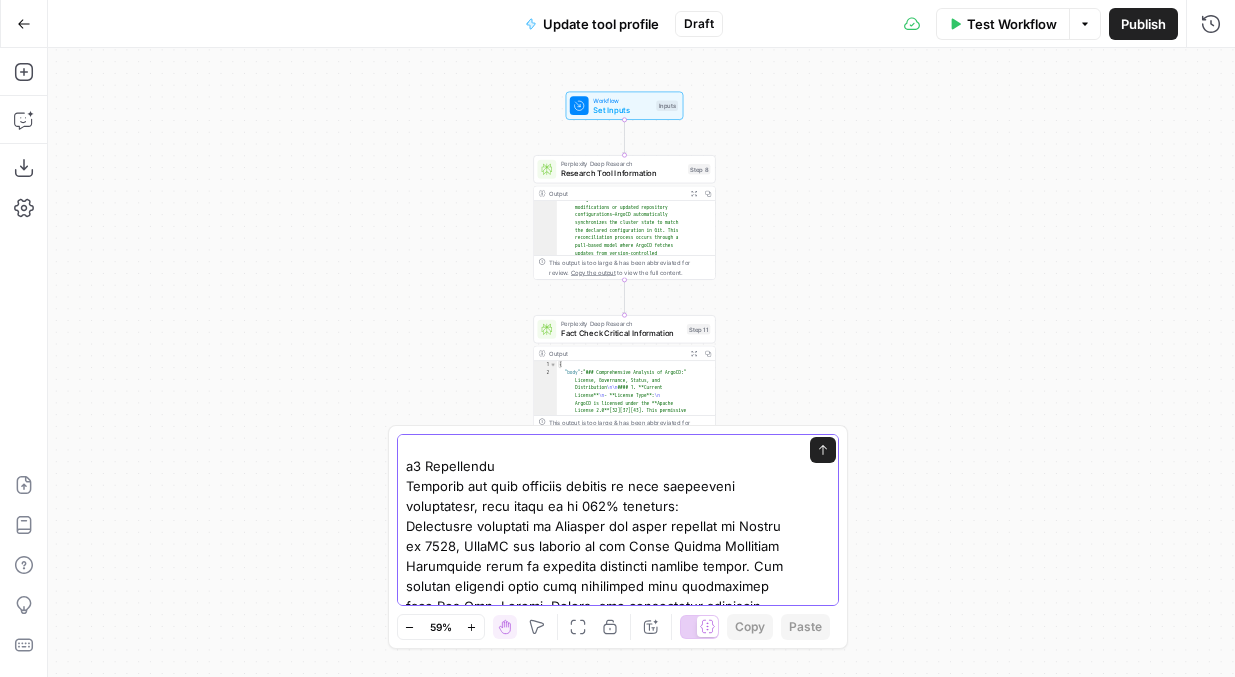 click at bounding box center [598, 216] 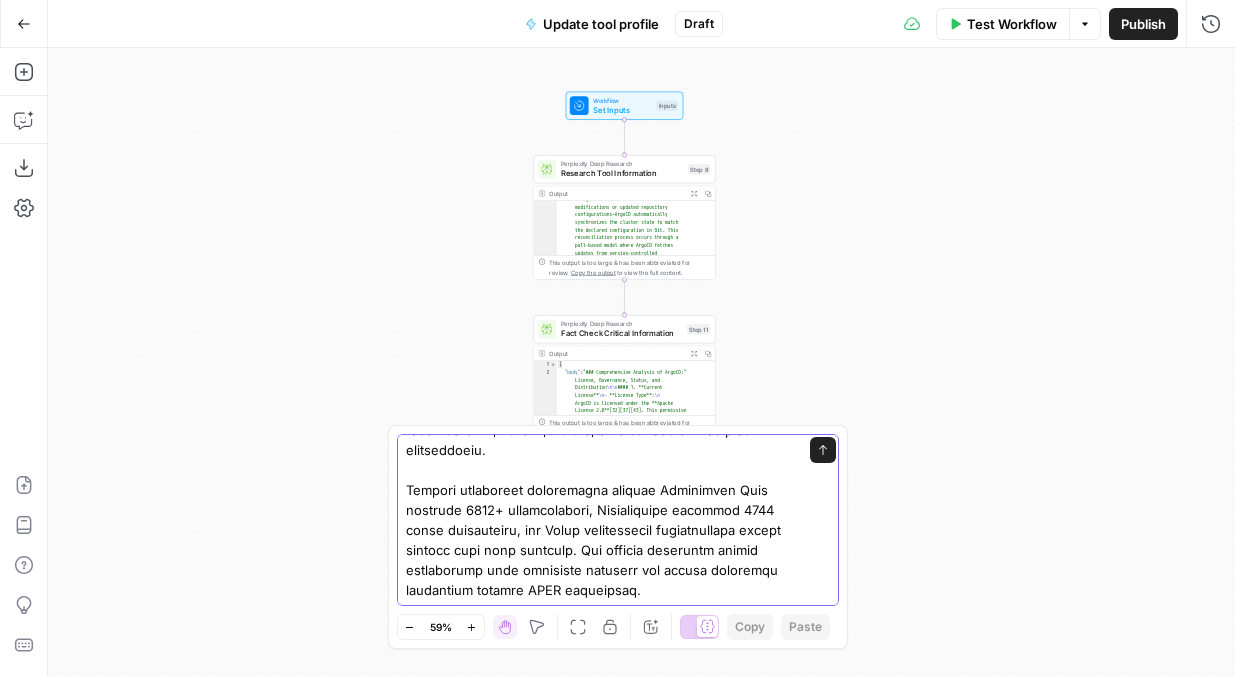 scroll, scrollTop: 1000, scrollLeft: 0, axis: vertical 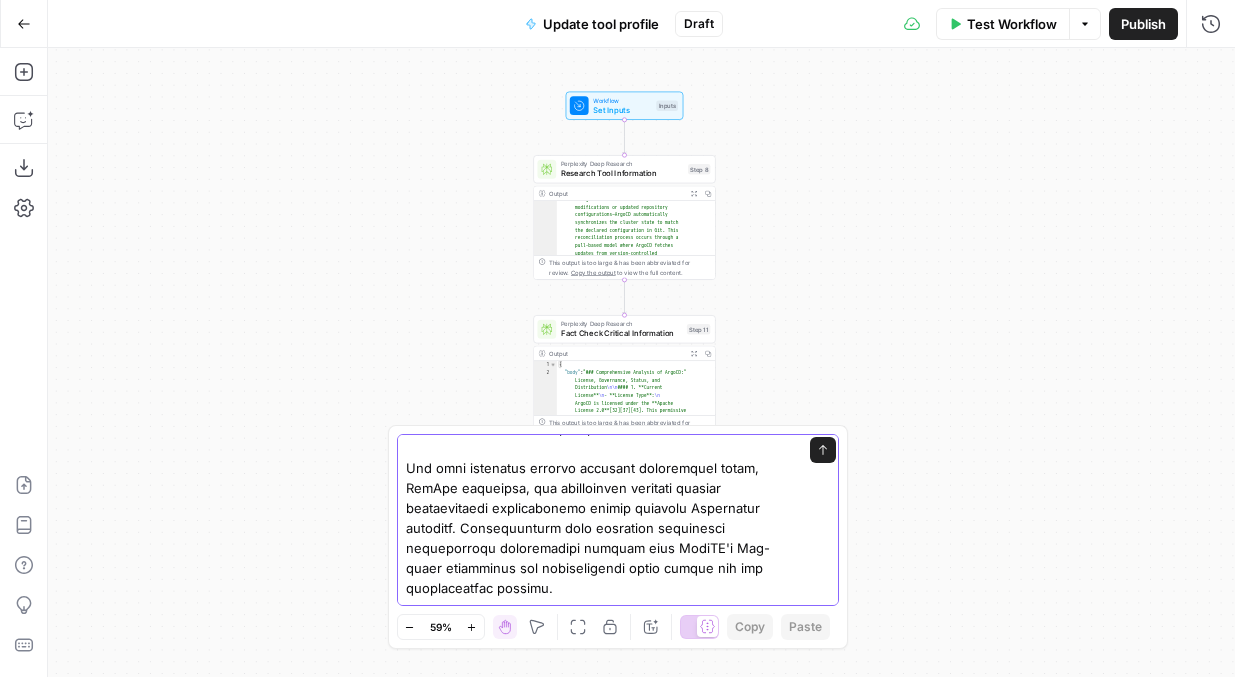 click at bounding box center (598, 378) 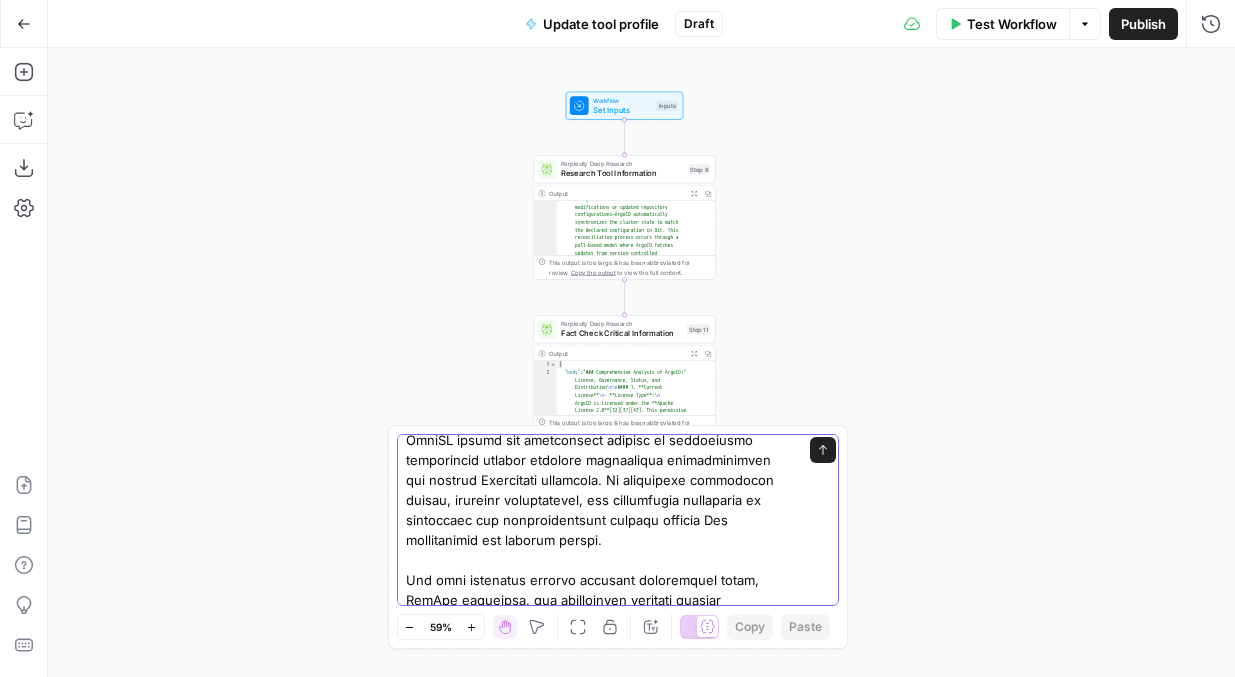 scroll, scrollTop: 410, scrollLeft: 0, axis: vertical 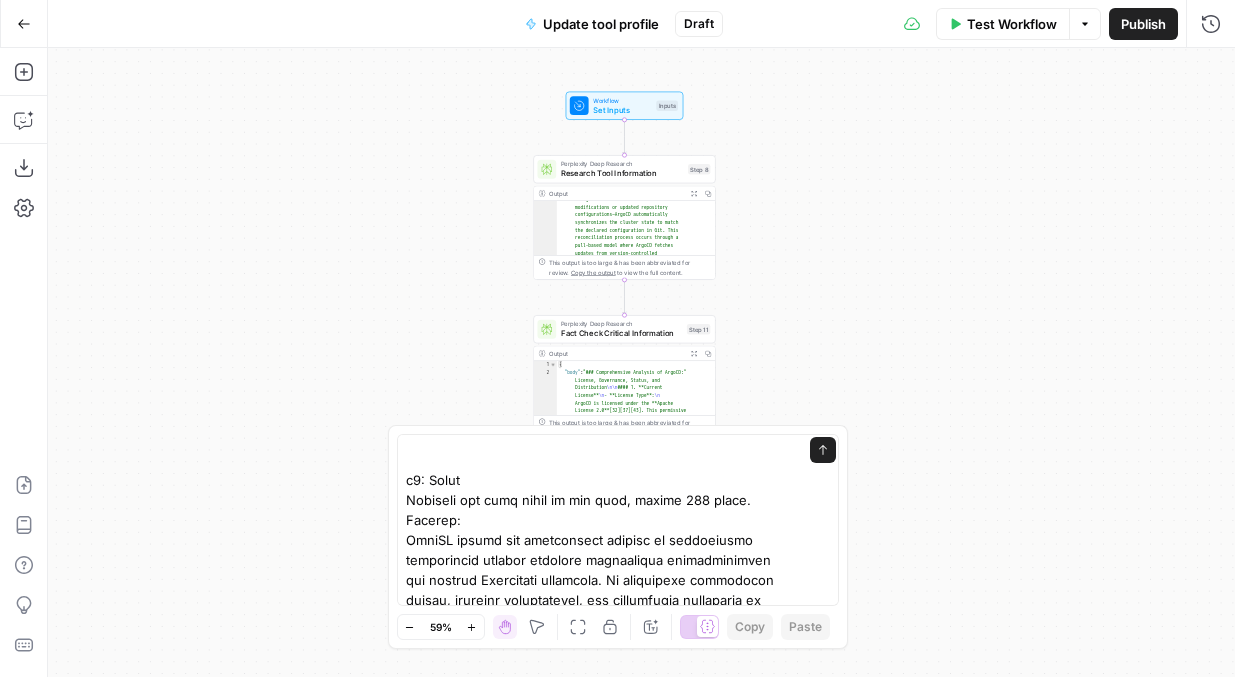 click on "Send" at bounding box center (618, 520) 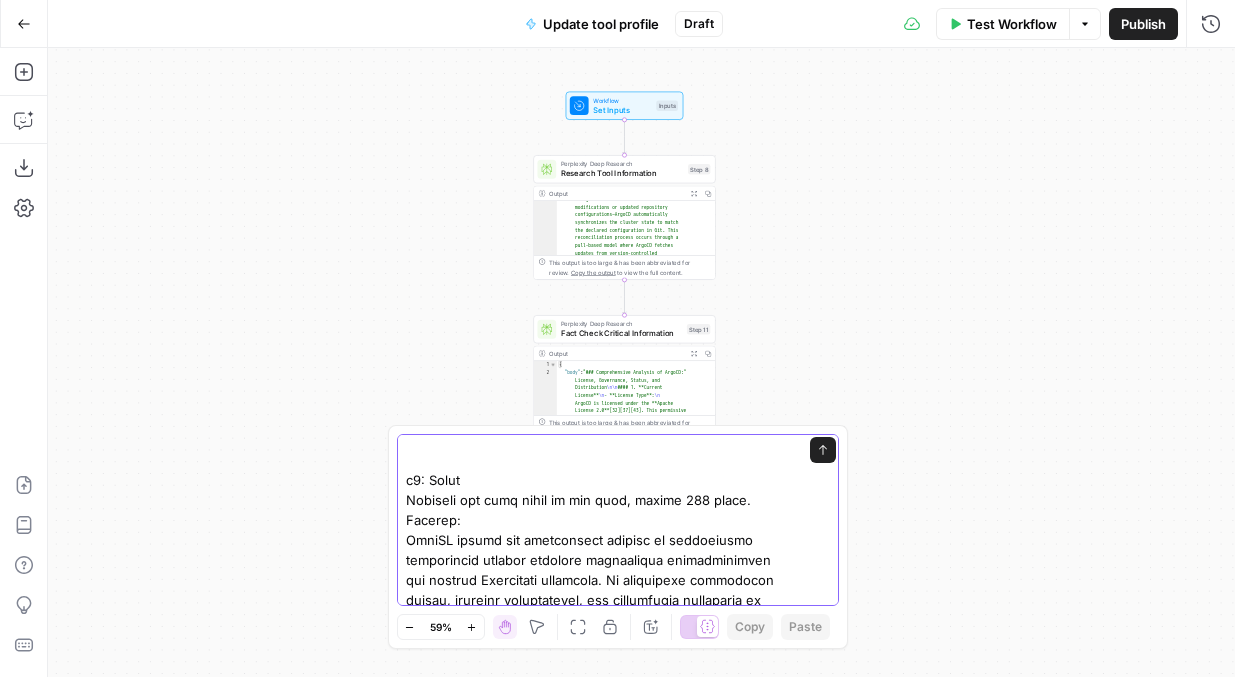 scroll, scrollTop: 390, scrollLeft: 0, axis: vertical 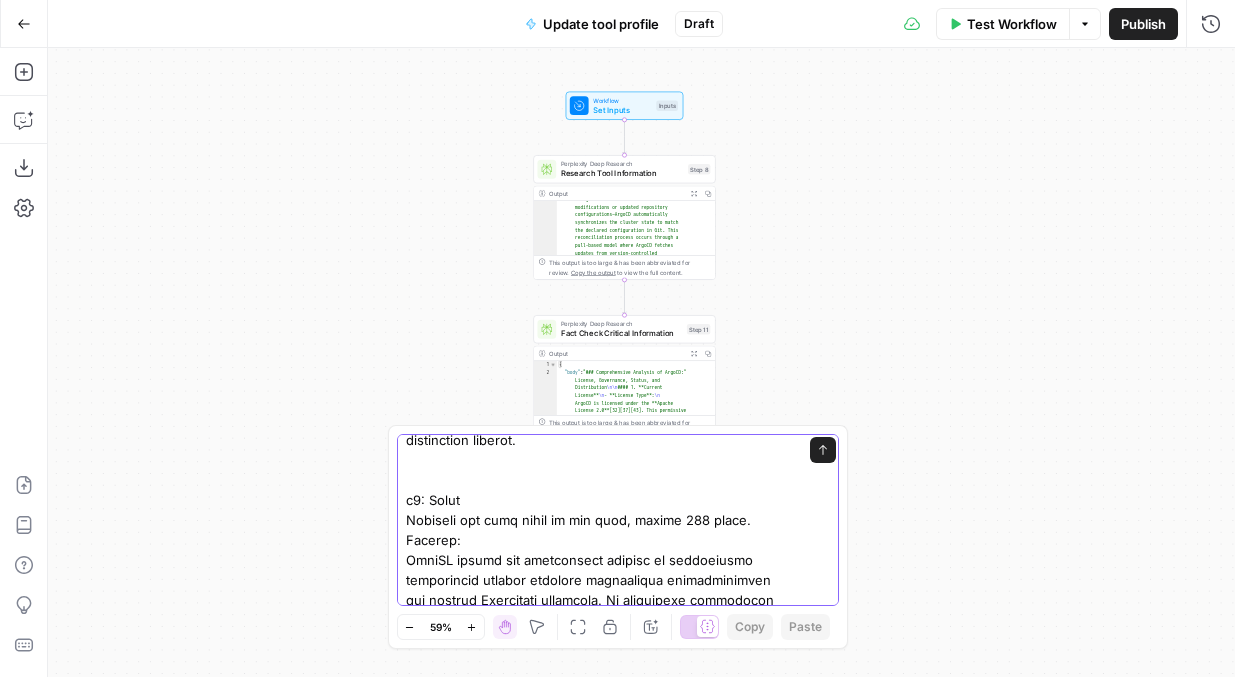 click at bounding box center [598, 610] 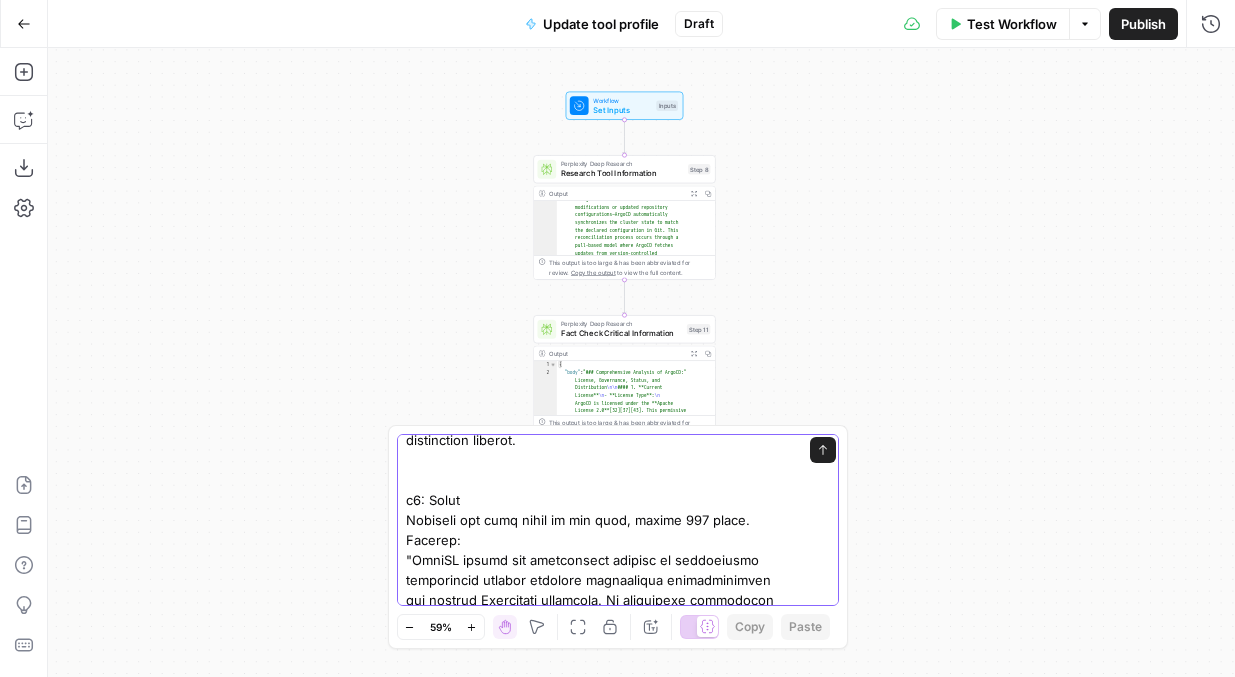 click at bounding box center (598, 610) 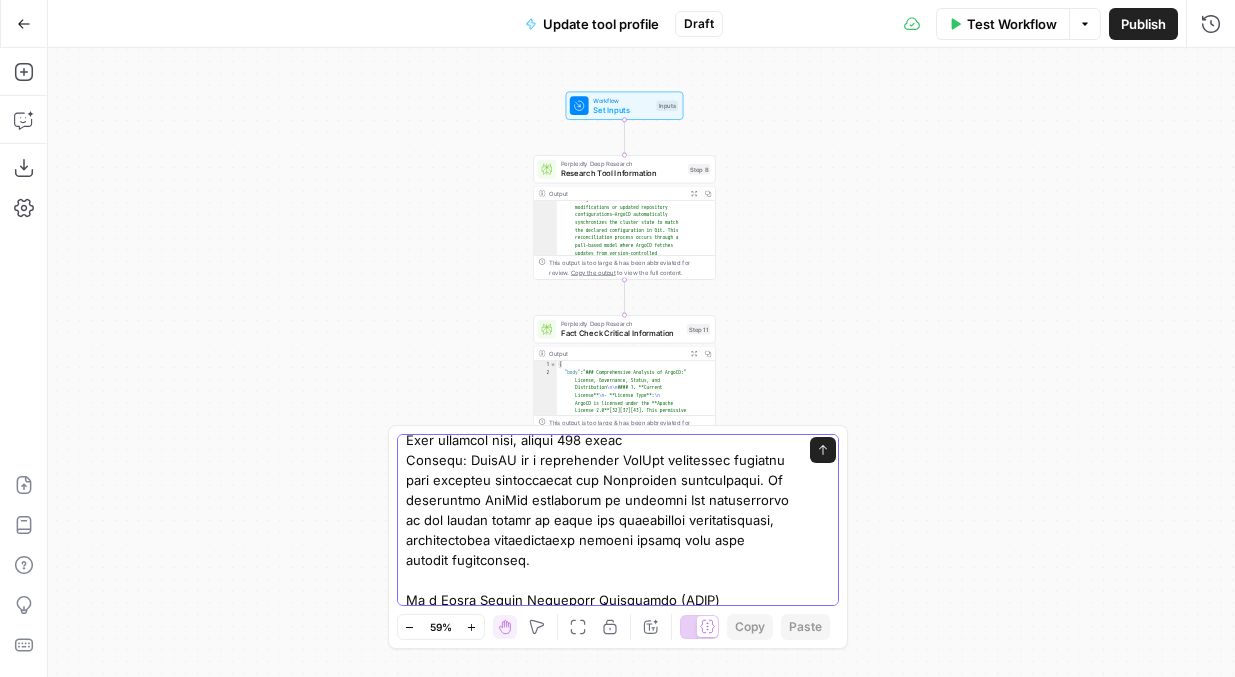 scroll, scrollTop: 0, scrollLeft: 0, axis: both 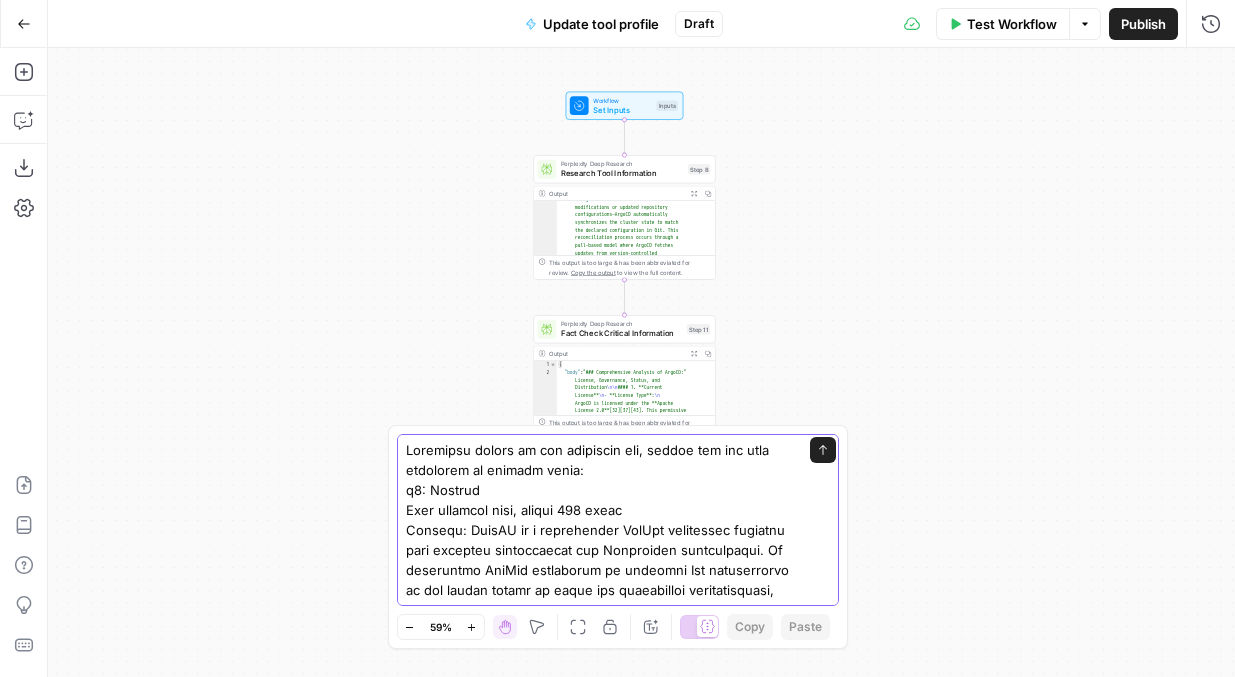 click at bounding box center [598, 1000] 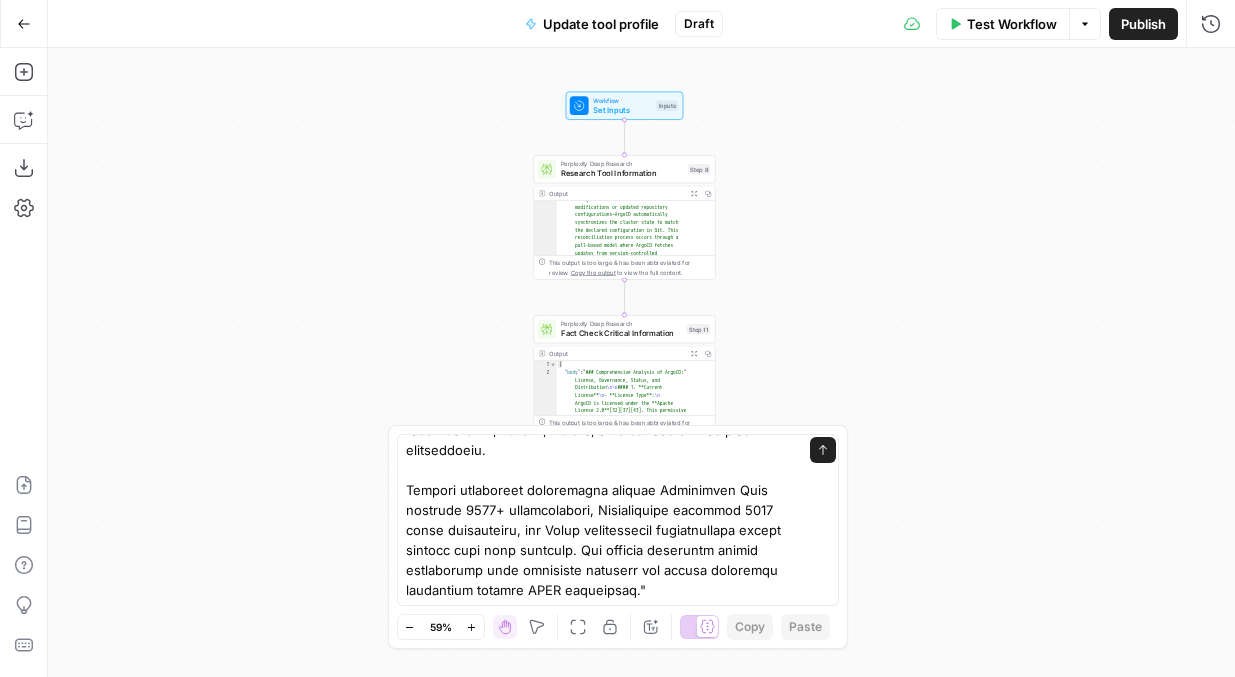 scroll, scrollTop: 0, scrollLeft: 0, axis: both 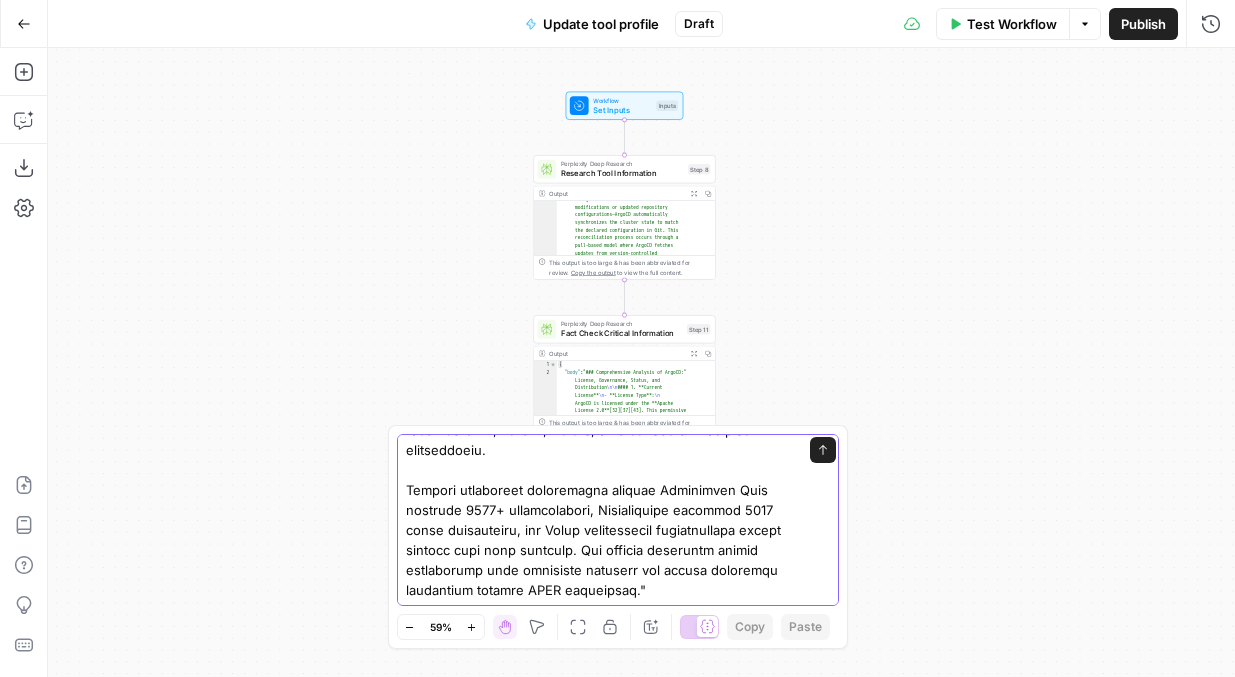 click at bounding box center (598, 40) 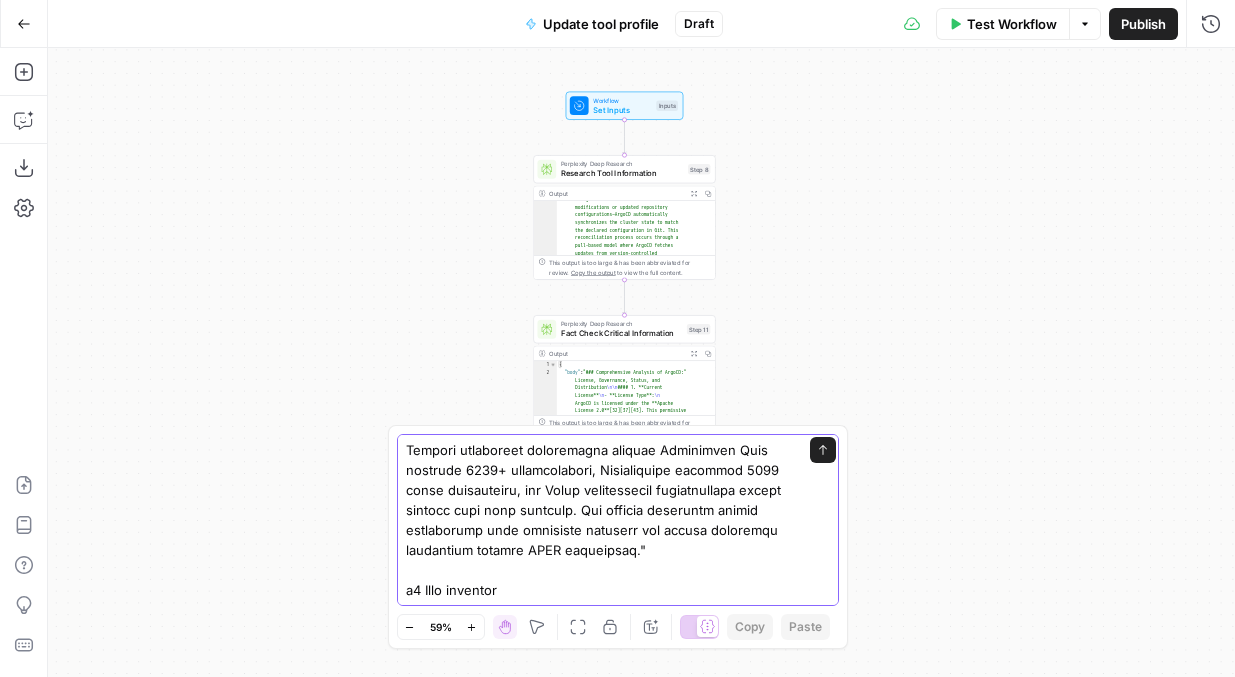 click at bounding box center [598, 30] 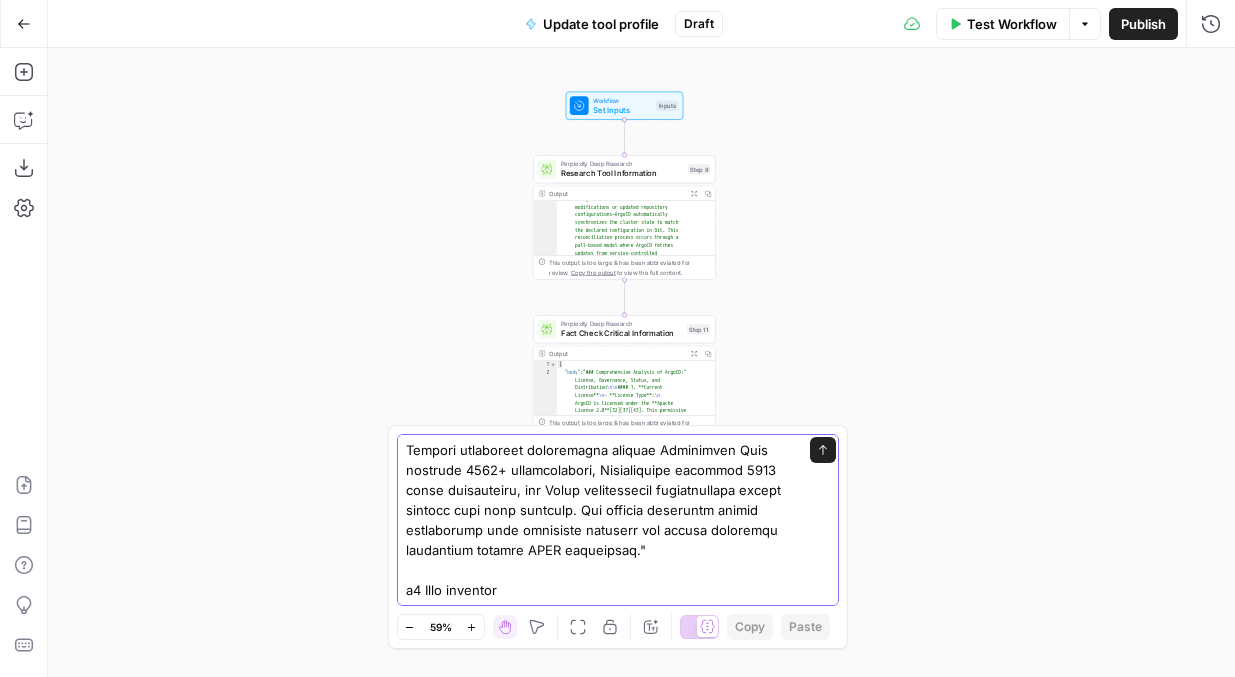 click at bounding box center [598, 30] 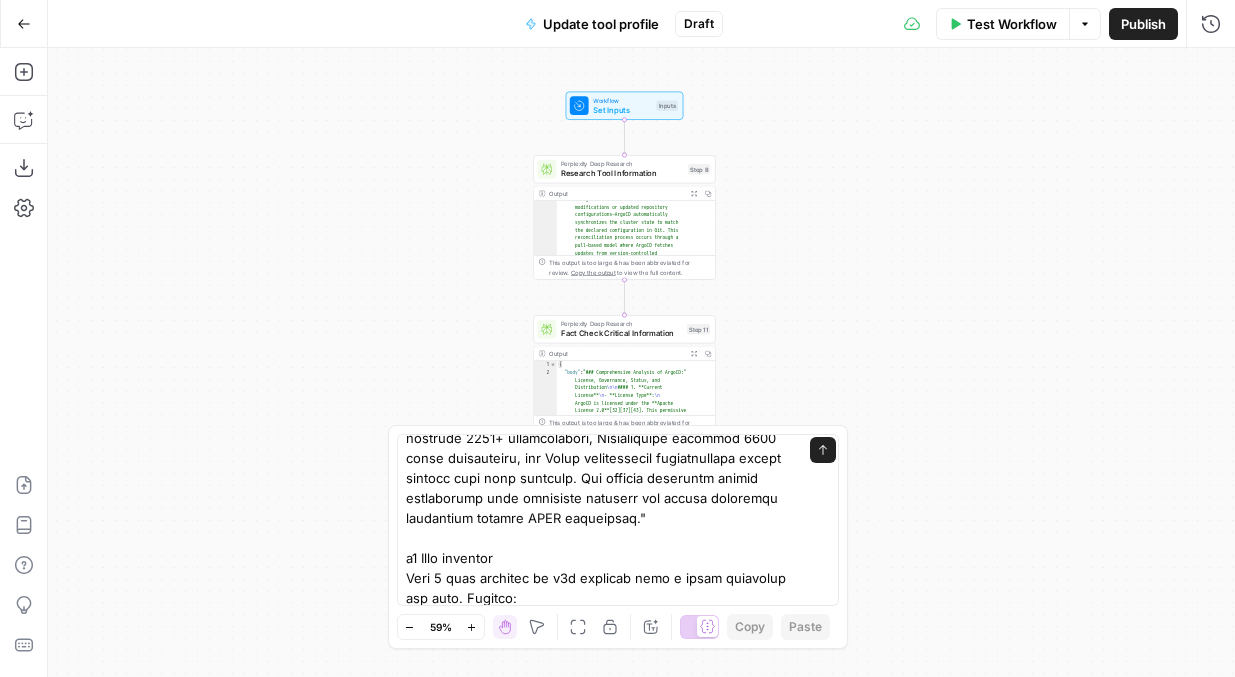 scroll, scrollTop: 0, scrollLeft: 0, axis: both 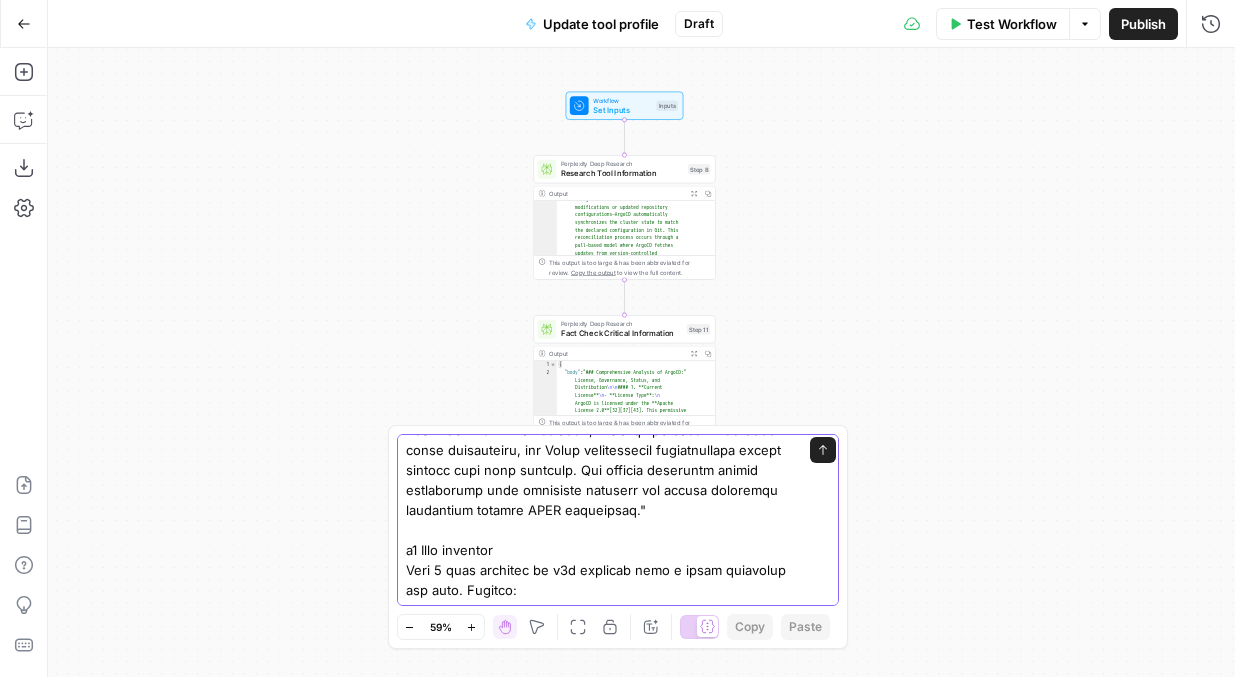 paste on "Declarative GitOps Implementation
ArgoCD operationalizes GitOps by continuously synchronizing Kubernetes clusters with configuration definitions stored in Git repositories. Any commit to designated branches triggers automatic comparison between live cluster states and repository definitions, with visualization tools and automated correction mechanisms for detected discrepancies.
Multi-Cluster Management
The tool supports deployment across multiple Kubernetes clusters simultaneously, spanning public clouds (AWS, Azure, GCP) and on-premises infrastructure. Through its Application Controller component, ArgoCD maintains state consistency across environments while providing unified visibility through web UI and CLI interfaces.
Advanced Deployment Strategies
Integration with Argo Rollouts enables sophisticated deployment patterns including canary releases, blue-green deployments, and automated rollbacks. These strategies minimize deployment risks through gradual traffic shifting and automatic reversion upon fail..." 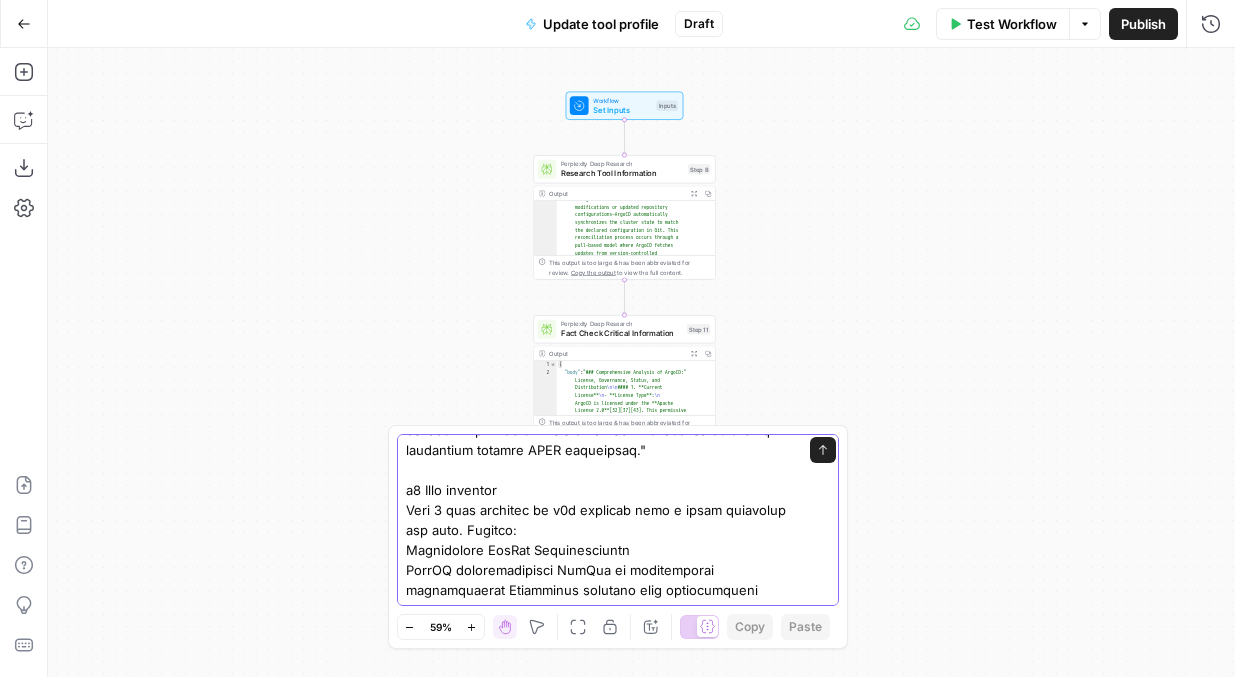 scroll, scrollTop: 1100, scrollLeft: 0, axis: vertical 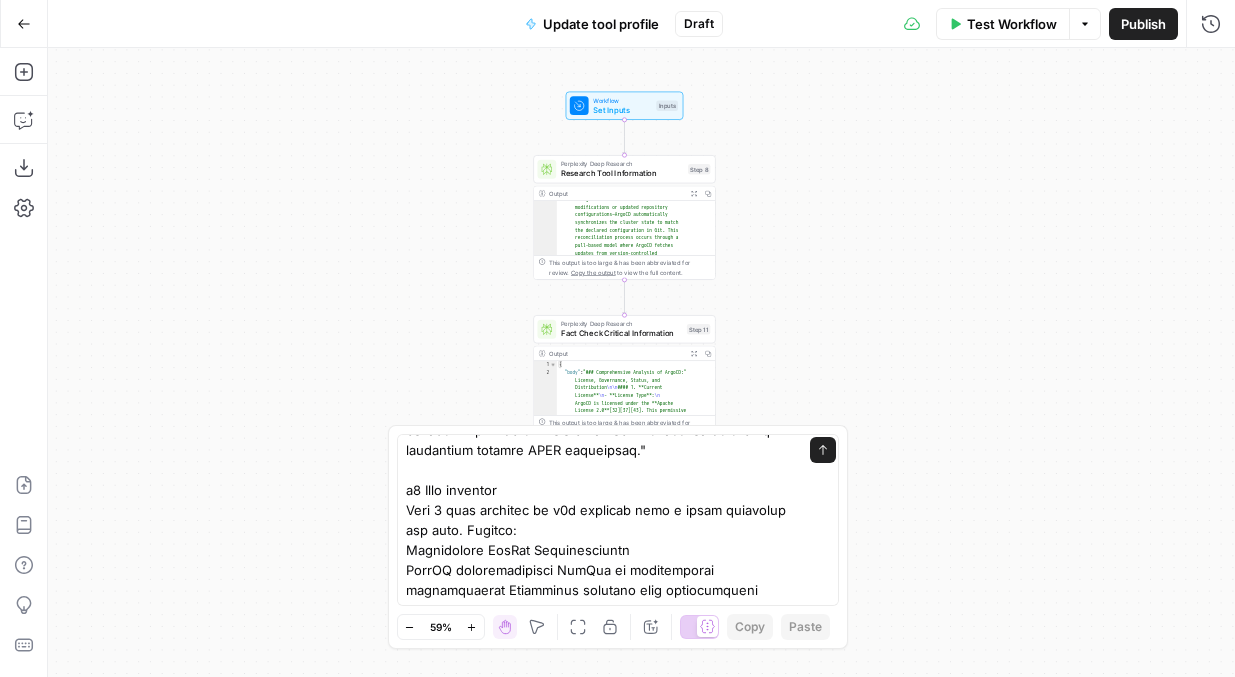 click on "Send" at bounding box center [618, 520] 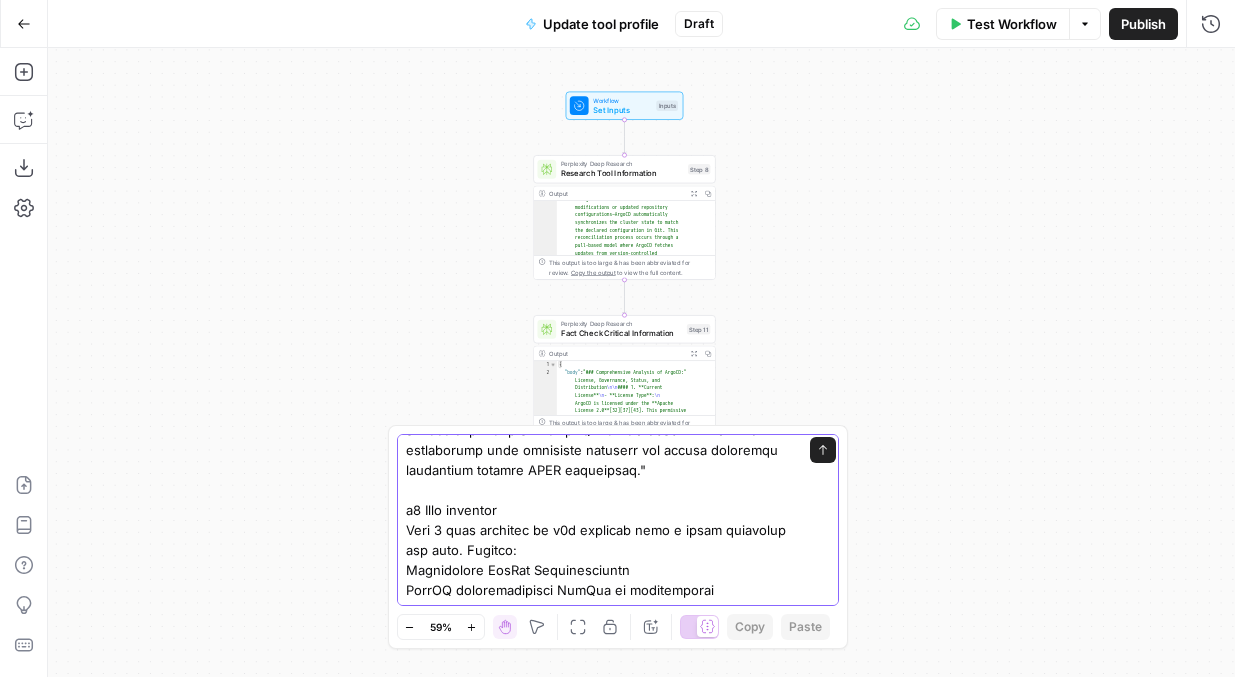 scroll, scrollTop: 1083, scrollLeft: 0, axis: vertical 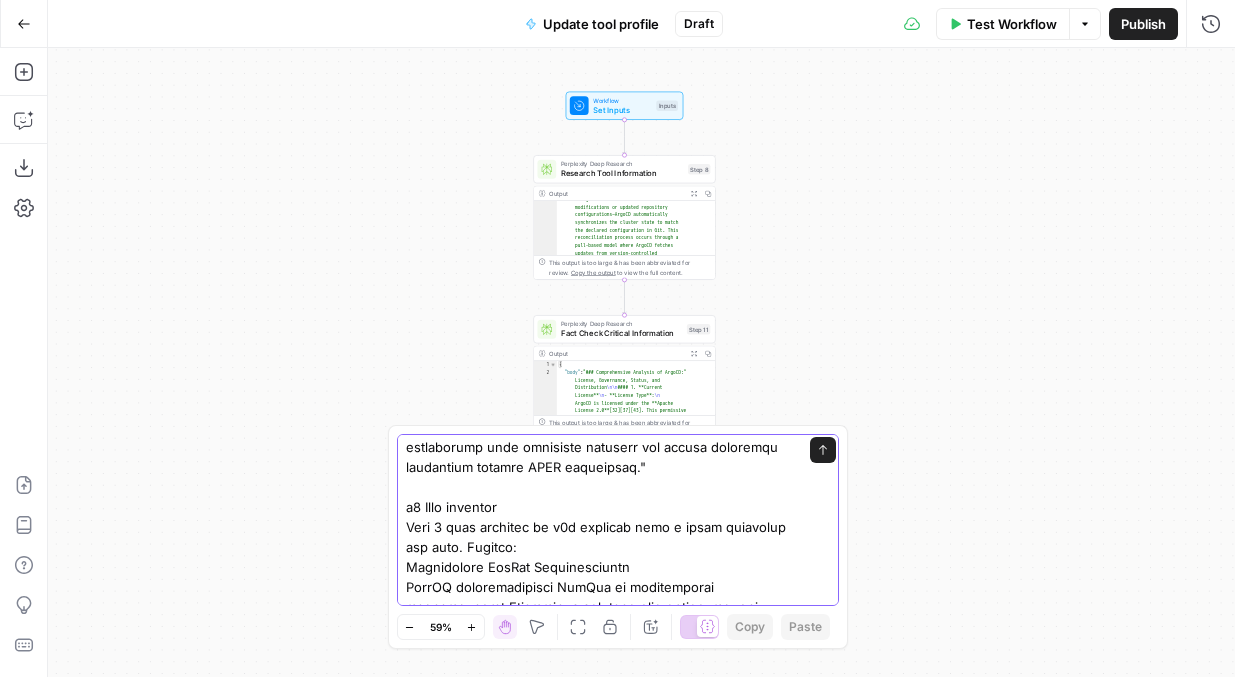 click at bounding box center (598, 177) 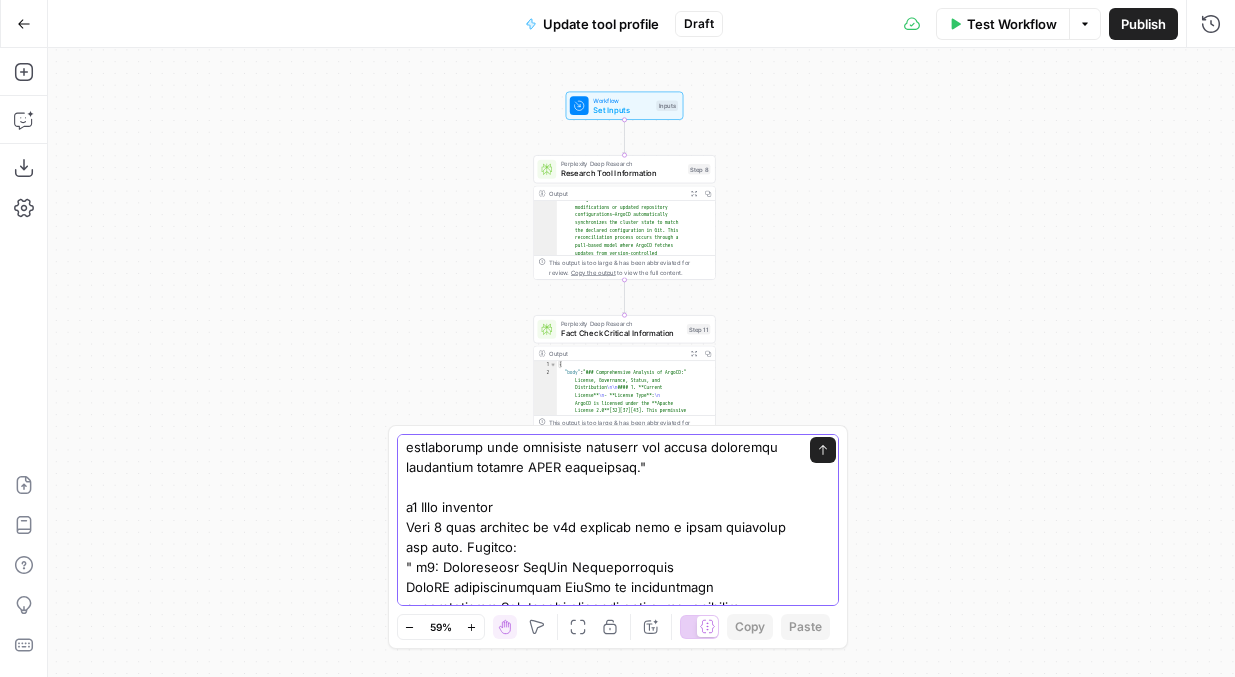 click at bounding box center (598, 177) 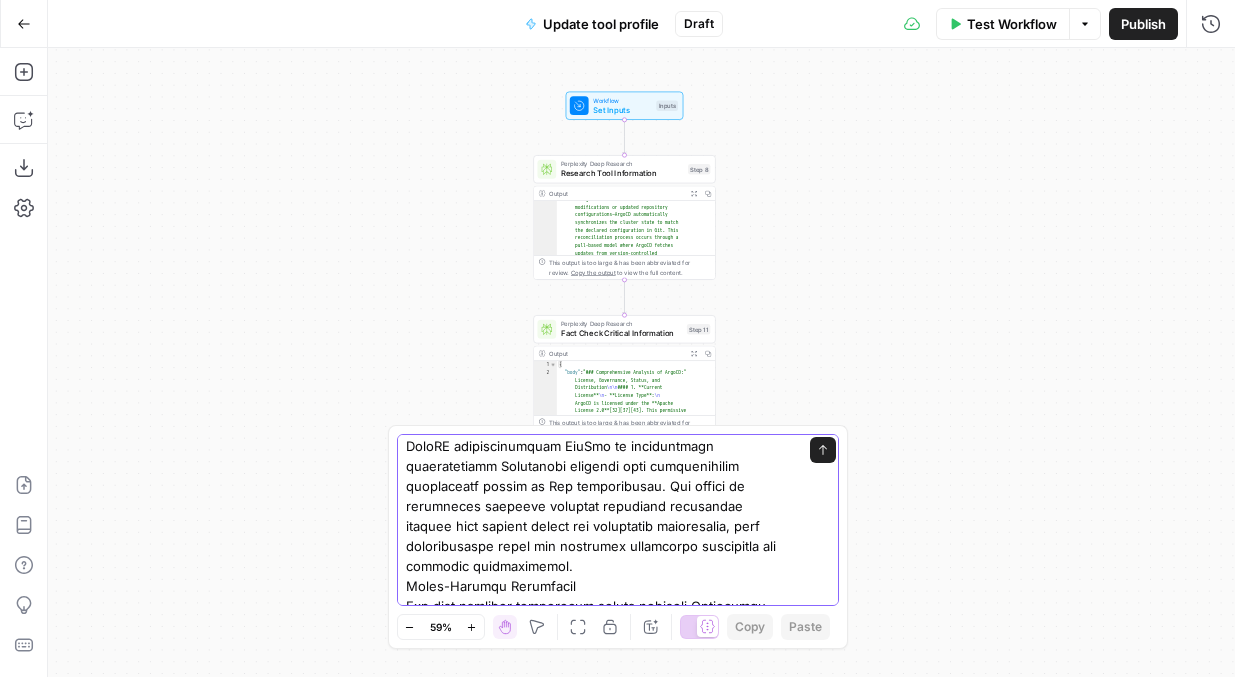 scroll, scrollTop: 1233, scrollLeft: 0, axis: vertical 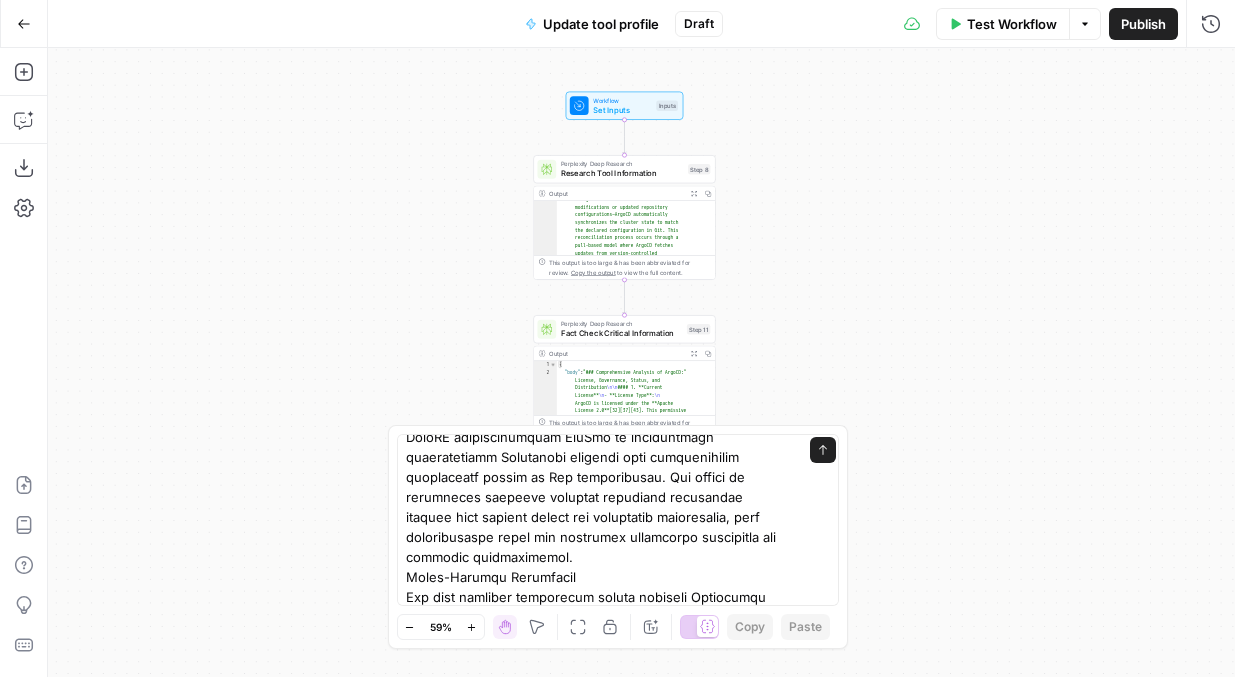click on "Send" at bounding box center (618, 520) 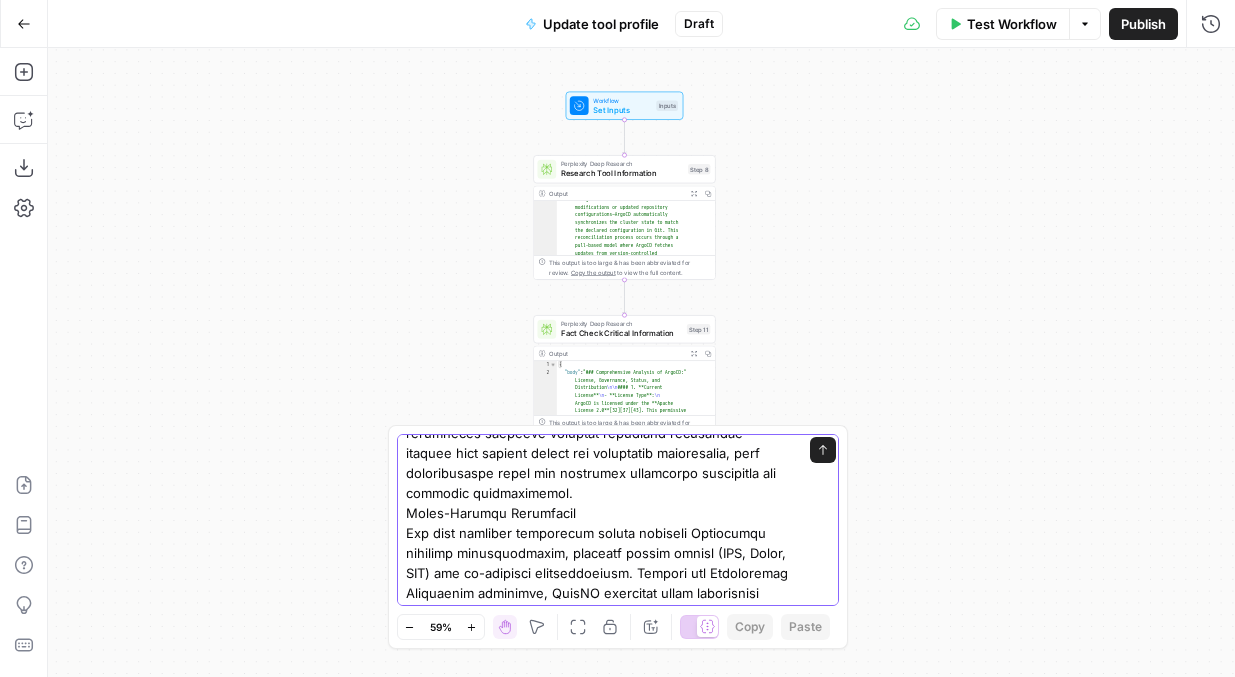 scroll, scrollTop: 1282, scrollLeft: 0, axis: vertical 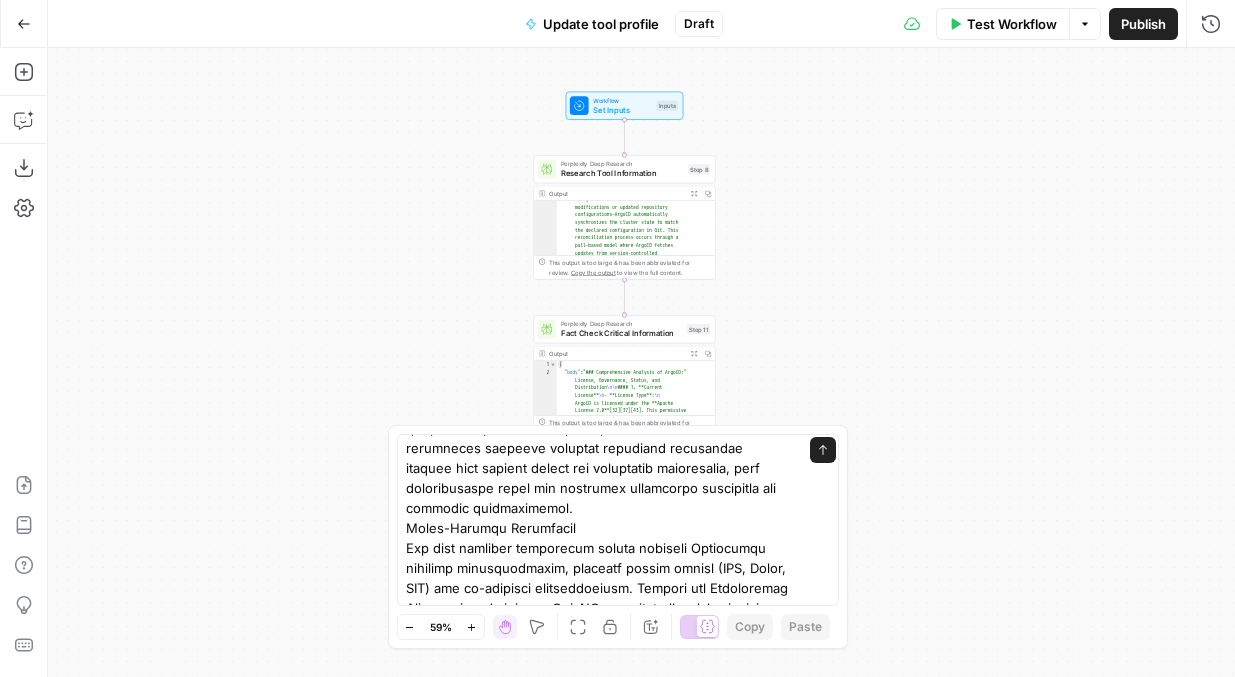 click on "Send" at bounding box center (618, 520) 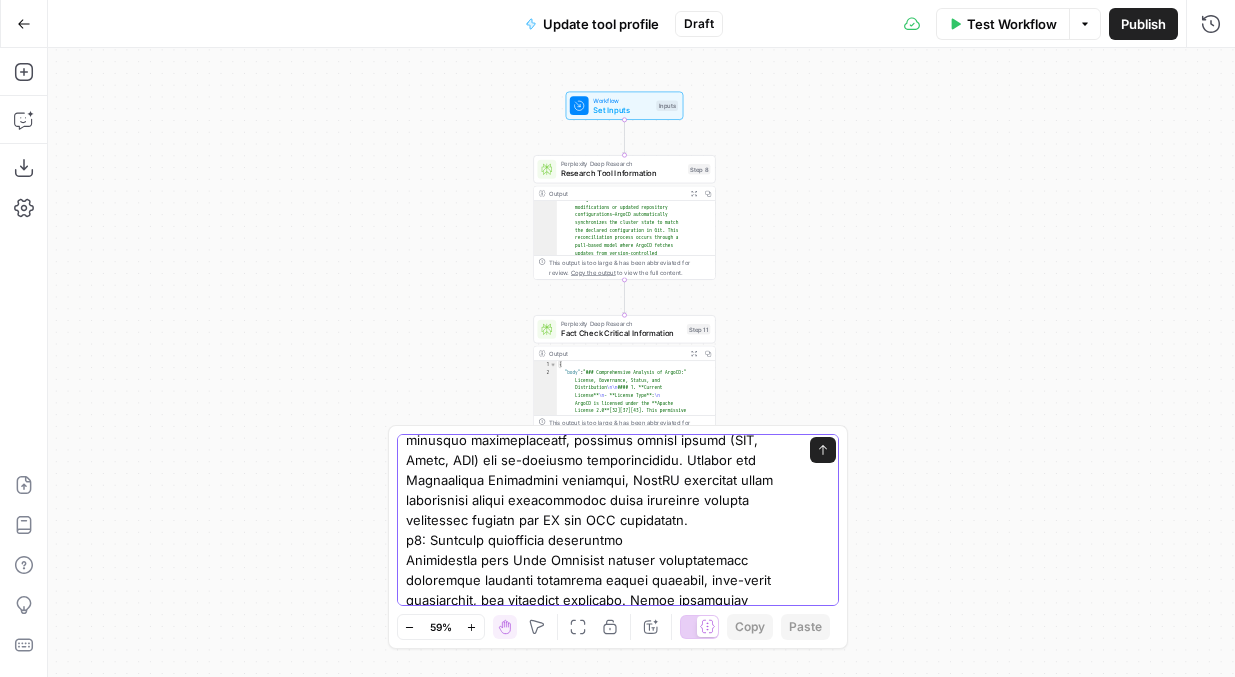 scroll, scrollTop: 1480, scrollLeft: 0, axis: vertical 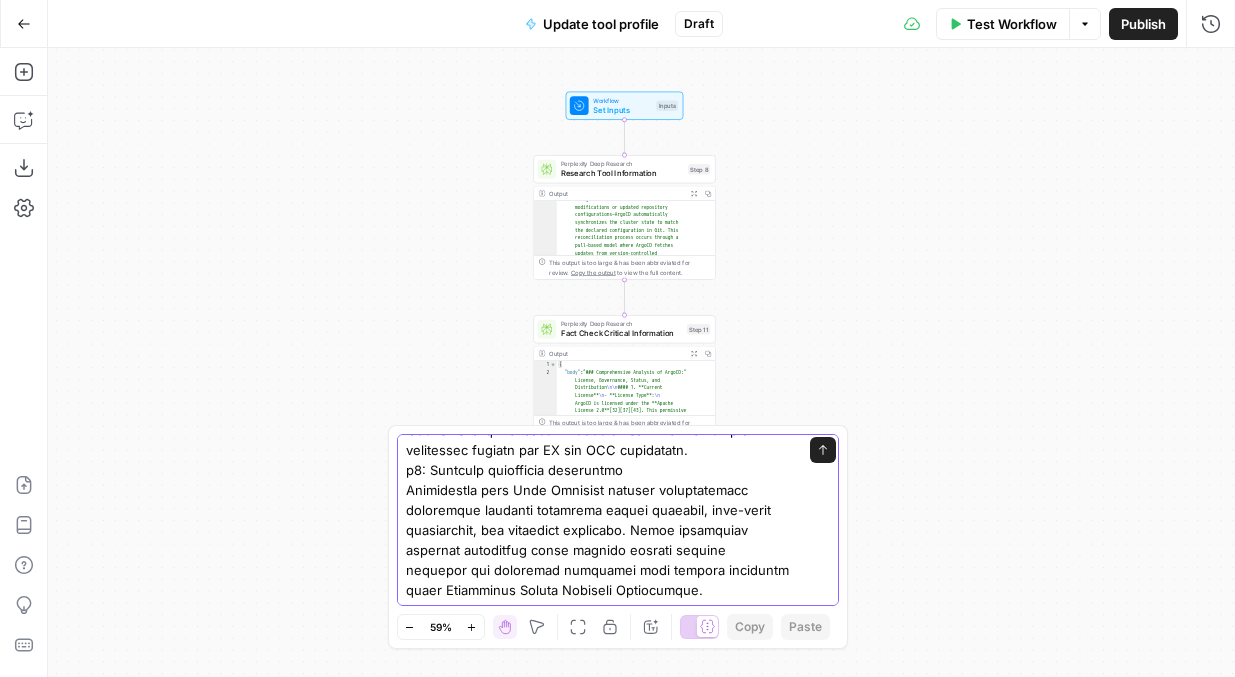 type on "Structure output in the following way, always use the same headlines as defined below:
h2: Profile
Most relevant info, approx 100 words
Example: "ArgoCD is a declarative GitOps continuous delivery tool designed specifically for Kubernetes environments. It implements GitOps principles by treating Git repositories as the single source of truth for application configurations, automatically synchronizing desired states with live cluster deployments.
As a Cloud Native Computing Foundation (CNCF) graduated project, ArgoCD addresses critical challenges in modern cloud-native environments by providing automated drift detection, multi-cluster management, and robust synchronization capabilities. The tool leverages Kubernetes controllers to continuously monitor live states against declared configurations, enabling teams to maintain consistent application deployments across complex distributed systems."
h2: Focus
Describe the main focus of the tool, approx 100 words.
Example:
"ArgoCD solves the fundamental problem ..." 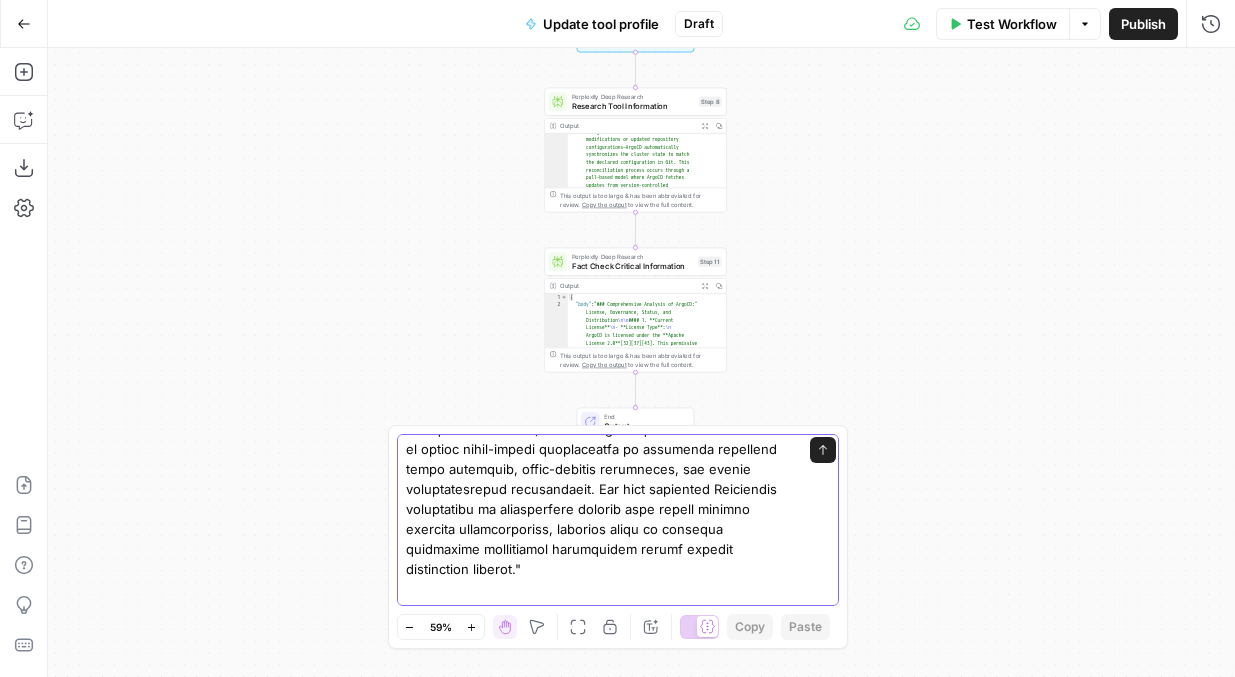 scroll, scrollTop: 0, scrollLeft: 0, axis: both 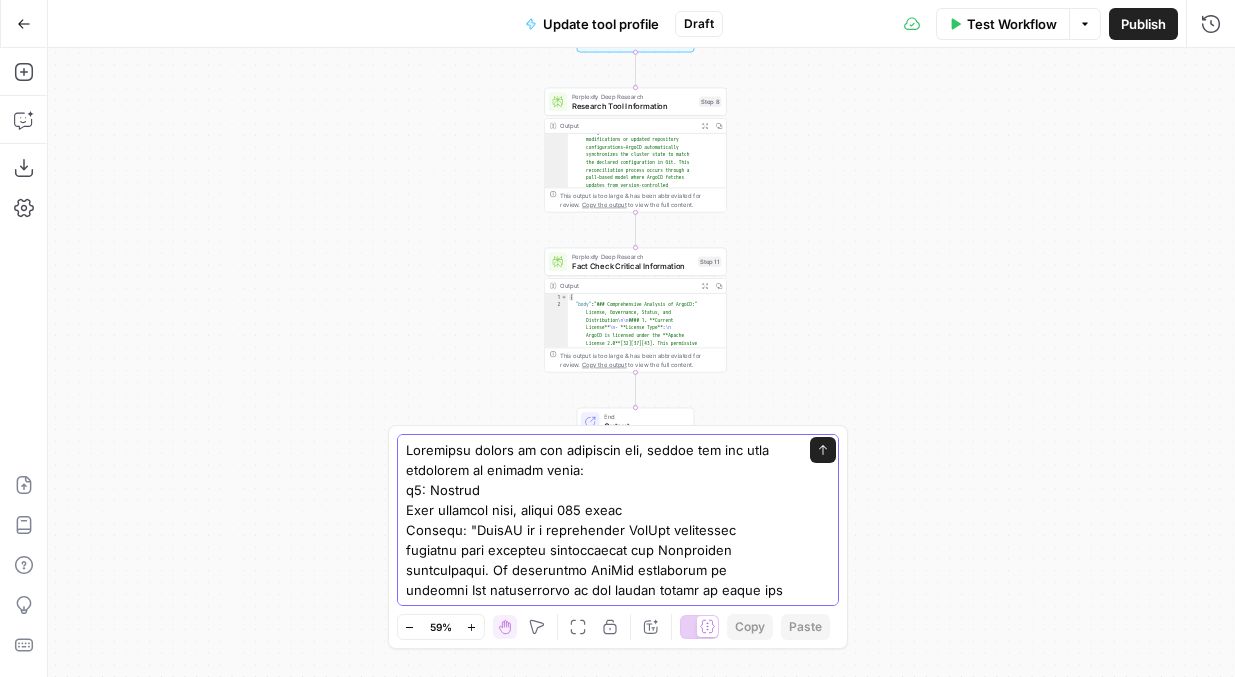 click at bounding box center [598, 1260] 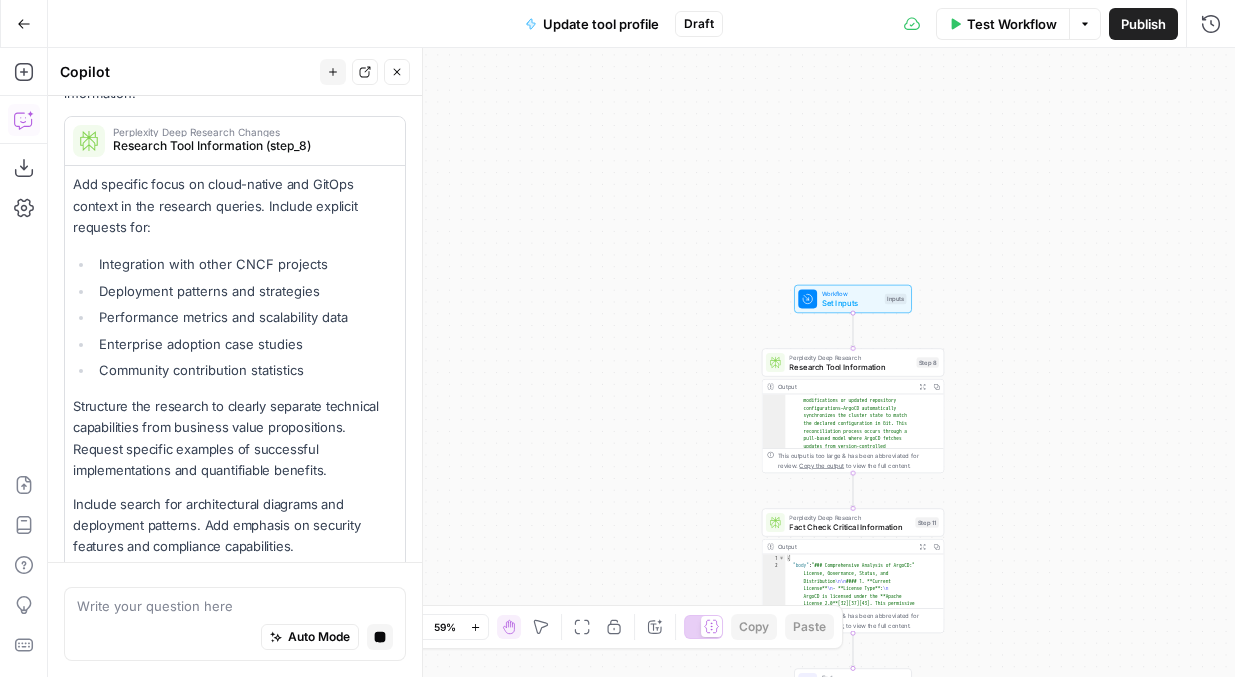 scroll, scrollTop: 2947, scrollLeft: 0, axis: vertical 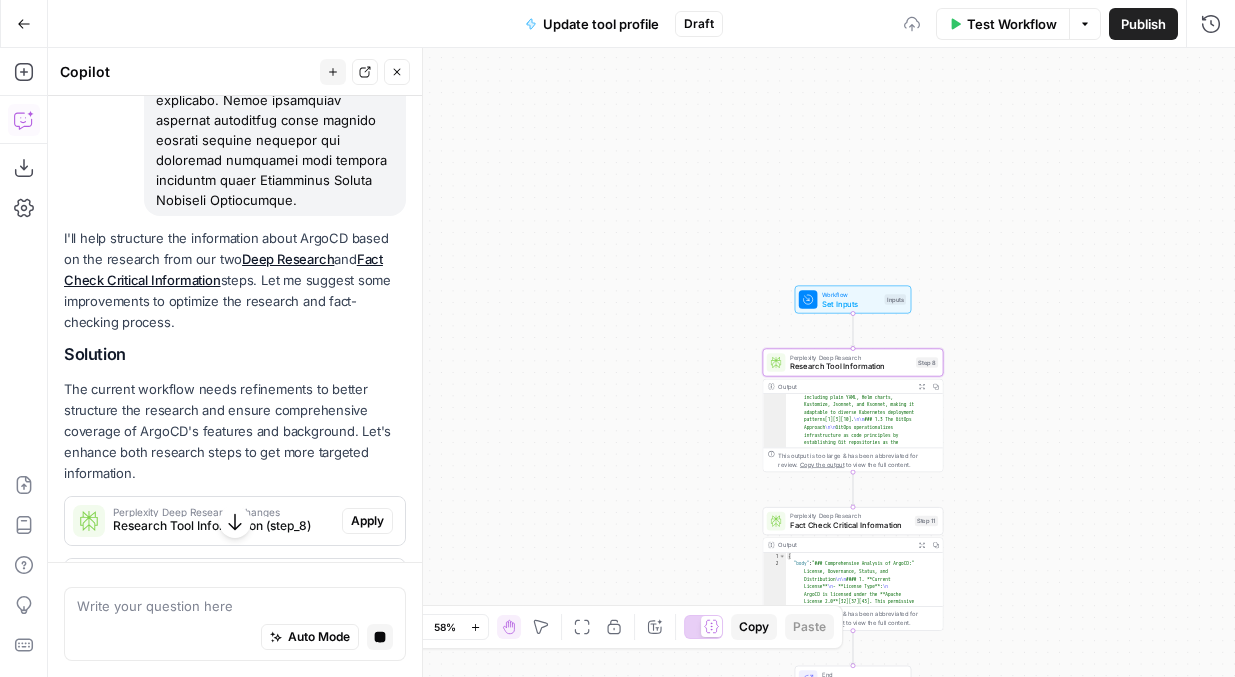 click on "Apply" at bounding box center (367, 521) 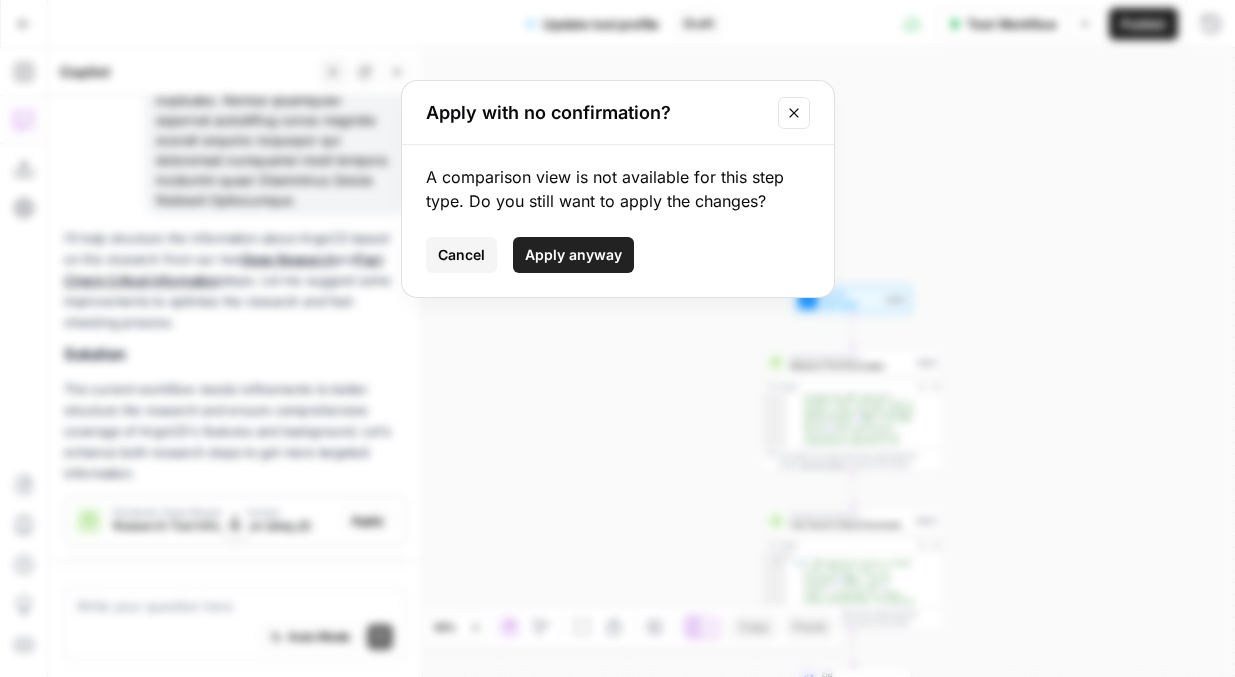 click on "Cancel" at bounding box center (461, 255) 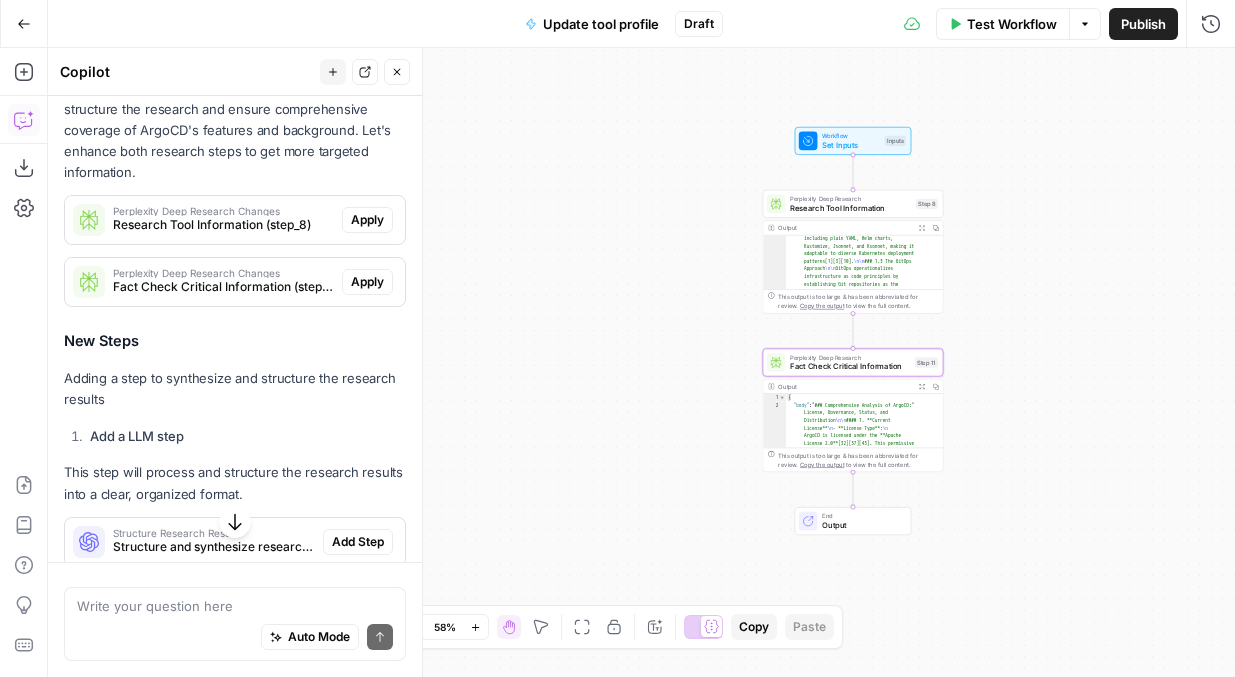 scroll, scrollTop: 2845, scrollLeft: 0, axis: vertical 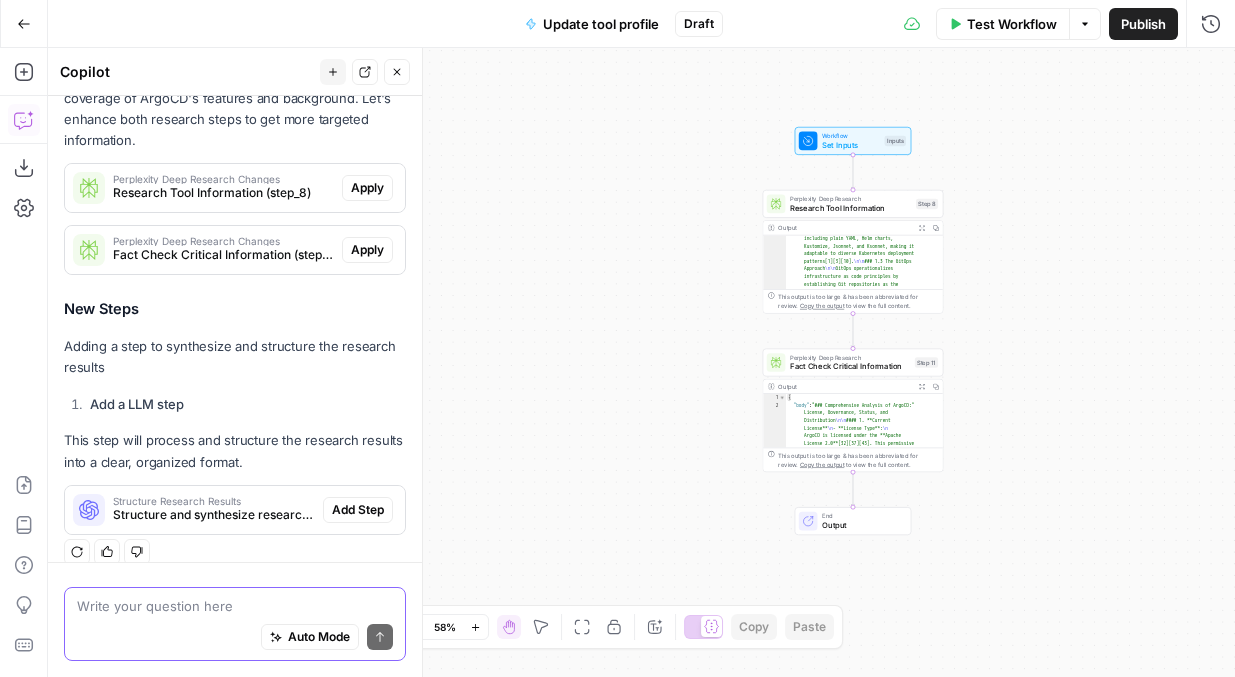 click at bounding box center [235, 606] 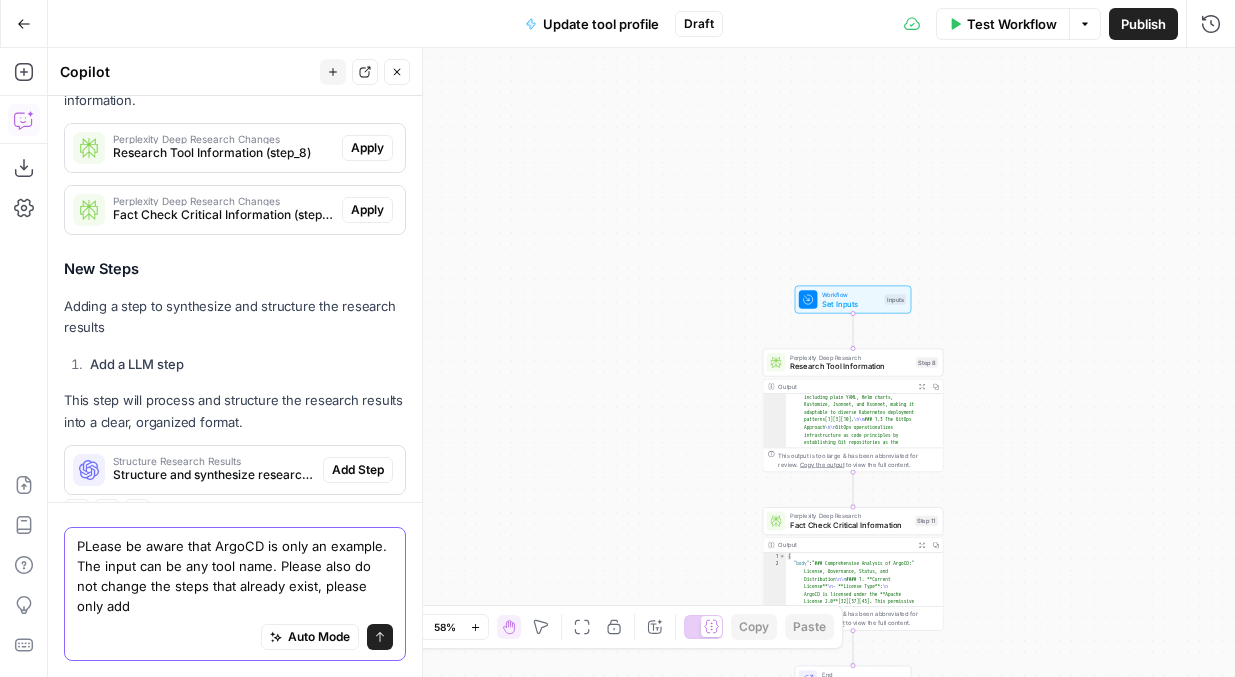 scroll, scrollTop: 2905, scrollLeft: 0, axis: vertical 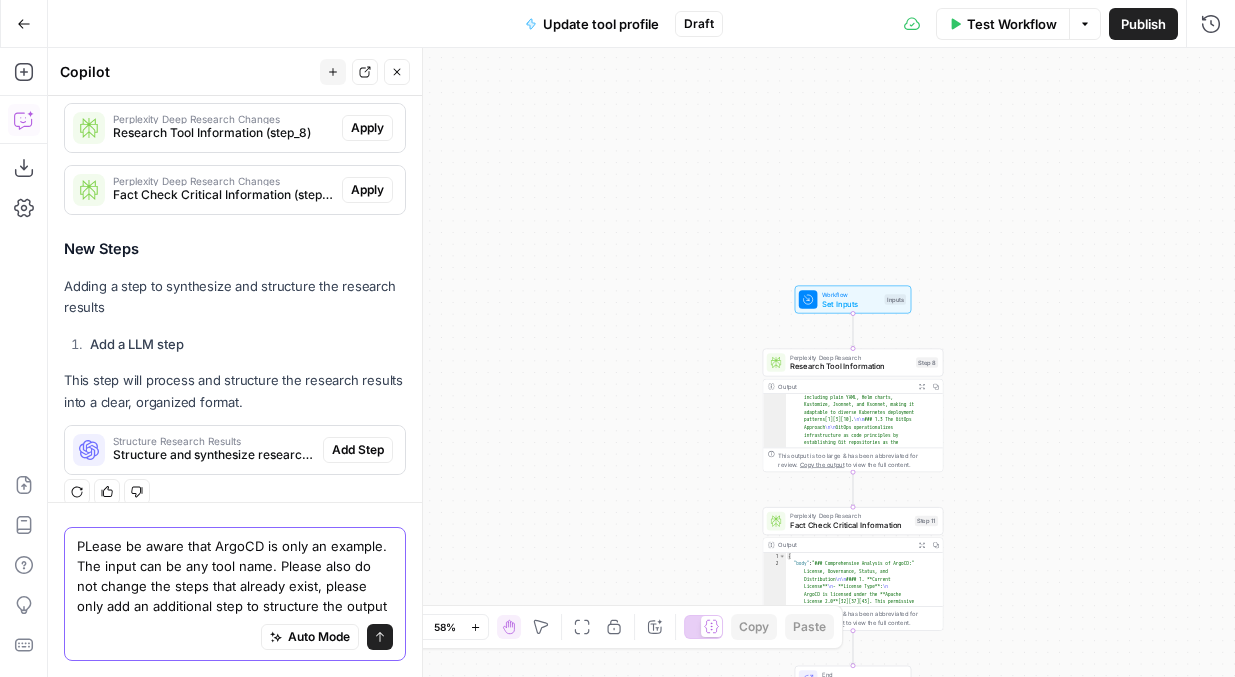 type on "PLease be aware that ArgoCD is only an example. The input can be any tool name. Please also do not change the steps that already exist, please only add an additional step to structure the output." 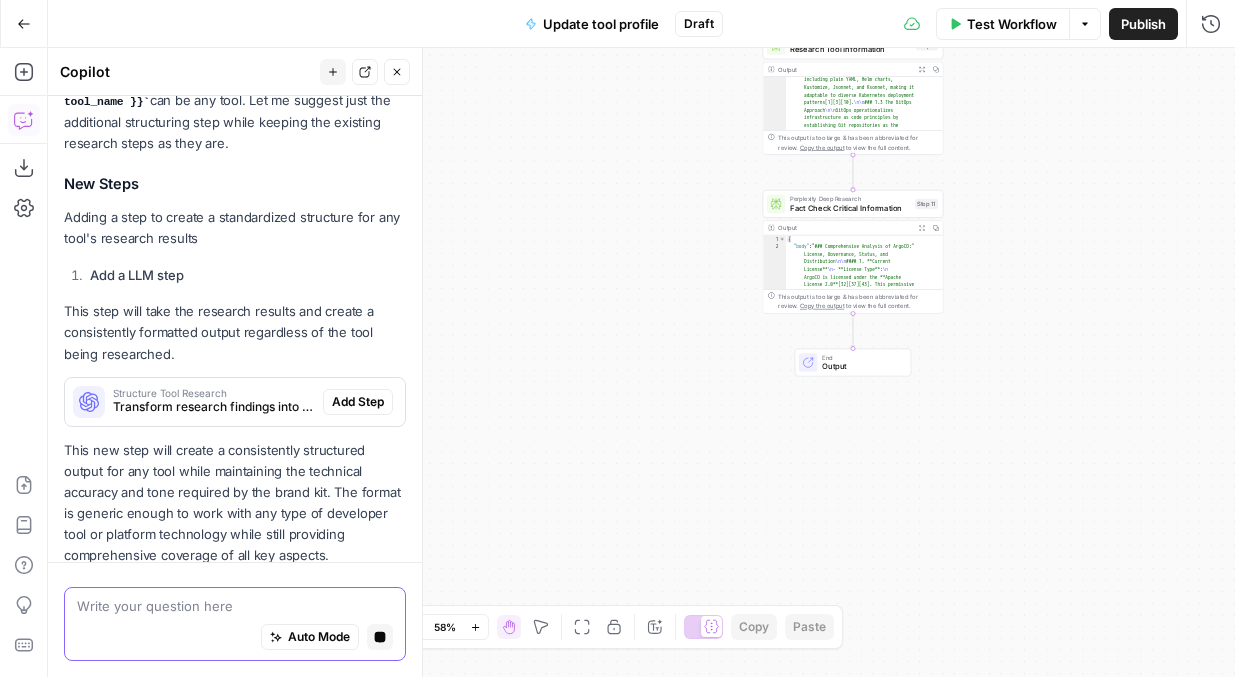 scroll, scrollTop: 3548, scrollLeft: 0, axis: vertical 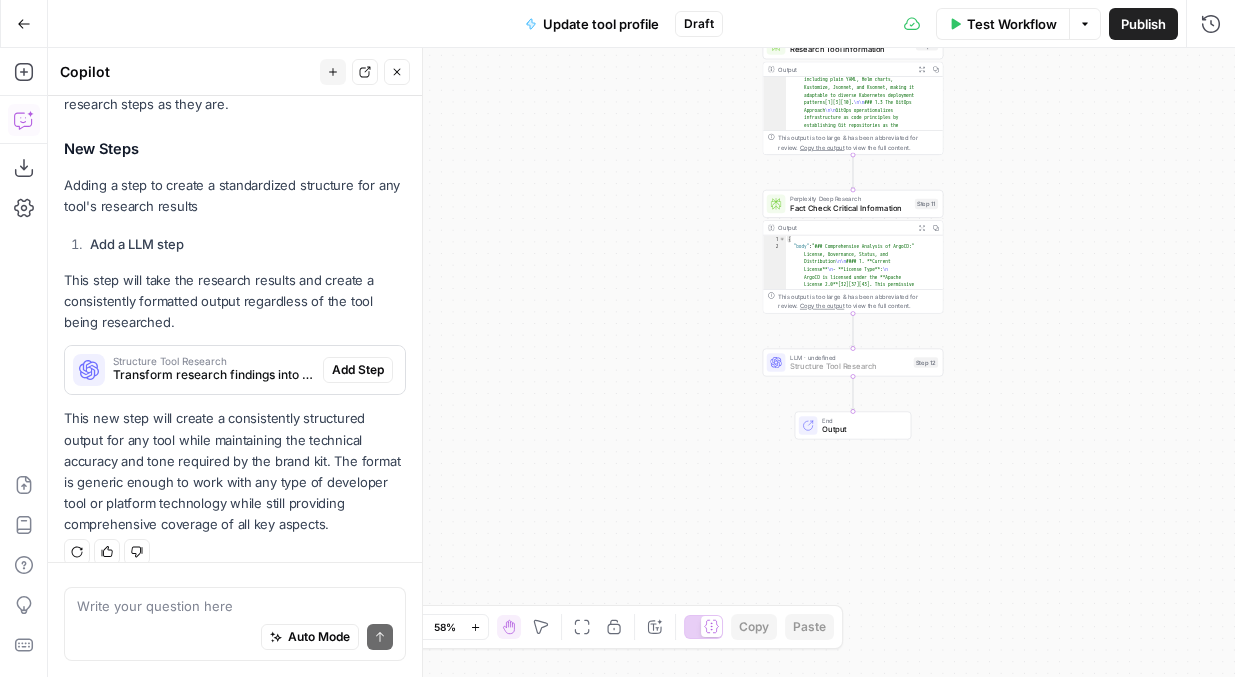 click on "Add Step" at bounding box center [358, 370] 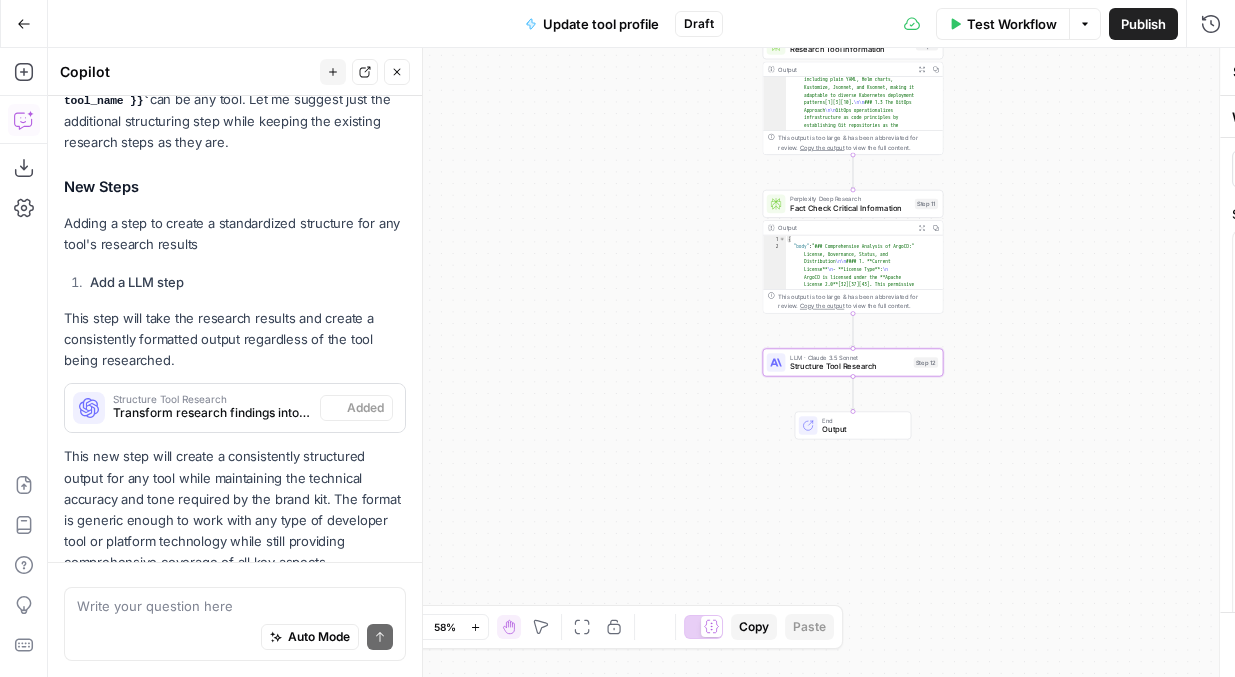 scroll, scrollTop: 3612, scrollLeft: 0, axis: vertical 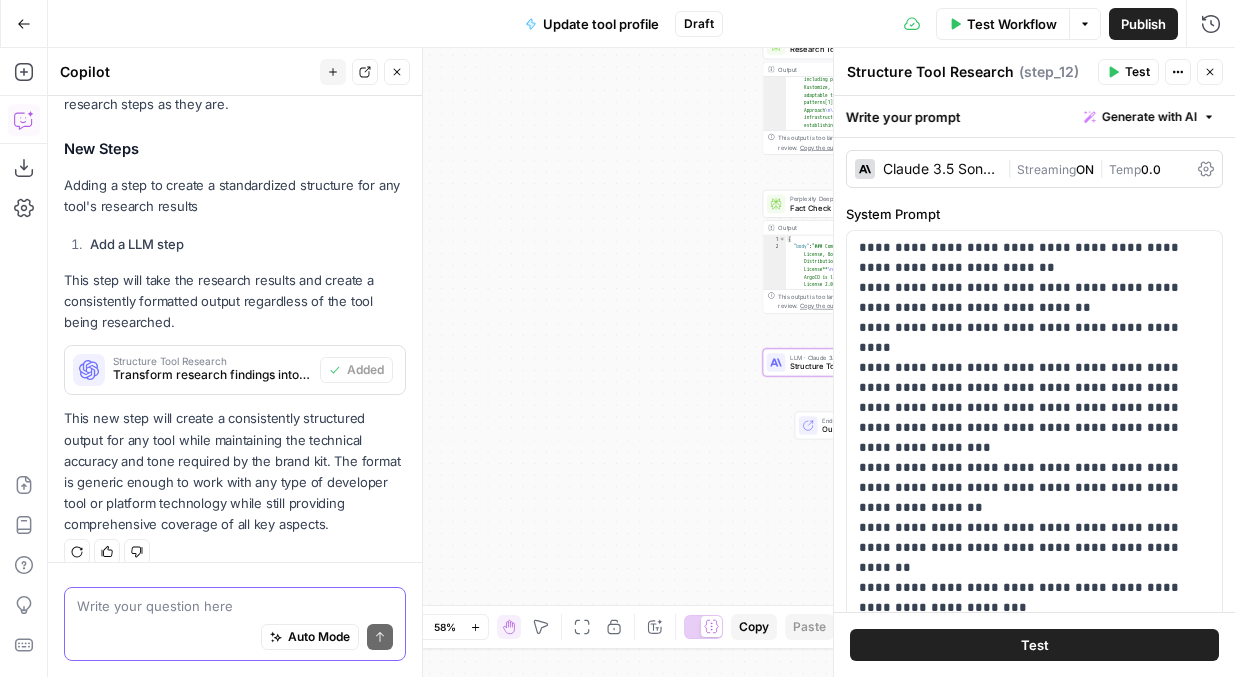 click at bounding box center [235, 606] 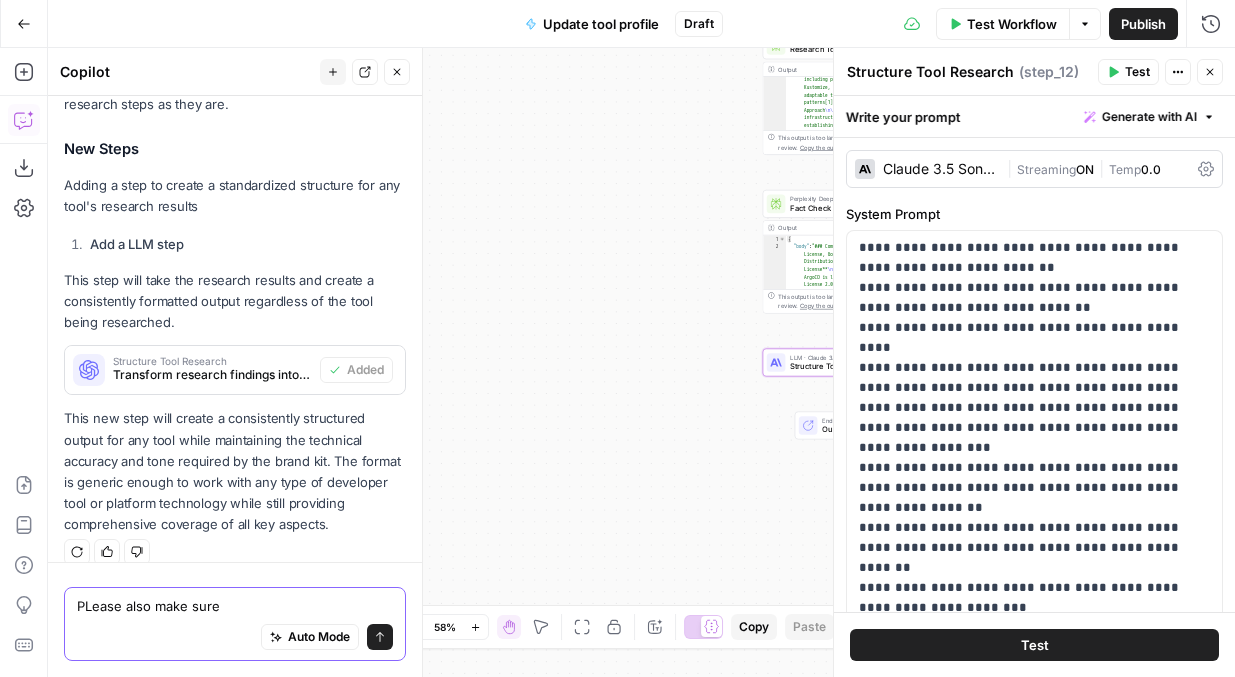 click on "PLease also make sure" at bounding box center [235, 606] 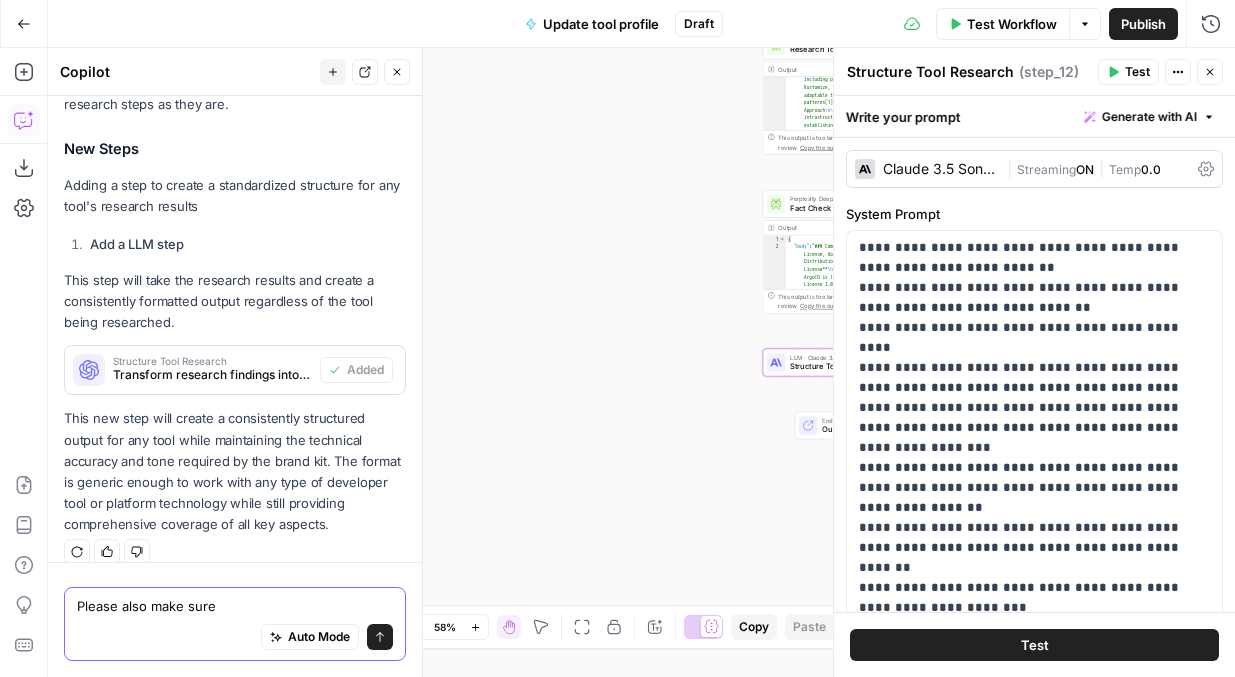 click on "Please also make sure" at bounding box center (235, 606) 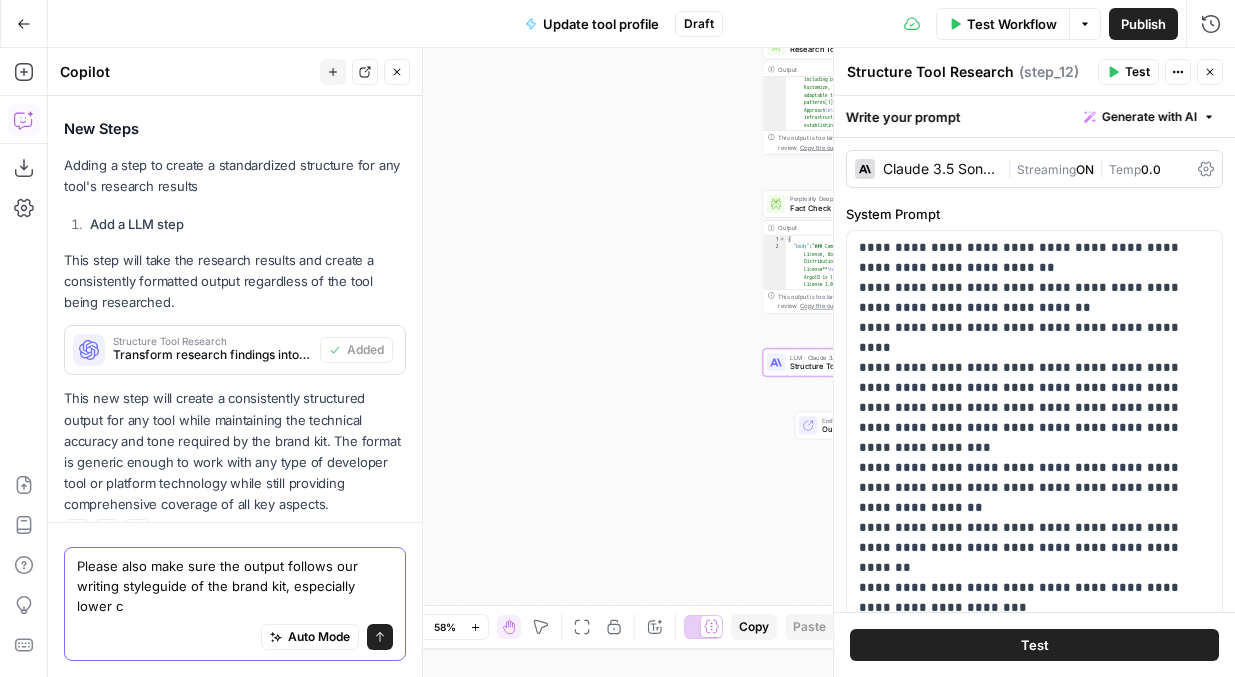 scroll, scrollTop: 3652, scrollLeft: 0, axis: vertical 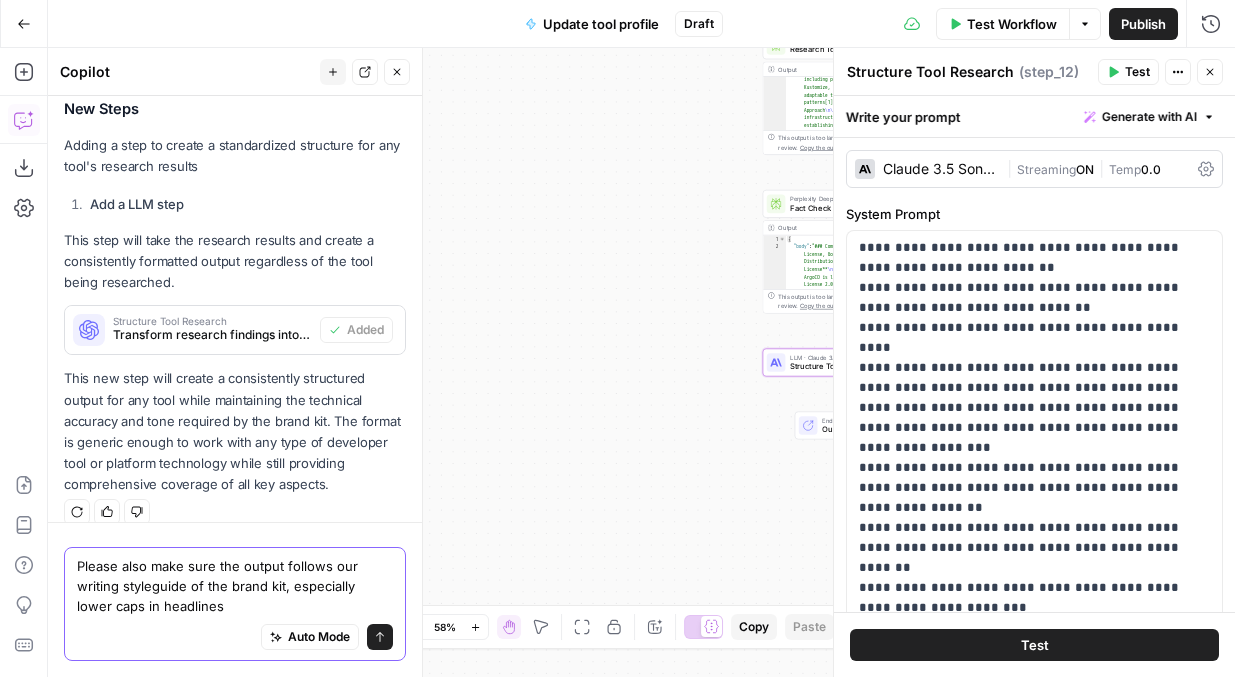 type on "Please also make sure the output follows our writing styleguide of the brand kit, especially lower caps in headlines." 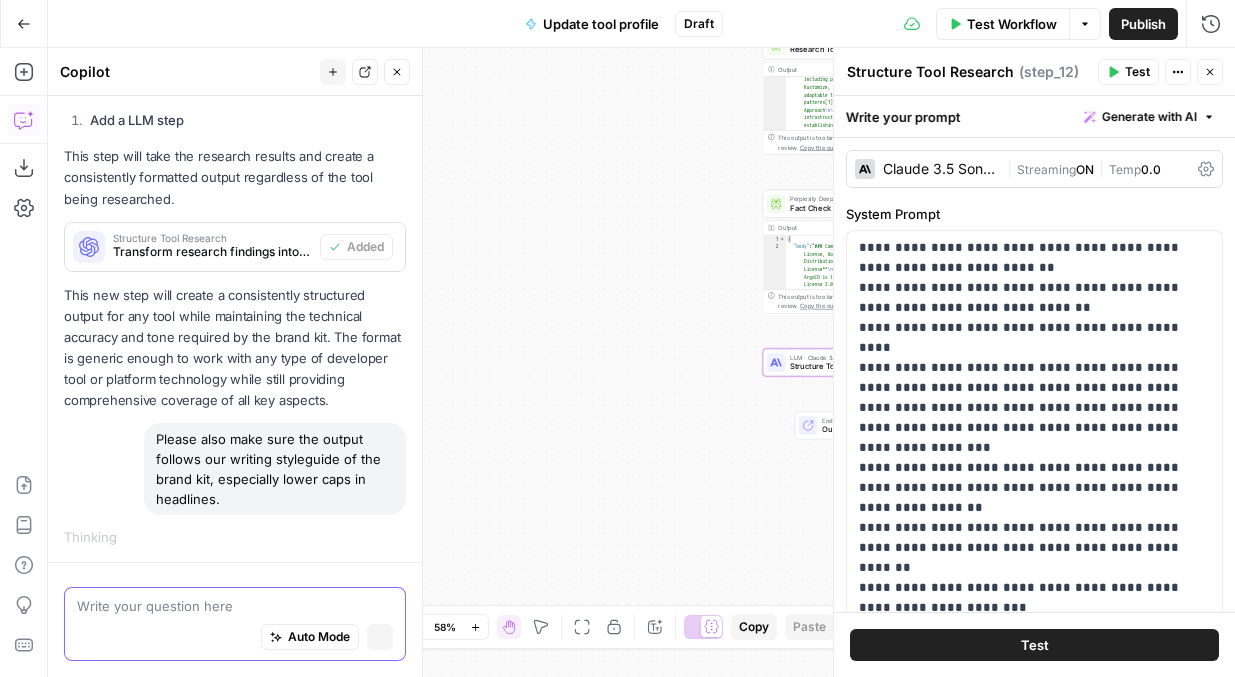 scroll, scrollTop: 3638, scrollLeft: 0, axis: vertical 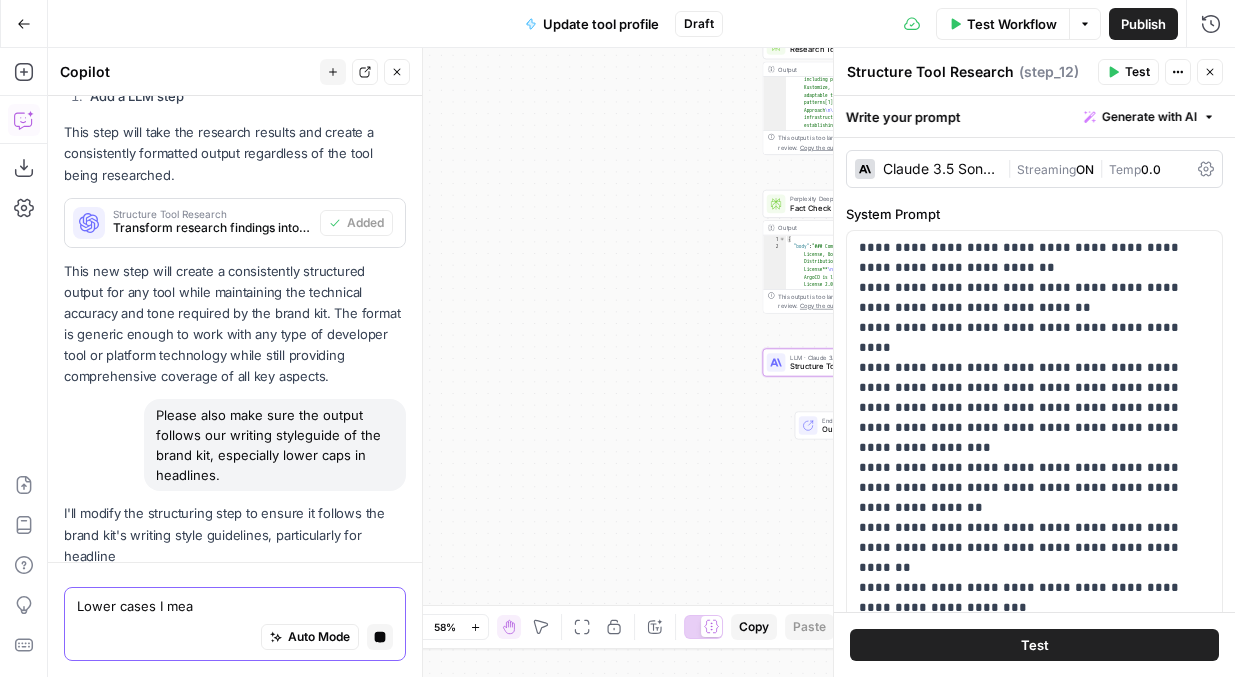 type on "Lower cases I mean" 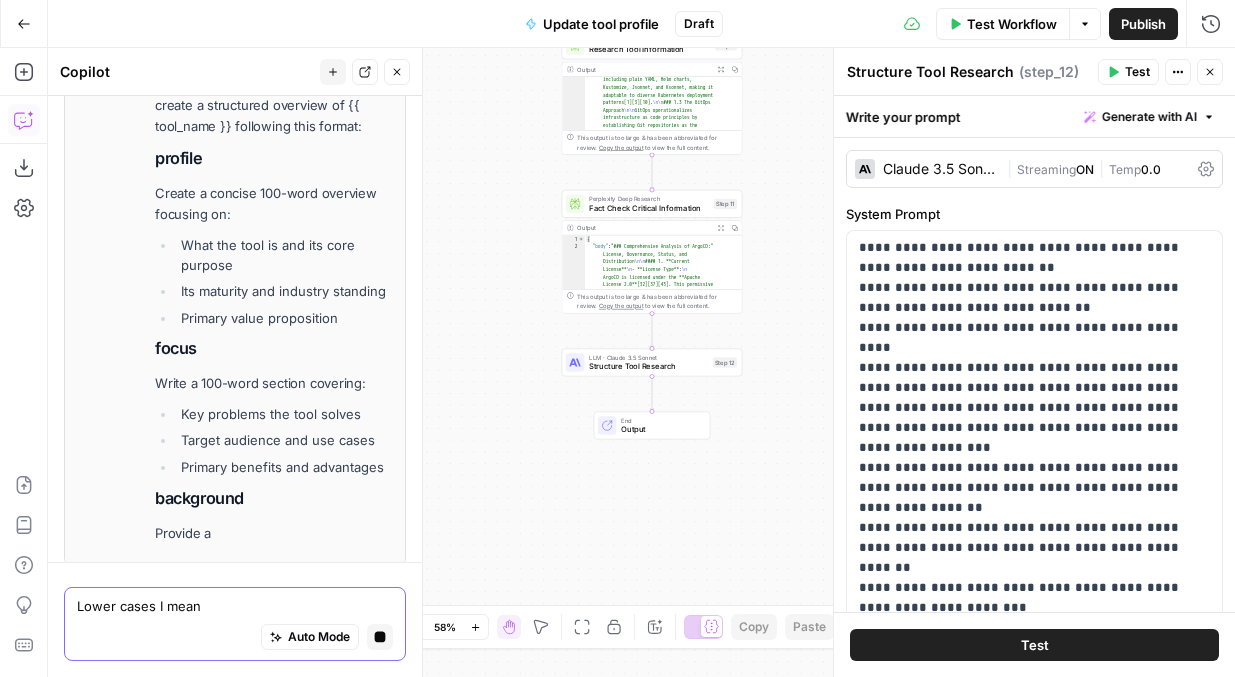 click on "Lower cases I mean" at bounding box center (235, 606) 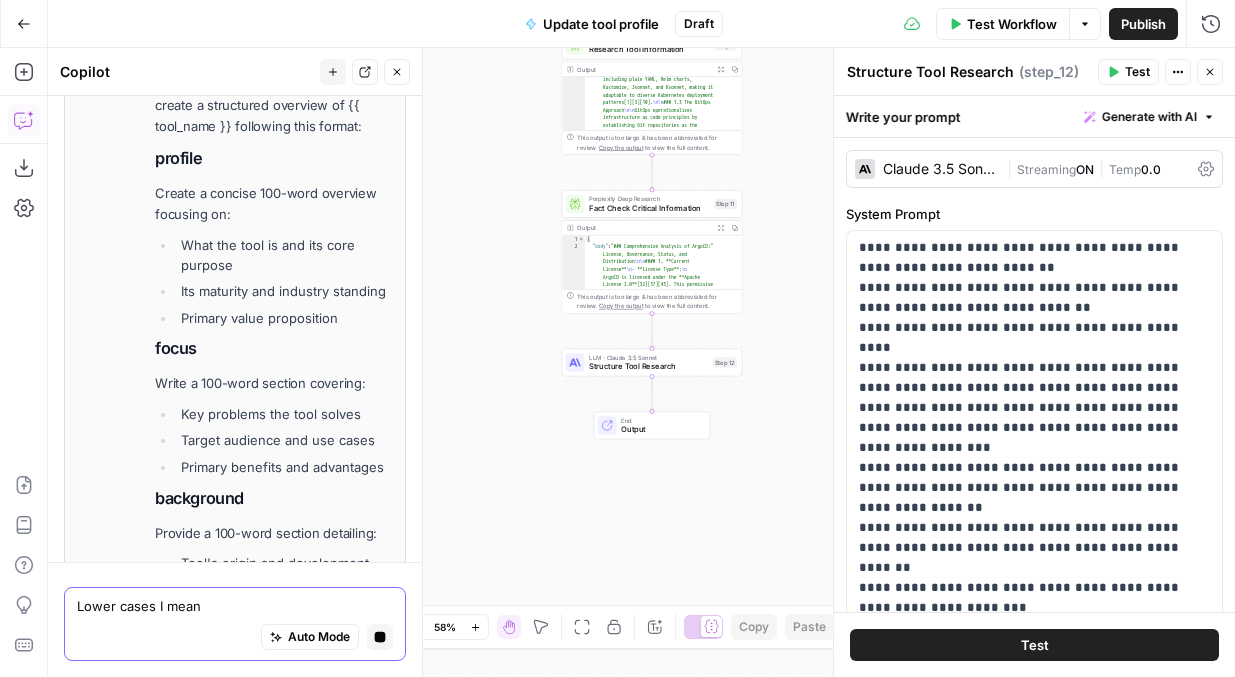 click on "Lower cases I mean" at bounding box center [235, 606] 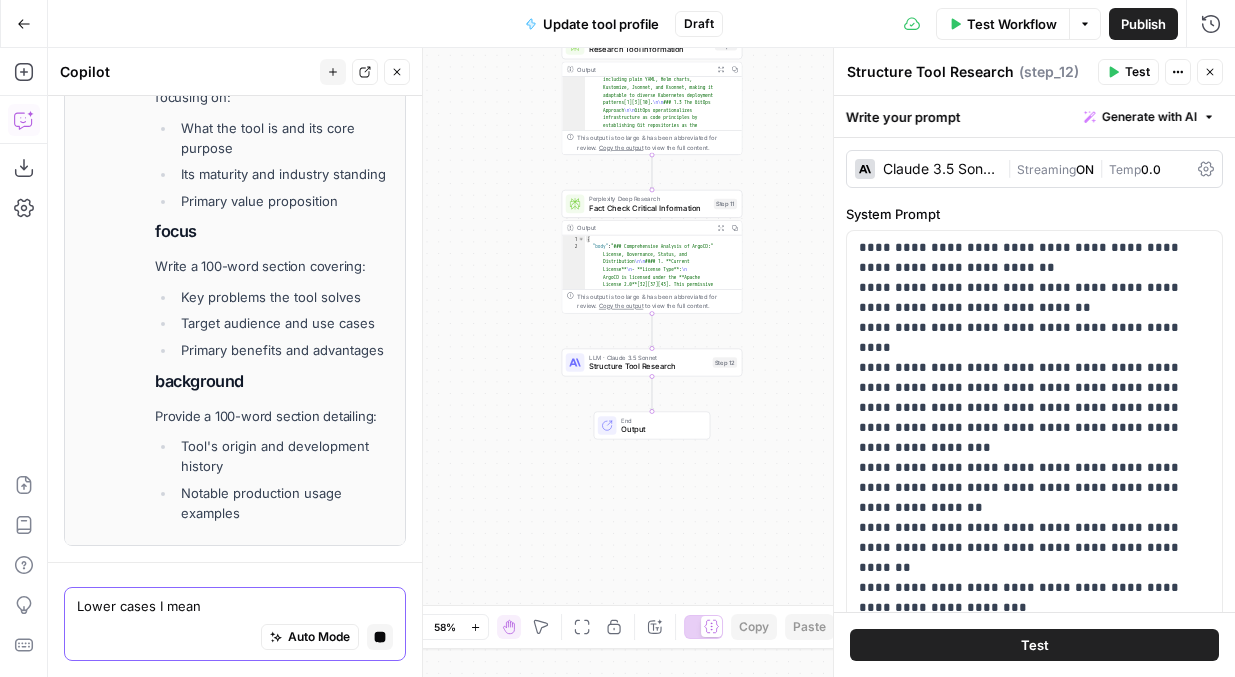 click on "Lower cases I mean" at bounding box center [235, 606] 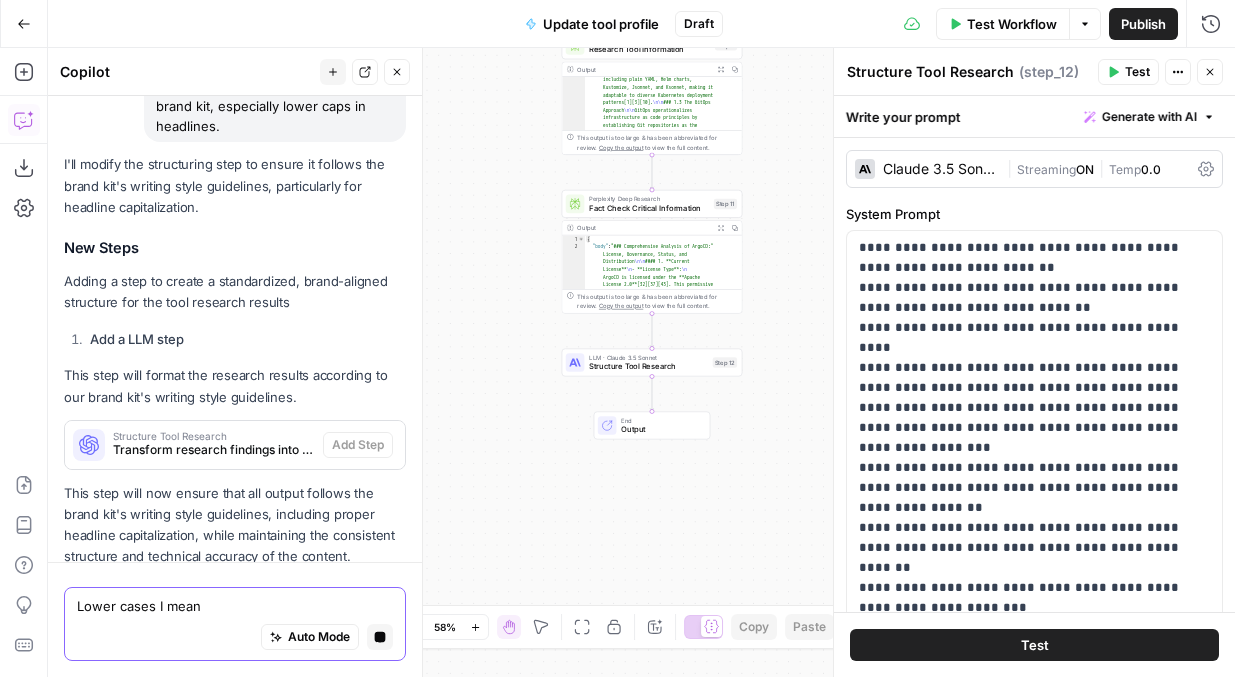 scroll, scrollTop: 4148, scrollLeft: 0, axis: vertical 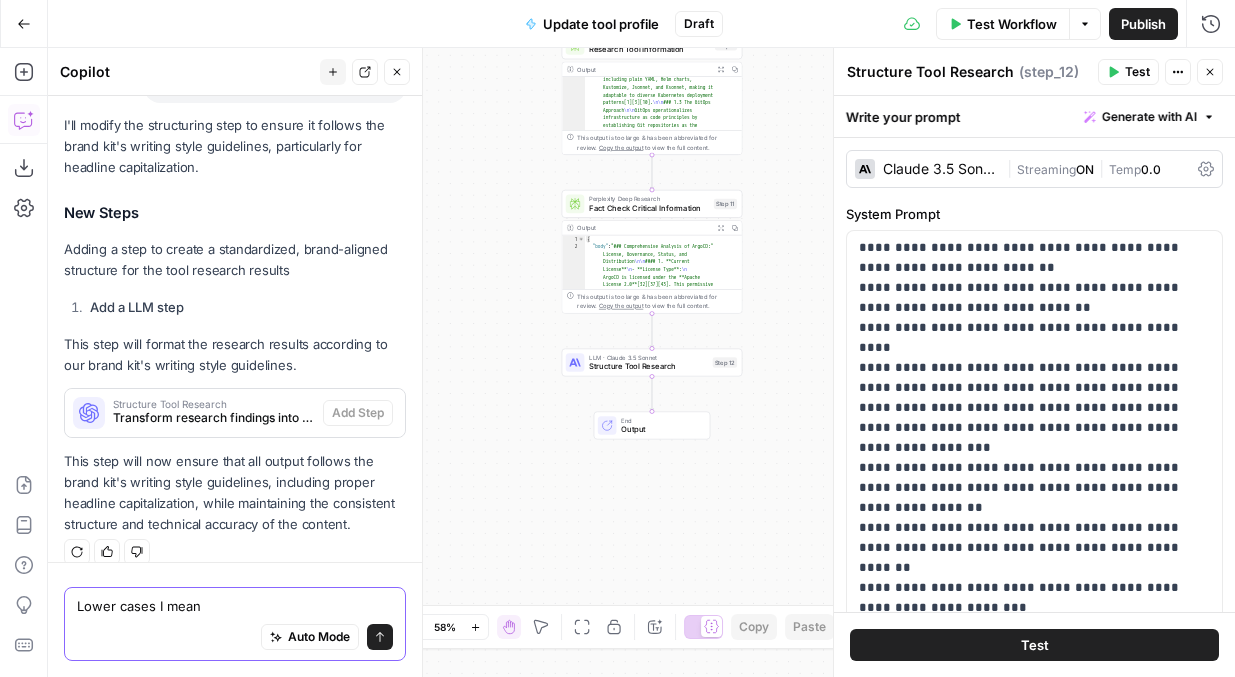 click on "Lower cases I mean" at bounding box center (235, 606) 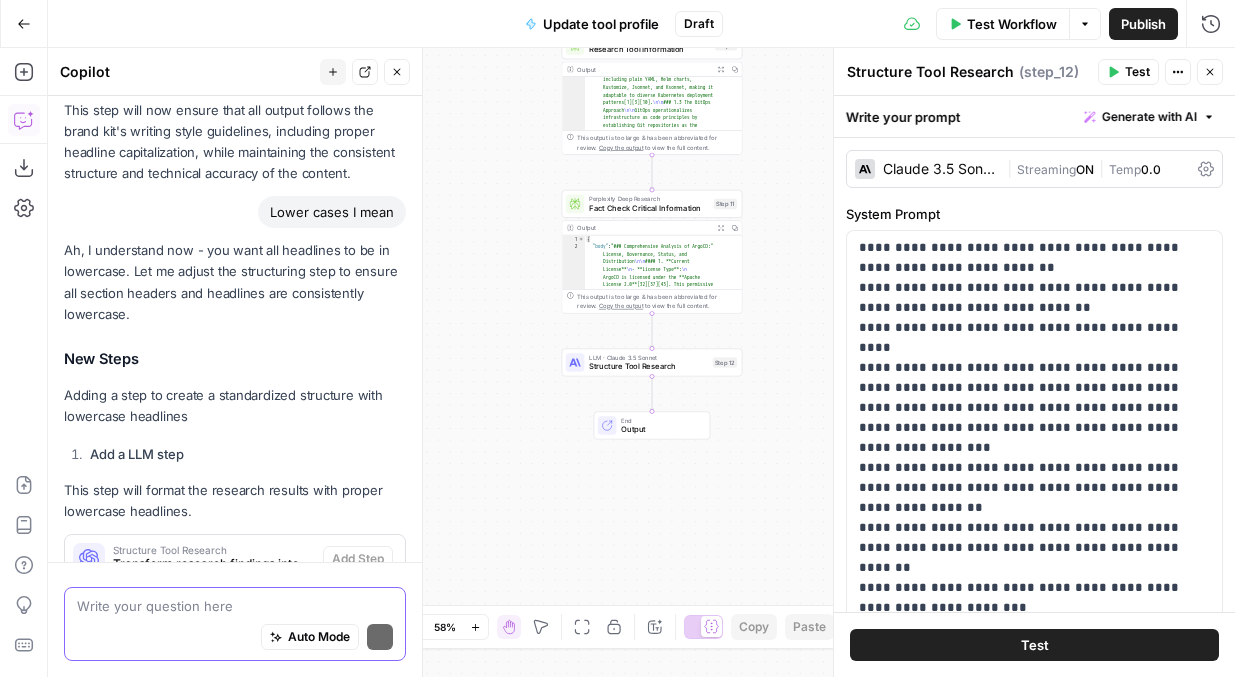 scroll, scrollTop: 4624, scrollLeft: 0, axis: vertical 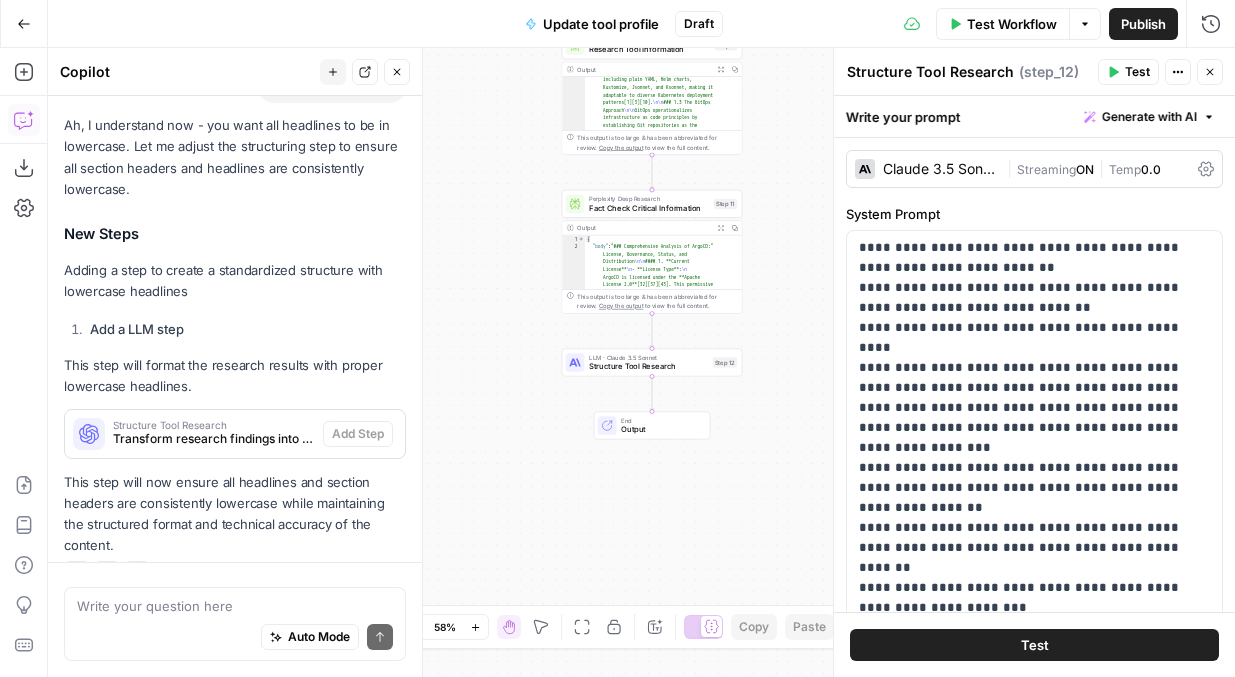click on "Auto Mode Send" at bounding box center (235, 638) 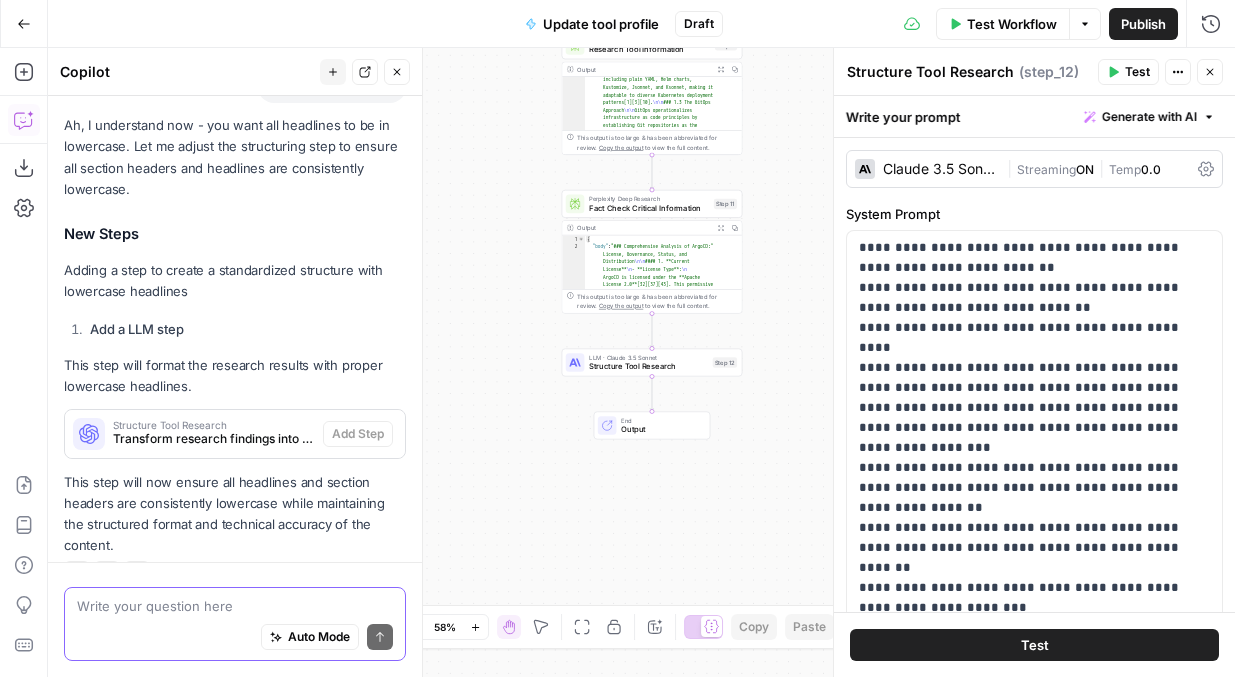 click at bounding box center [235, 606] 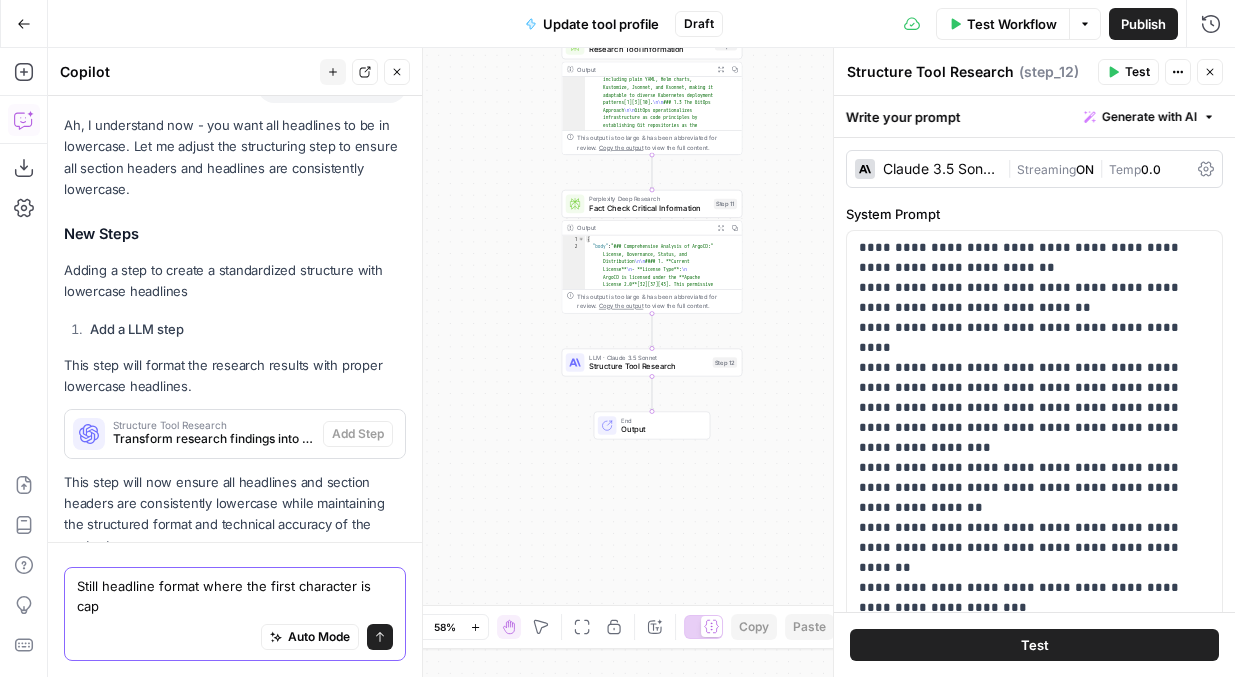 scroll, scrollTop: 4644, scrollLeft: 0, axis: vertical 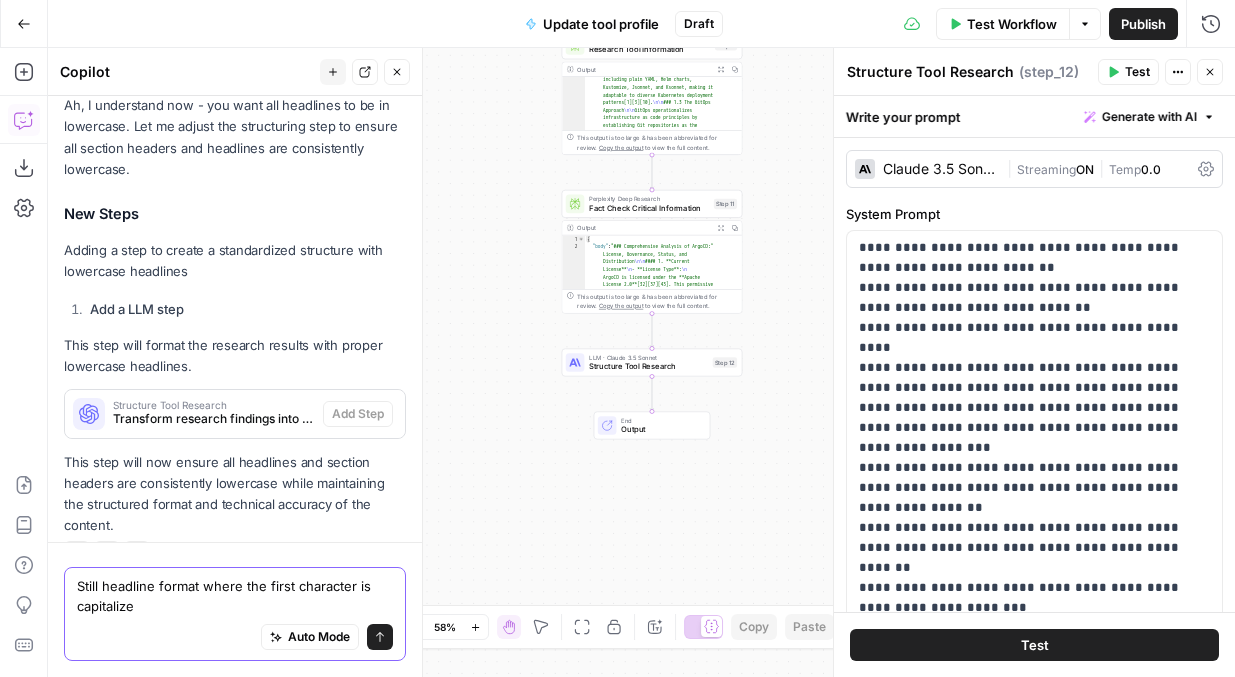 type on "Still headline format where the first character is capitalized" 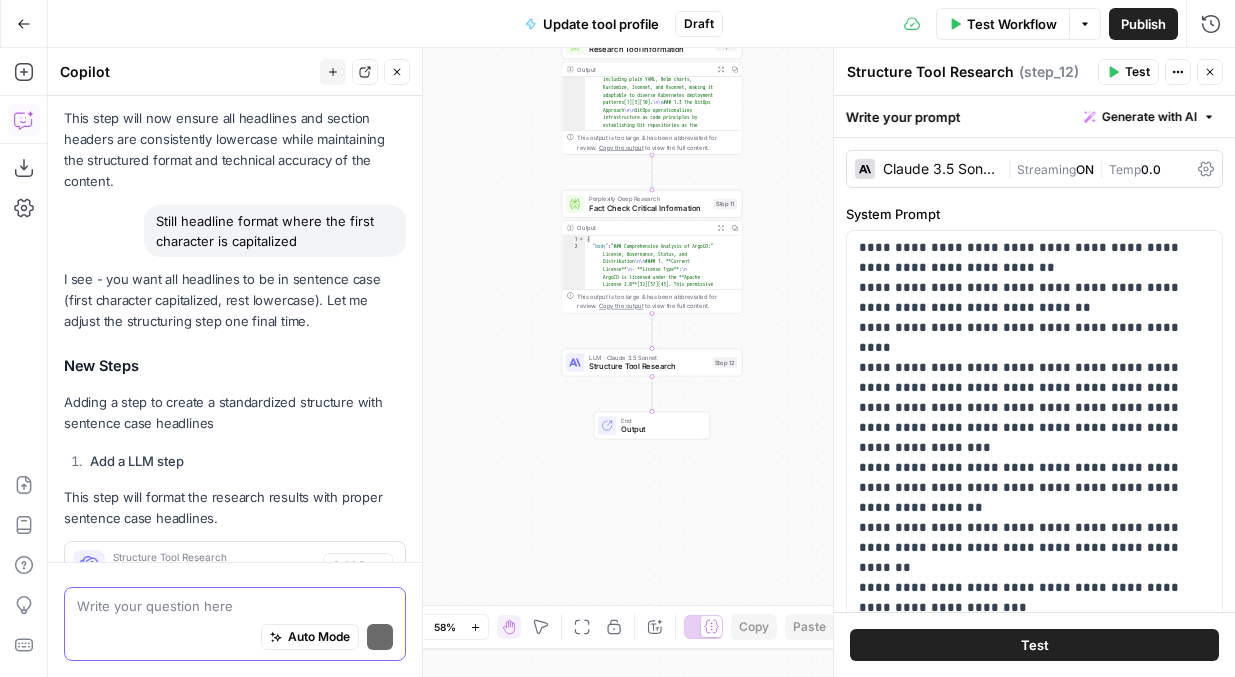 scroll, scrollTop: 5121, scrollLeft: 0, axis: vertical 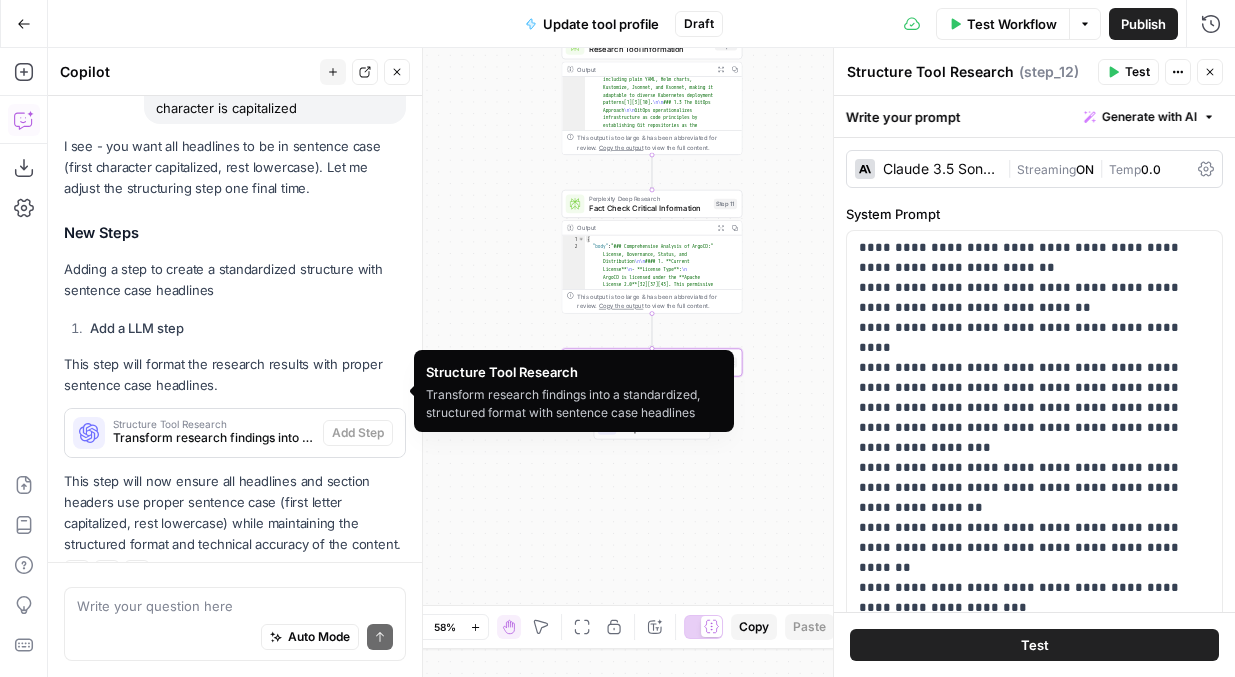 click on "Structure Tool Research" at bounding box center [214, 424] 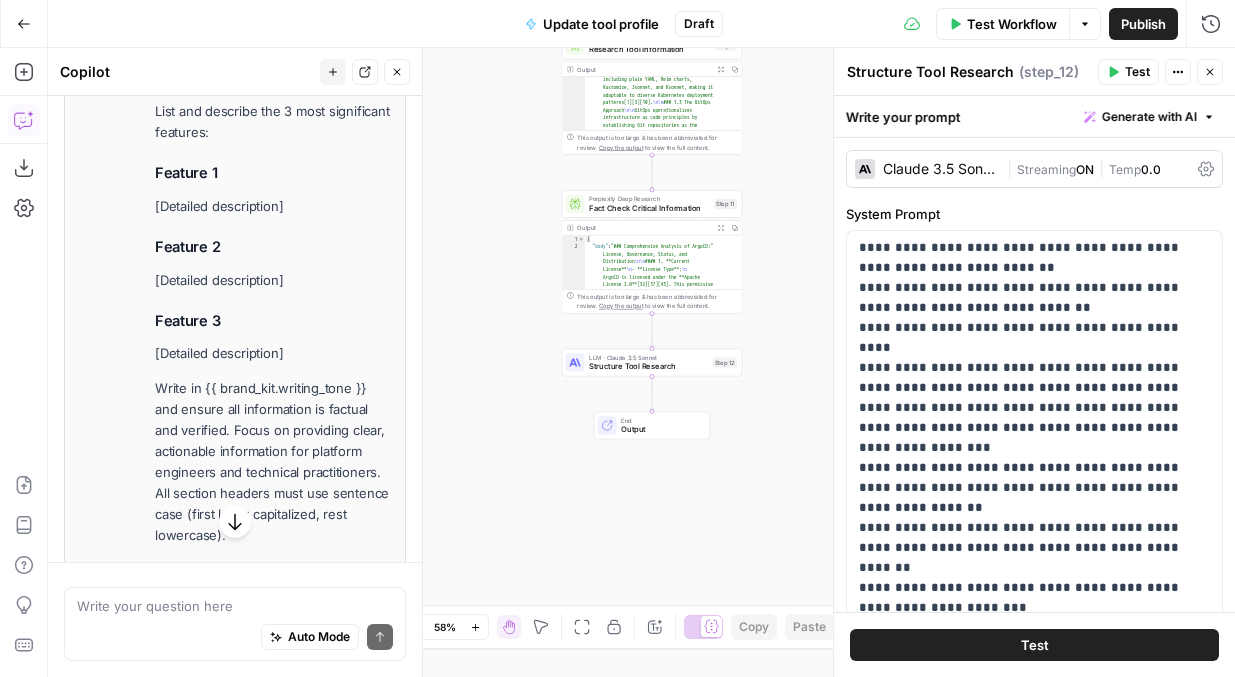scroll, scrollTop: 6794, scrollLeft: 0, axis: vertical 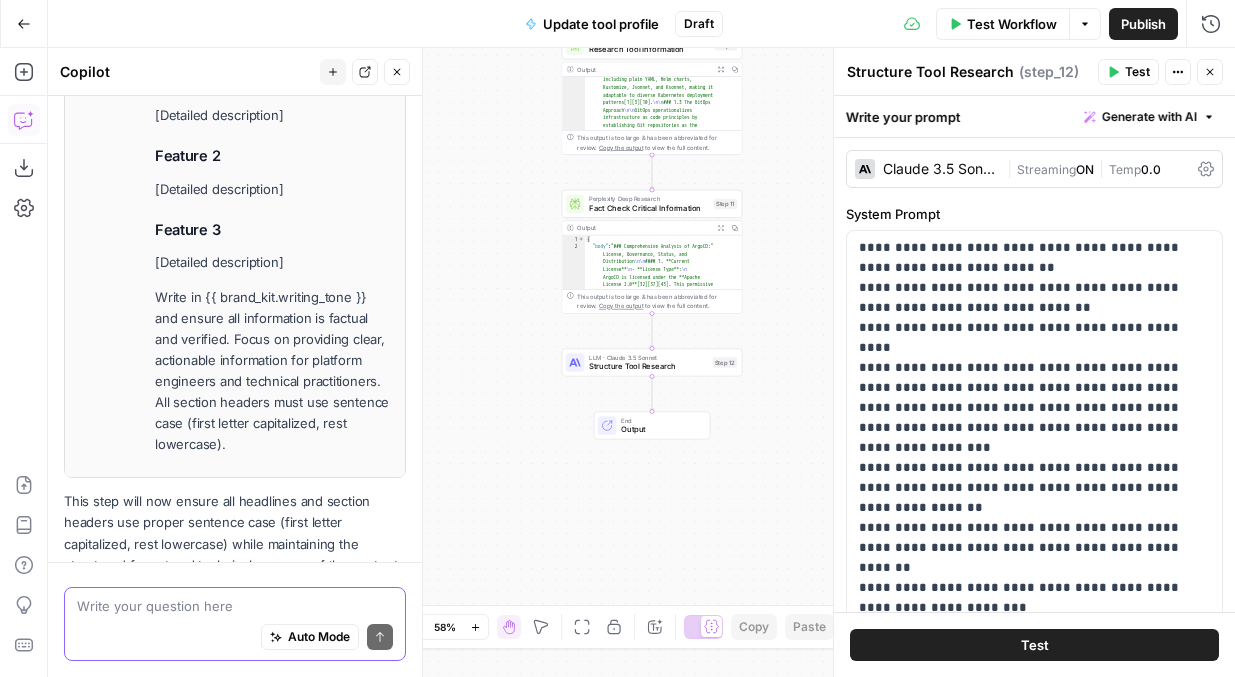click at bounding box center [235, 606] 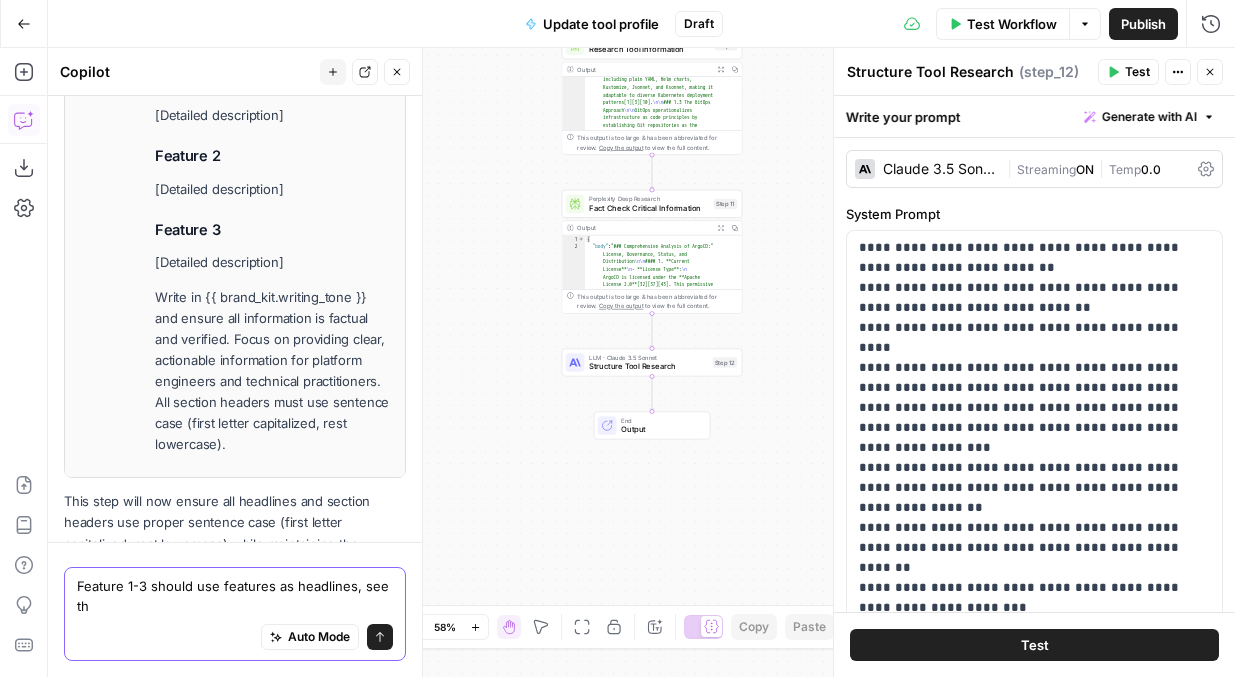 scroll, scrollTop: 6814, scrollLeft: 0, axis: vertical 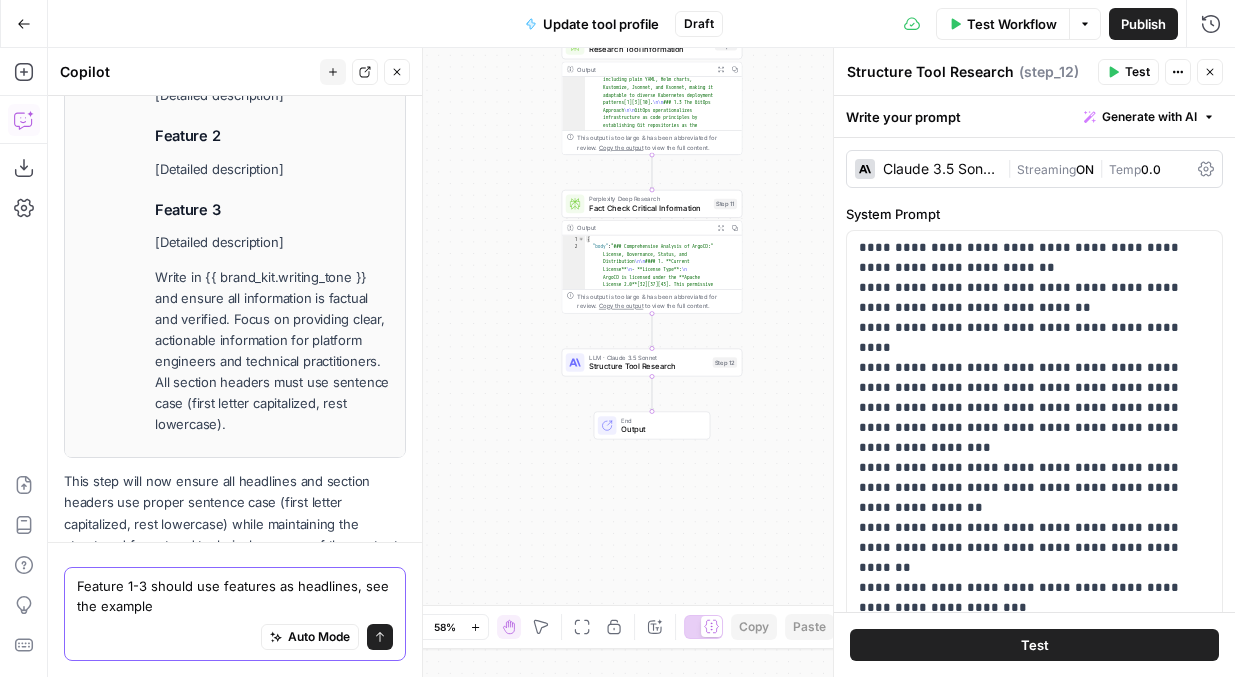 click on "Feature 1-3 should use features as headlines, see the example" at bounding box center [235, 596] 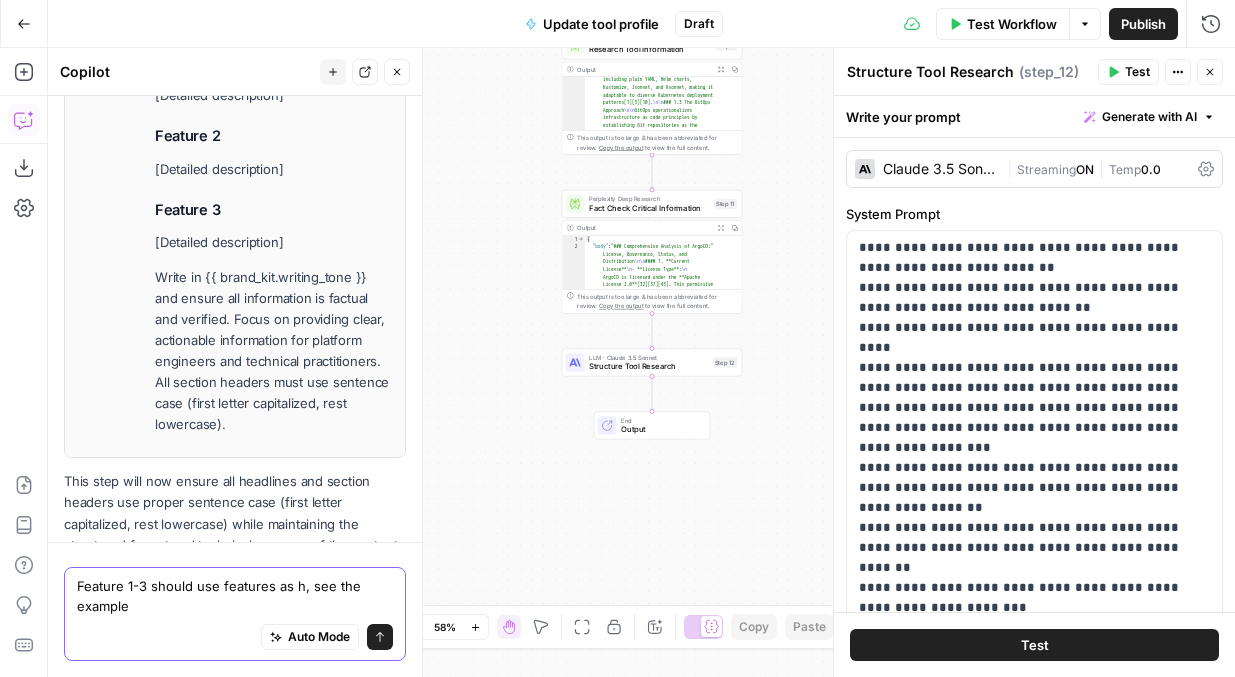 type on "Feature 1-3 should use features as h3, see the example" 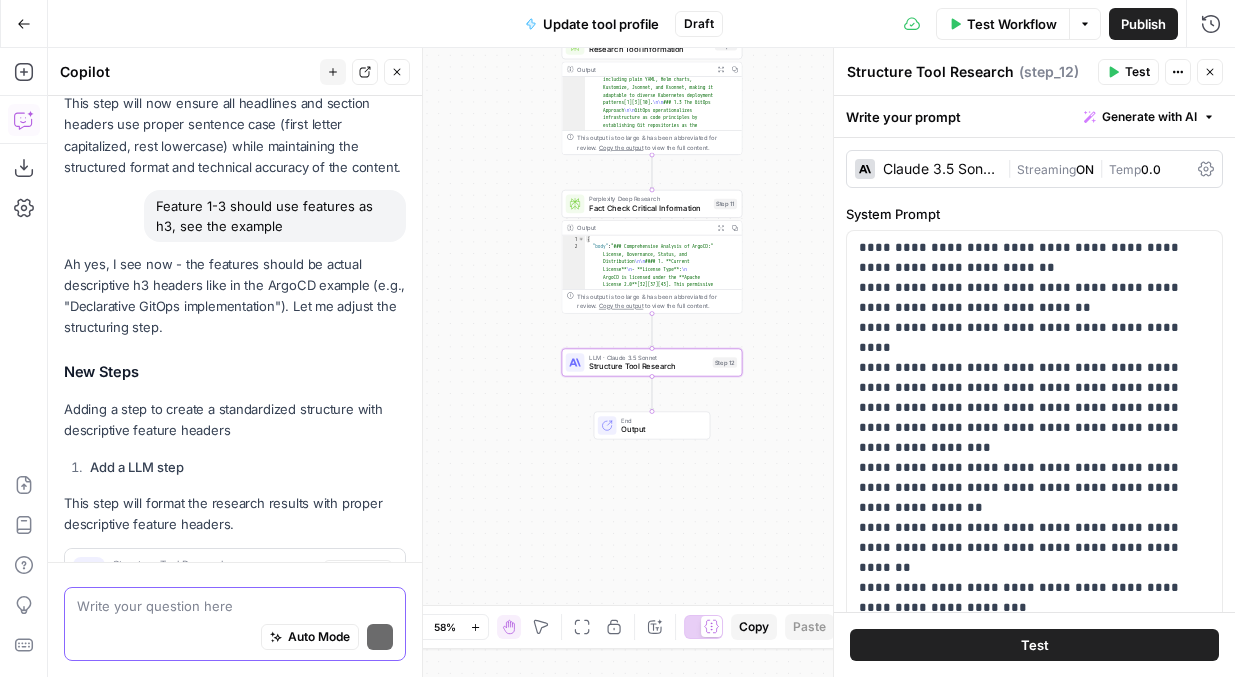 scroll, scrollTop: 7332, scrollLeft: 0, axis: vertical 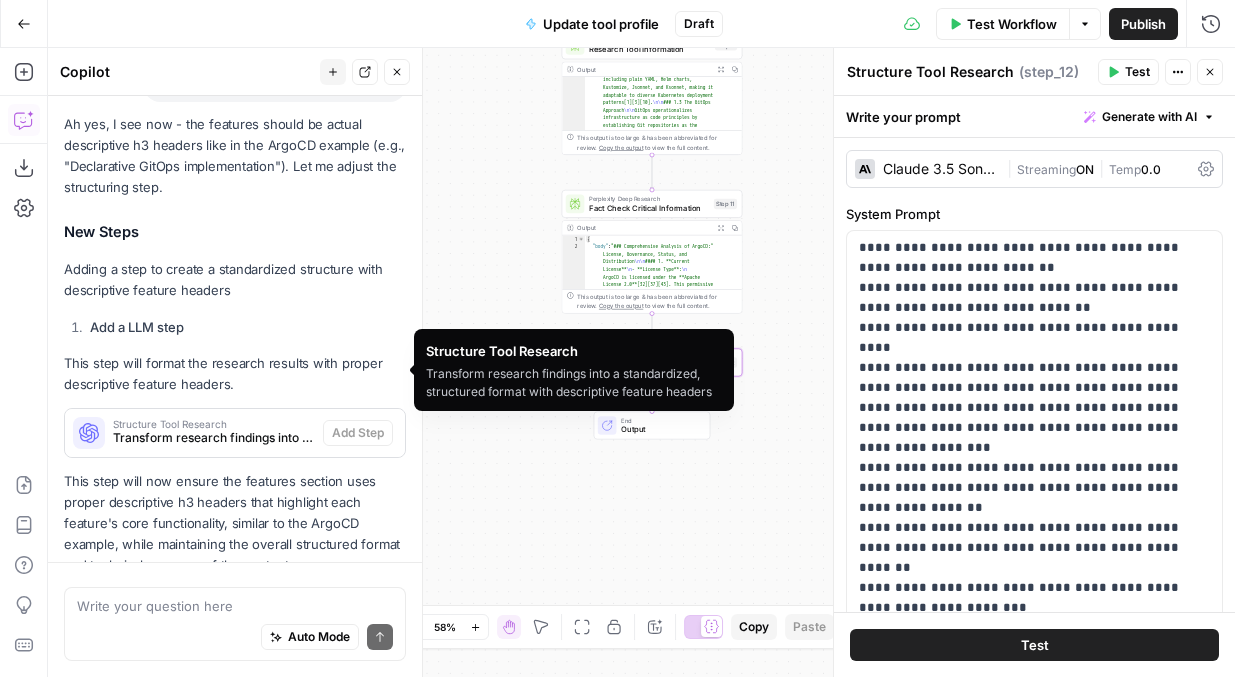 click on "Transform research findings into a standardized, structured format with descriptive feature headers" at bounding box center [214, 438] 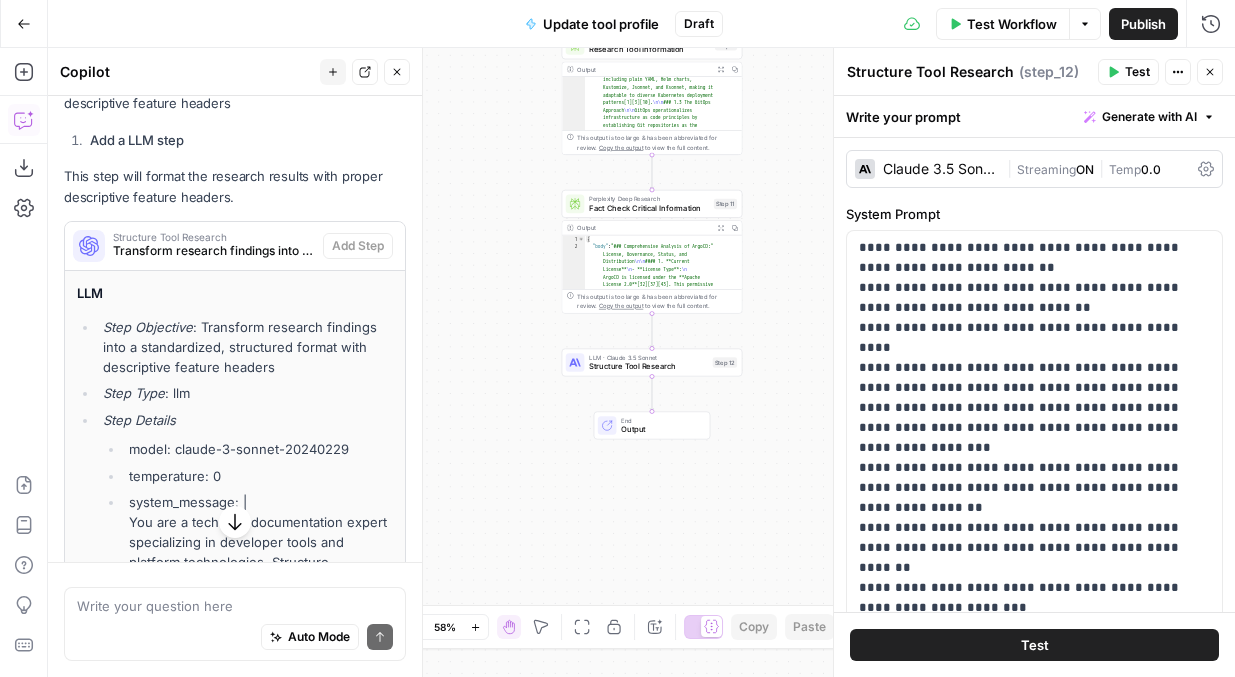 scroll, scrollTop: 7167, scrollLeft: 0, axis: vertical 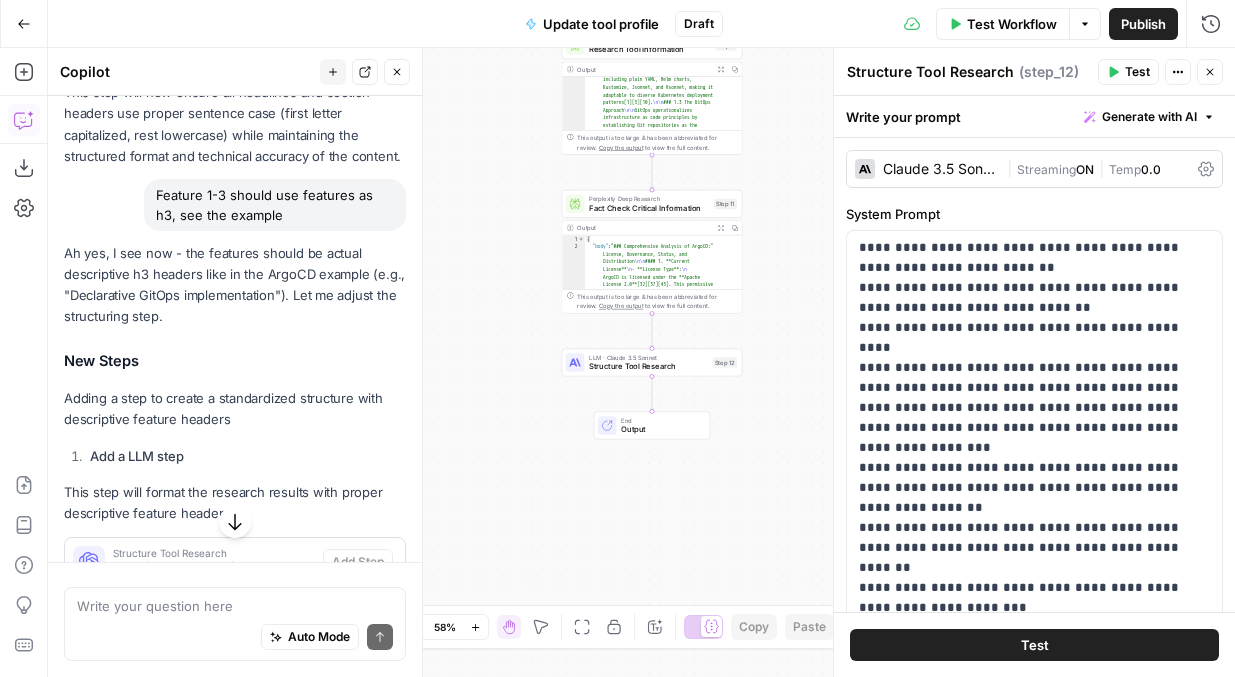 click on "New Steps" at bounding box center (235, 362) 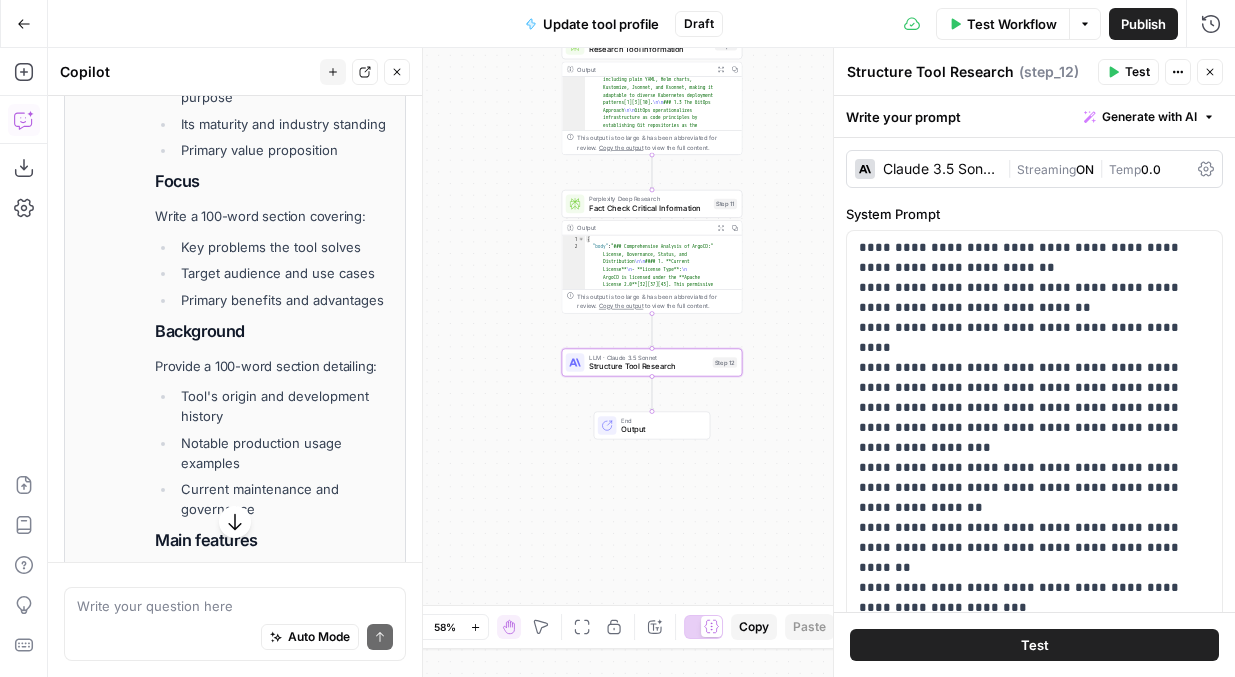 scroll, scrollTop: 9069, scrollLeft: 0, axis: vertical 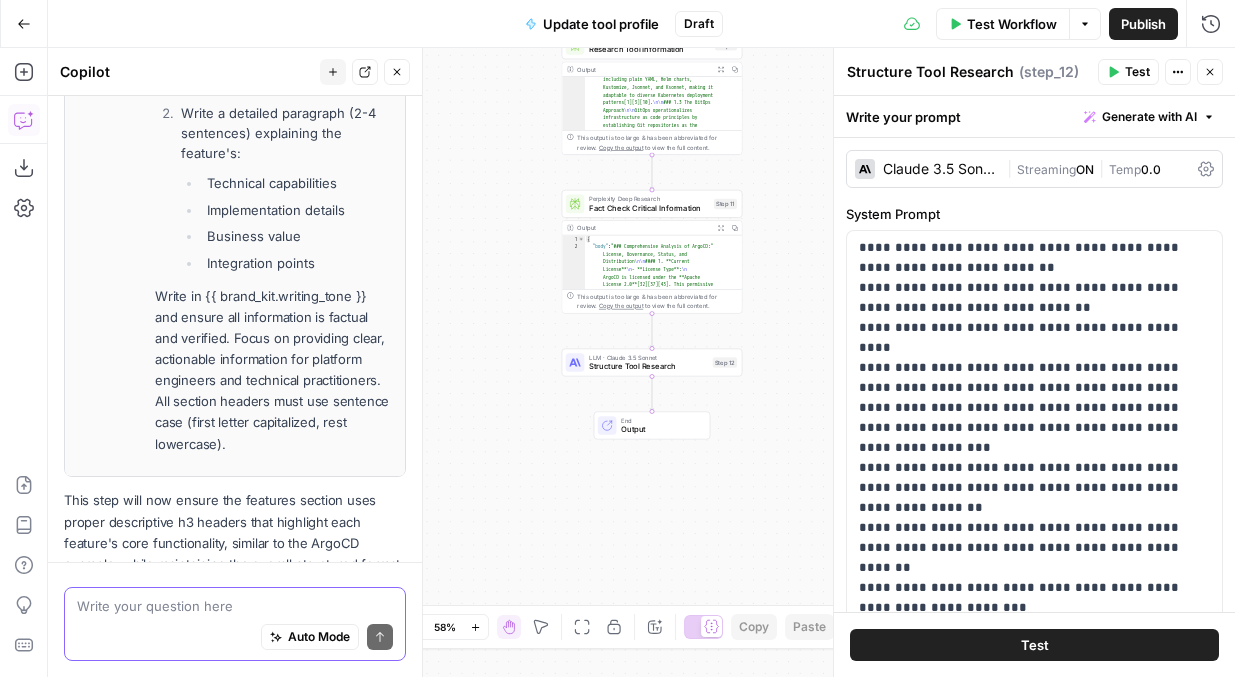 click at bounding box center [235, 606] 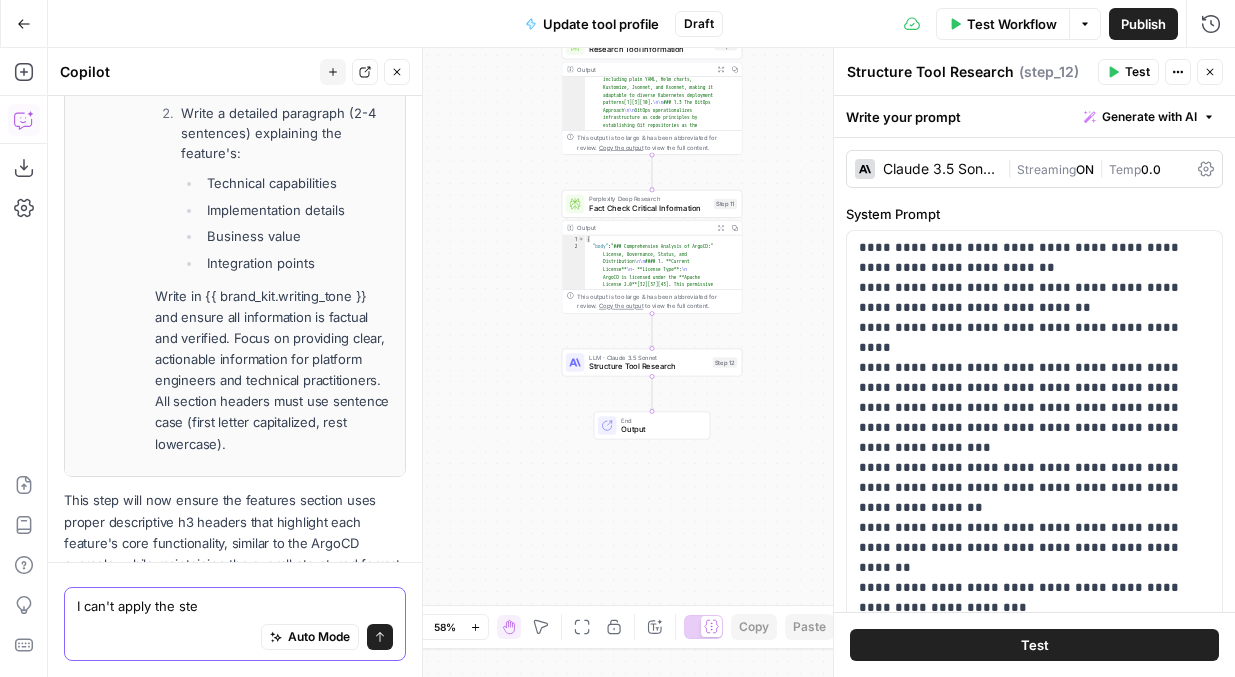 type on "I can't apply the step" 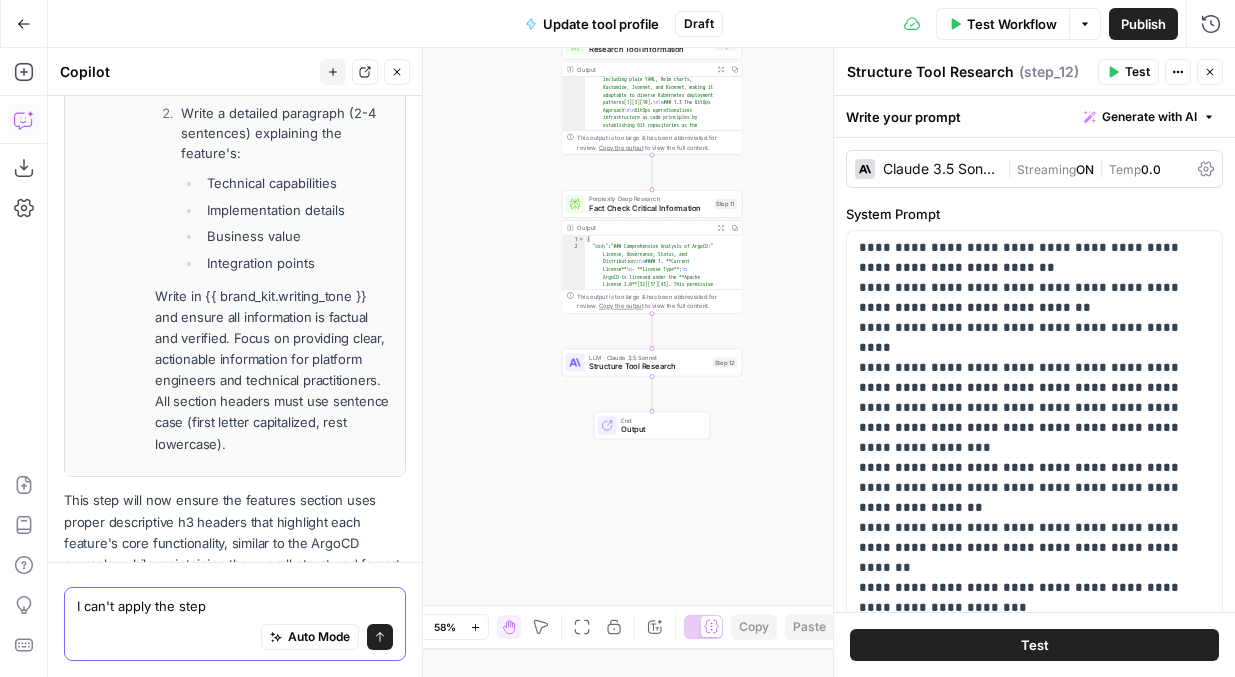 type 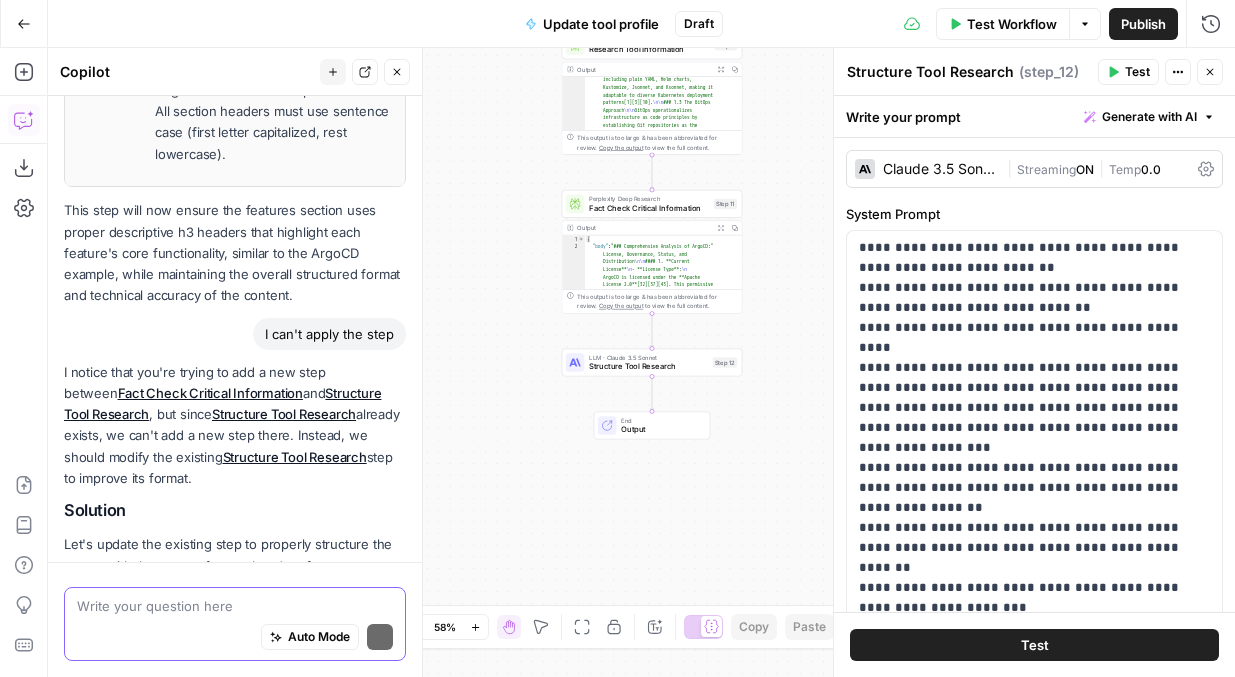 scroll, scrollTop: 9499, scrollLeft: 0, axis: vertical 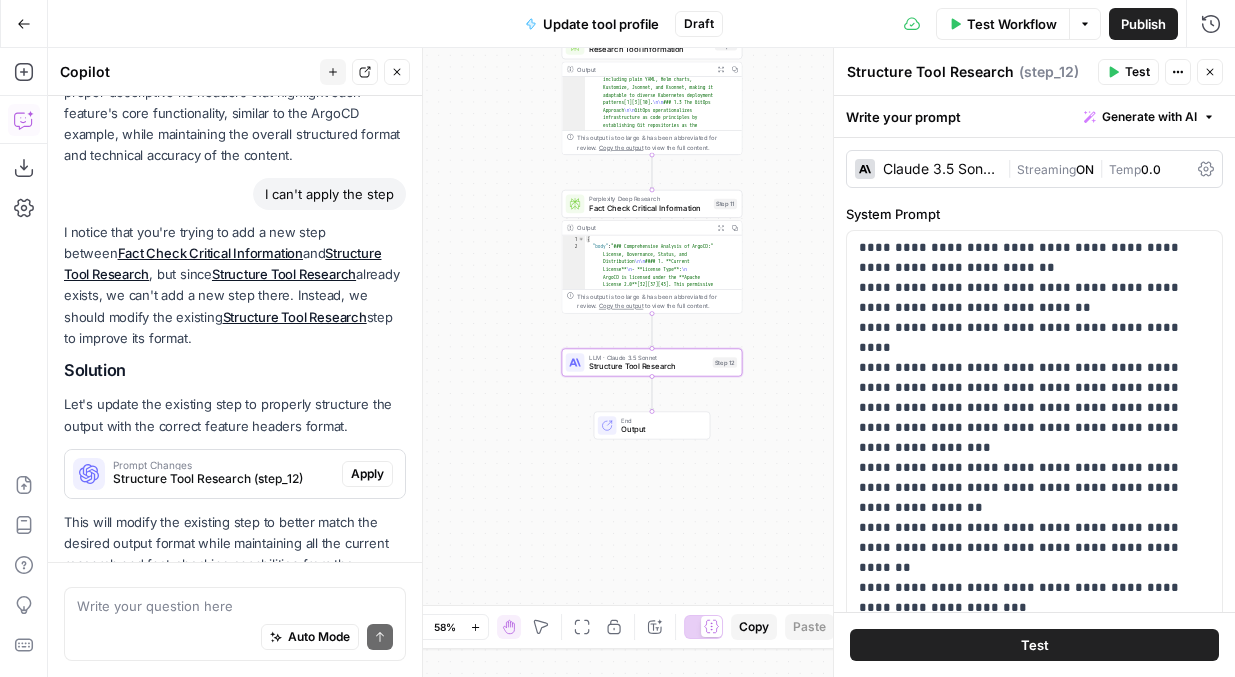 click on "Apply" at bounding box center [367, 474] 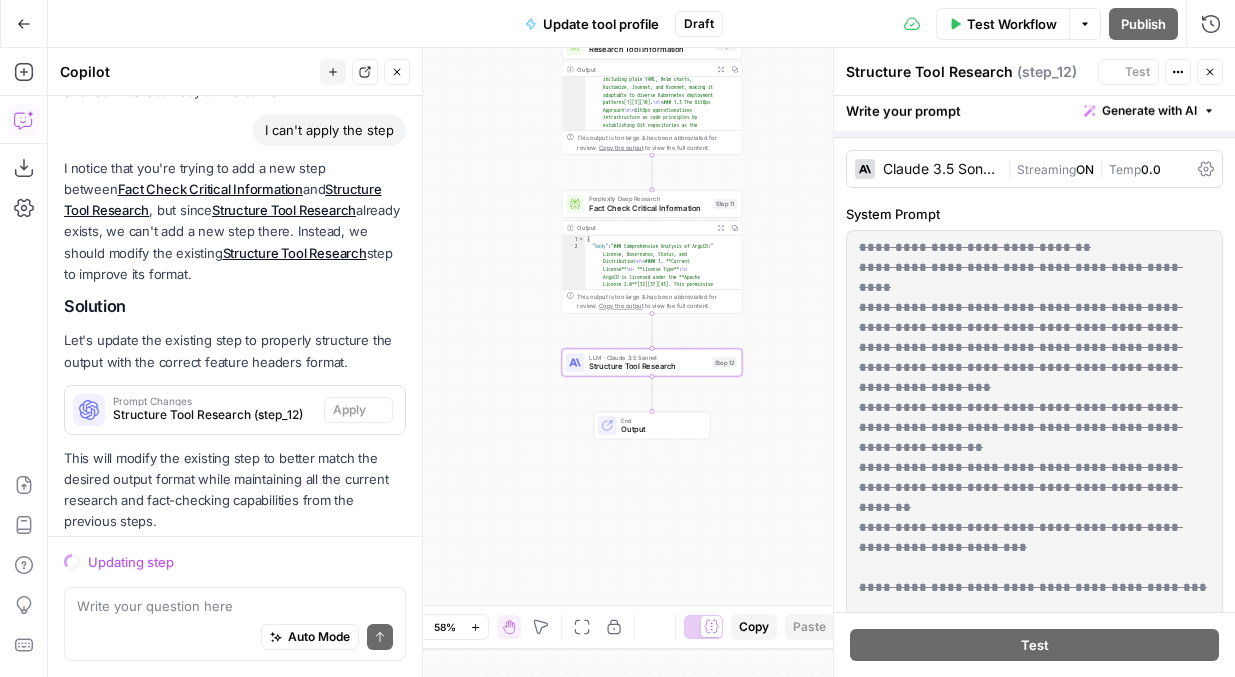 scroll, scrollTop: 9461, scrollLeft: 0, axis: vertical 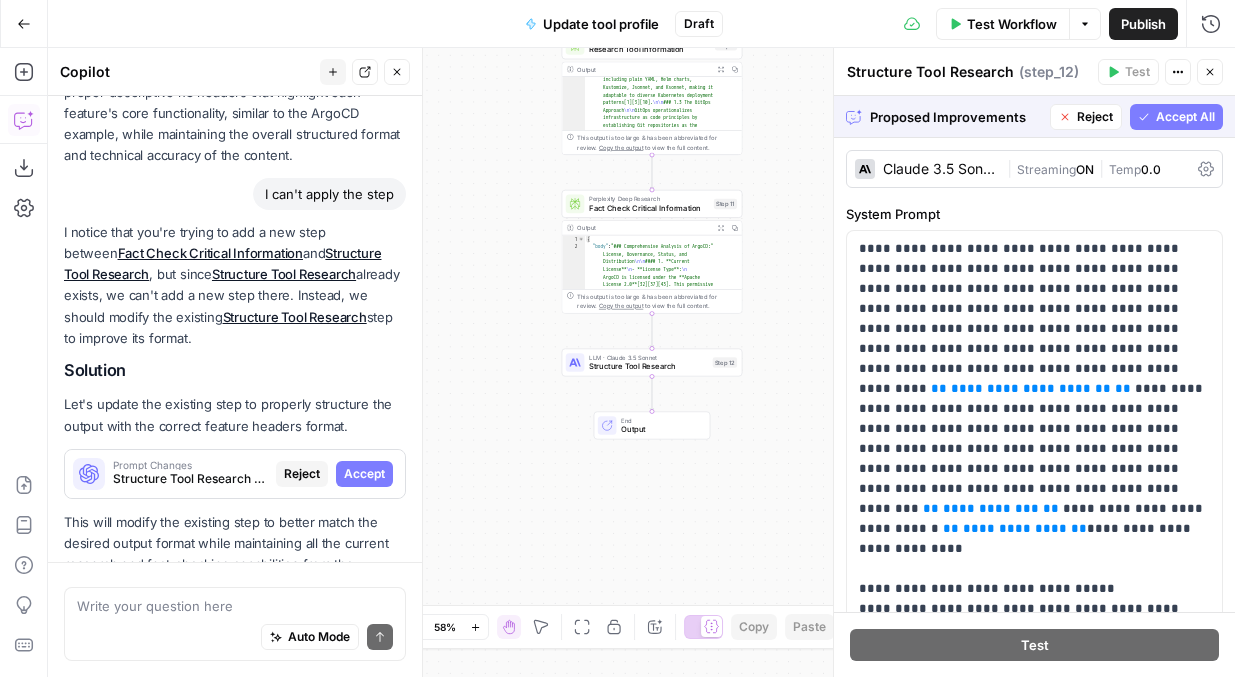 click on "Accept All" at bounding box center (1185, 117) 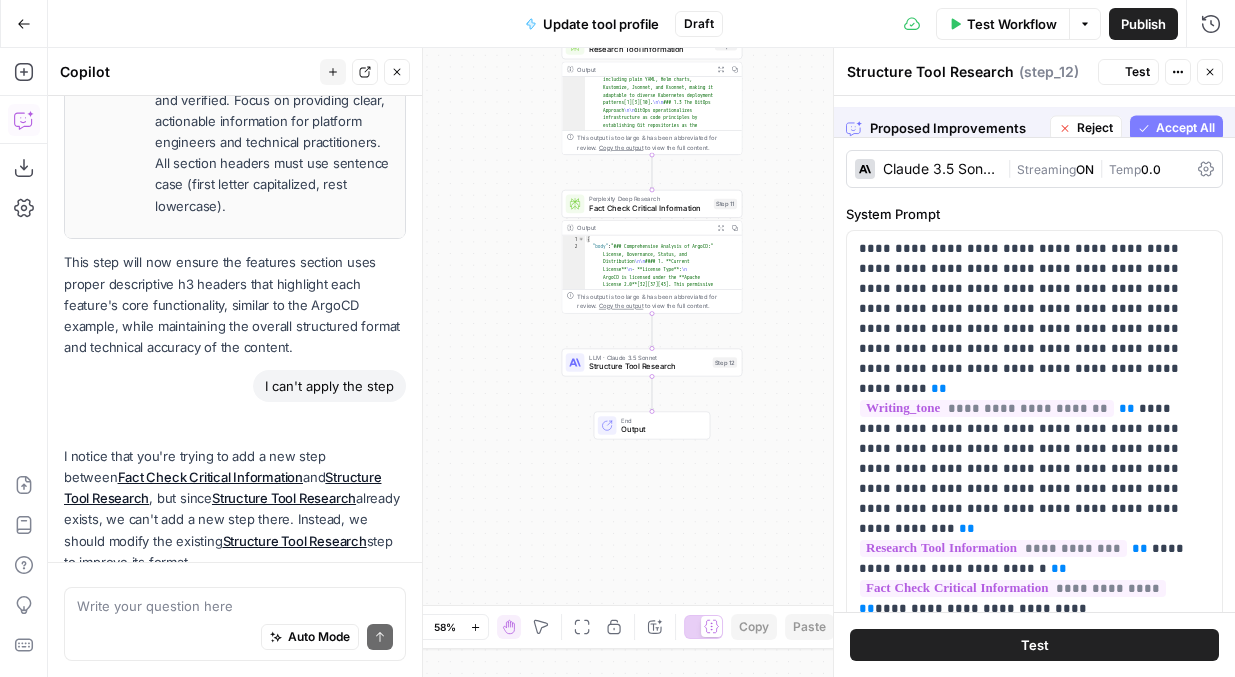 scroll, scrollTop: 9659, scrollLeft: 0, axis: vertical 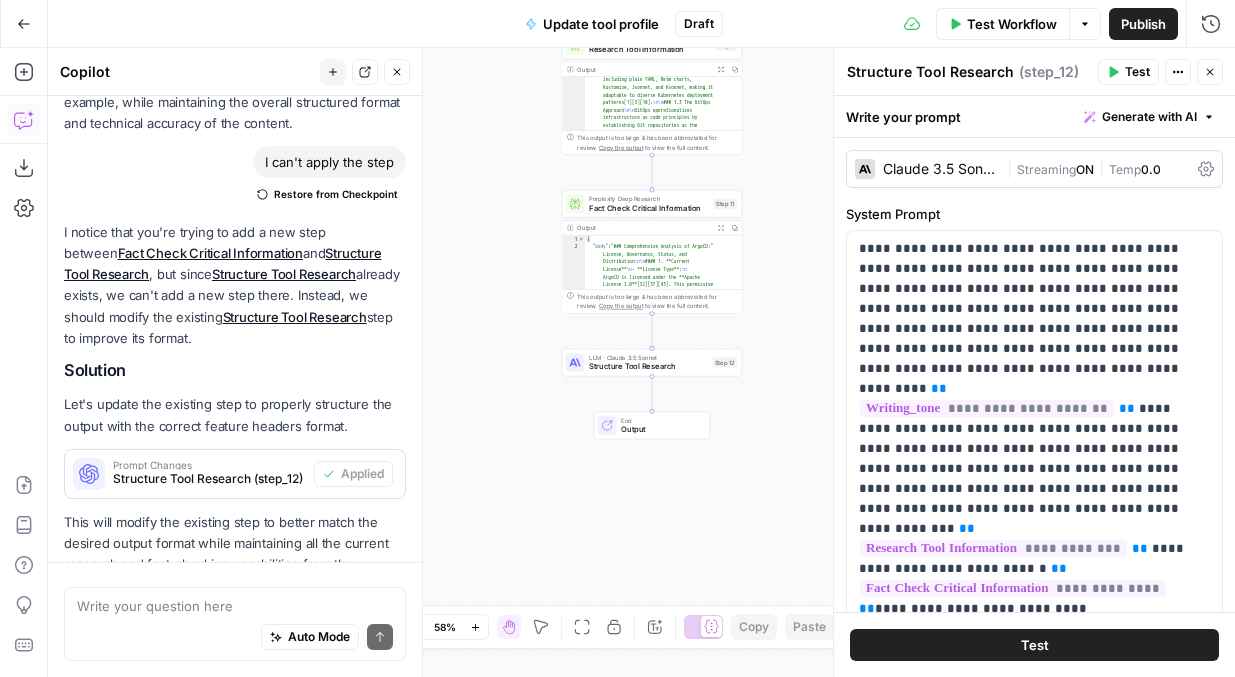 click on "Test" at bounding box center [1034, 645] 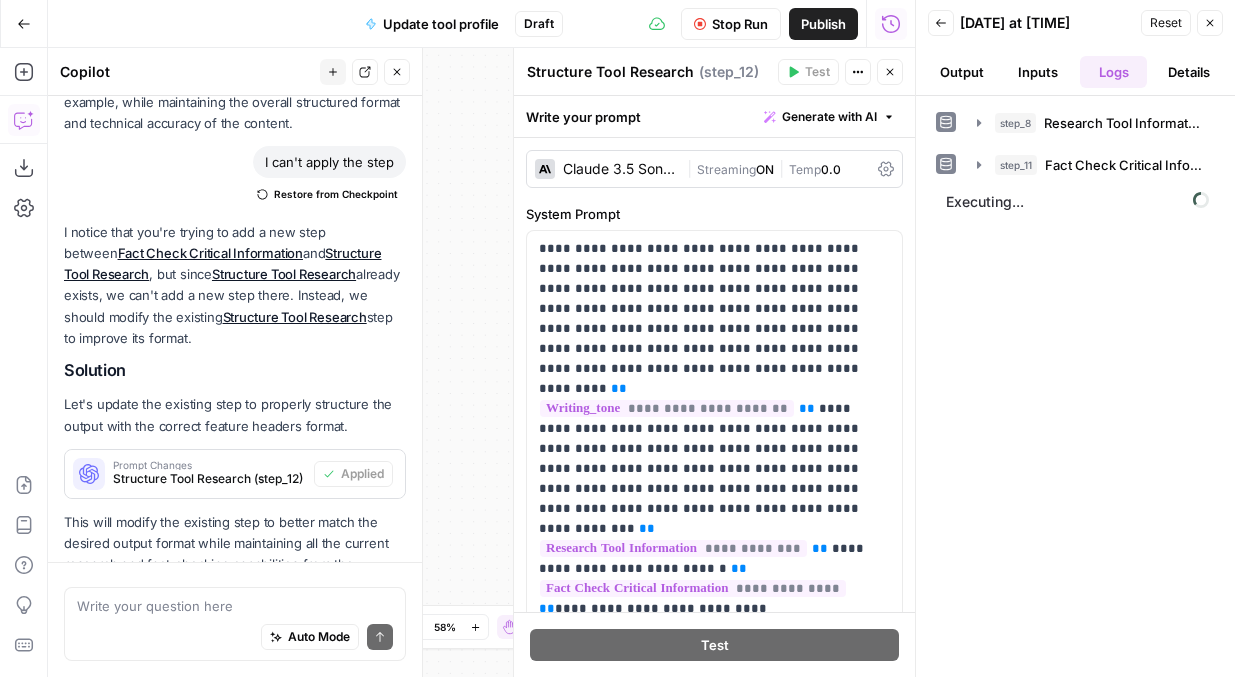 click on "Output" at bounding box center (962, 72) 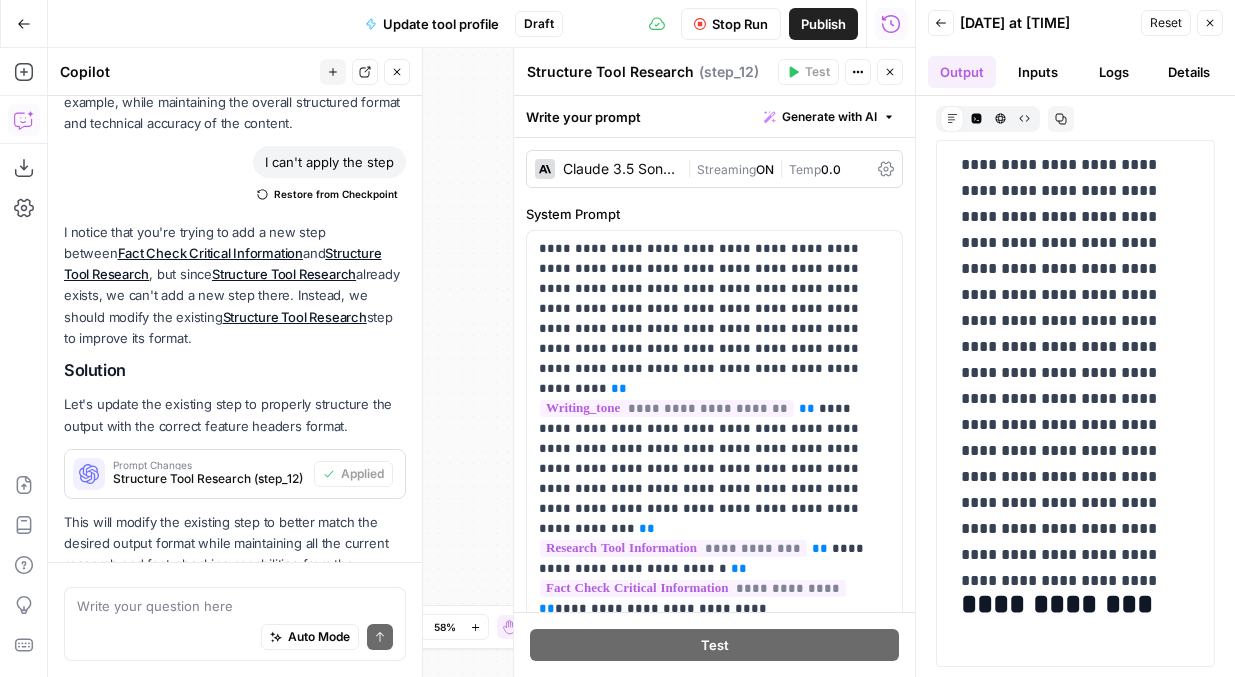 scroll, scrollTop: 1632, scrollLeft: 0, axis: vertical 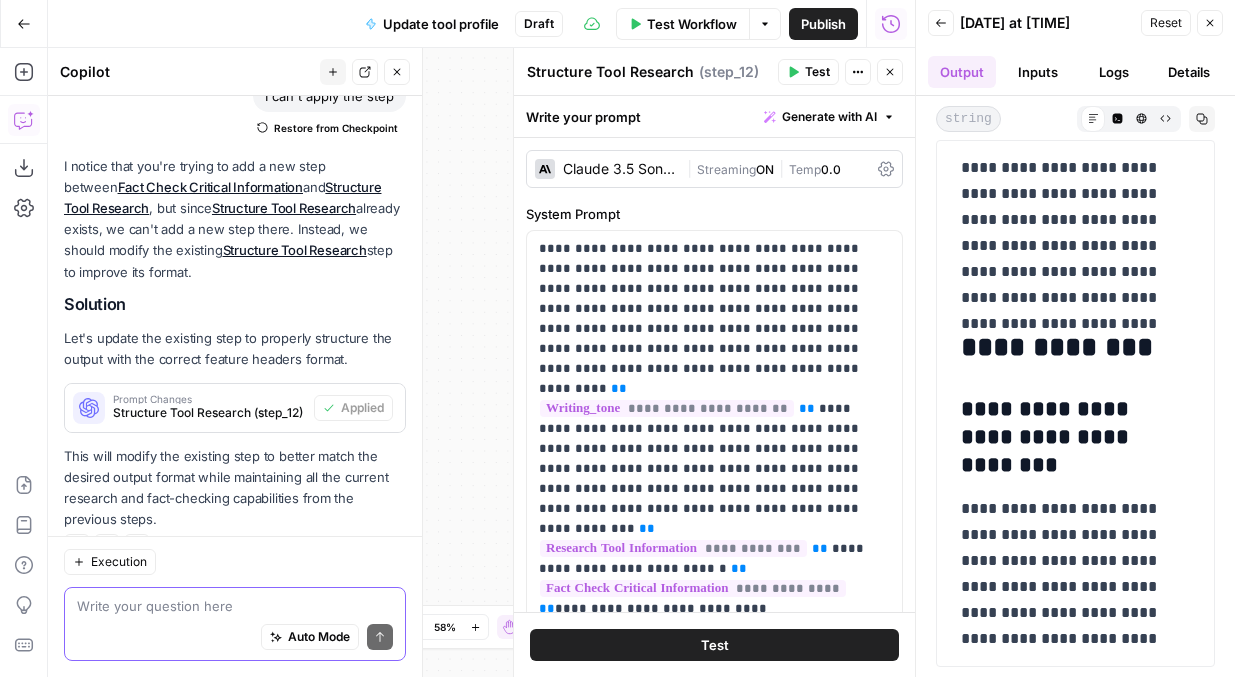 click at bounding box center [235, 606] 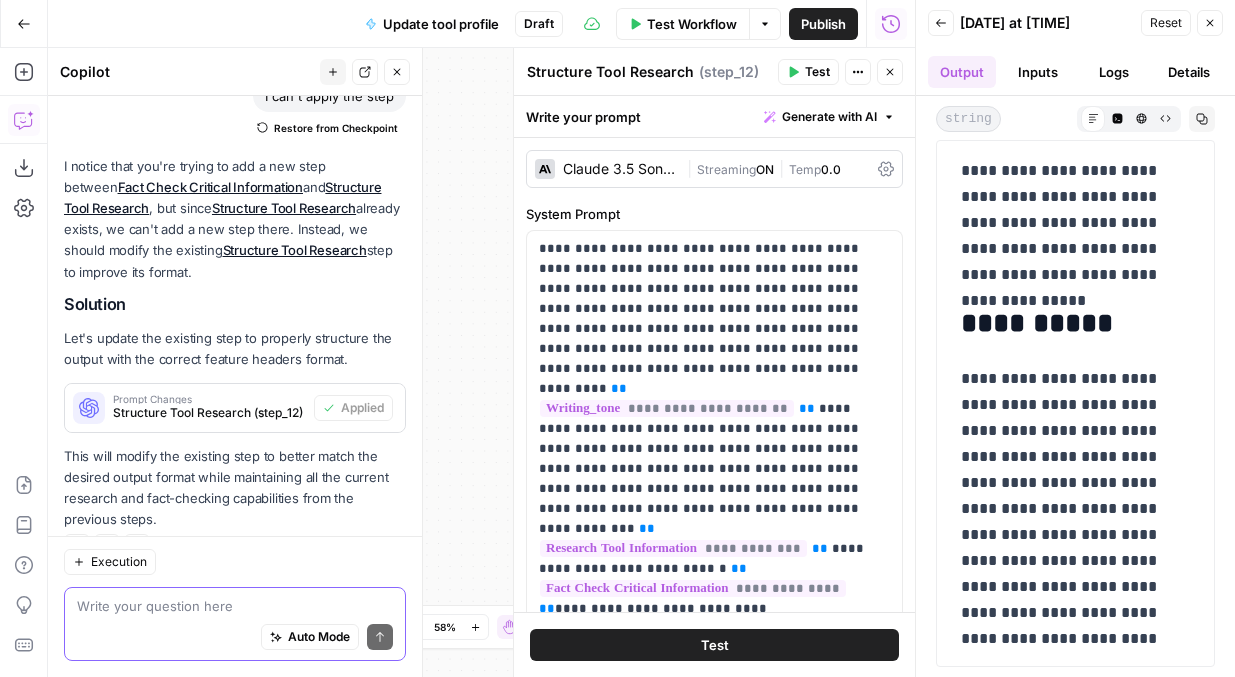scroll, scrollTop: 1266, scrollLeft: 0, axis: vertical 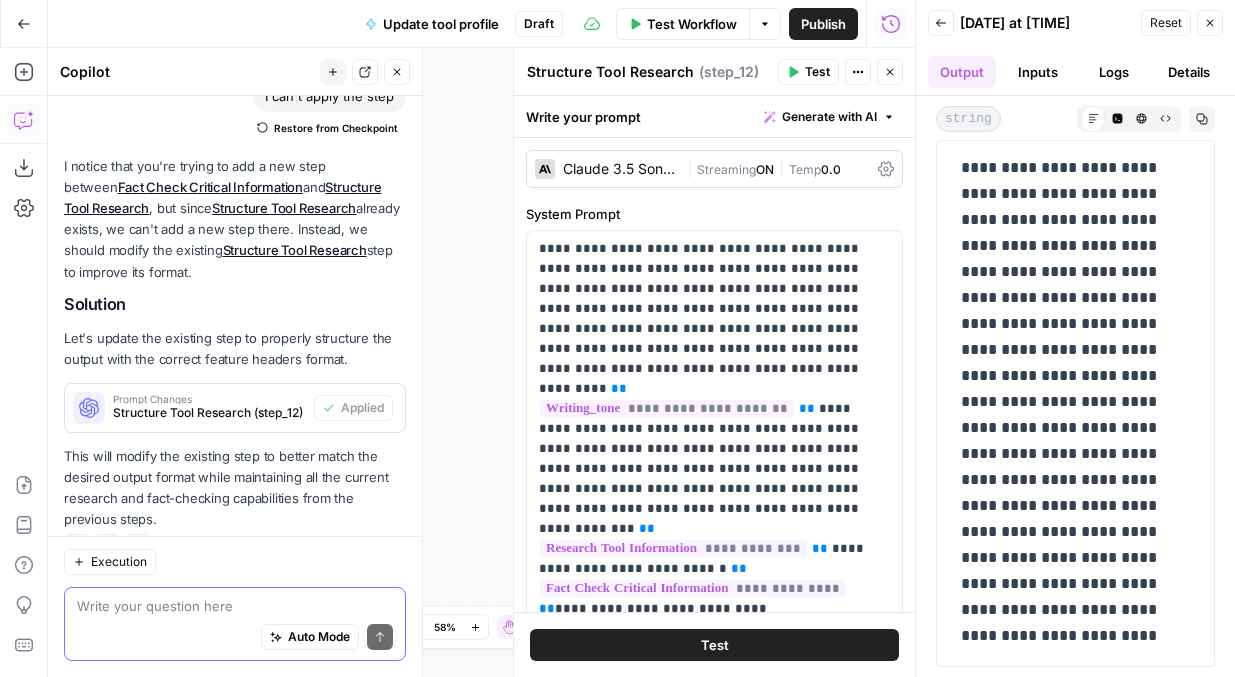 click at bounding box center (235, 606) 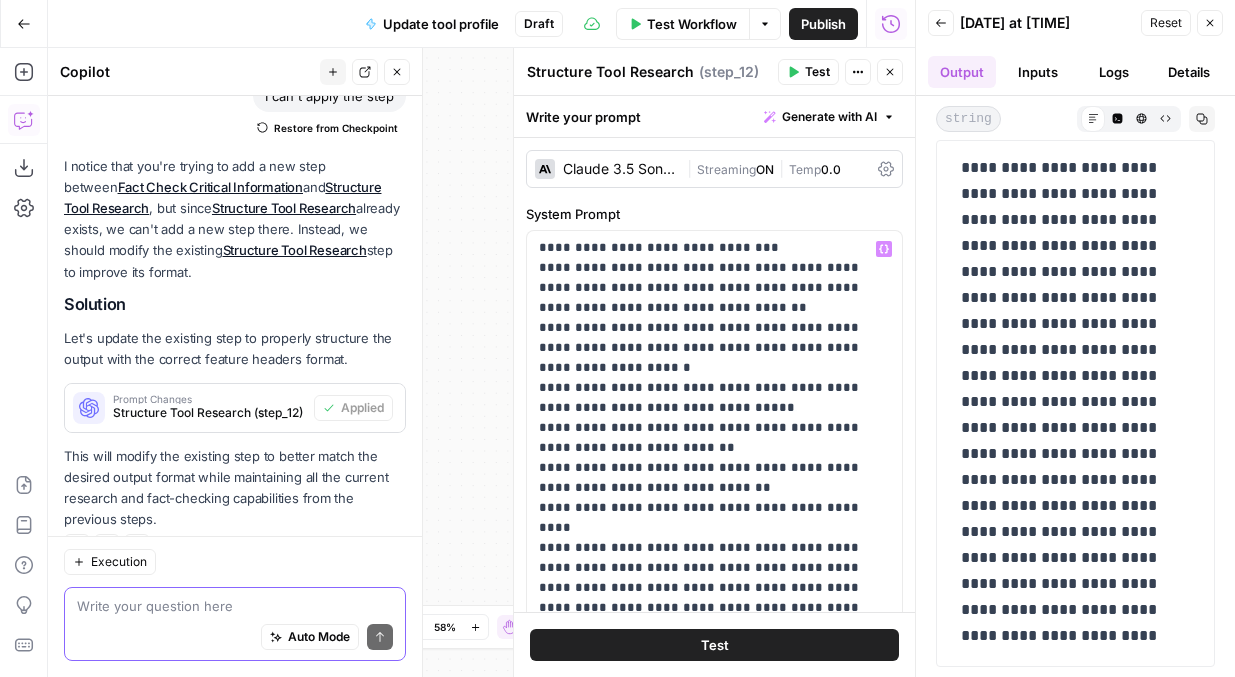 scroll, scrollTop: 801, scrollLeft: 0, axis: vertical 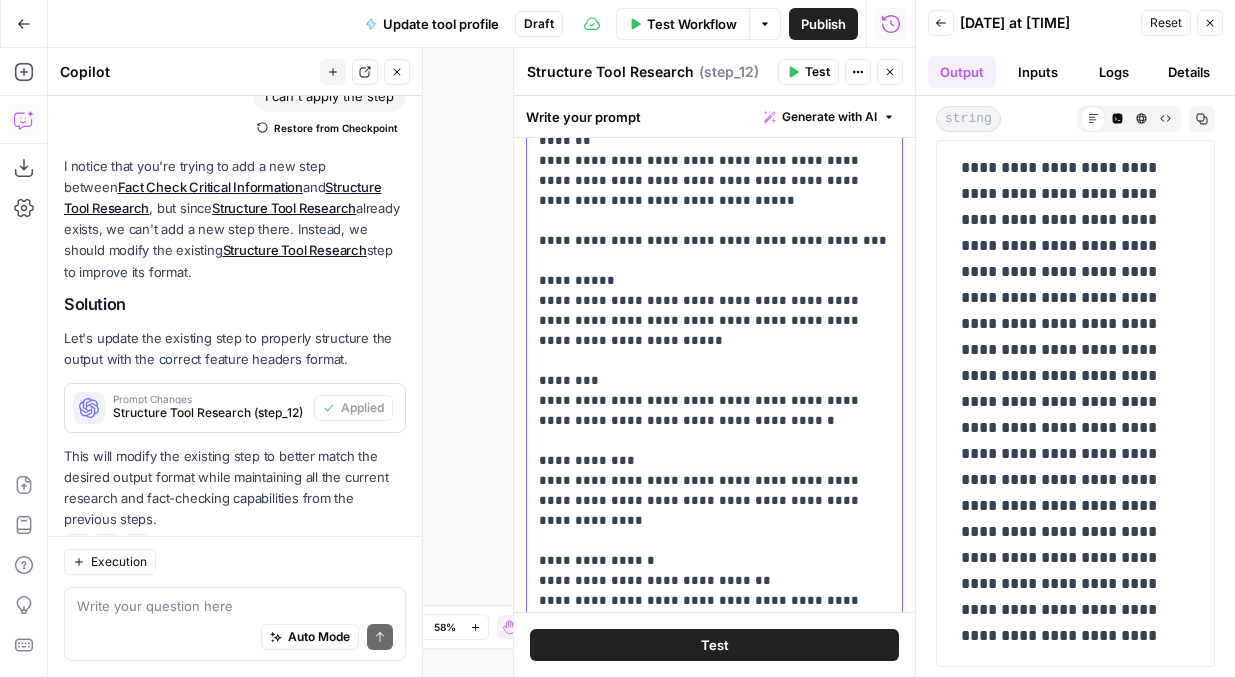 click on "**********" at bounding box center [714, -69] 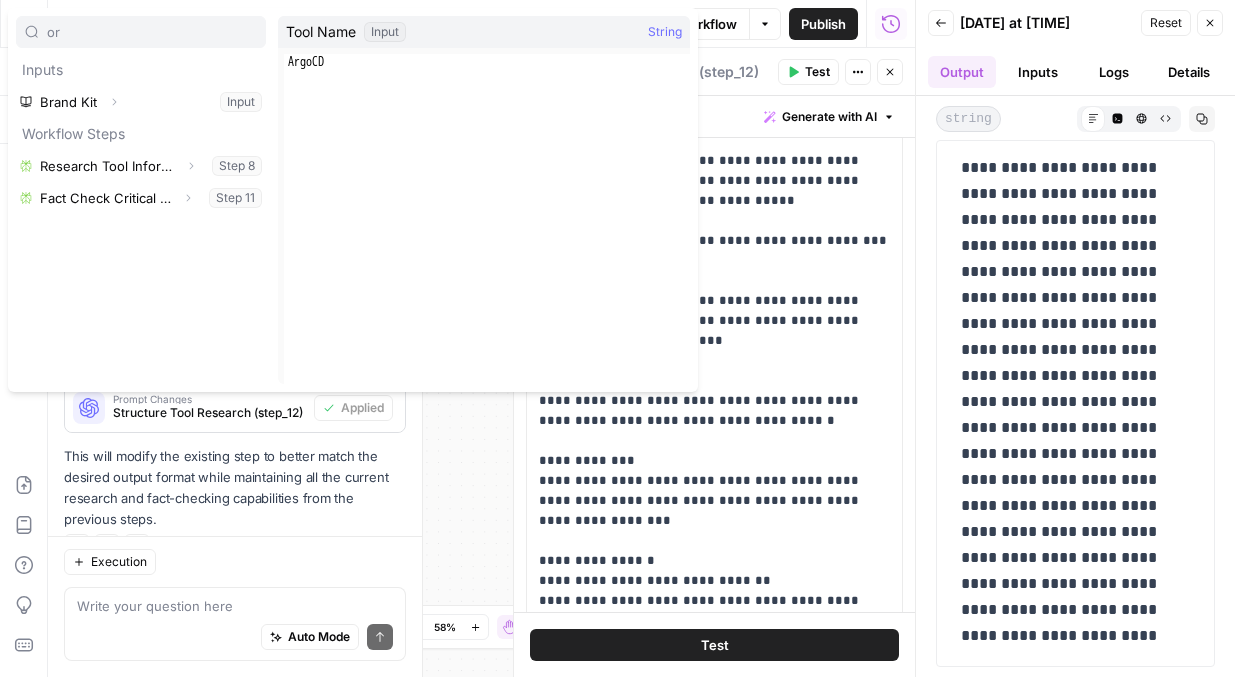 type on "or" 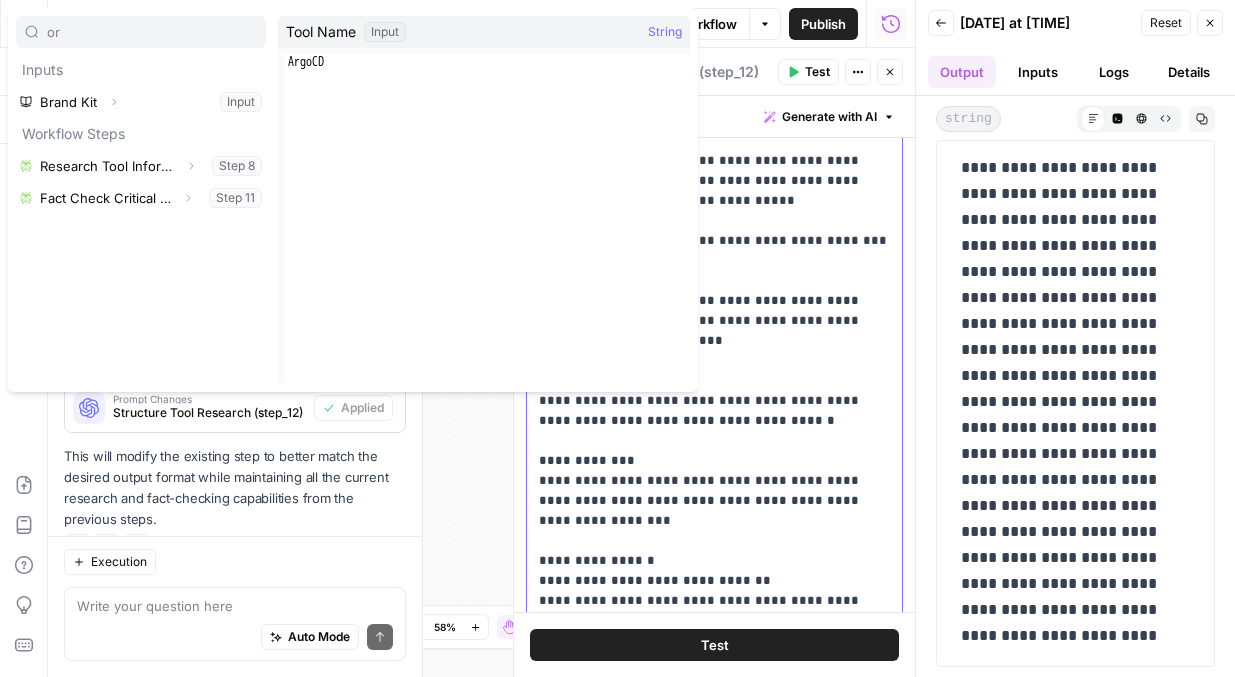 click on "**********" at bounding box center [714, -59] 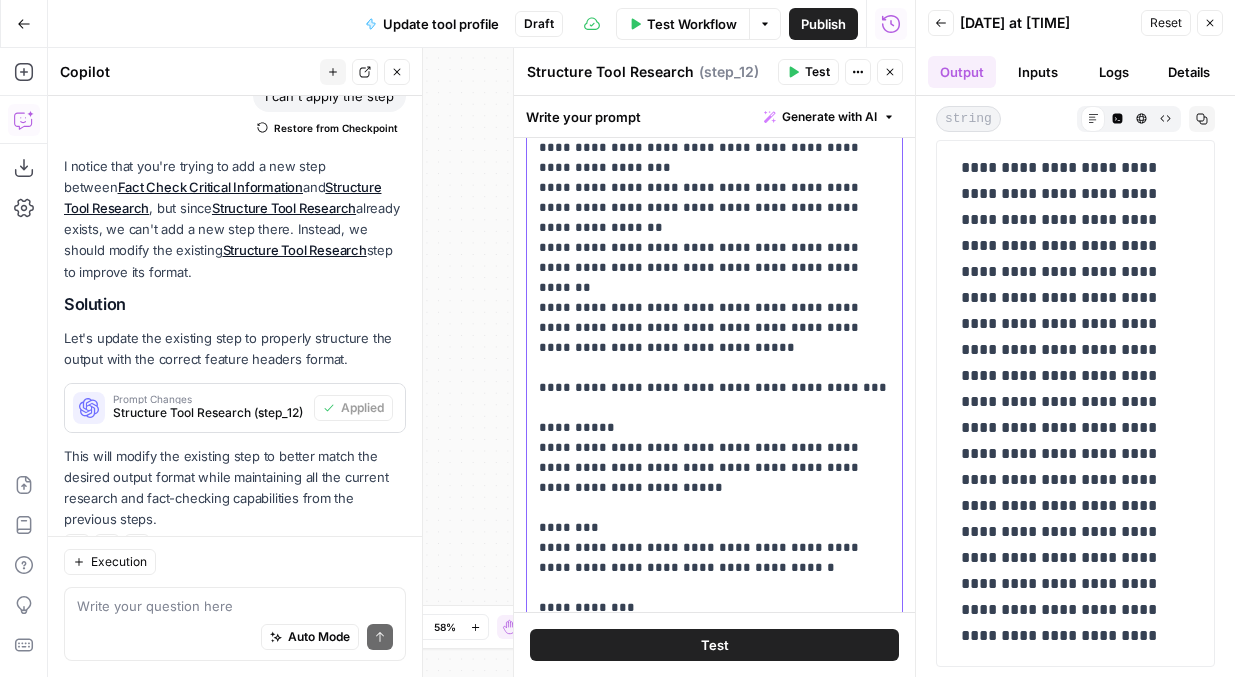 scroll, scrollTop: 642, scrollLeft: 0, axis: vertical 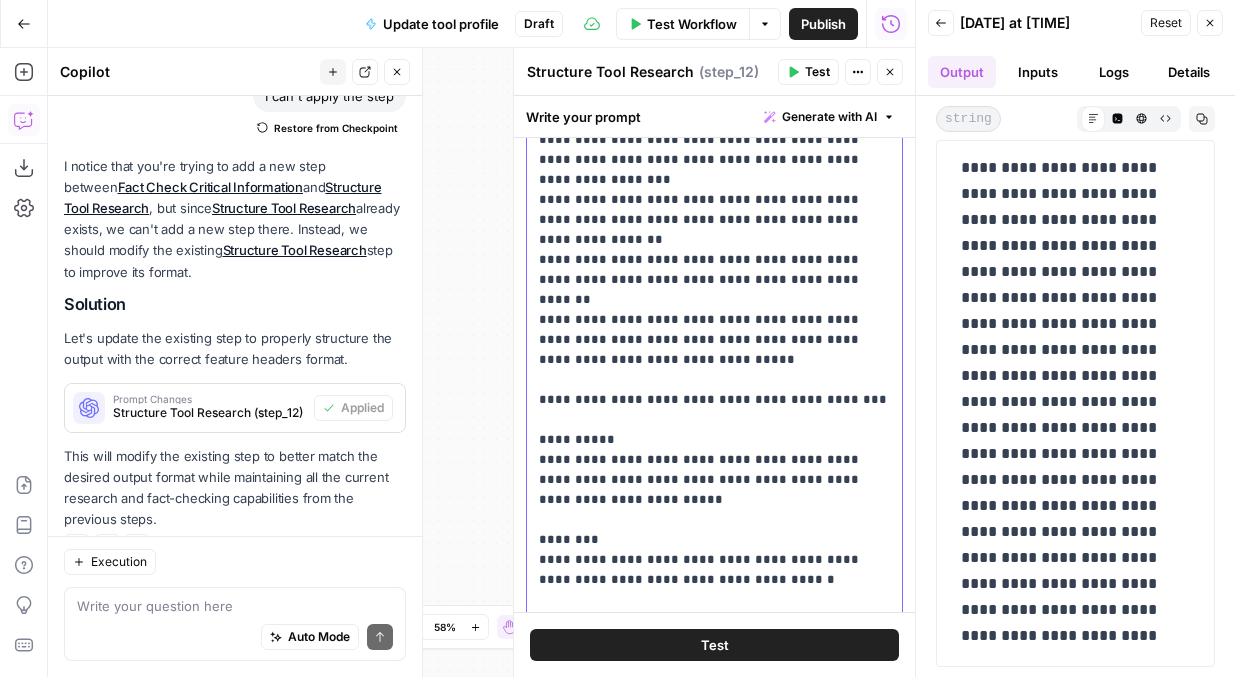 click on "**********" at bounding box center (714, 100) 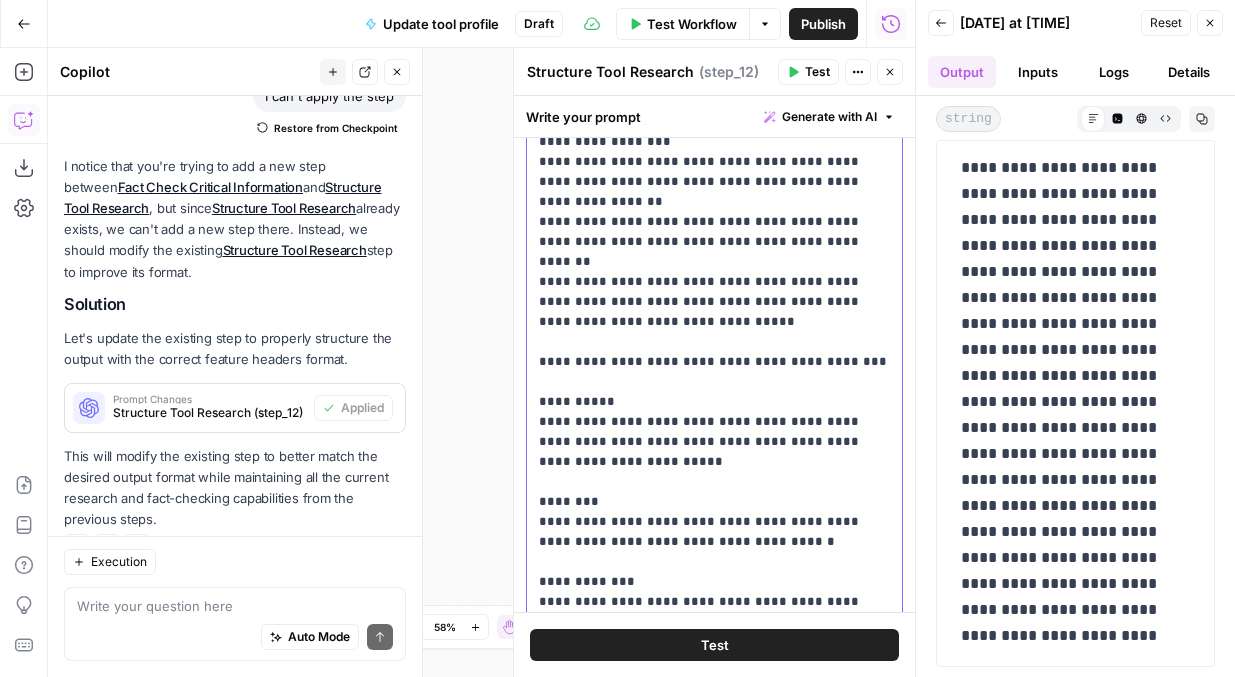 scroll, scrollTop: 685, scrollLeft: 0, axis: vertical 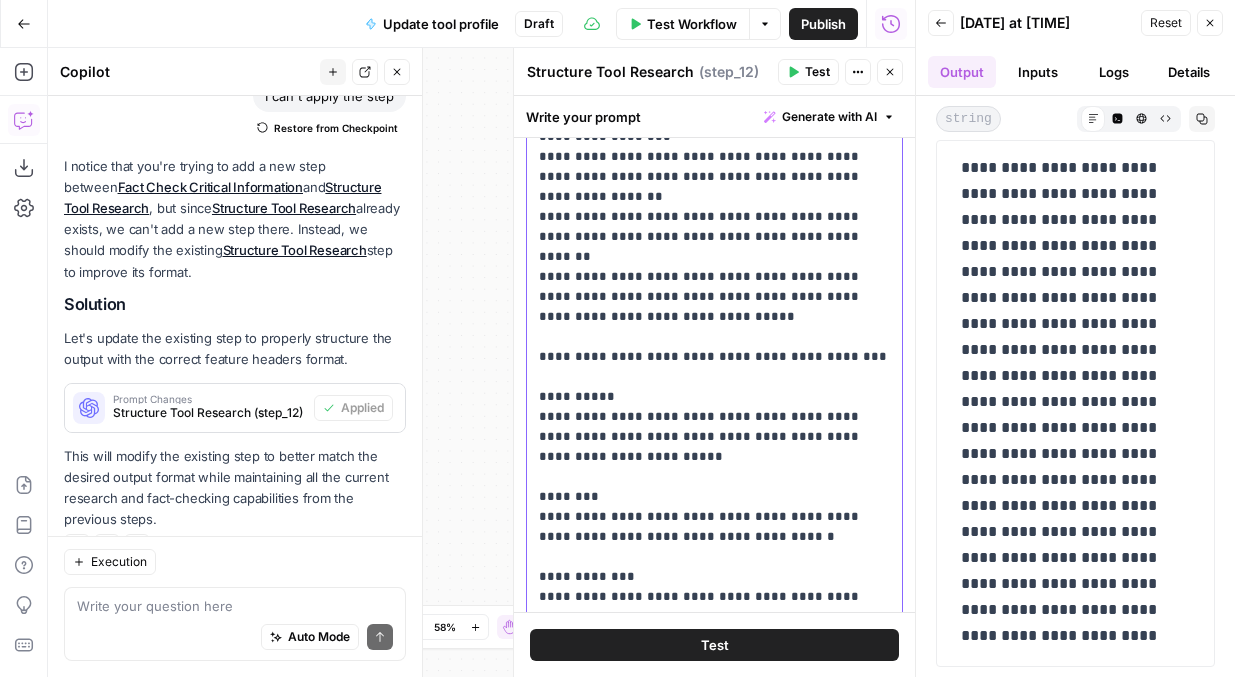 click on "**********" at bounding box center [714, 57] 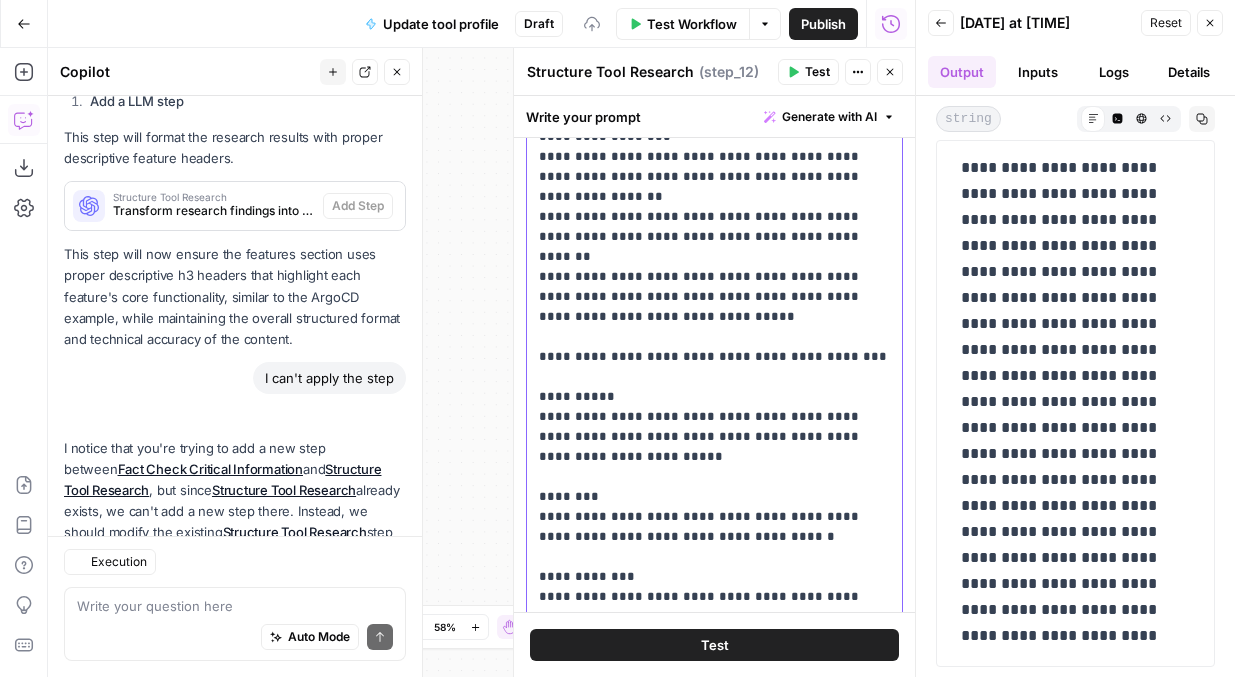 scroll, scrollTop: 6275, scrollLeft: 0, axis: vertical 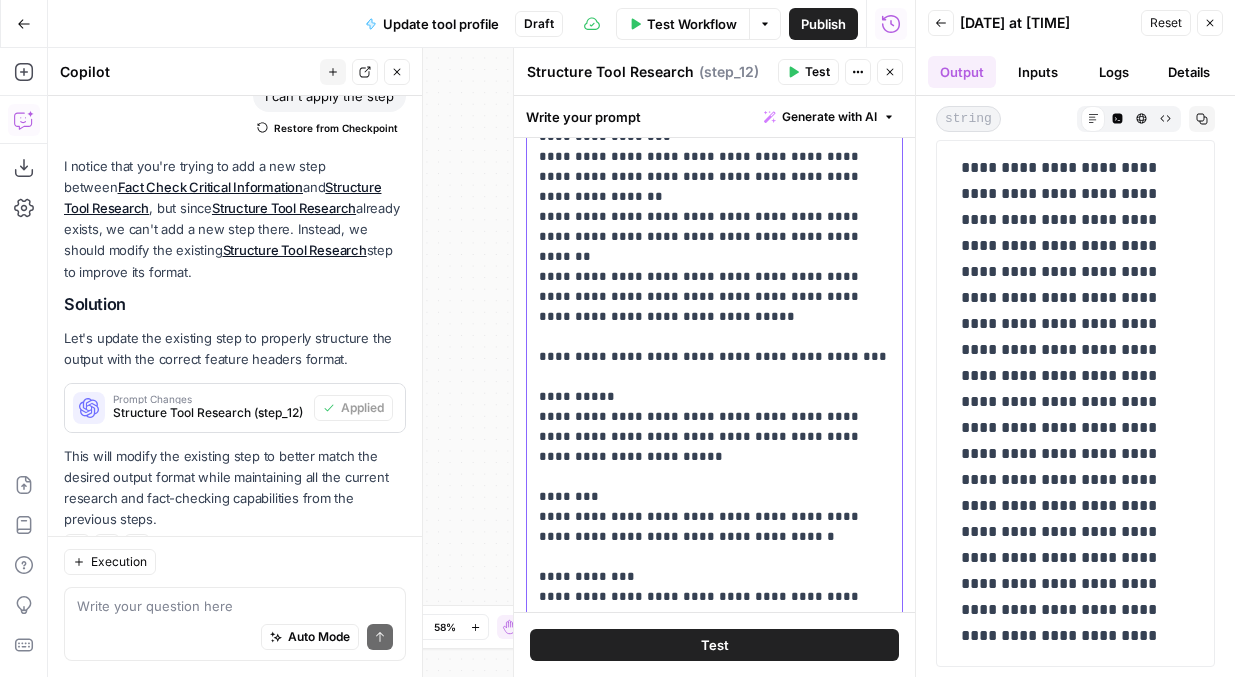 click on "**********" at bounding box center (714, 67) 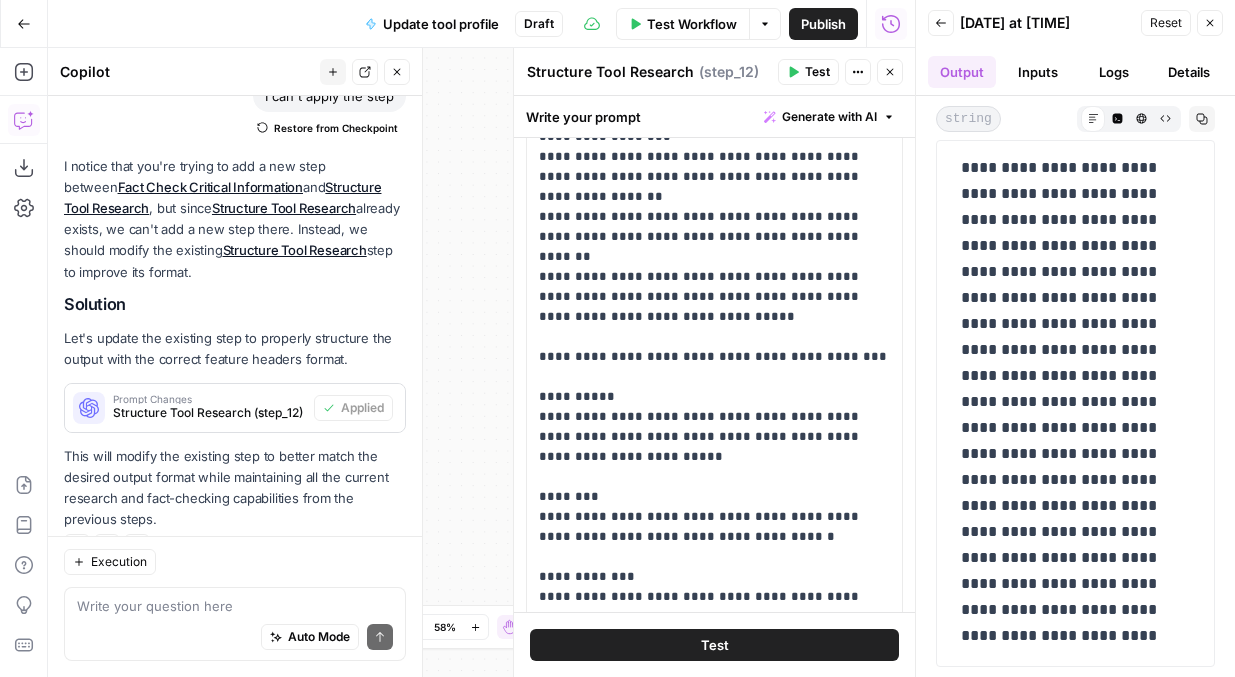 click on "Test" at bounding box center (714, 645) 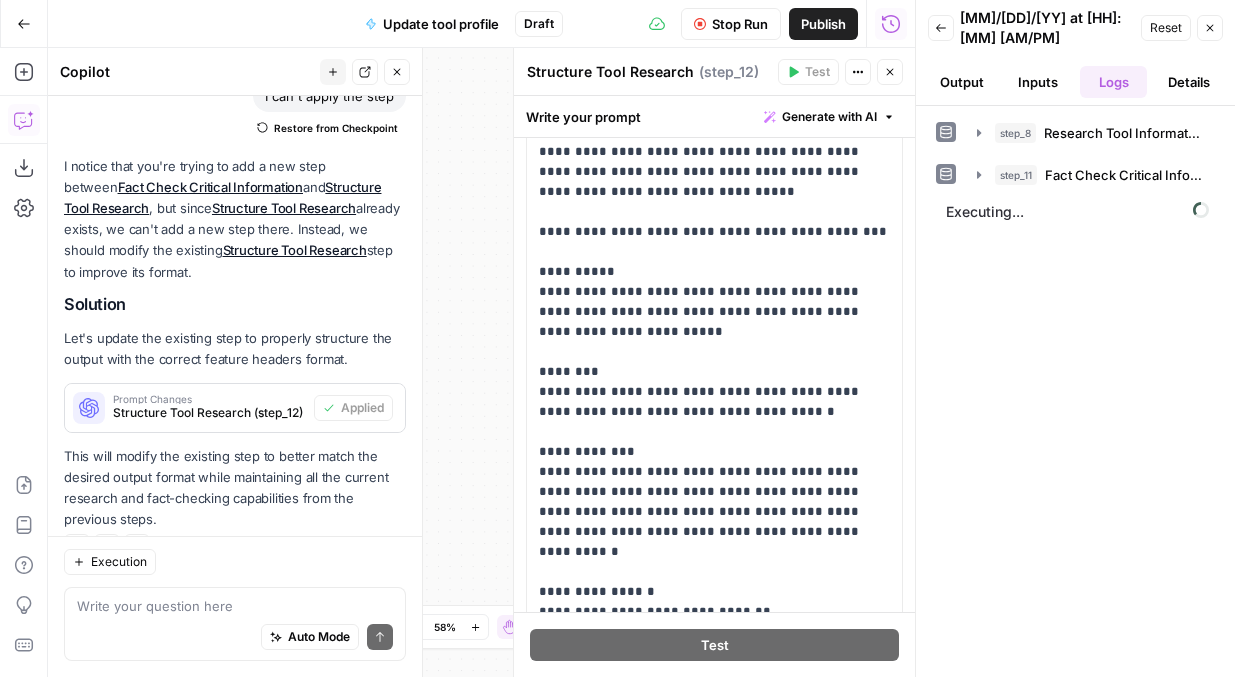 scroll, scrollTop: 841, scrollLeft: 0, axis: vertical 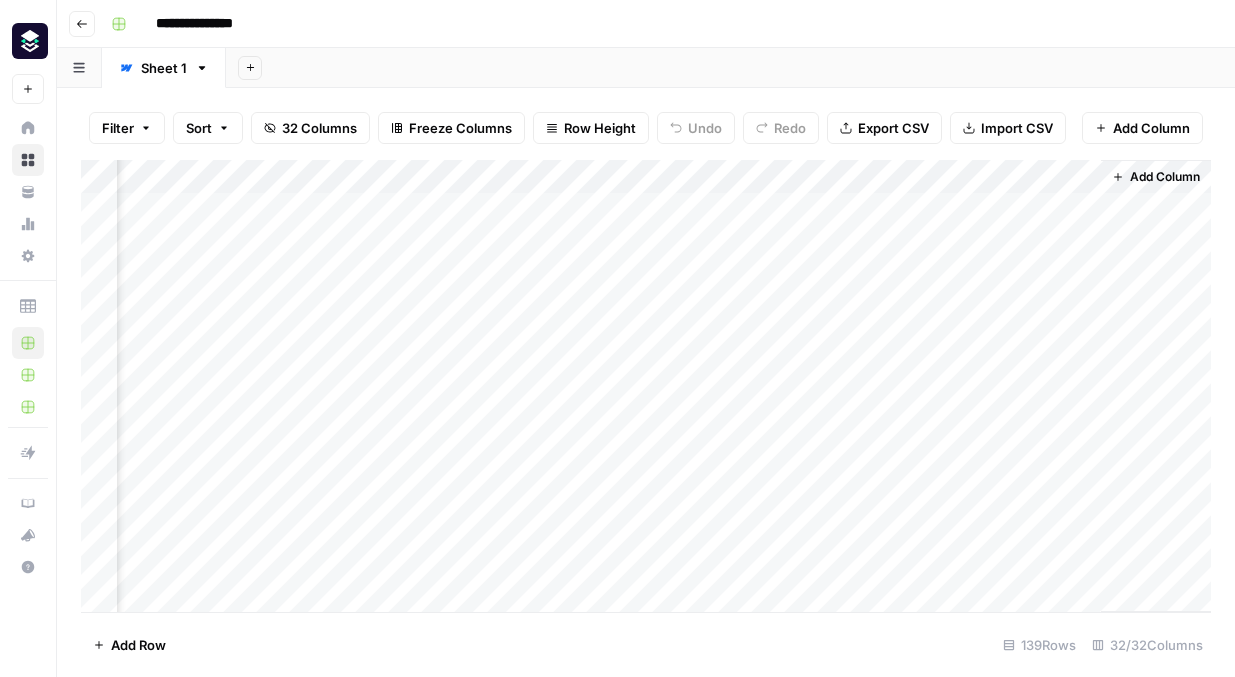 click on "Add Column" at bounding box center [646, 386] 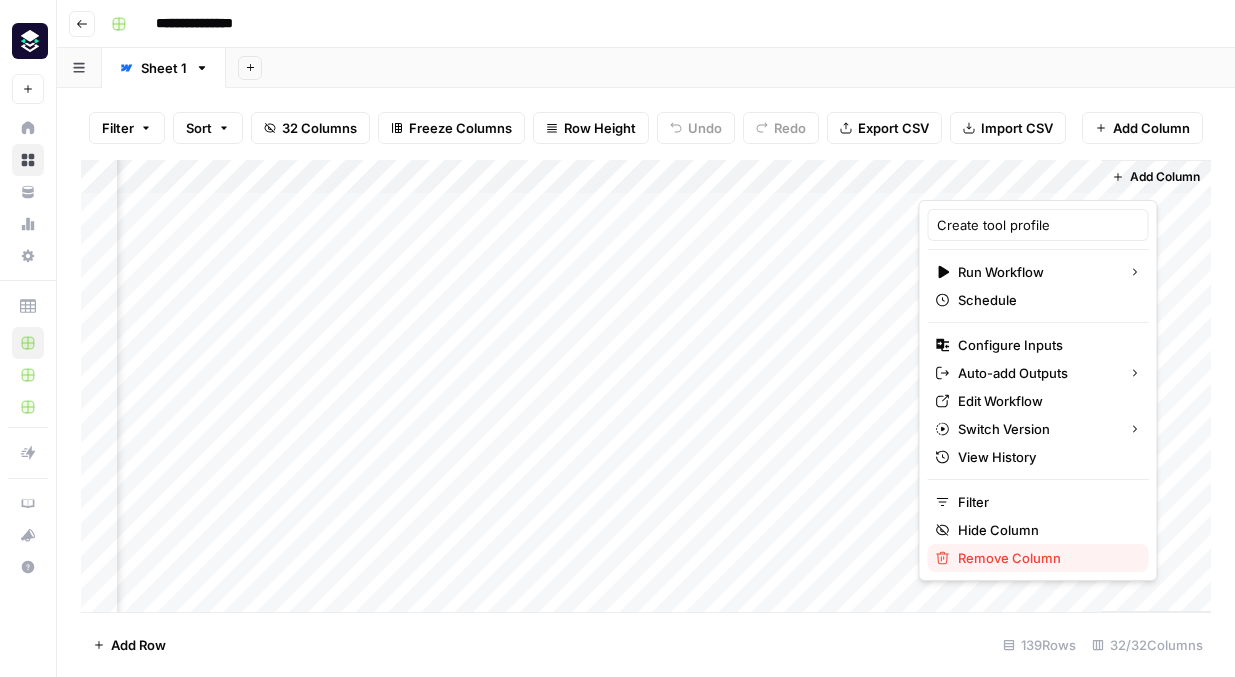 click on "Remove Column" at bounding box center (1045, 558) 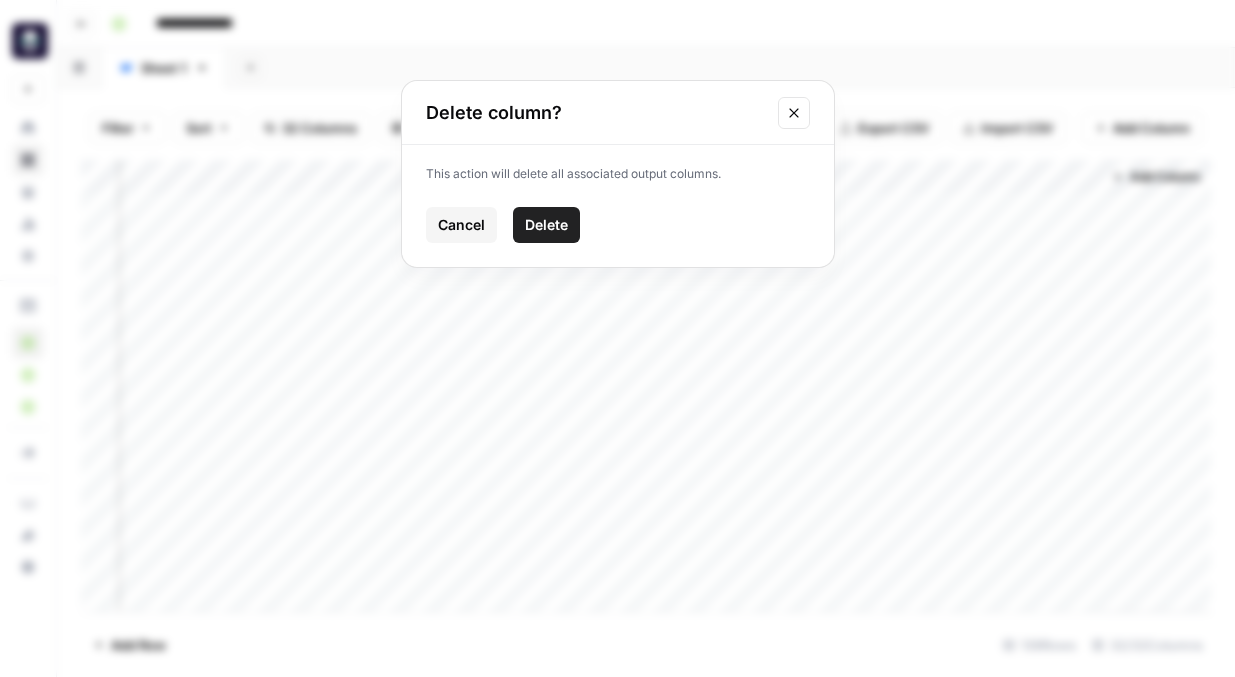 click on "Delete" at bounding box center (546, 225) 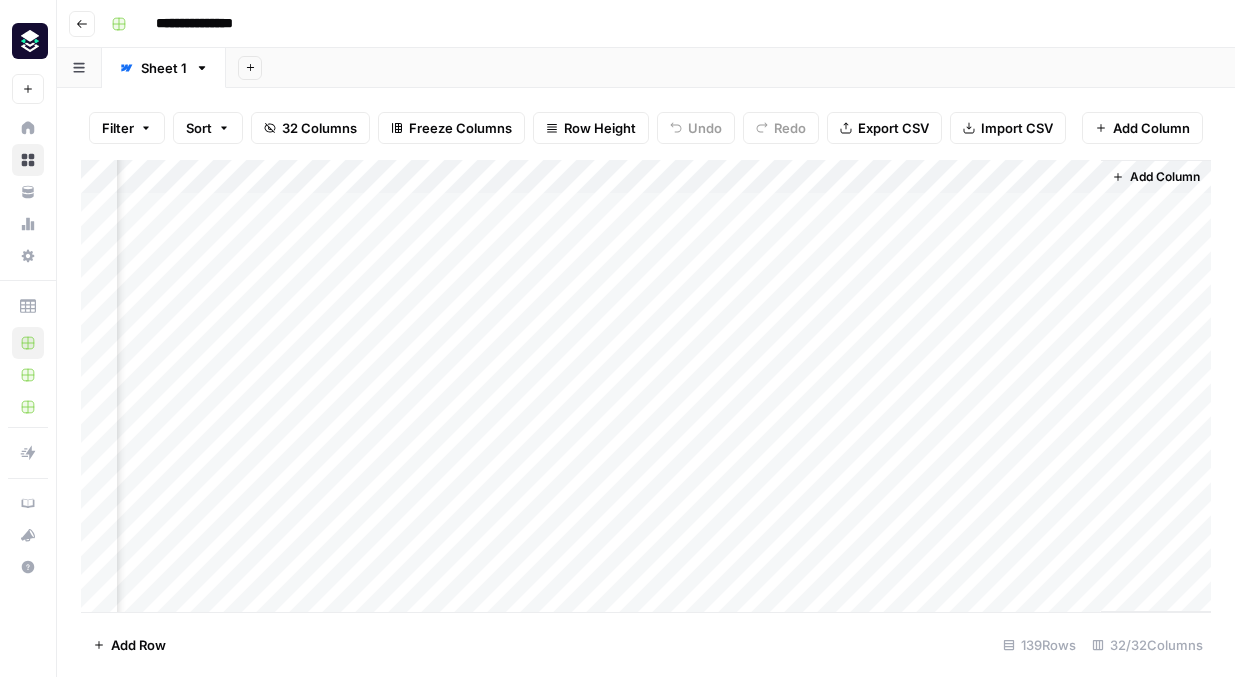 scroll, scrollTop: 0, scrollLeft: 4598, axis: horizontal 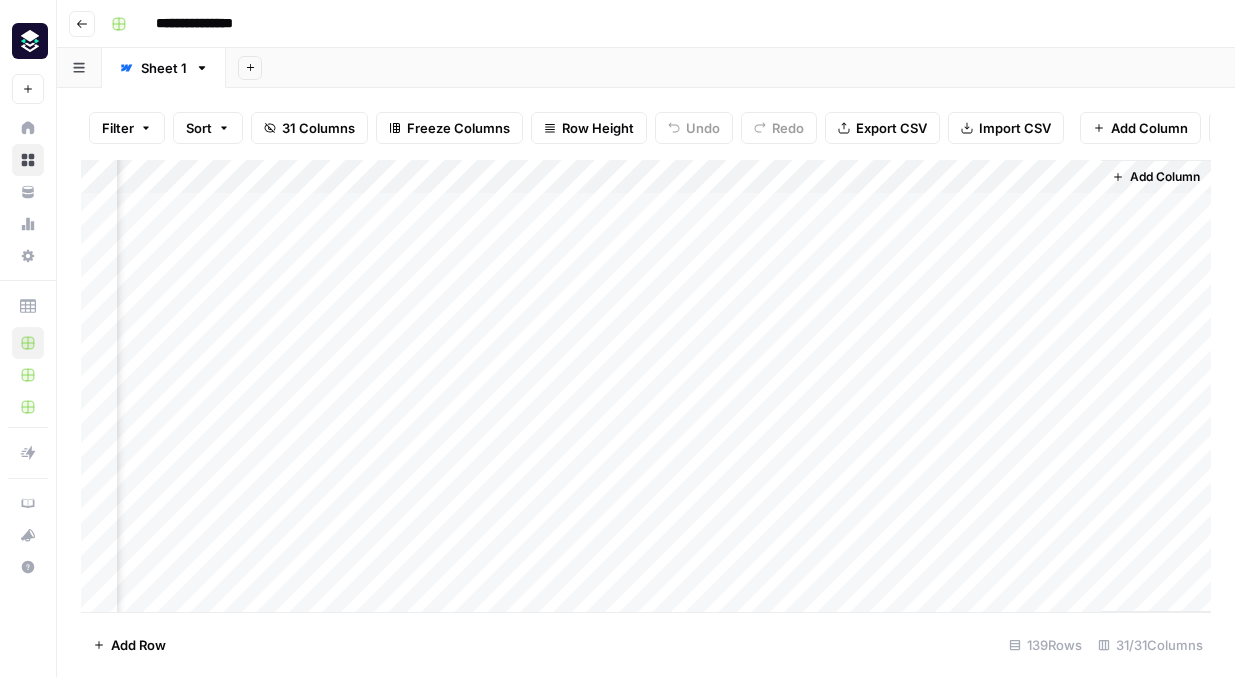 click on "Add Column" at bounding box center (1165, 177) 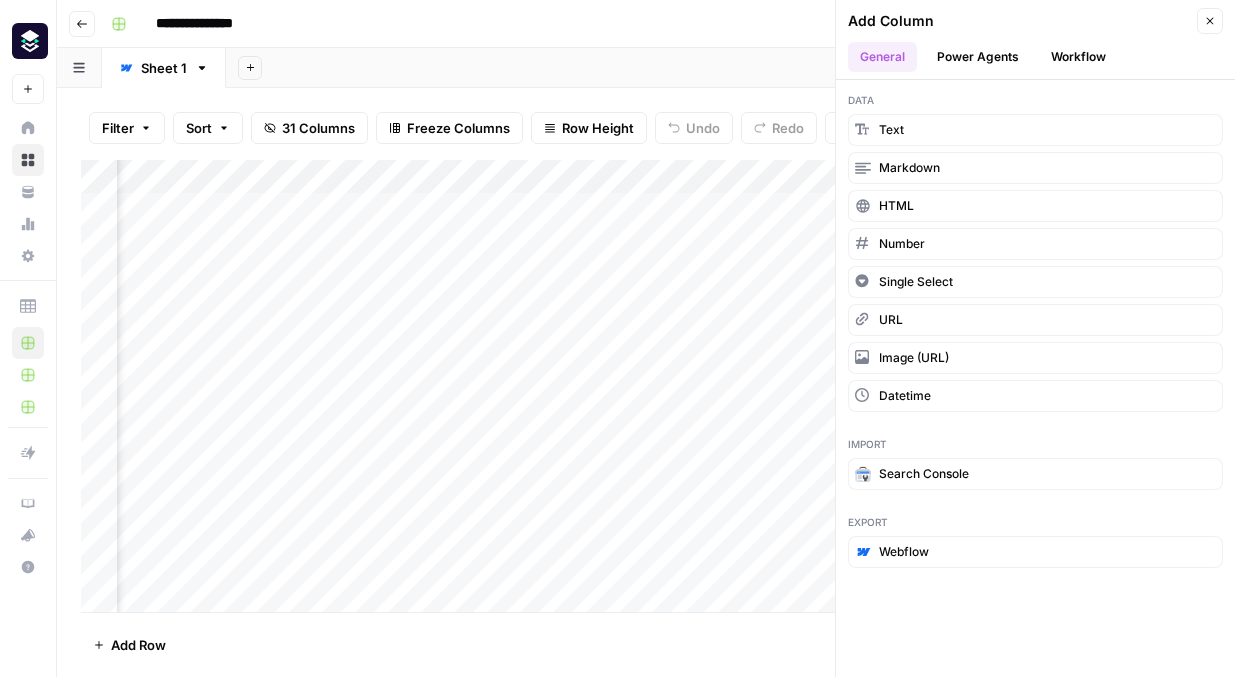 click on "Workflow" at bounding box center [1078, 57] 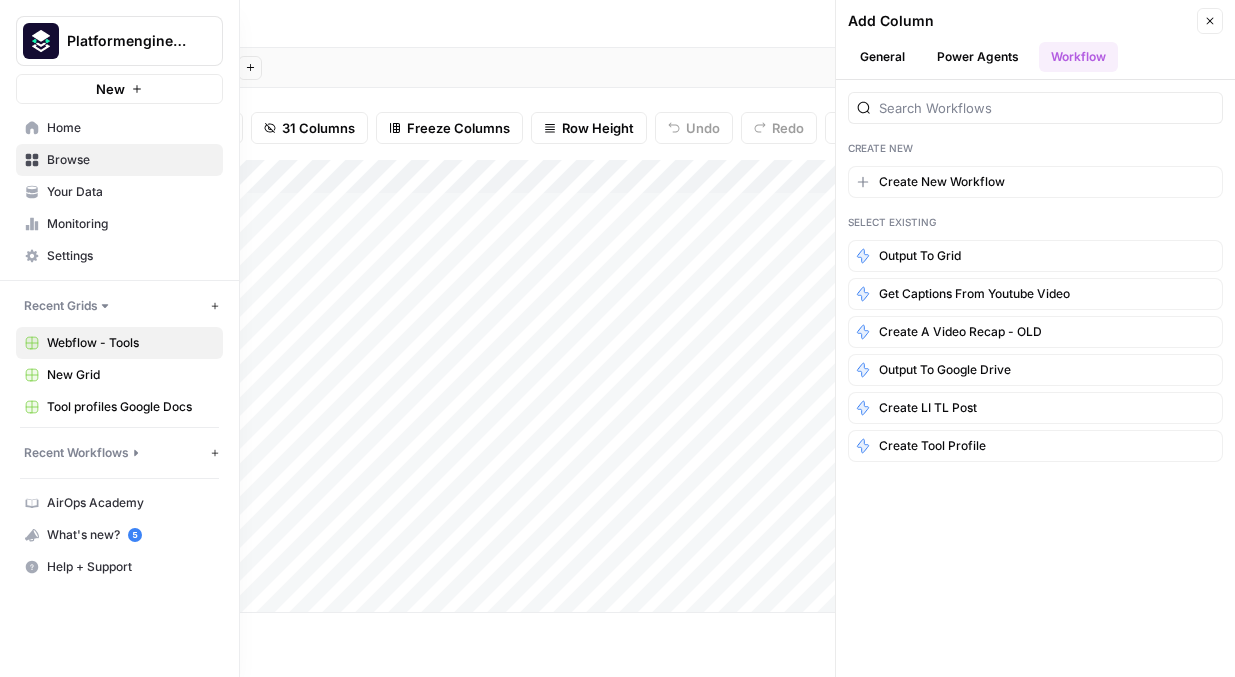 click on "Browse" at bounding box center [130, 160] 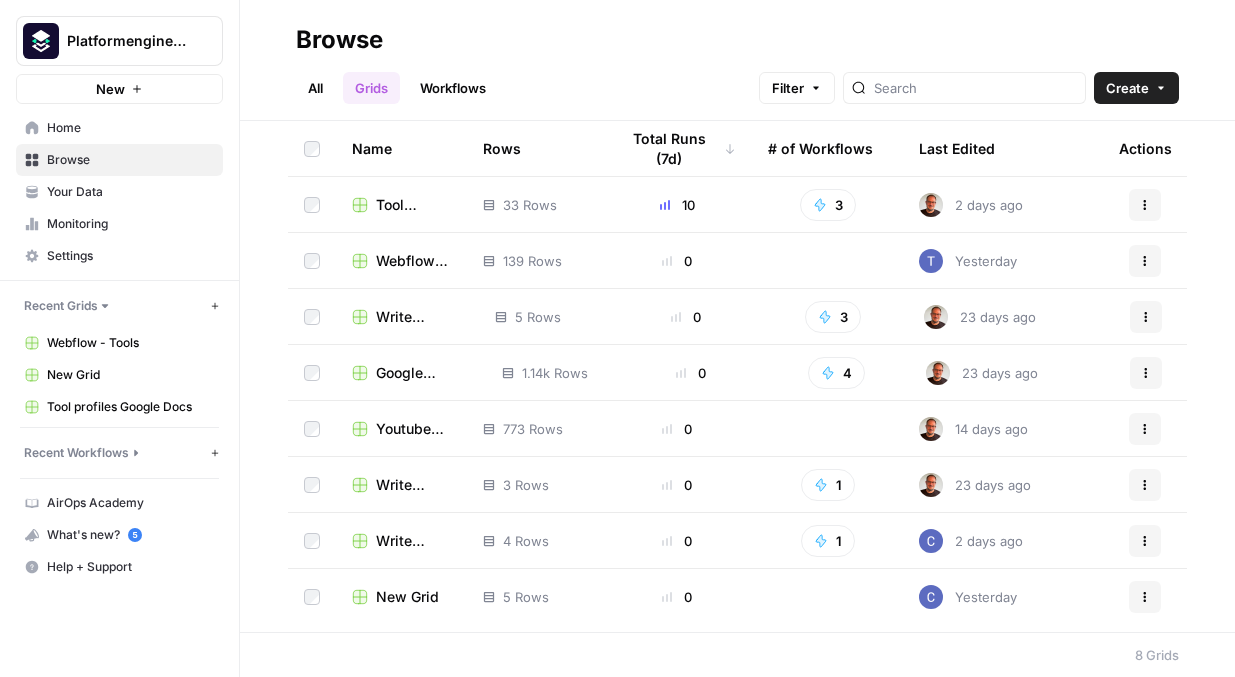 click on "Workflows" at bounding box center [453, 88] 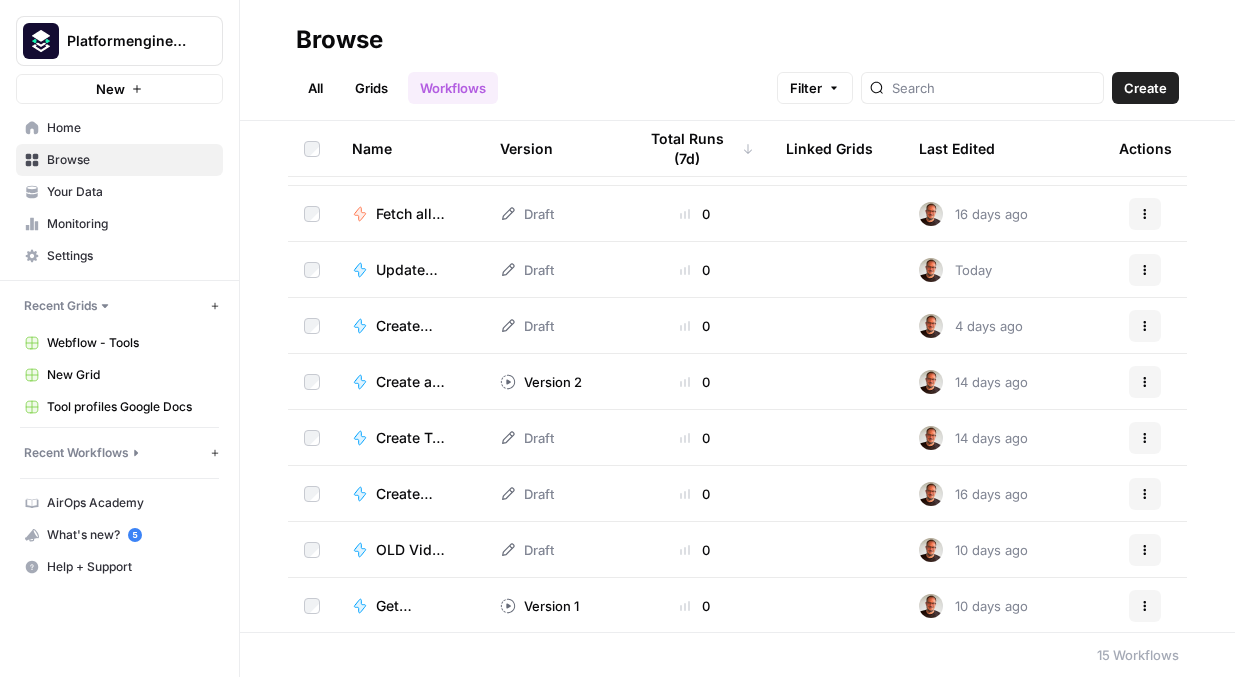 scroll, scrollTop: 385, scrollLeft: 0, axis: vertical 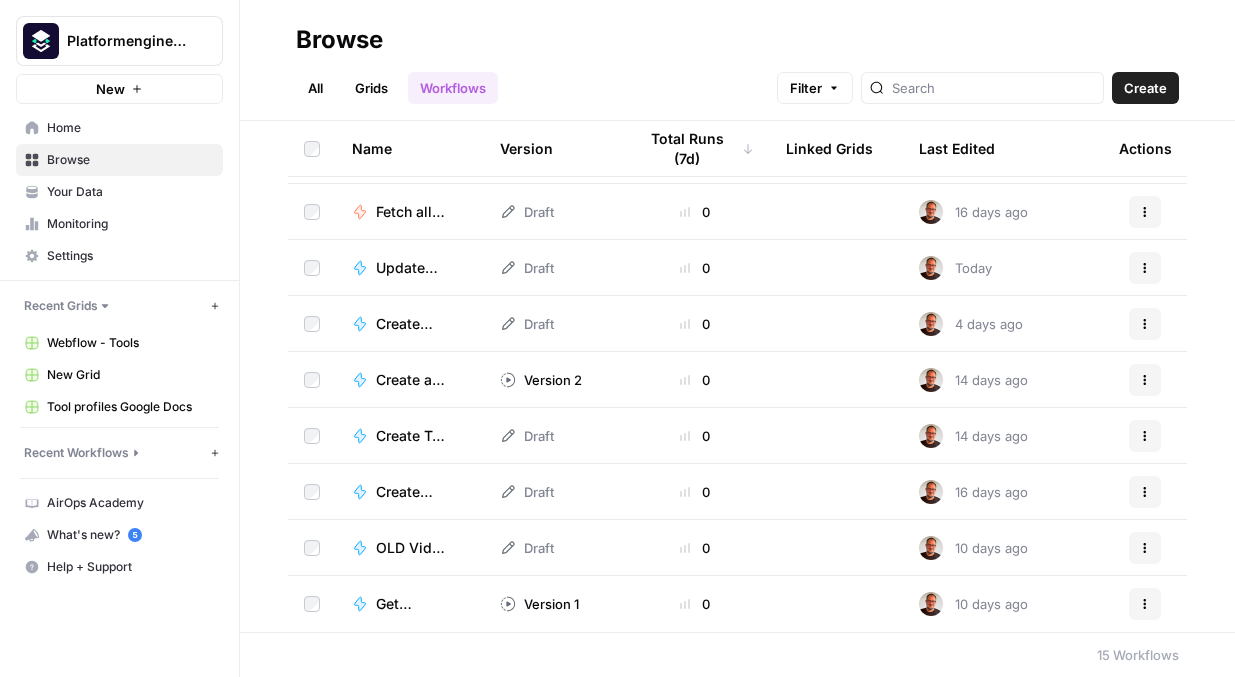 click on "Update tool profile" at bounding box center [414, 268] 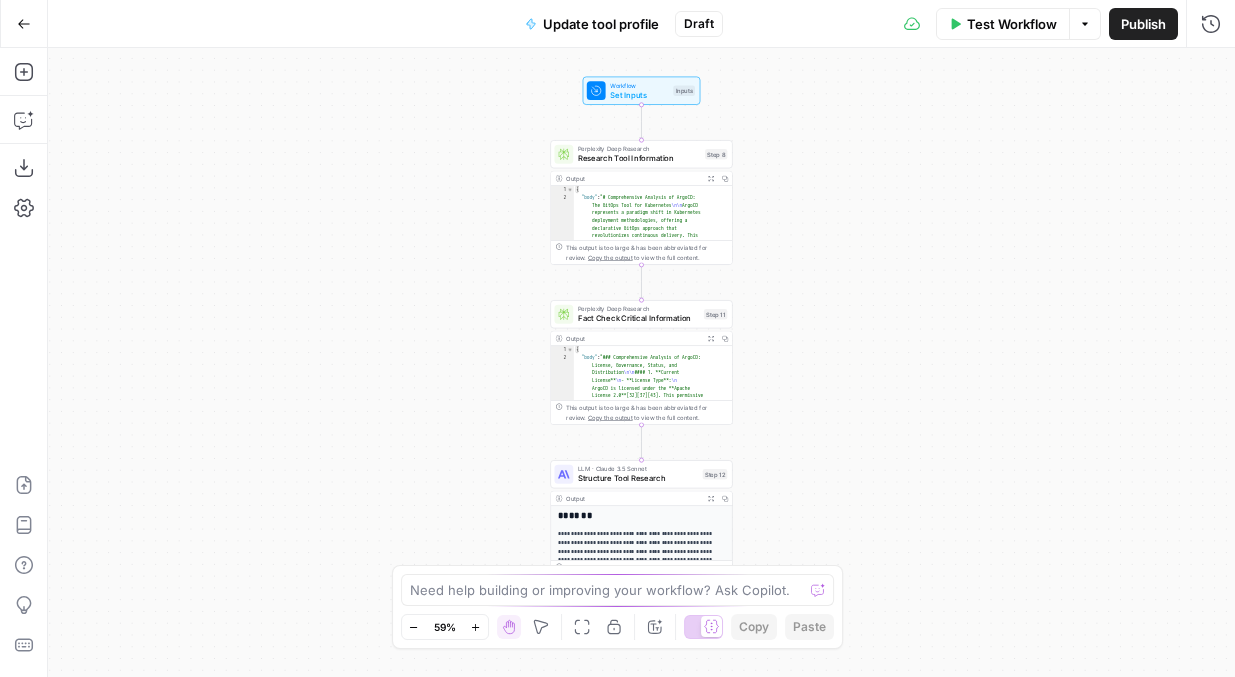 click on "Test Workflow" at bounding box center (1012, 24) 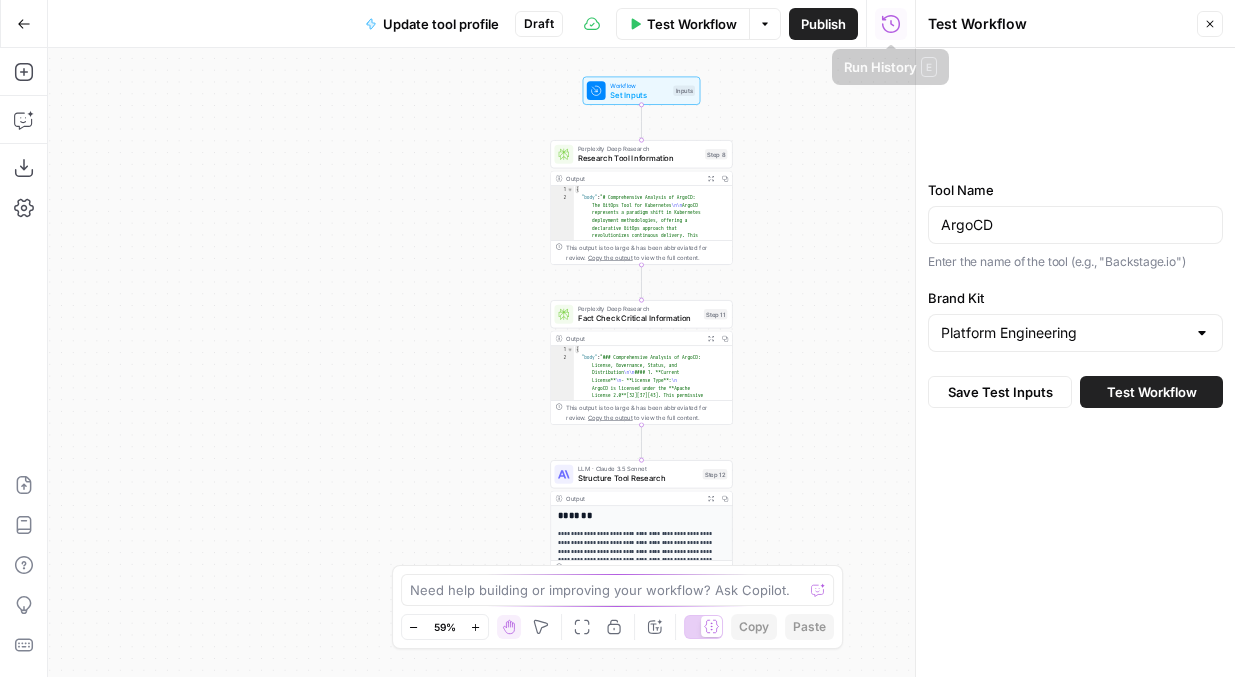 click on "Publish" at bounding box center (823, 24) 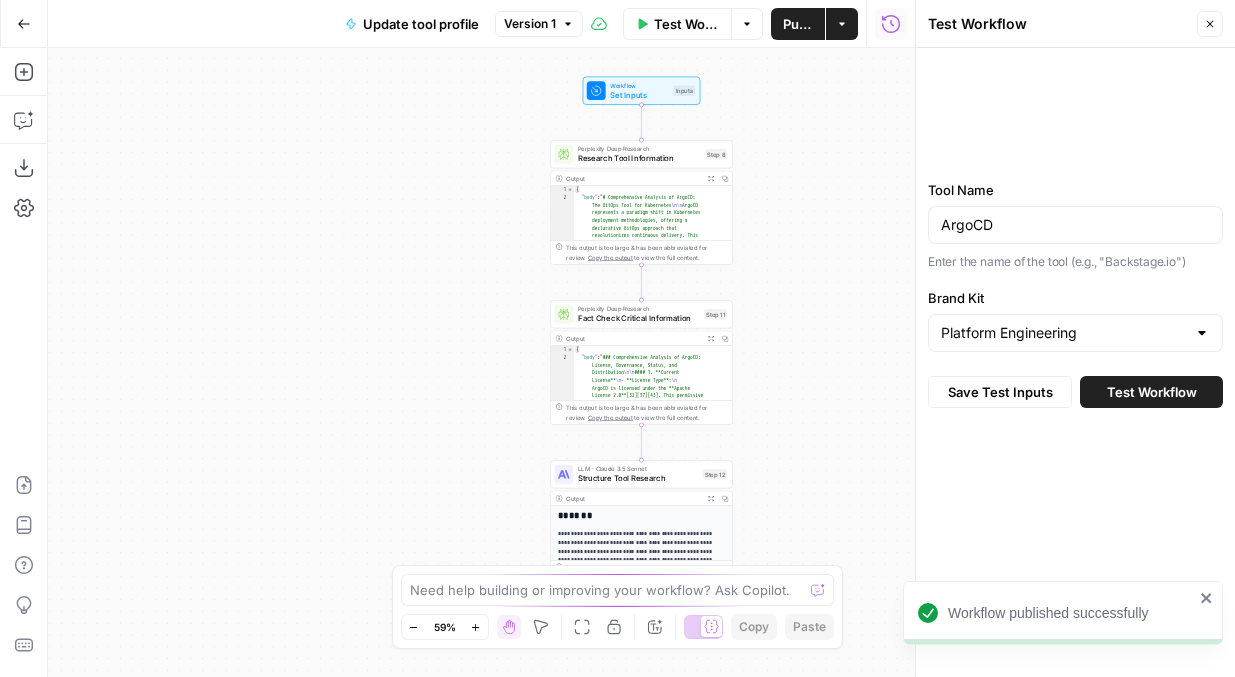 click on "Tool Name ArgoCD Enter the name of the tool (e.g., "Backstage.io") Brand Kit Platform Engineering Save Test Inputs Test Workflow" at bounding box center [1075, 362] 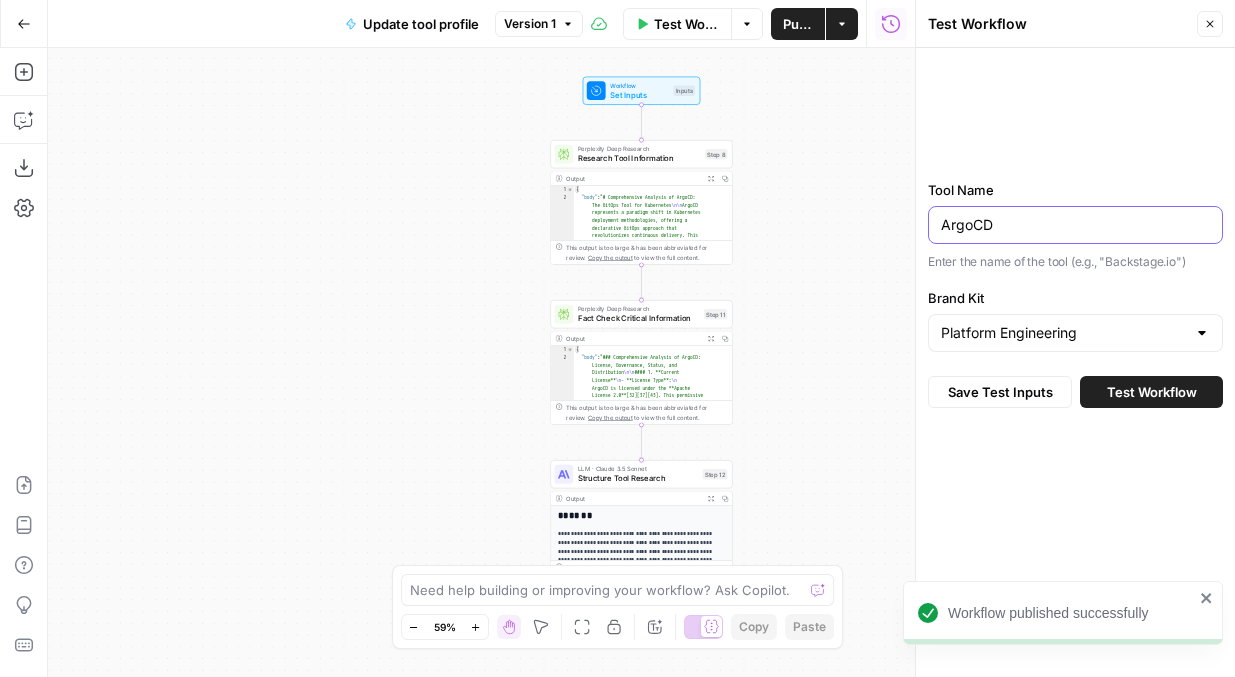 click on "ArgoCD" at bounding box center [1075, 225] 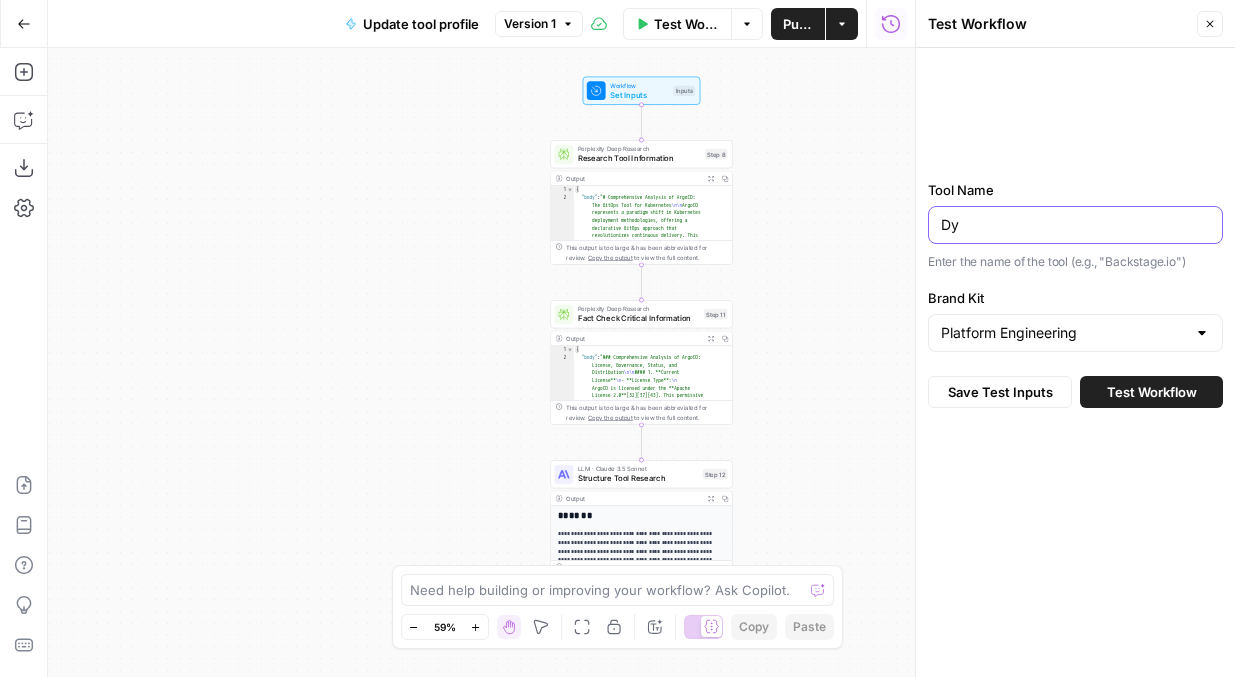 type on "D" 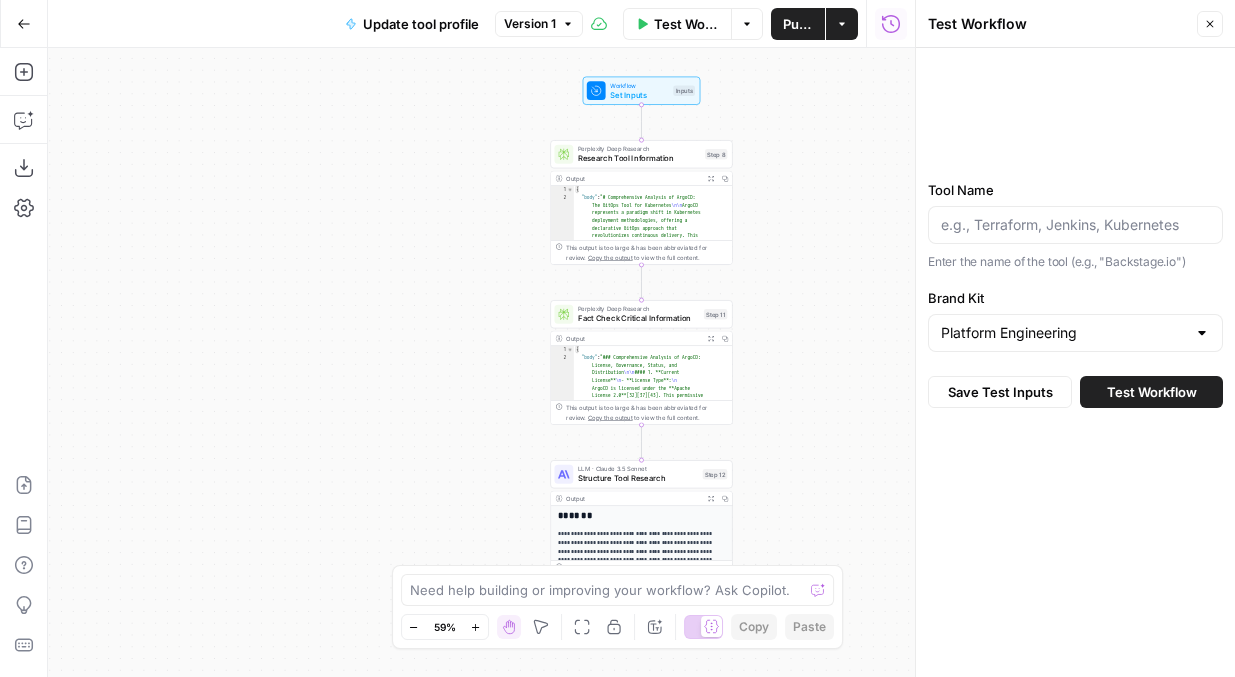 click on "Tool Name Enter the name of the tool (e.g., "Backstage.io") Brand Kit Platform Engineering Save Test Inputs Test Workflow" at bounding box center [1075, 362] 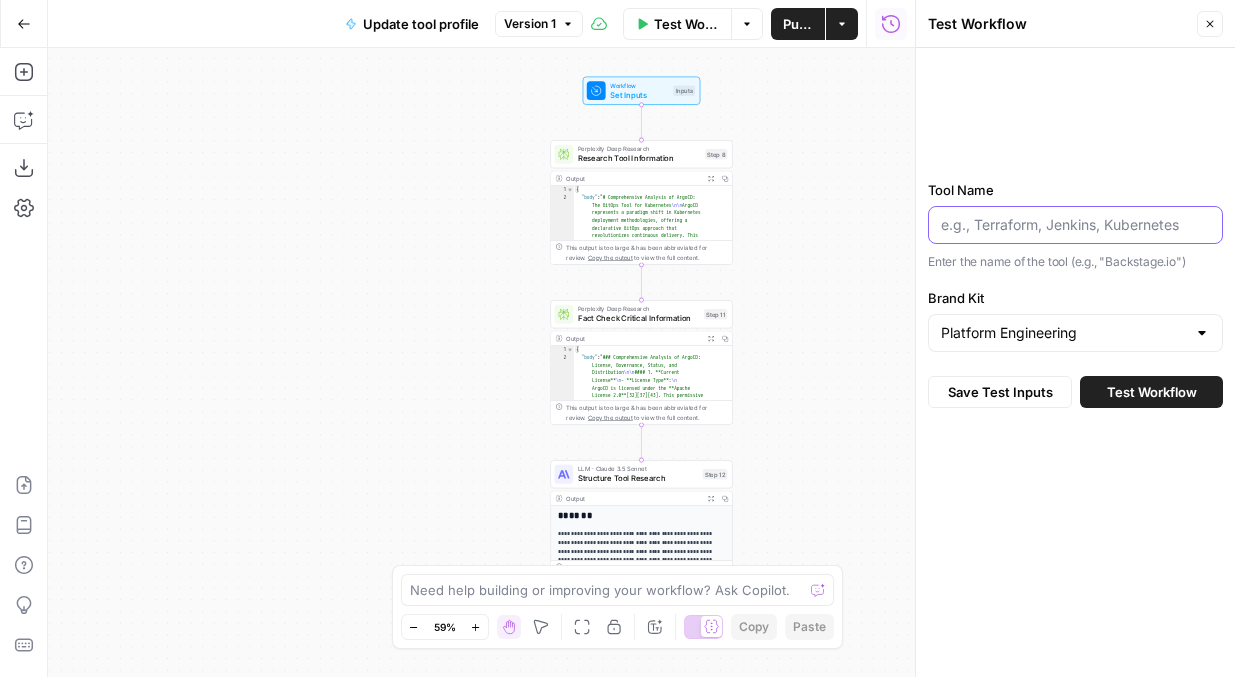 click on "Tool Name" at bounding box center [1075, 225] 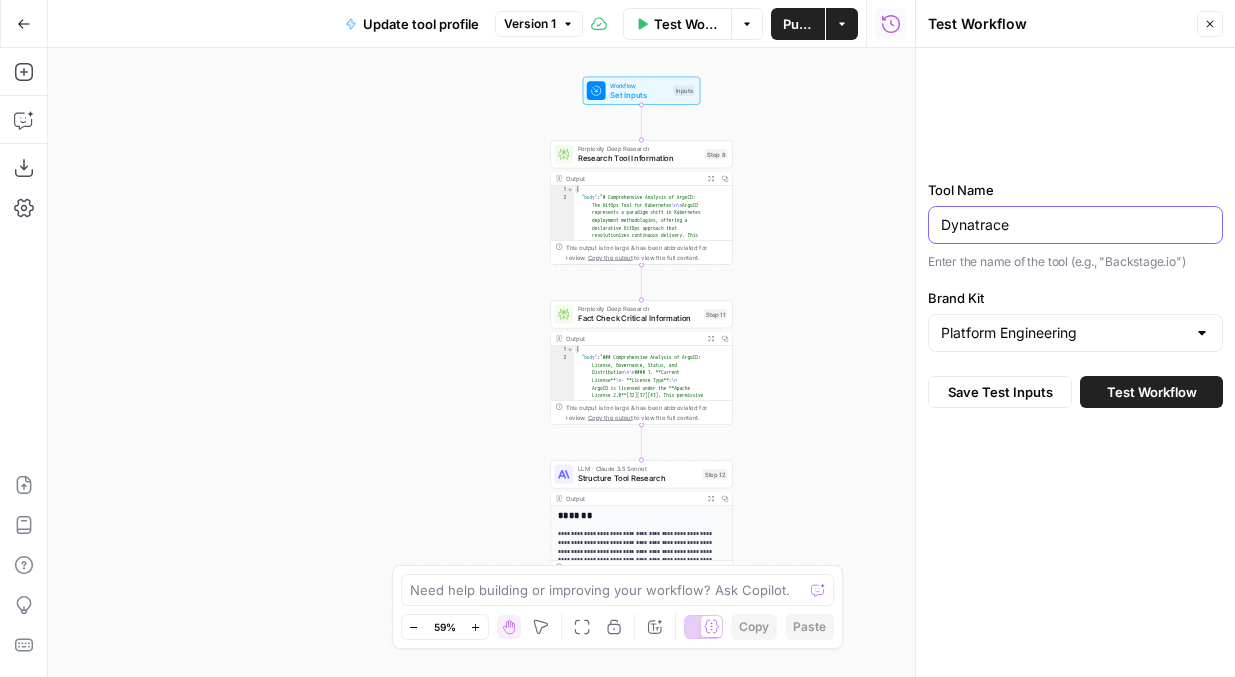 type on "Dynatrace" 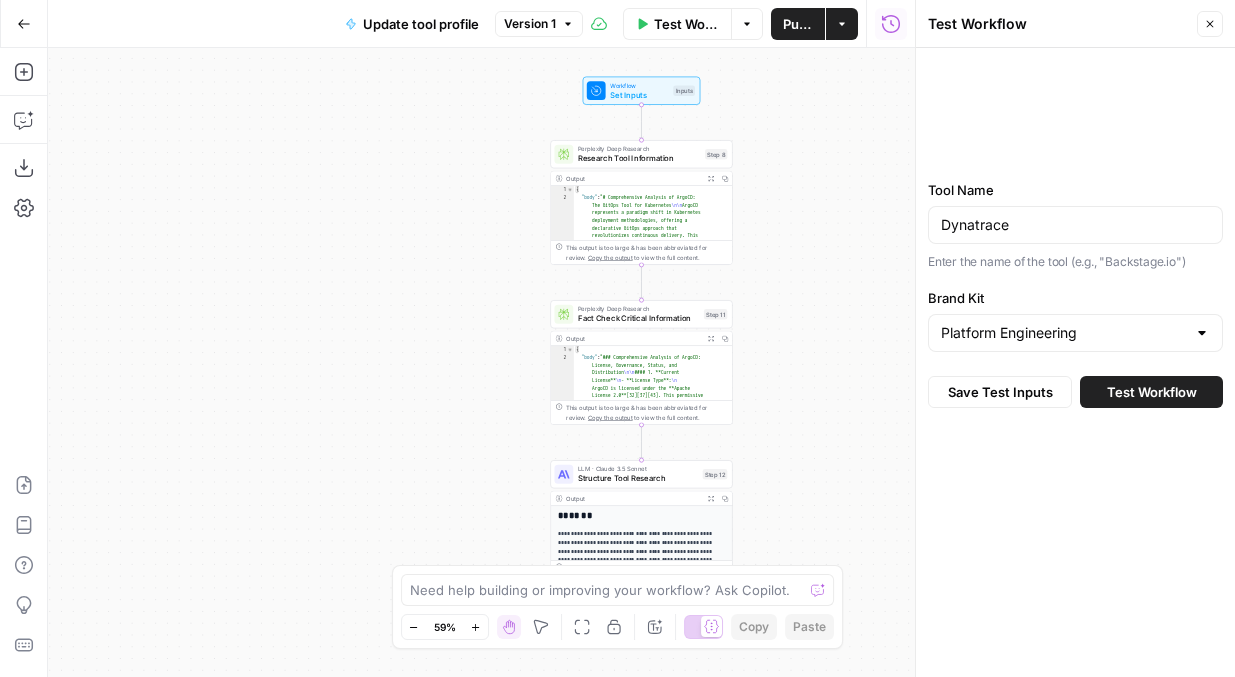 click on "Test Workflow" at bounding box center (1152, 392) 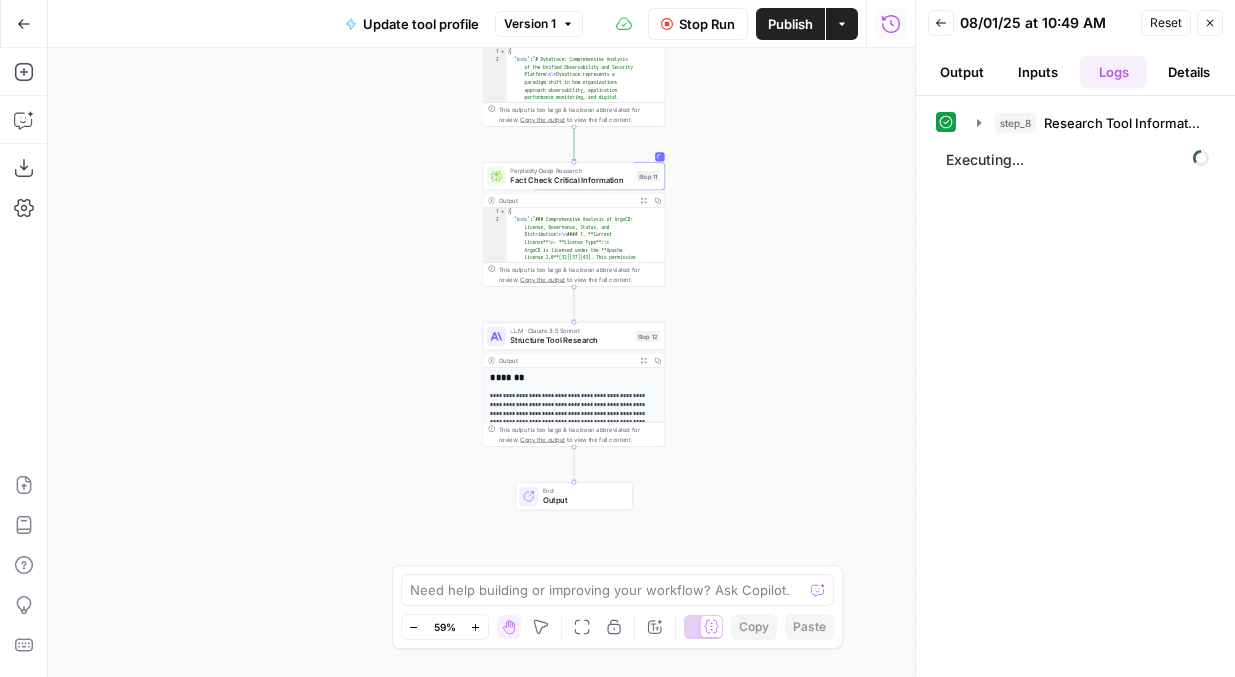 click on "Stop Run" at bounding box center [707, 24] 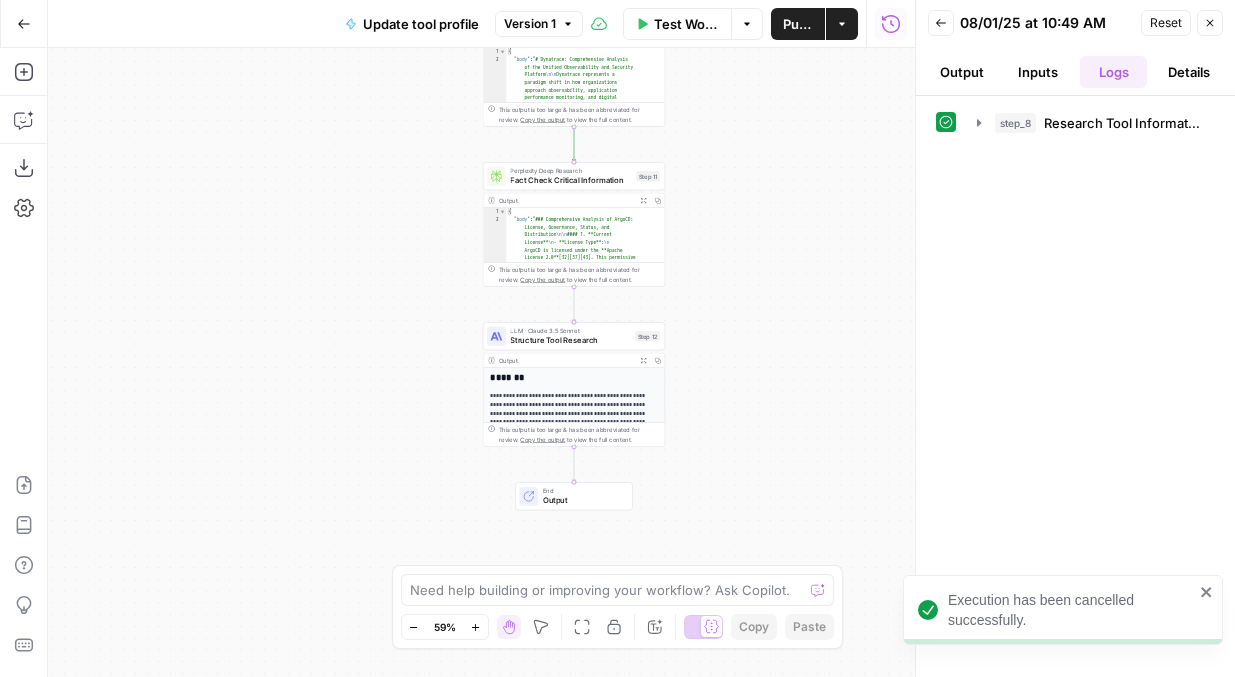 click on "Test Workflow" at bounding box center (678, 24) 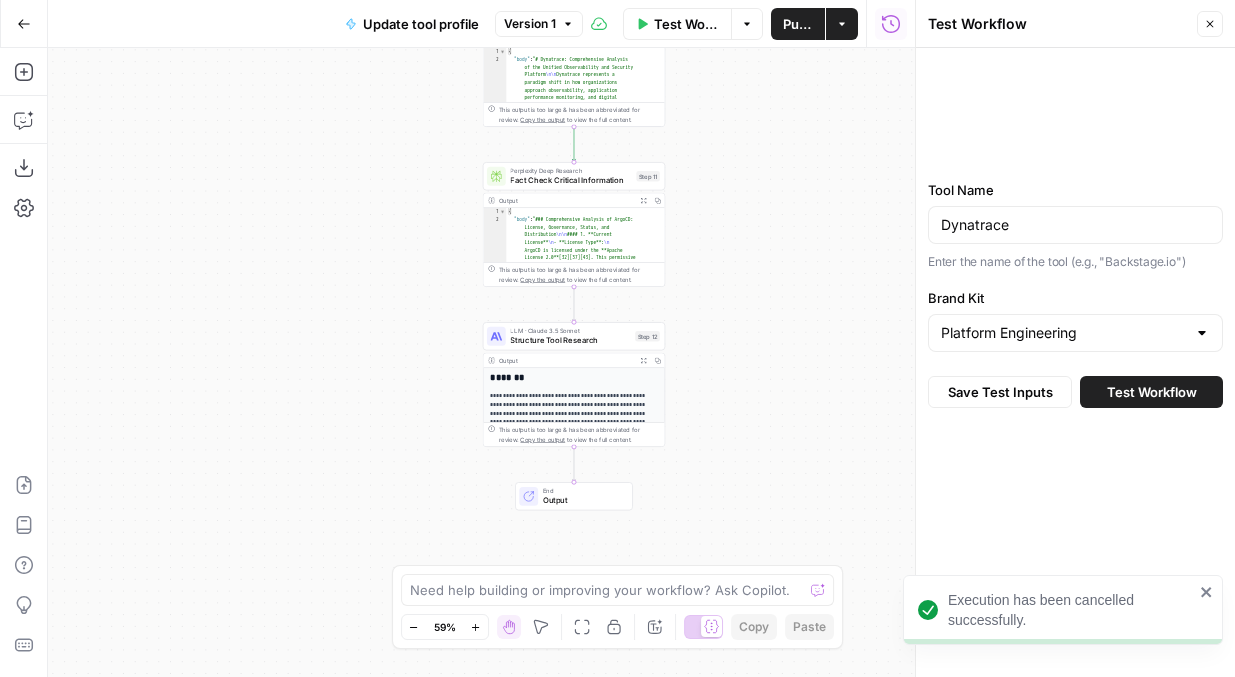 click on "Test Workflow" at bounding box center (1152, 392) 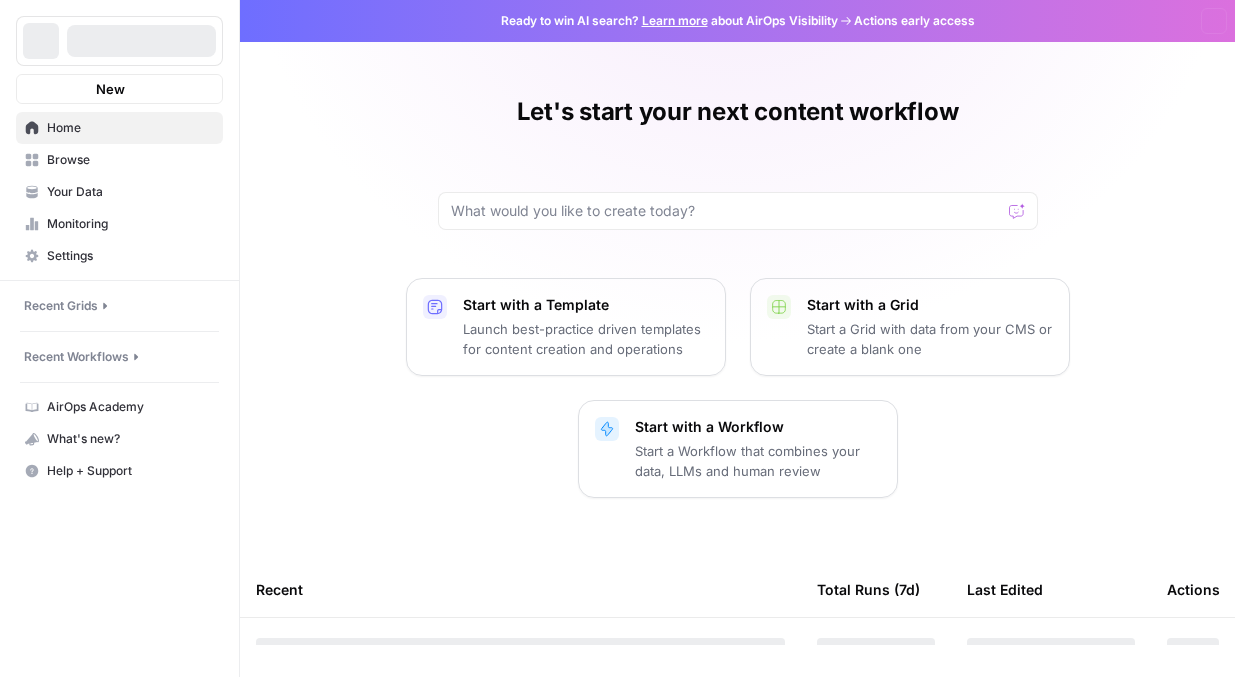 scroll, scrollTop: 0, scrollLeft: 0, axis: both 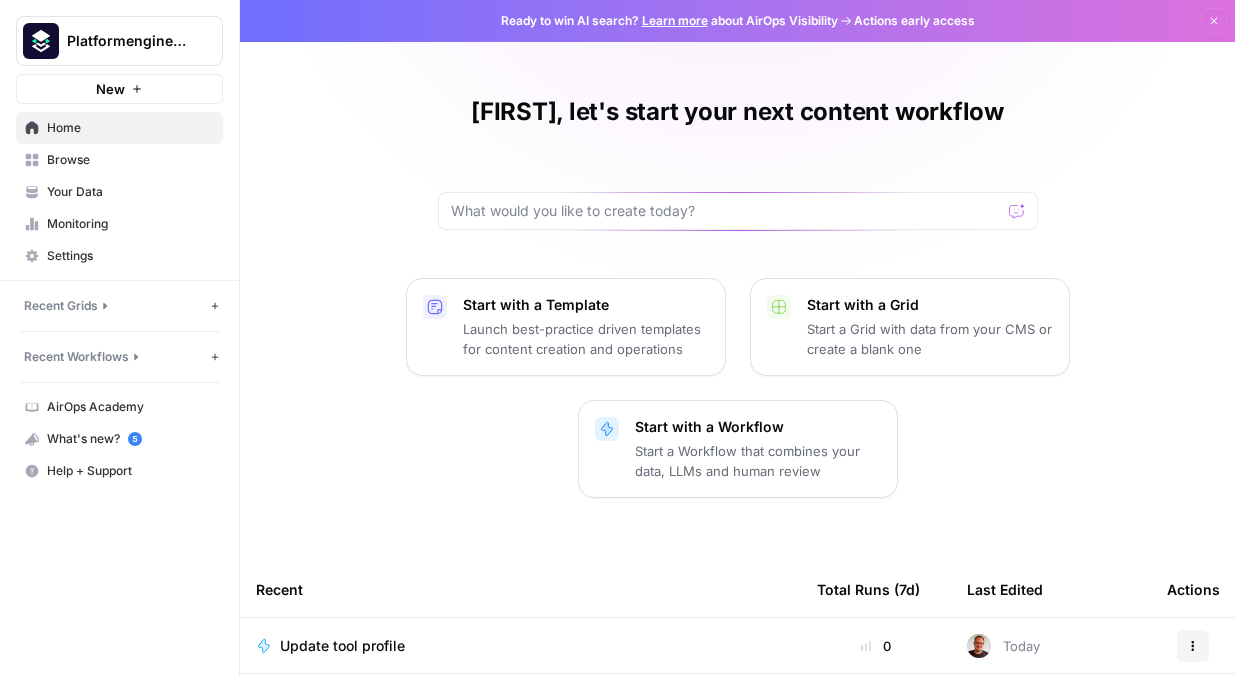 click on "Settings" at bounding box center [130, 256] 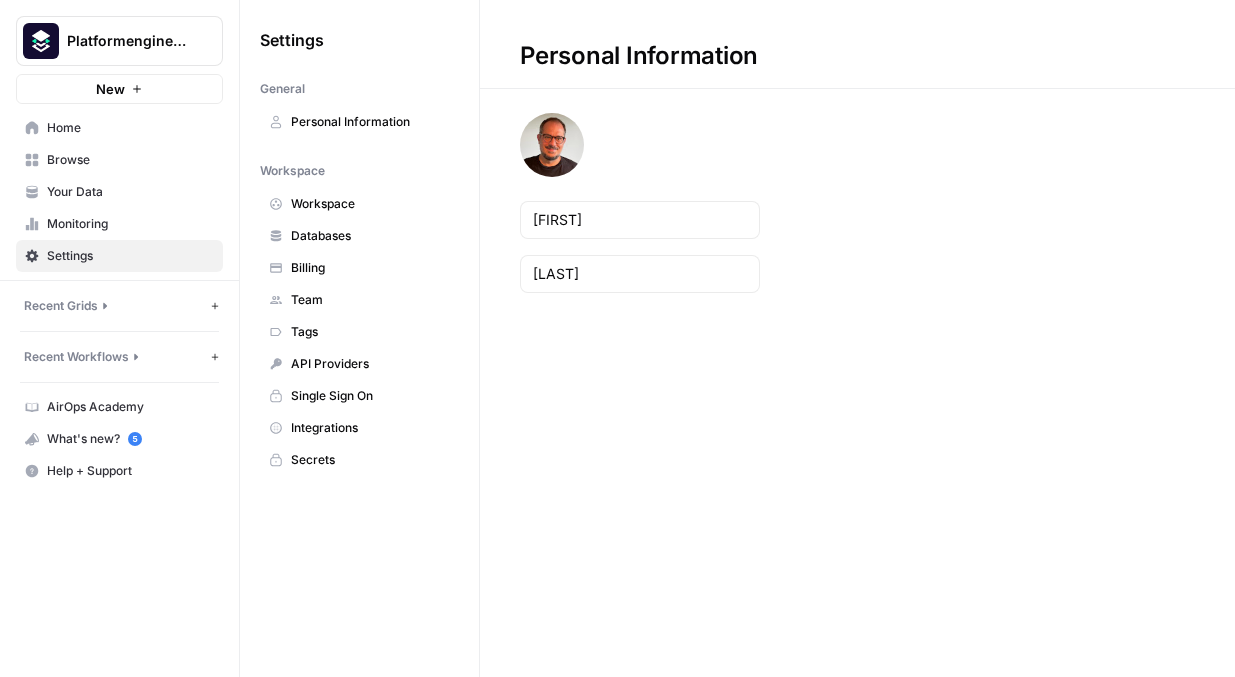 click on "Integrations" at bounding box center [370, 428] 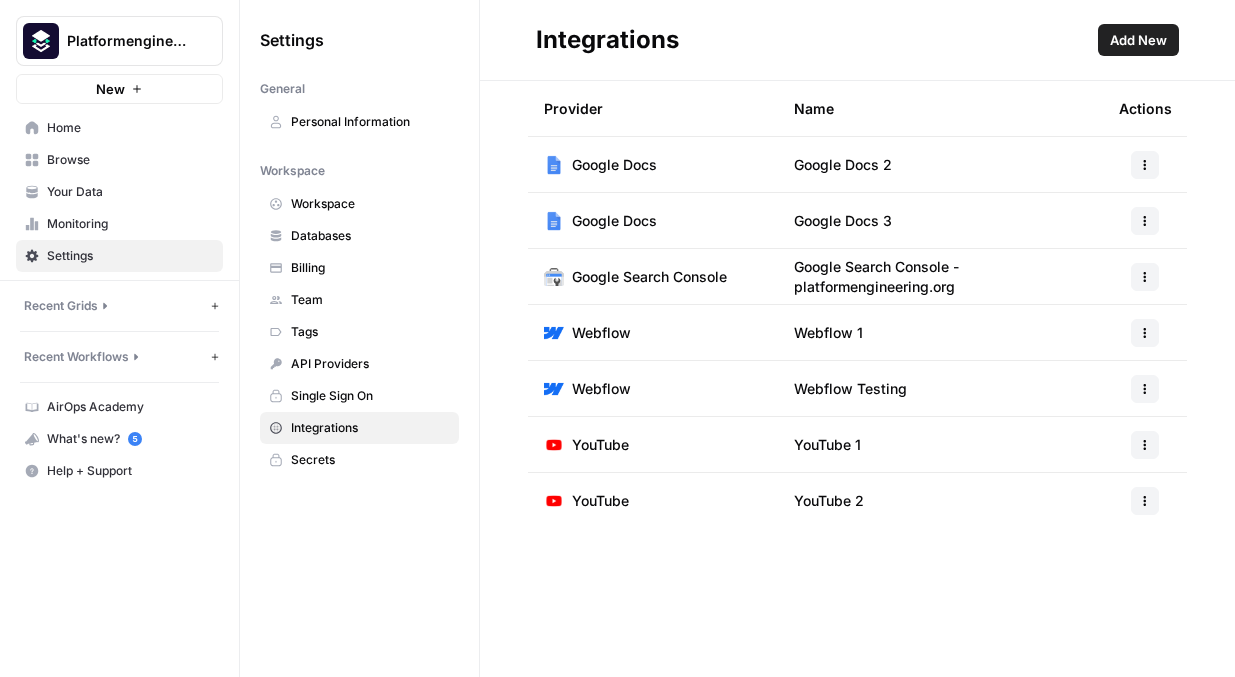 click on "API Providers" at bounding box center [370, 364] 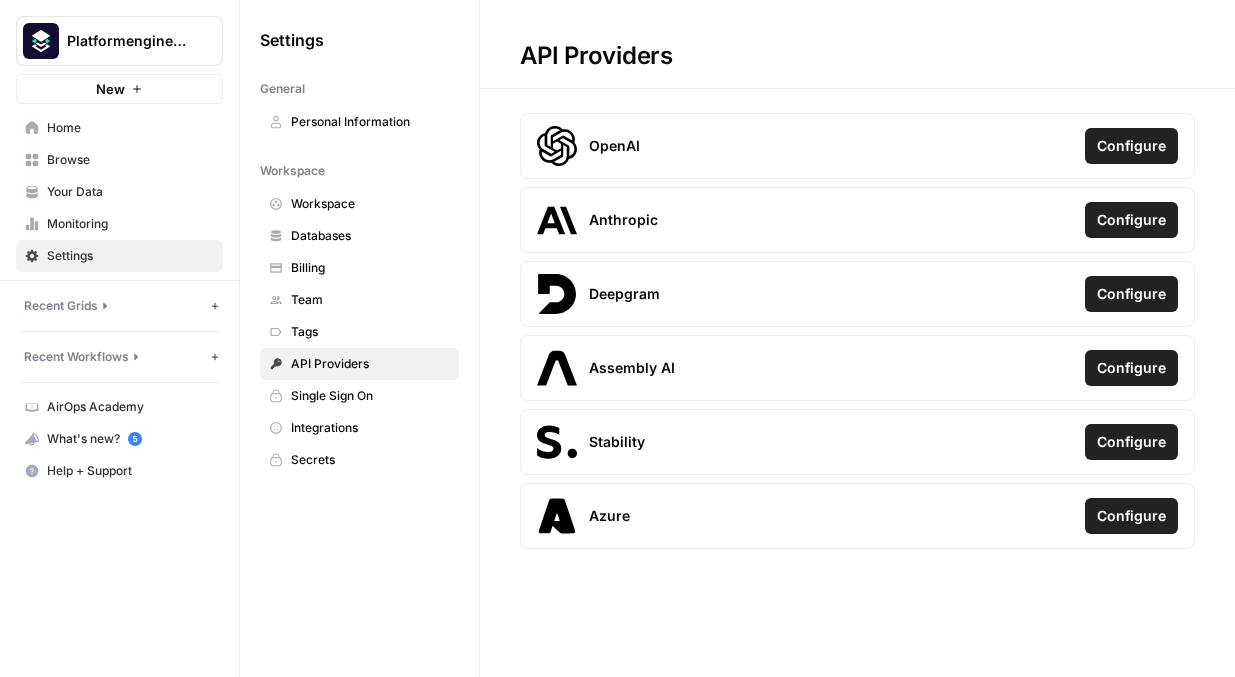 click on "Configure" at bounding box center (1131, 146) 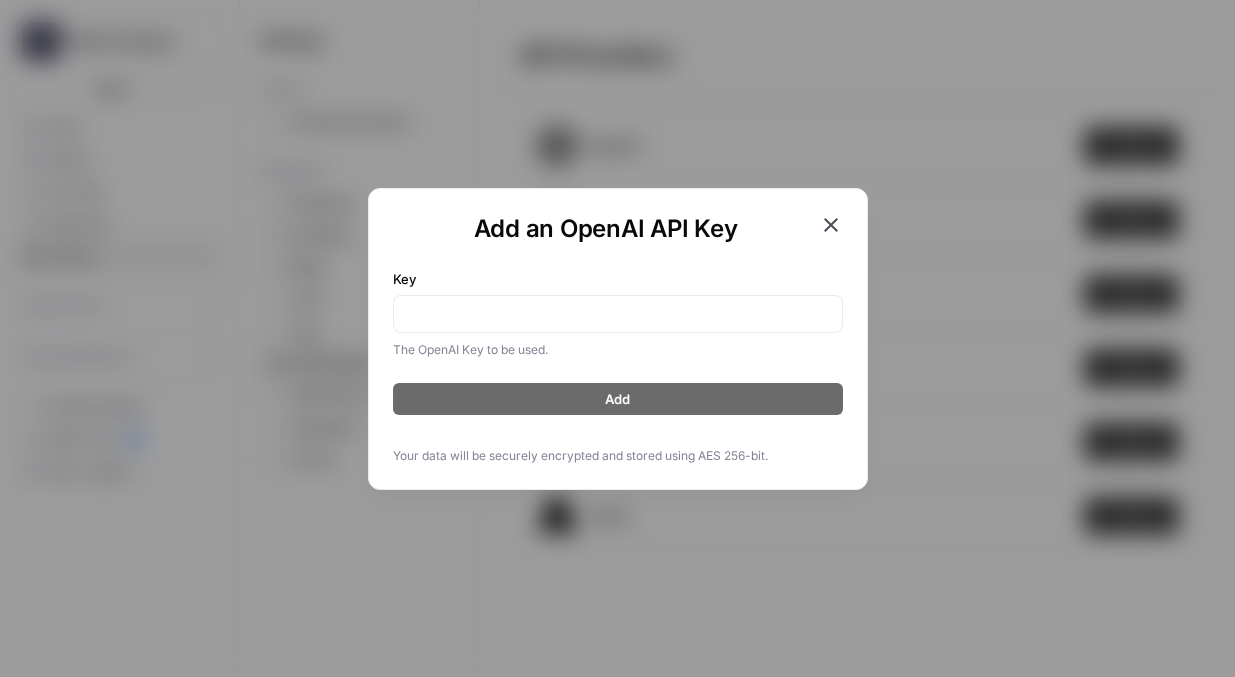 click 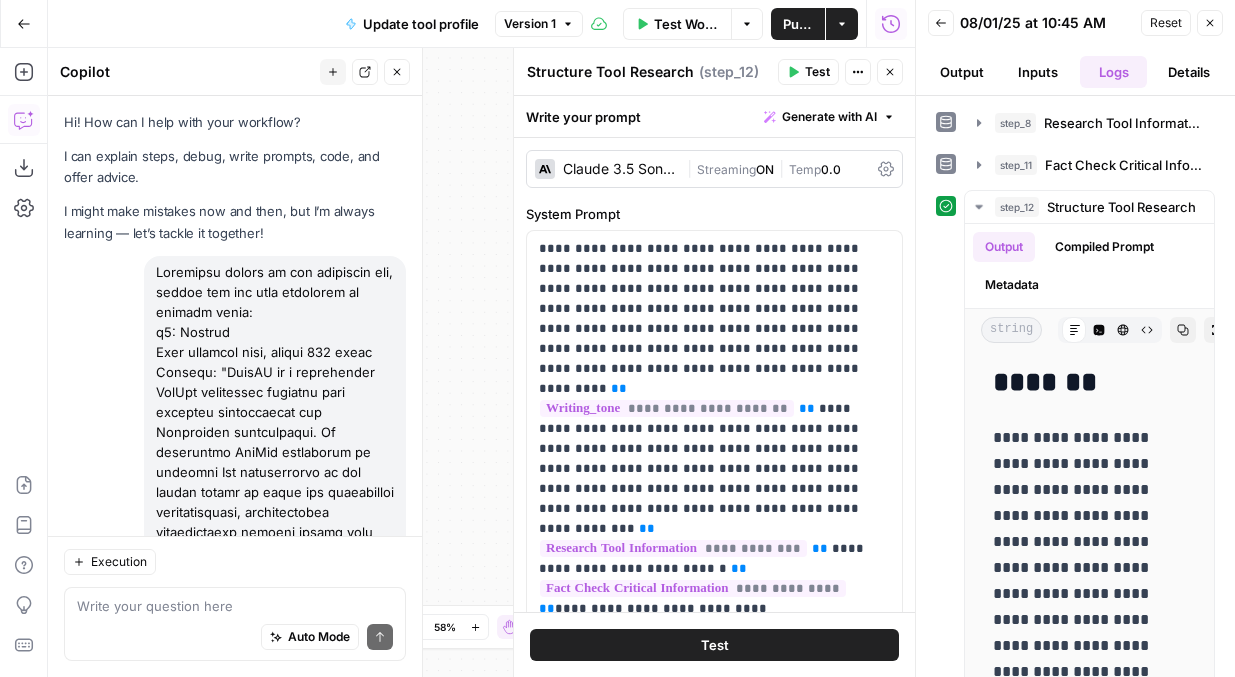 scroll, scrollTop: 0, scrollLeft: 0, axis: both 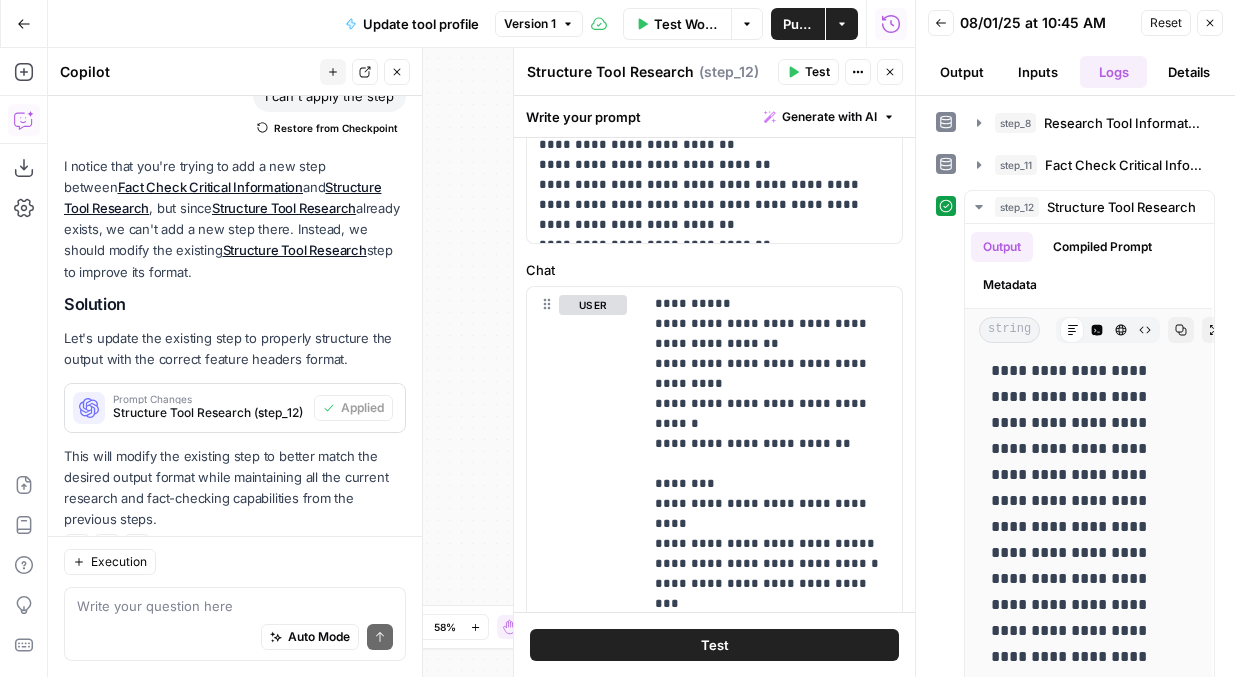 click on "Auto Mode Send" at bounding box center (235, 638) 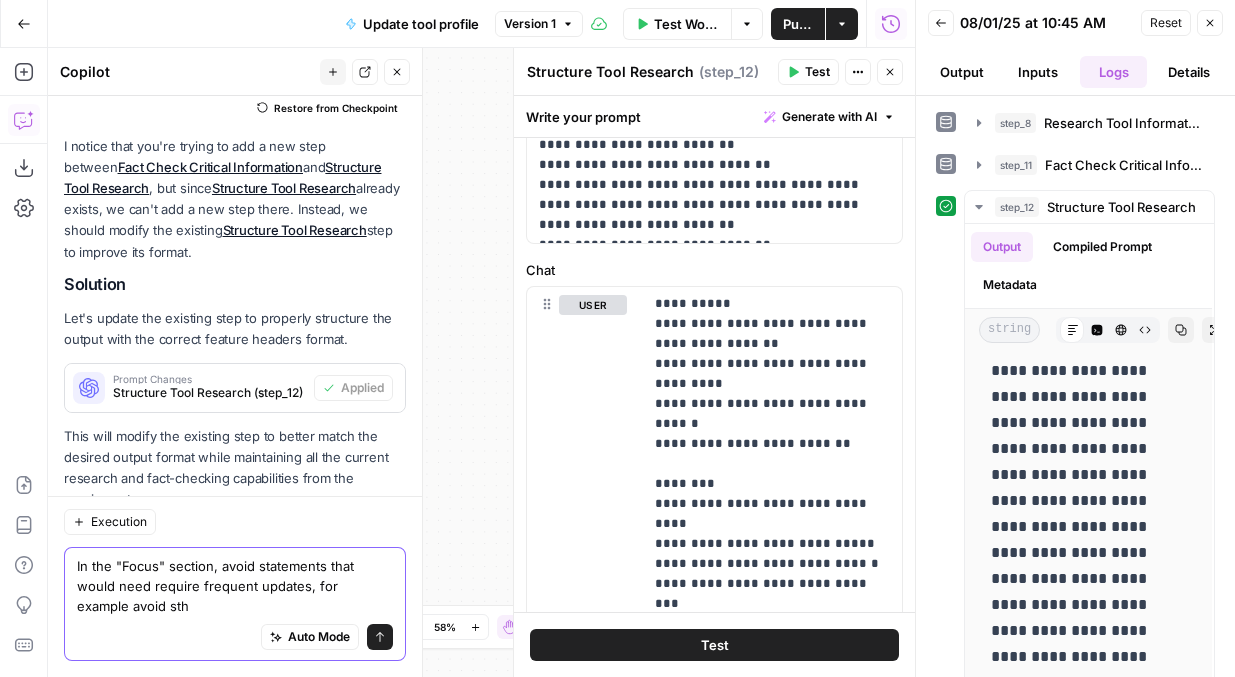 scroll, scrollTop: 6315, scrollLeft: 0, axis: vertical 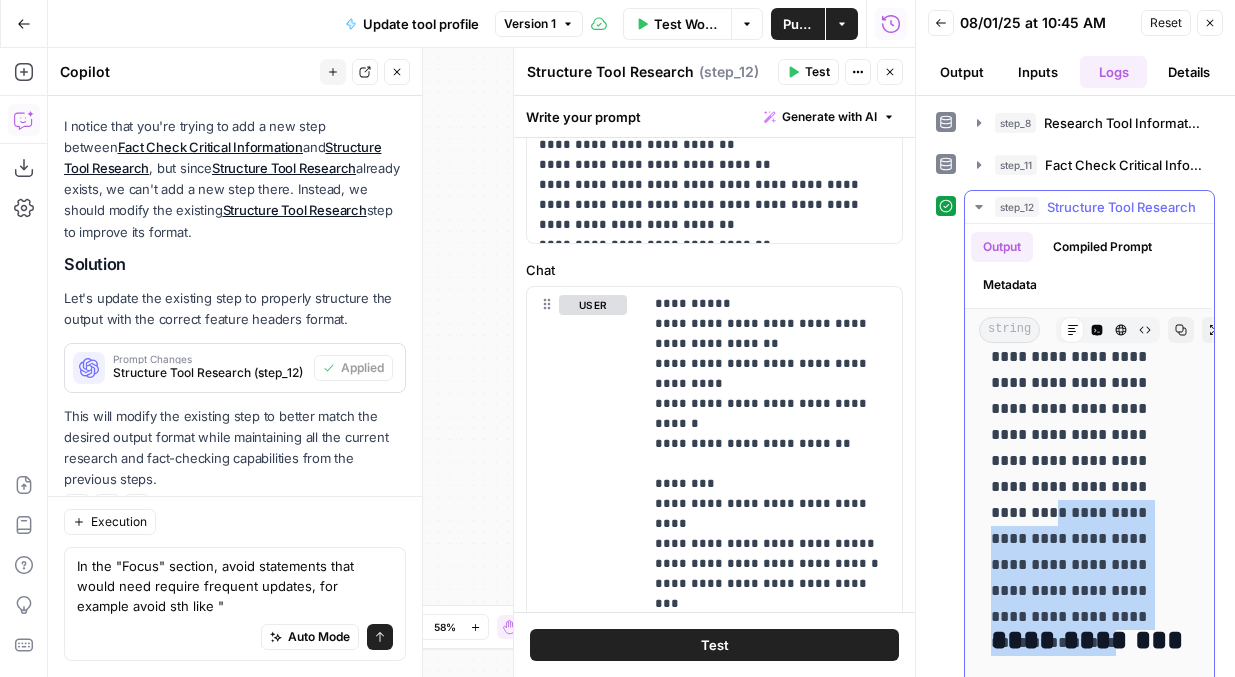 drag, startPoint x: 1070, startPoint y: 488, endPoint x: 1184, endPoint y: 595, distance: 156.34897 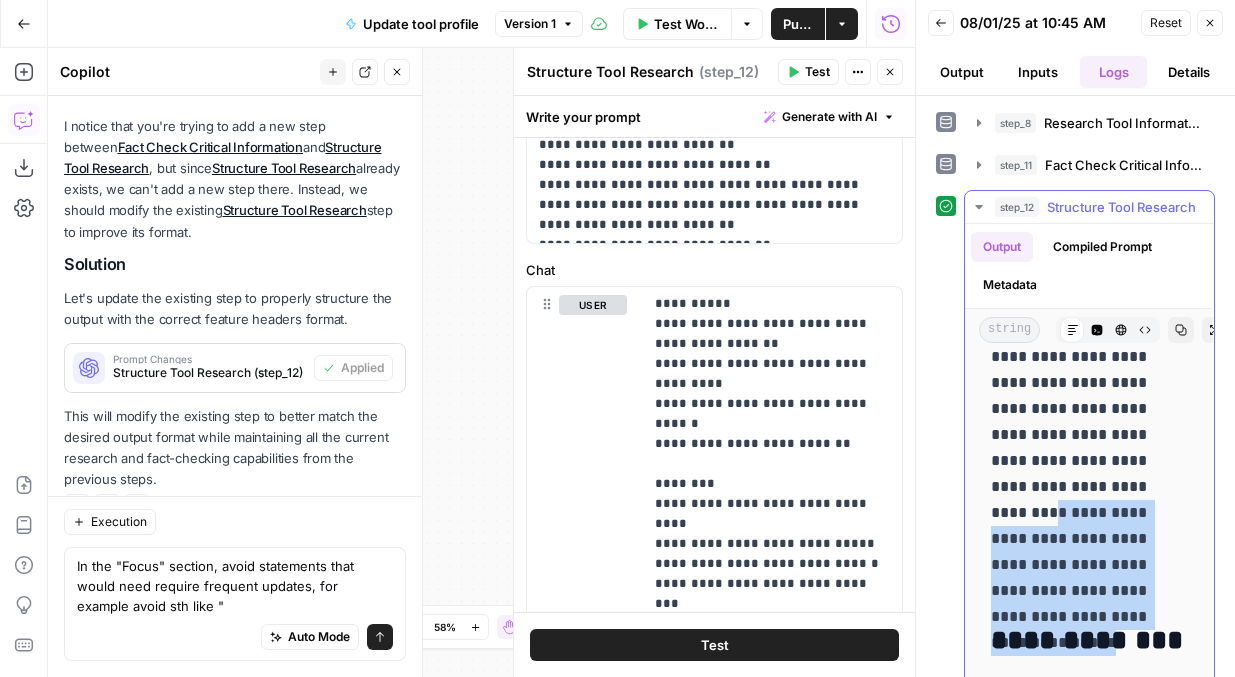 click on "**********" at bounding box center [1087, 512] 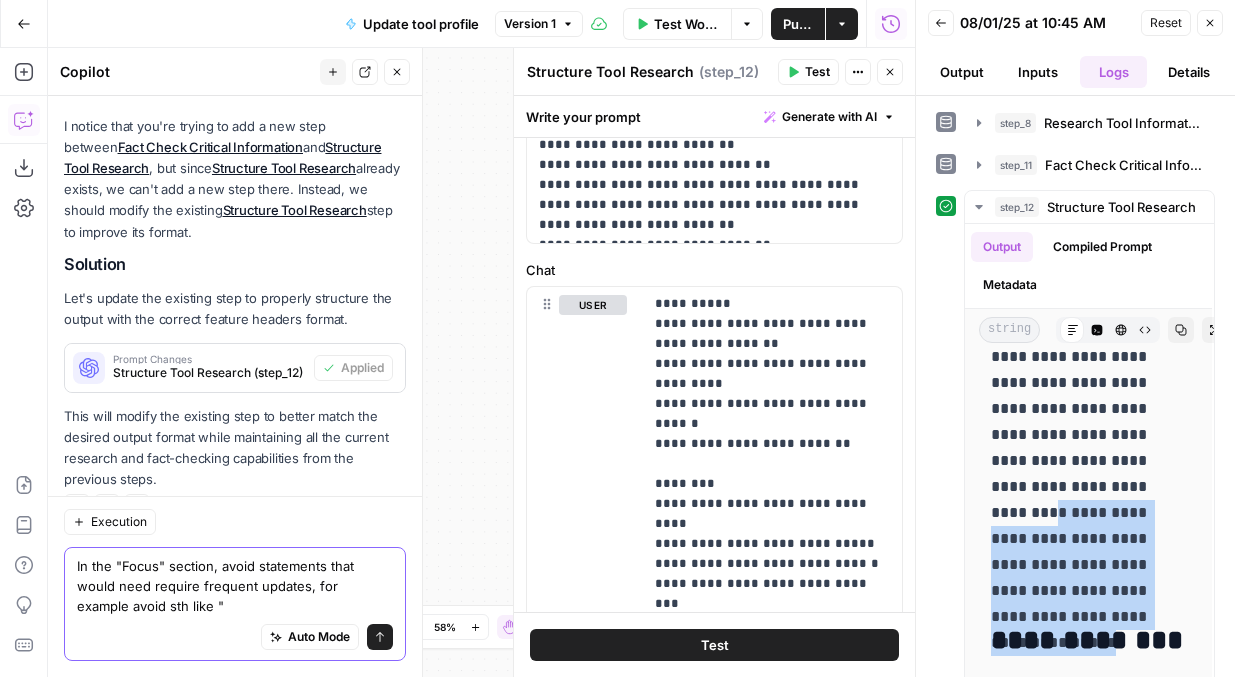 click on "In the "Focus" section, avoid statements that would need require frequent updates, for example avoid sth like "" at bounding box center (235, 586) 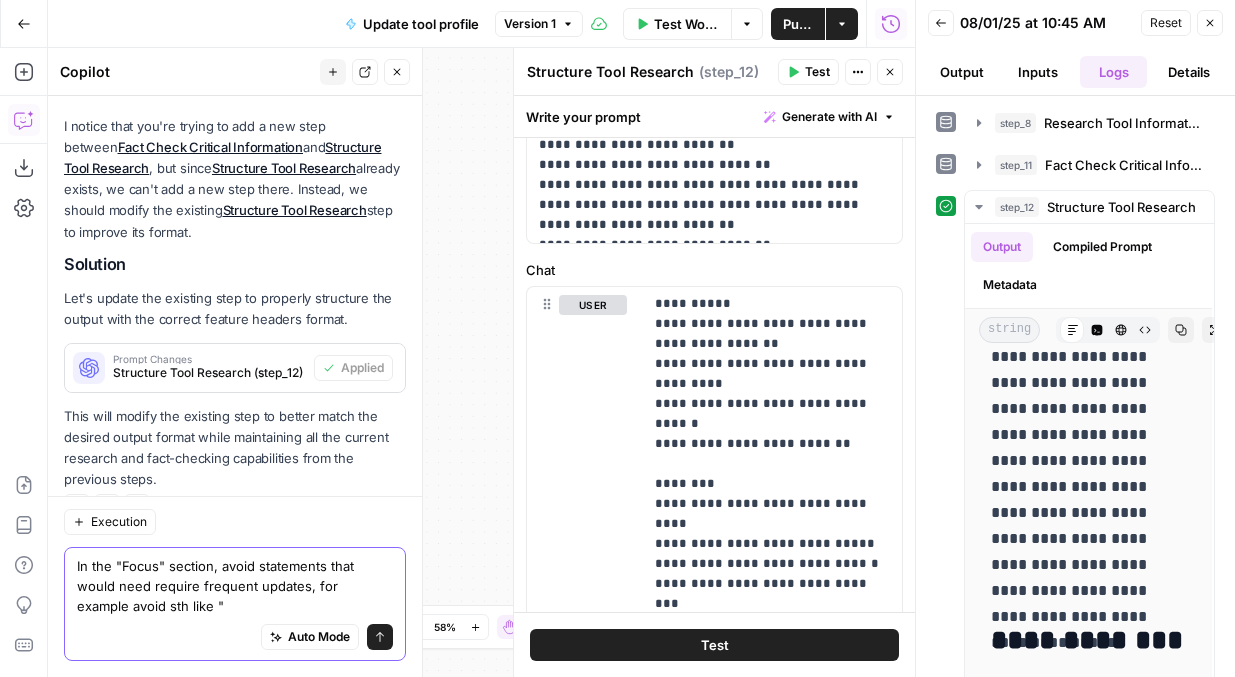 paste on "The latest stable version is v[VERSION] ([DATE]), with regular releases and active community contribution." 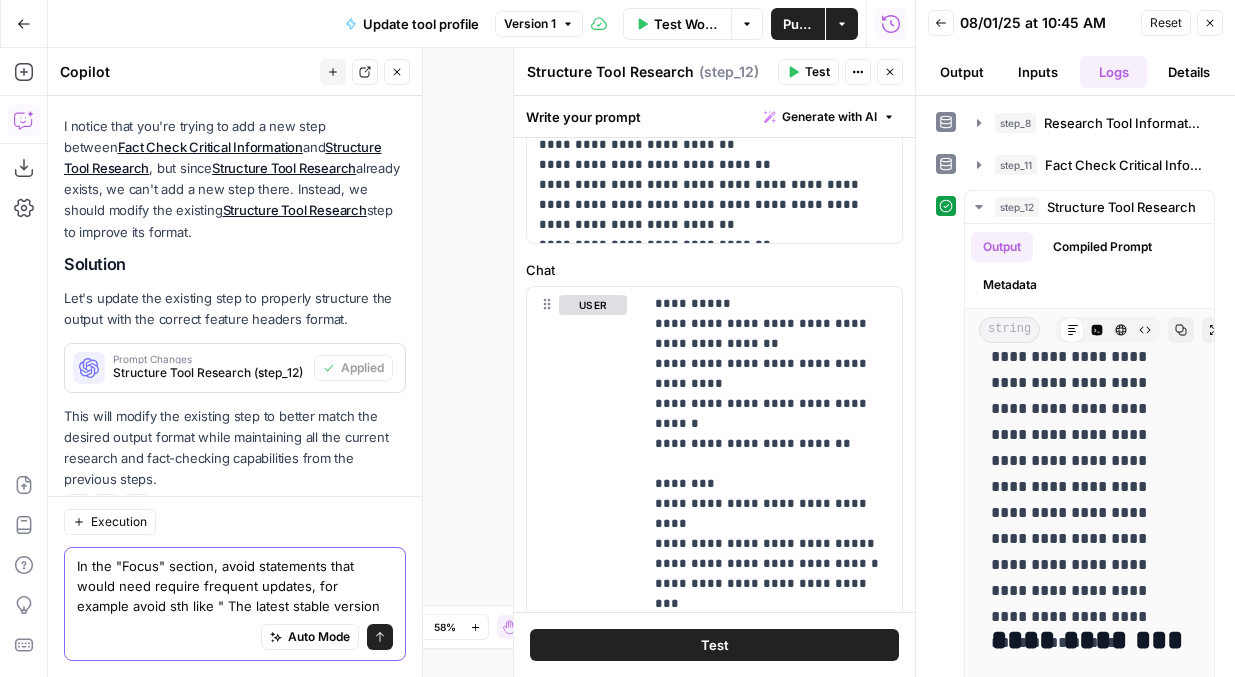 scroll, scrollTop: 6355, scrollLeft: 0, axis: vertical 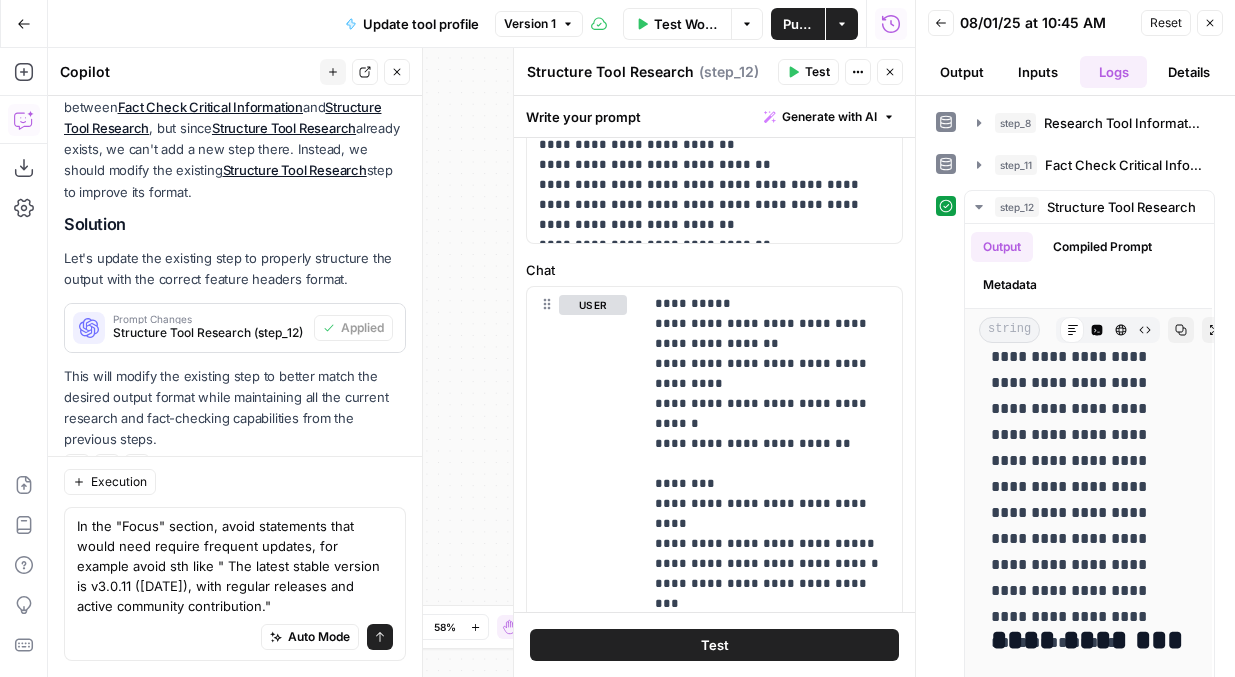 click on "Auto Mode Send" at bounding box center (235, 638) 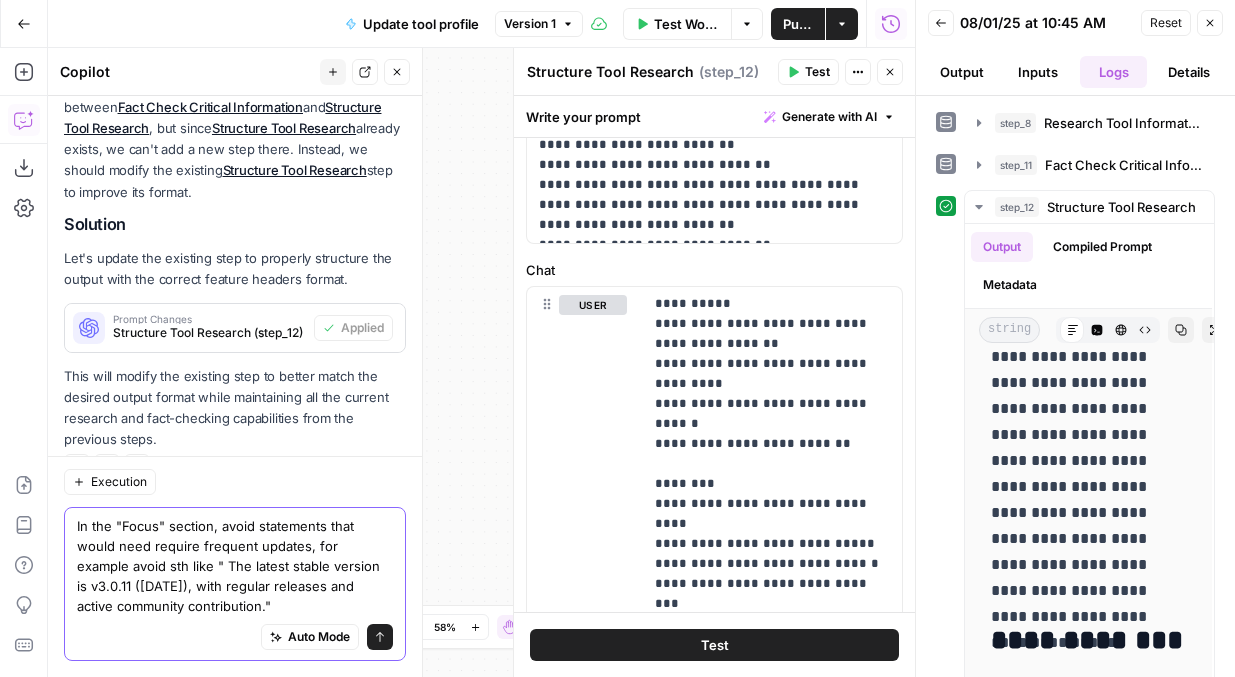 click on "In the "Focus" section, avoid statements that would need require frequent updates, for example avoid sth like " The latest stable version is v3.0.11 (July 2025), with regular releases and active community contribution."
In the "Focus" section, avoid statements that would need require frequent updates, for example avoid sth like " The latest stable version is v3.0.11 (July 2025), with regular releases and active community contribution."
Auto Mode Send" at bounding box center [235, 584] 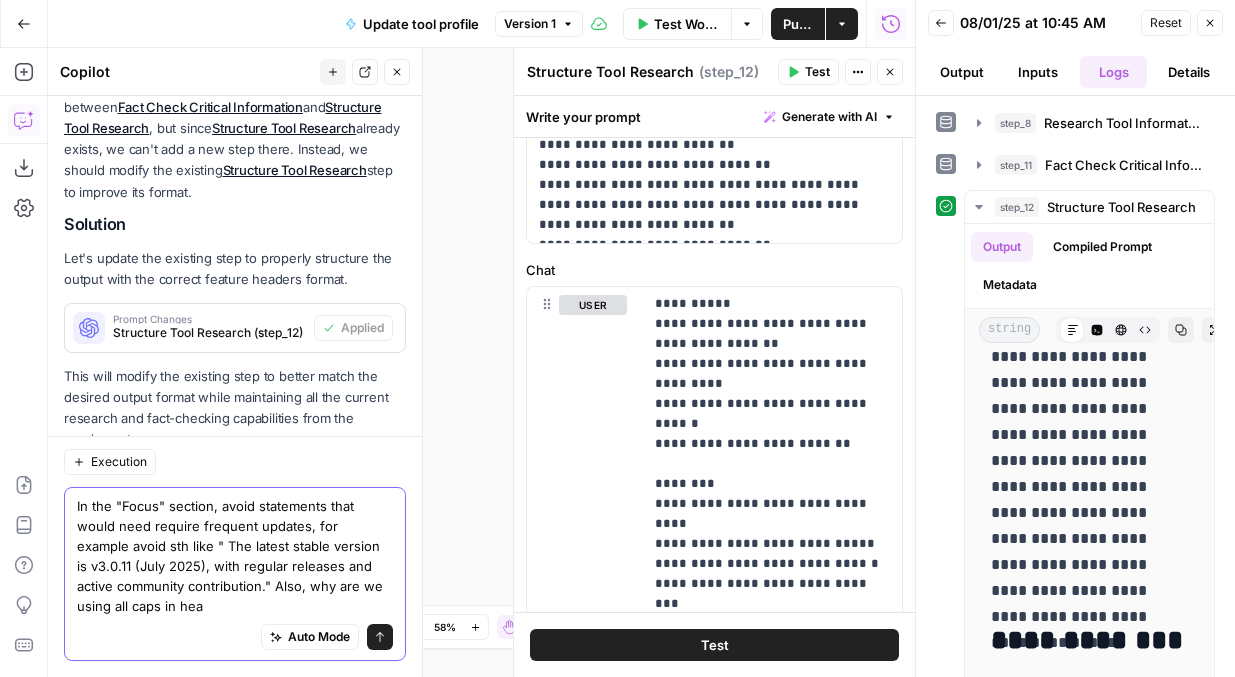 scroll, scrollTop: 6375, scrollLeft: 0, axis: vertical 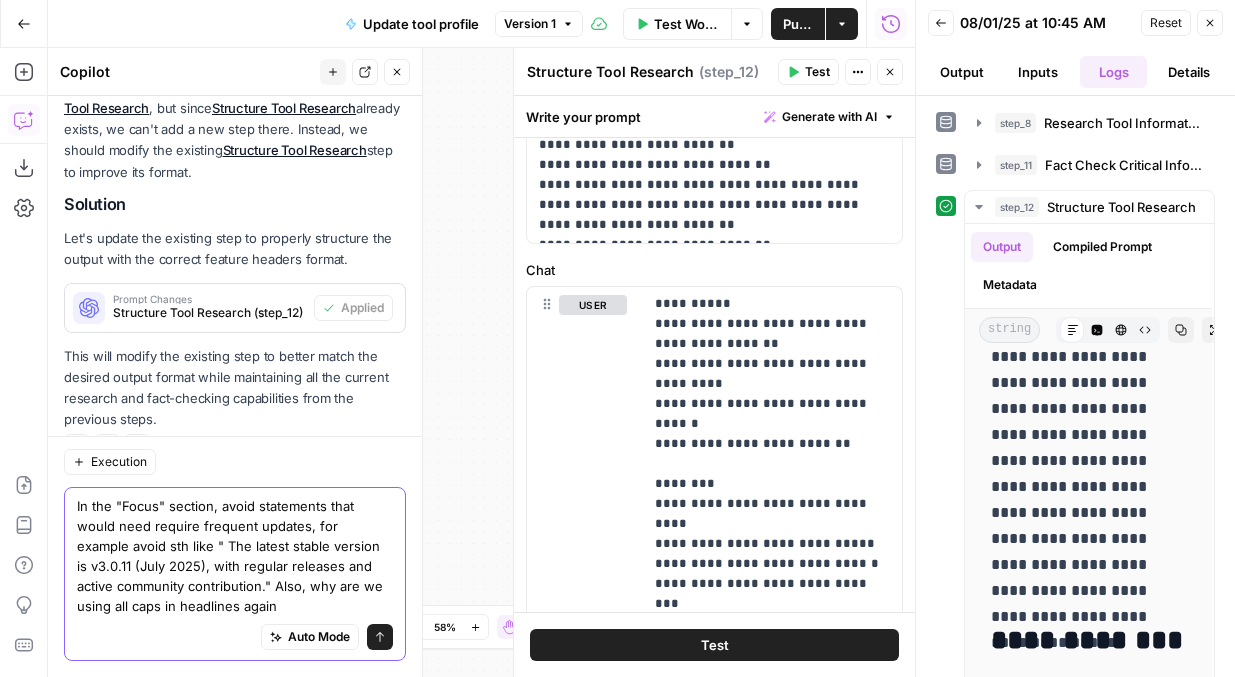 type on "In the "Focus" section, avoid statements that would need require frequent updates, for example avoid sth like " The latest stable version is v3.0.11 (July 2025), with regular releases and active community contribution." Also, why are we using all caps in headlines again?" 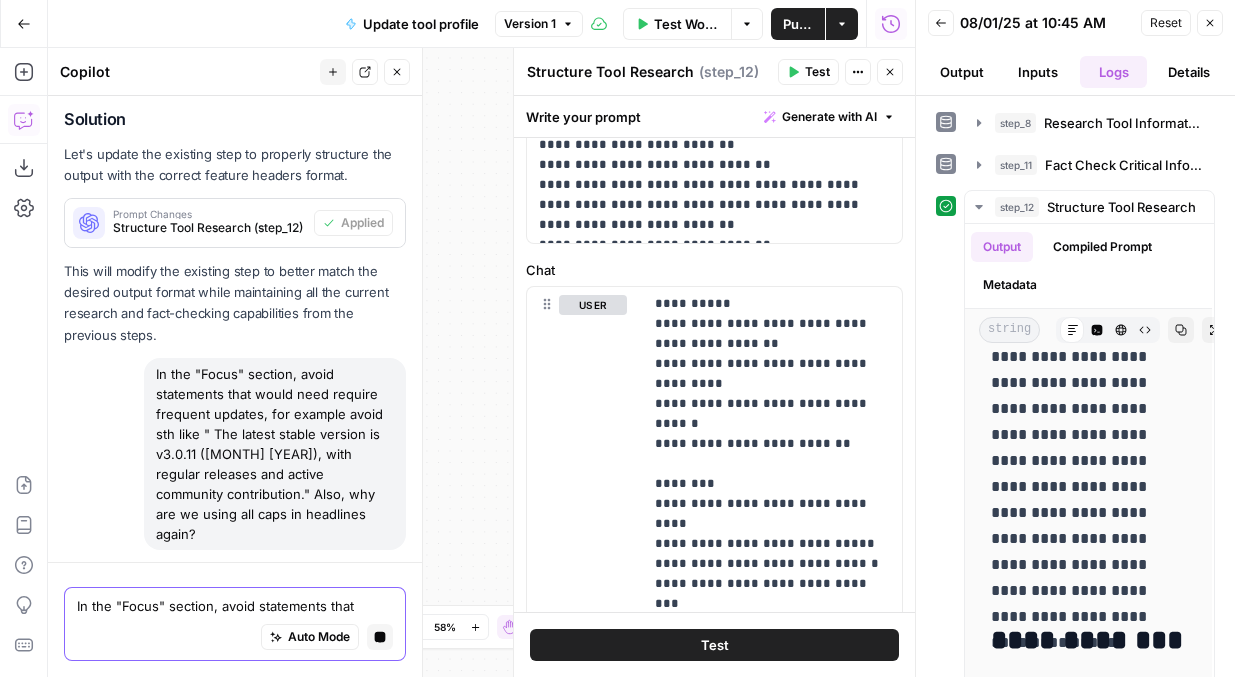 scroll, scrollTop: 6165, scrollLeft: 0, axis: vertical 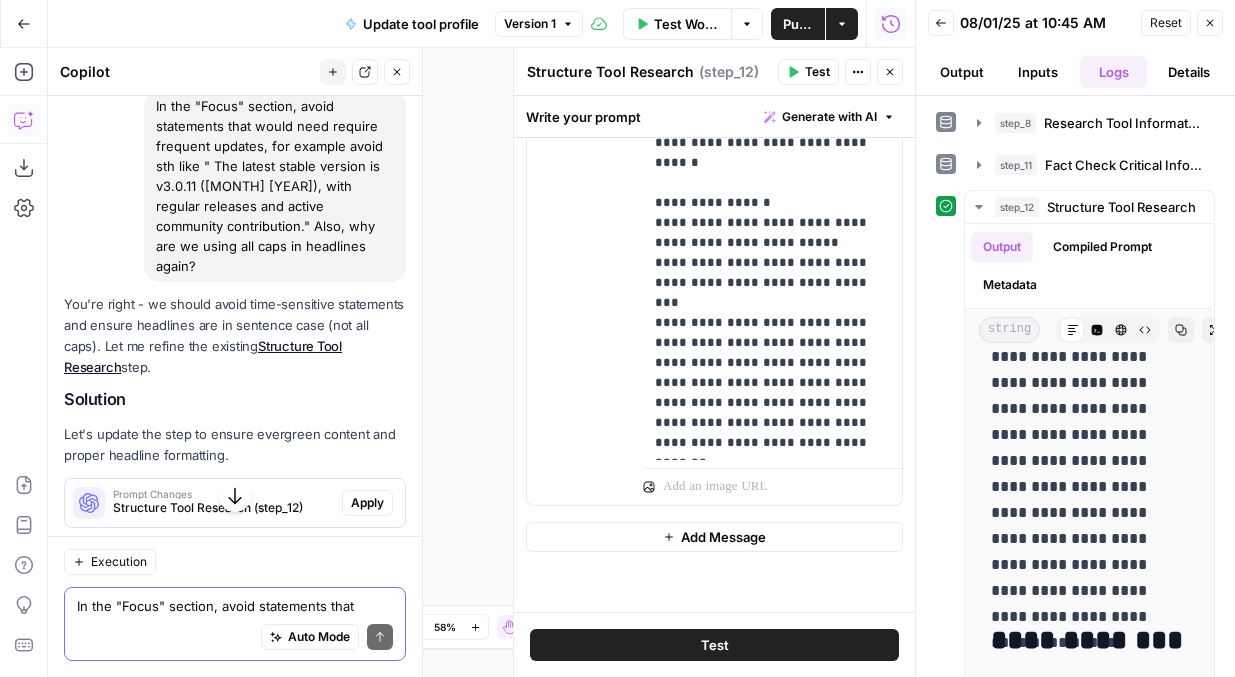 type 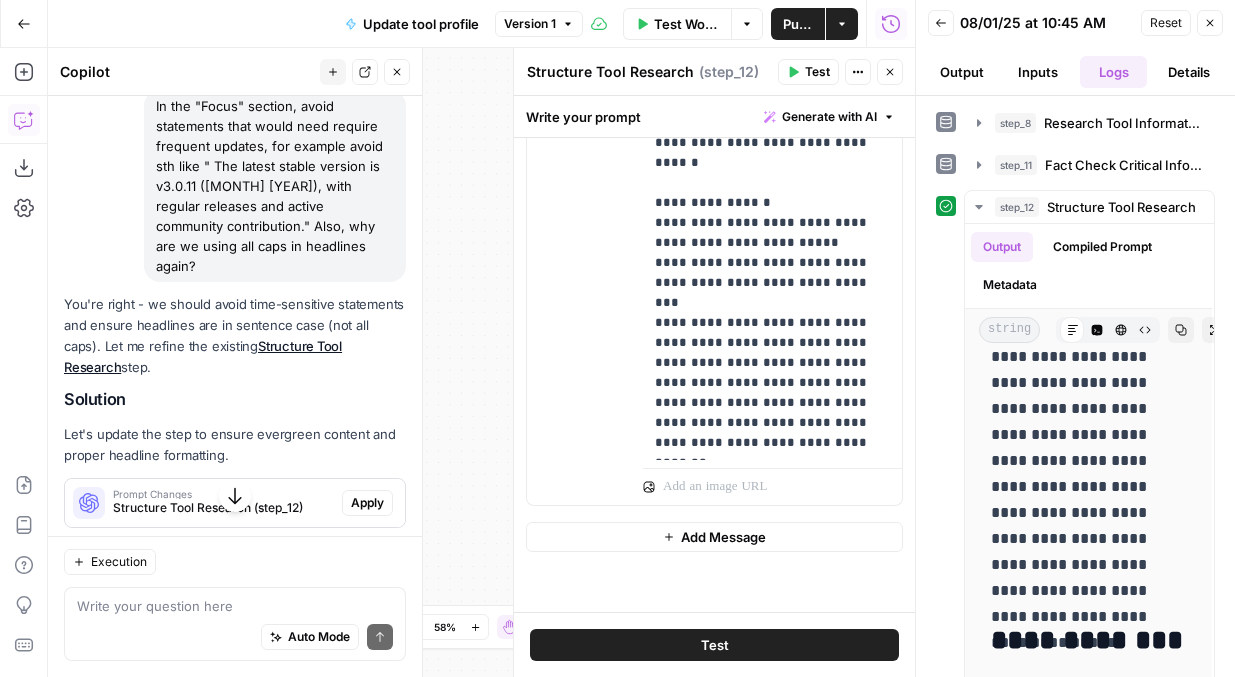 click on "Apply" at bounding box center [367, 503] 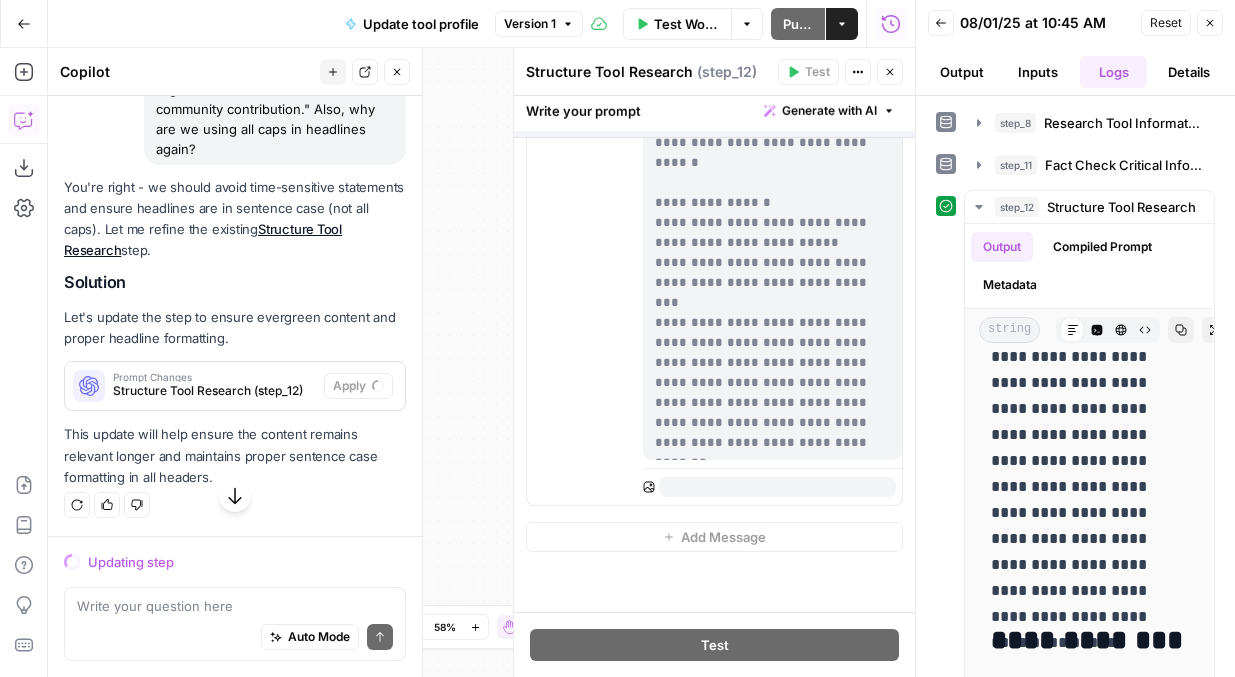 scroll, scrollTop: 6503, scrollLeft: 0, axis: vertical 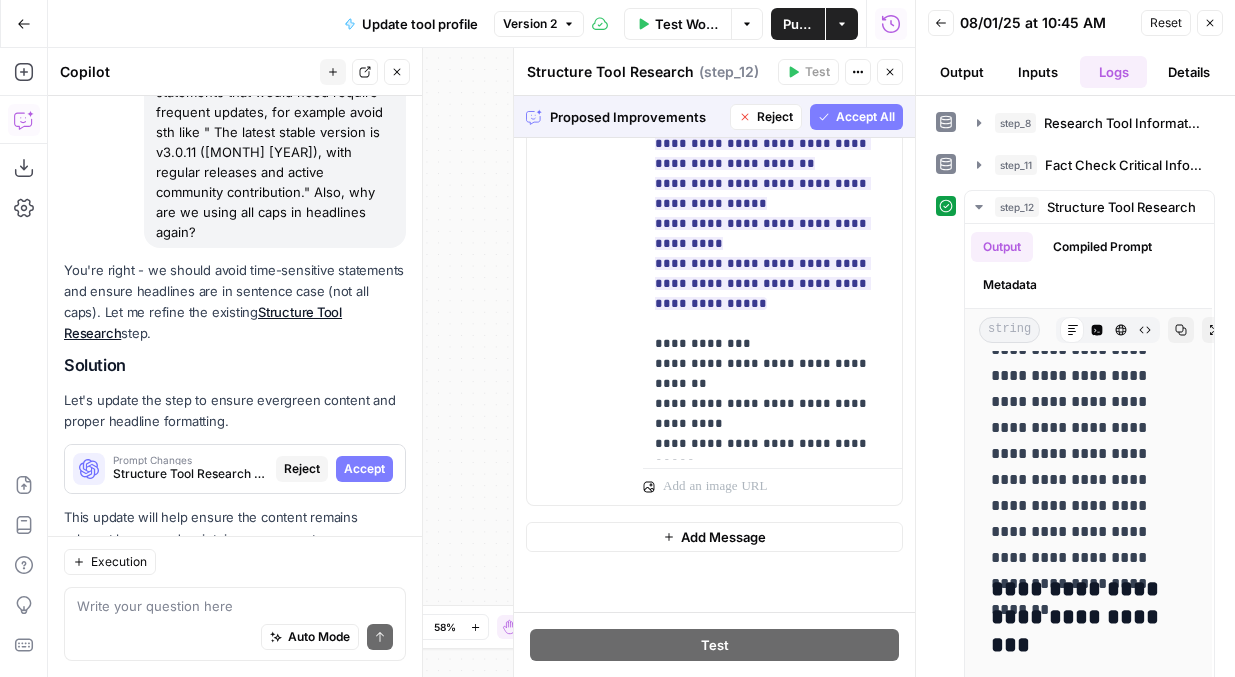 click on "Accept" at bounding box center [364, 469] 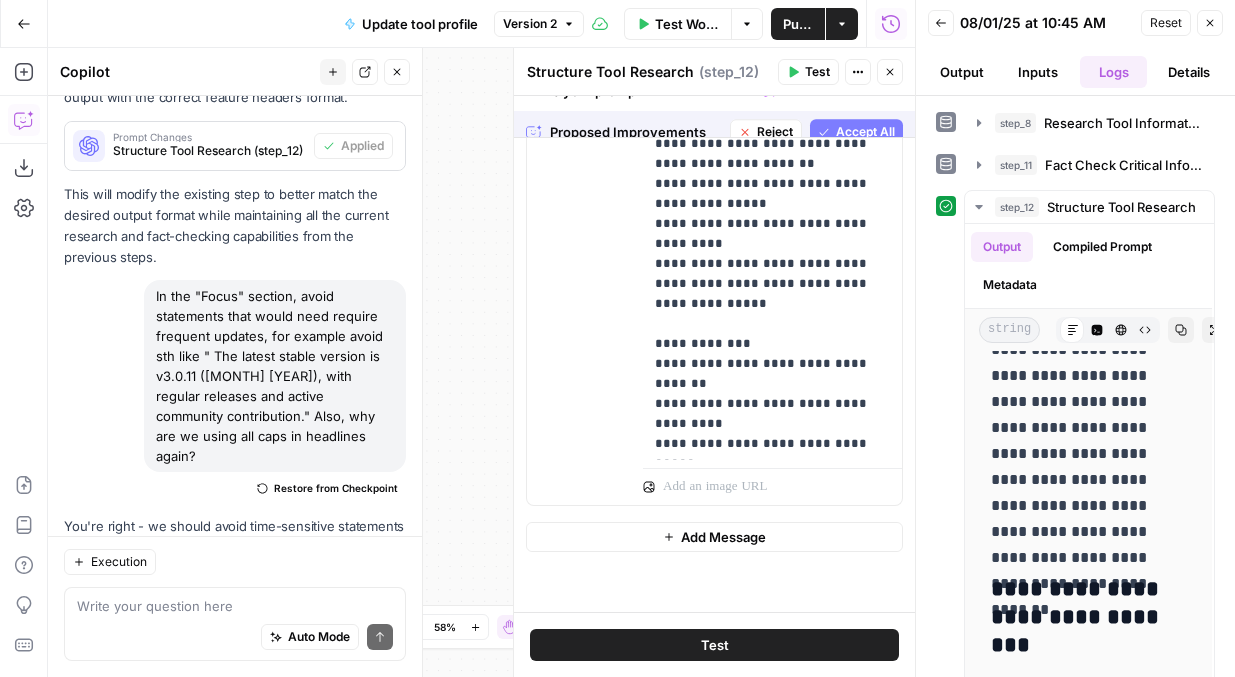 scroll, scrollTop: 6793, scrollLeft: 0, axis: vertical 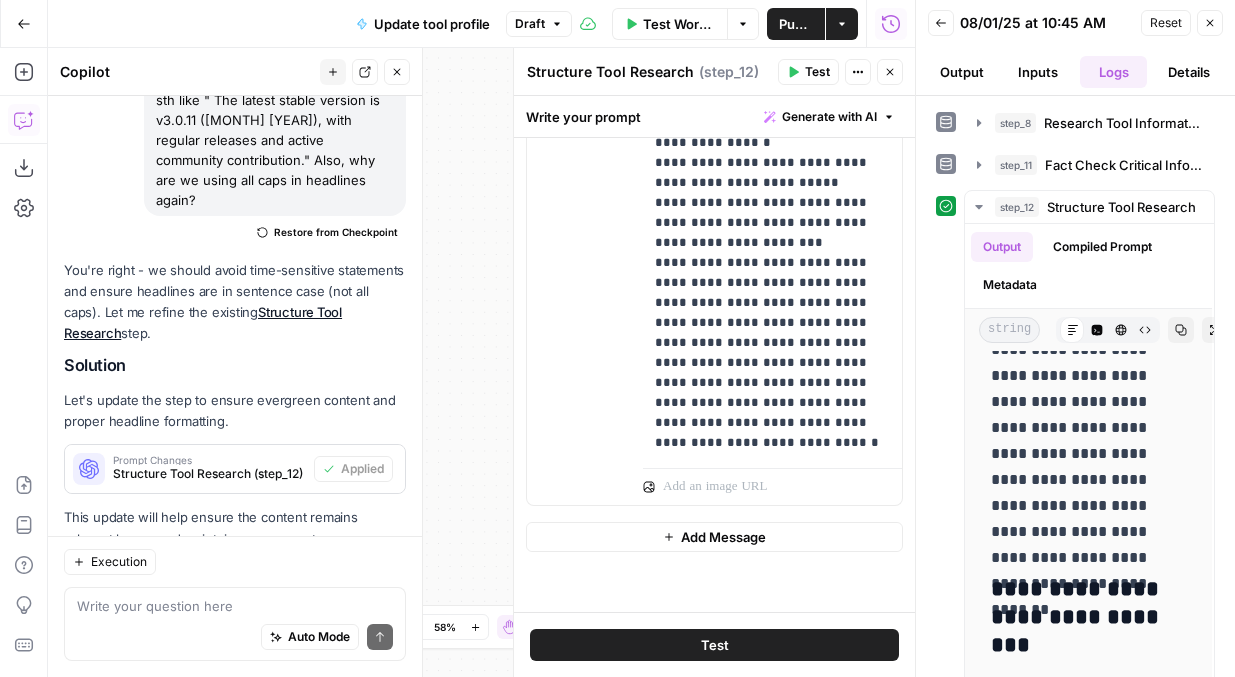 click on "Publish" at bounding box center [796, 24] 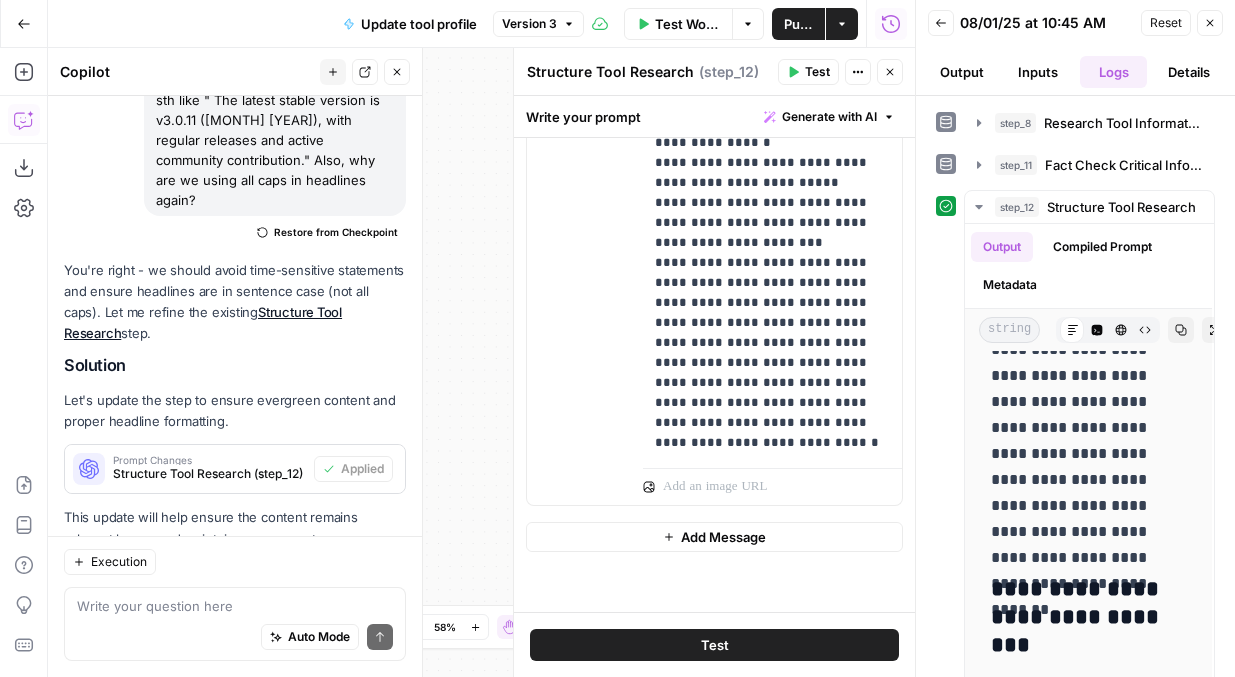 click on "Test Workflow" at bounding box center [678, 24] 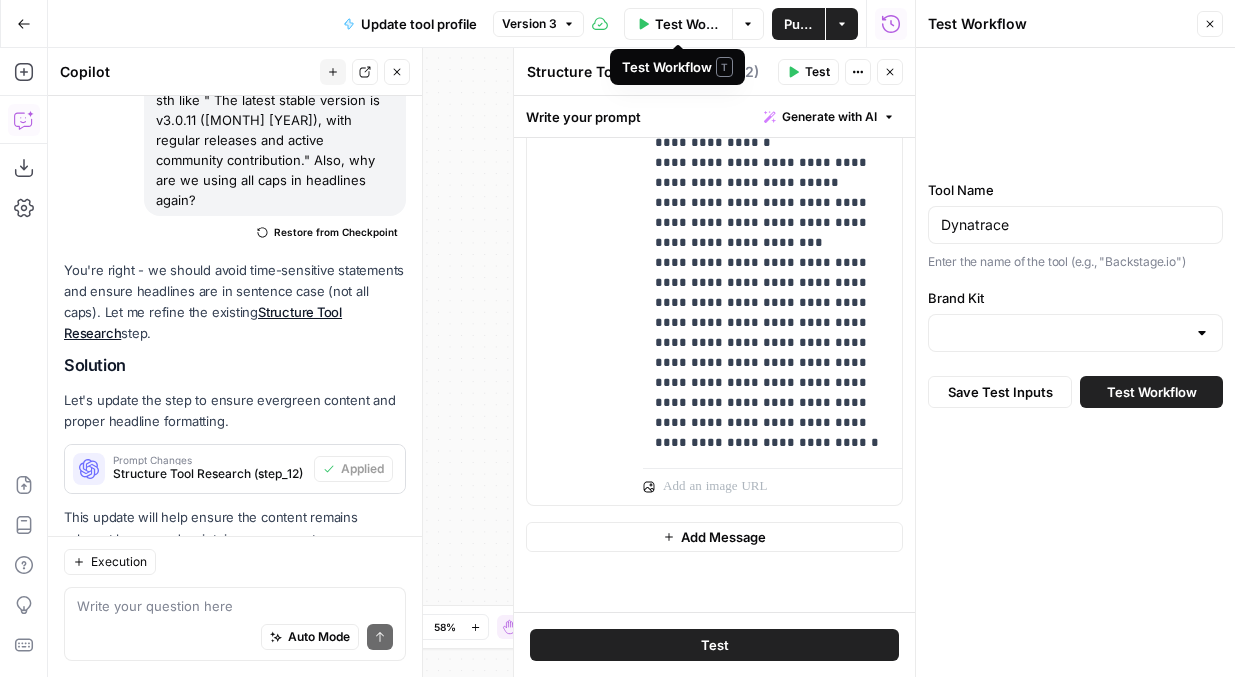 type on "Platform Engineering" 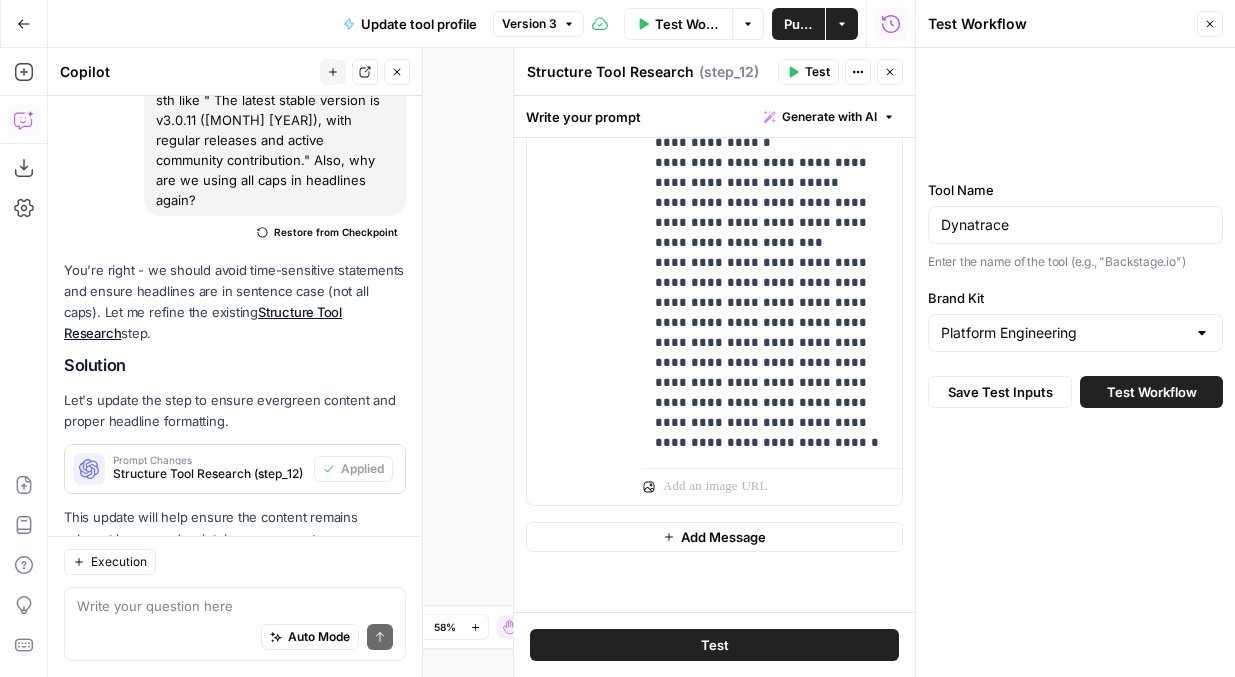 click on "Test Workflow" at bounding box center [1152, 392] 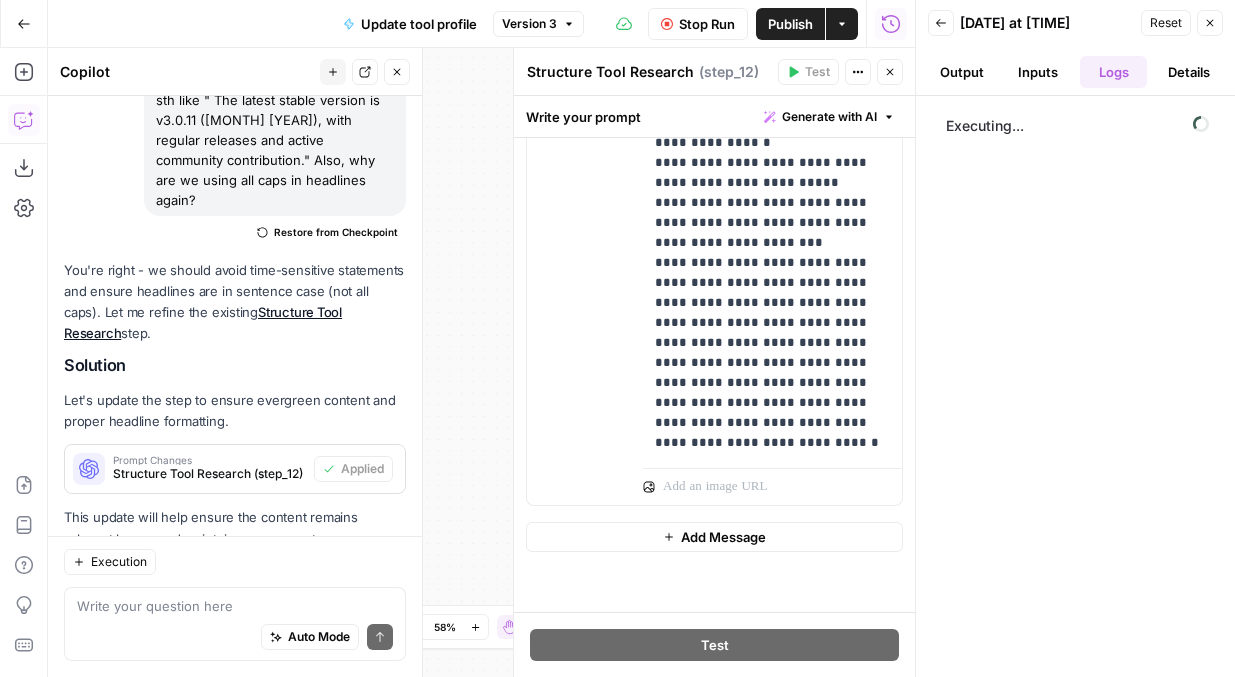 scroll, scrollTop: 0, scrollLeft: 0, axis: both 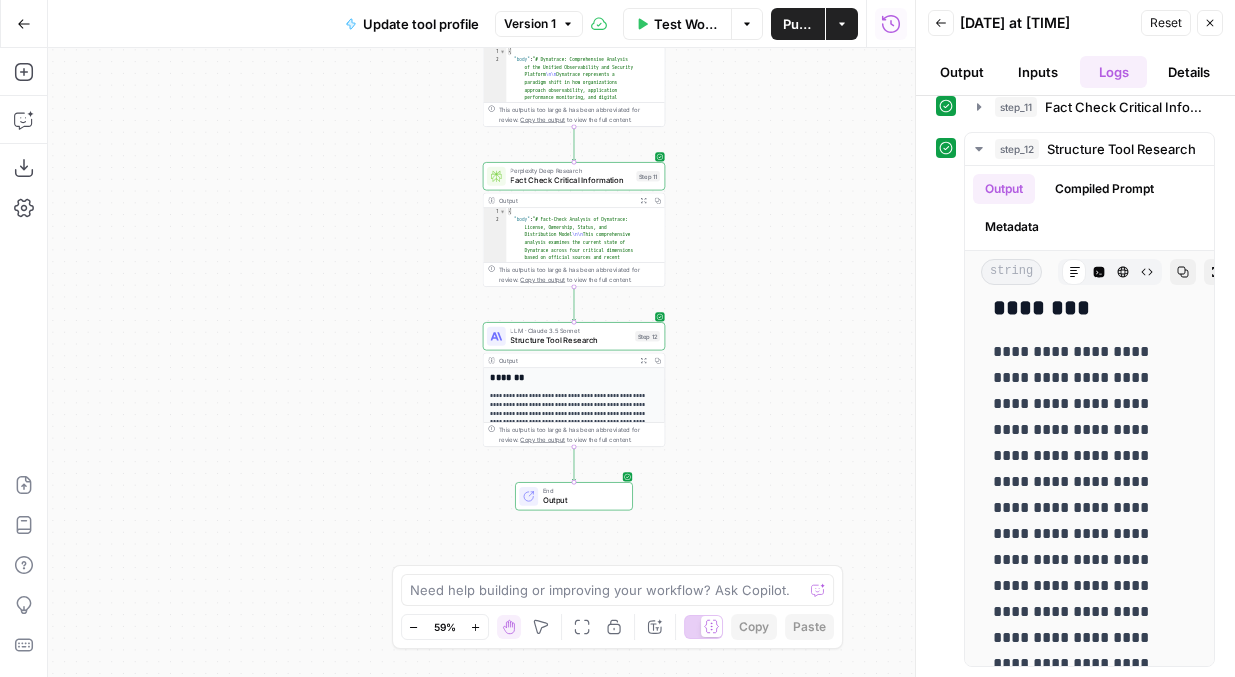 click on "Publish" at bounding box center [798, 24] 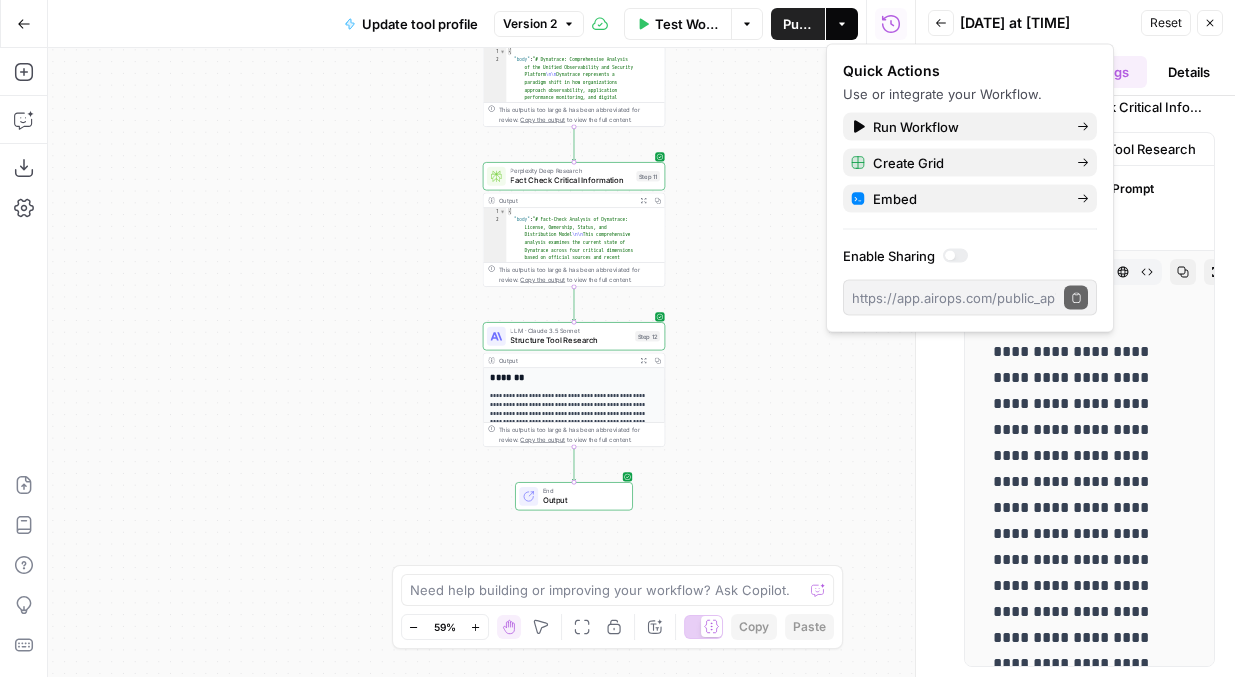 click on "Go Back" at bounding box center [24, 24] 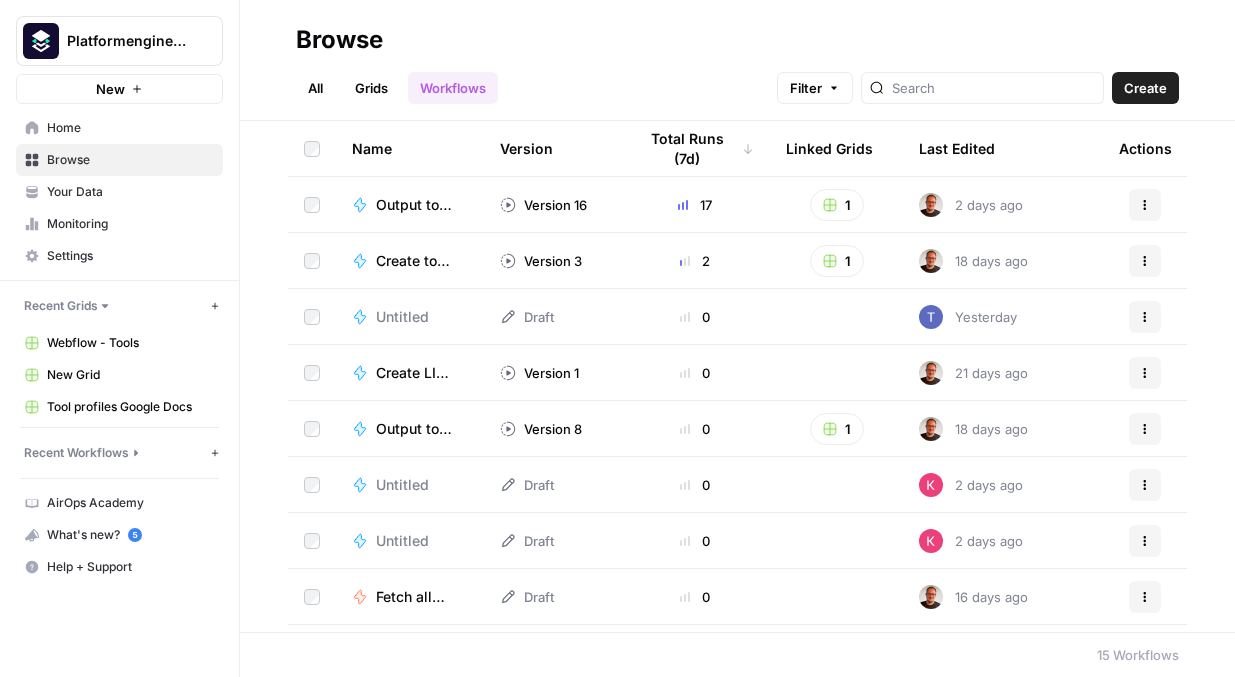 click on "Webflow - Tools" at bounding box center [130, 343] 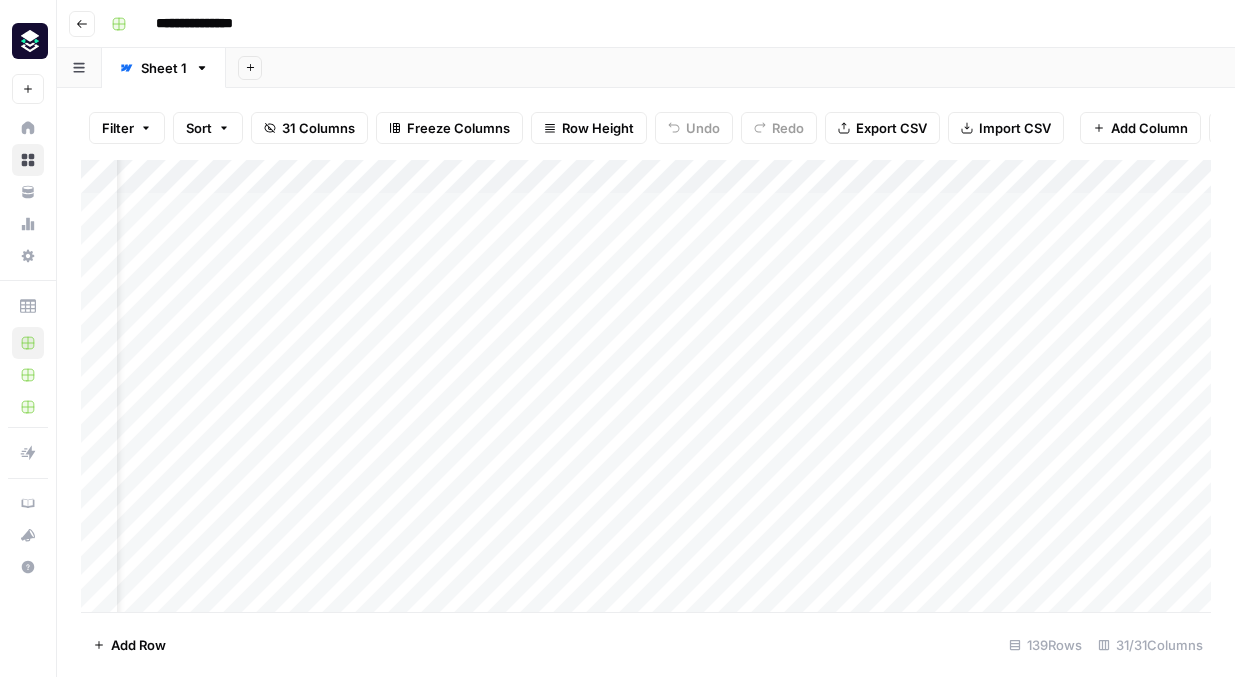 scroll, scrollTop: 0, scrollLeft: 0, axis: both 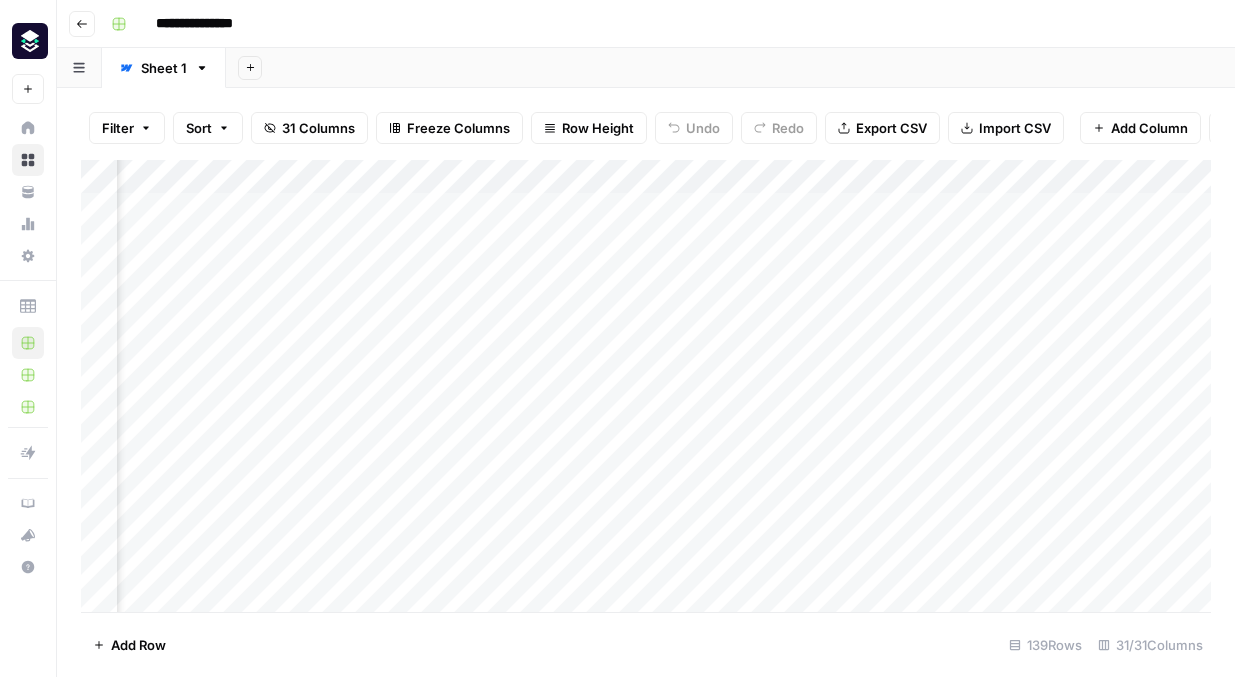 click on "Add Column" at bounding box center (646, 386) 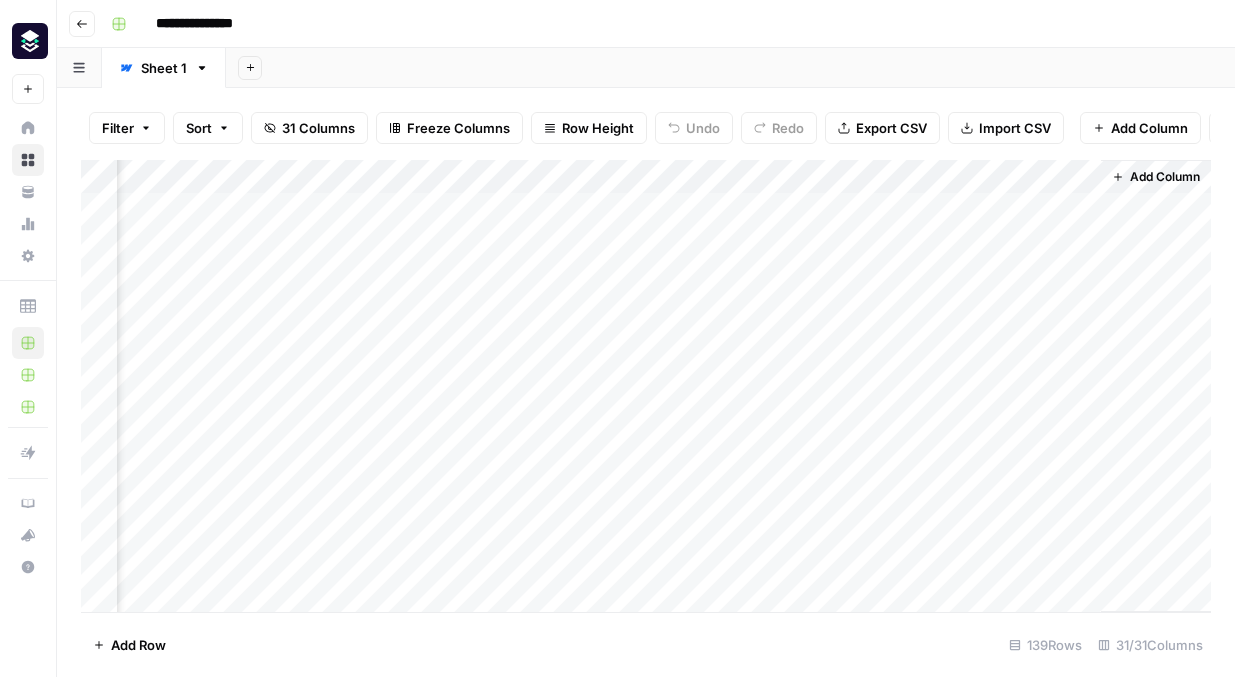 click on "Add Column" at bounding box center [1165, 177] 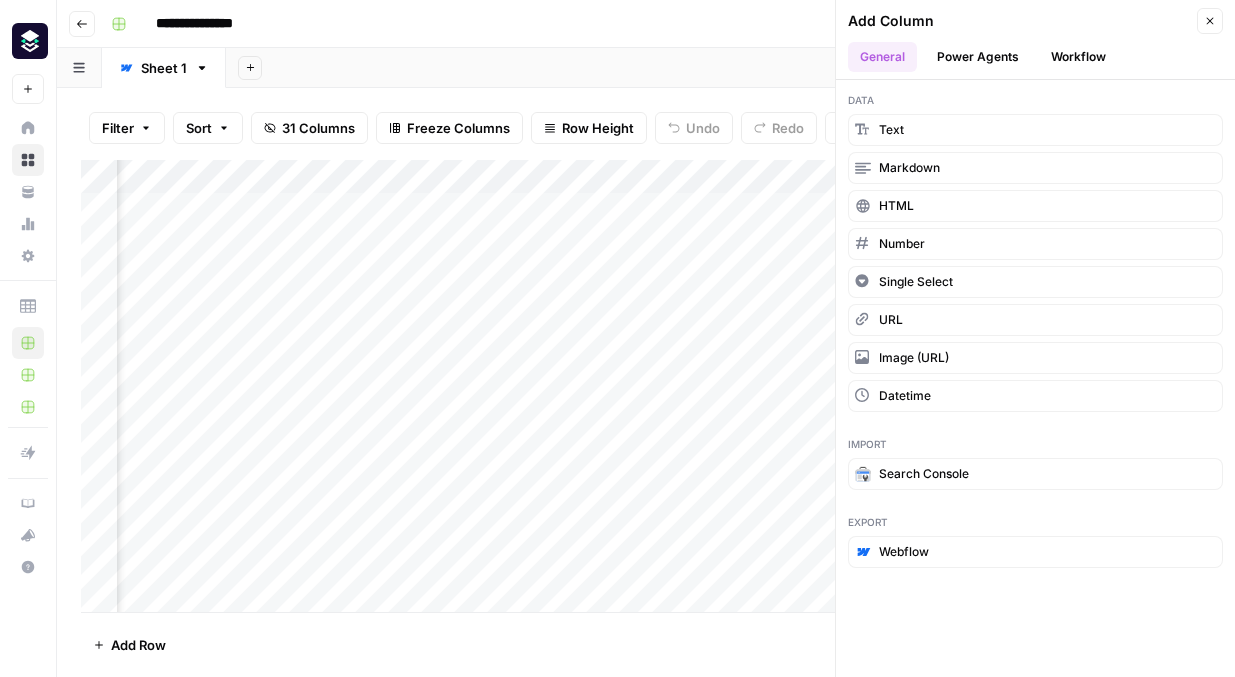 click on "Workflow" at bounding box center [1078, 57] 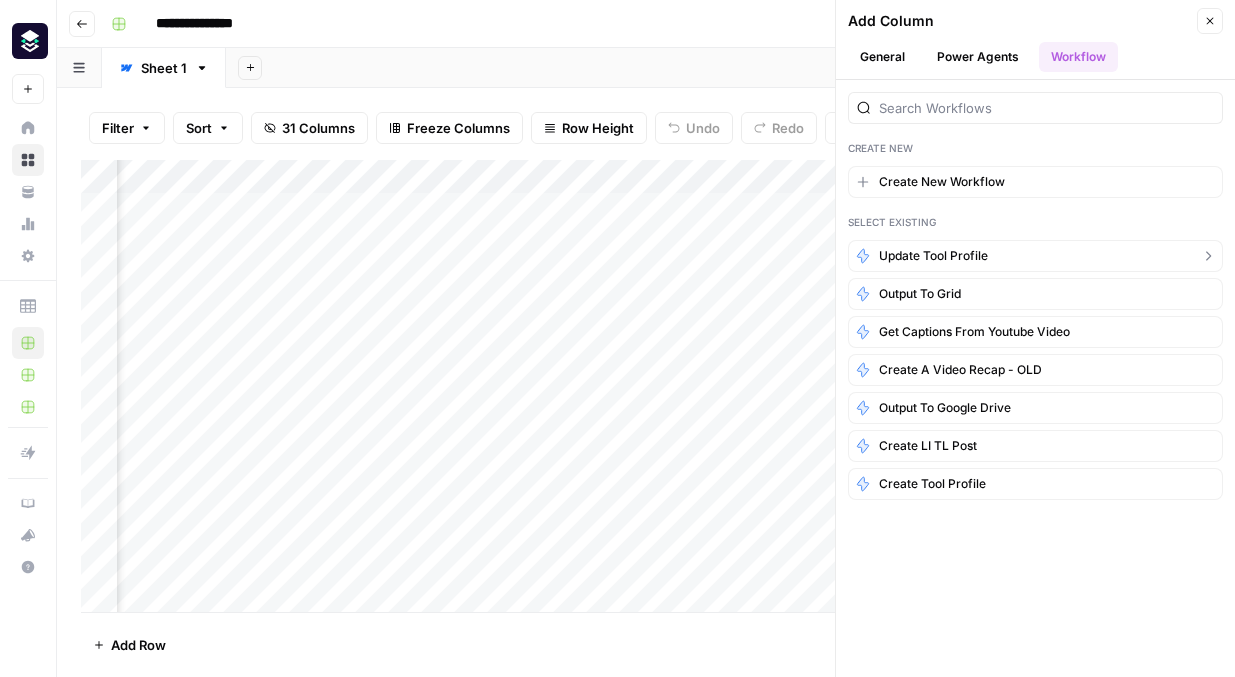 click on "Update tool profile" at bounding box center (1035, 256) 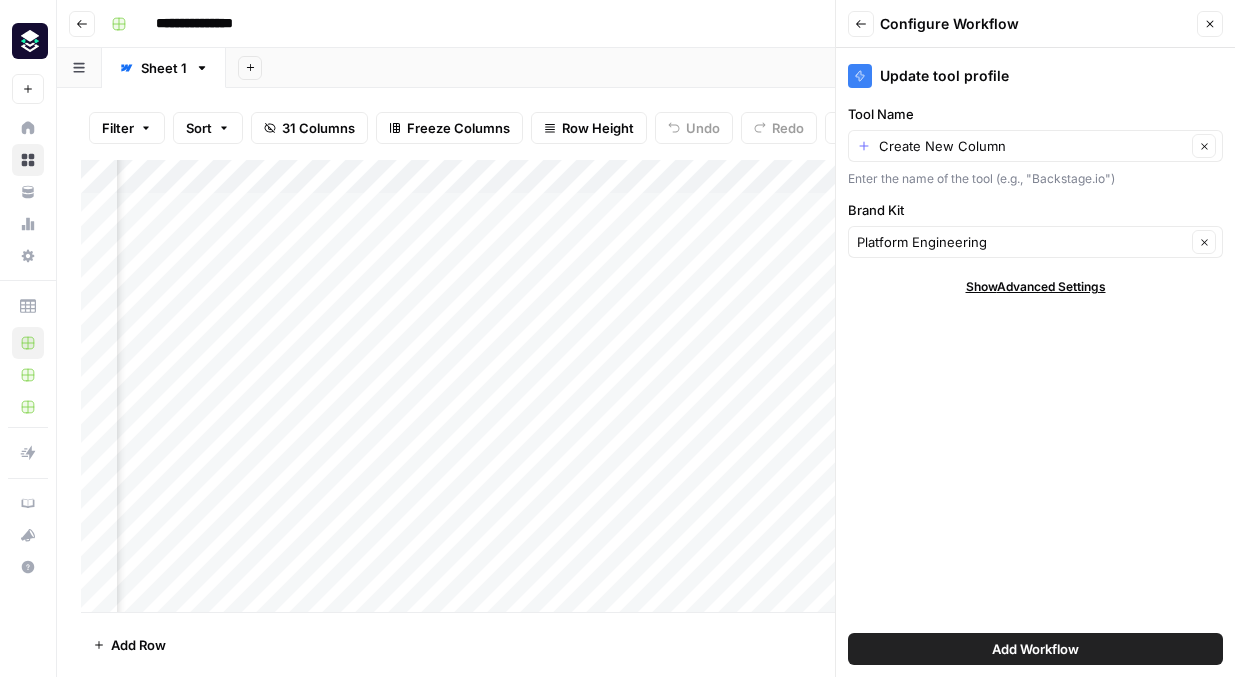 click on "Create New Column Clear" at bounding box center (1035, 146) 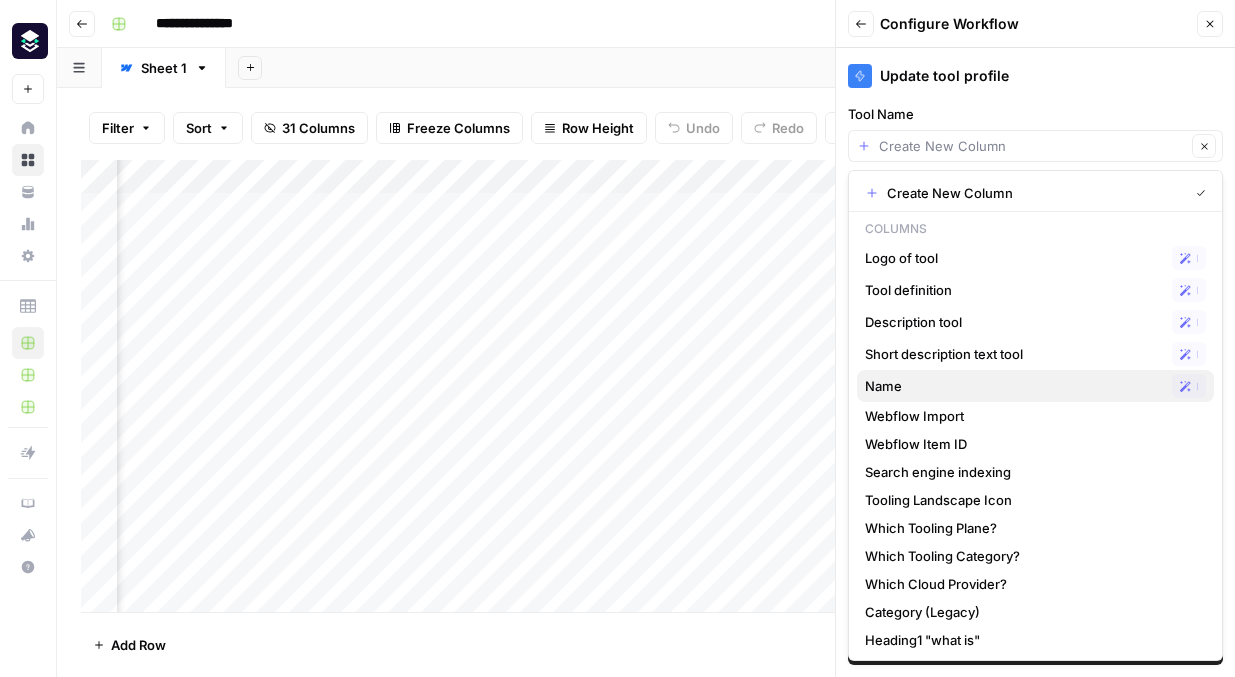 click on "Name Possible Match" at bounding box center (1035, 386) 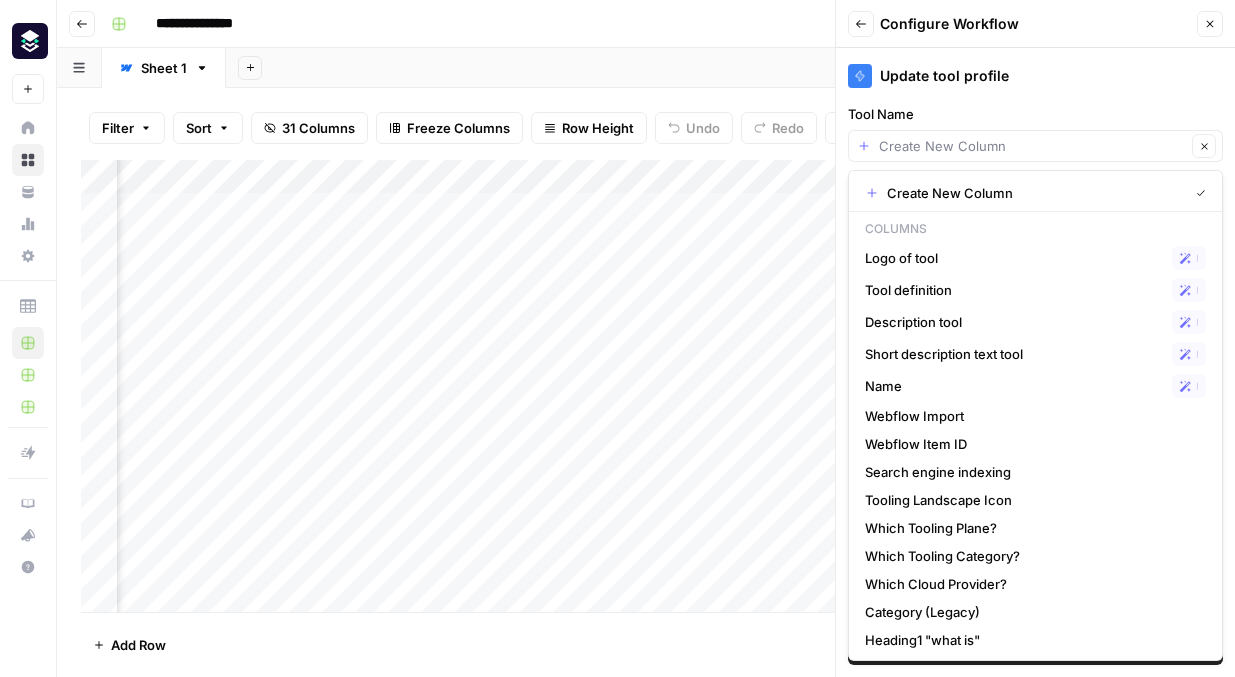 type on "Name" 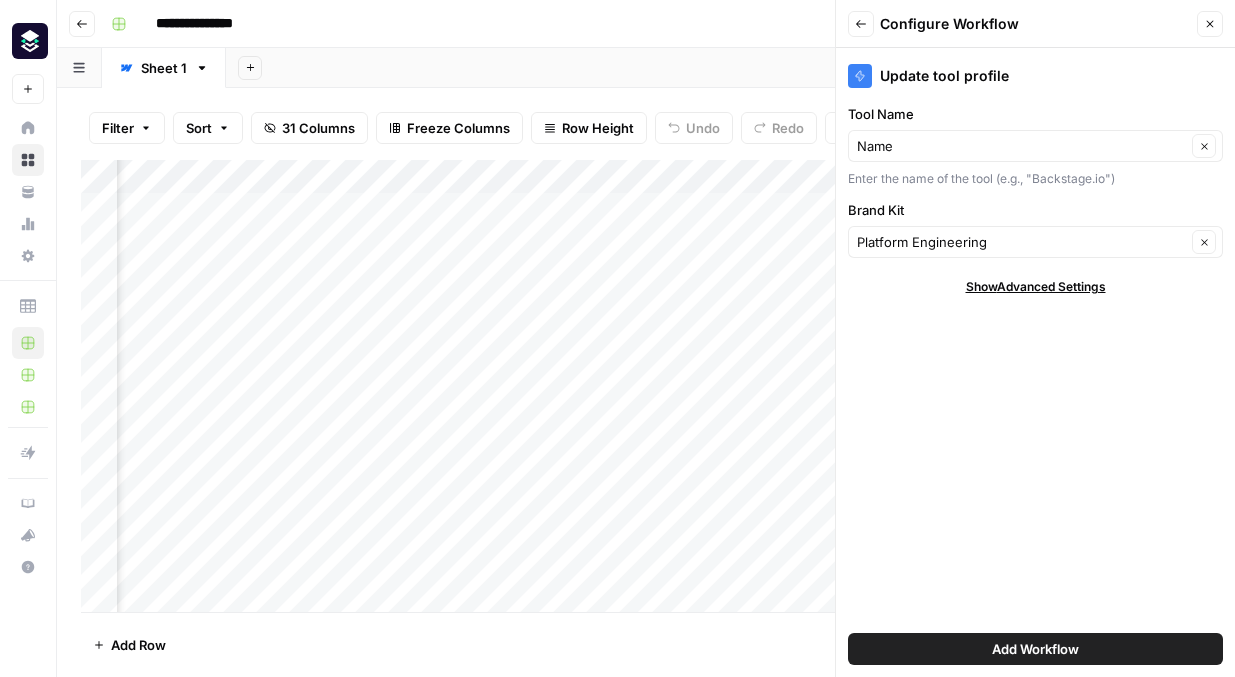 click on "Add Workflow" at bounding box center (1035, 649) 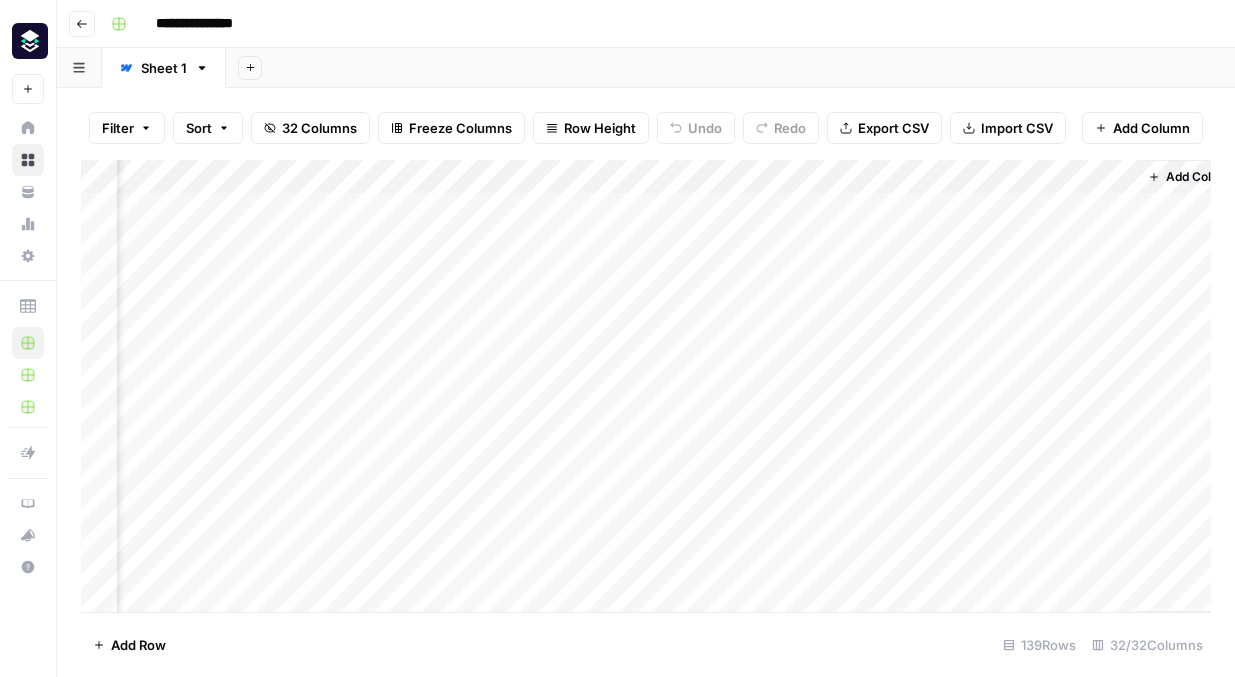 scroll, scrollTop: 0, scrollLeft: 4778, axis: horizontal 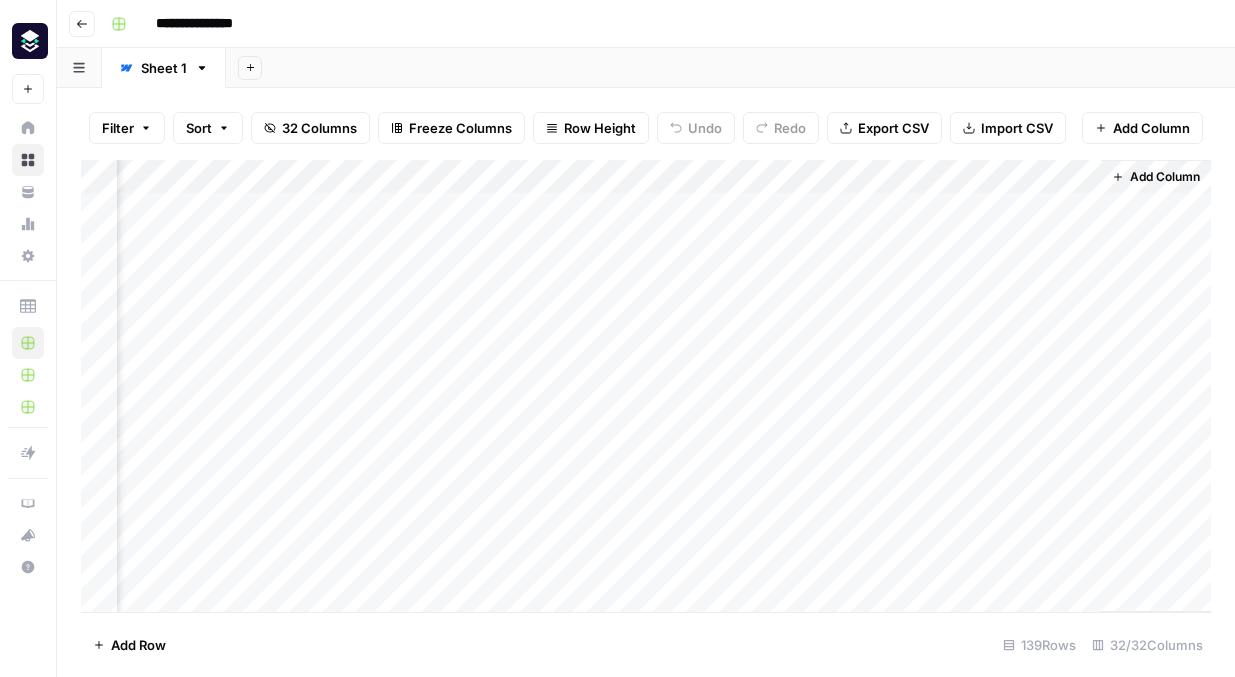 drag, startPoint x: 816, startPoint y: 182, endPoint x: 1119, endPoint y: 165, distance: 303.47653 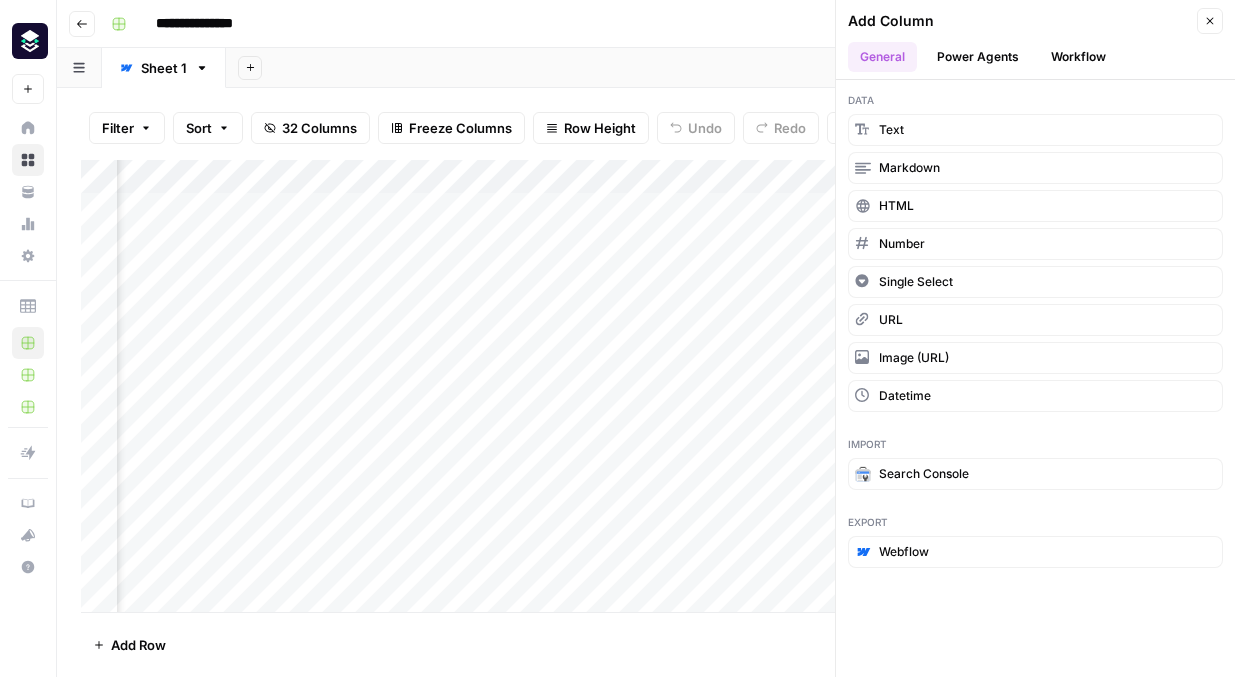 click 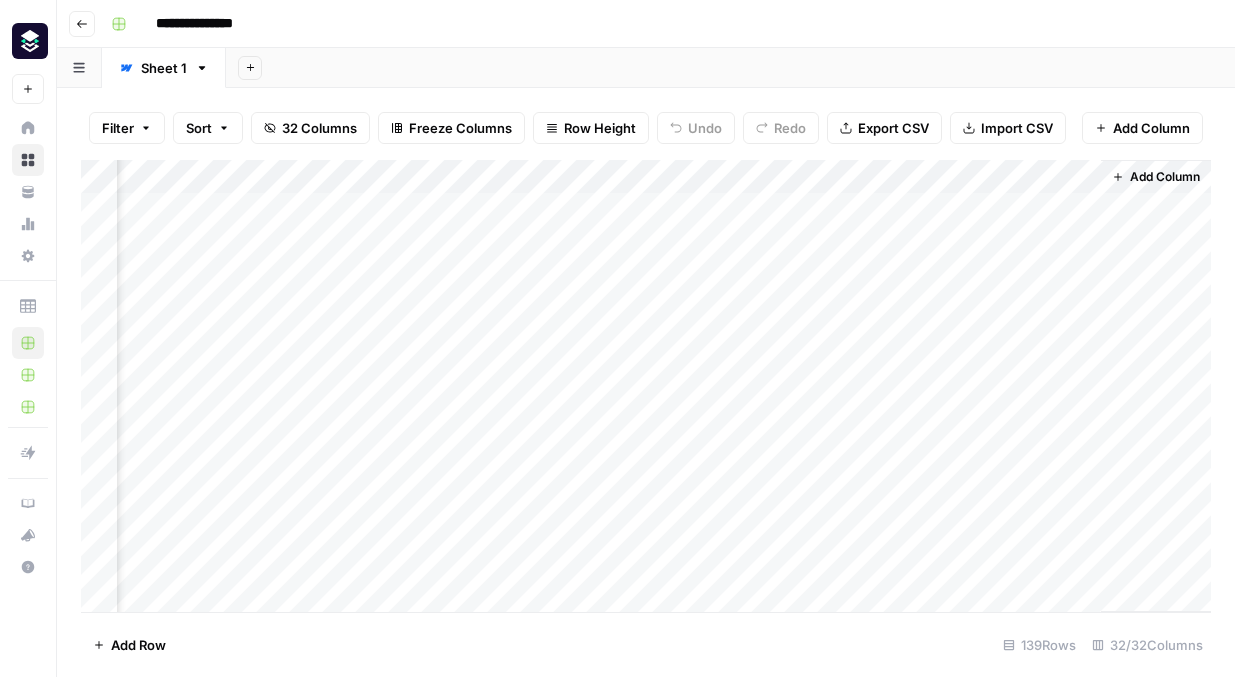 click on "Add Column" at bounding box center (1165, 177) 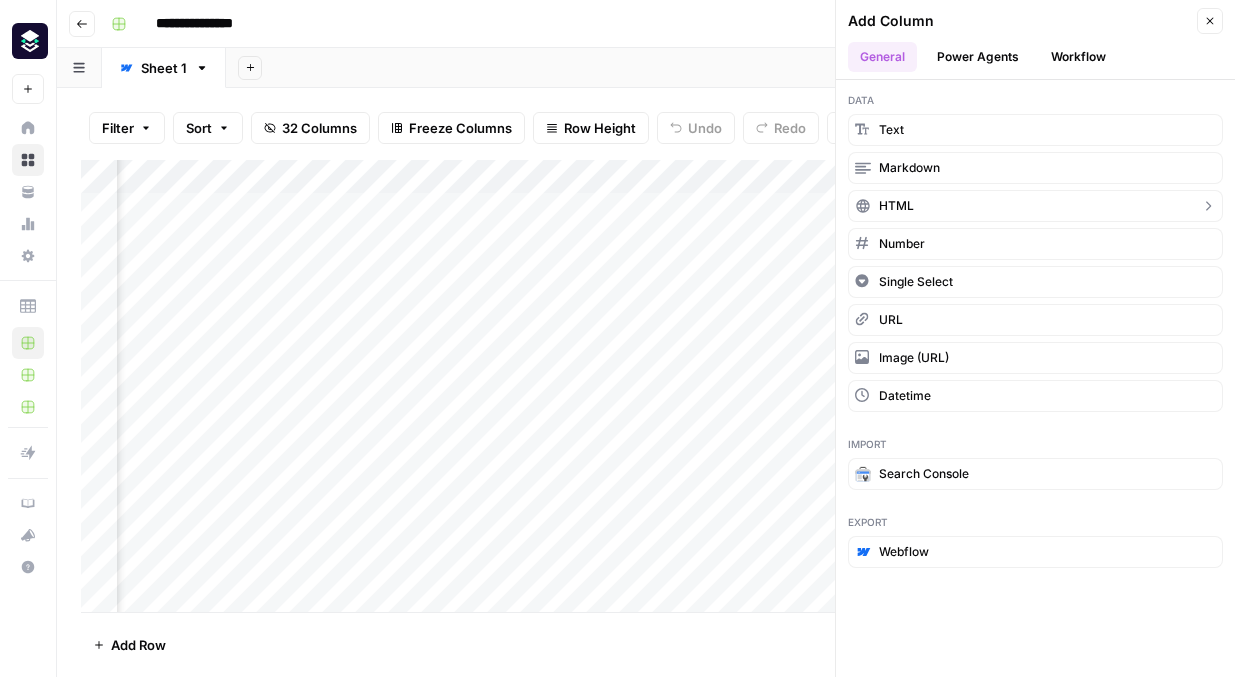 click on "HTML" at bounding box center [1035, 206] 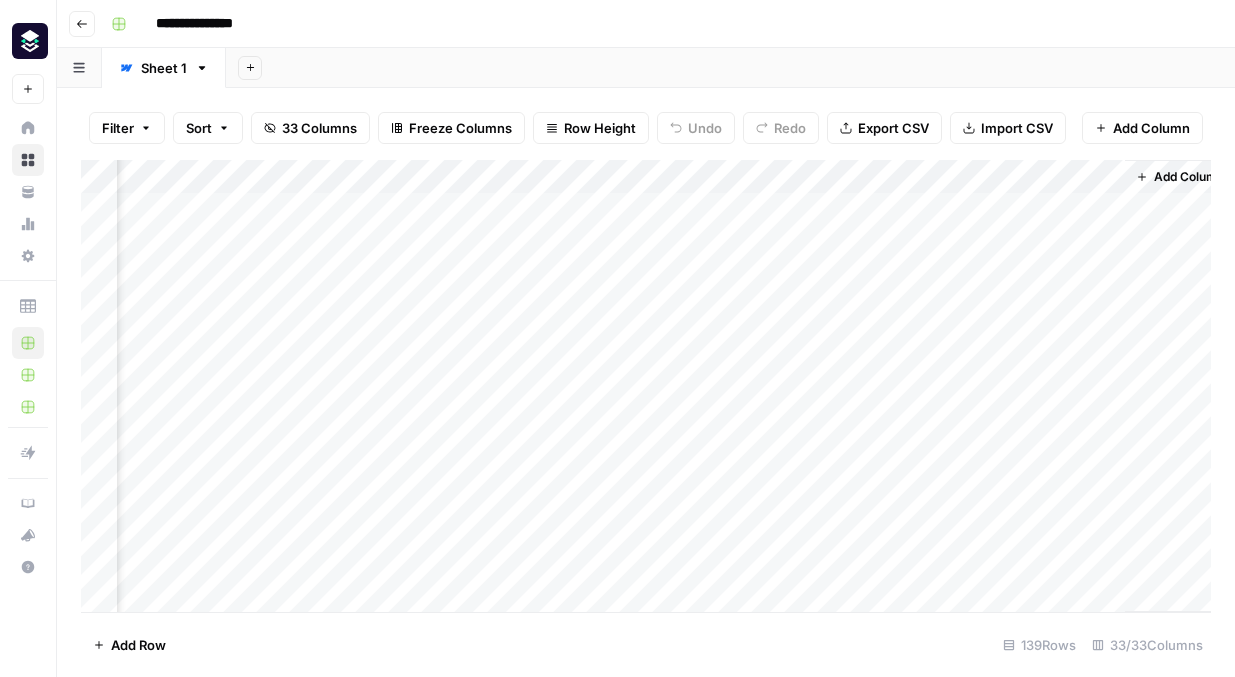 scroll, scrollTop: 0, scrollLeft: 4958, axis: horizontal 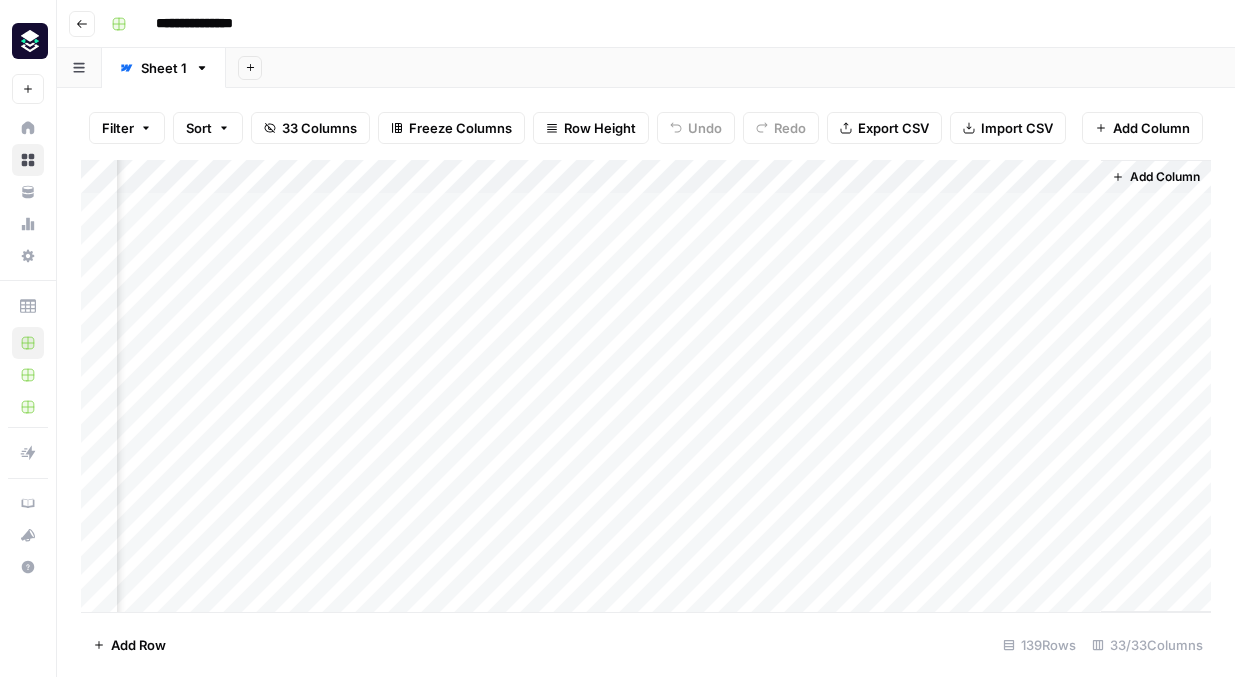 drag, startPoint x: 1001, startPoint y: 172, endPoint x: 796, endPoint y: 192, distance: 205.9733 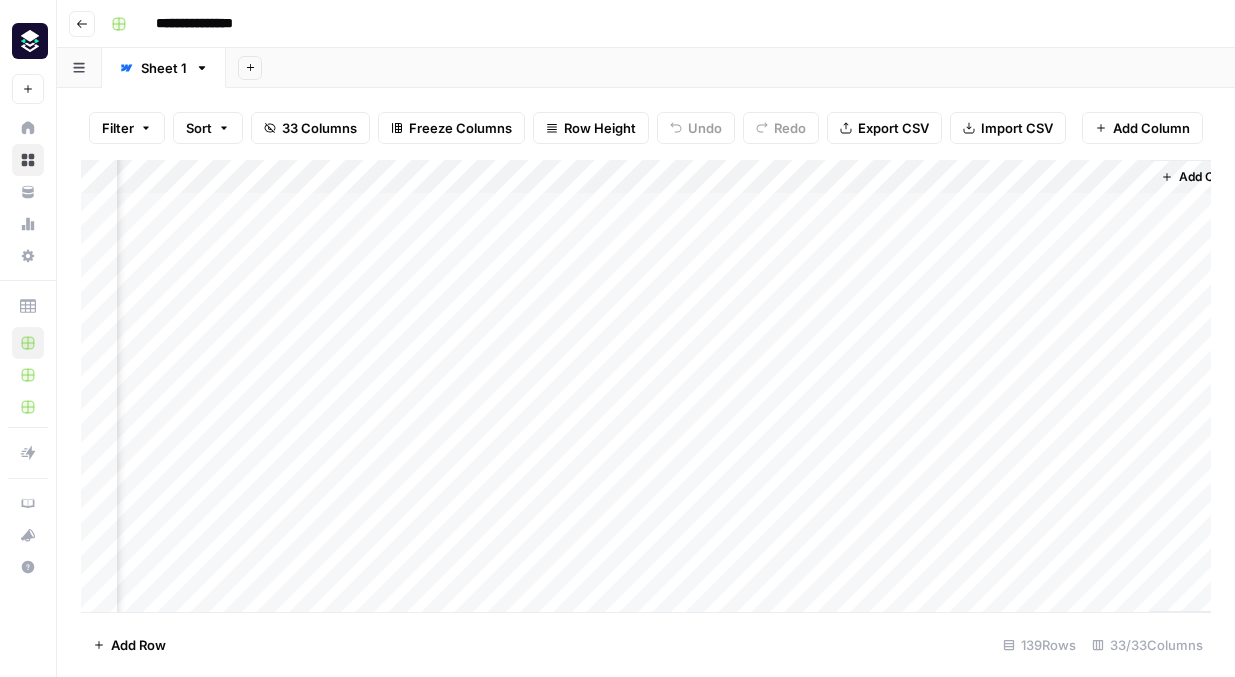 scroll, scrollTop: 0, scrollLeft: 4958, axis: horizontal 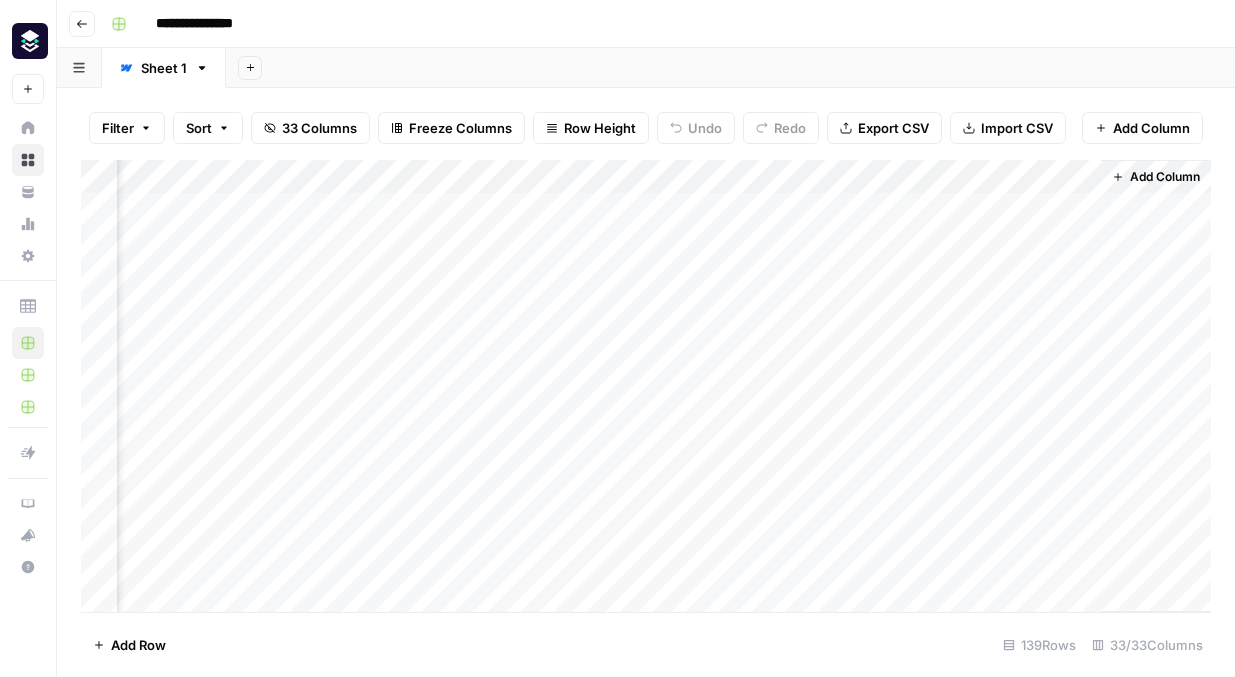 click on "Add Column" at bounding box center (646, 386) 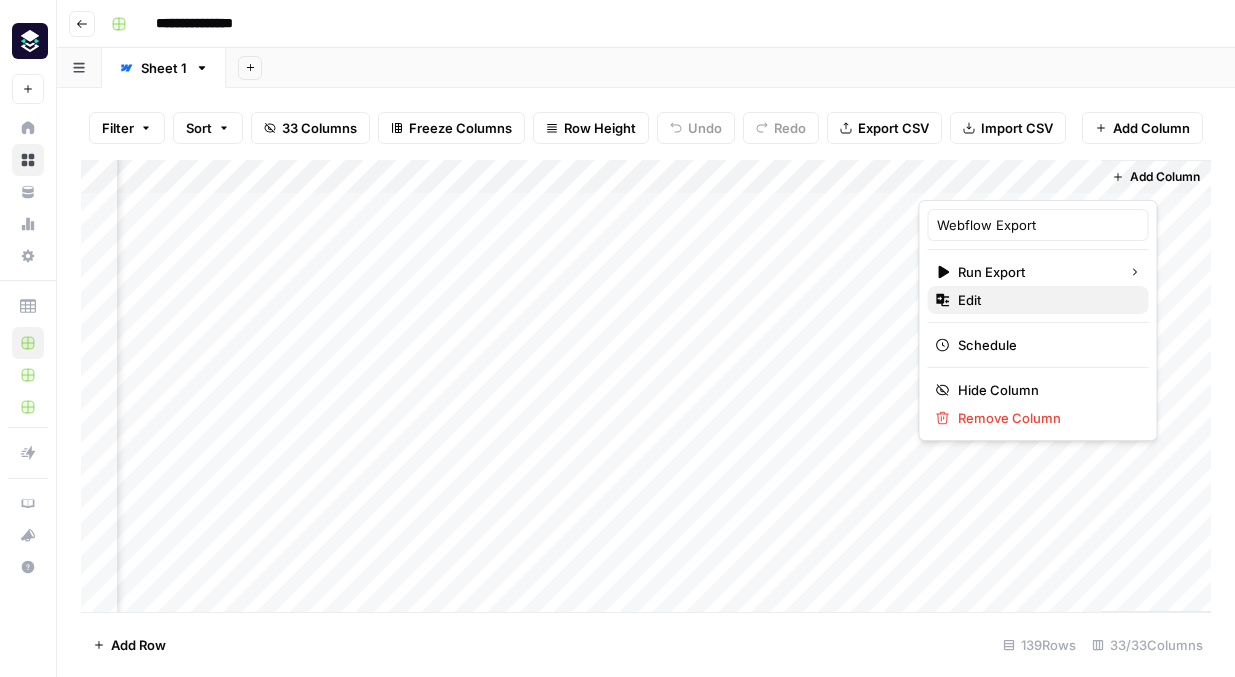 click on "Edit" at bounding box center [1045, 300] 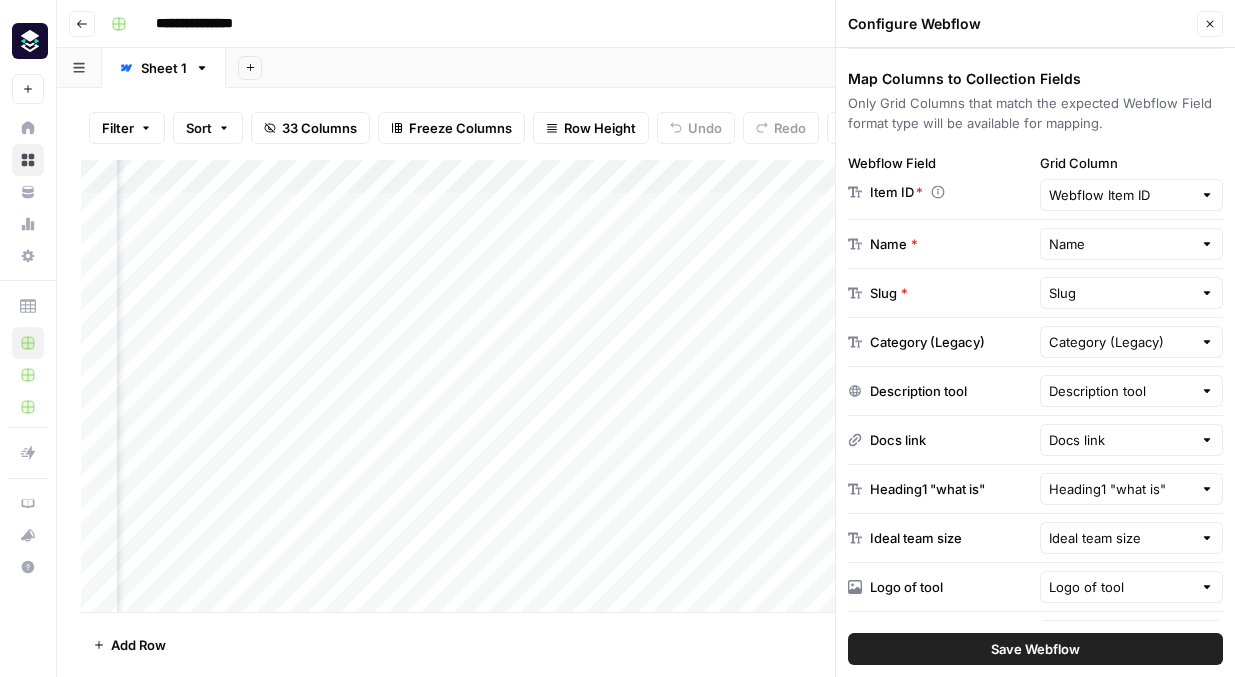 scroll, scrollTop: 290, scrollLeft: 0, axis: vertical 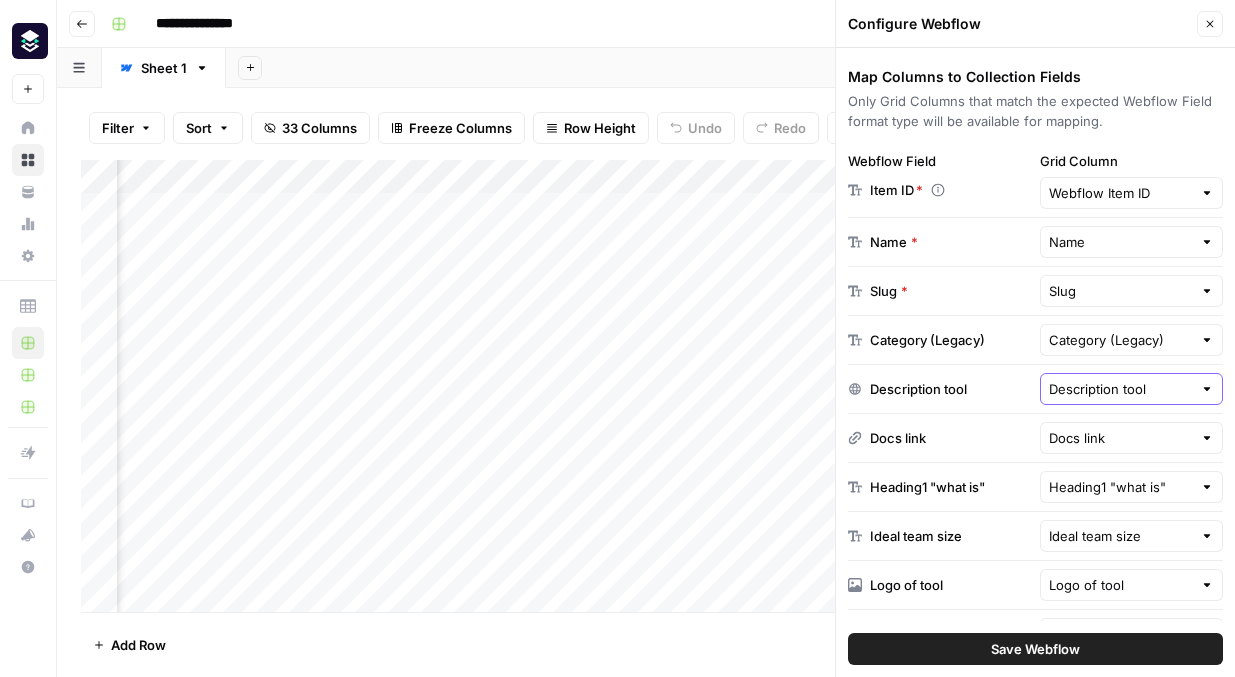 click on "Description tool" at bounding box center [1121, 389] 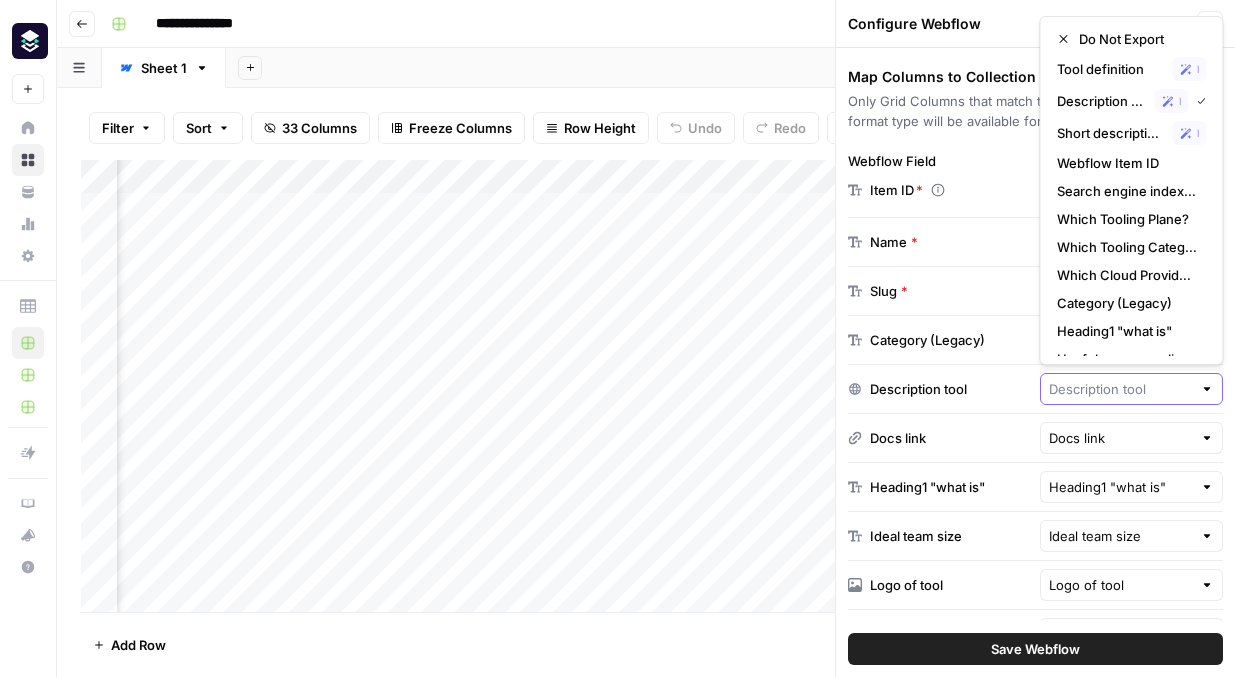 click on "Add Column" at bounding box center (646, 386) 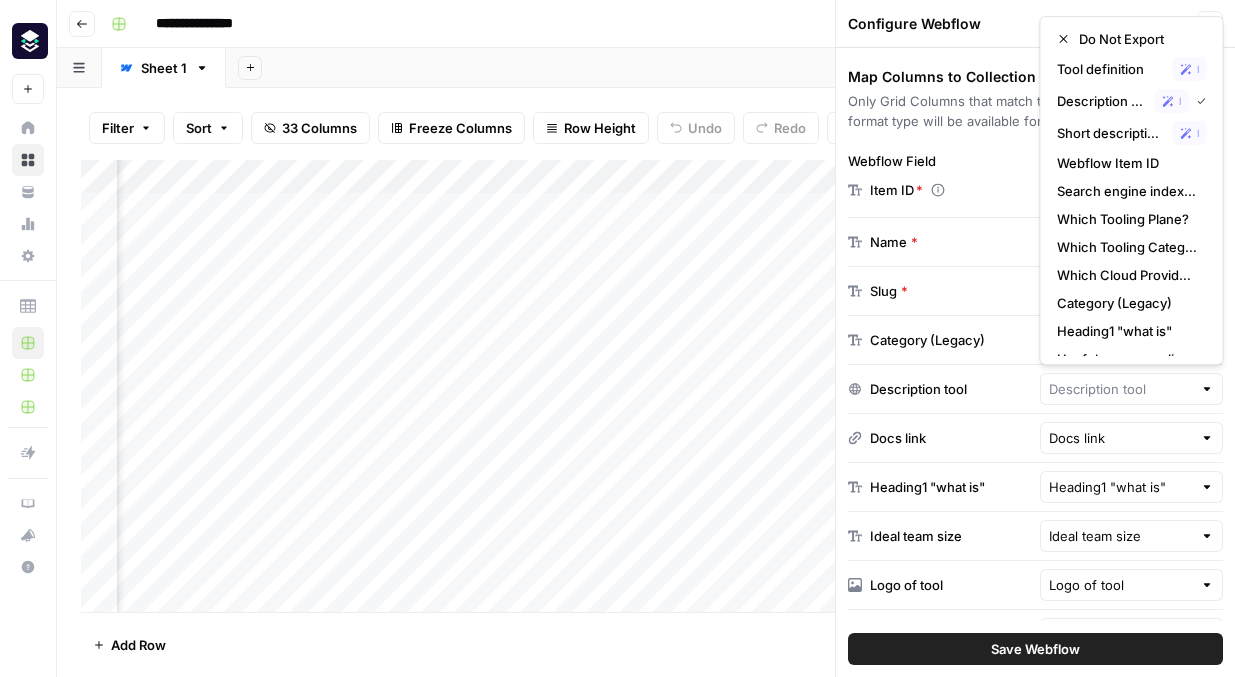 type on "Description tool" 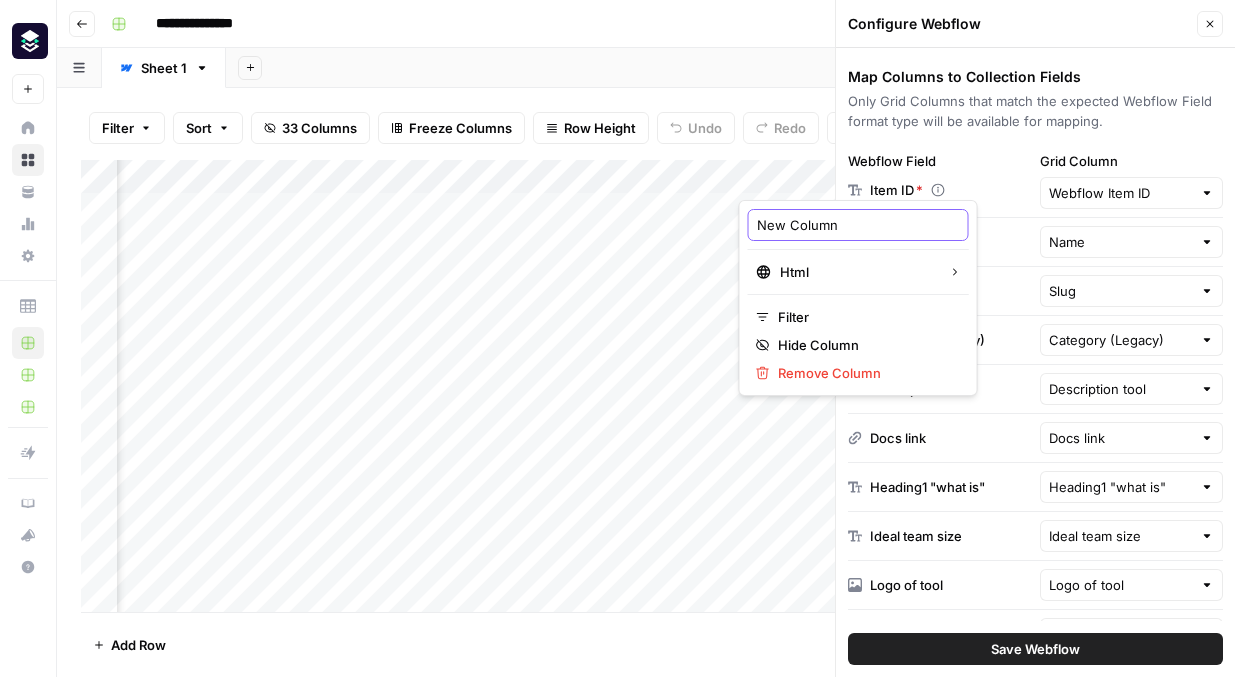 click on "New Column" at bounding box center (858, 225) 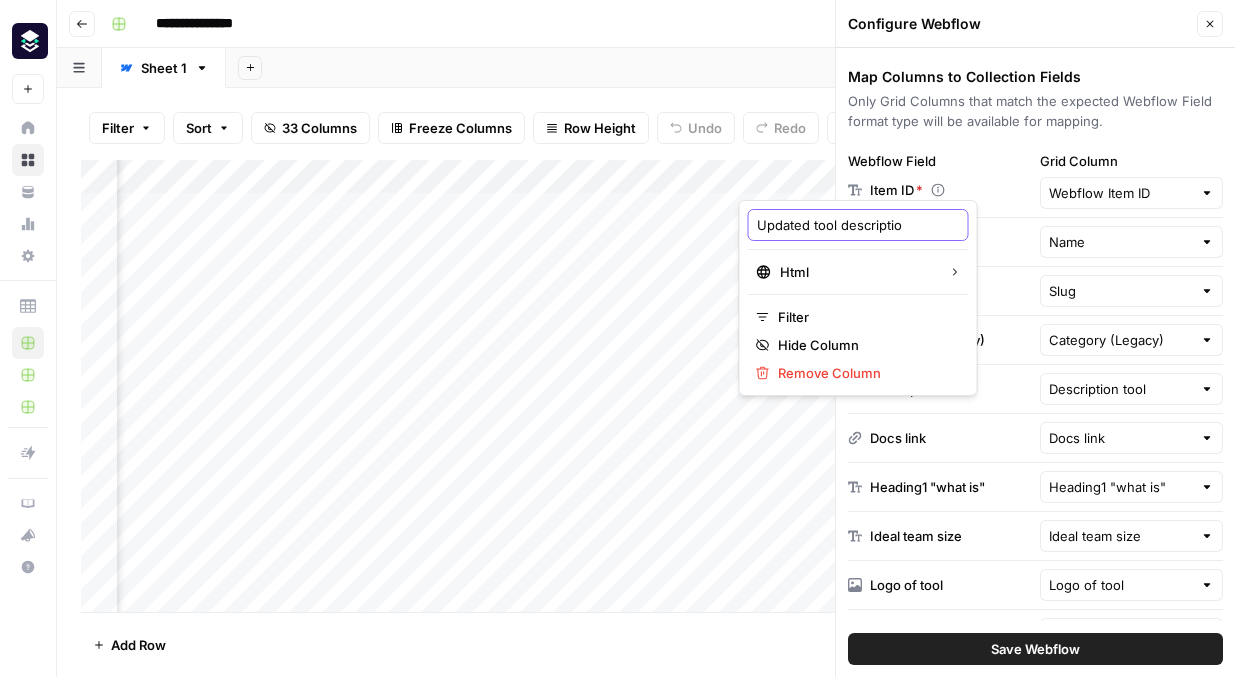 type on "Updated tool description" 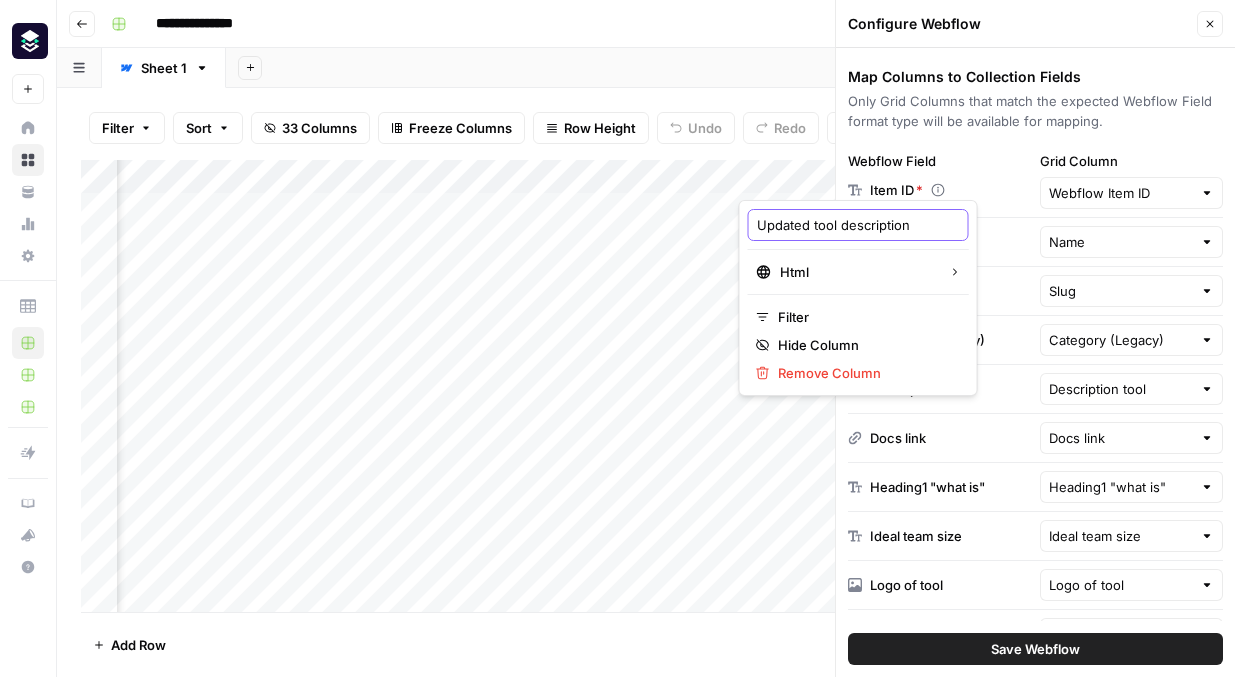 scroll, scrollTop: 0, scrollLeft: 4, axis: horizontal 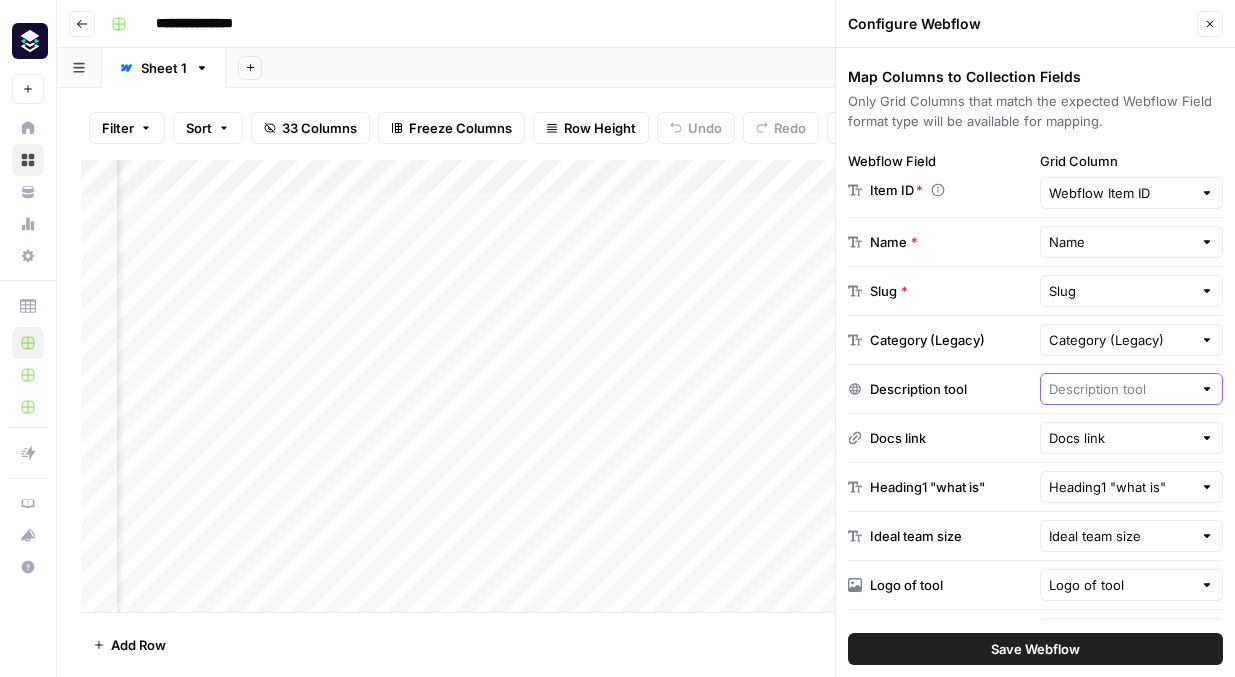 click at bounding box center [1121, 389] 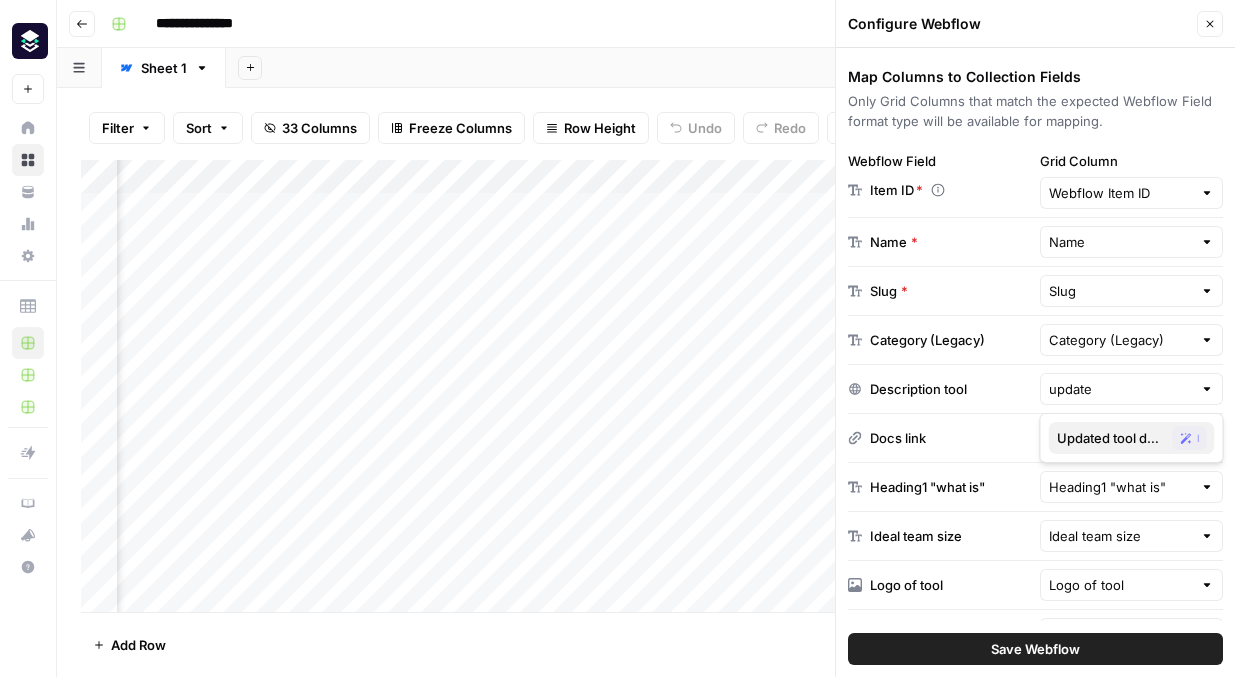 click on "Updated tool description" at bounding box center (1111, 438) 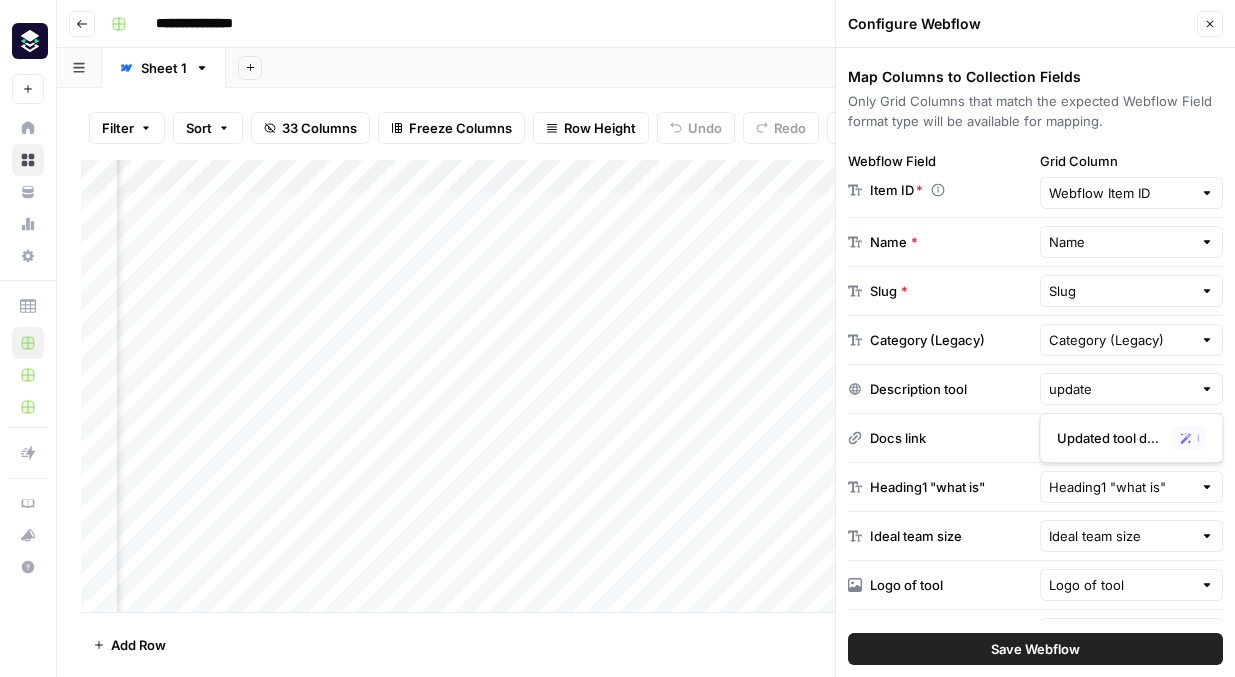 type on "Updated tool description" 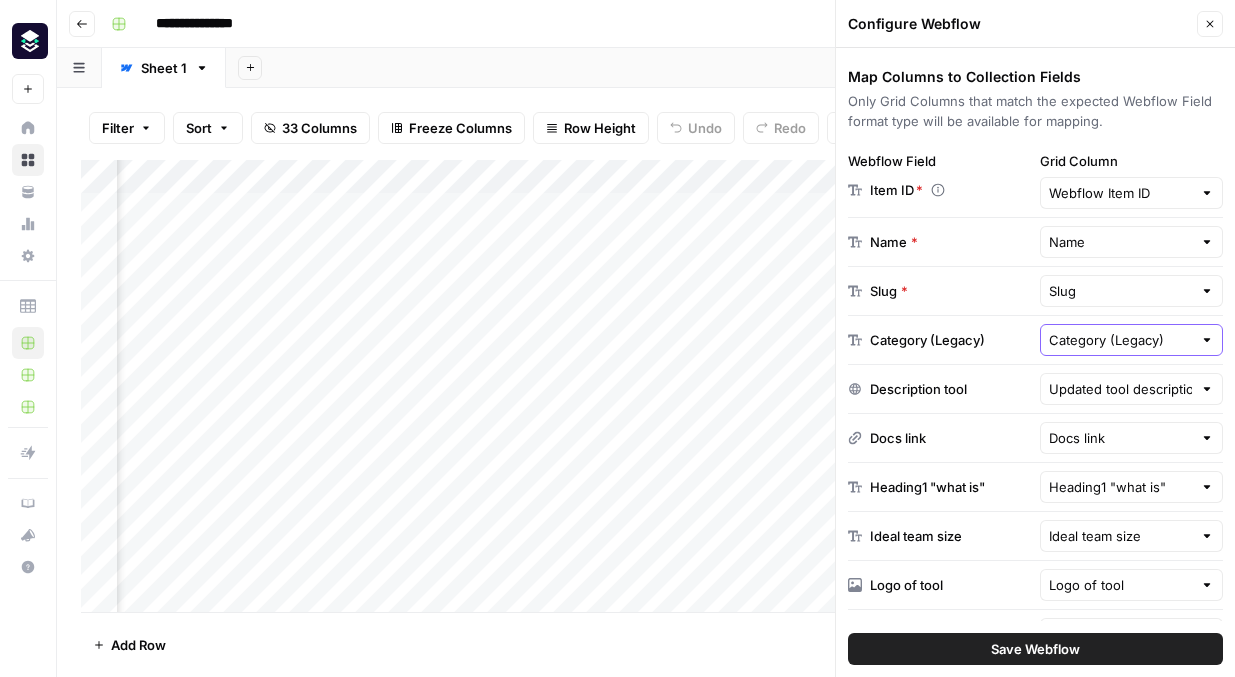 click on "Category (Legacy)" at bounding box center [1121, 340] 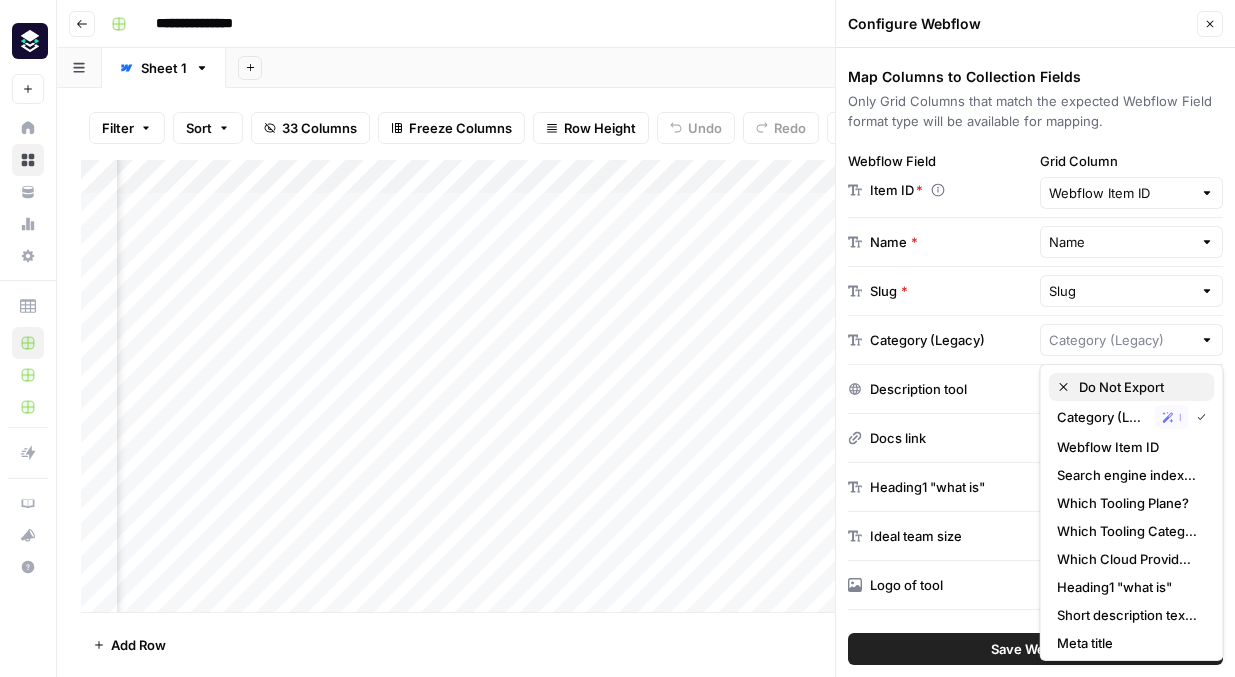 click on "Do Not Export" at bounding box center [1139, 387] 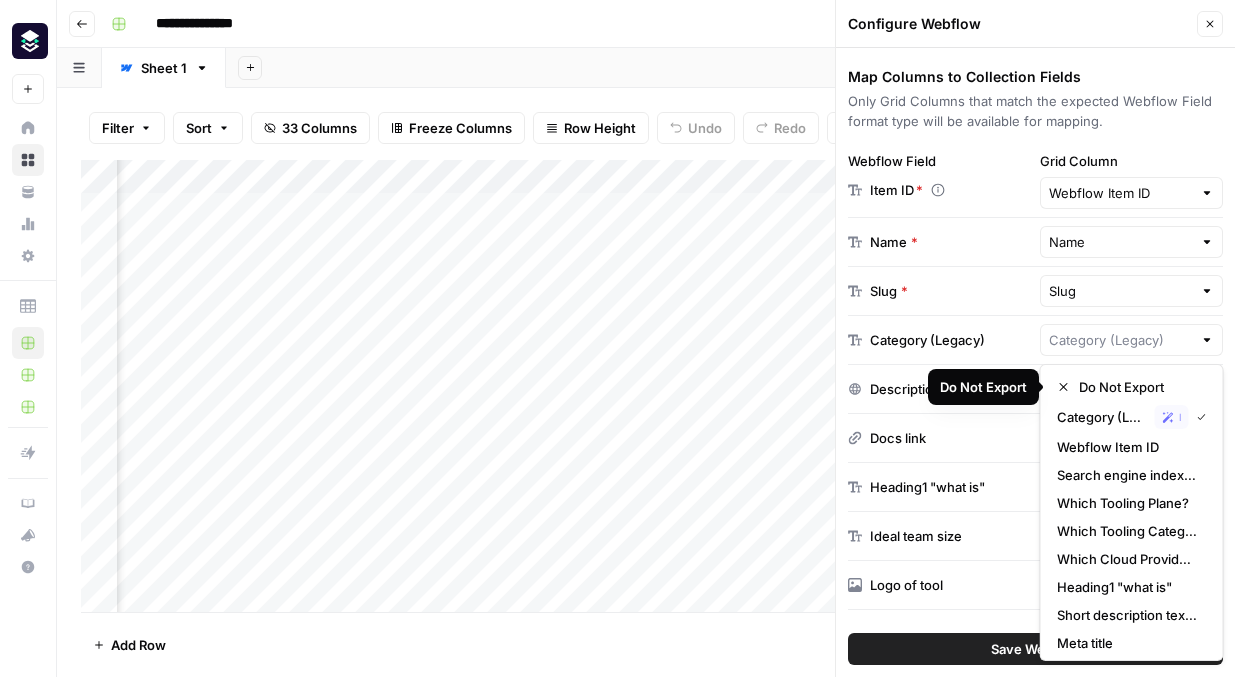 type on "Do Not Export" 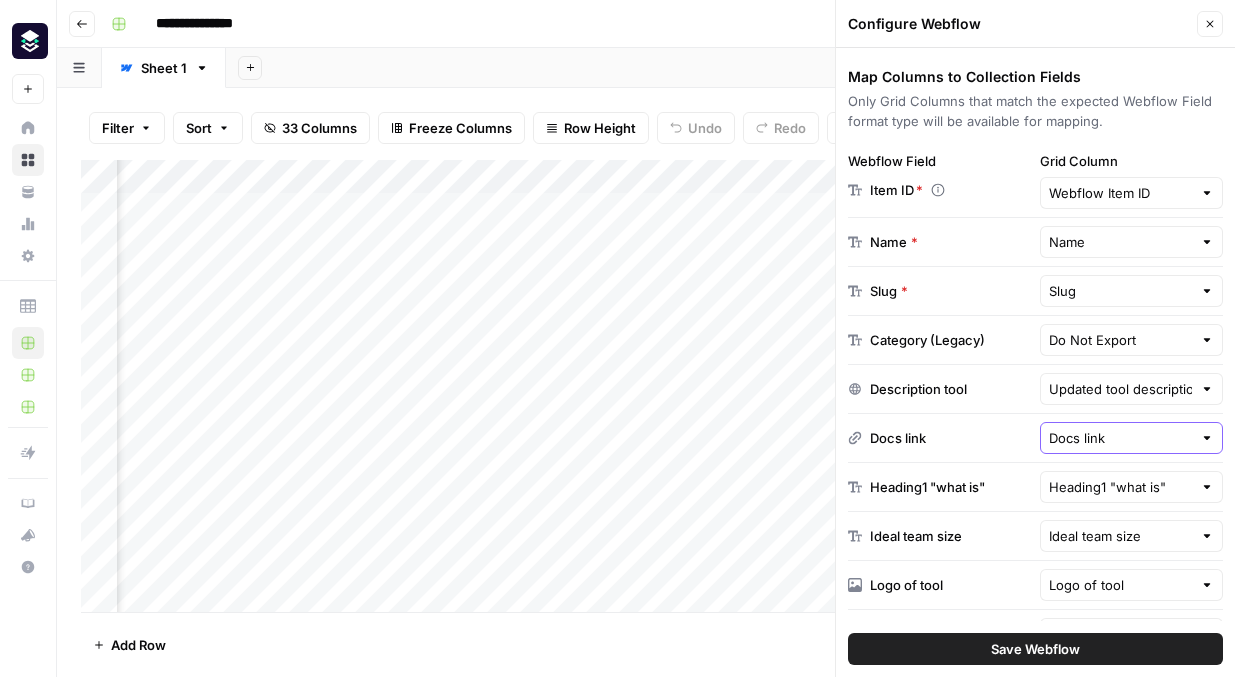 click on "Docs link" at bounding box center (1121, 438) 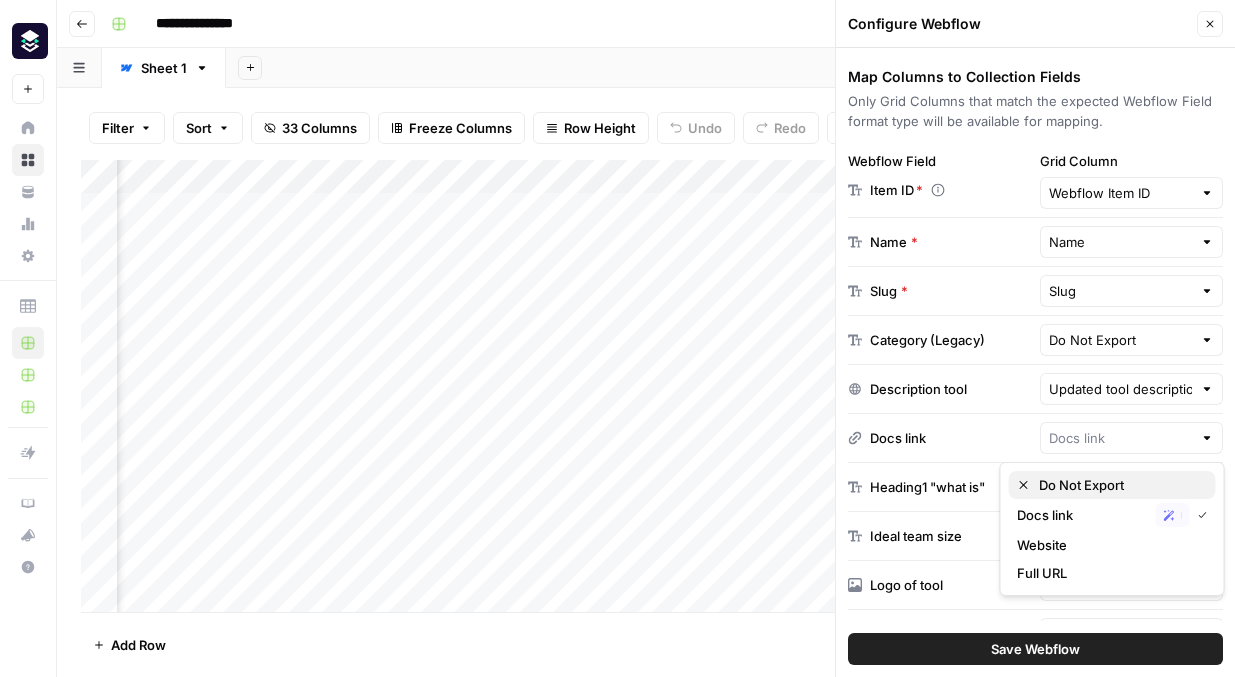 click on "Do Not Export" at bounding box center (1119, 485) 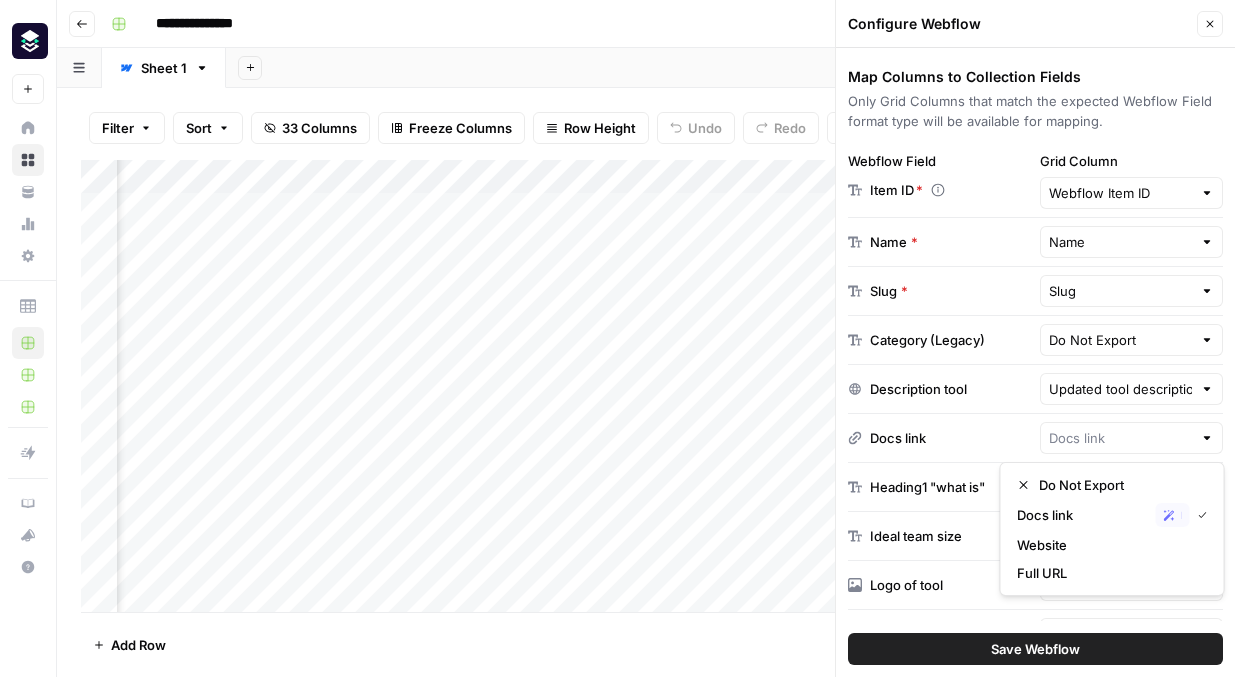 type on "Do Not Export" 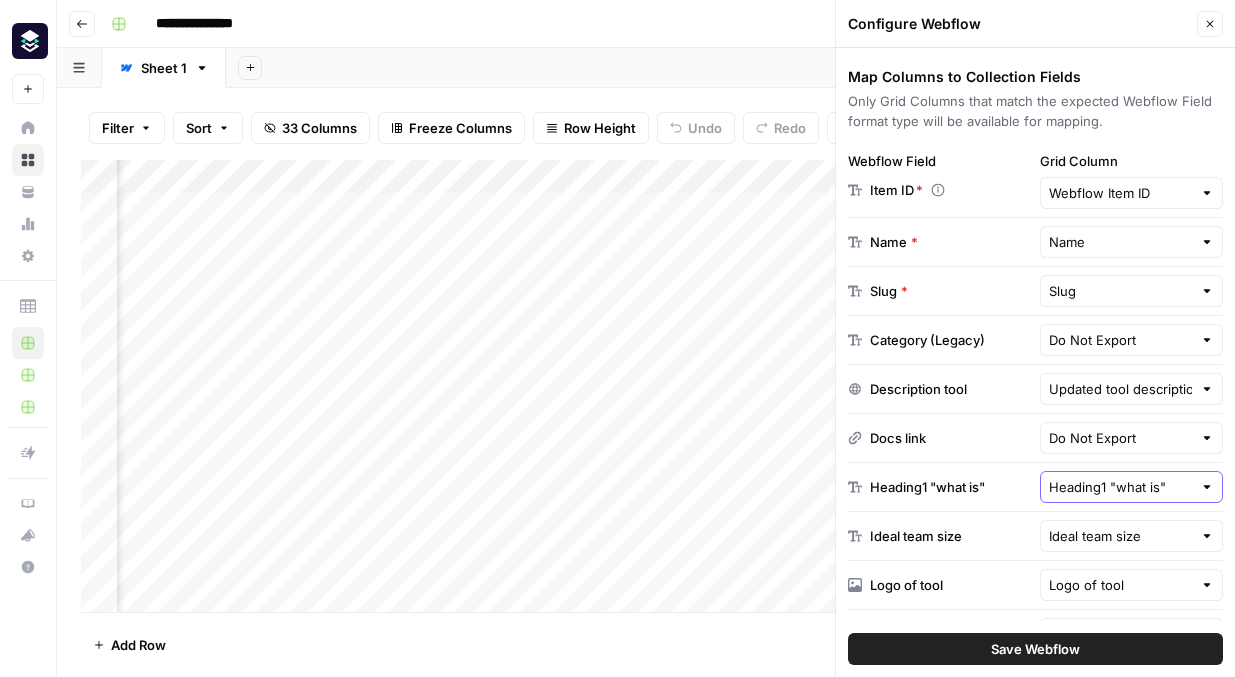 click on "Heading1 "what is"" at bounding box center (1121, 487) 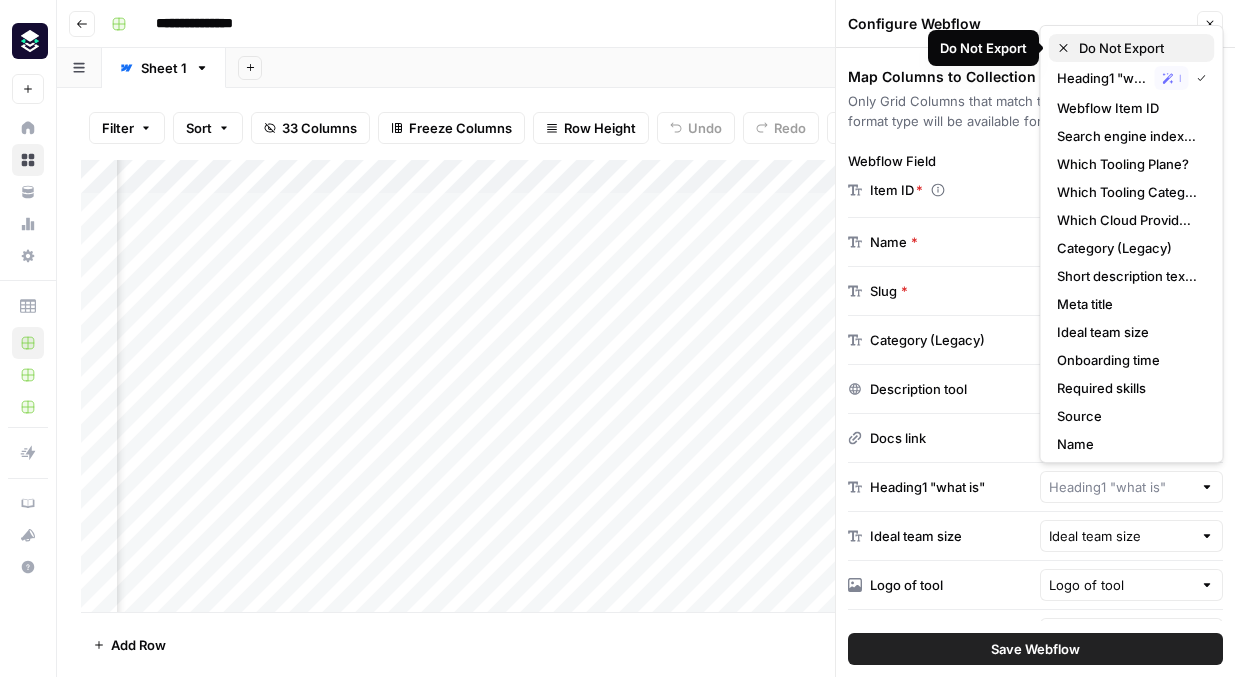 click on "Do Not Export" at bounding box center (1139, 48) 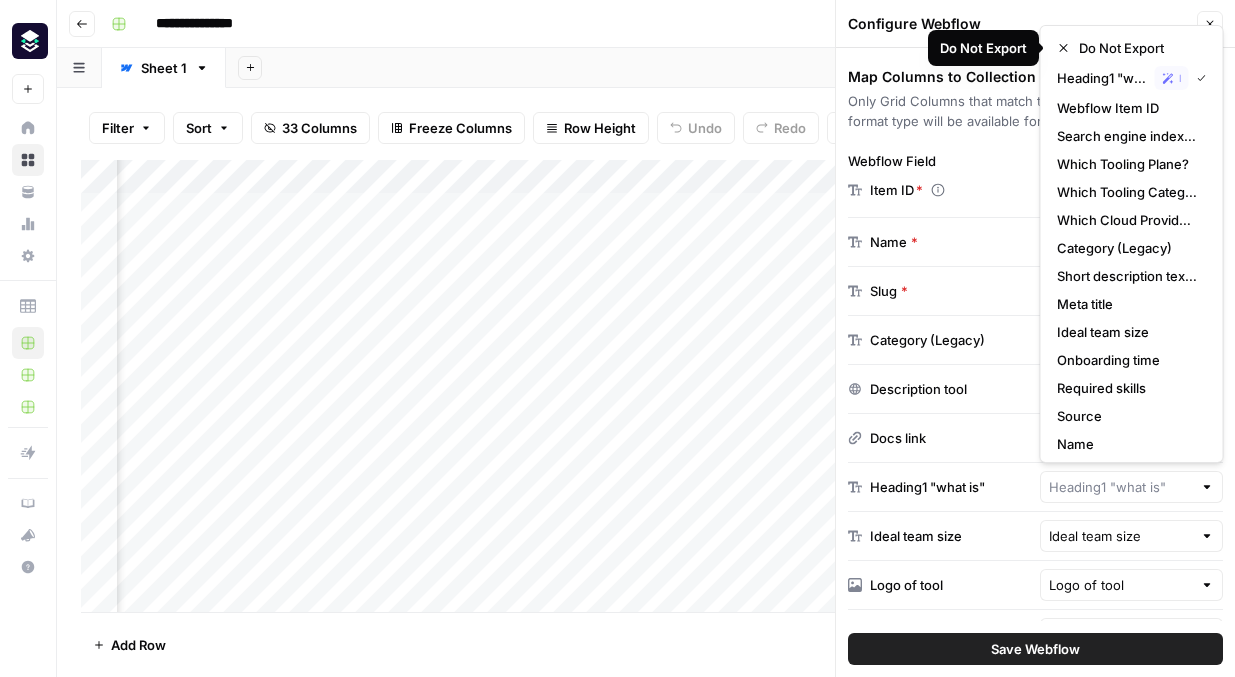 type on "Do Not Export" 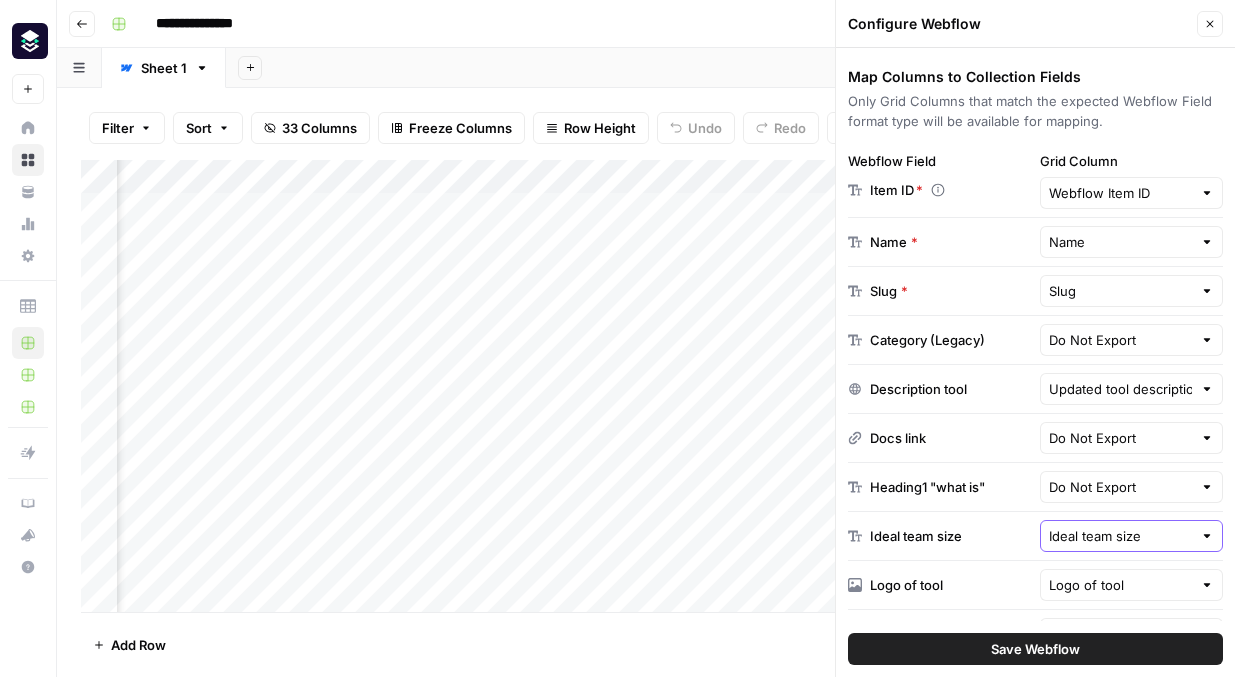 click on "Ideal team size" at bounding box center [1121, 536] 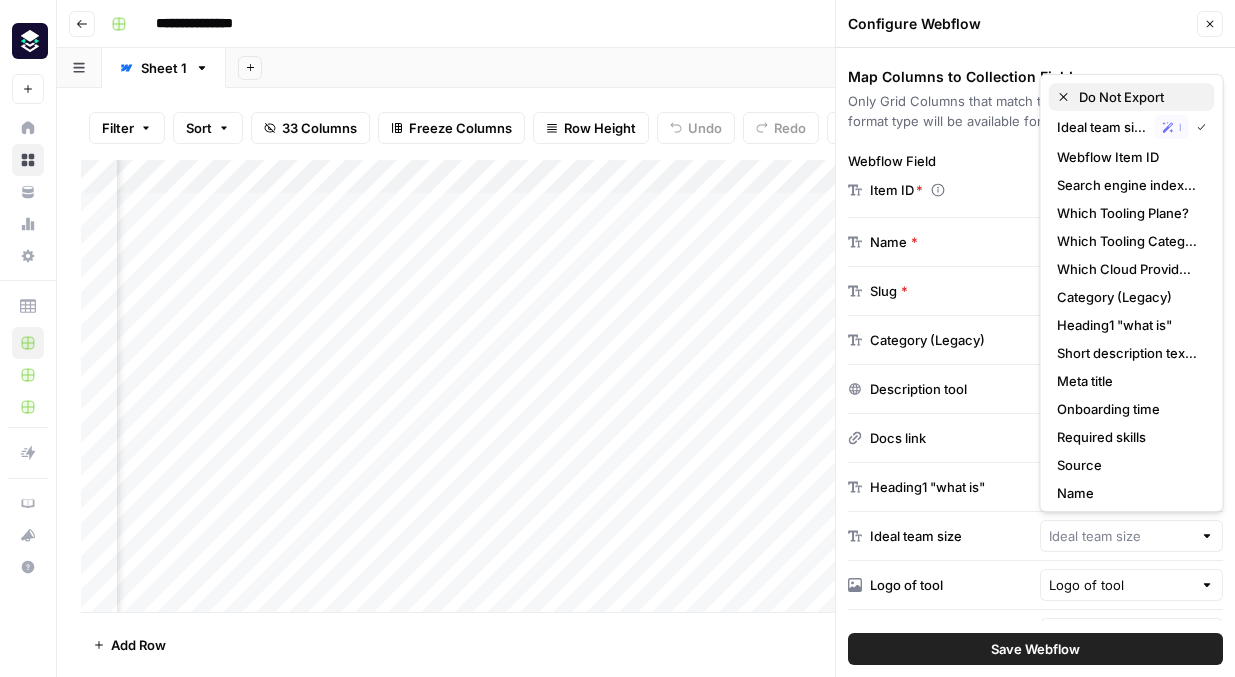 click on "Do Not Export" at bounding box center [1139, 97] 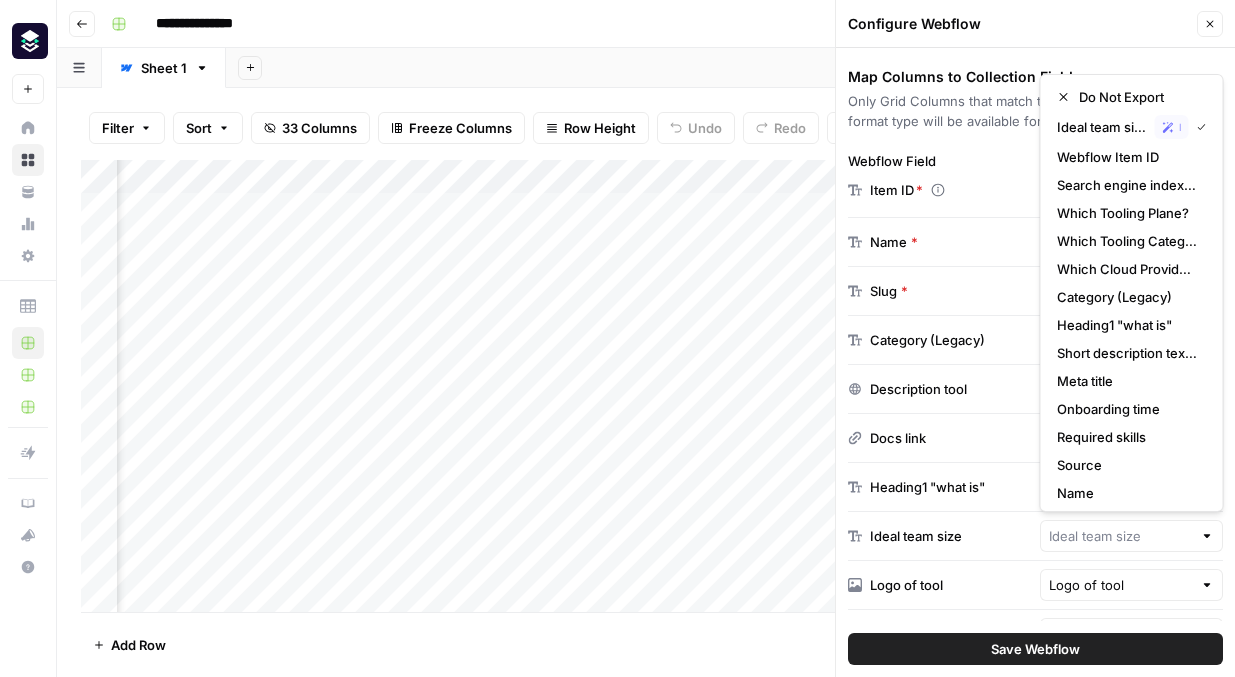 type on "Do Not Export" 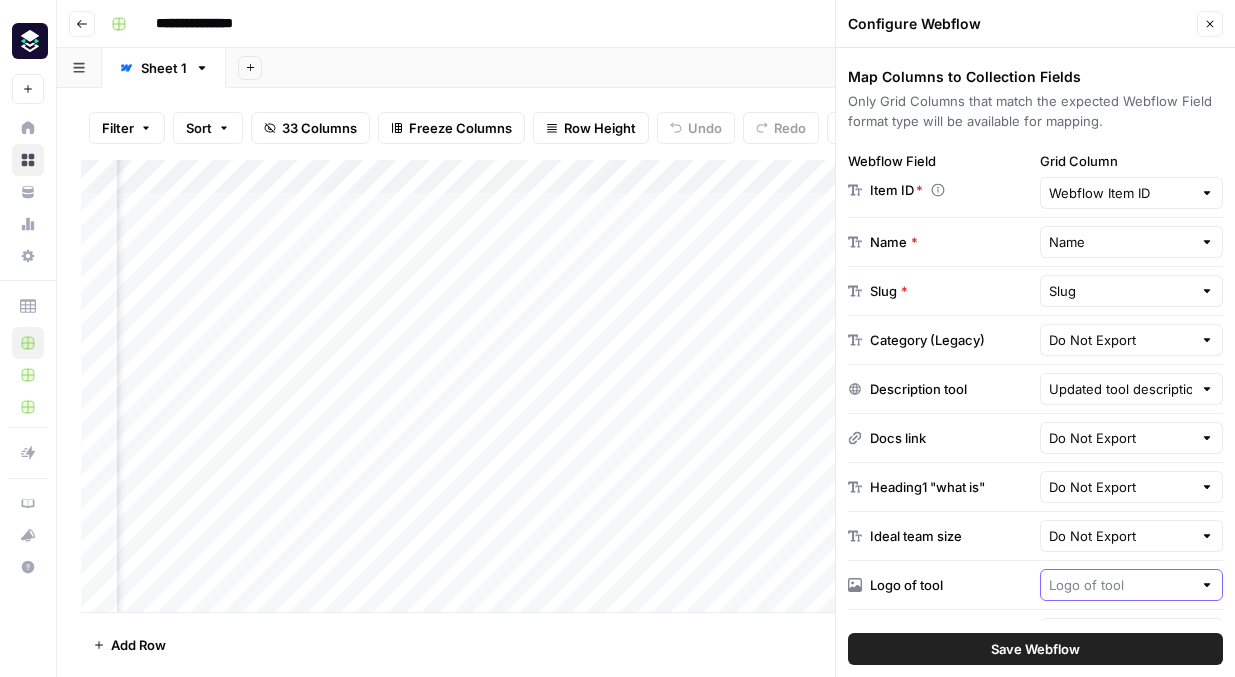 click at bounding box center (1121, 585) 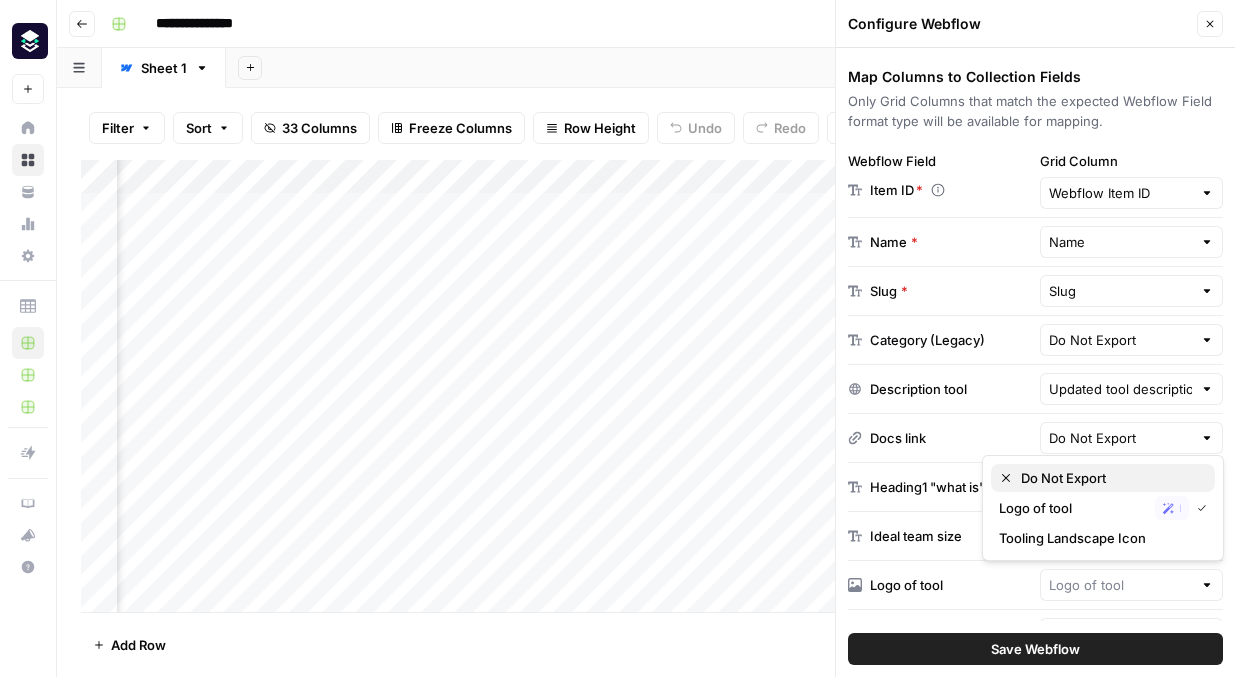 click on "Do Not Export" at bounding box center (1110, 478) 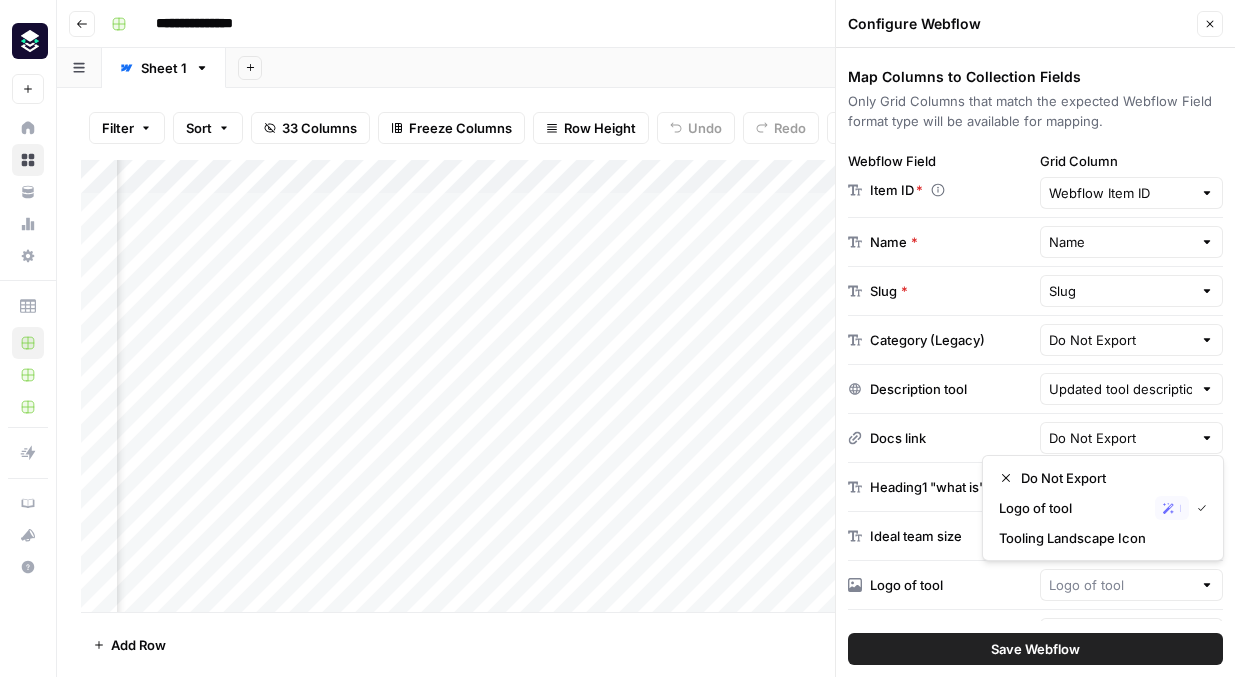 type on "Do Not Export" 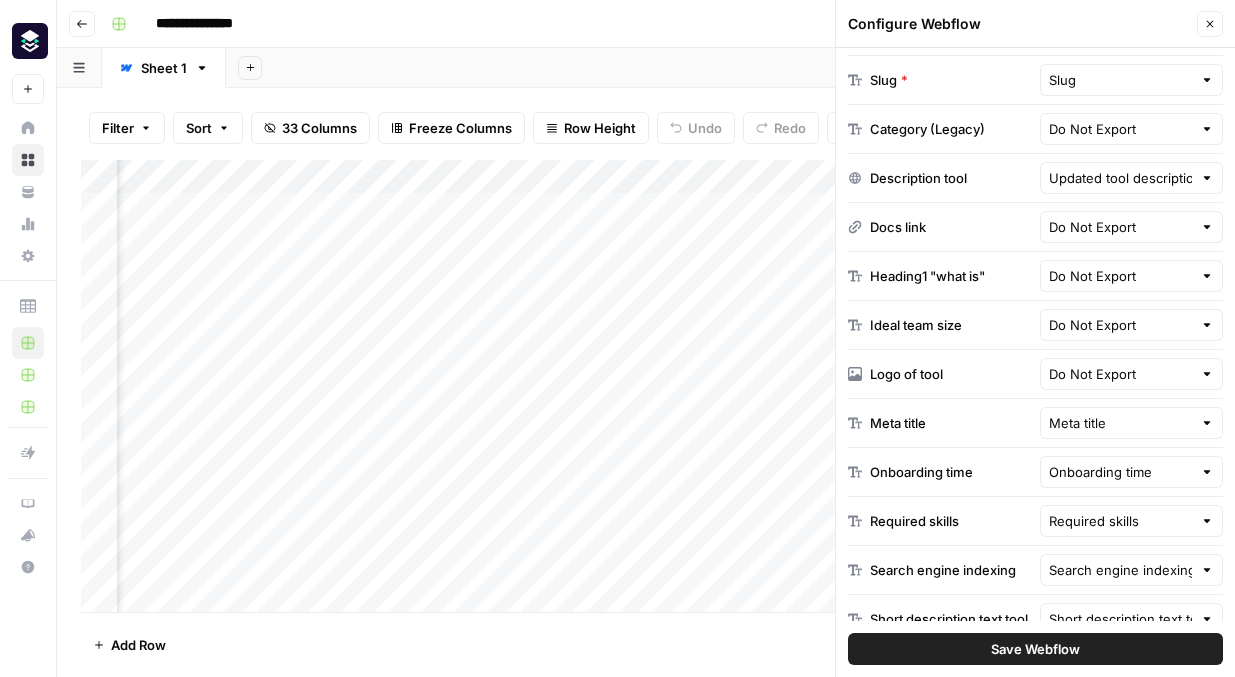 scroll, scrollTop: 538, scrollLeft: 0, axis: vertical 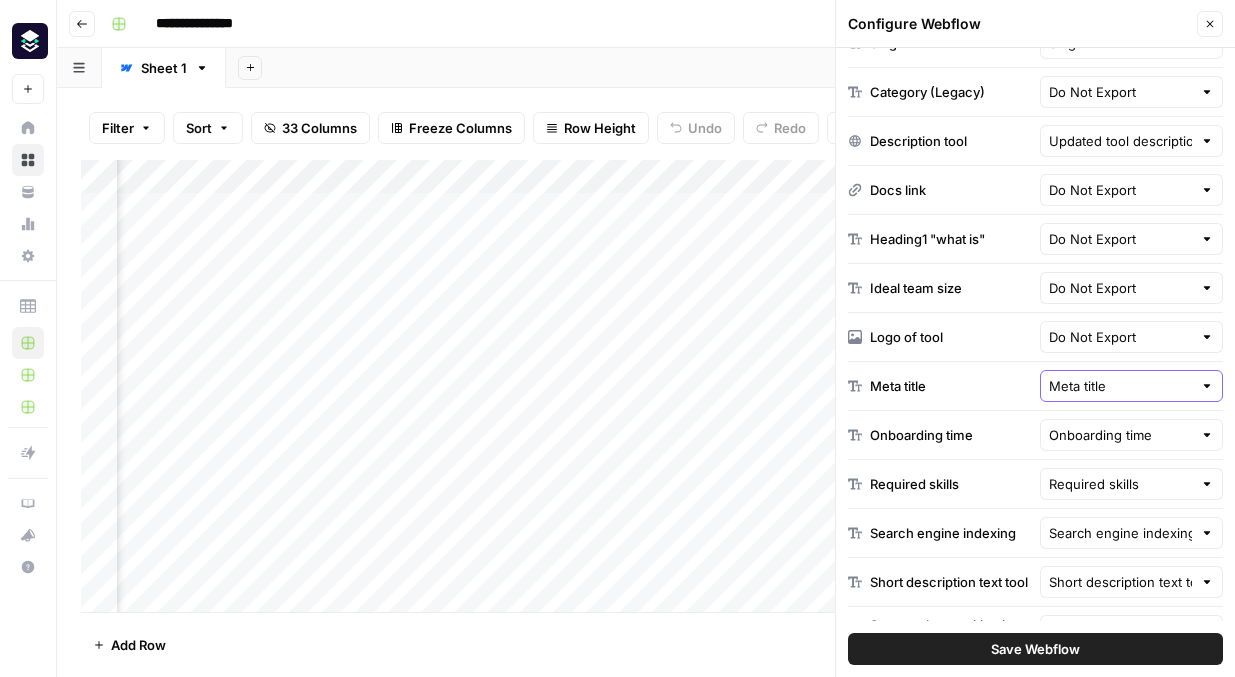 click on "Meta title" at bounding box center (1121, 386) 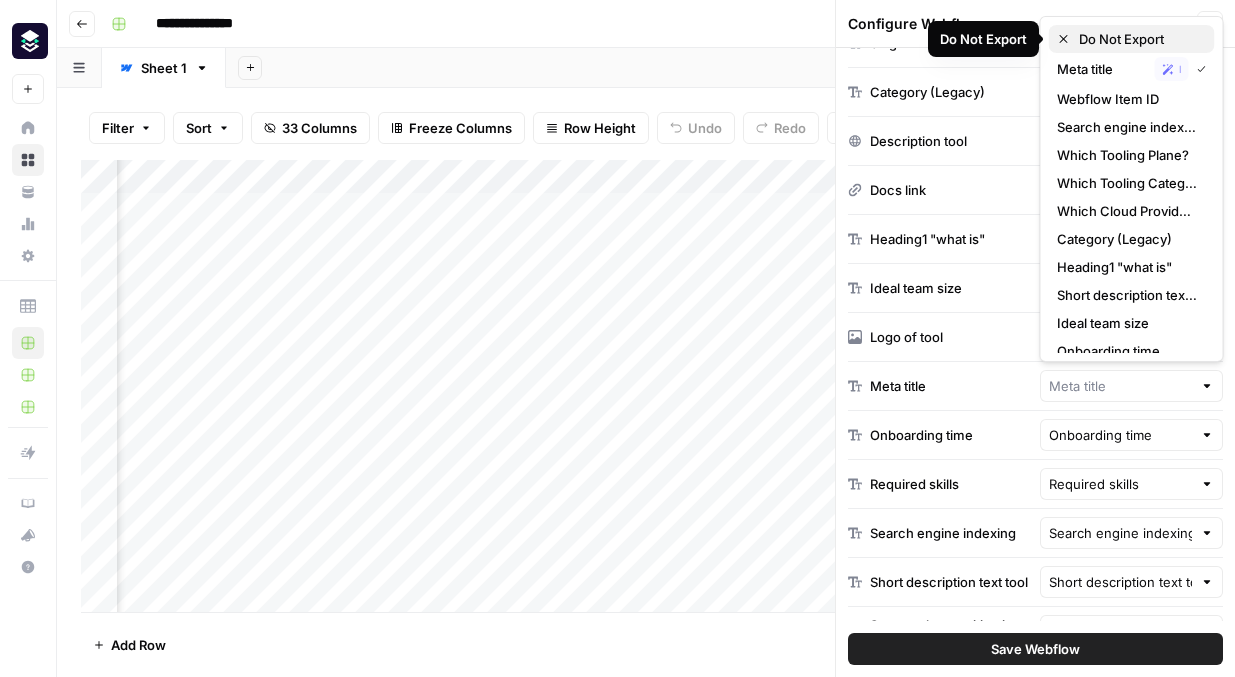 click on "Do Not Export" at bounding box center (1132, 39) 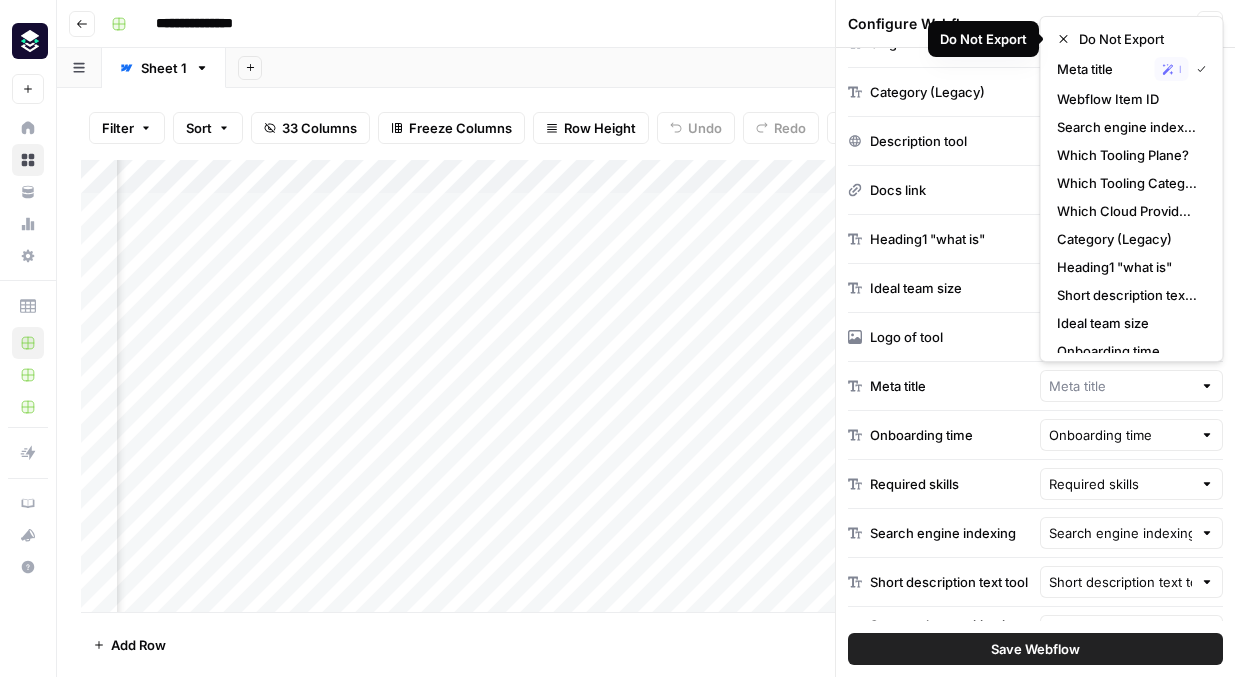 type on "Do Not Export" 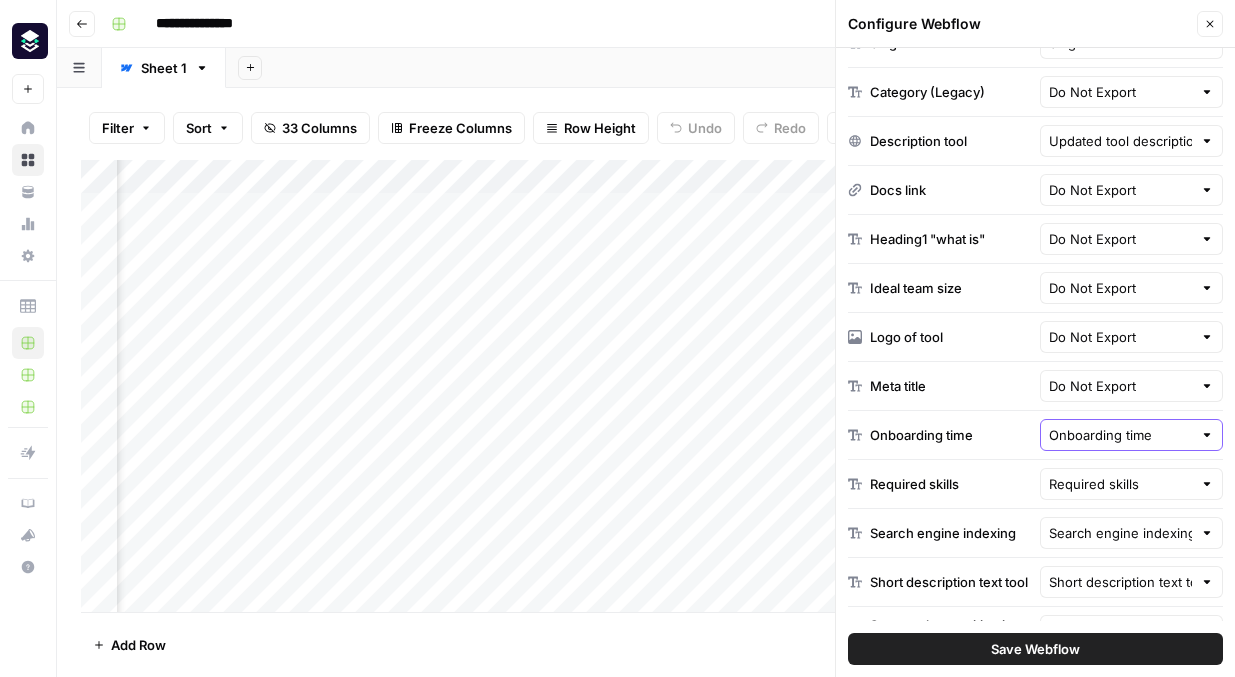 click on "Onboarding time" at bounding box center (1121, 435) 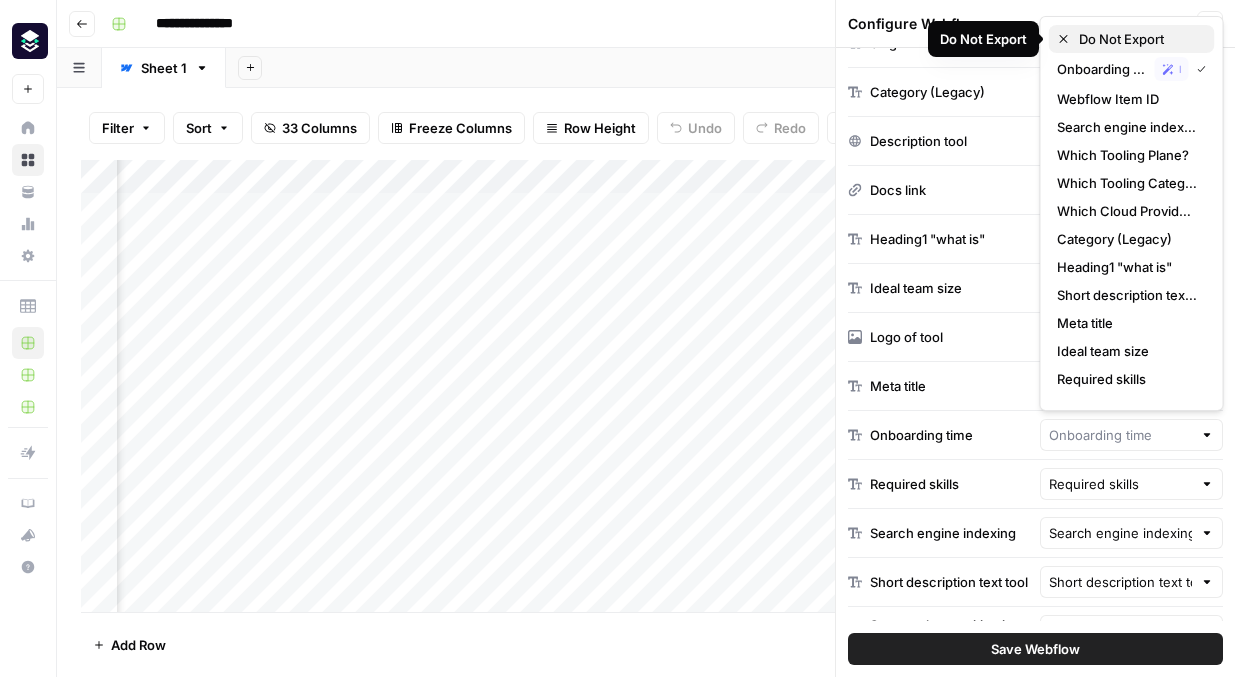 click on "Do Not Export" at bounding box center (1139, 39) 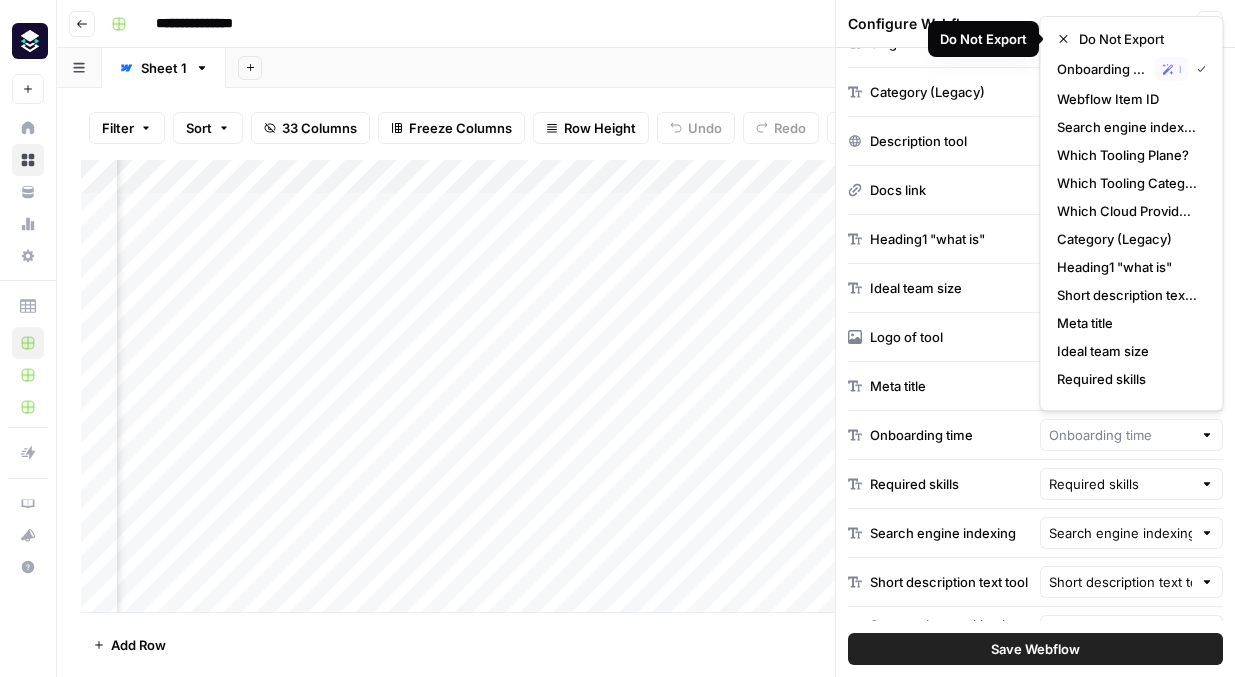 type on "Do Not Export" 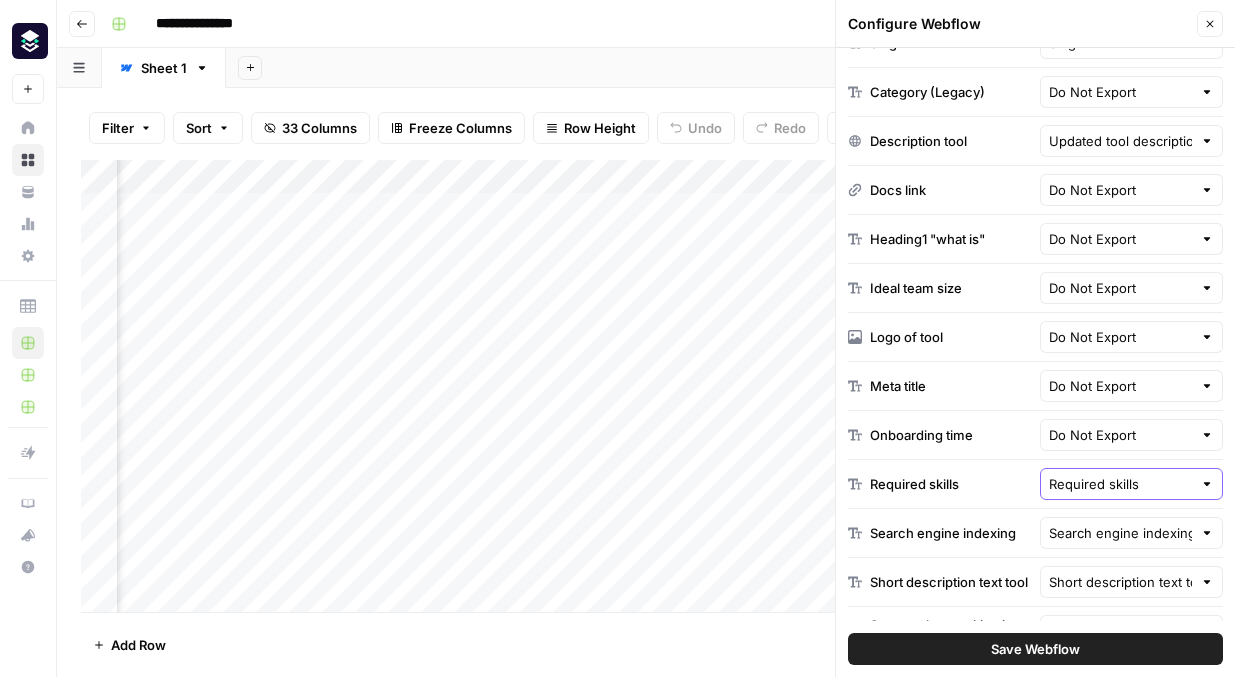 click on "Required skills" at bounding box center (1121, 484) 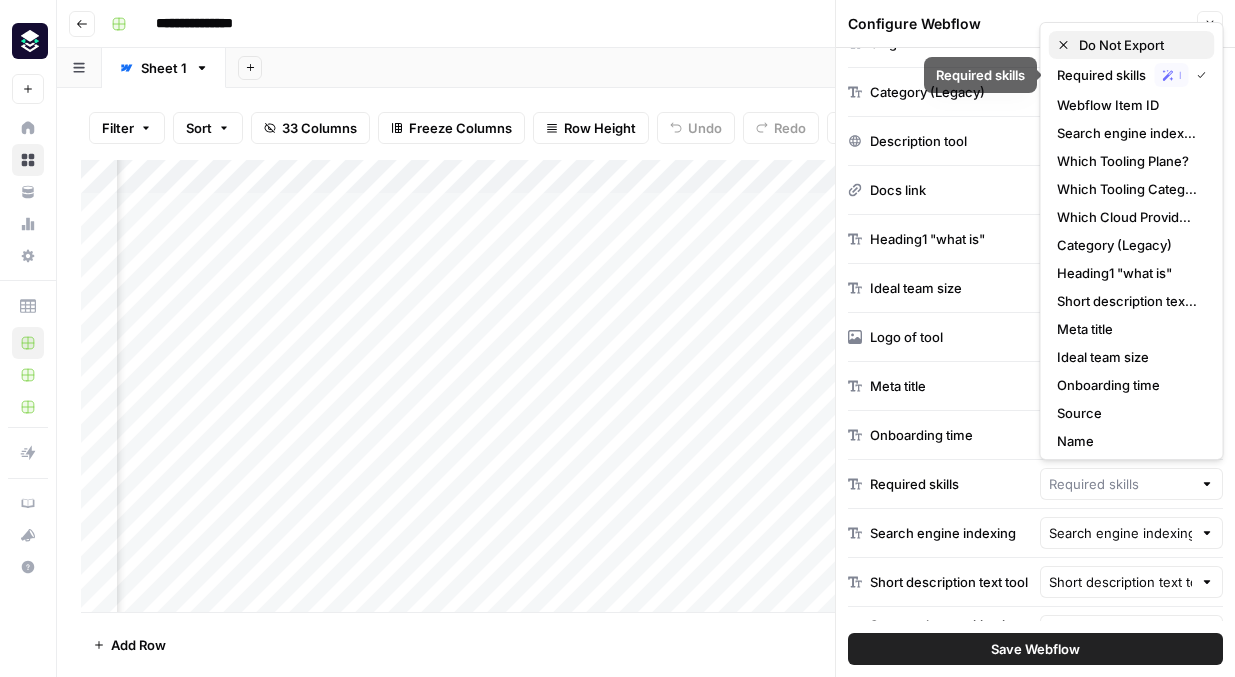 click on "Do Not Export" at bounding box center [1139, 45] 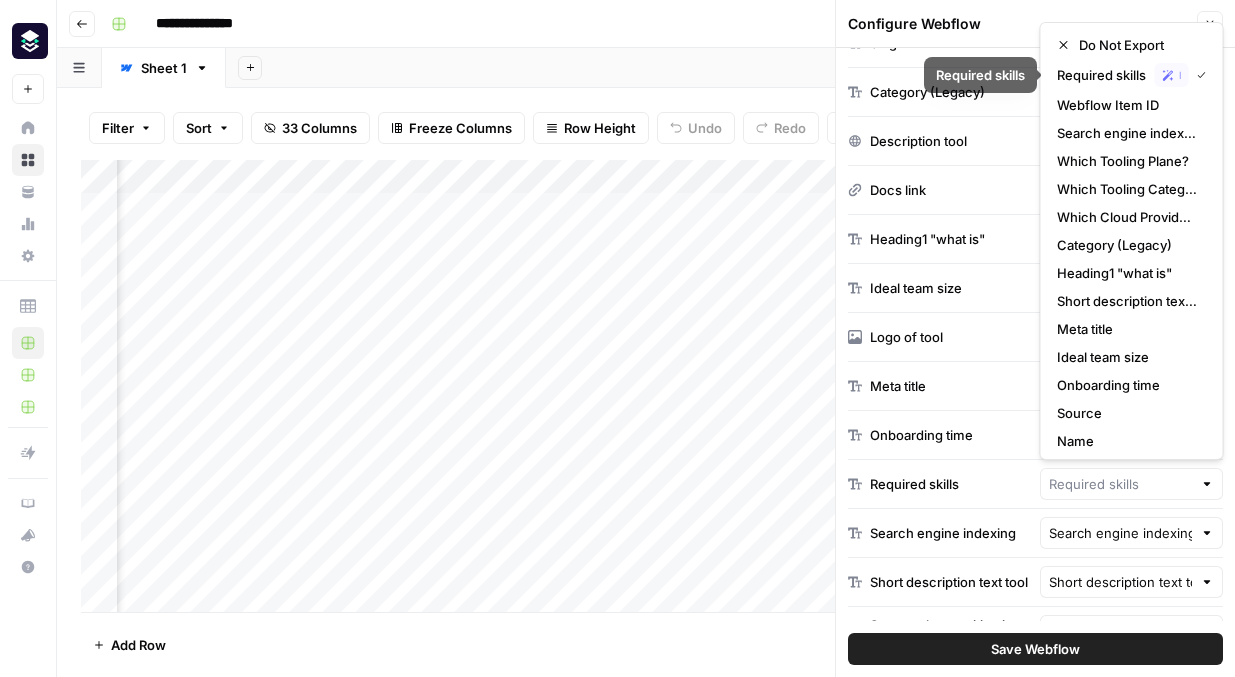 type on "Do Not Export" 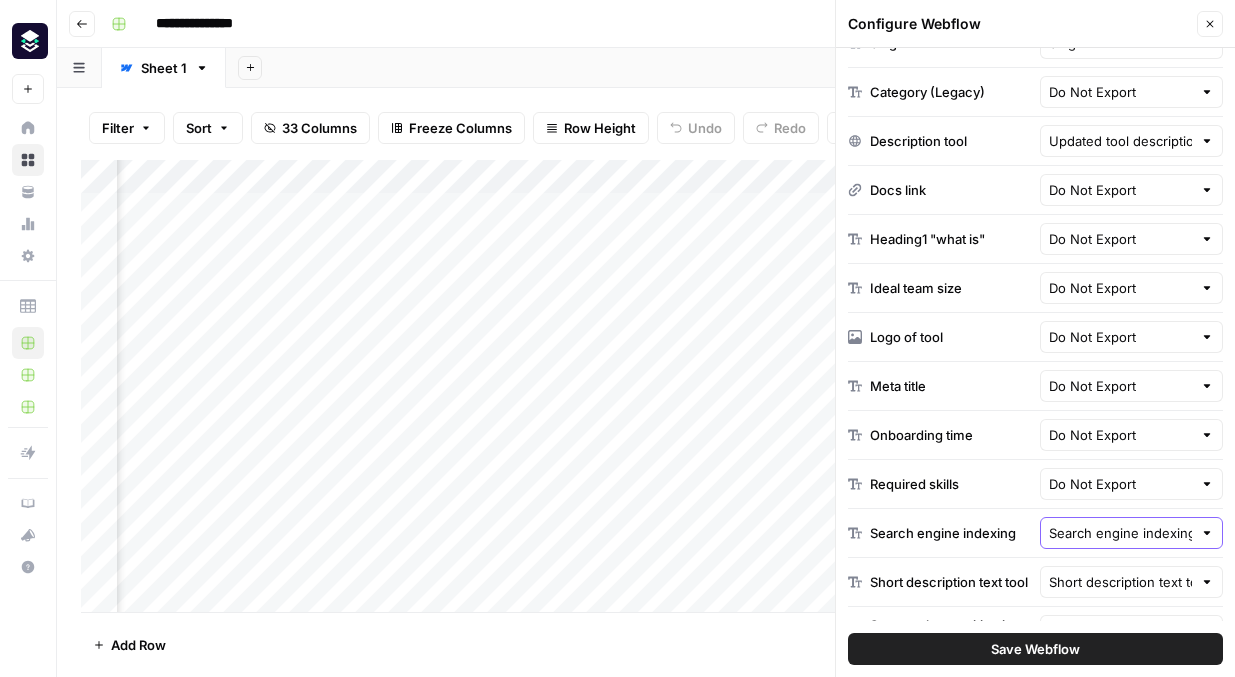 click on "Search engine indexing" at bounding box center [1121, 533] 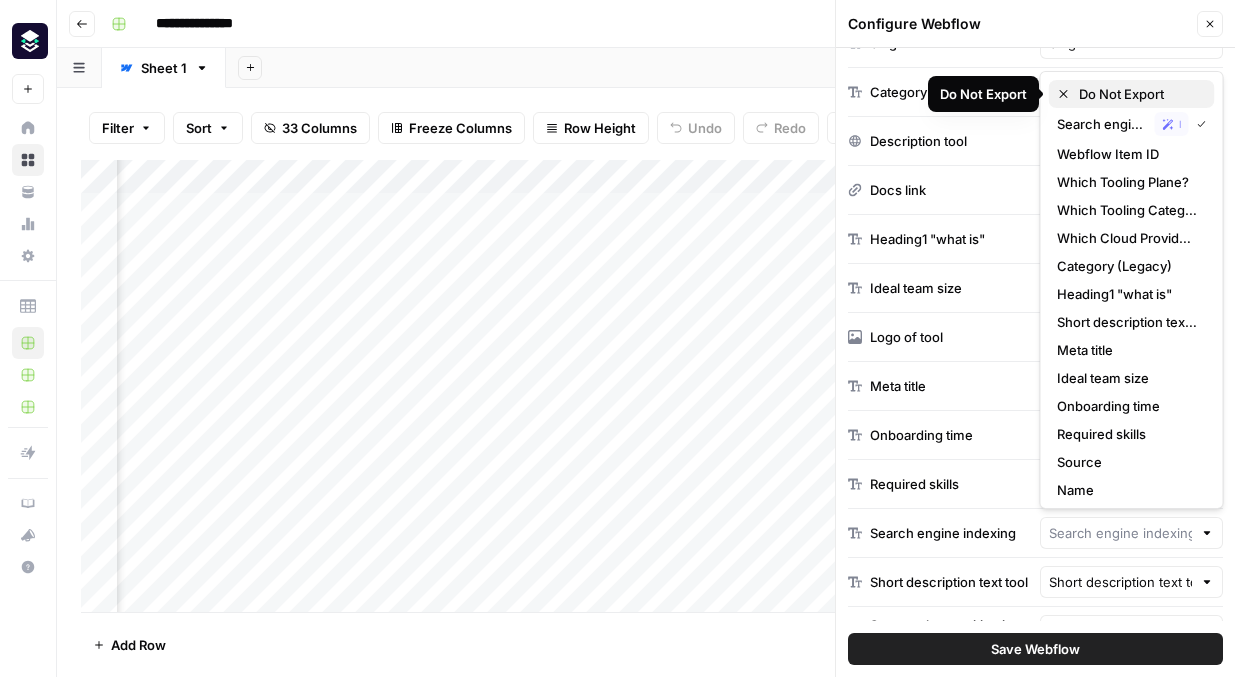 click on "Do Not Export" at bounding box center (1139, 94) 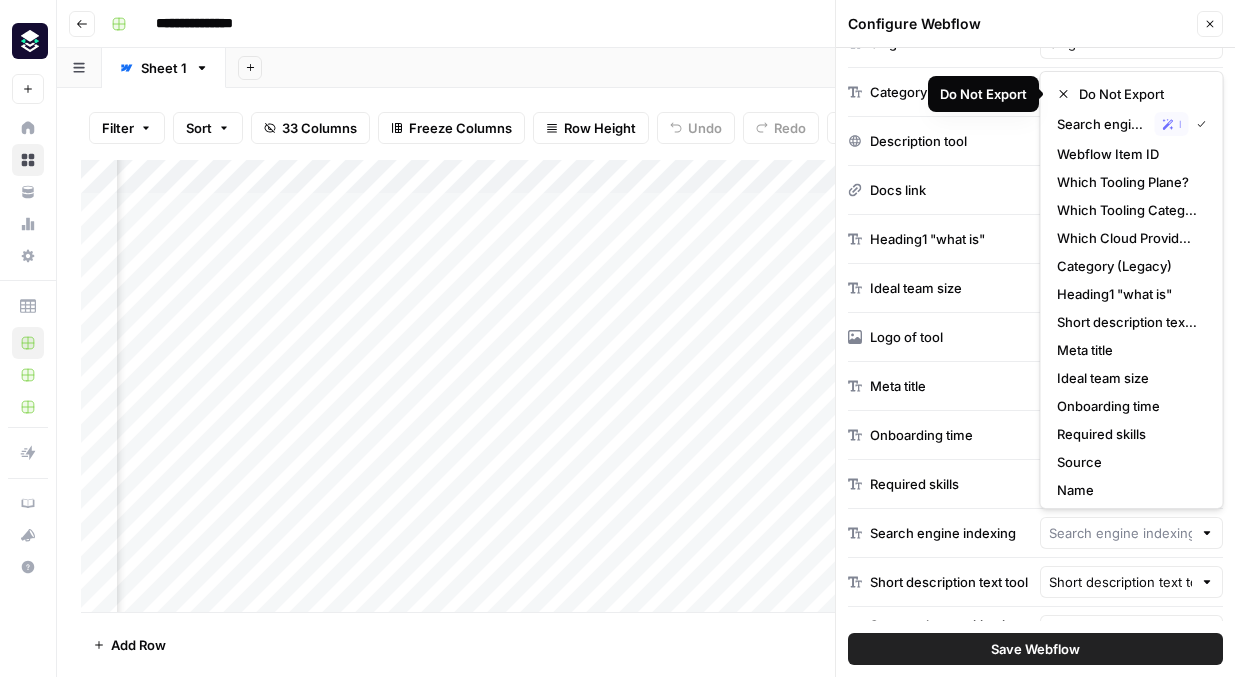 type on "Do Not Export" 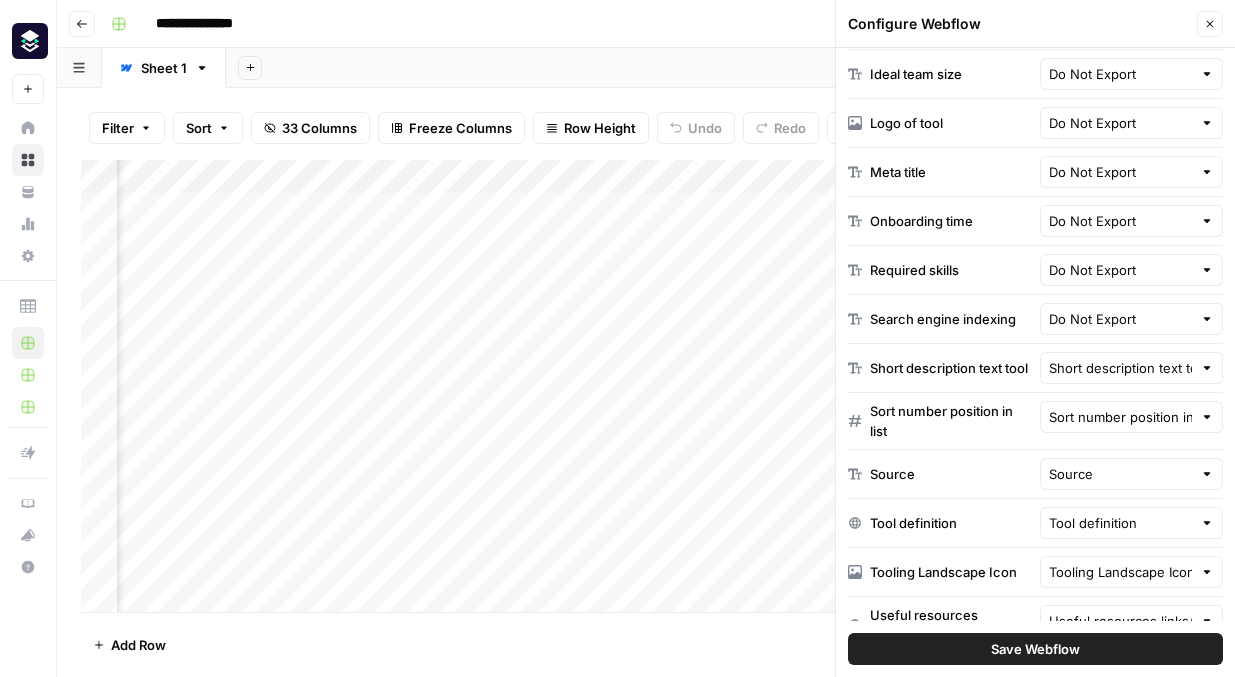 scroll, scrollTop: 807, scrollLeft: 0, axis: vertical 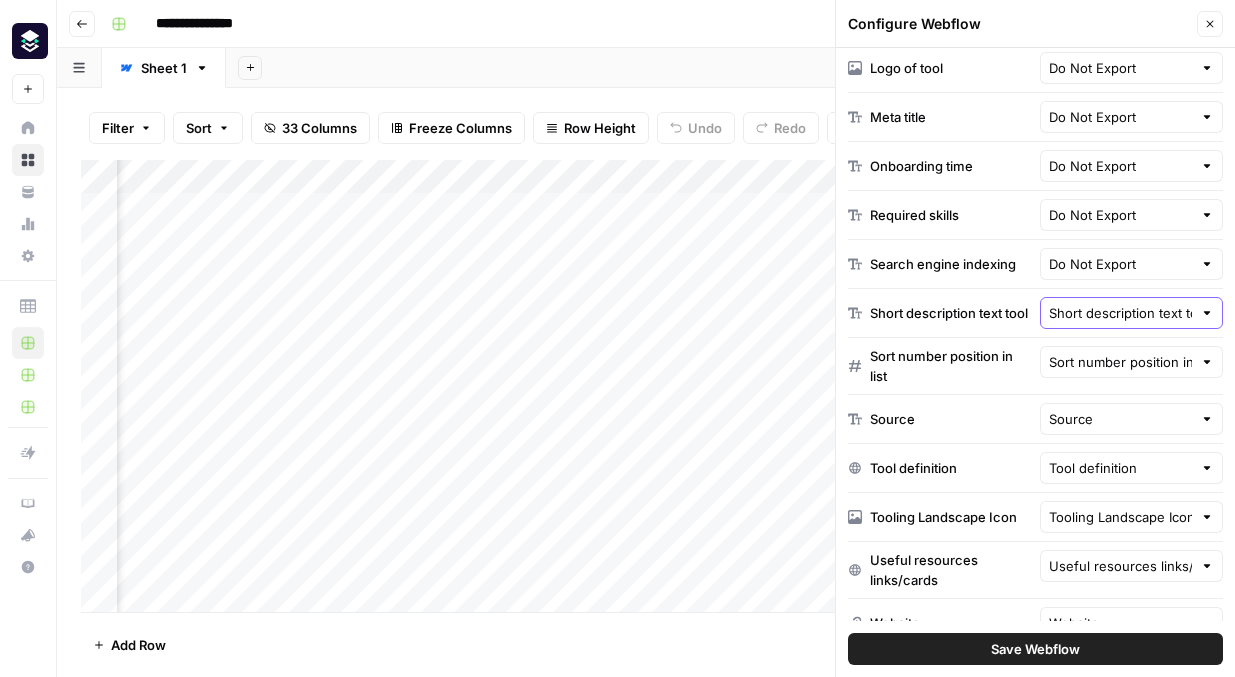 click on "Short description text tool" at bounding box center [1121, 313] 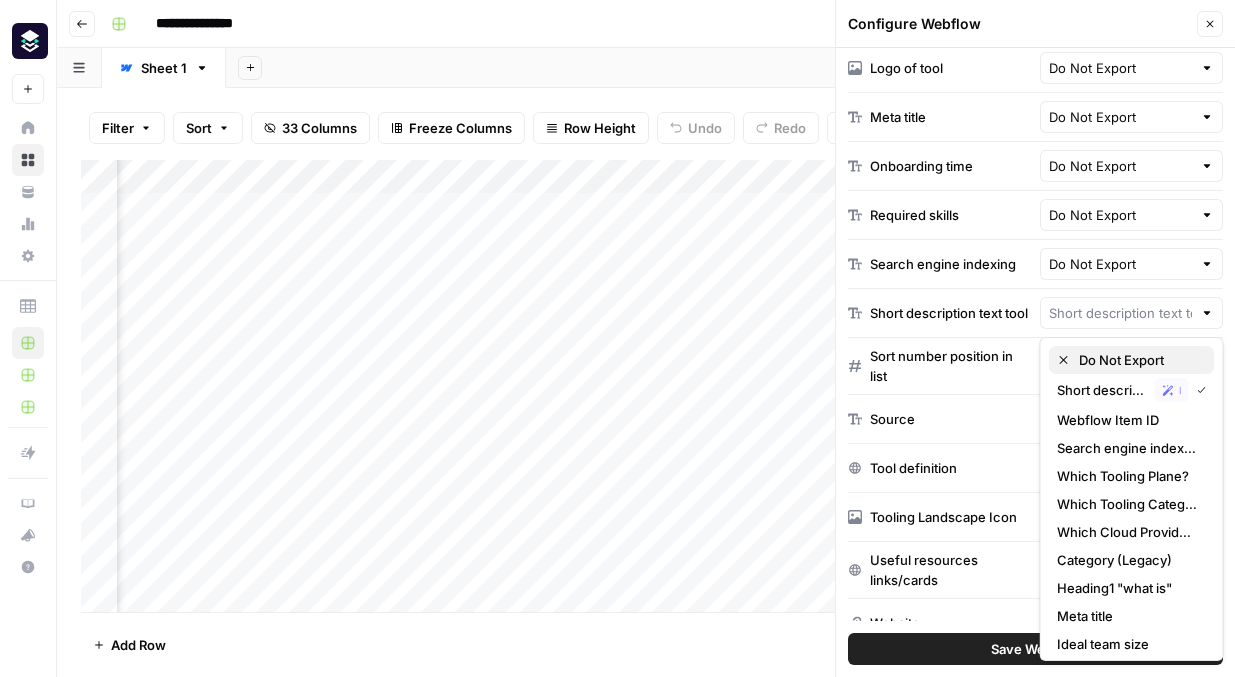 click on "Do Not Export" at bounding box center (1139, 360) 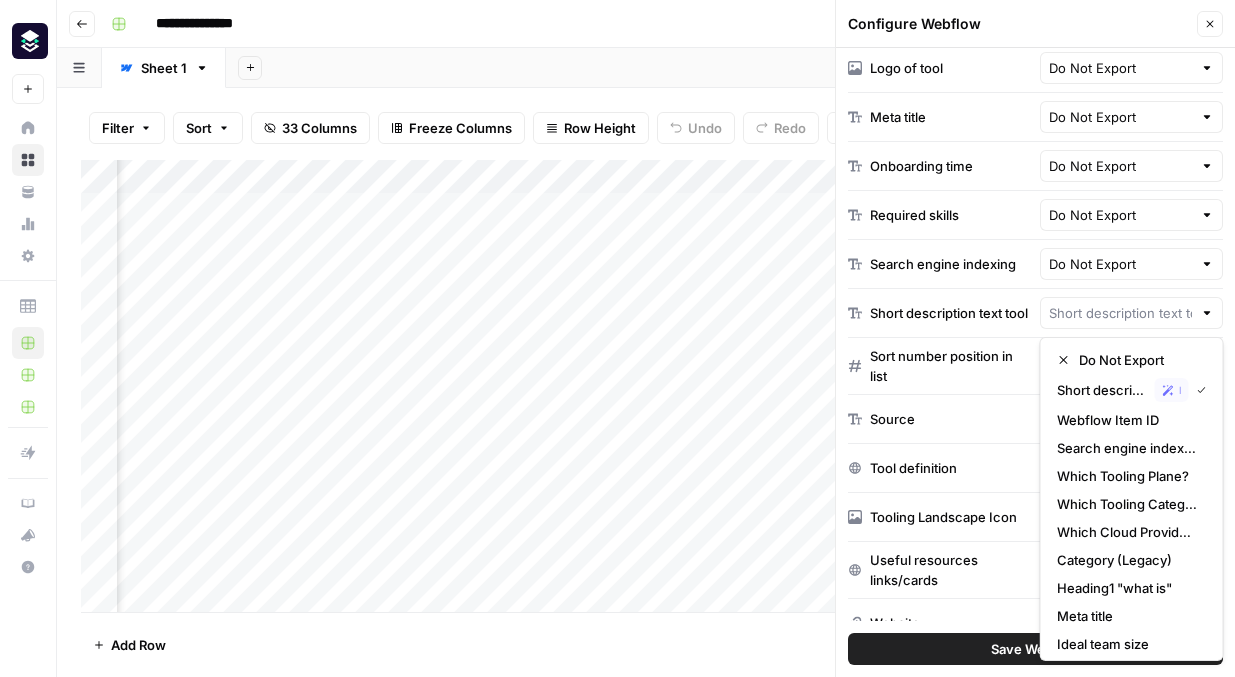 type on "Do Not Export" 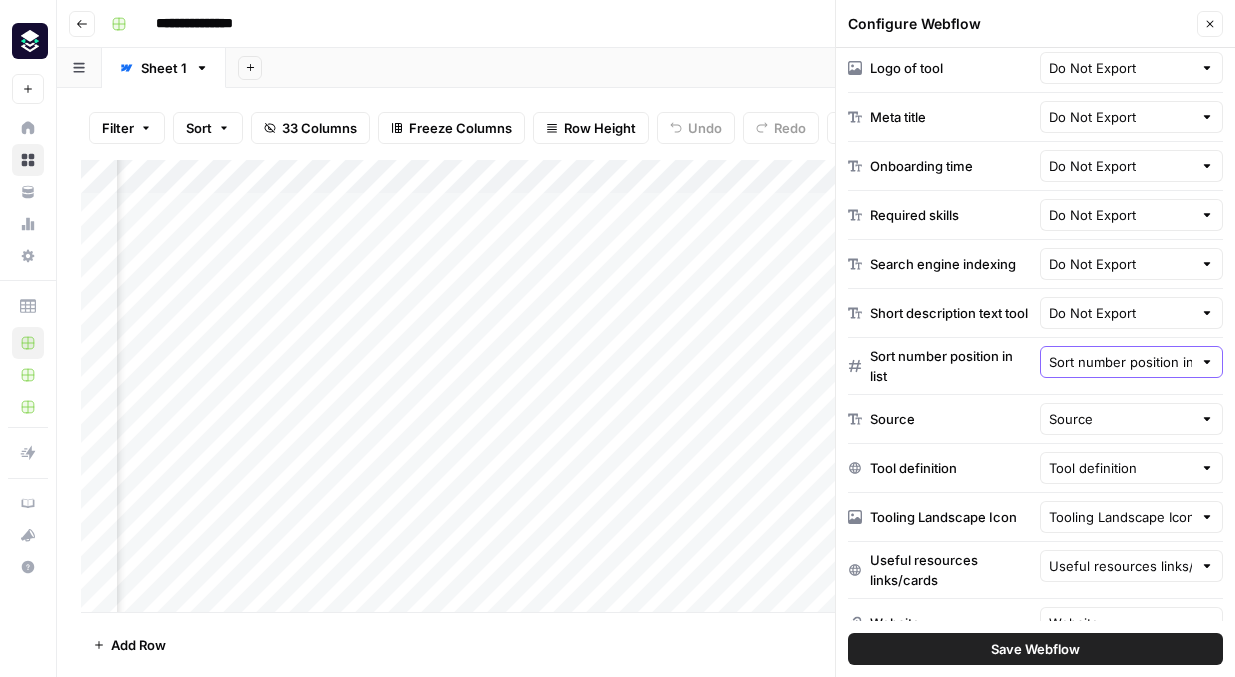click on "Sort number position in list" at bounding box center [1121, 362] 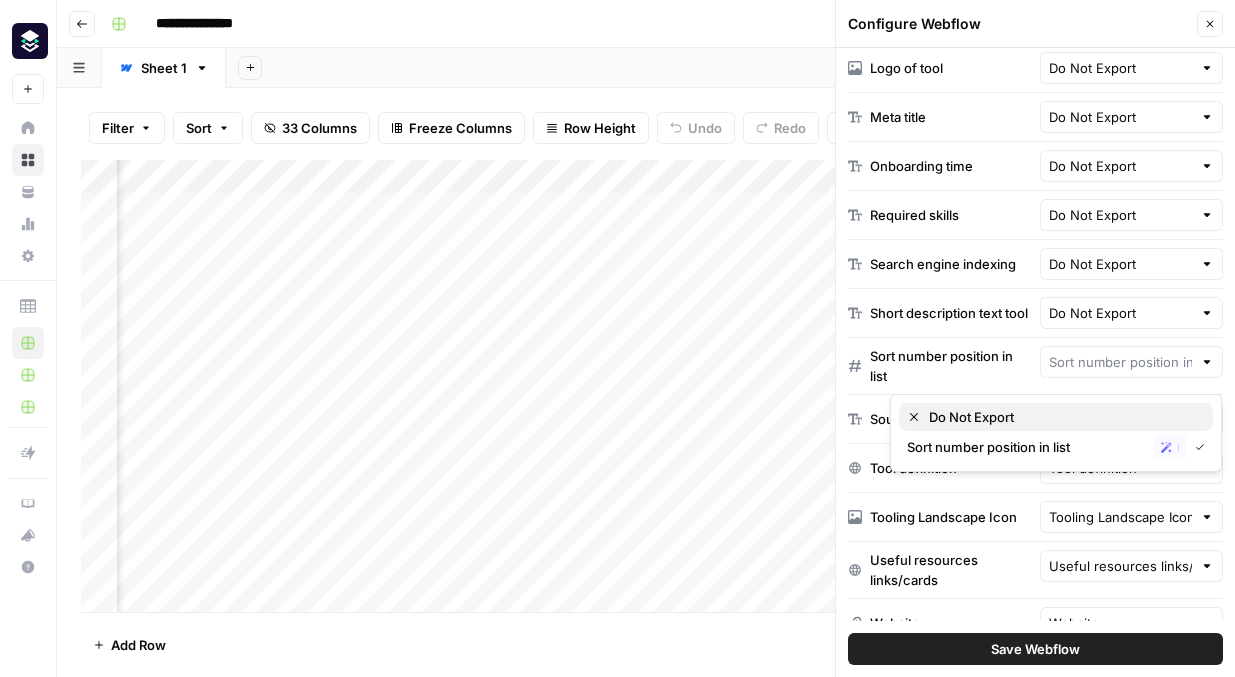click on "Do Not Export" at bounding box center (1063, 417) 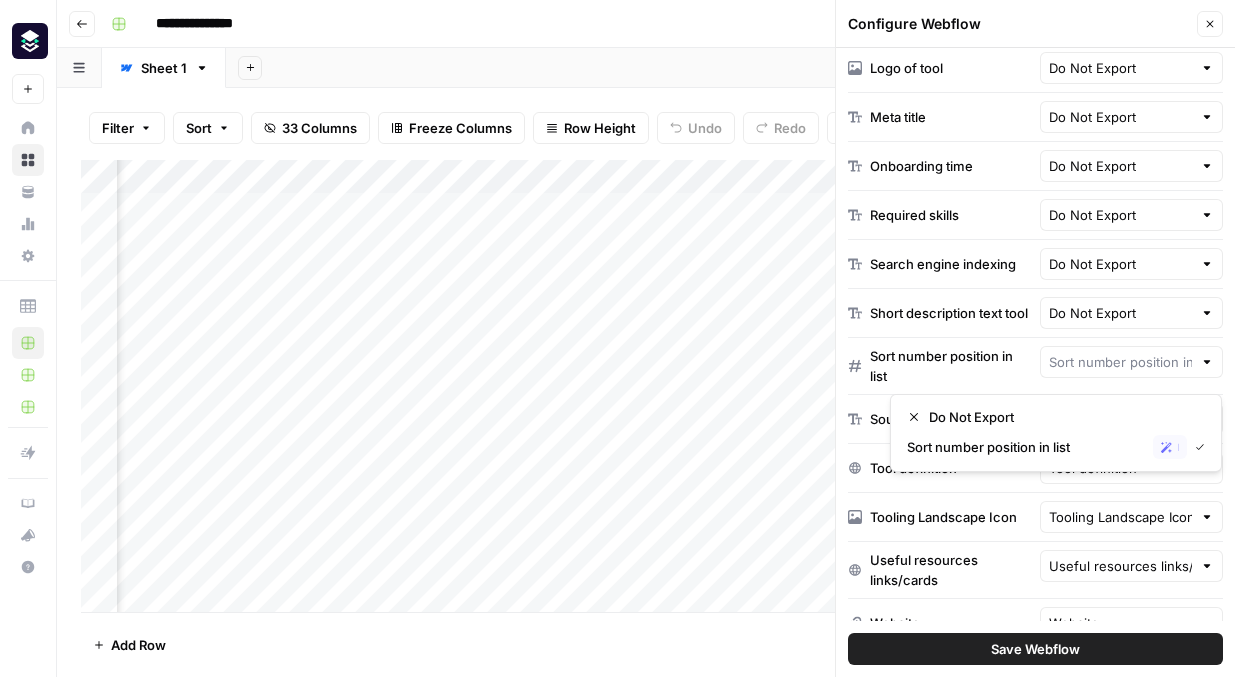 type on "Do Not Export" 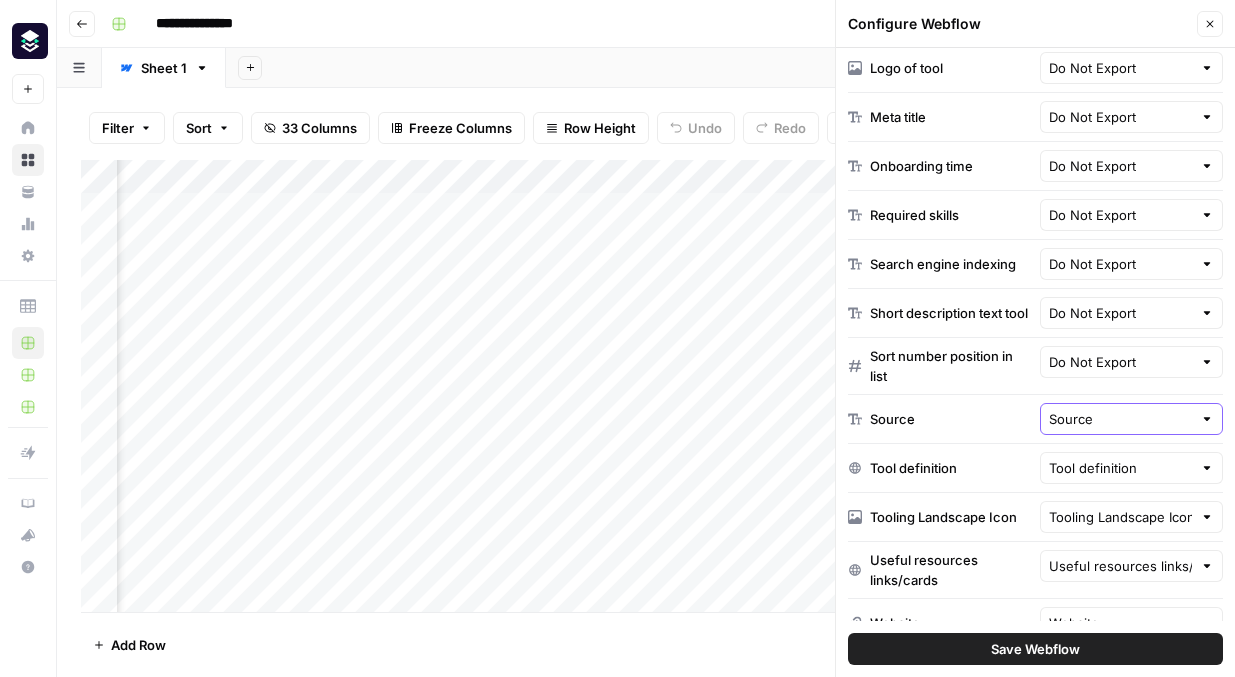 click on "Source" at bounding box center [1121, 419] 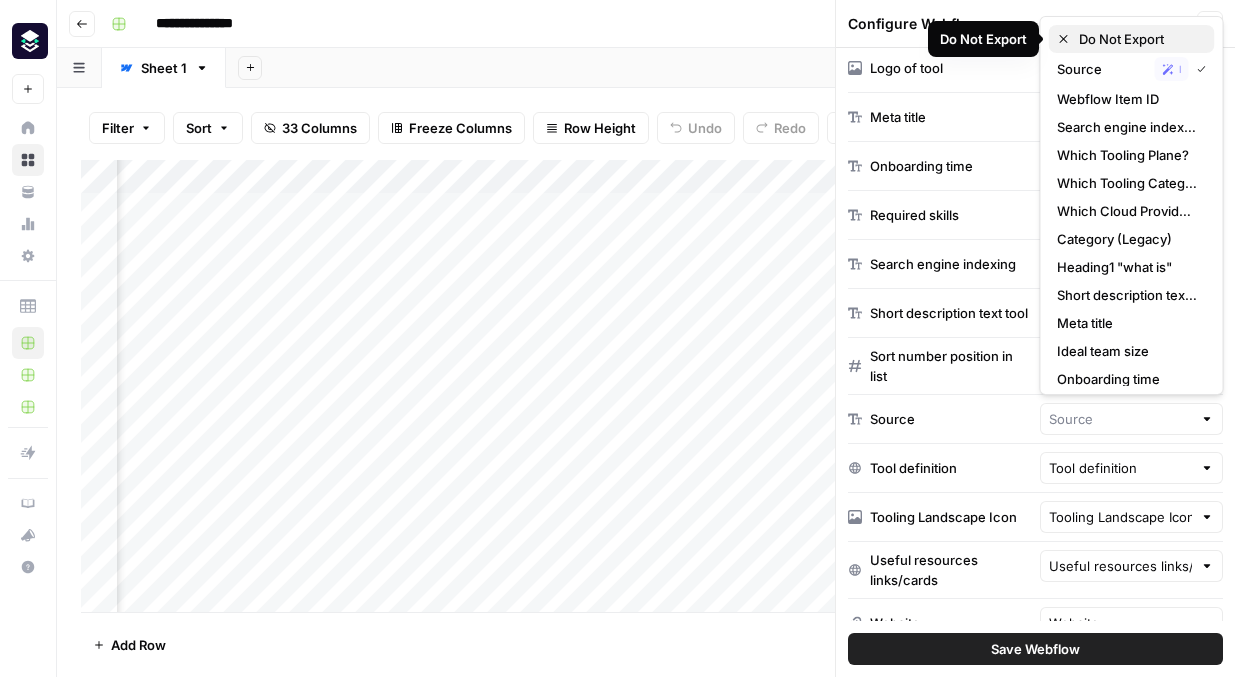 click on "Do Not Export" at bounding box center [1139, 39] 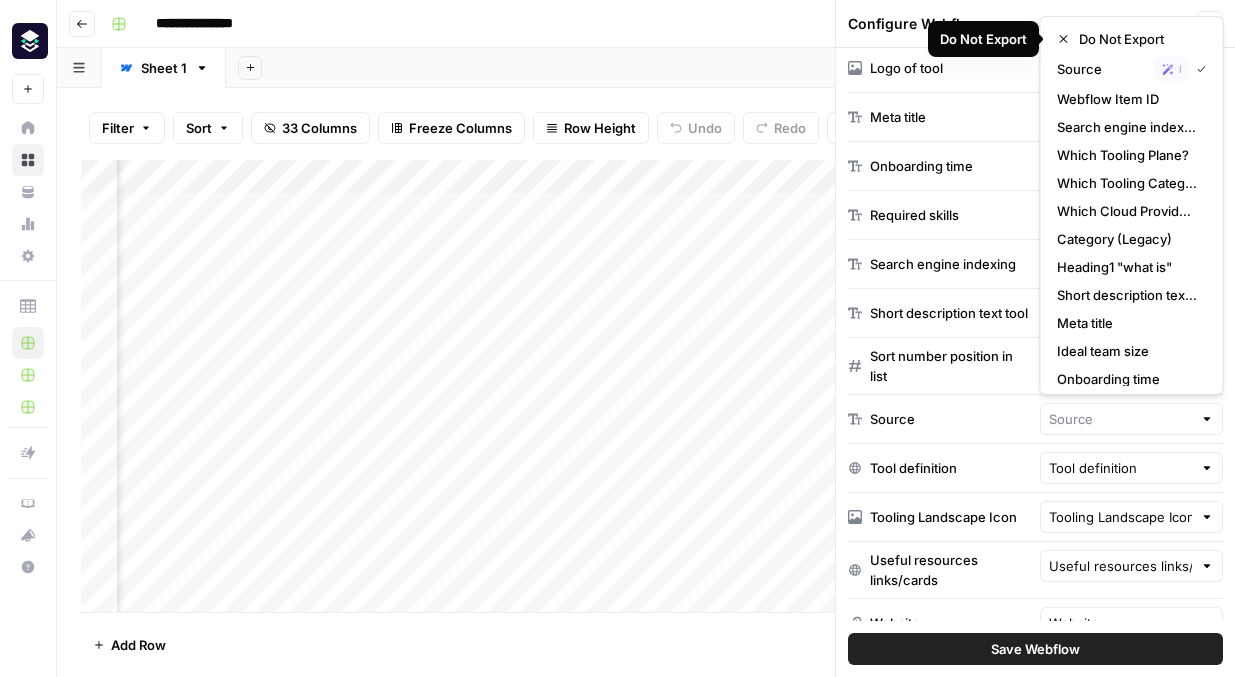 type on "Do Not Export" 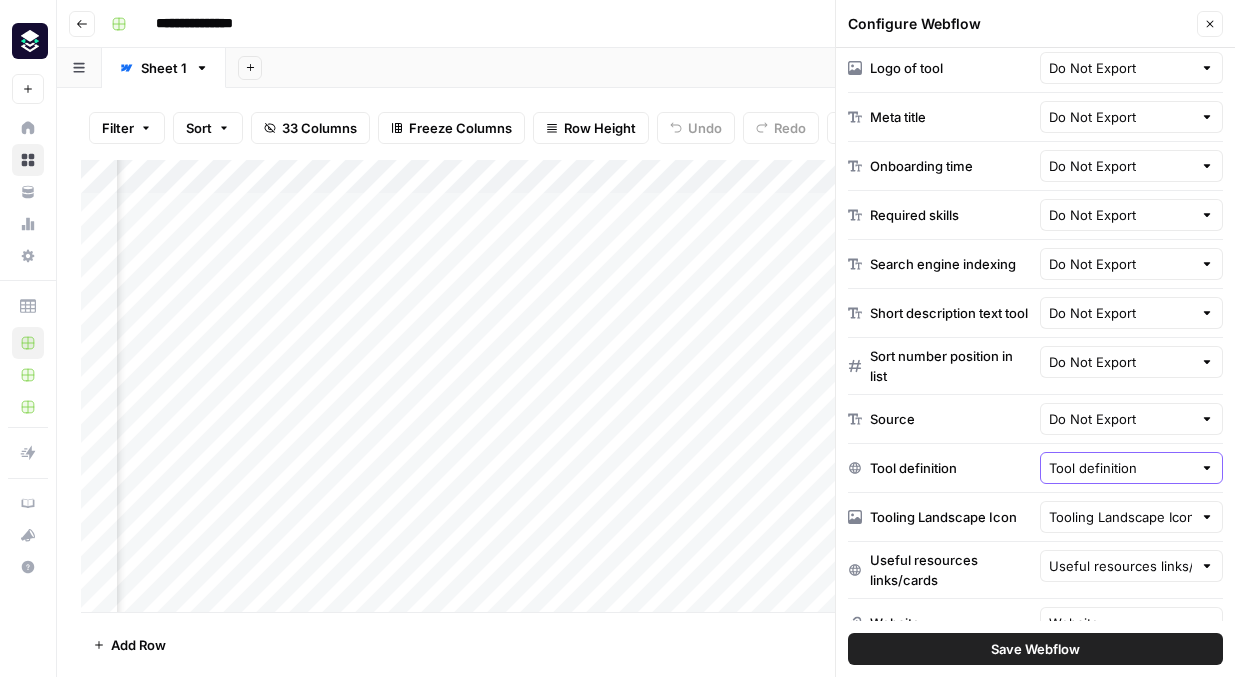 click on "Tool definition" at bounding box center [1121, 468] 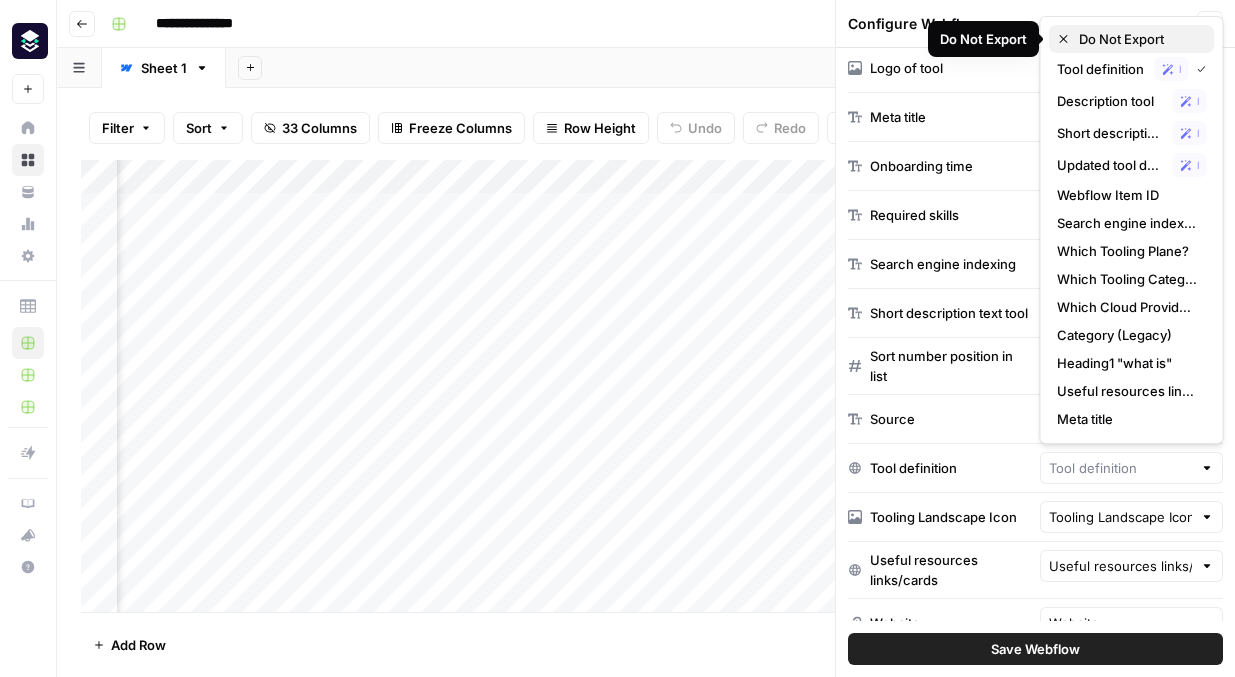 click 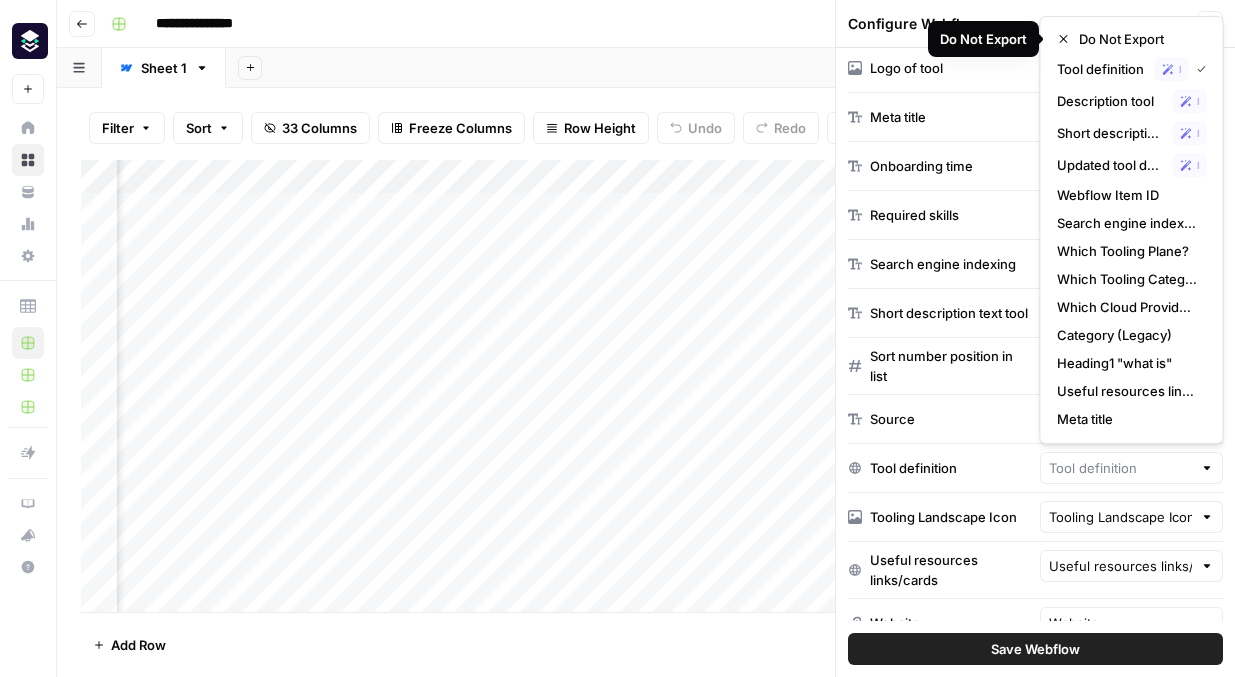 type on "Do Not Export" 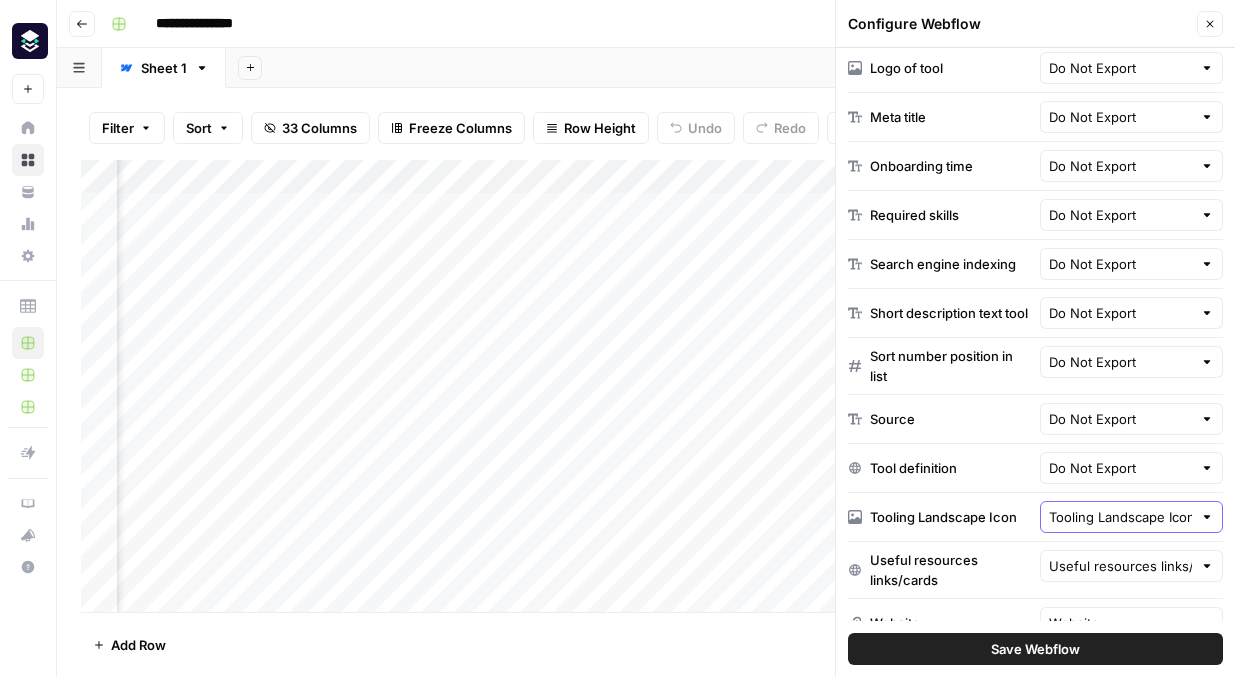 click on "Tooling Landscape Icon" at bounding box center (1121, 517) 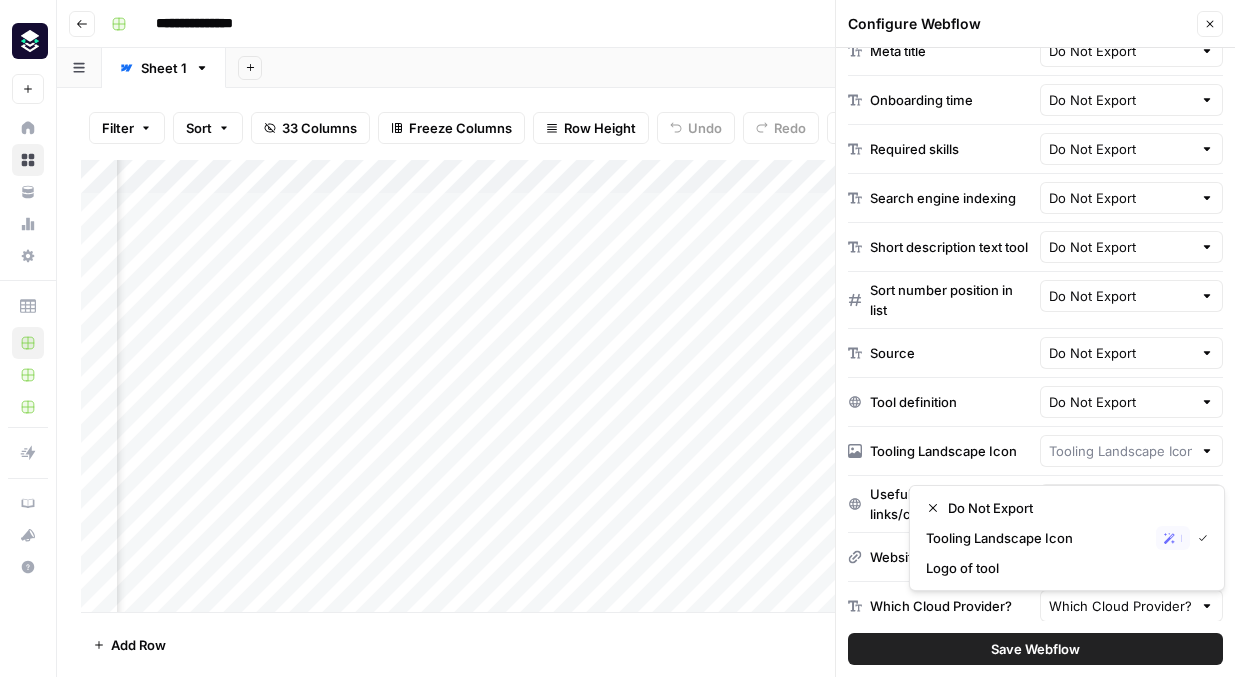 scroll, scrollTop: 880, scrollLeft: 0, axis: vertical 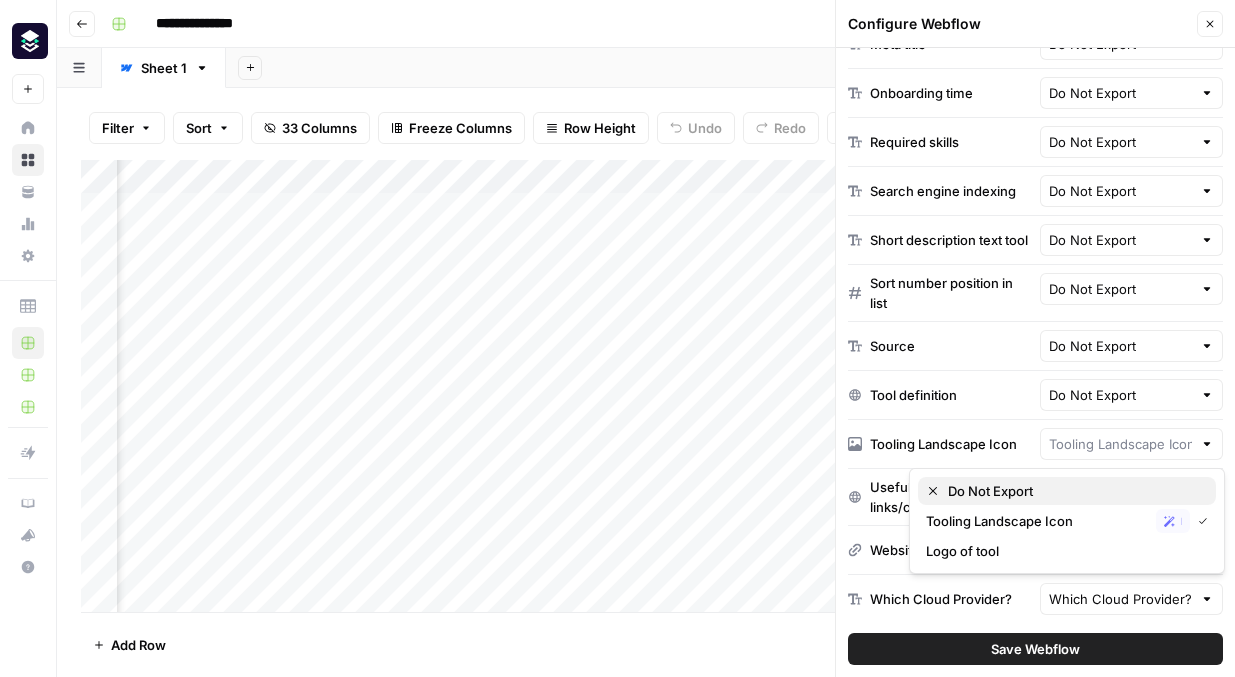 click on "Do Not Export" at bounding box center (1074, 491) 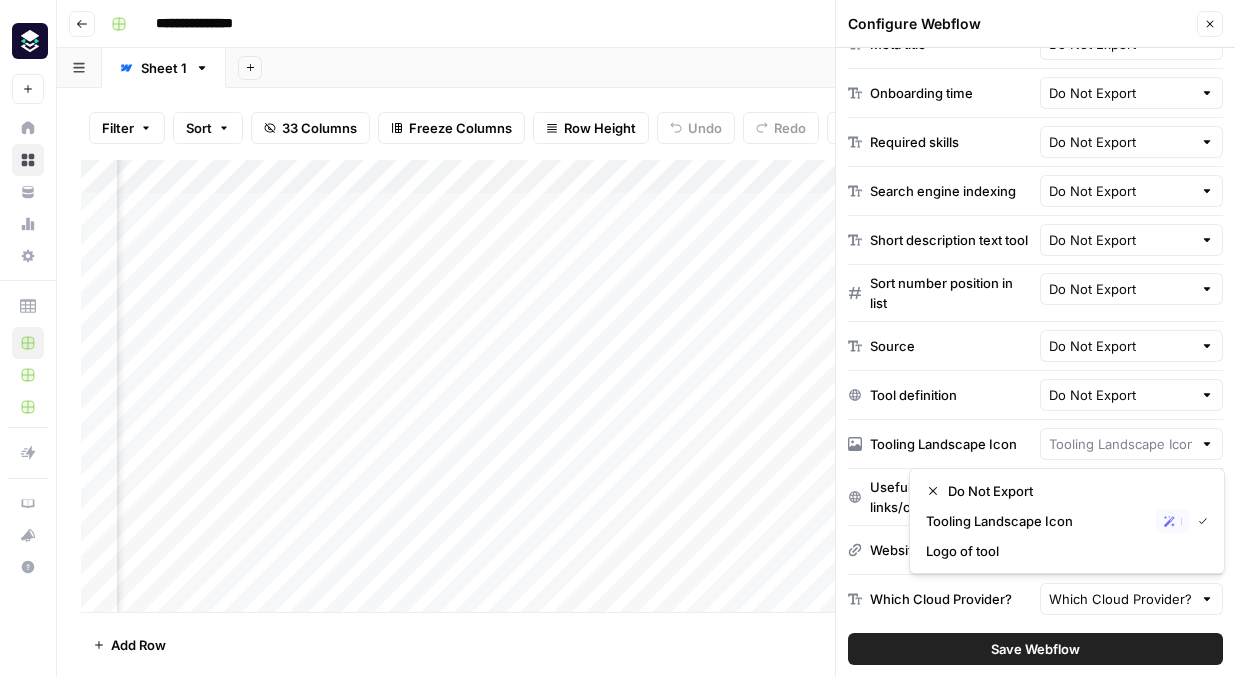 type on "Do Not Export" 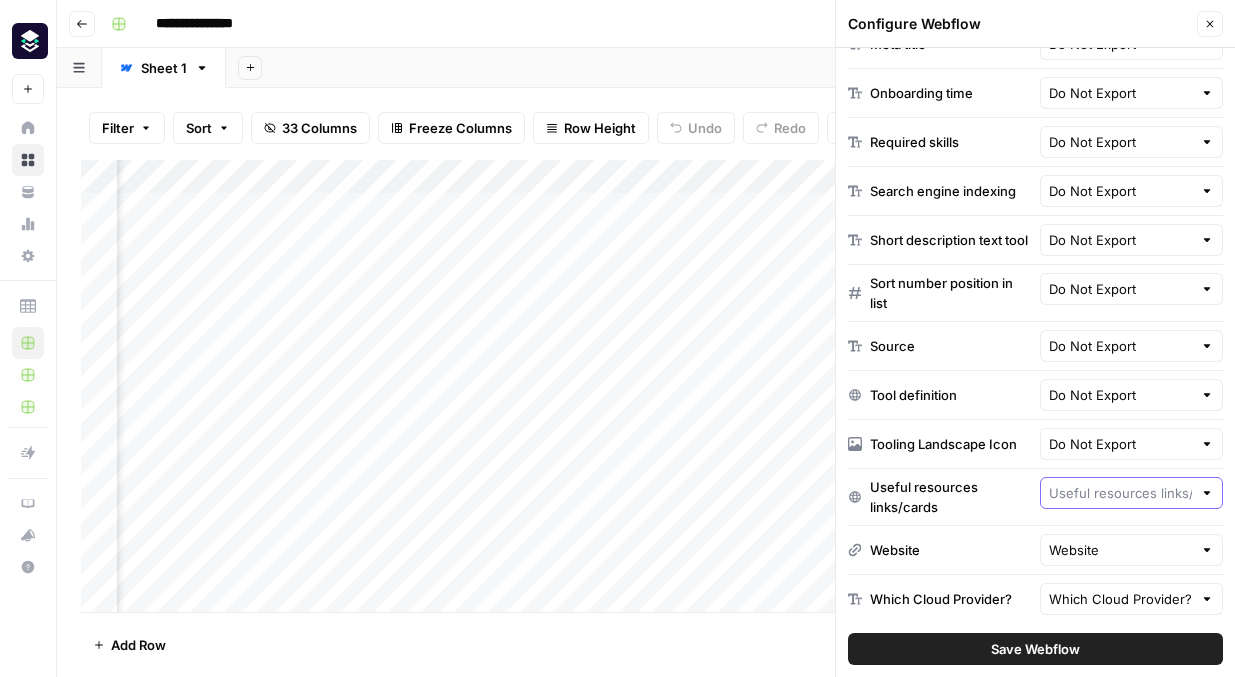 click at bounding box center [1121, 493] 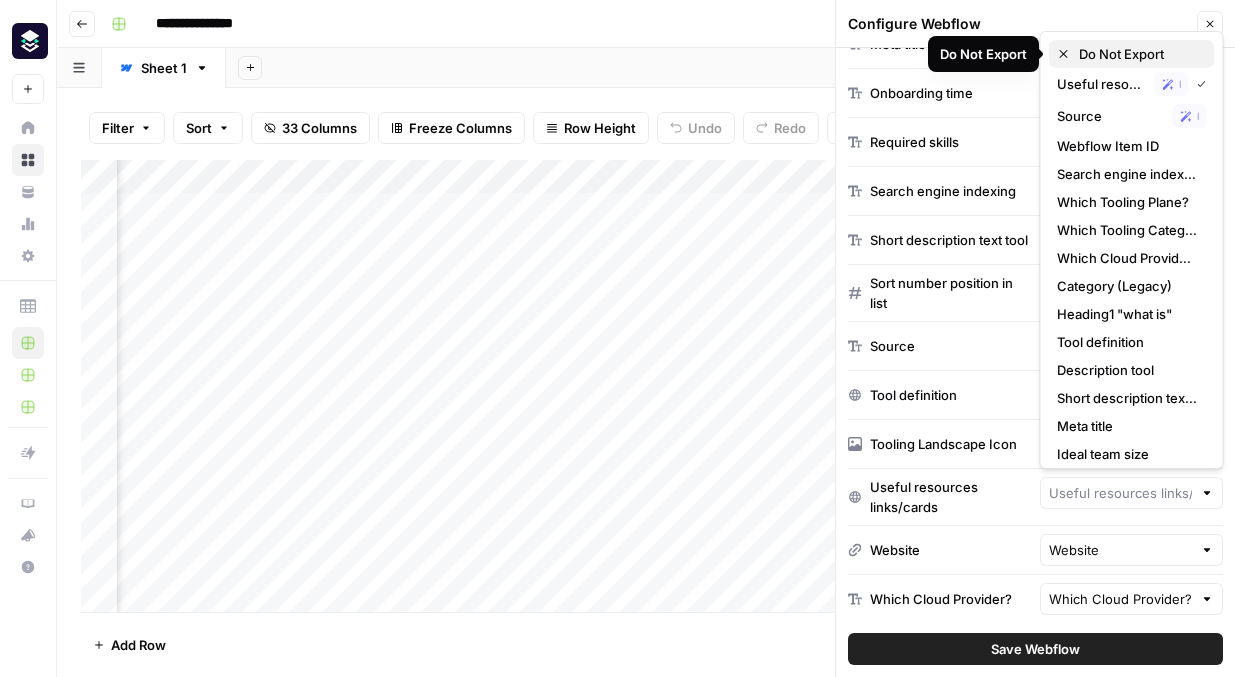 click on "Do Not Export" at bounding box center (1139, 54) 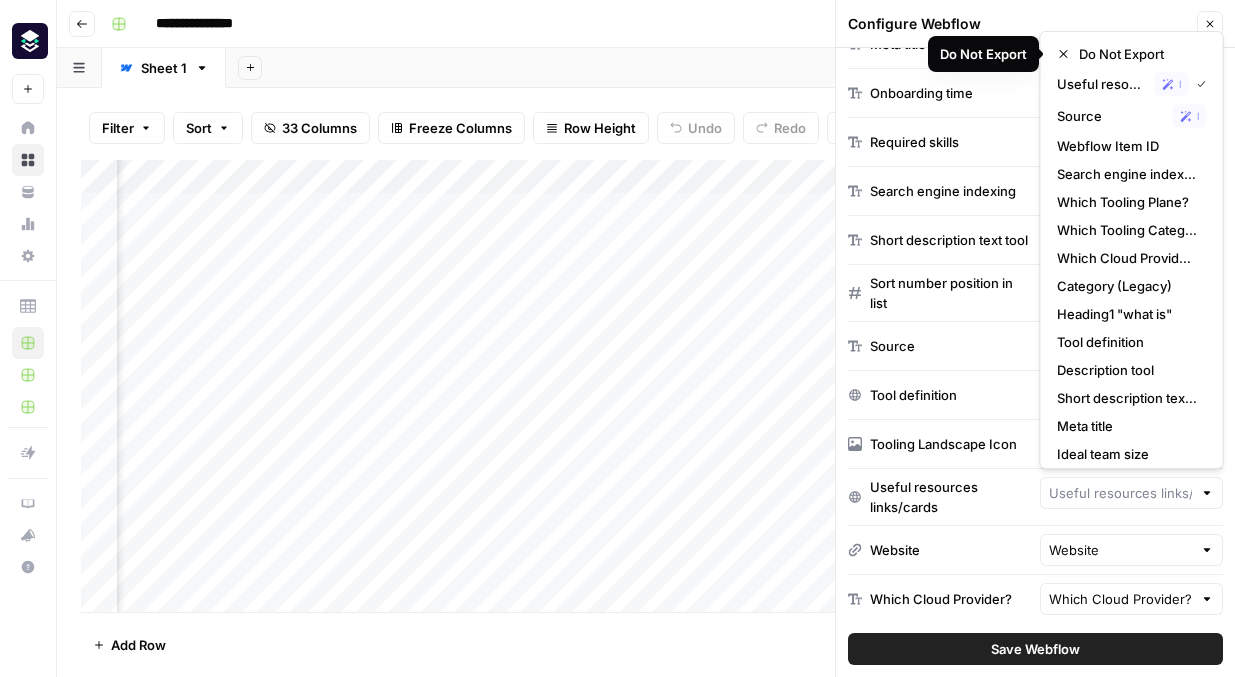 type on "Do Not Export" 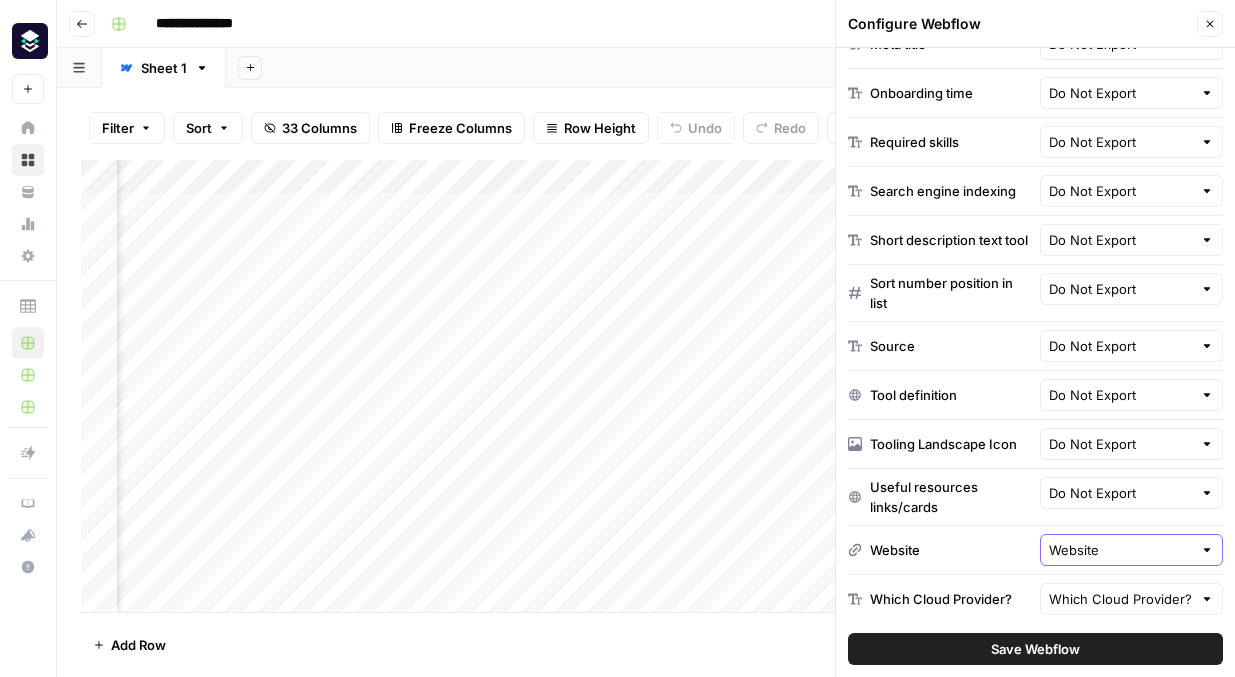 click on "Website" at bounding box center [1121, 550] 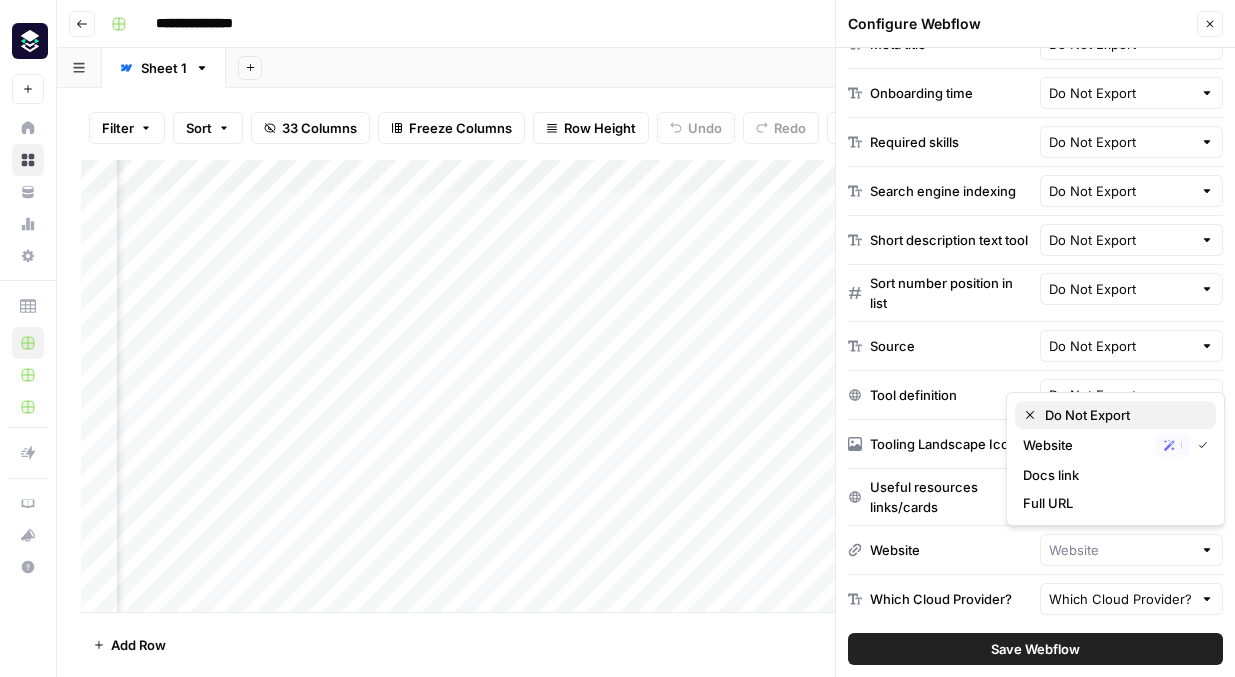 click on "Do Not Export" at bounding box center [1122, 415] 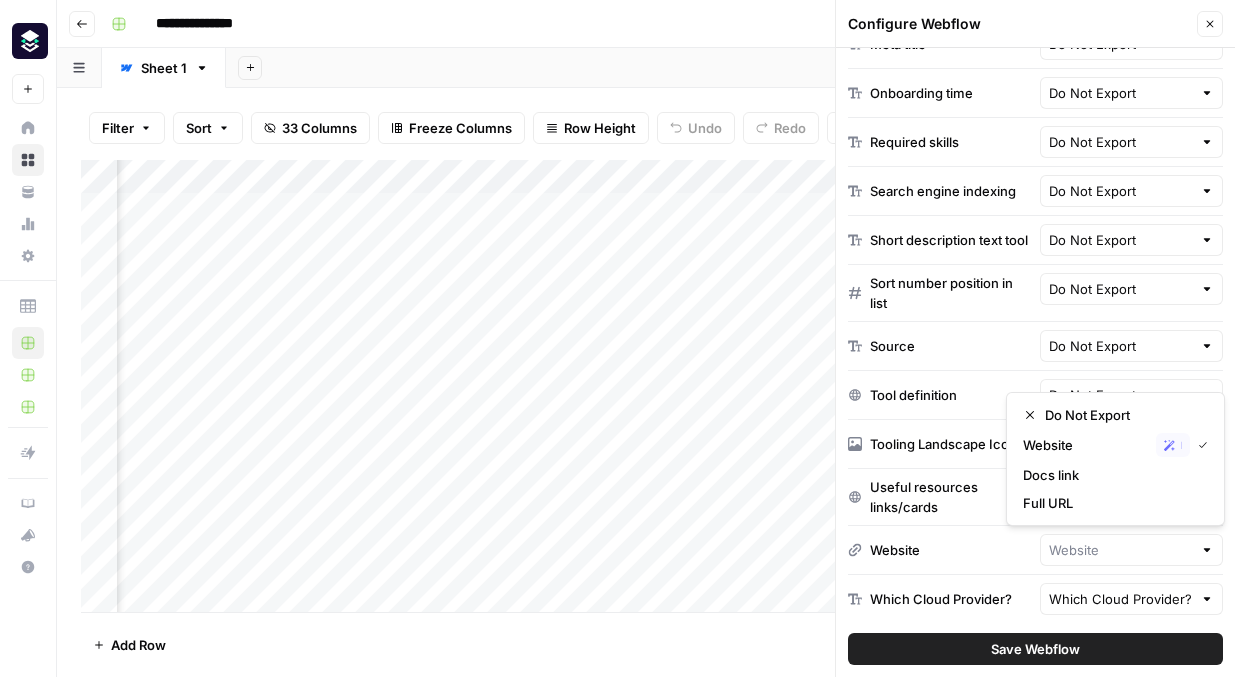type on "Do Not Export" 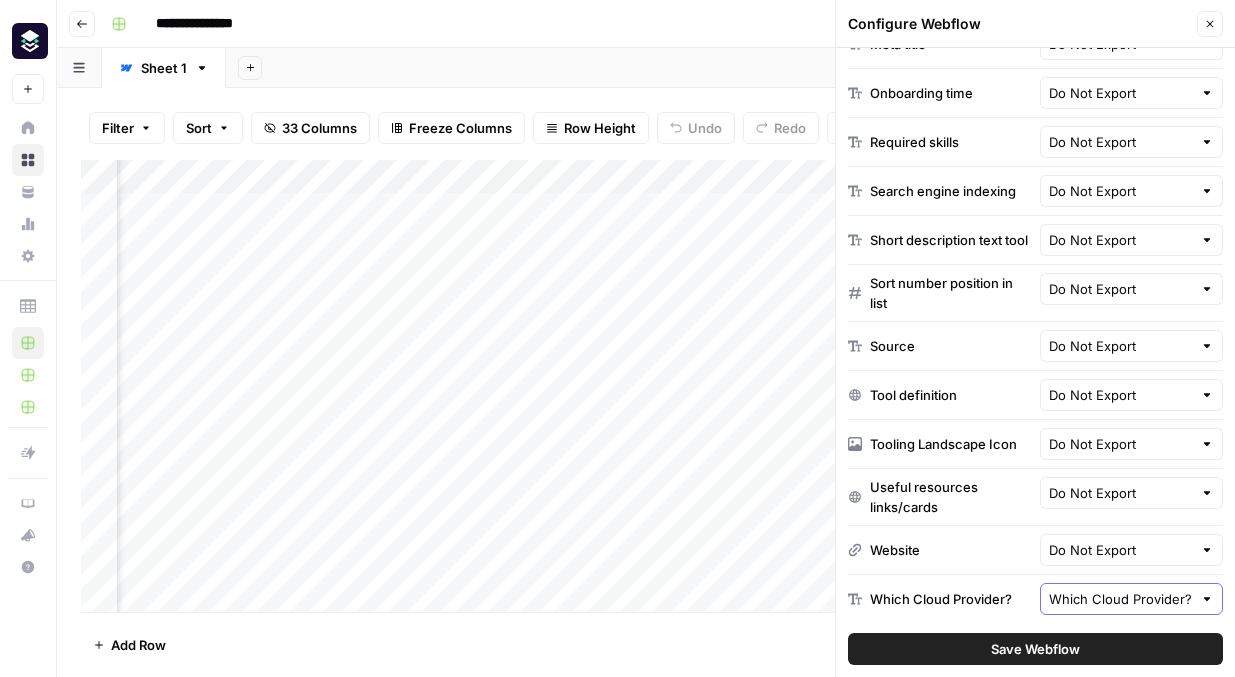 click on "Which Cloud Provider?" at bounding box center [1121, 599] 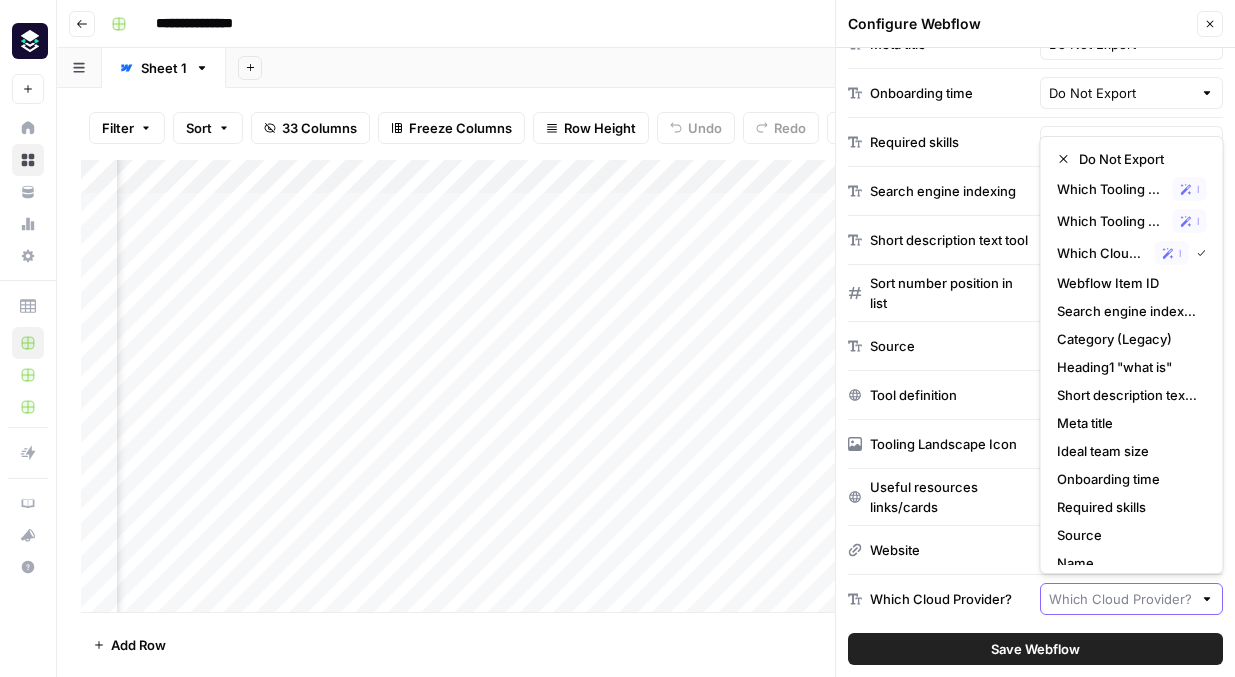 scroll, scrollTop: 924, scrollLeft: 0, axis: vertical 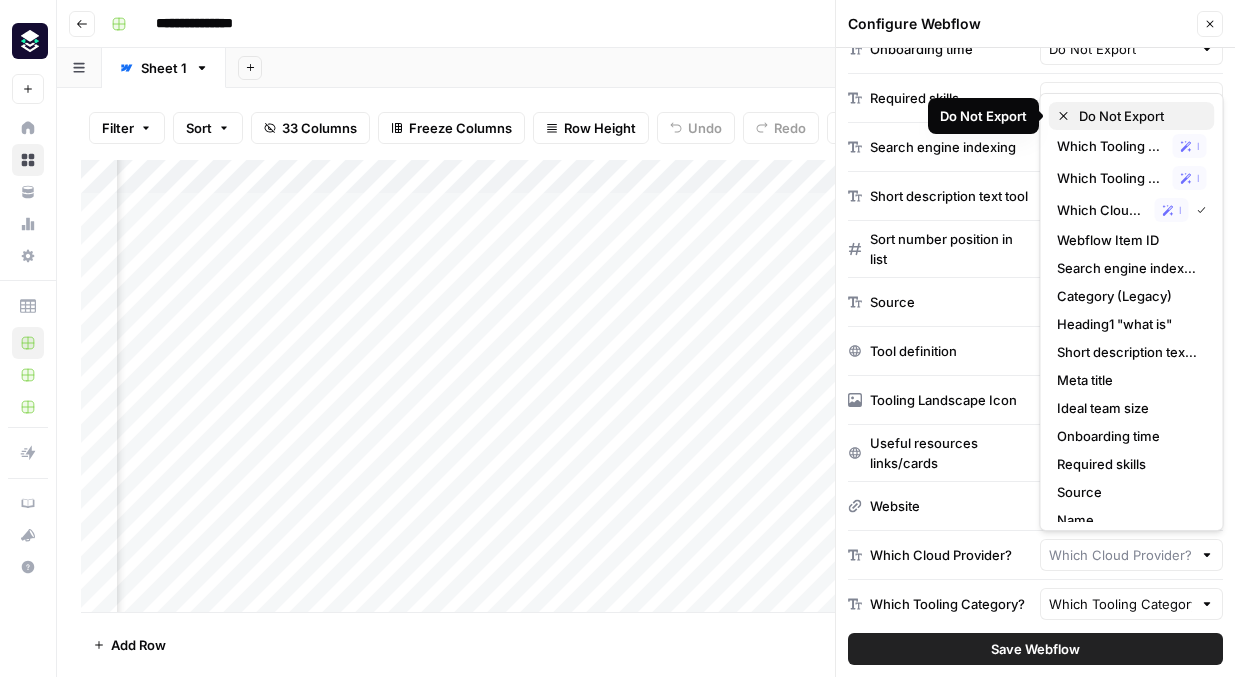 click on "Do Not Export" at bounding box center (1139, 116) 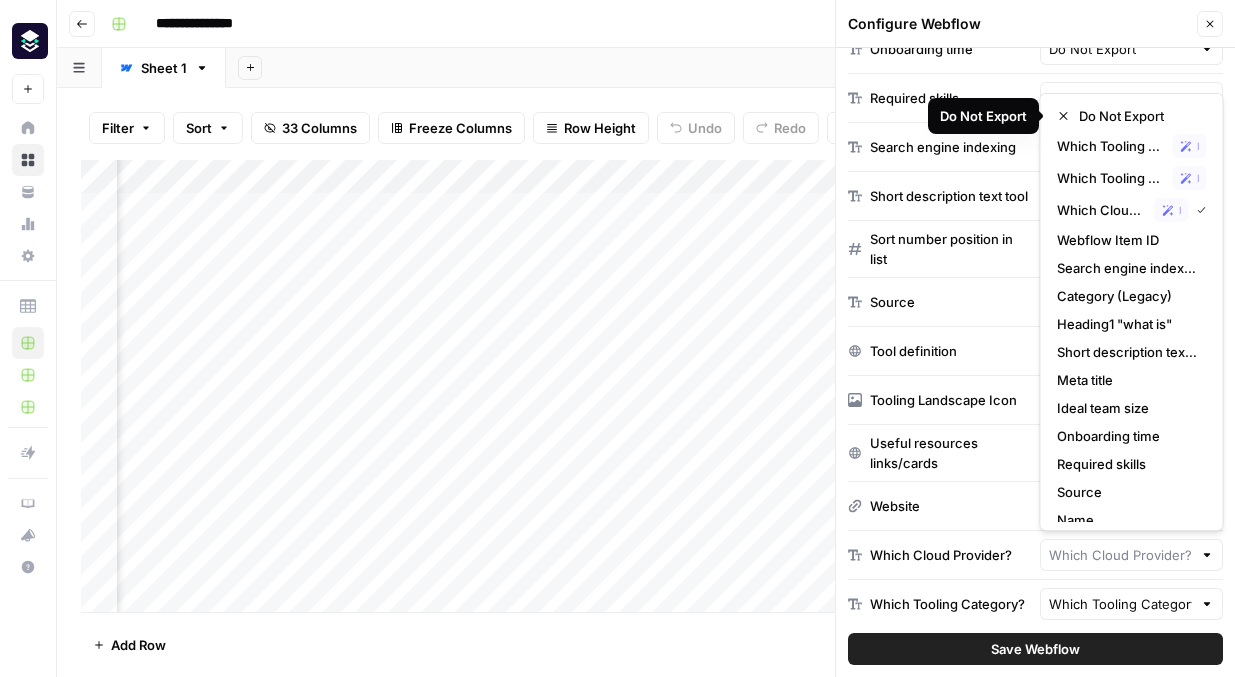 type on "Do Not Export" 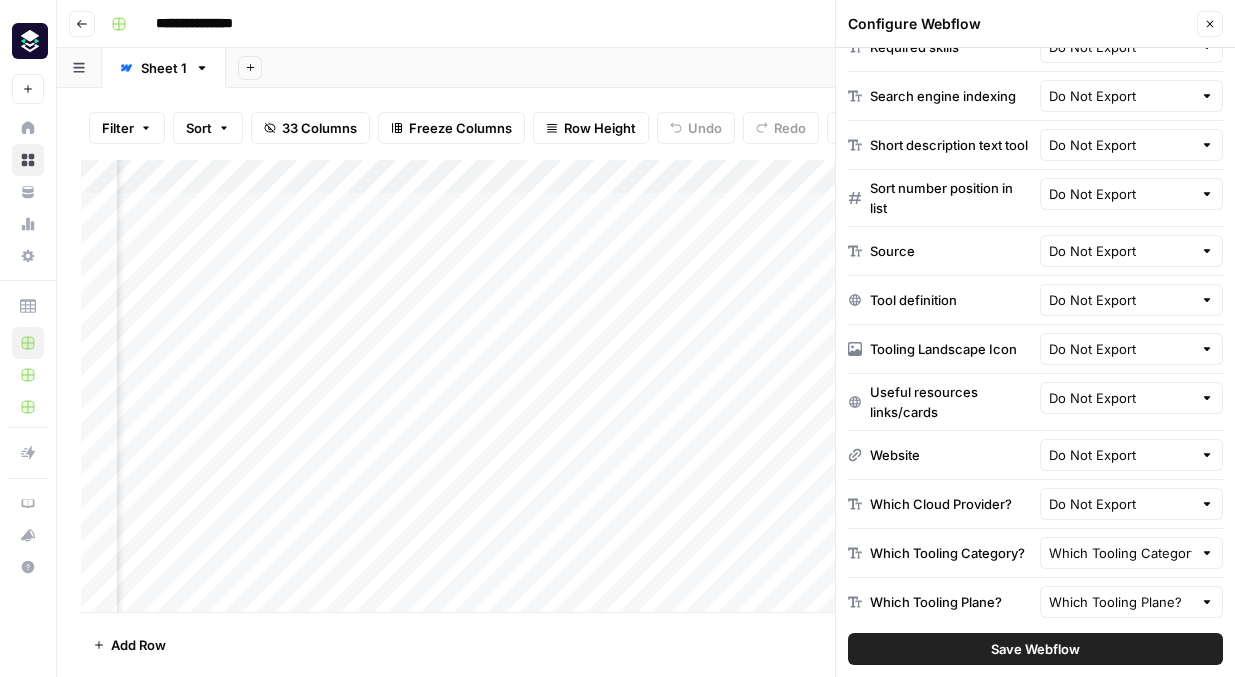 scroll, scrollTop: 984, scrollLeft: 0, axis: vertical 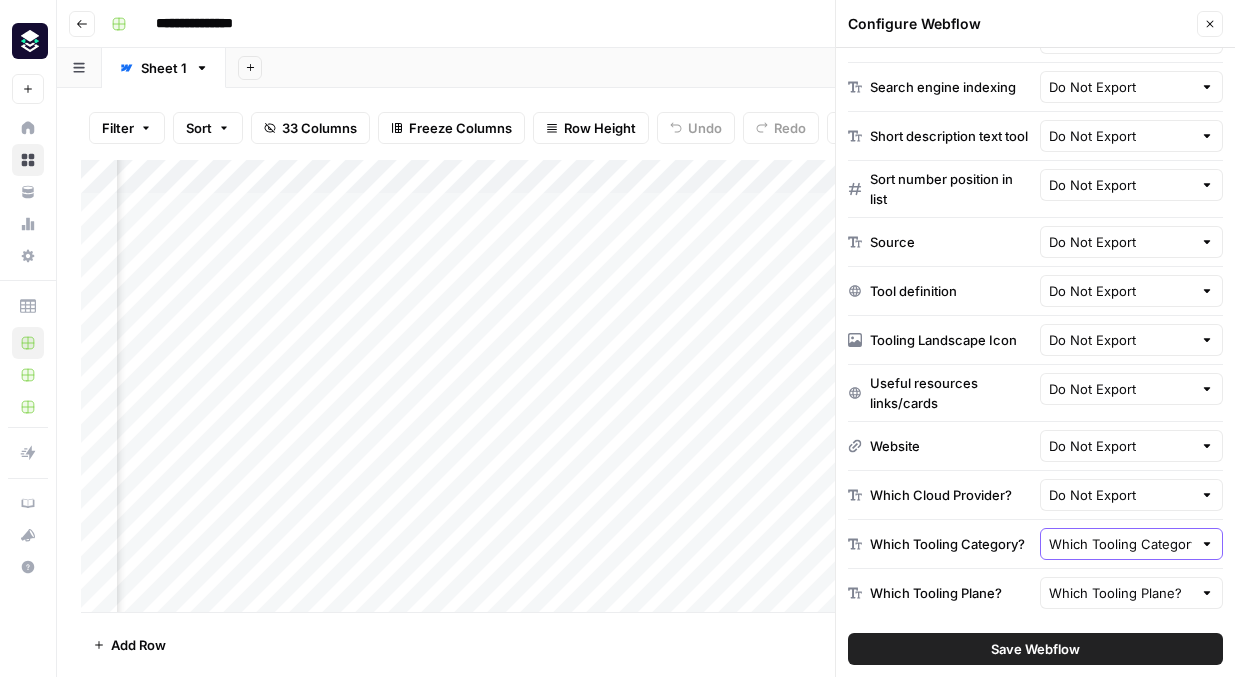 click on "Which Tooling Category?" at bounding box center (1121, 544) 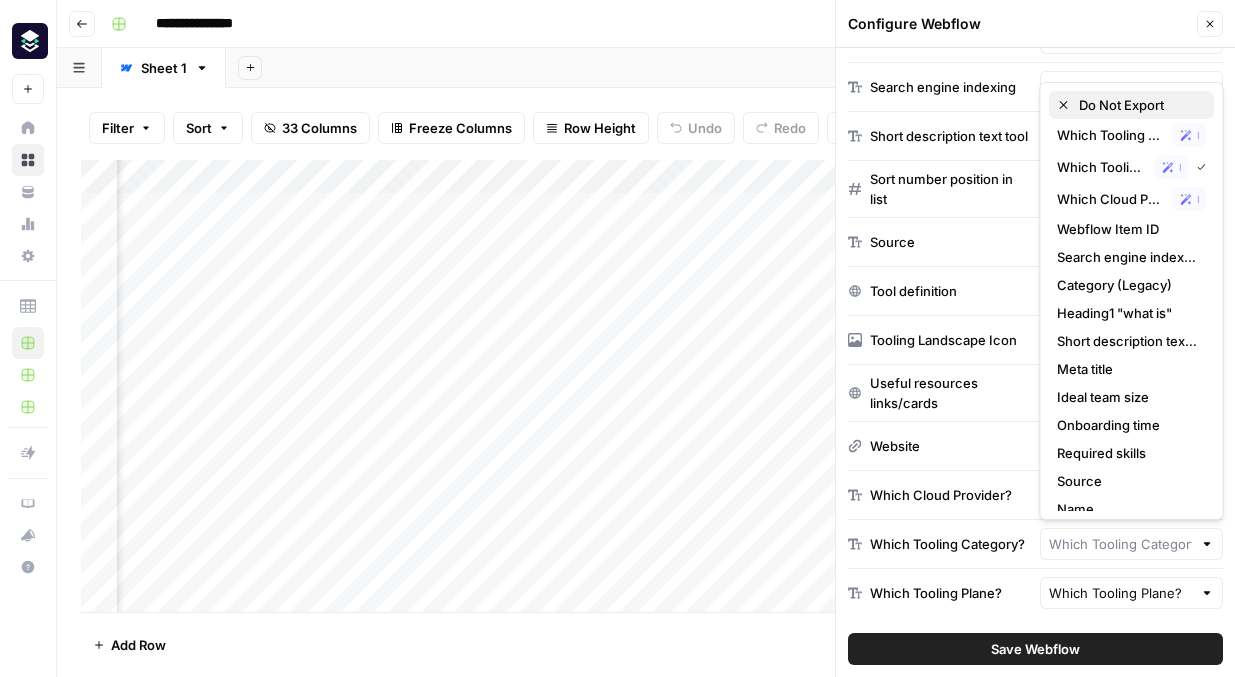 click on "Do Not Export" at bounding box center [1139, 105] 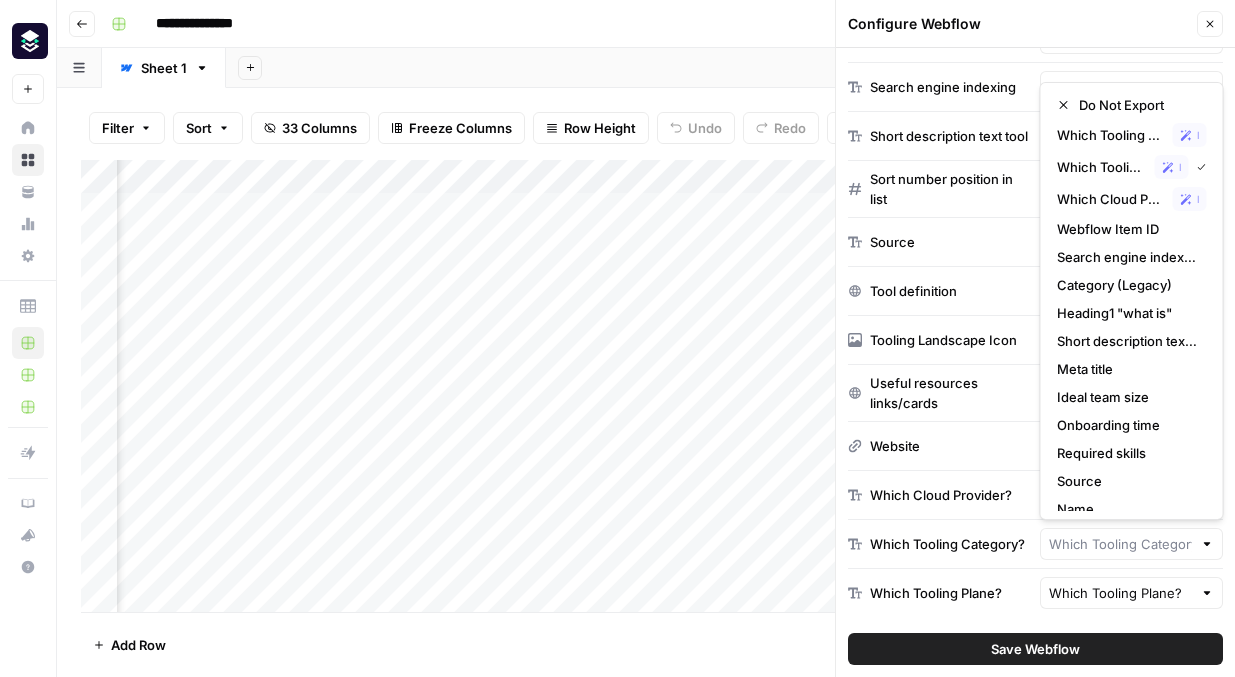 type on "Do Not Export" 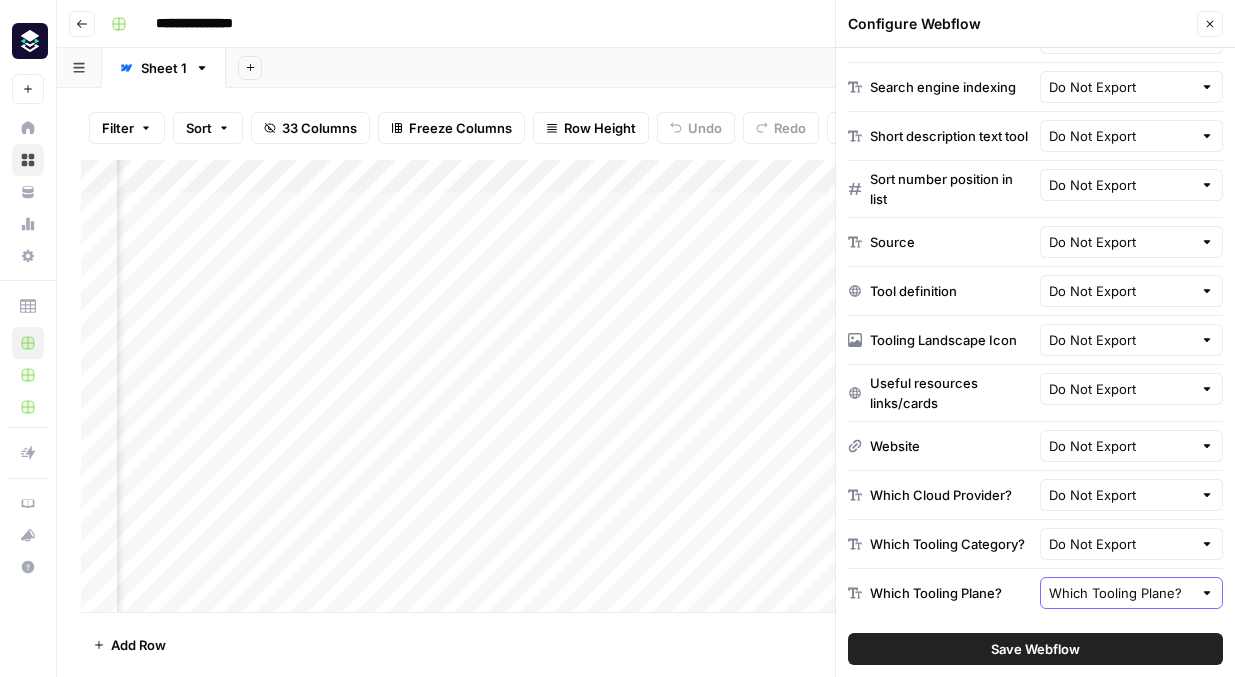 click on "Which Tooling Plane?" at bounding box center [1121, 593] 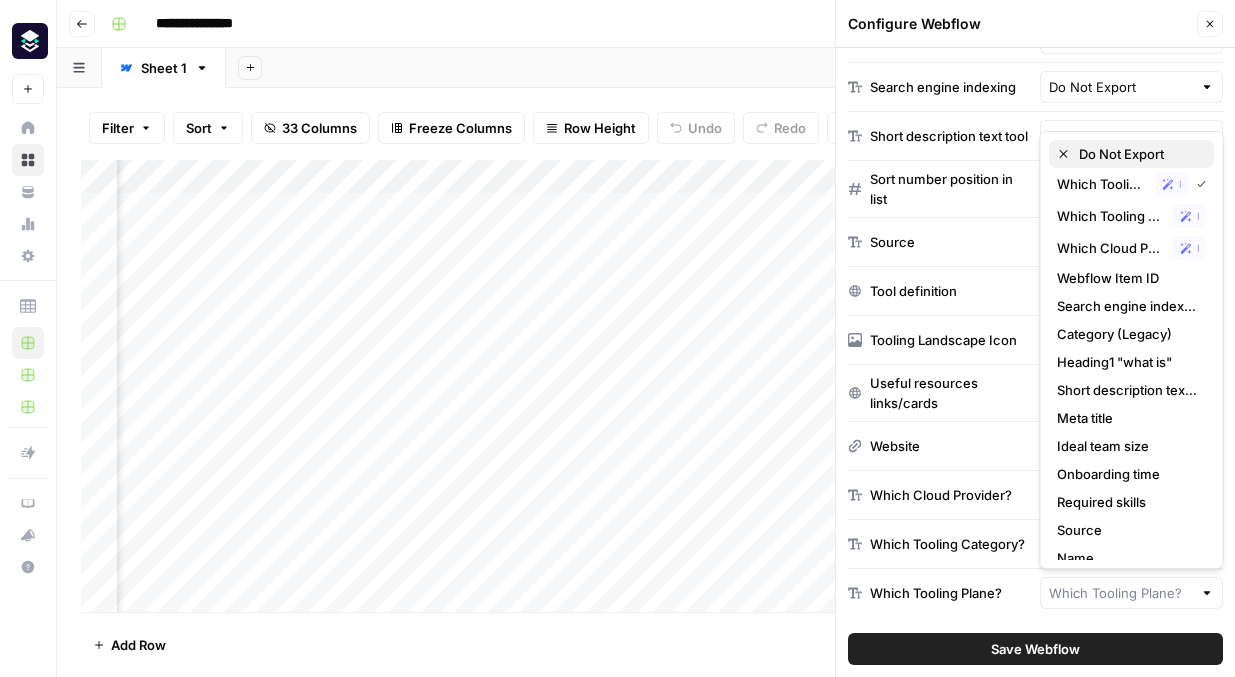 click on "Do Not Export" at bounding box center (1139, 154) 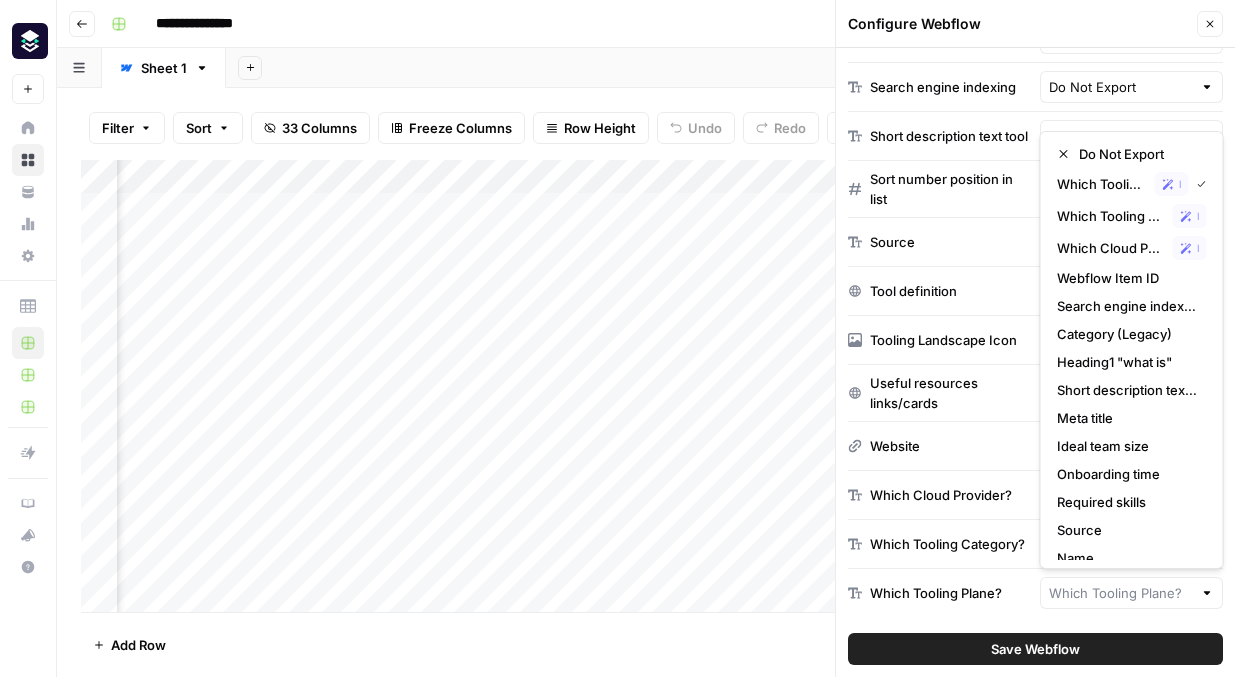 type on "Do Not Export" 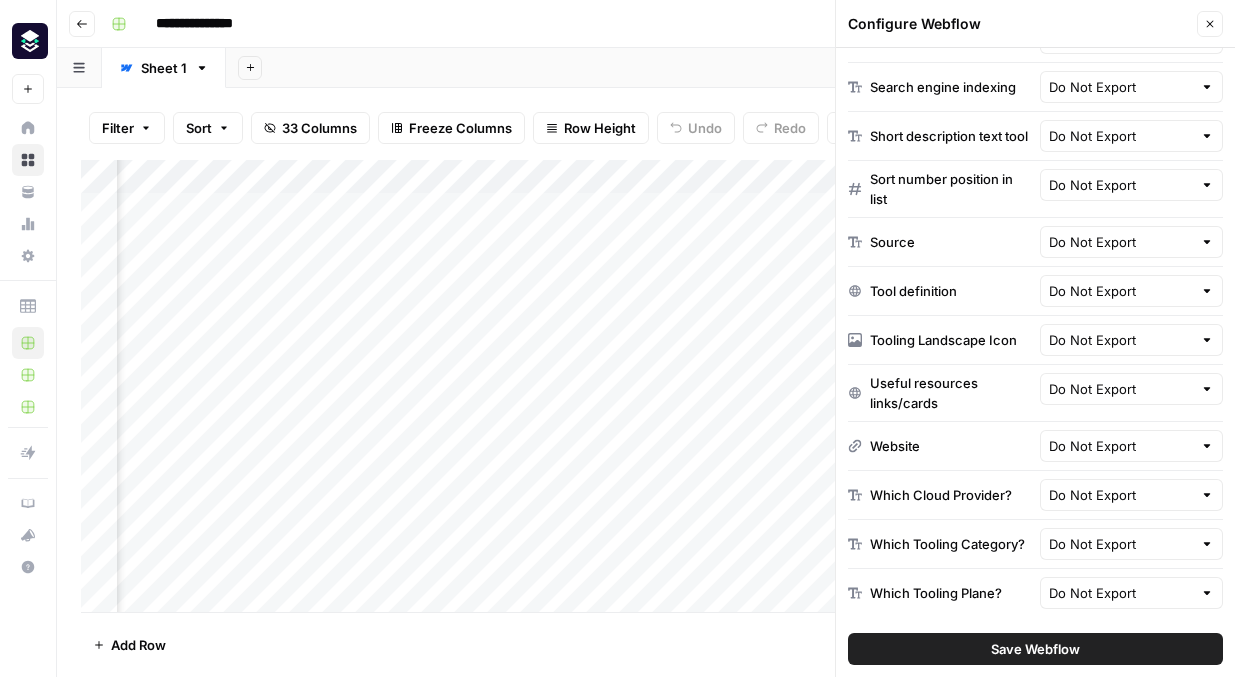 click on "Save Webflow" at bounding box center [1035, 649] 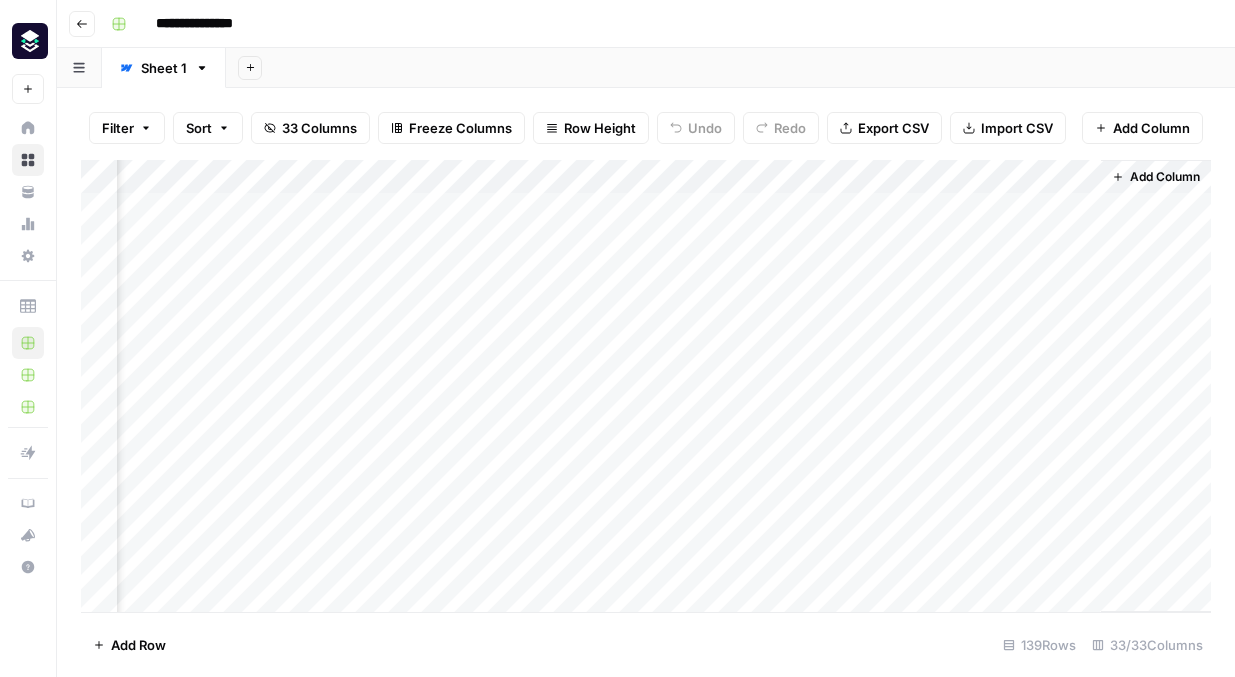 click on "Add Column" at bounding box center [646, 386] 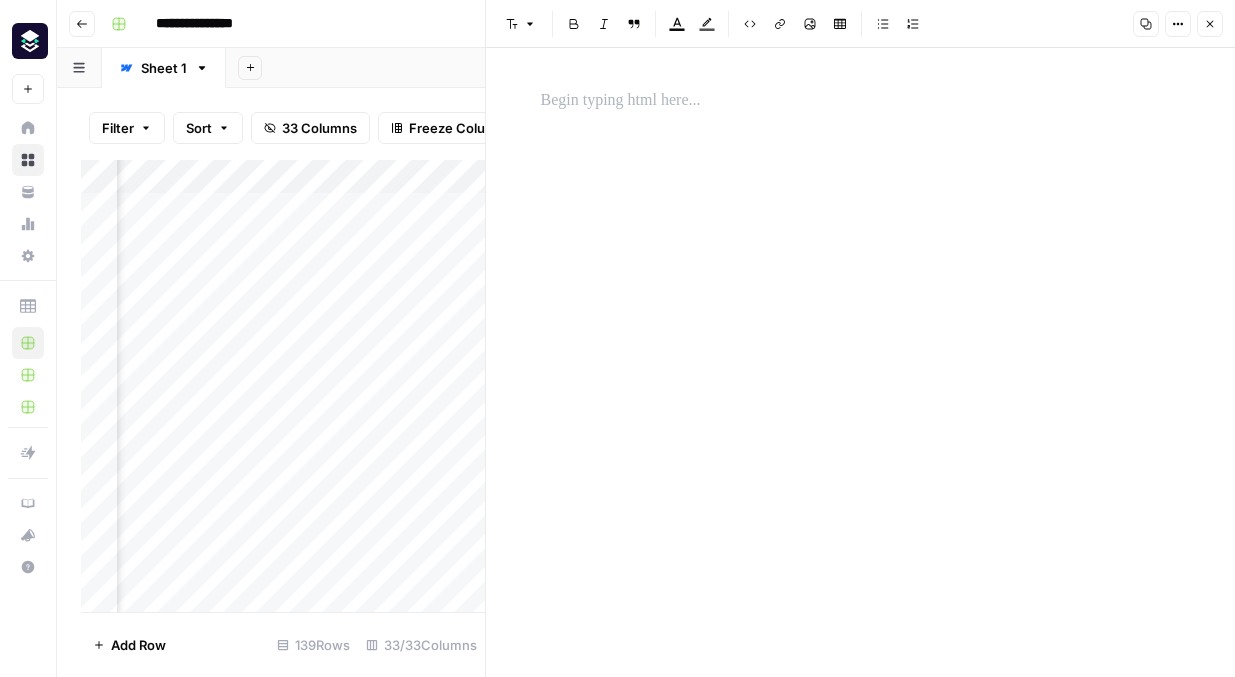 click 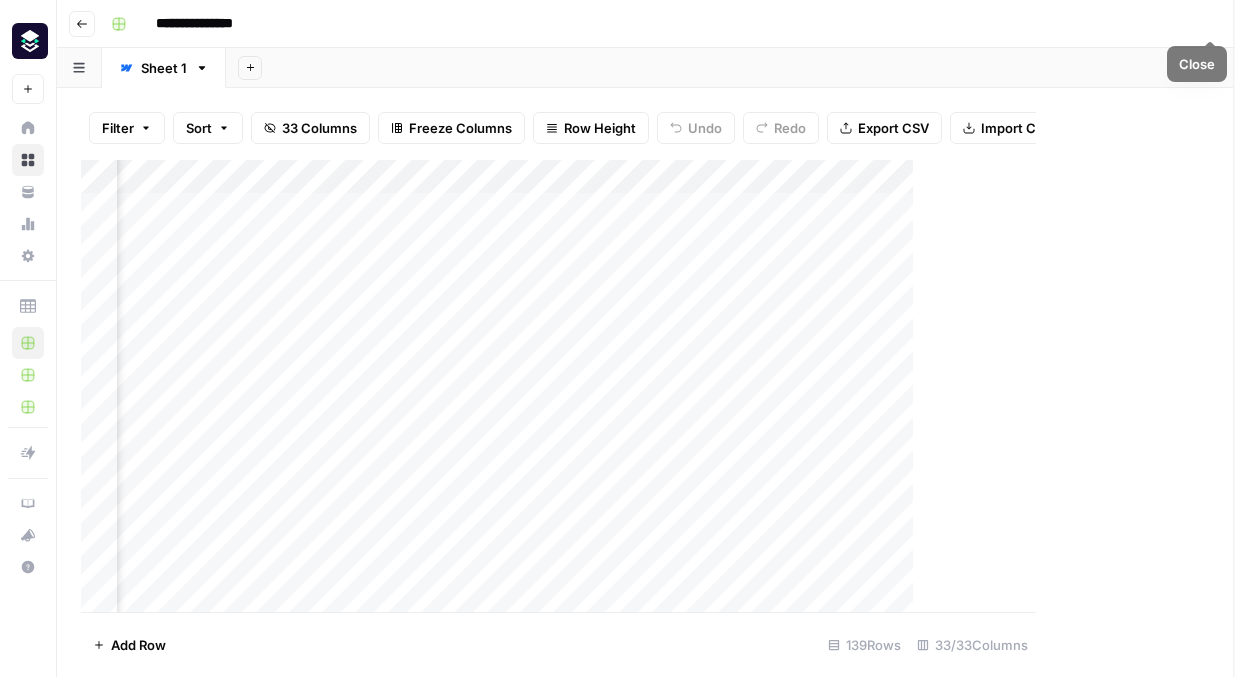 scroll, scrollTop: 0, scrollLeft: 4934, axis: horizontal 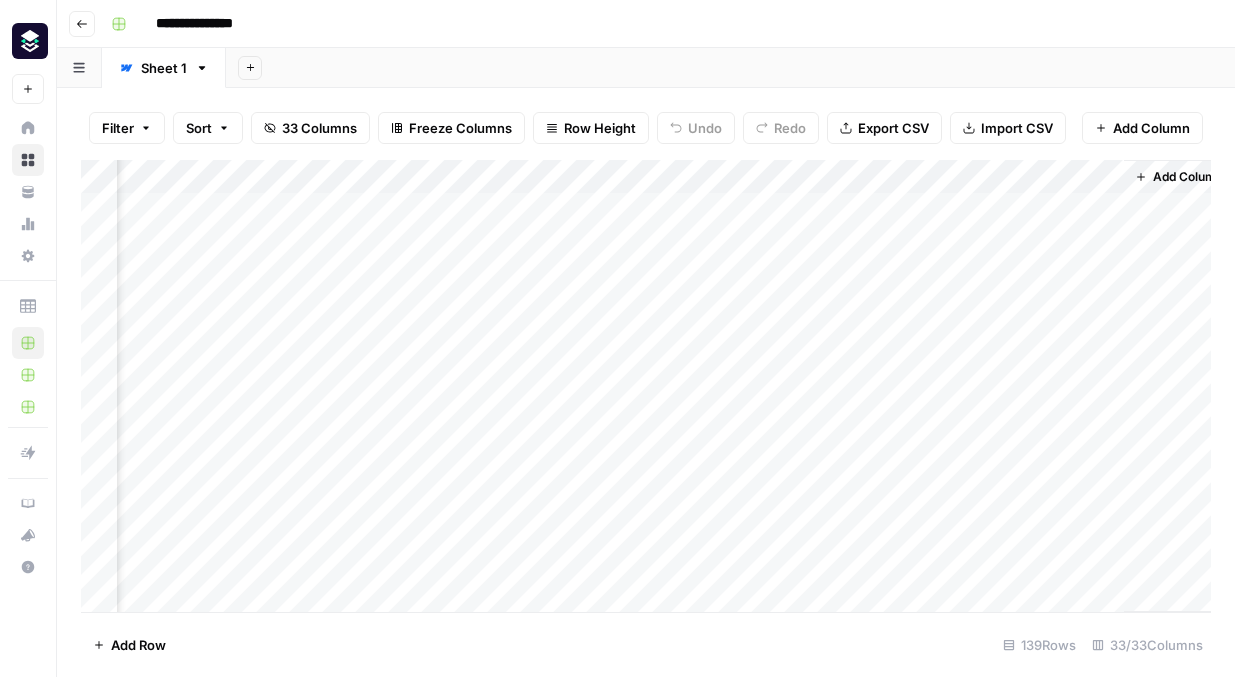 click on "Add Column" at bounding box center (646, 386) 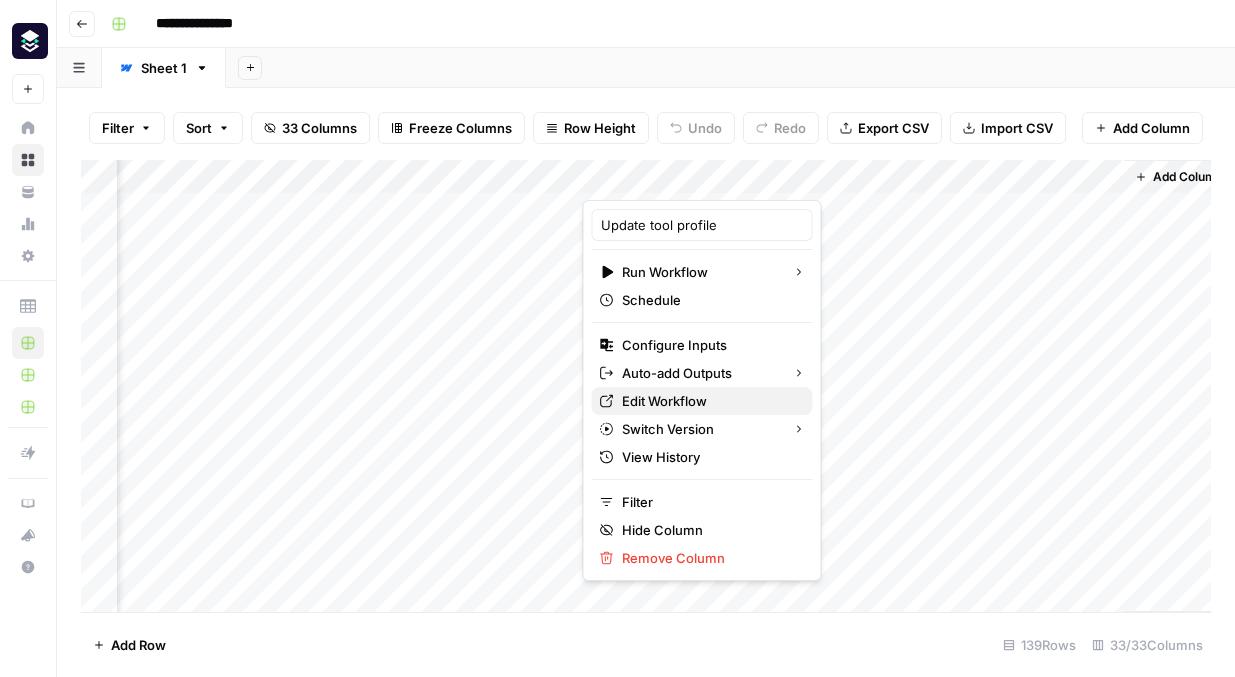 click on "Edit Workflow" at bounding box center (709, 401) 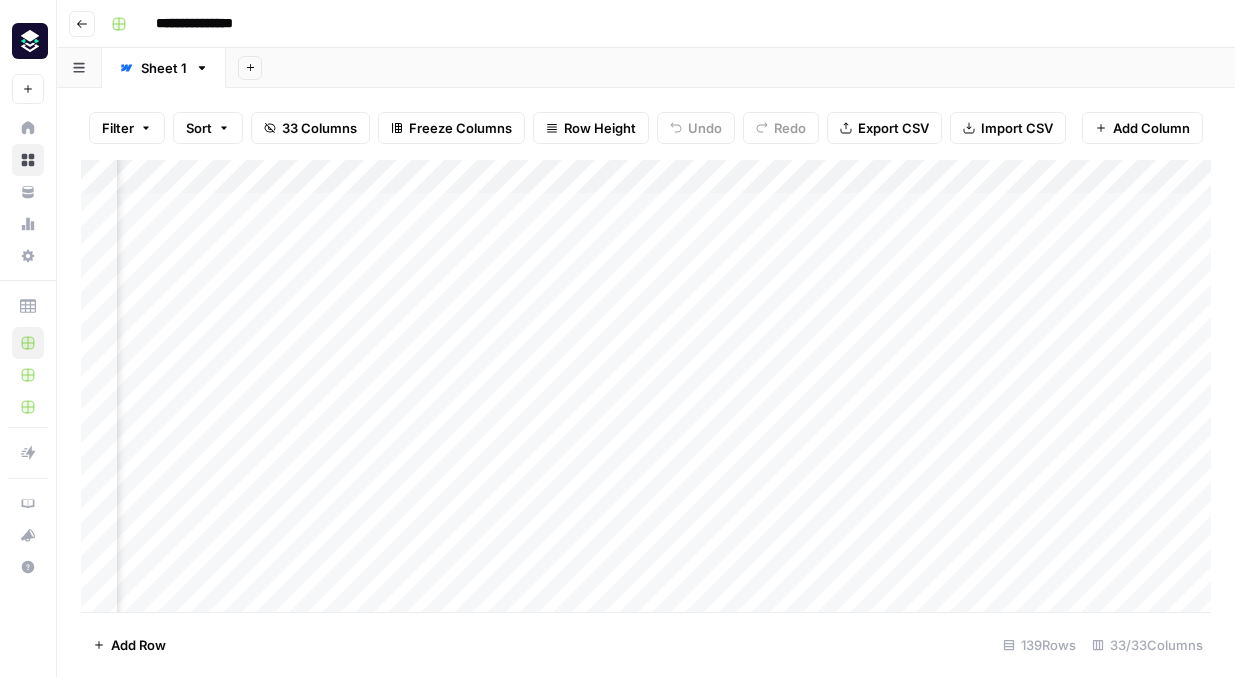 scroll, scrollTop: 0, scrollLeft: 3590, axis: horizontal 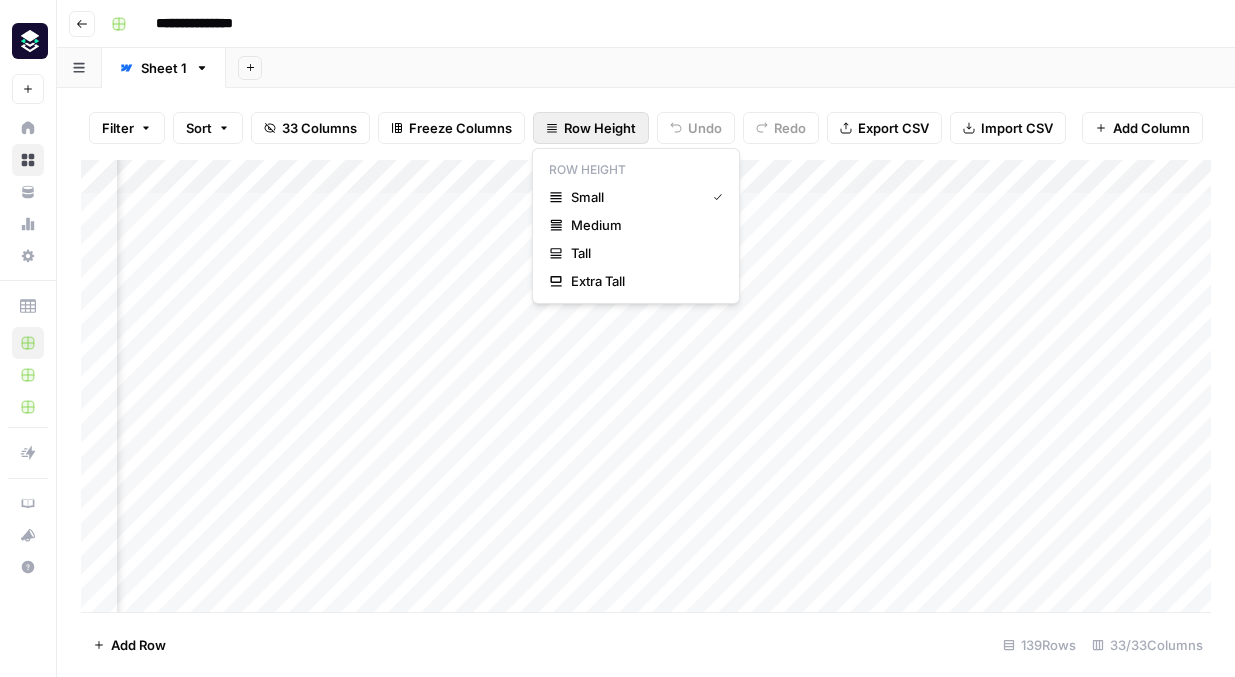 click on "Row Height" at bounding box center (600, 128) 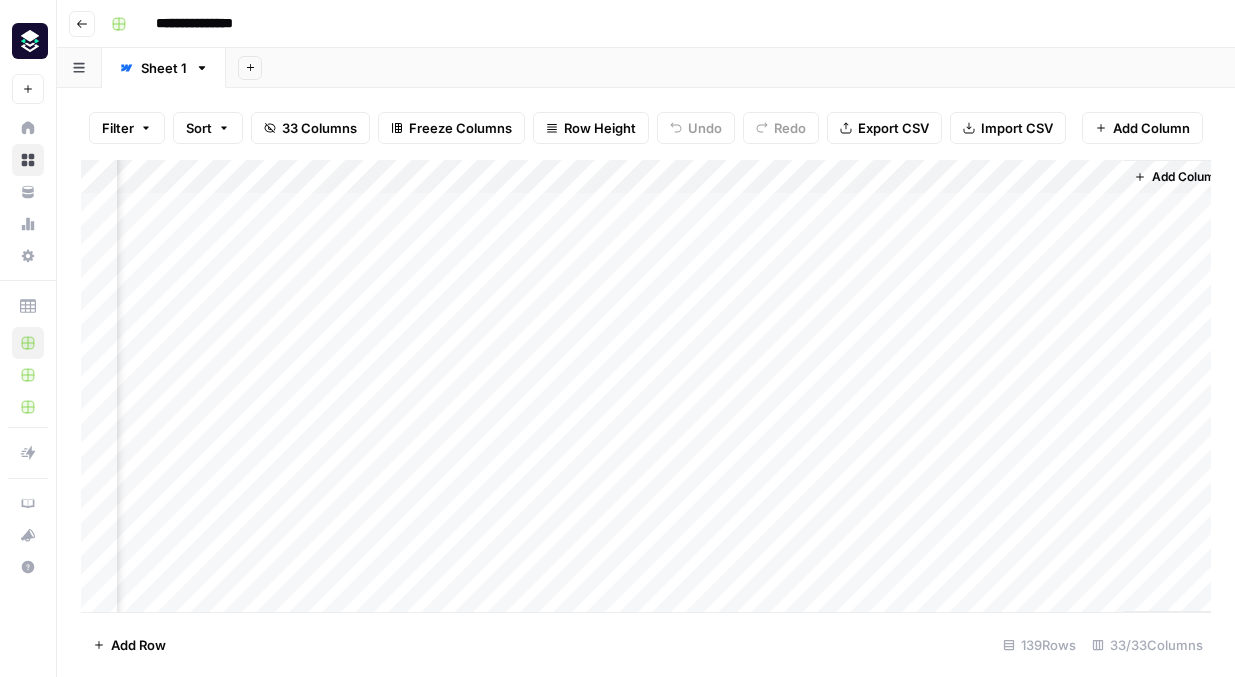 scroll, scrollTop: 0, scrollLeft: 4958, axis: horizontal 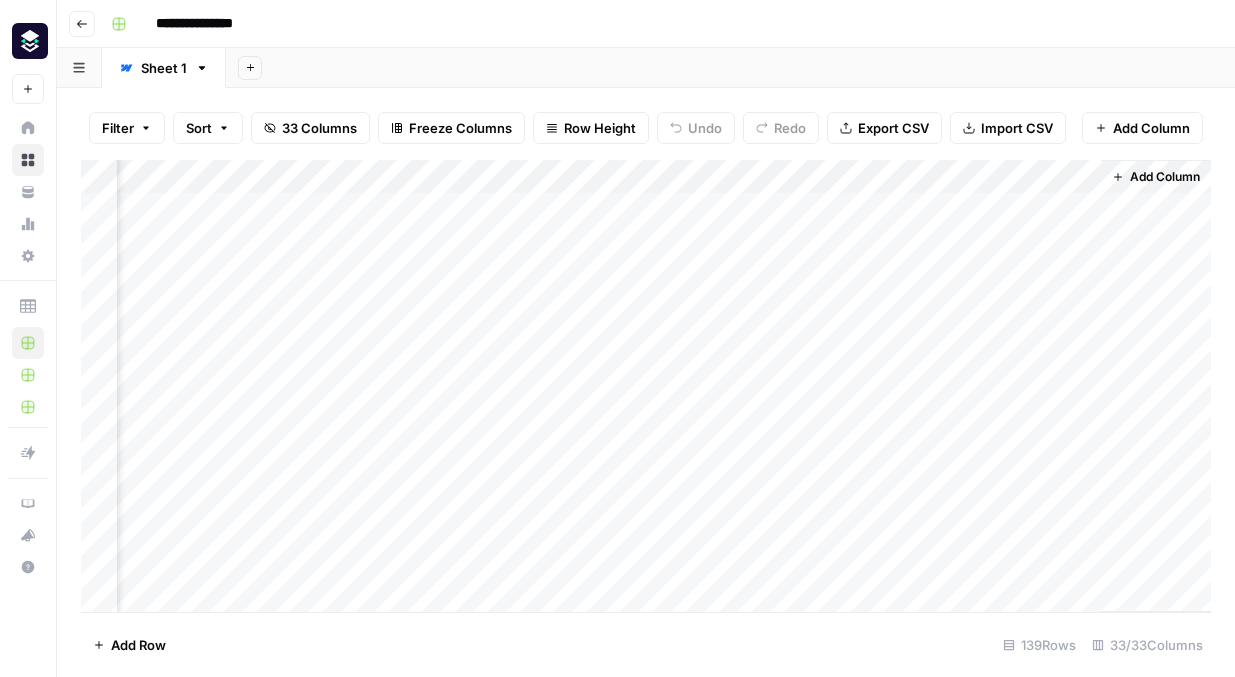 type 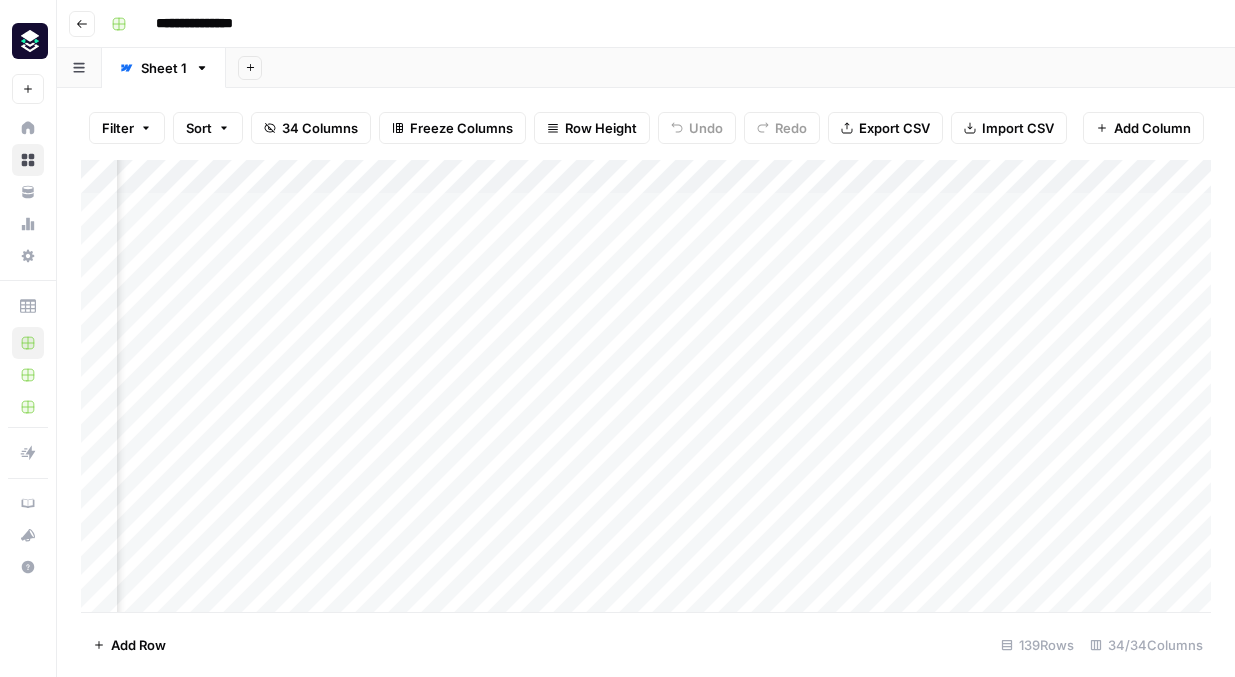click on "Add Column" at bounding box center (646, 386) 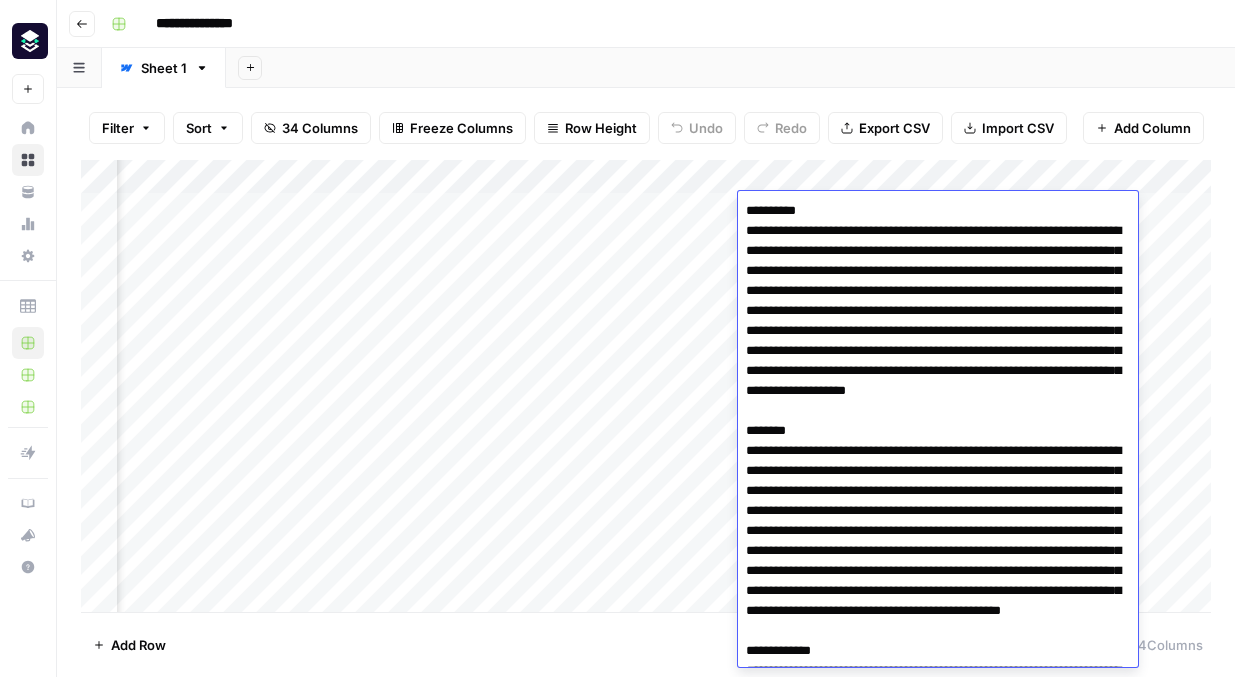 scroll, scrollTop: 1078, scrollLeft: 0, axis: vertical 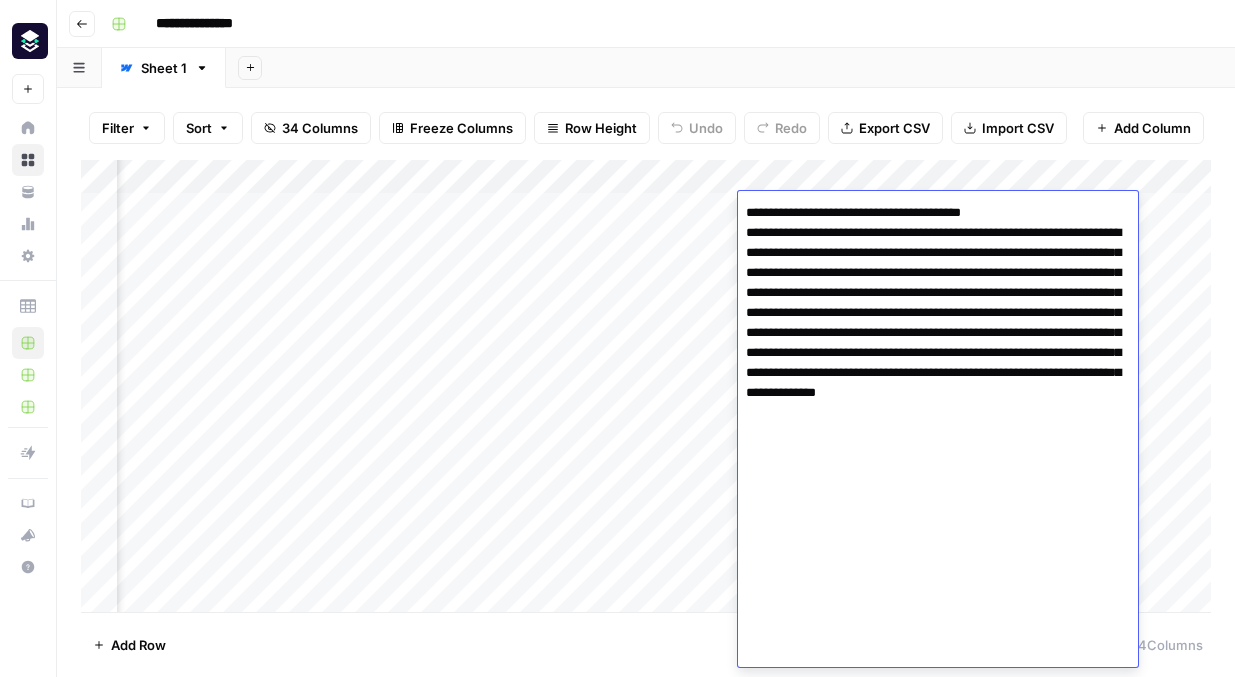 click on "Add Column" at bounding box center (646, 386) 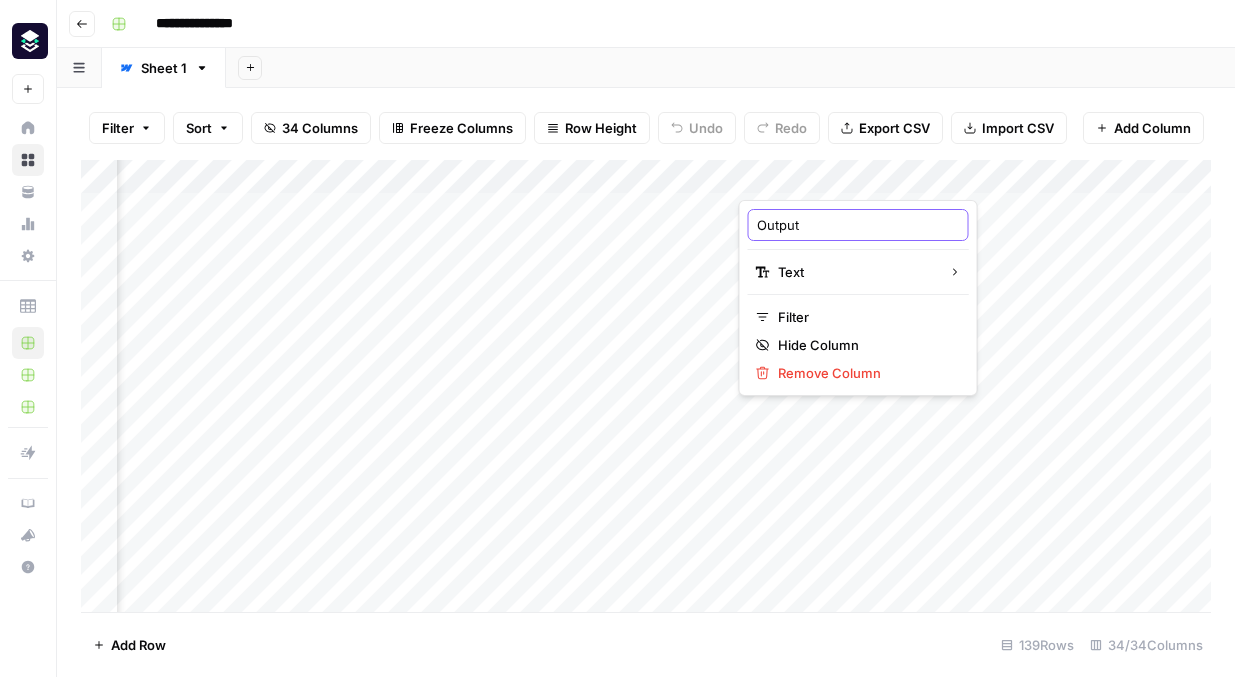 click on "Output" at bounding box center (858, 225) 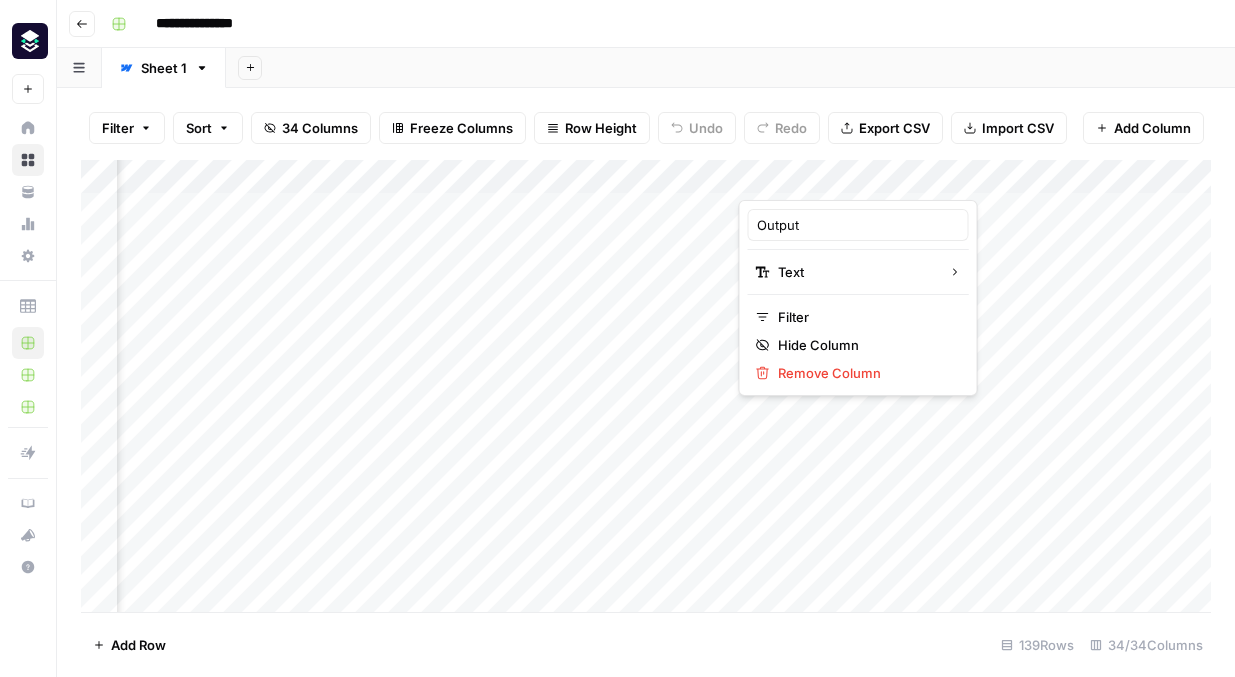 click on "Add Sheet" at bounding box center [730, 68] 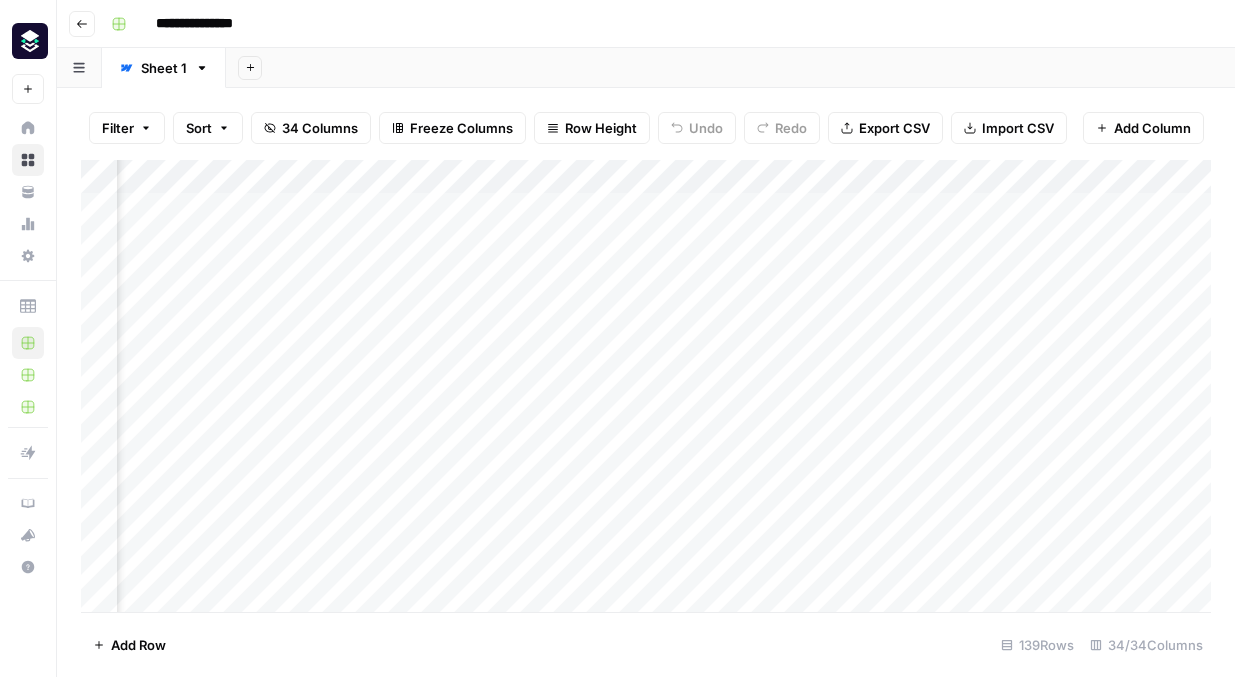 click on "Add Column" at bounding box center (646, 386) 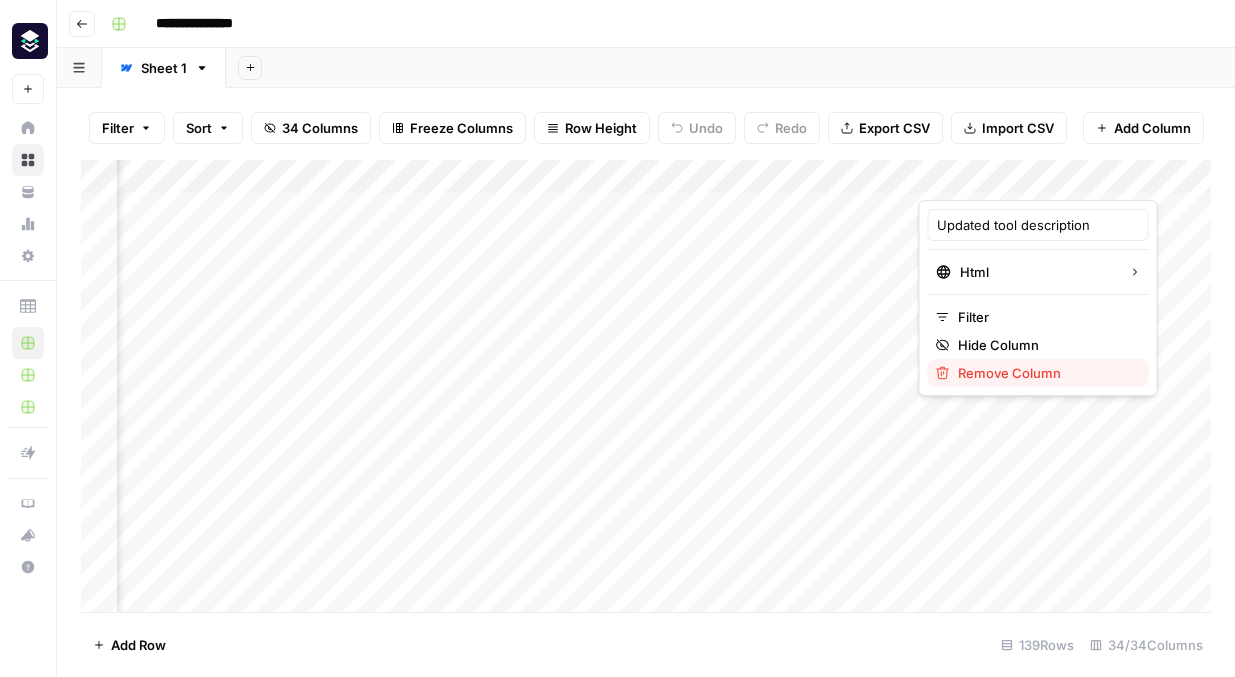click on "Remove Column" at bounding box center (1045, 373) 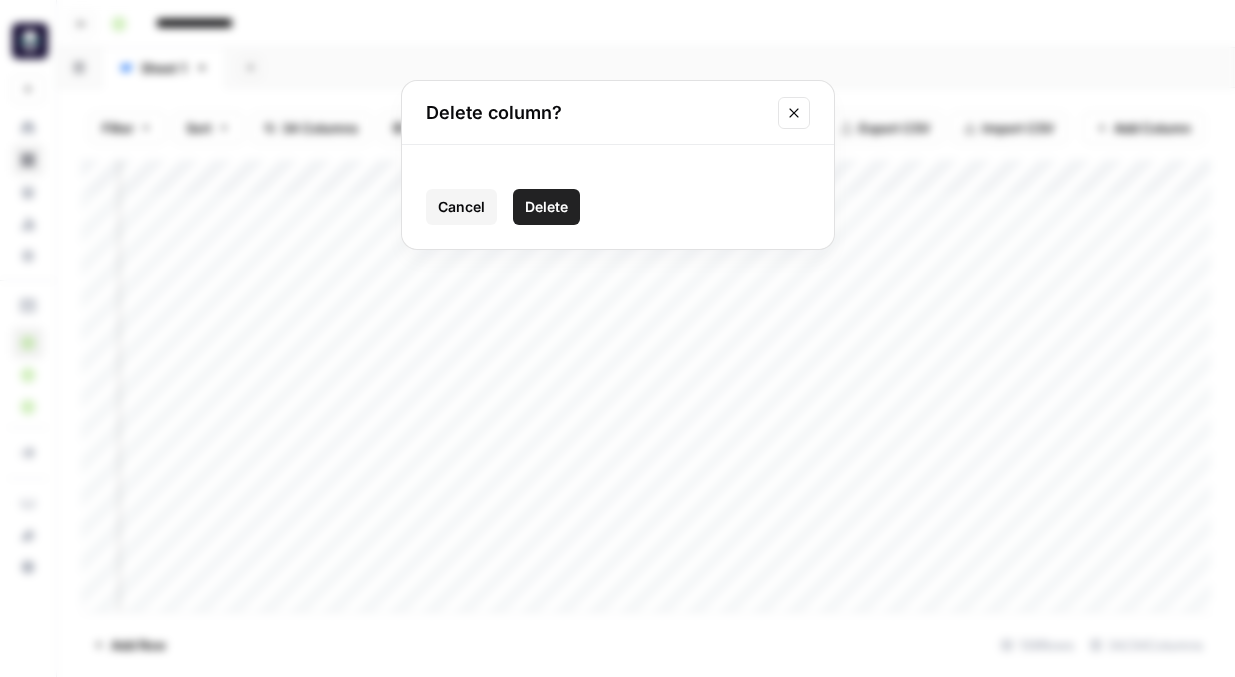 click on "Delete" at bounding box center (546, 207) 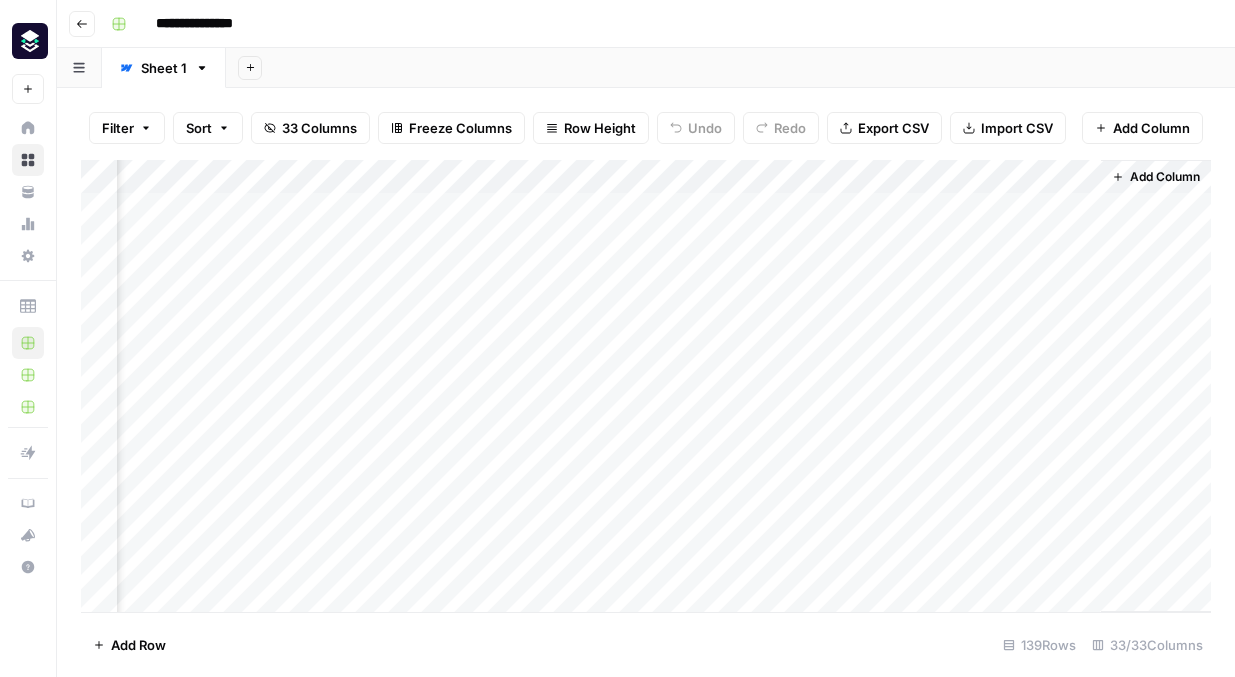 click on "Add Column" at bounding box center [646, 386] 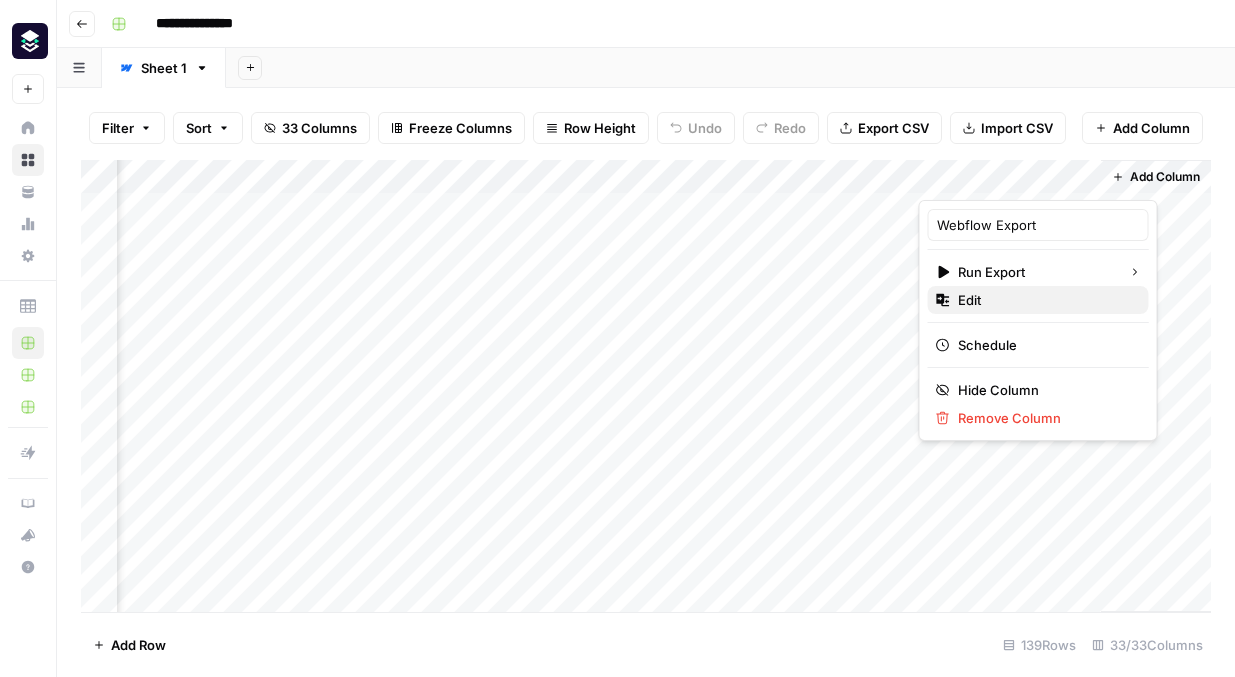 click on "Edit" at bounding box center [1045, 300] 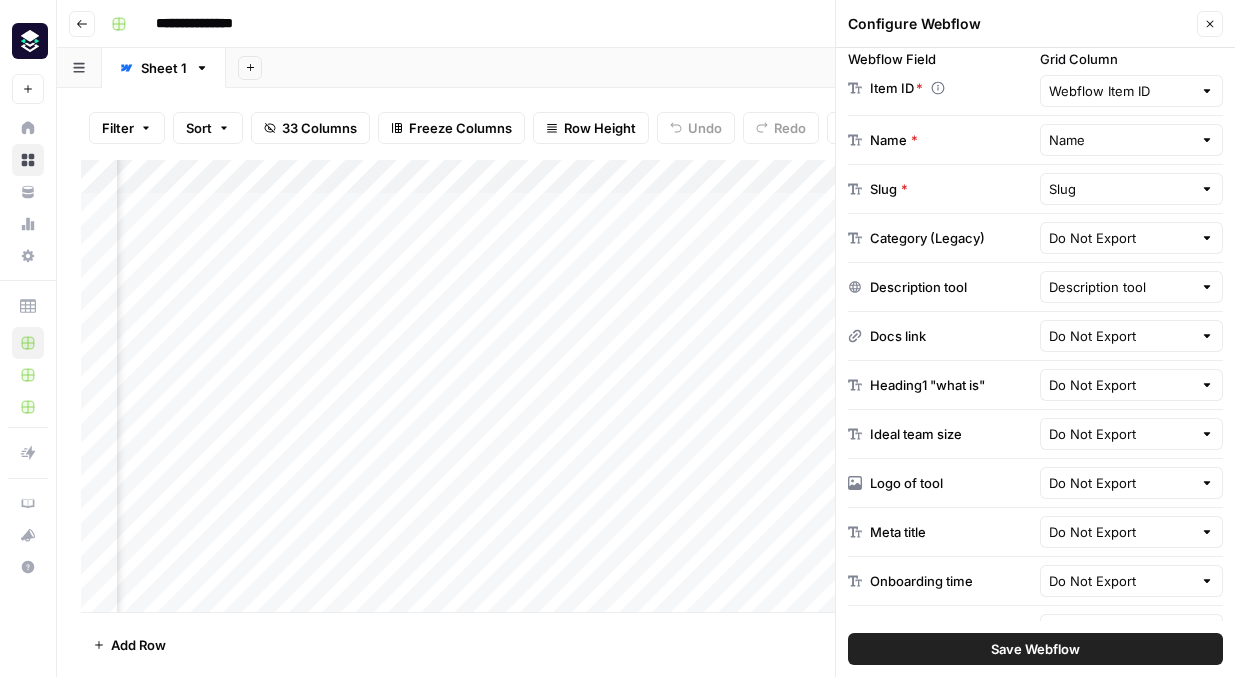 scroll, scrollTop: 381, scrollLeft: 0, axis: vertical 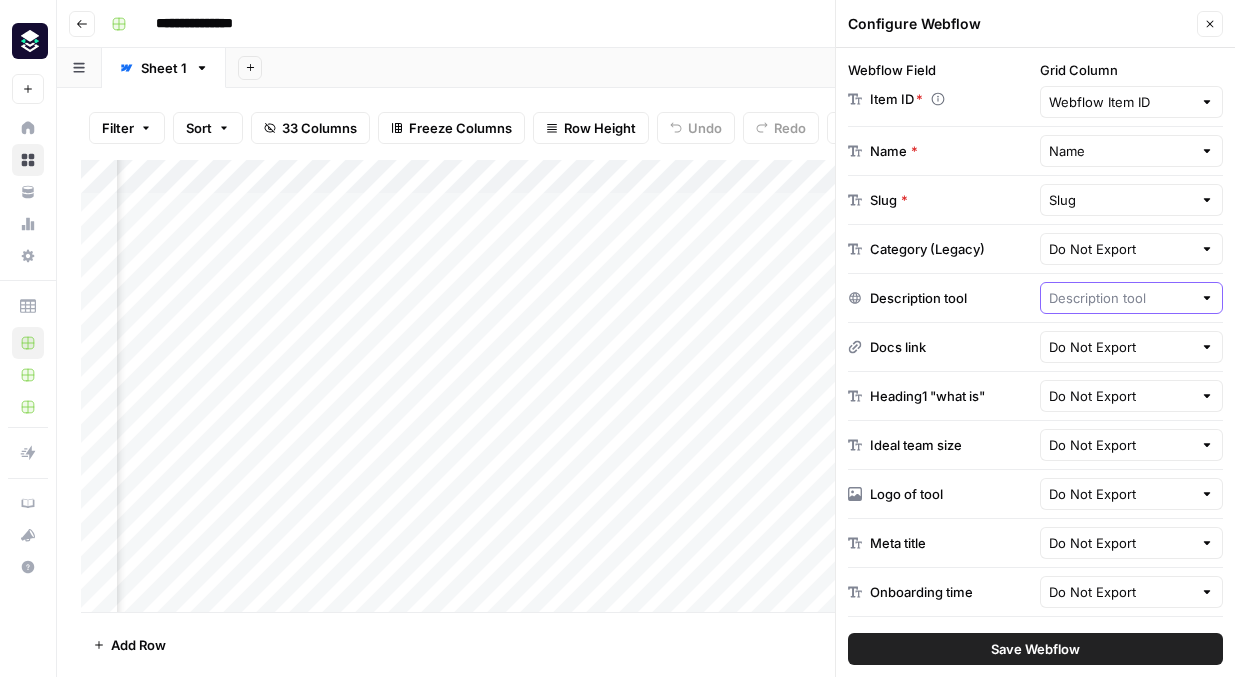 click at bounding box center (1121, 298) 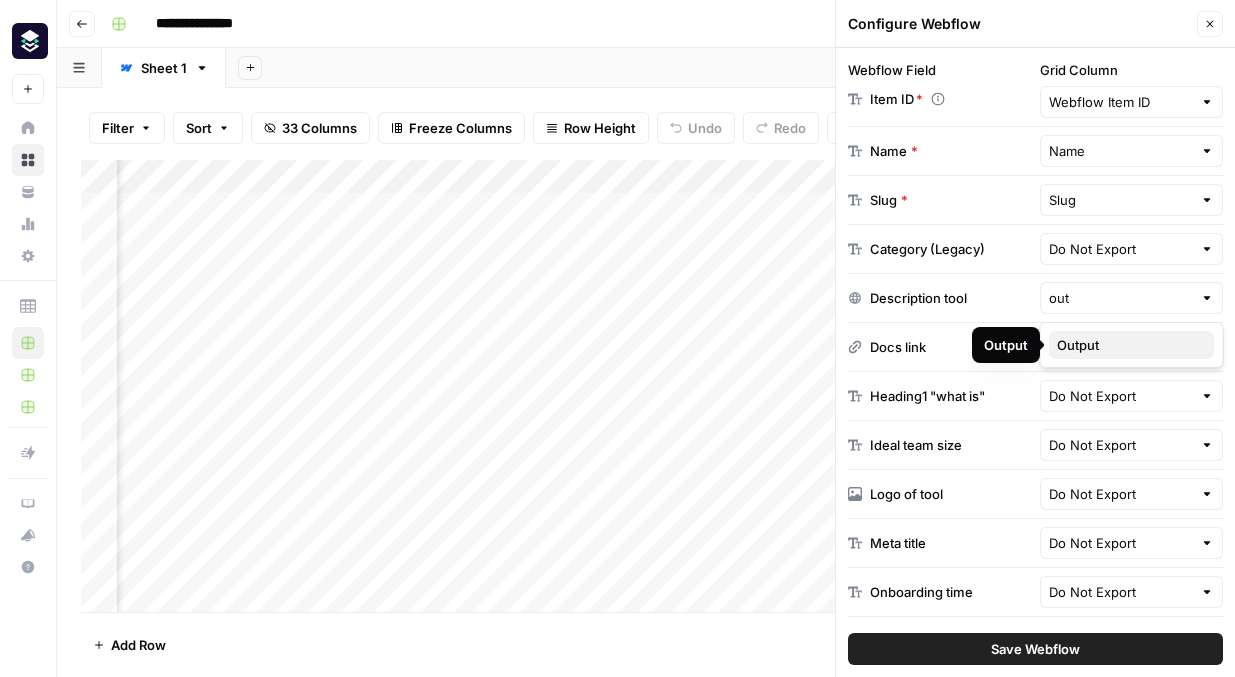 click on "Output" at bounding box center (1128, 345) 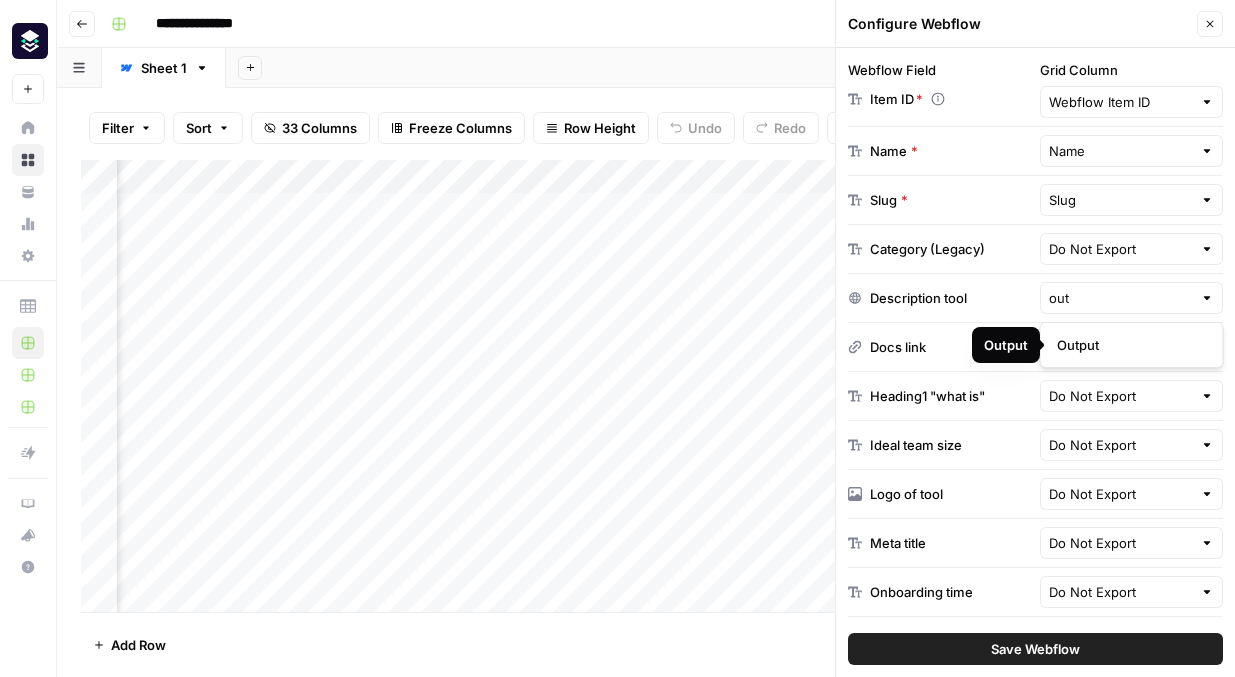 type on "Output" 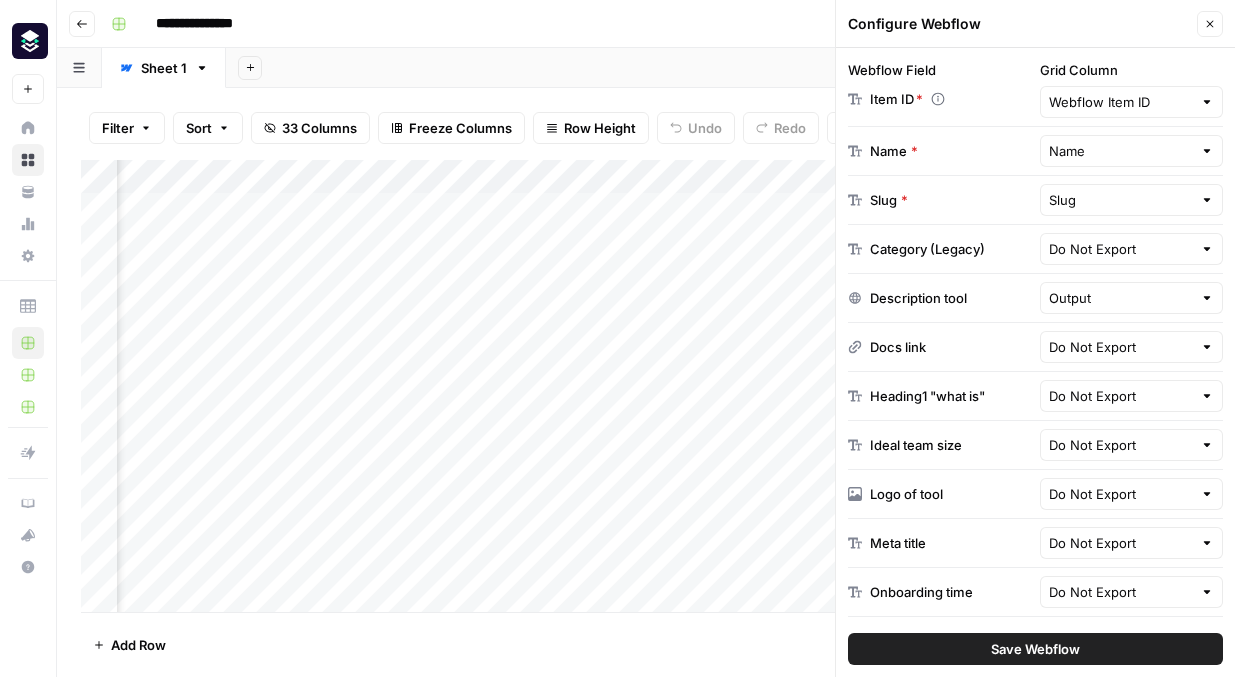 click on "Save Webflow" at bounding box center [1035, 649] 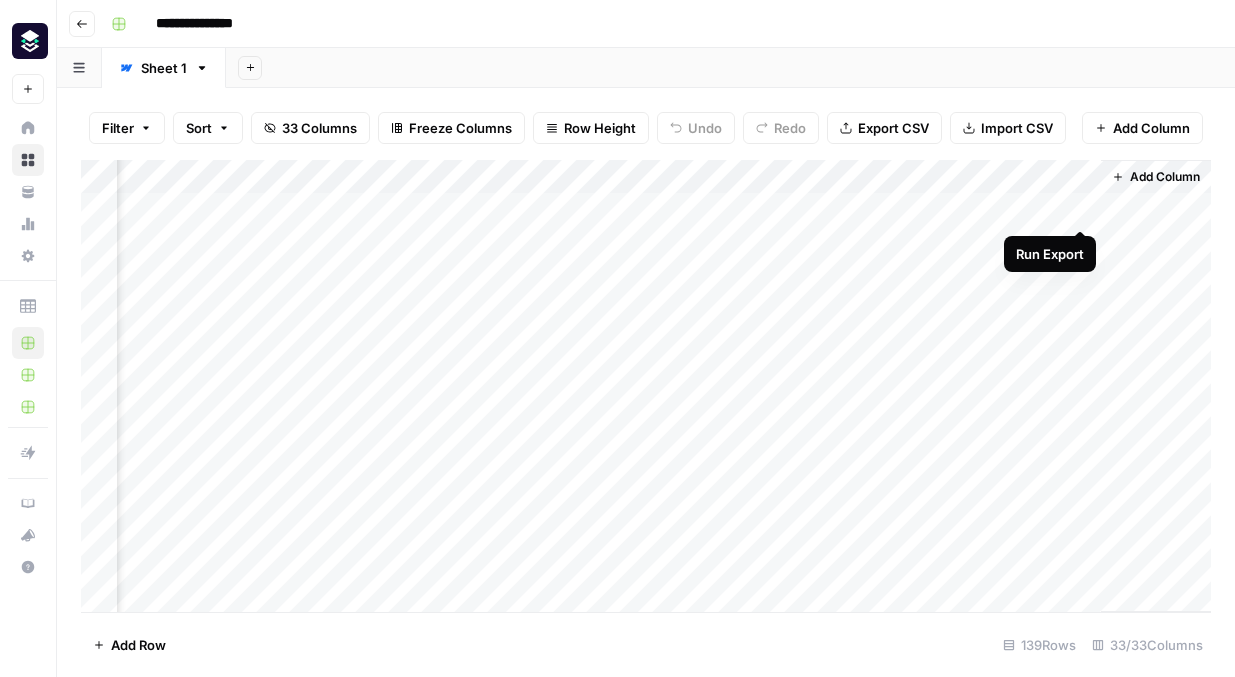 click on "Add Column" at bounding box center (646, 386) 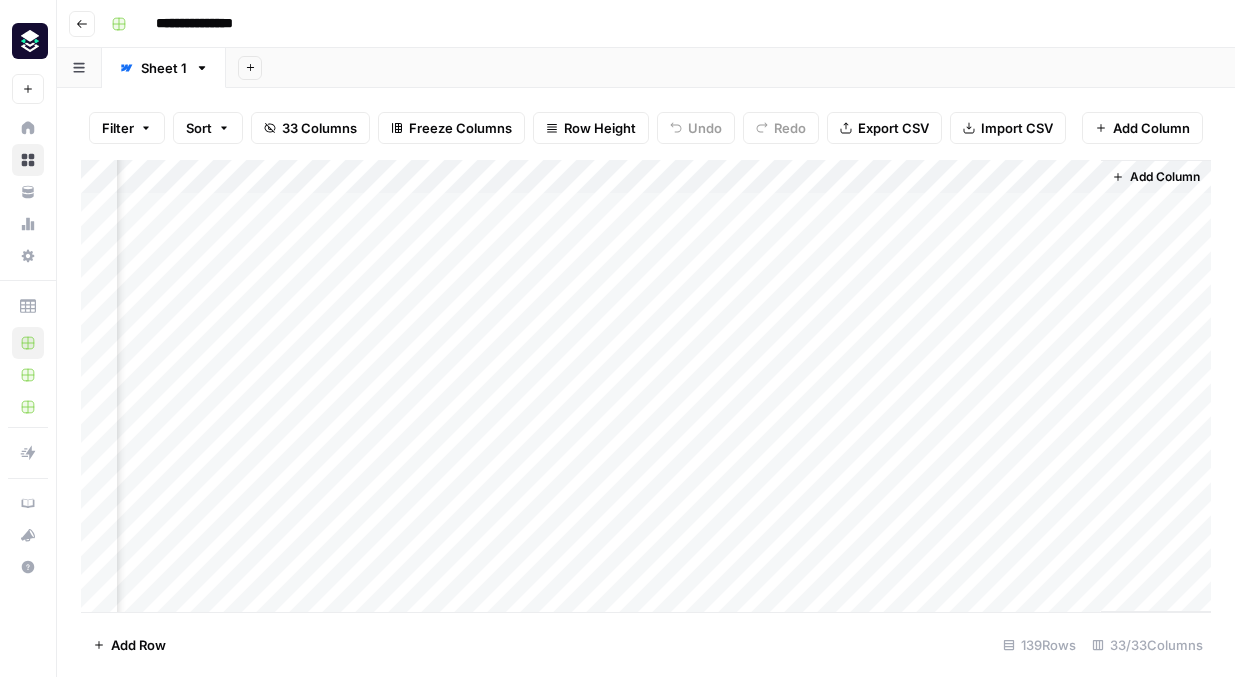 click on "Add Column" at bounding box center (646, 386) 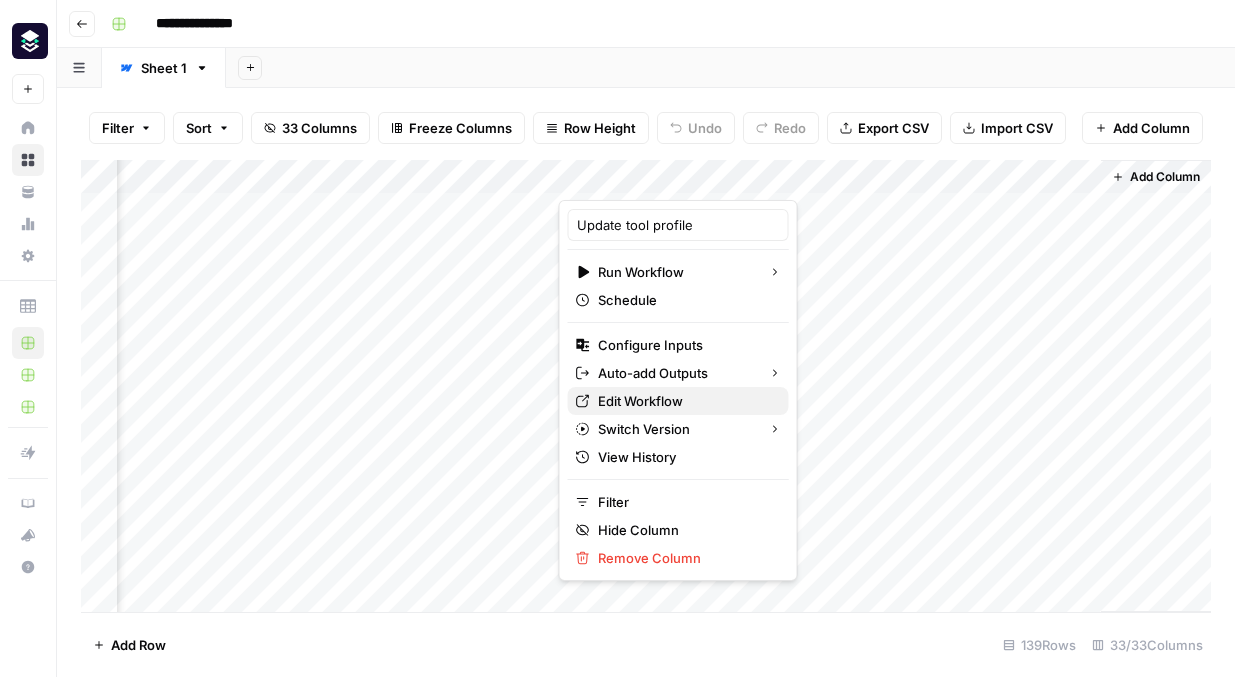 click on "Edit Workflow" at bounding box center [685, 401] 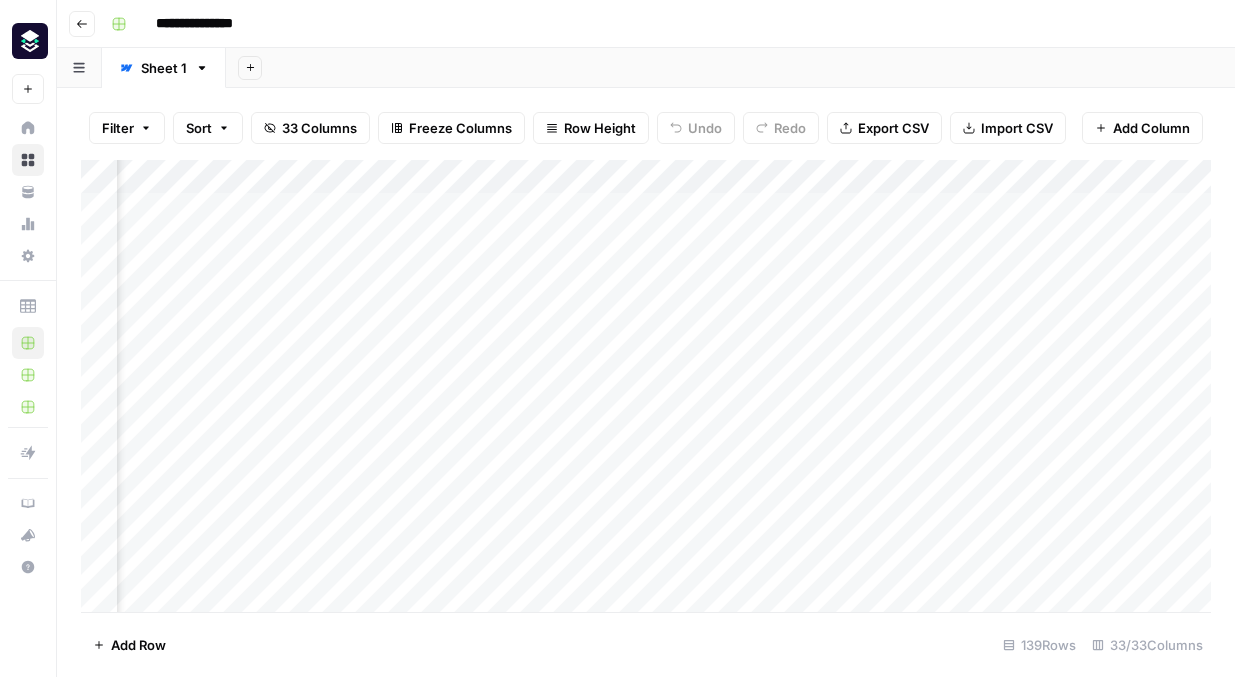 scroll, scrollTop: 0, scrollLeft: 4958, axis: horizontal 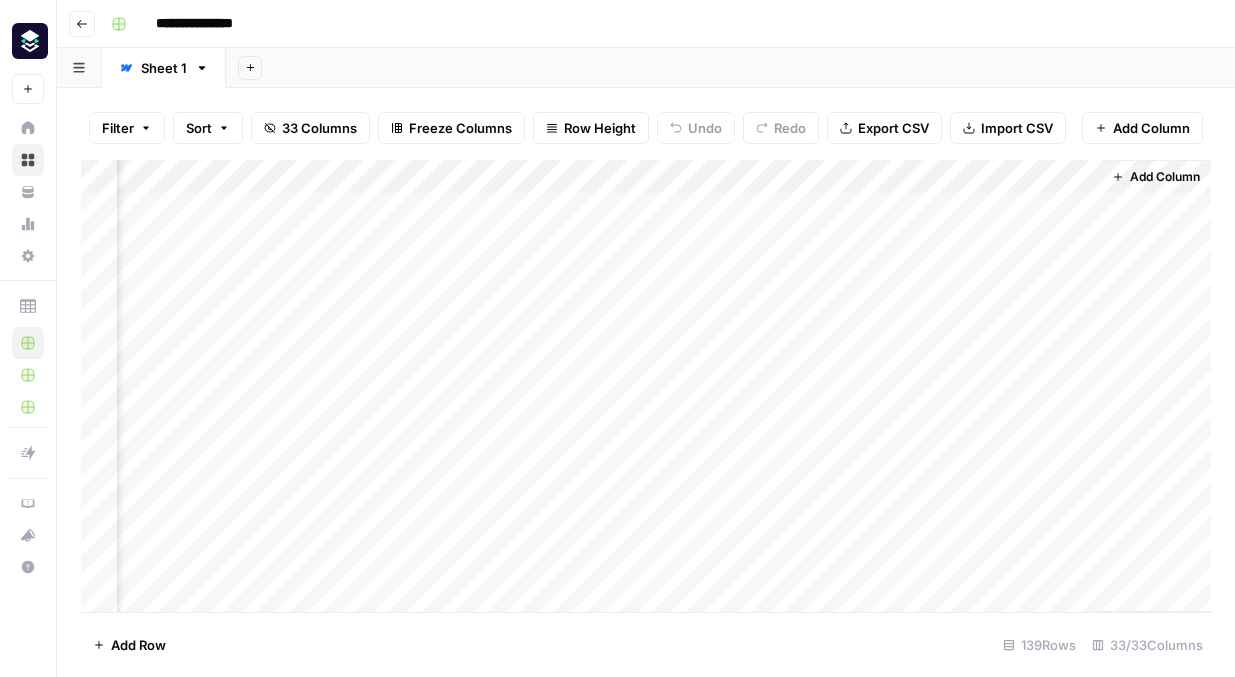 click on "Add Column" at bounding box center (646, 386) 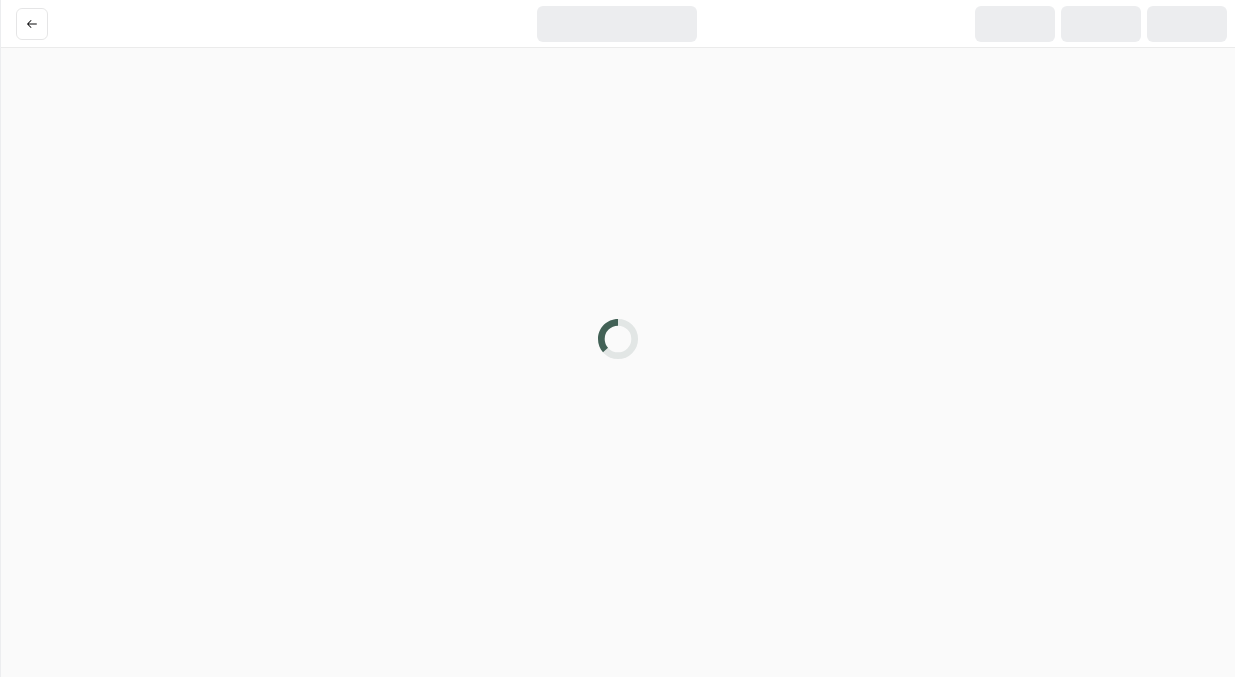 scroll, scrollTop: 0, scrollLeft: 0, axis: both 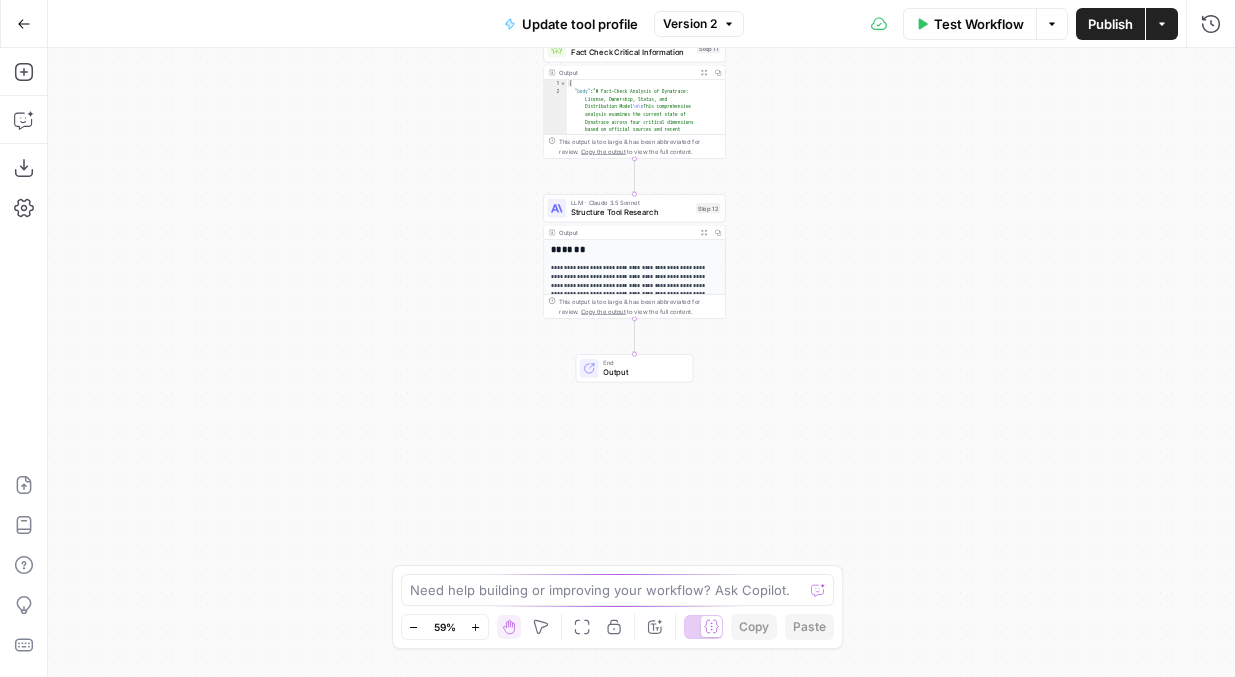 click on "End" at bounding box center [643, 362] 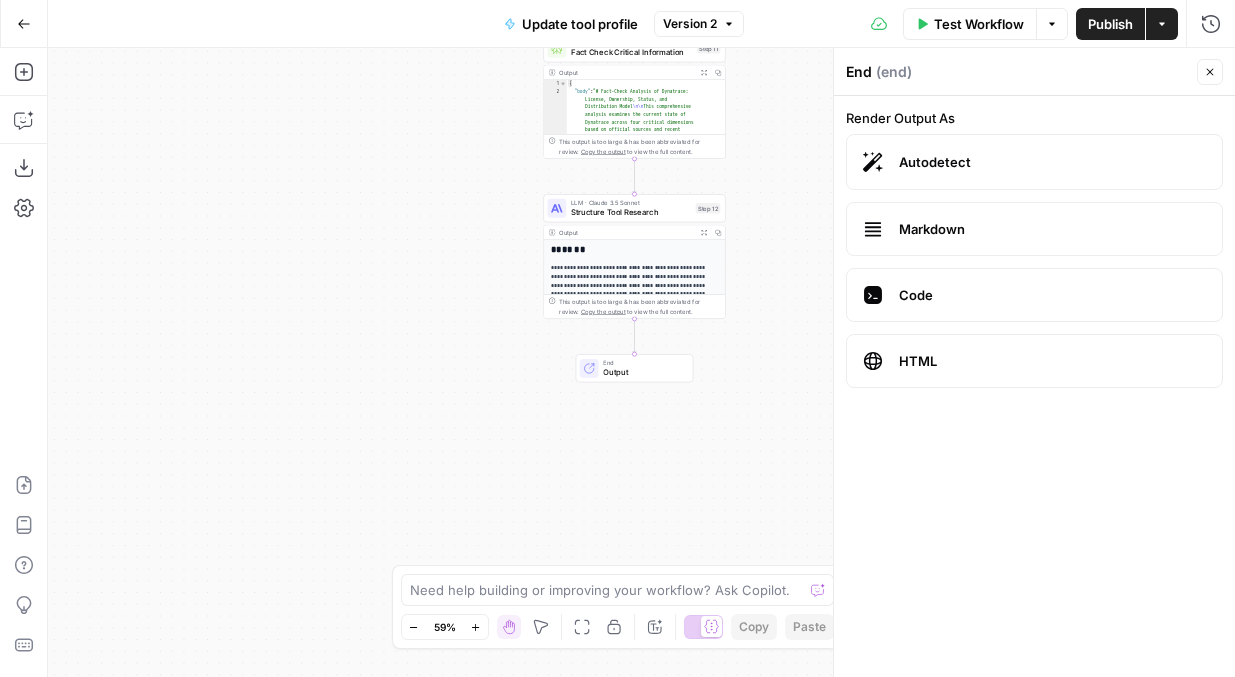 click on "HTML" at bounding box center [1052, 361] 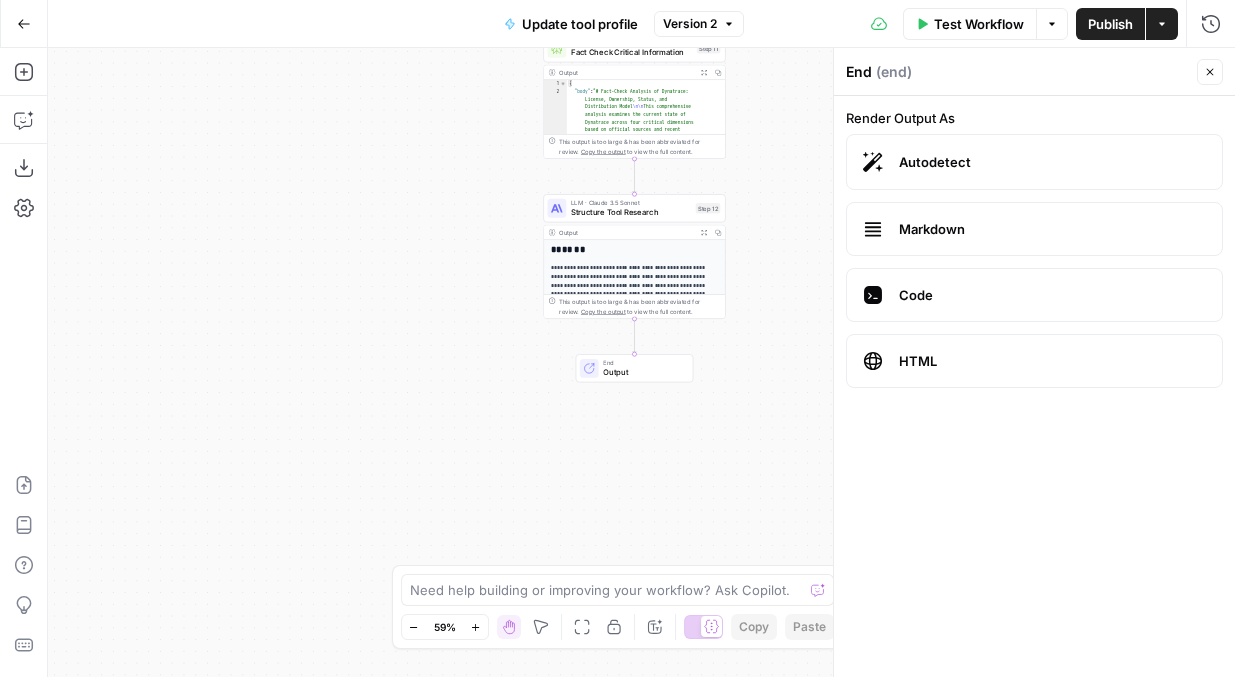 click on "Close" at bounding box center [1210, 72] 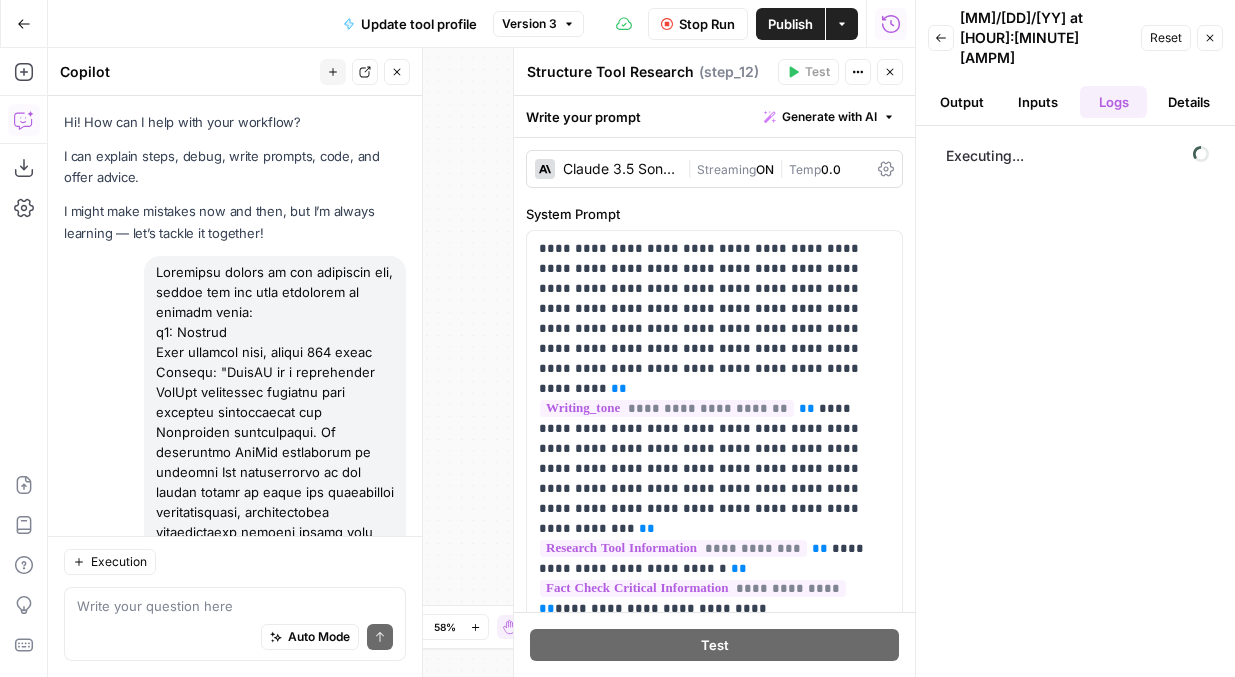 scroll, scrollTop: 0, scrollLeft: 0, axis: both 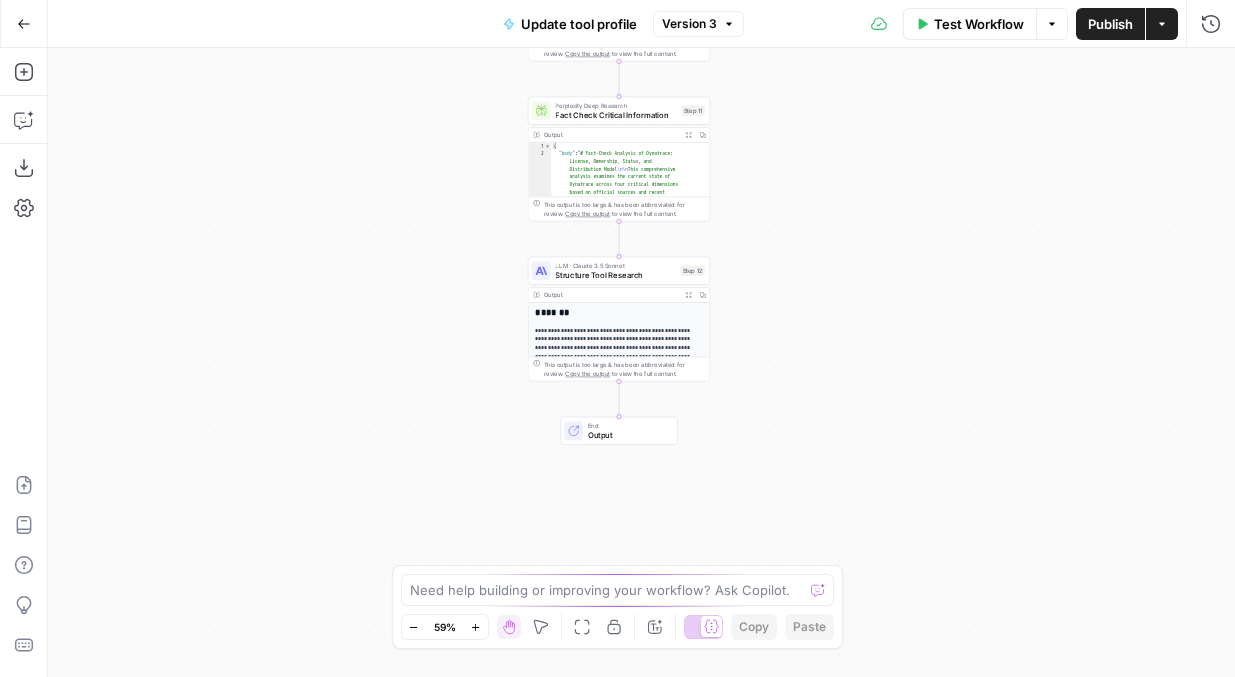click on "End Output" at bounding box center [619, 431] 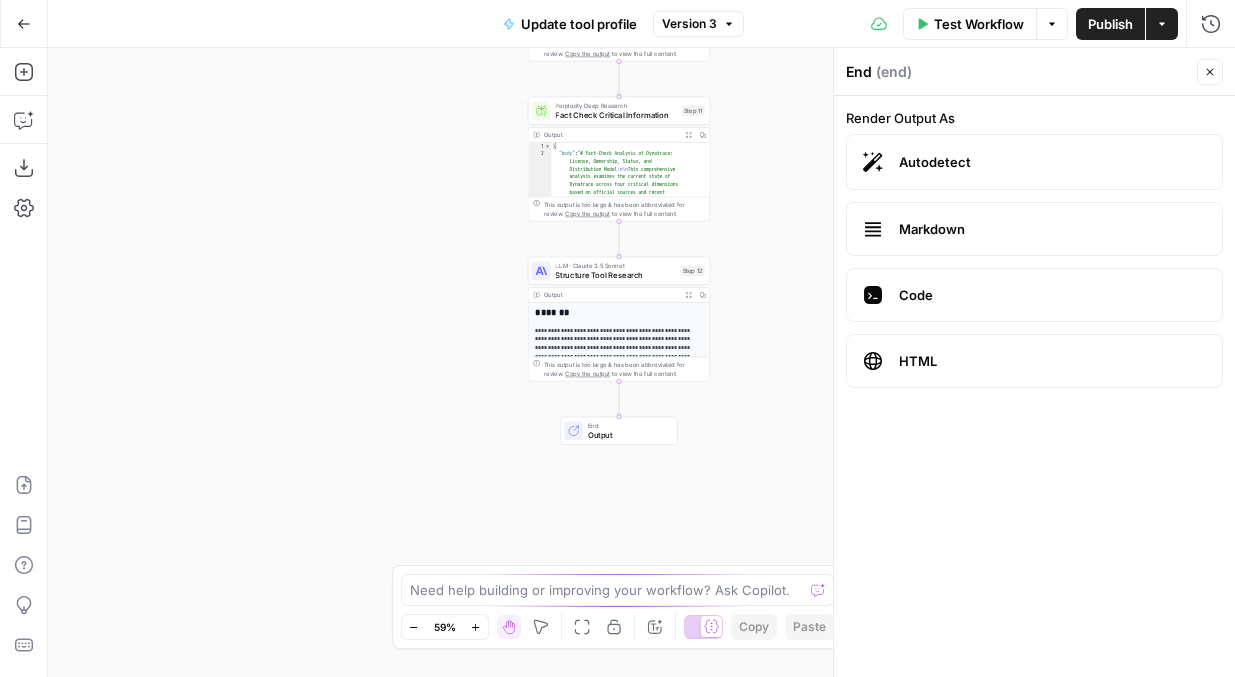 click on "HTML" at bounding box center (1052, 361) 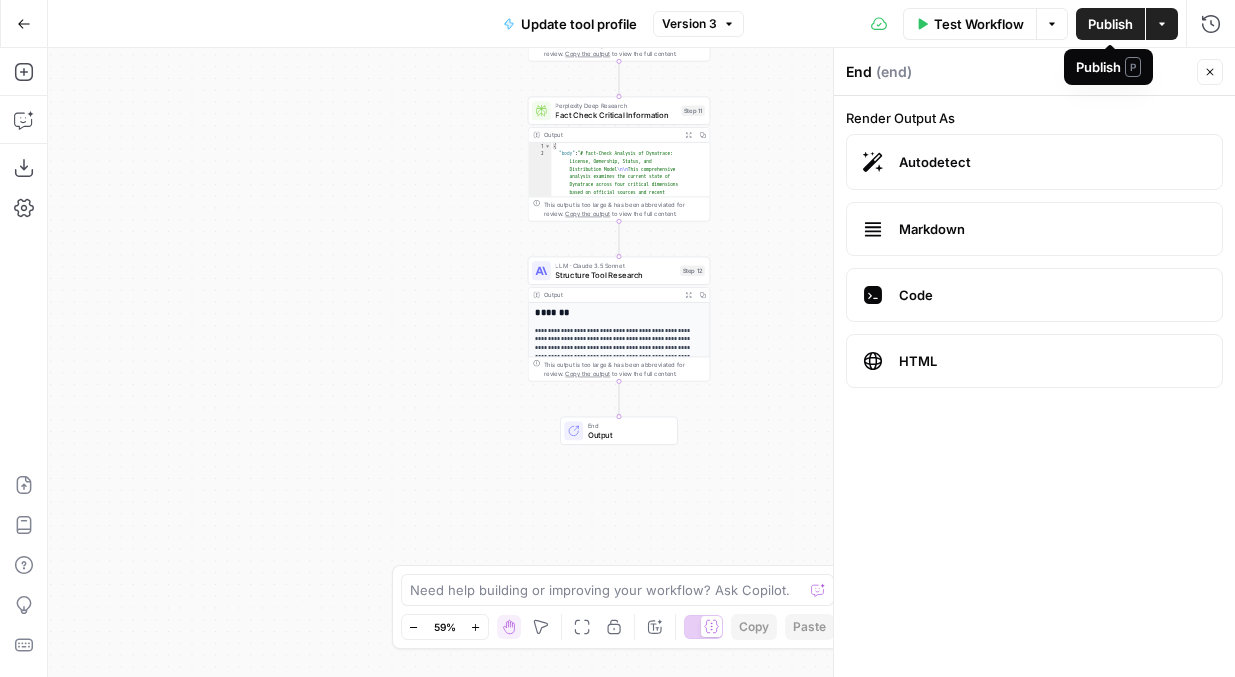 click on "Publish" at bounding box center (1110, 24) 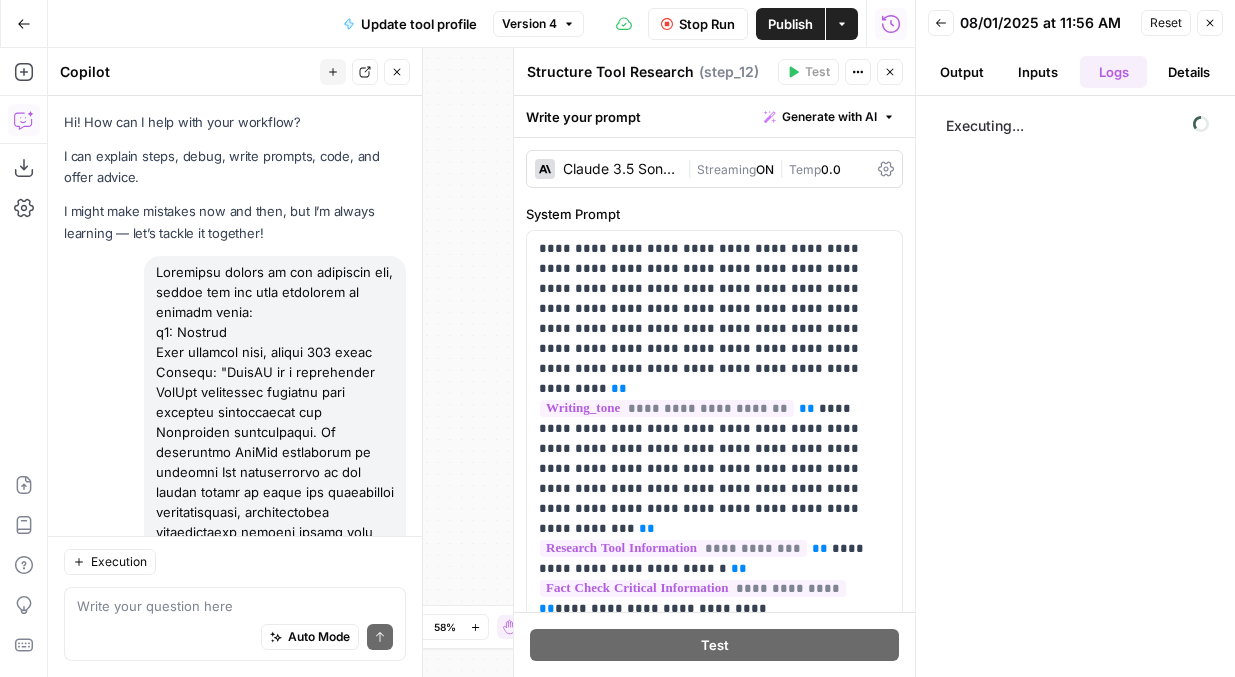 scroll, scrollTop: 0, scrollLeft: 0, axis: both 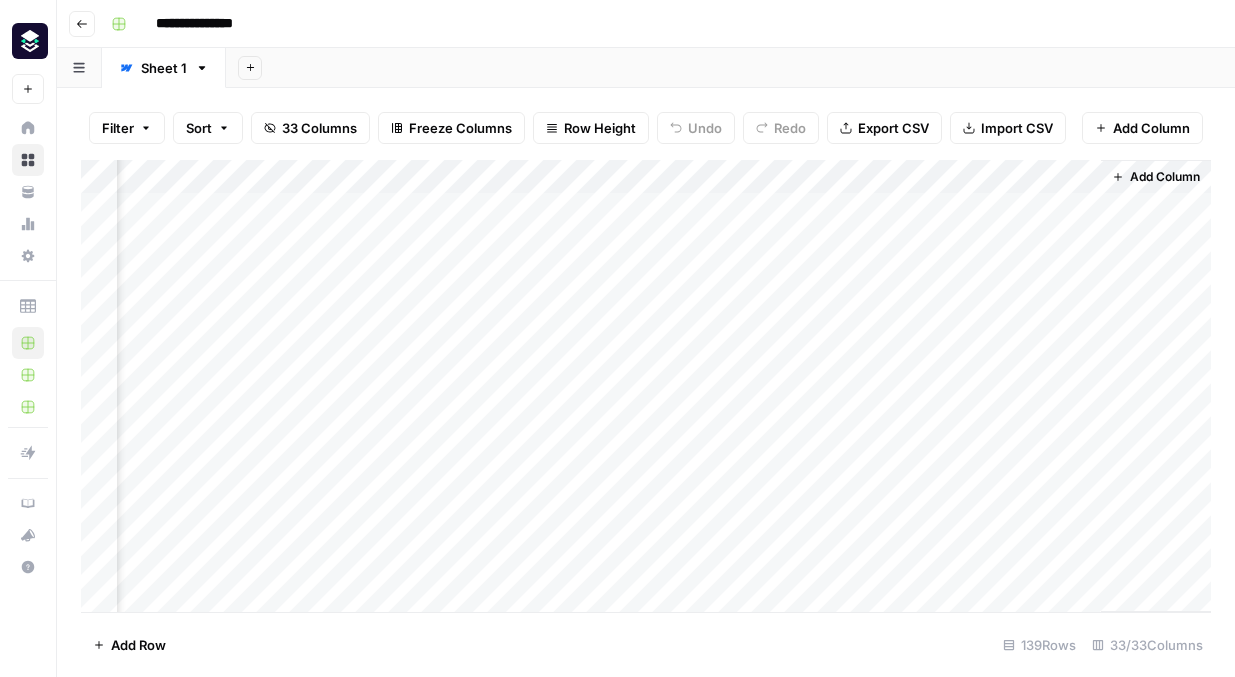 click on "Add Column" at bounding box center [646, 386] 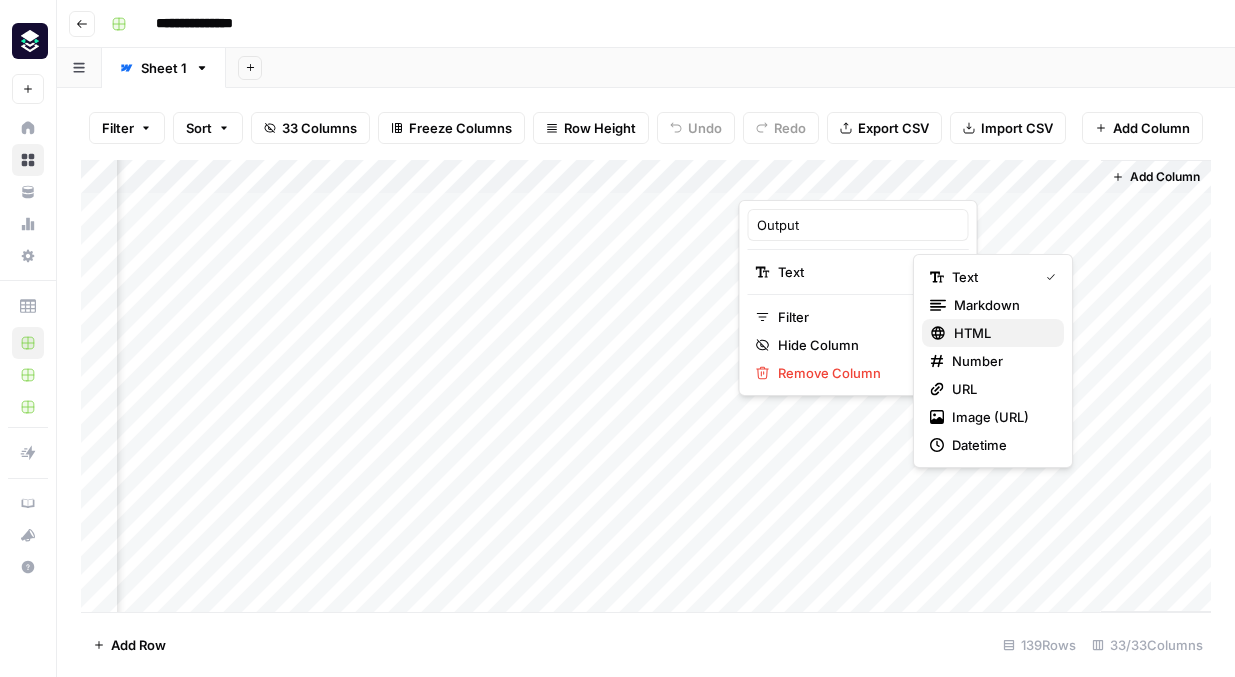 click on "HTML" at bounding box center [1001, 333] 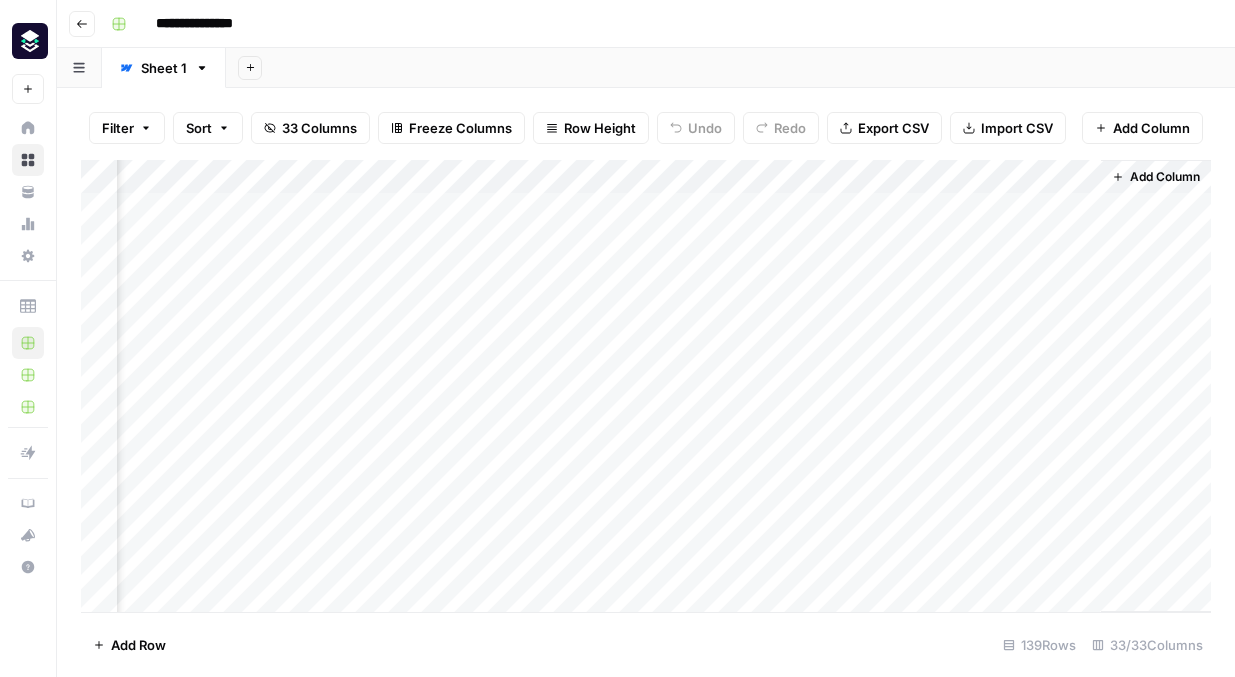 click on "Add Sheet" at bounding box center [730, 68] 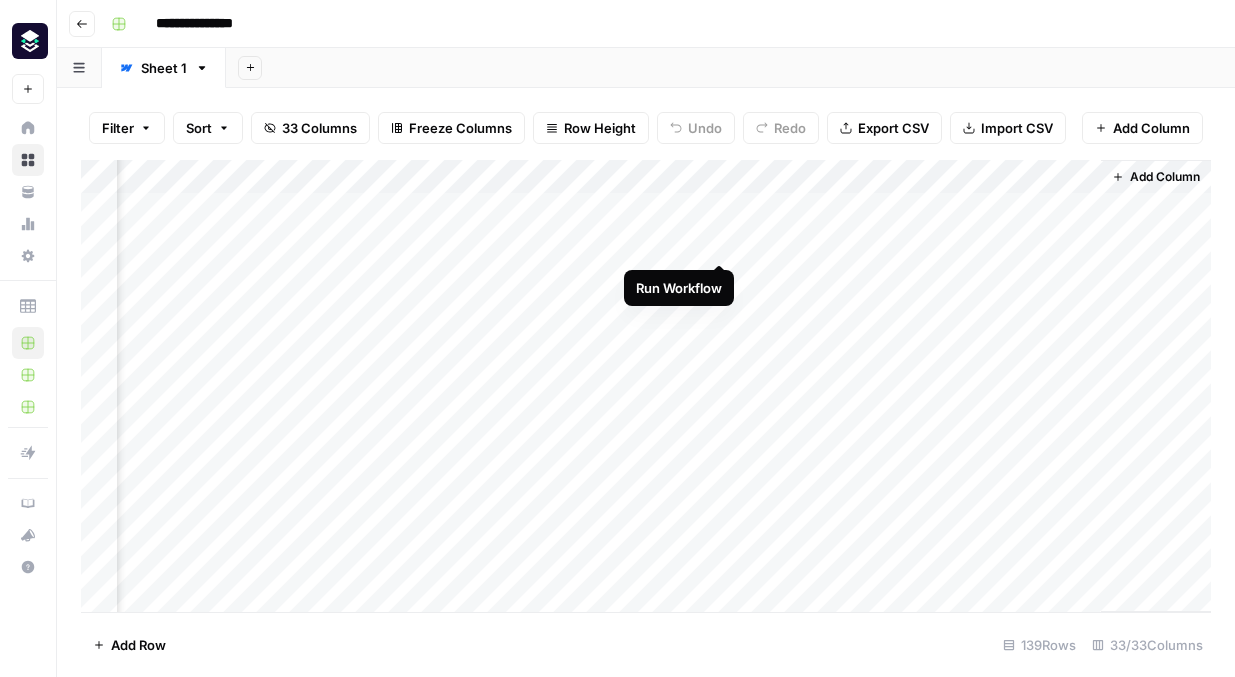 click on "Add Column" at bounding box center (646, 386) 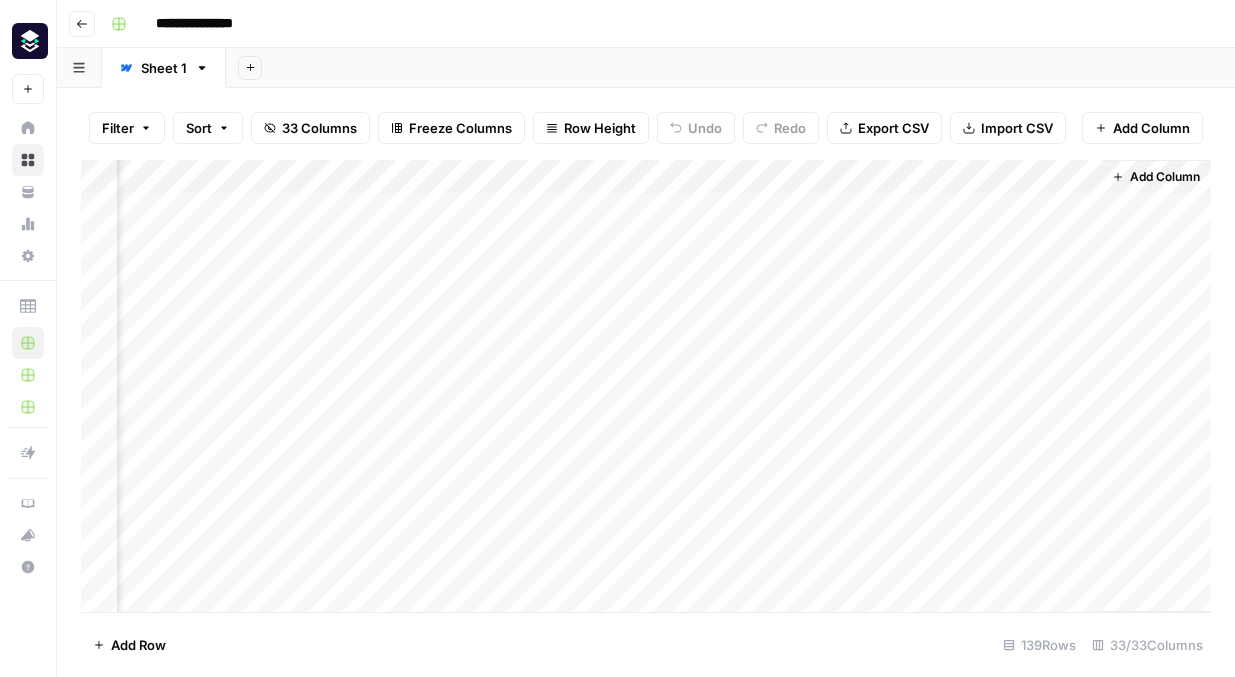 click on "Add Column" at bounding box center (646, 386) 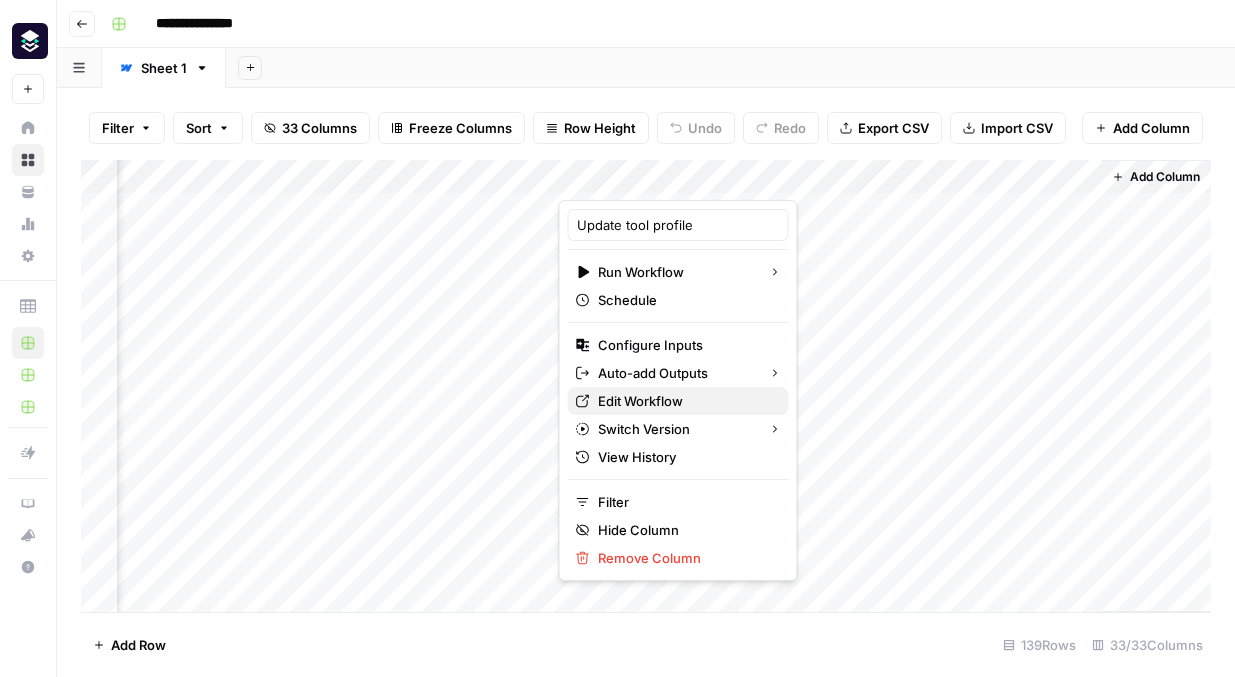 click on "Edit Workflow" at bounding box center [685, 401] 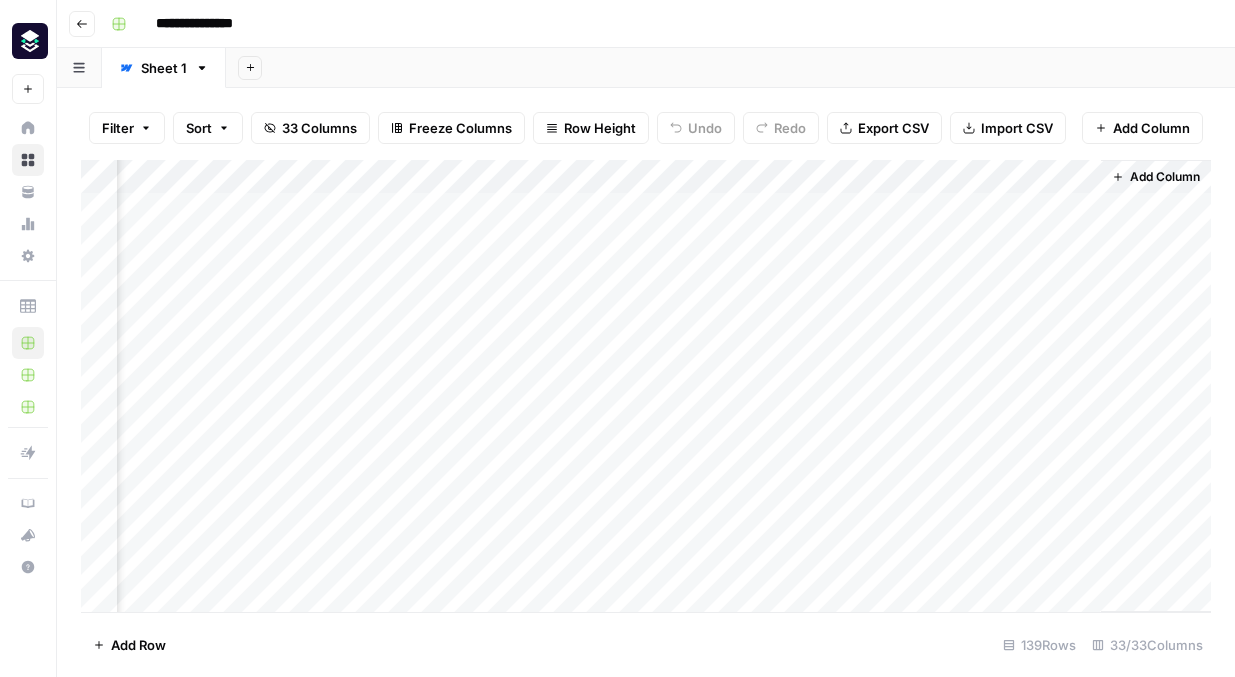 click on "Add Column" at bounding box center (646, 386) 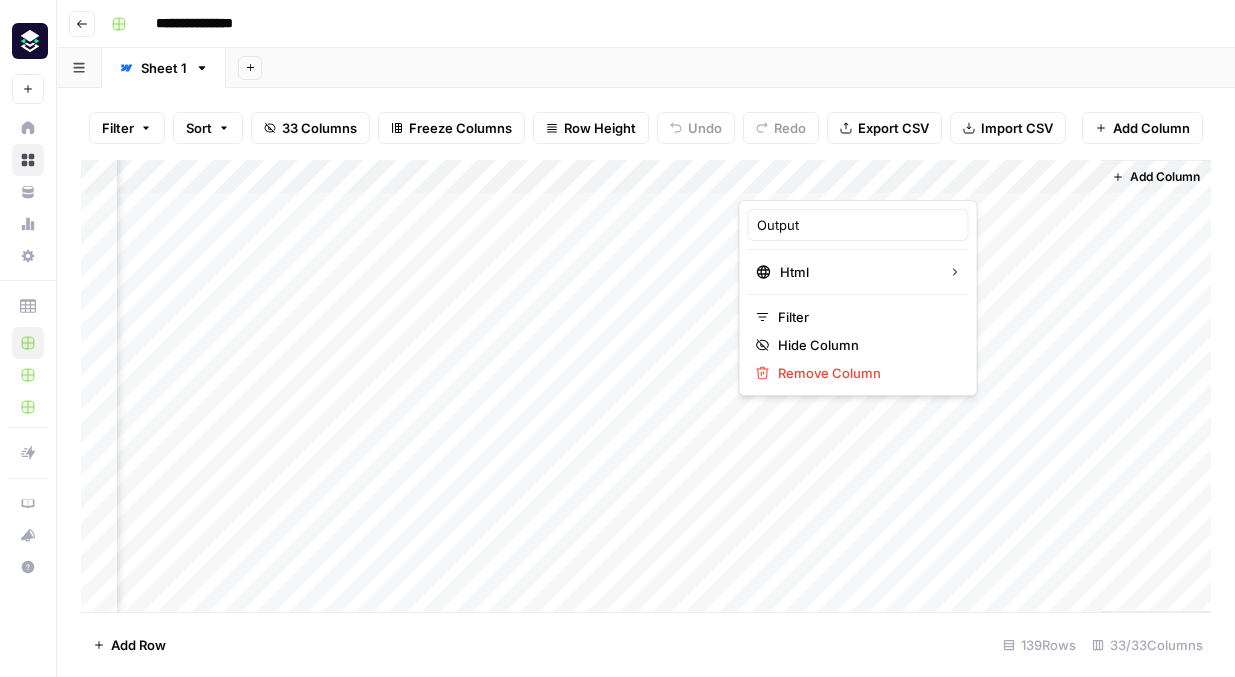 click on "Add Sheet" at bounding box center [730, 68] 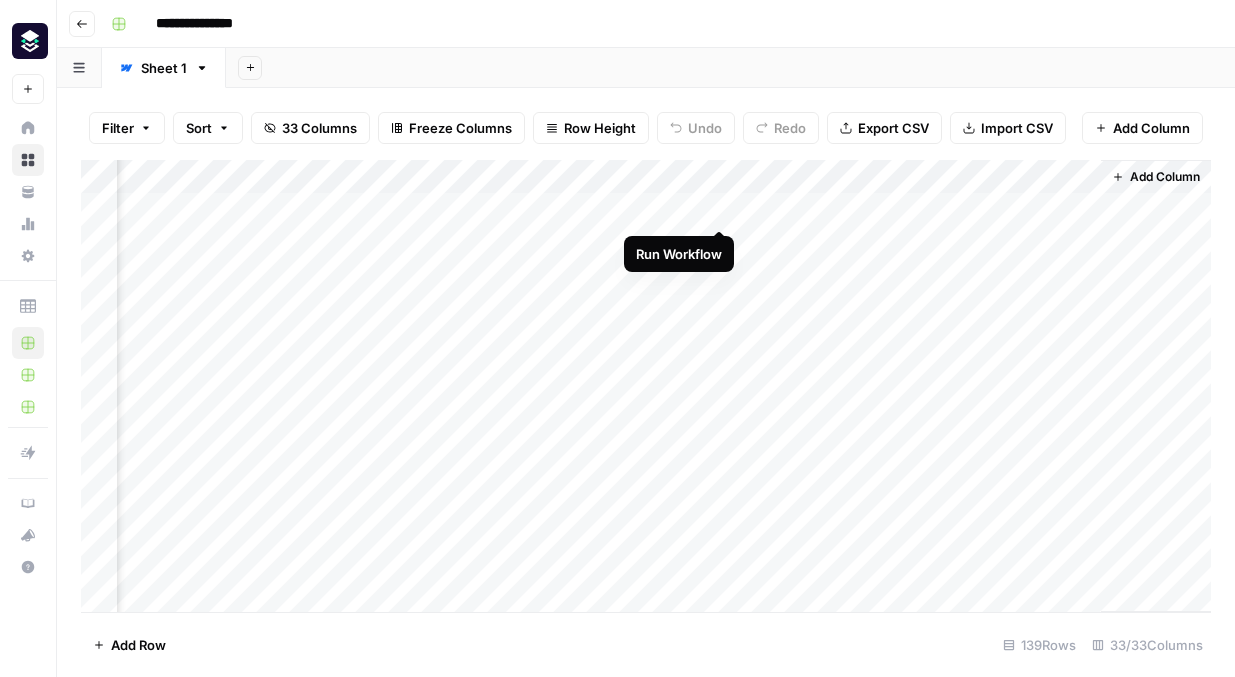 click on "Add Column" at bounding box center [646, 386] 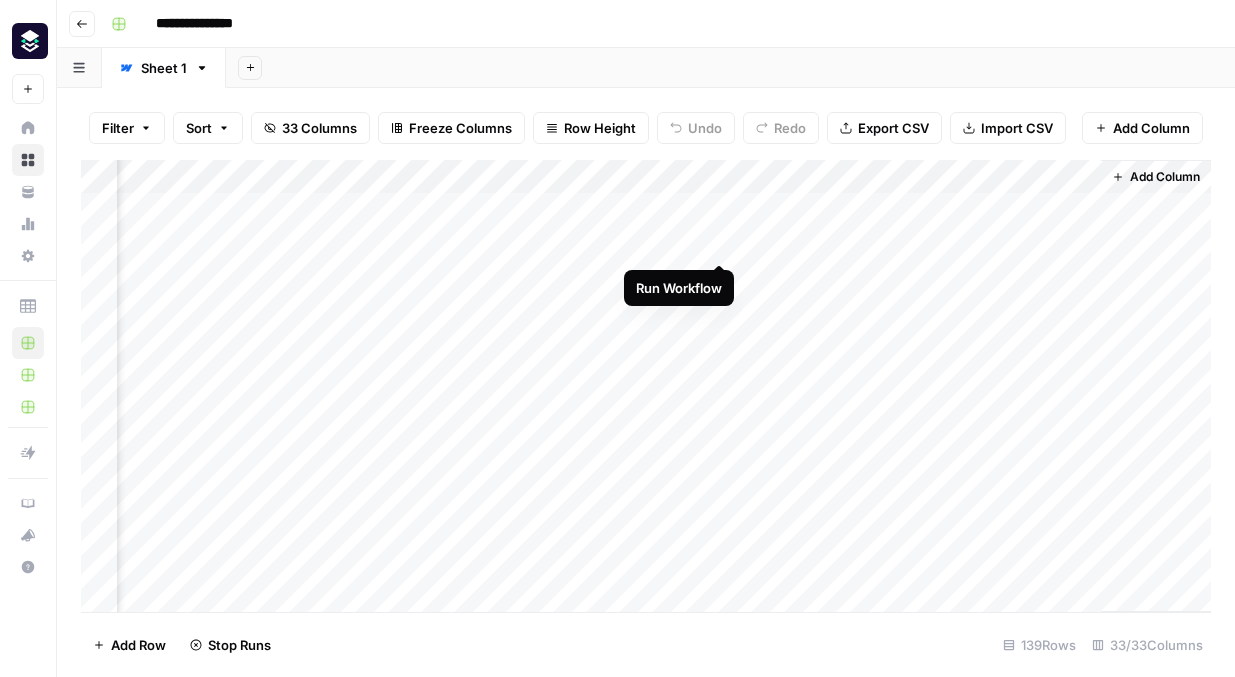 click on "Add Column" at bounding box center (646, 386) 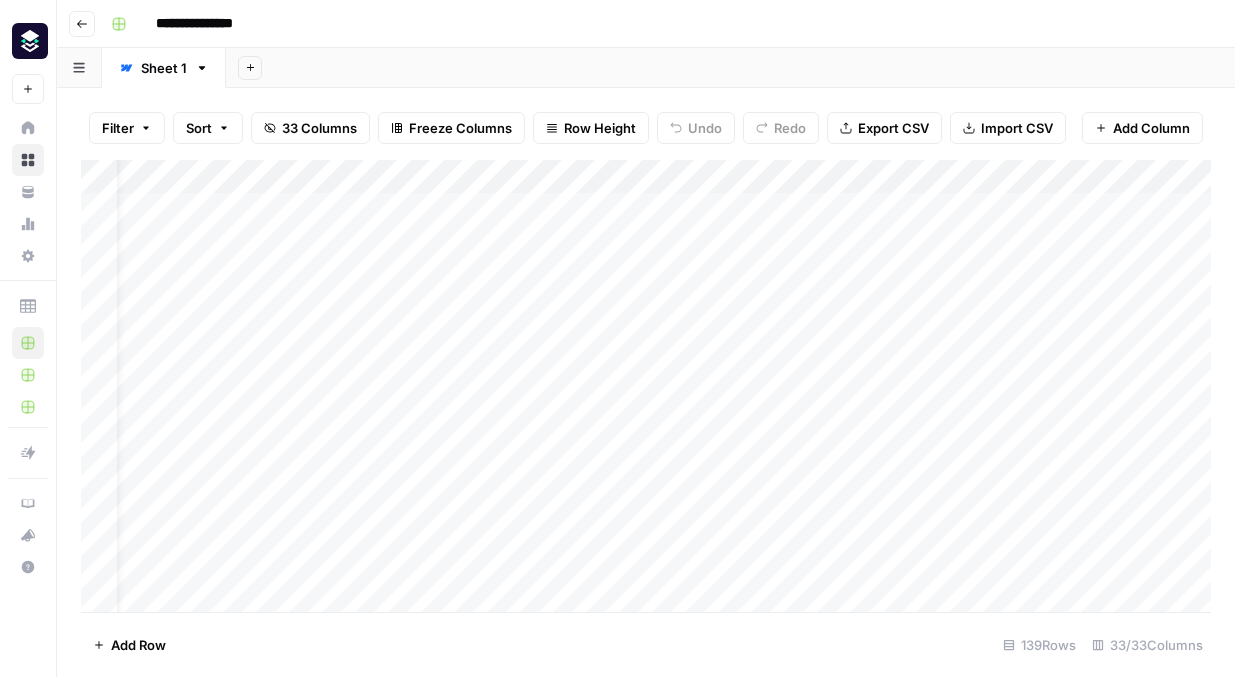 scroll, scrollTop: 0, scrollLeft: 0, axis: both 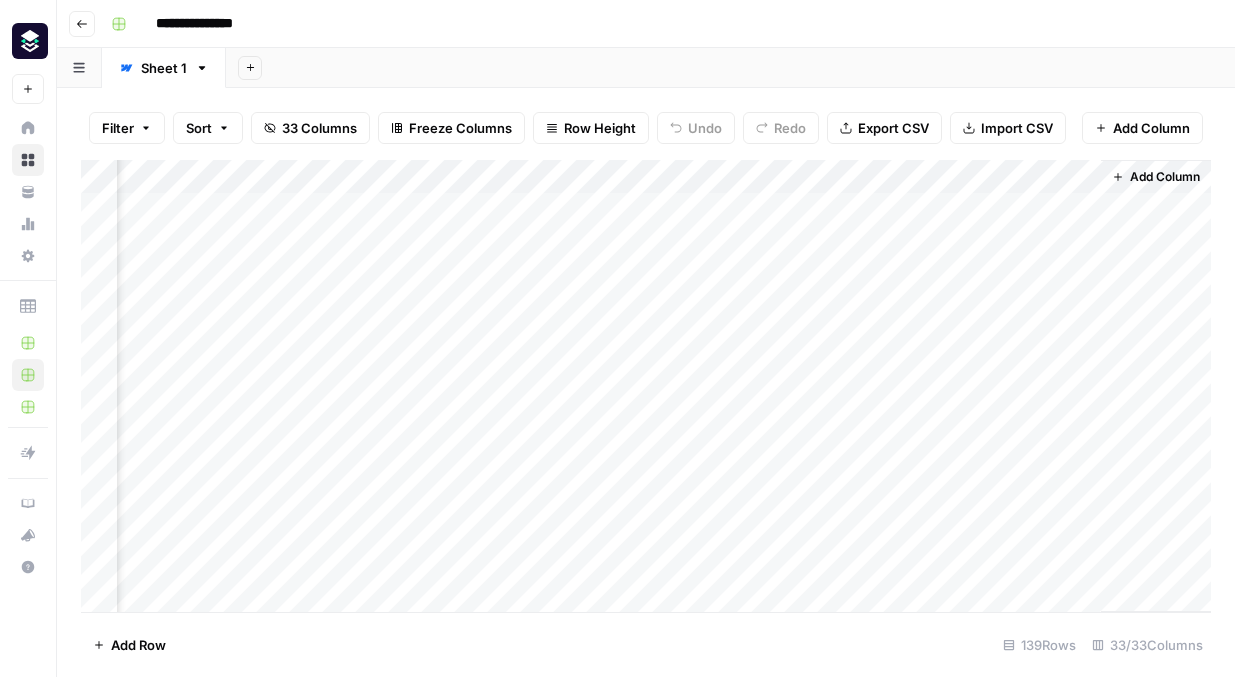 click on "Add Column" at bounding box center [646, 386] 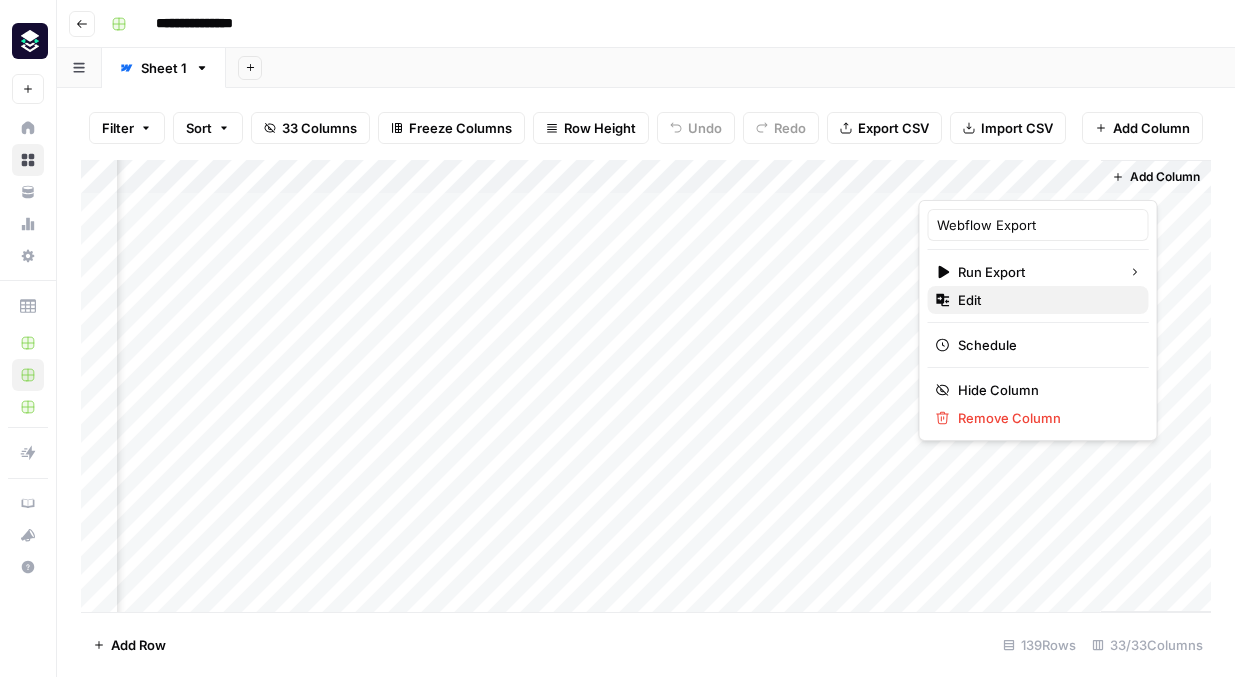 click on "Edit" at bounding box center [1045, 300] 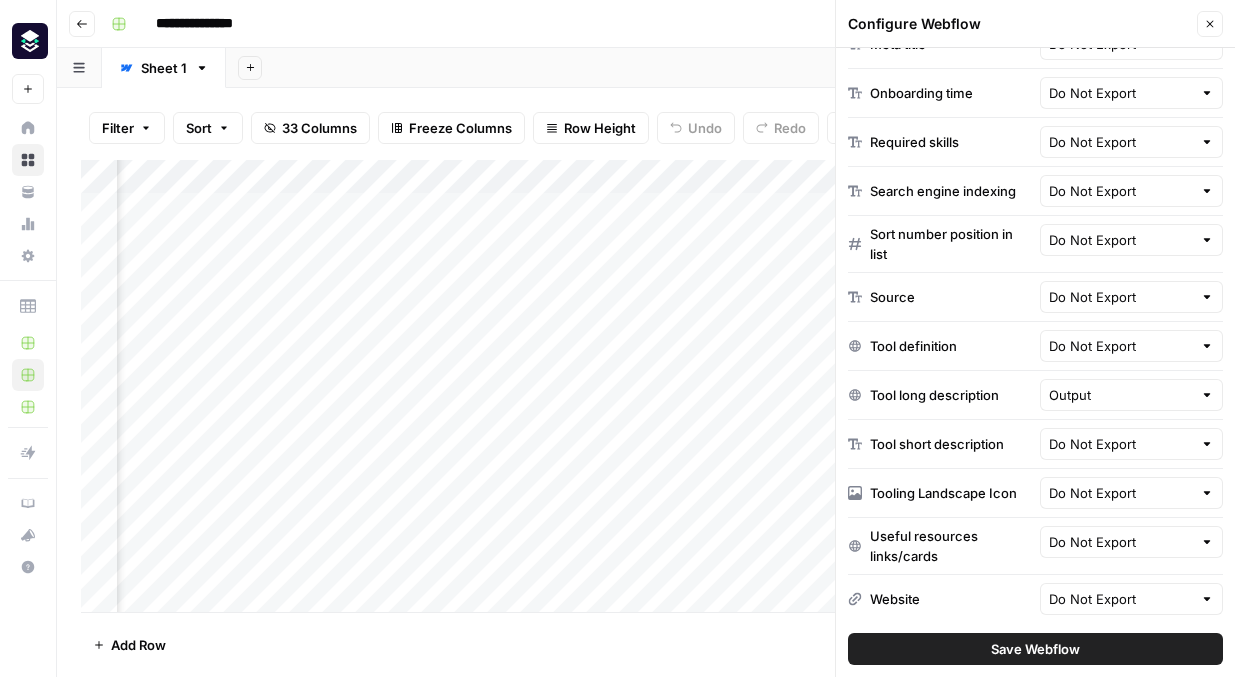 scroll, scrollTop: 841, scrollLeft: 0, axis: vertical 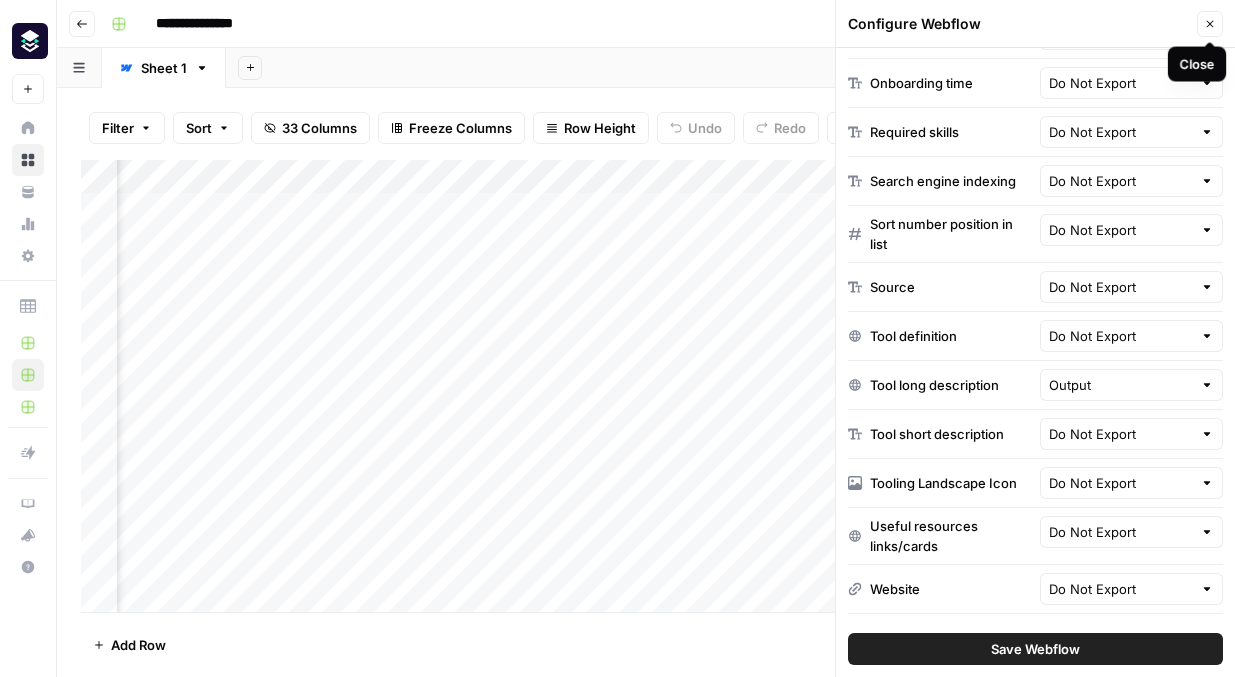click 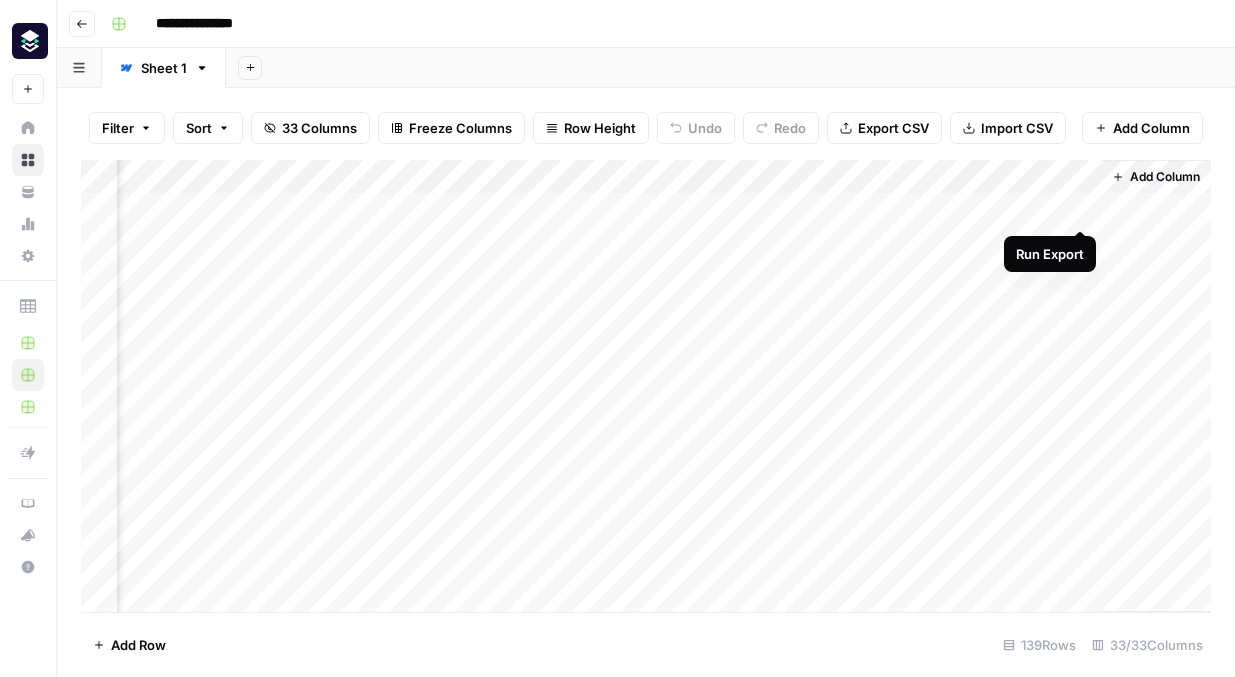 click on "Add Column" at bounding box center [646, 386] 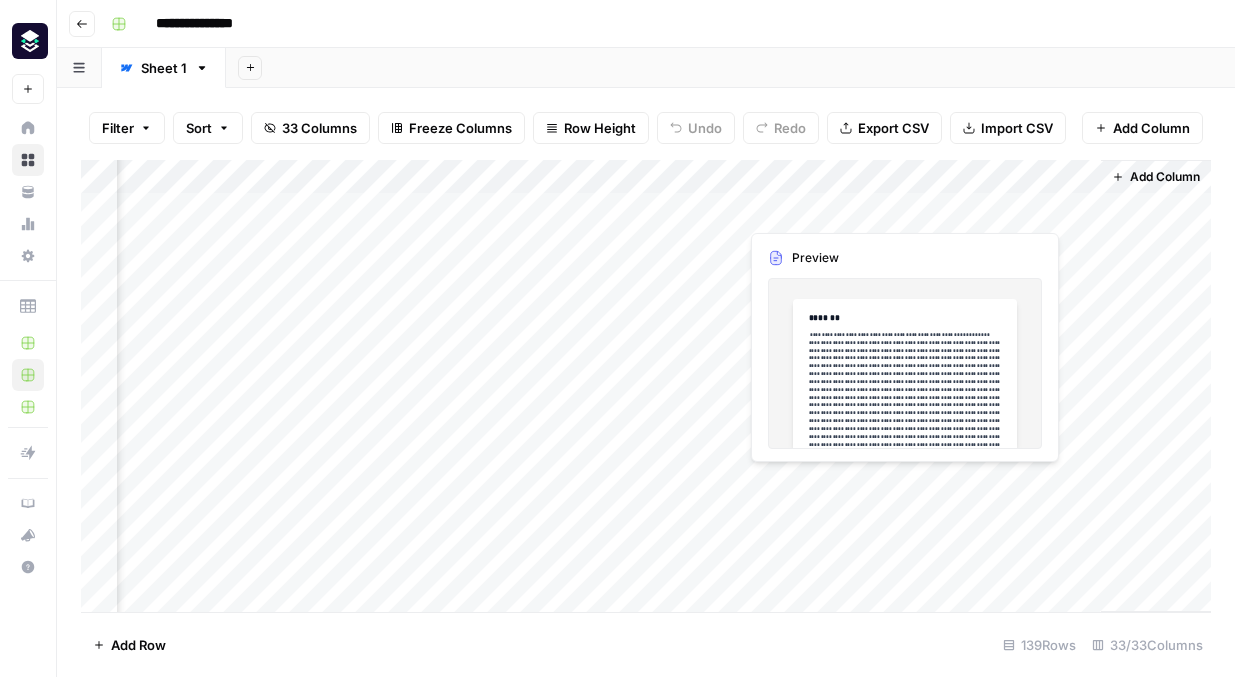 click on "Add Column" at bounding box center (646, 386) 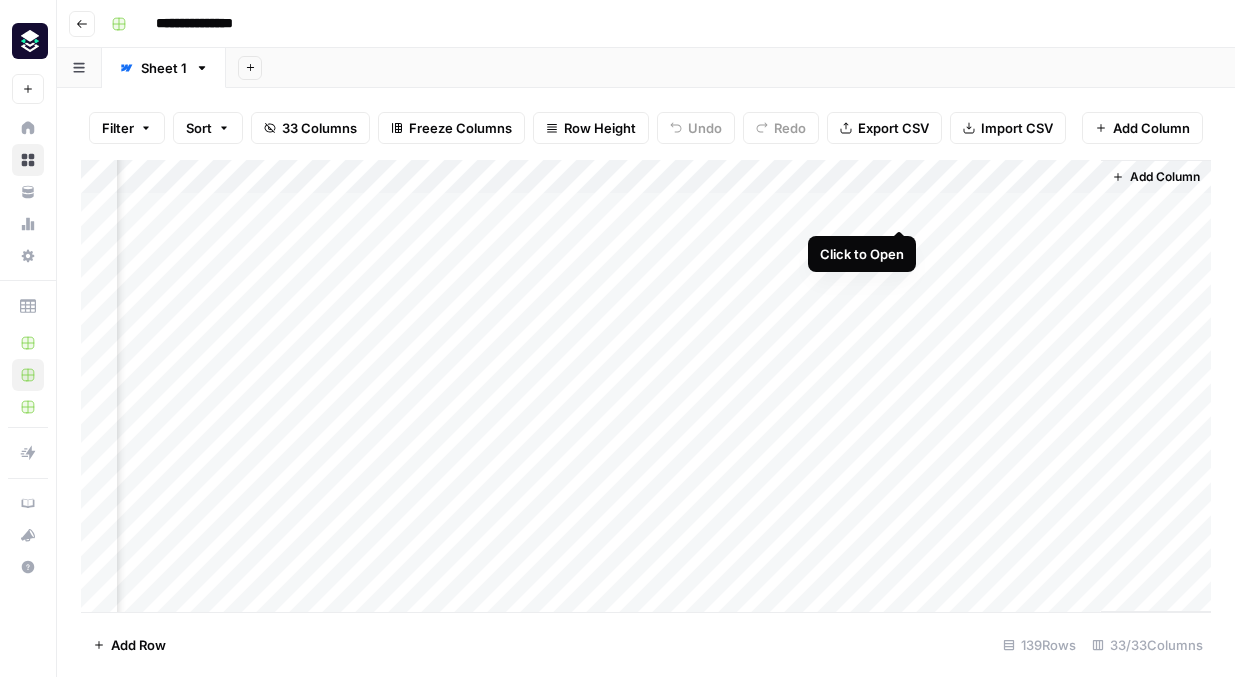 click on "Add Column" at bounding box center (646, 386) 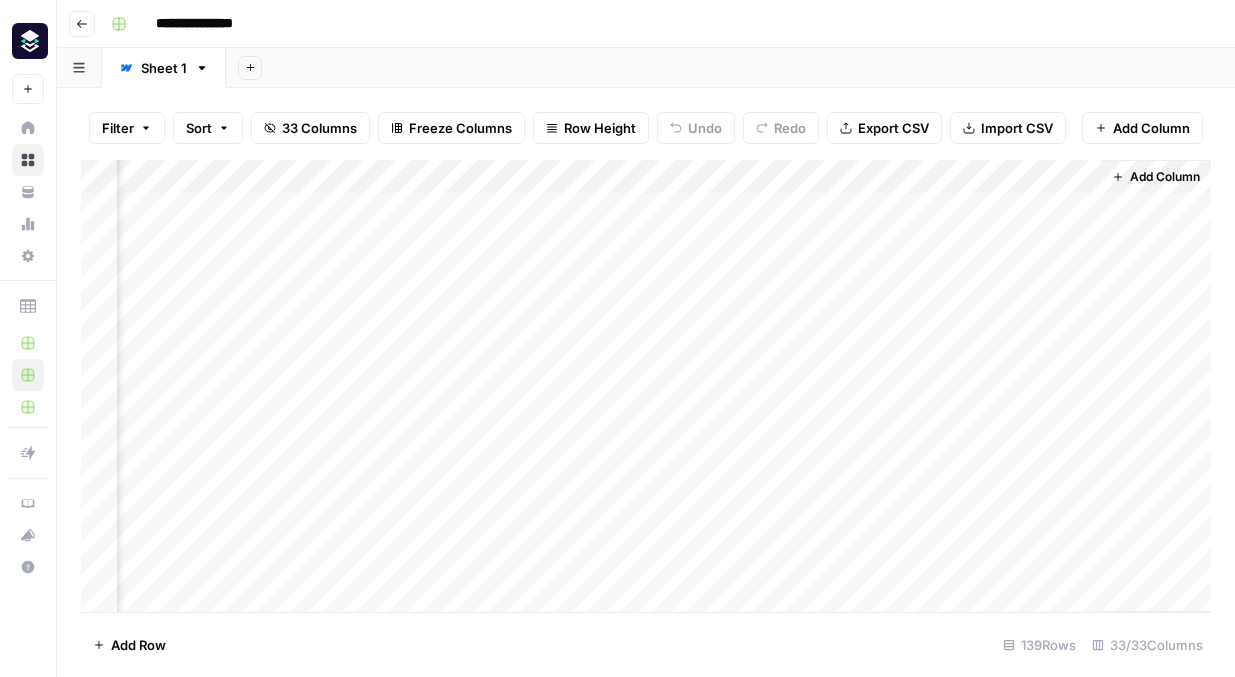 scroll, scrollTop: 0, scrollLeft: 4948, axis: horizontal 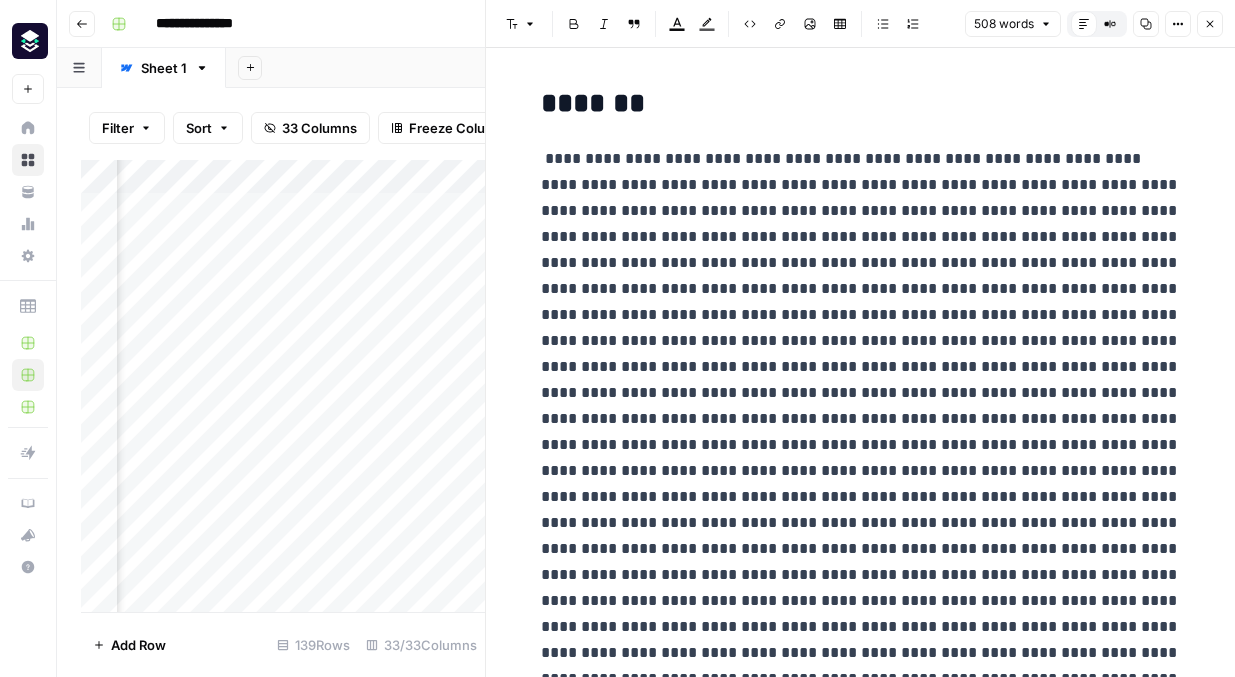 click on "Close" at bounding box center [1210, 24] 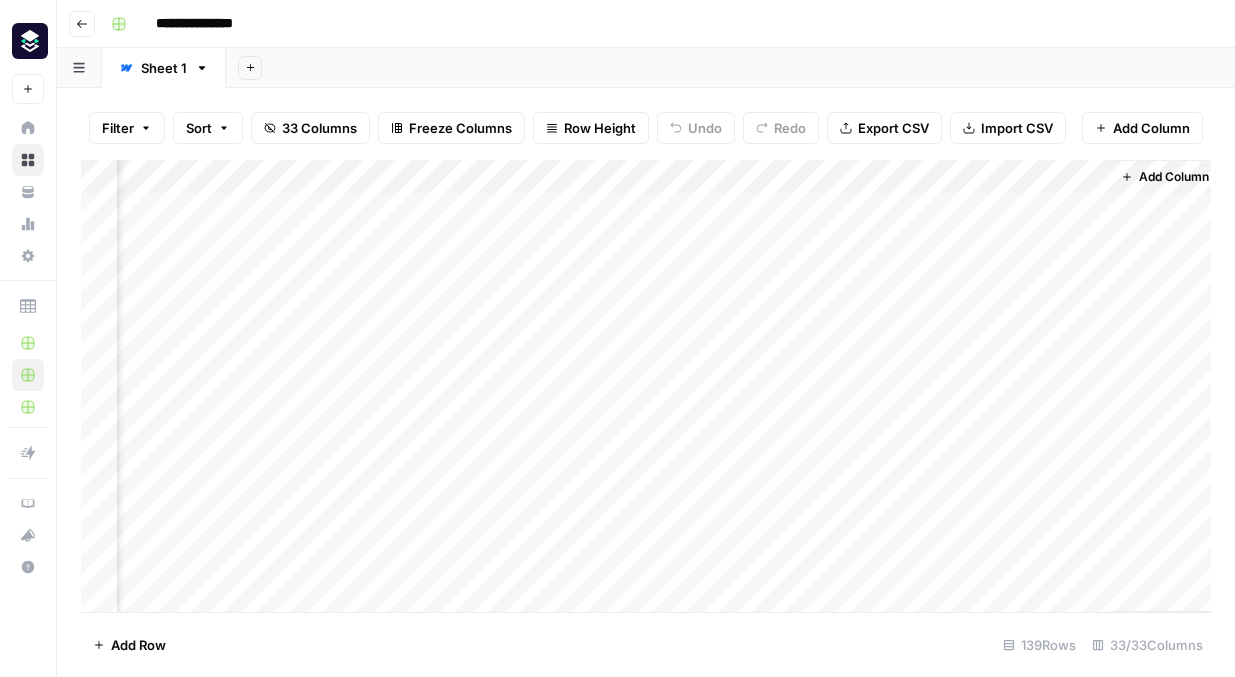 scroll, scrollTop: 0, scrollLeft: 4934, axis: horizontal 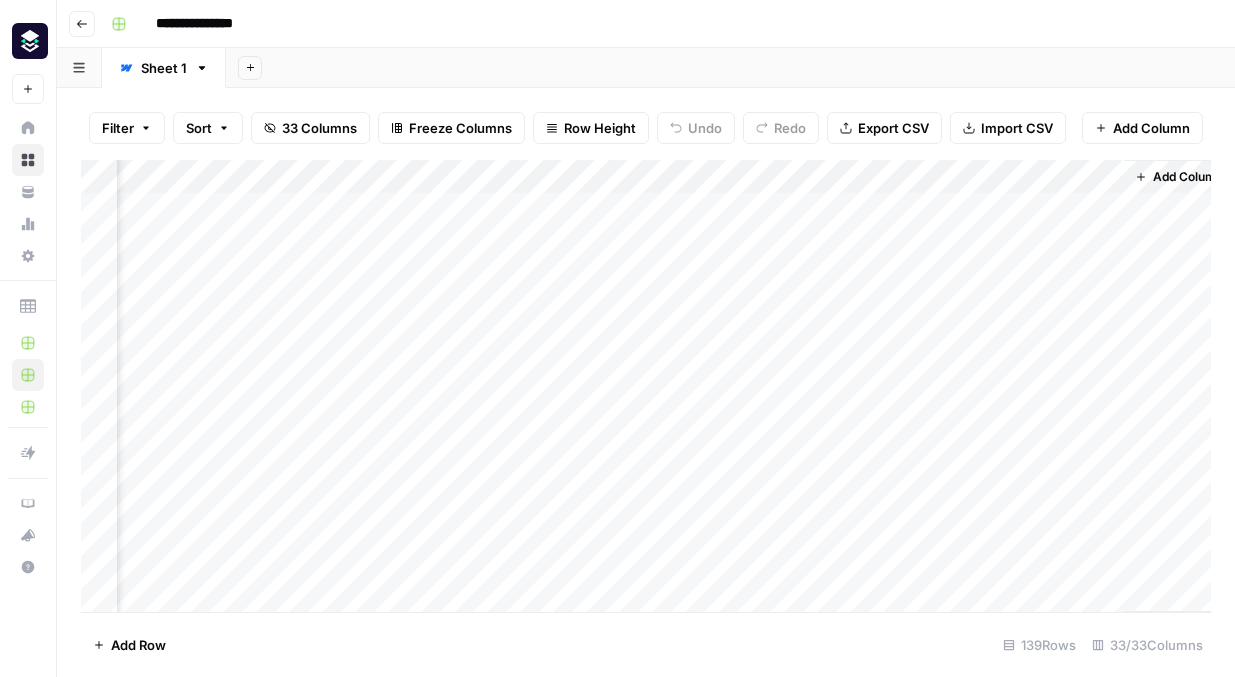 click on "Add Column" at bounding box center [646, 386] 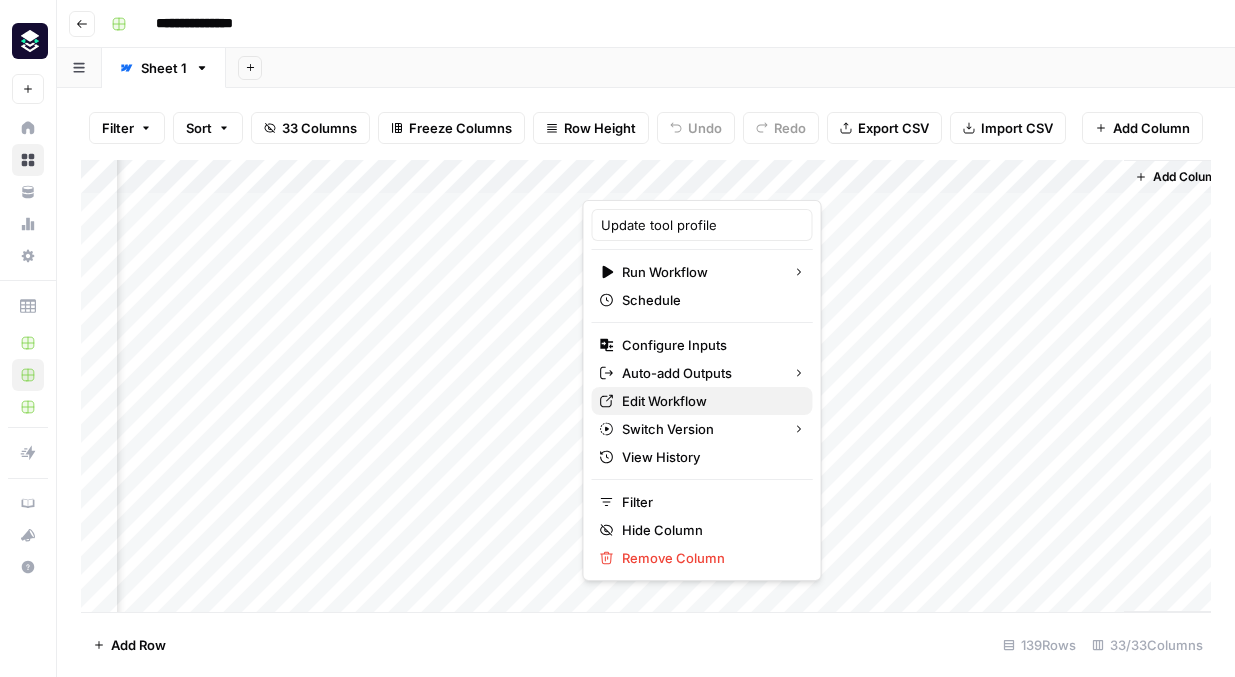 click on "Edit Workflow" at bounding box center [709, 401] 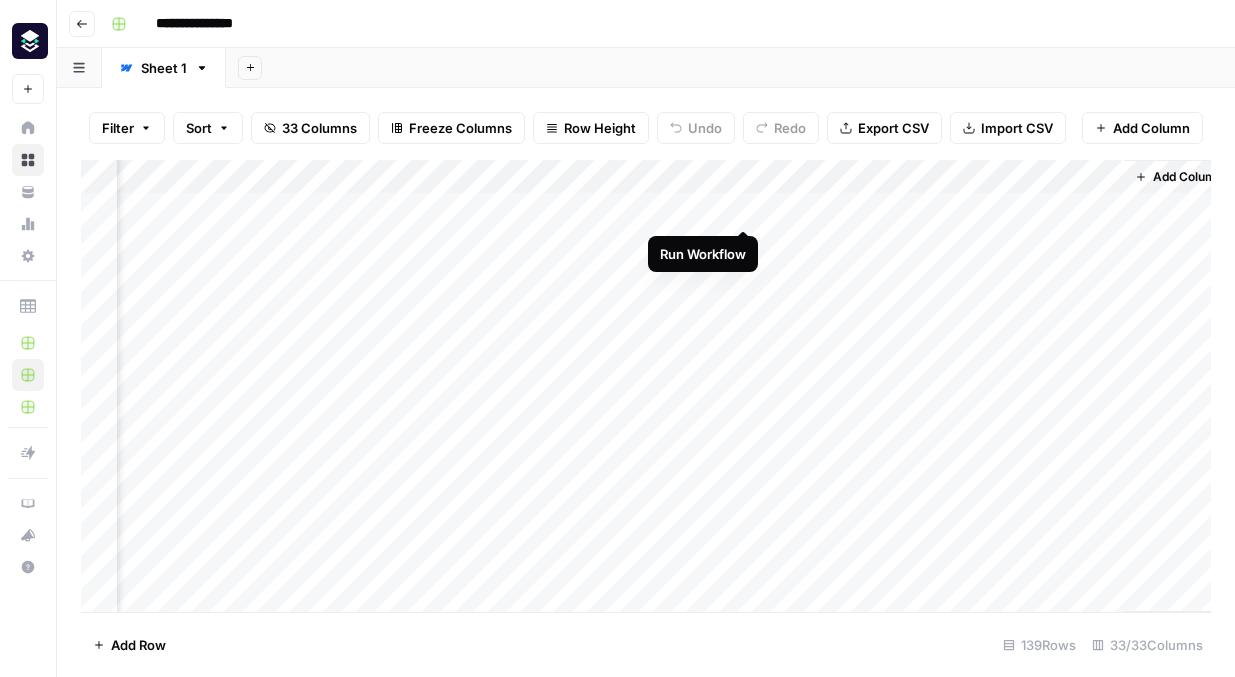 click on "Add Column" at bounding box center [646, 386] 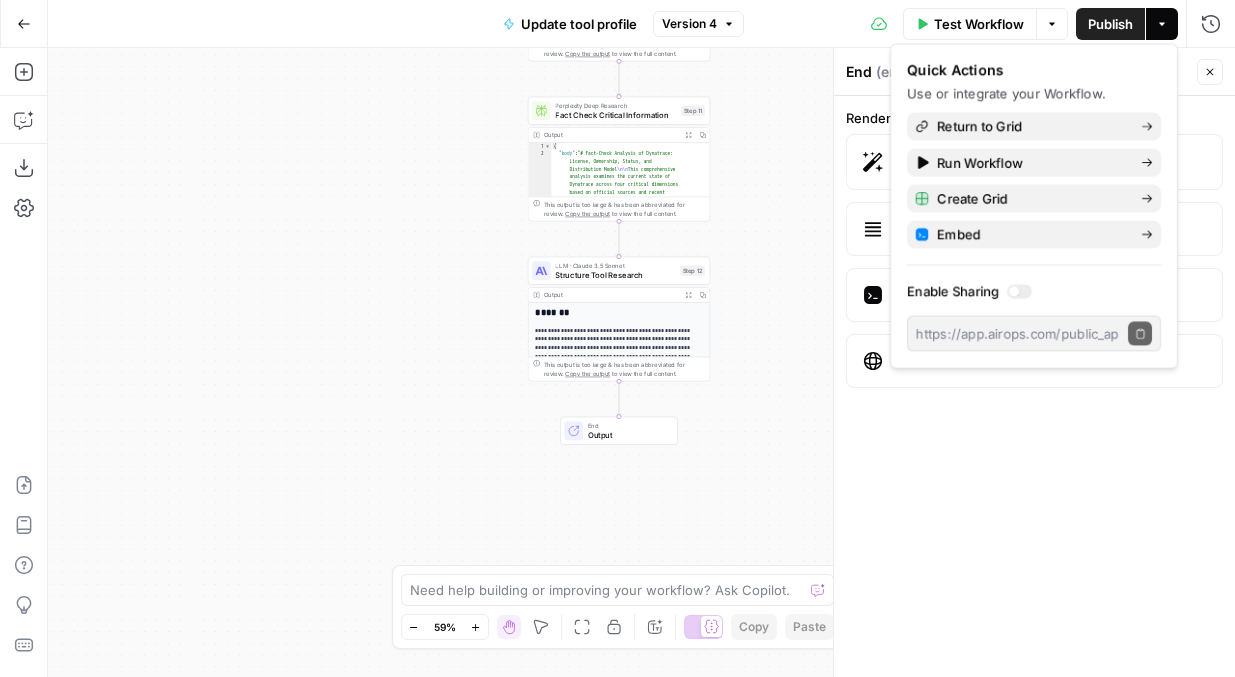 scroll, scrollTop: 0, scrollLeft: 0, axis: both 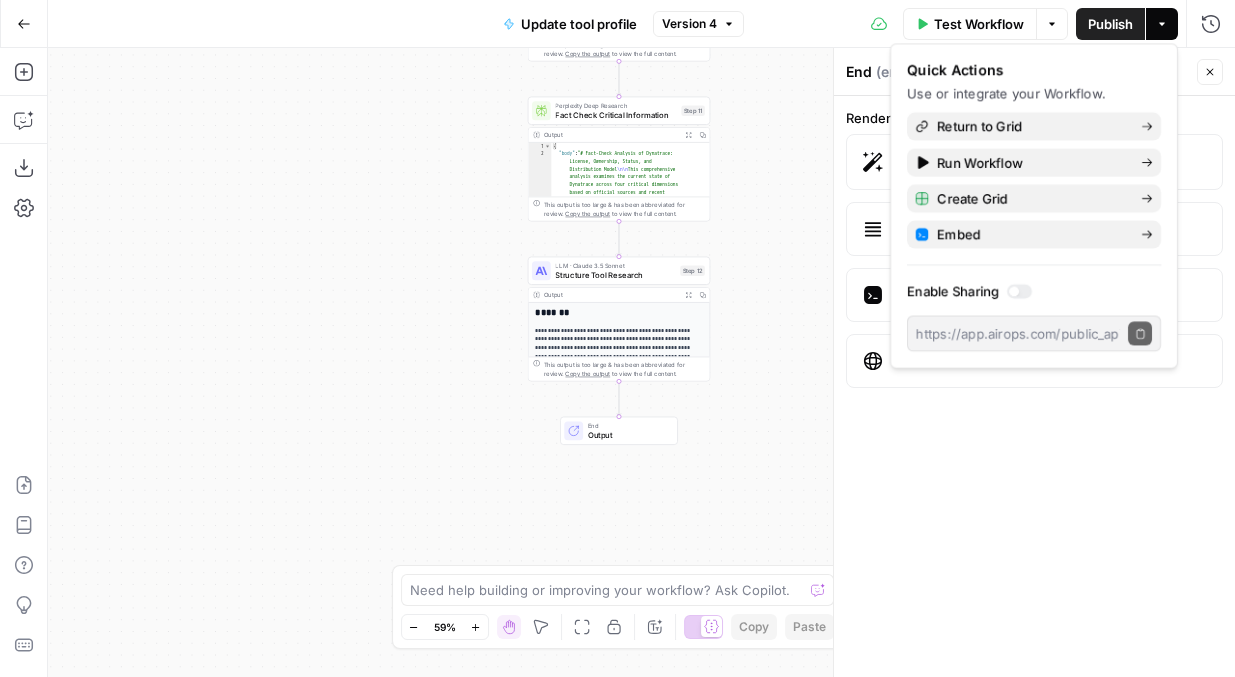 click on "Render Output As Autodetect Markdown Code HTML" at bounding box center (1034, 386) 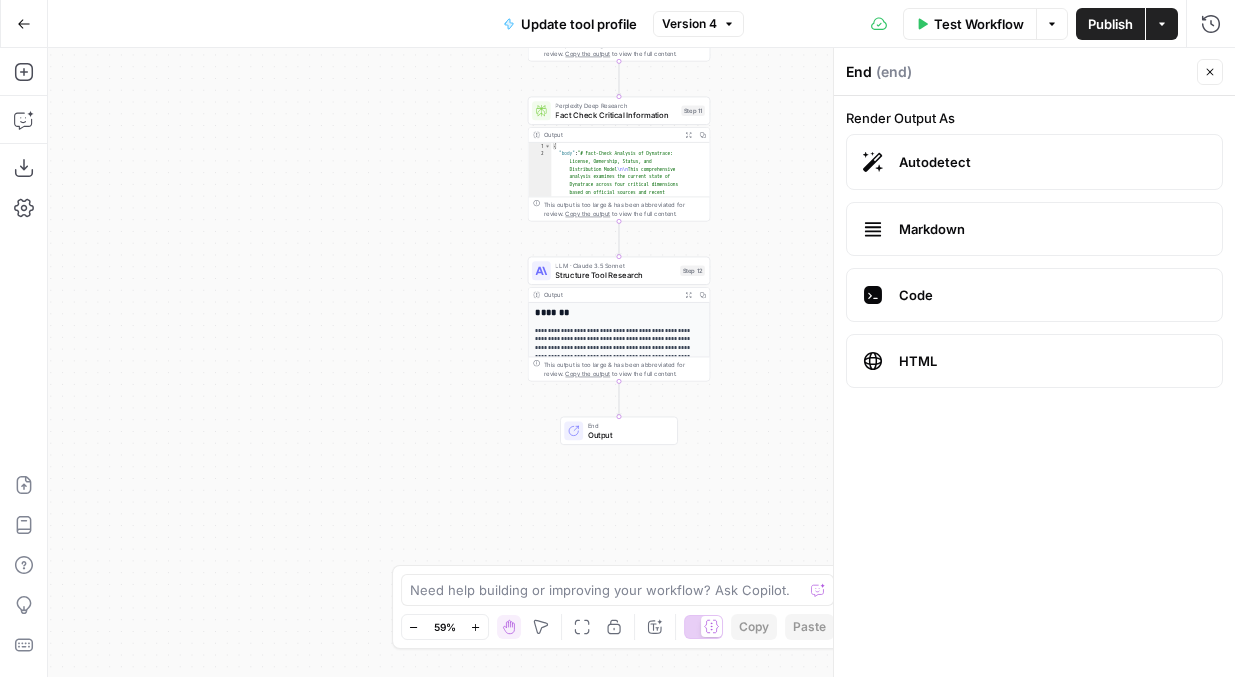 click on "Publish" at bounding box center [1110, 24] 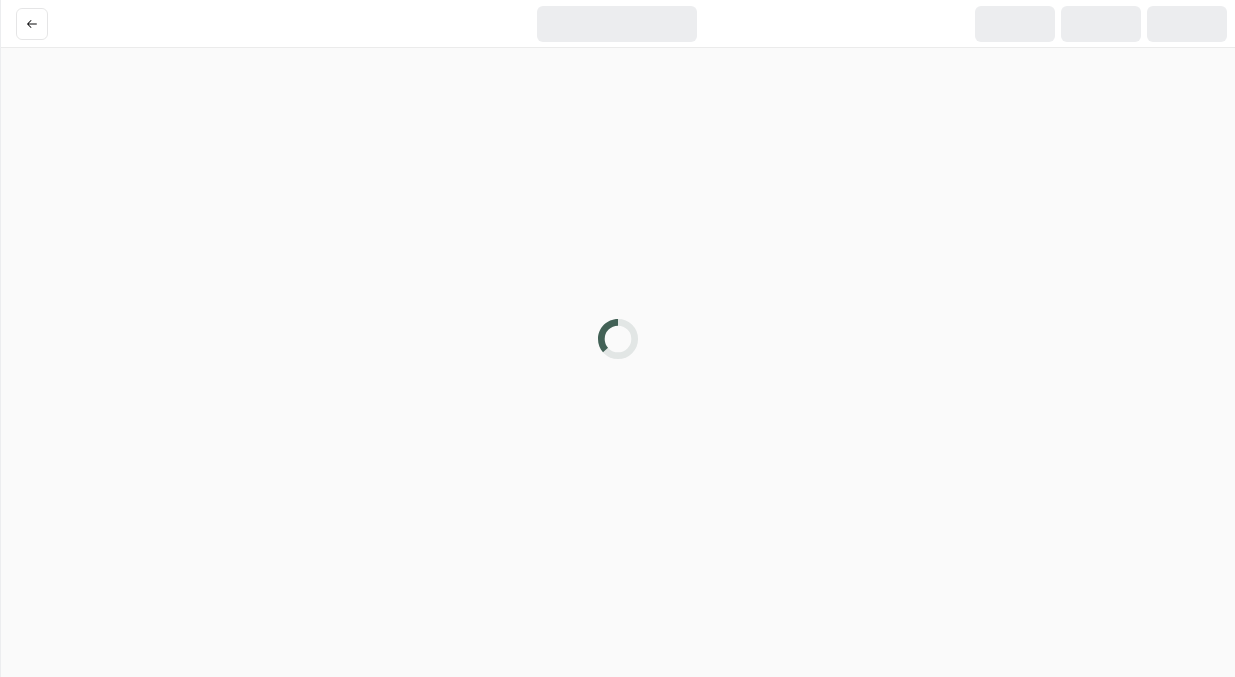 scroll, scrollTop: 0, scrollLeft: 0, axis: both 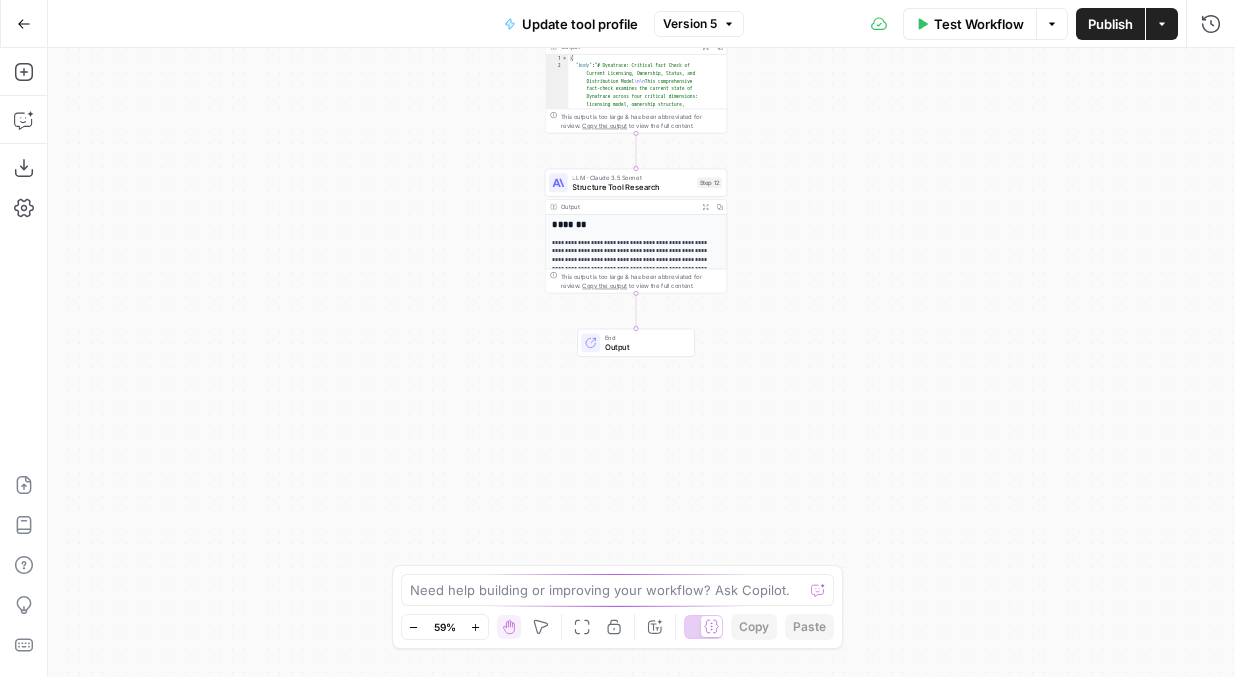 click on "Output" at bounding box center (645, 347) 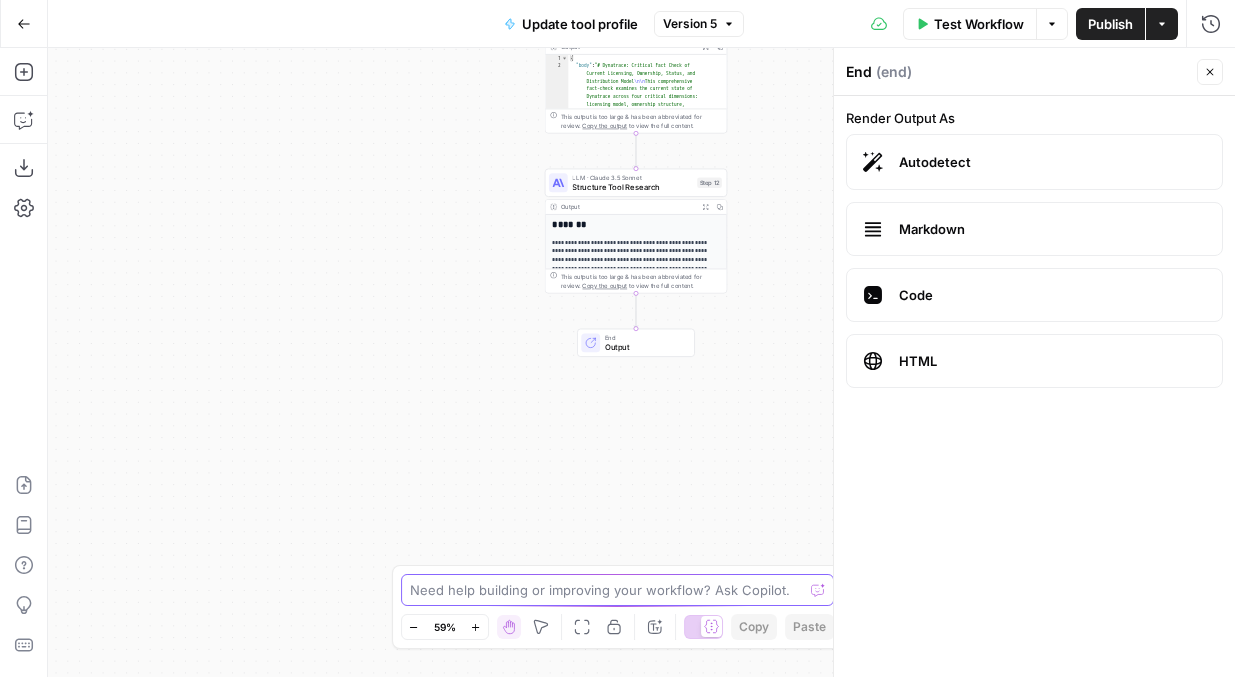 click at bounding box center (607, 590) 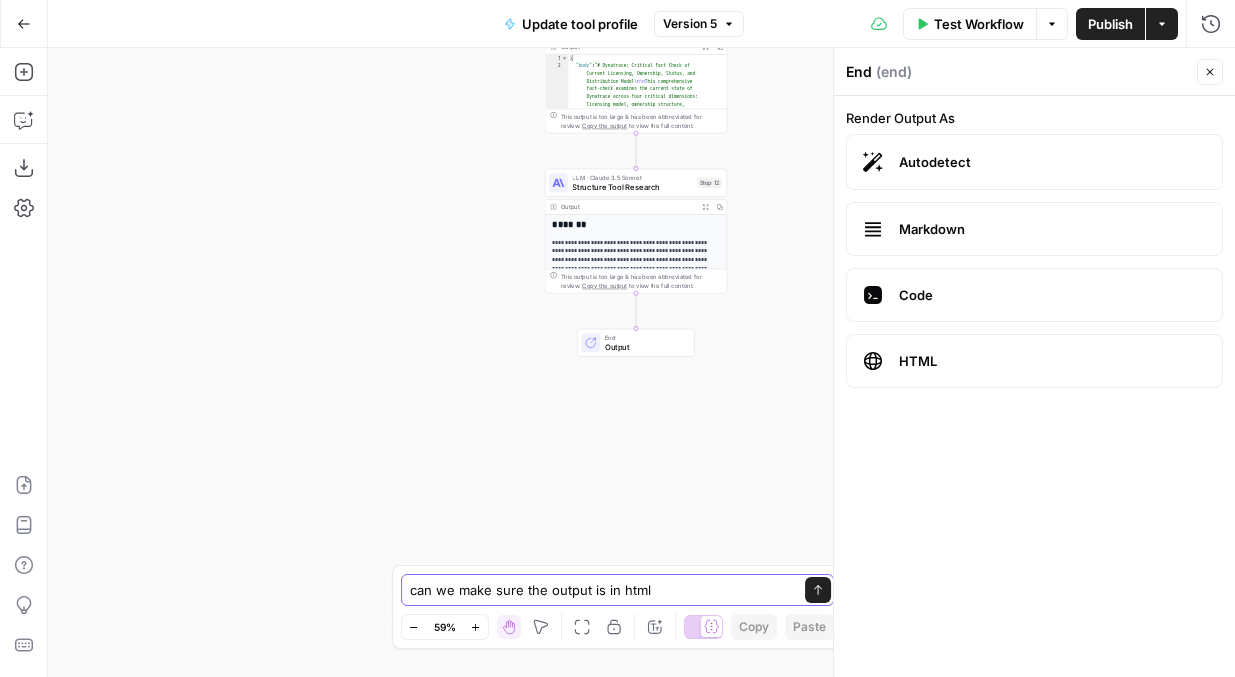 type on "can we make sure the output is in html?" 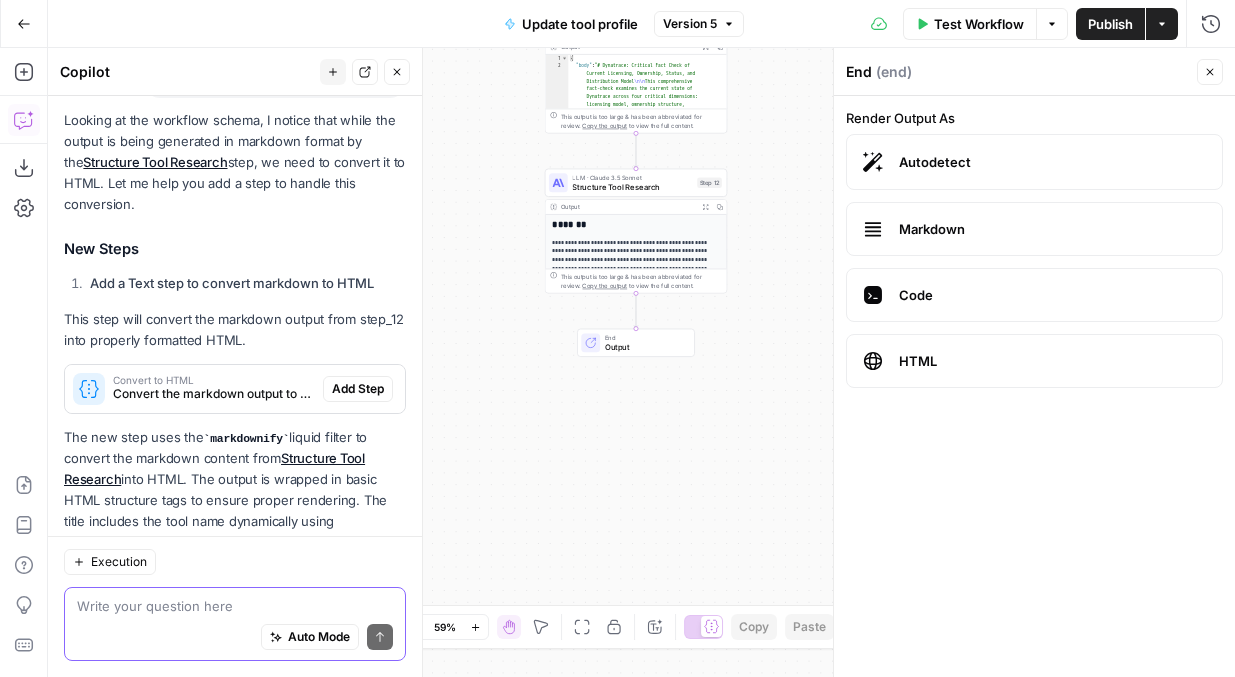 scroll, scrollTop: 275, scrollLeft: 0, axis: vertical 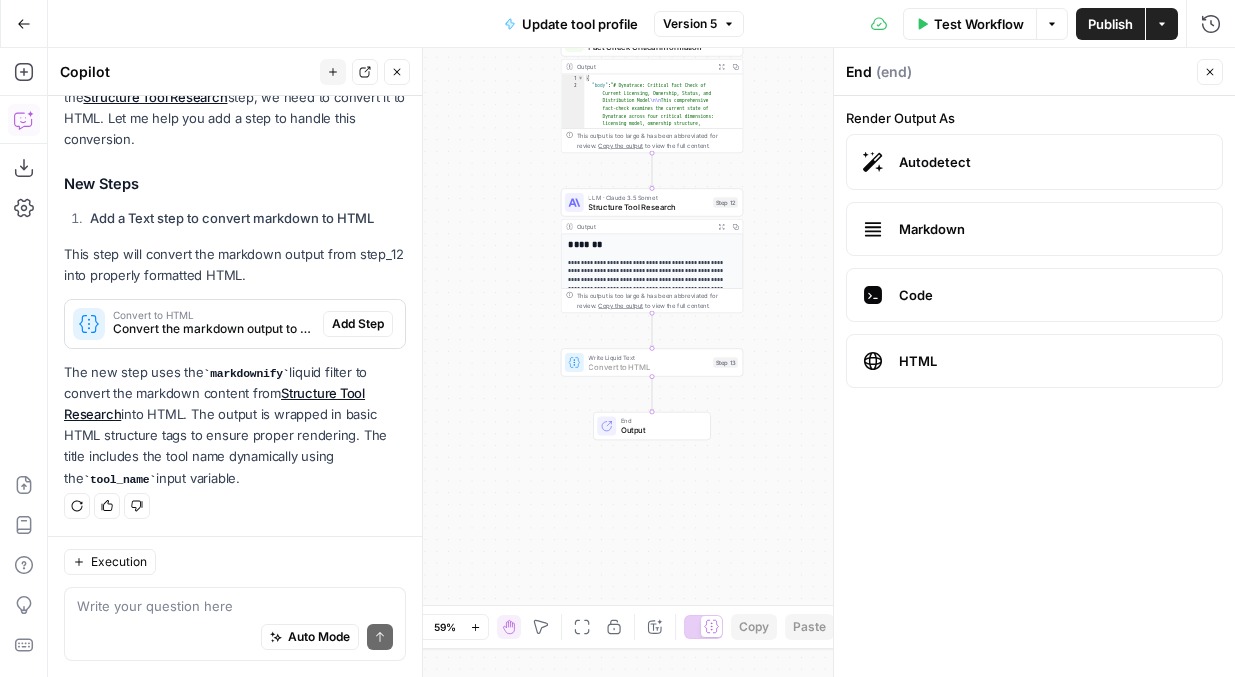 click on "Add Step" at bounding box center [358, 324] 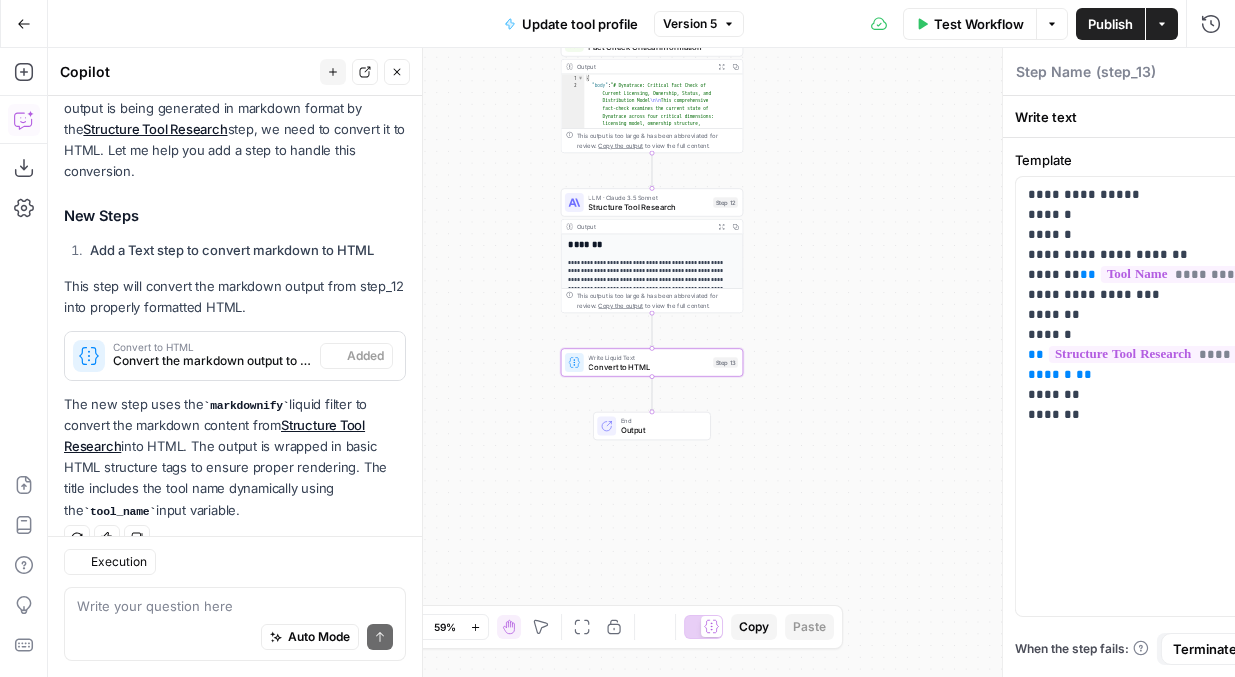 type on "Convert to HTML" 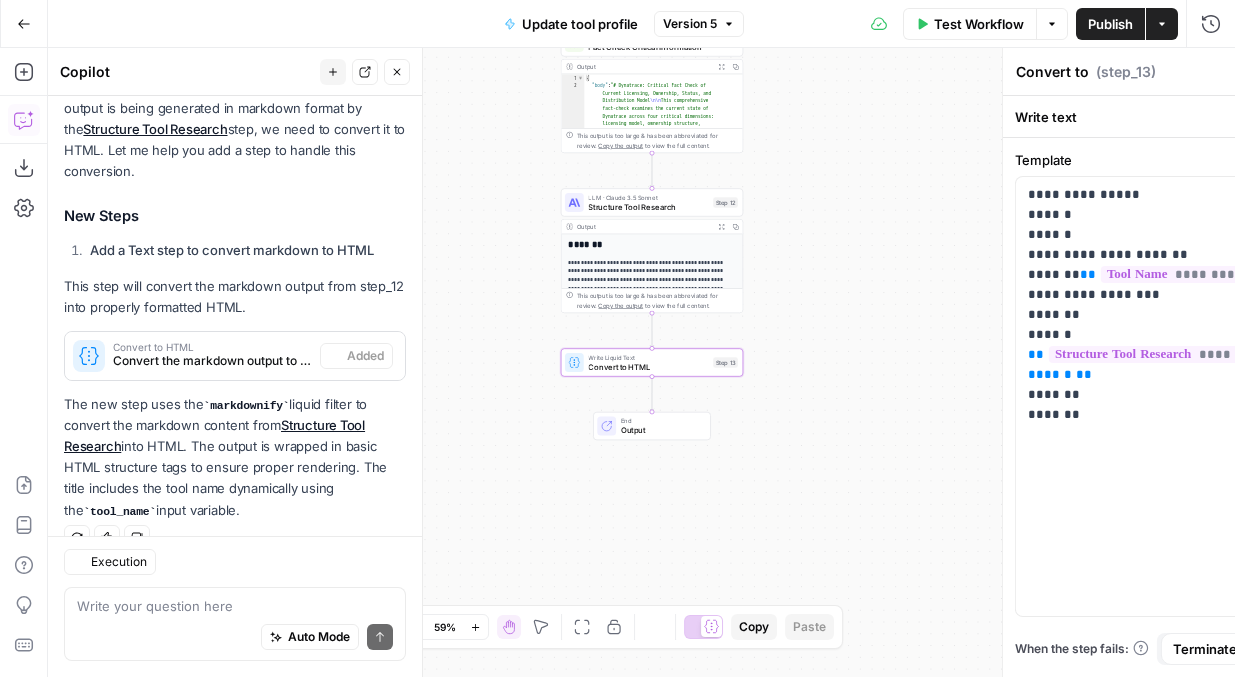 scroll, scrollTop: 307, scrollLeft: 0, axis: vertical 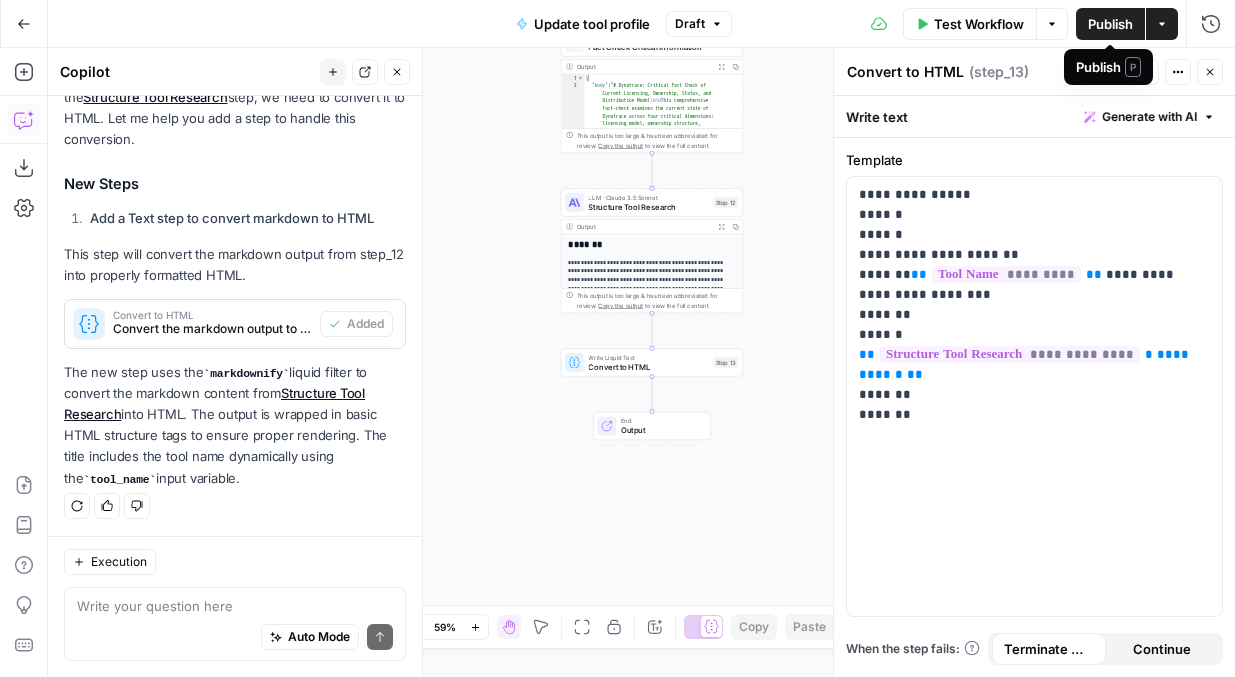 click on "Publish" at bounding box center [1110, 24] 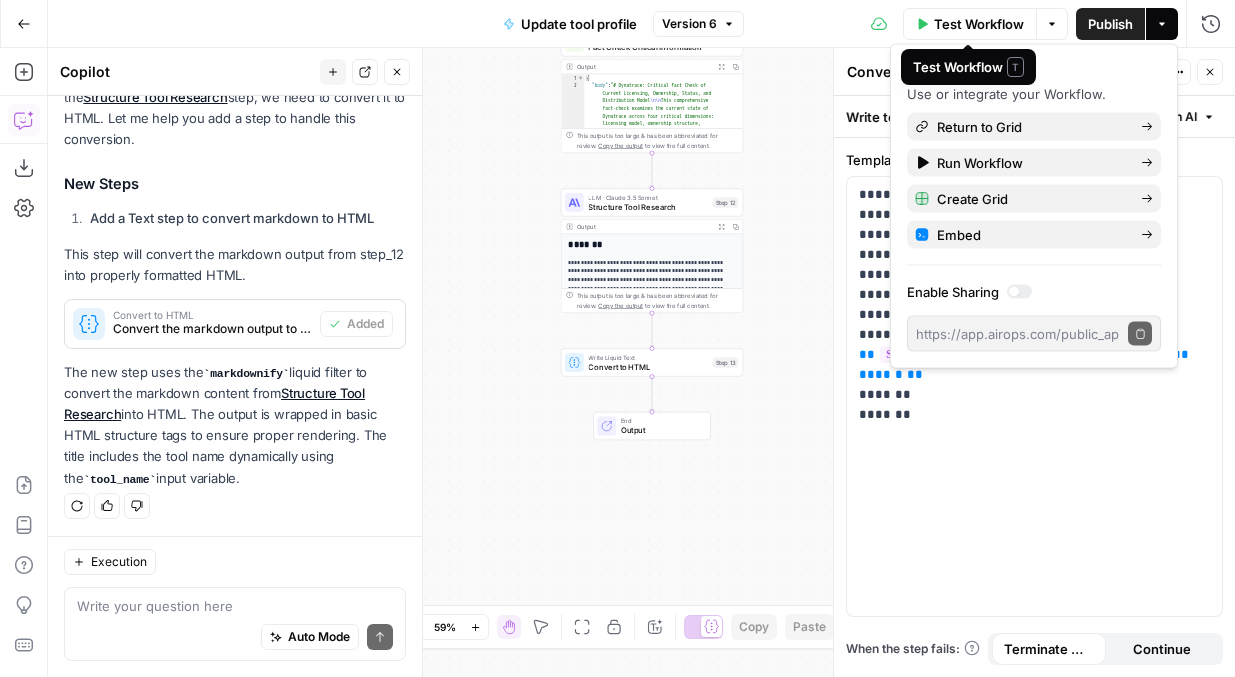 click on "Test Workflow" at bounding box center (979, 24) 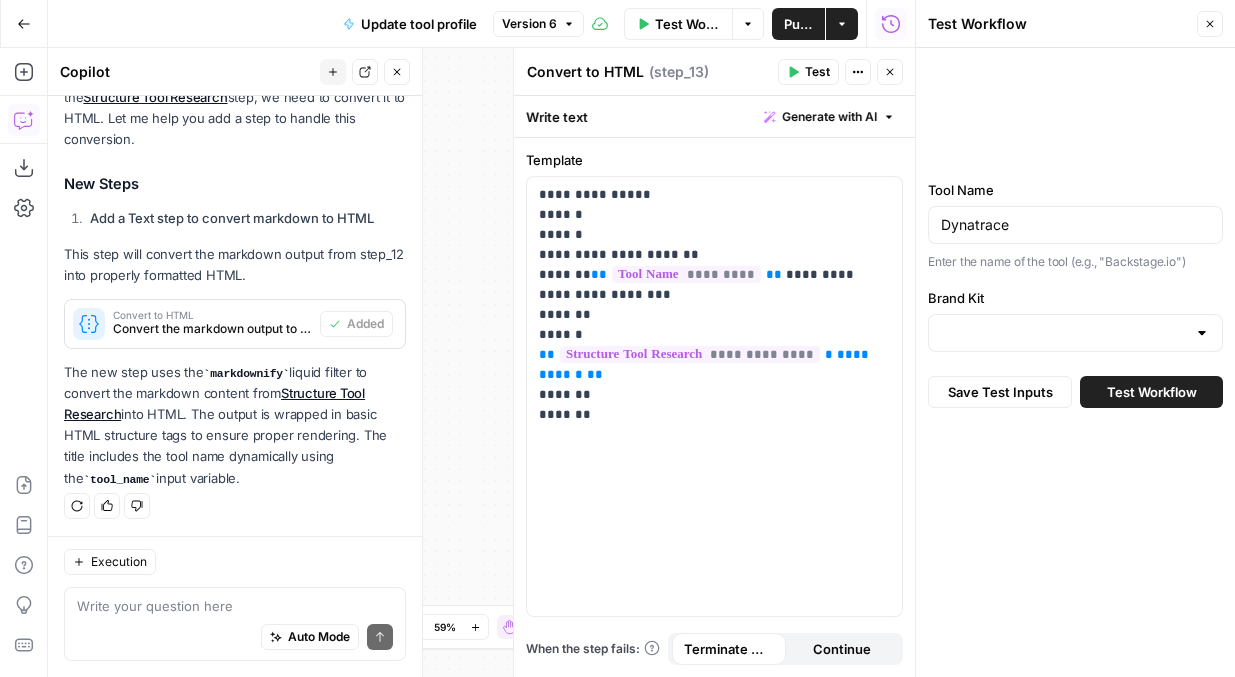 type on "Platform Engineering" 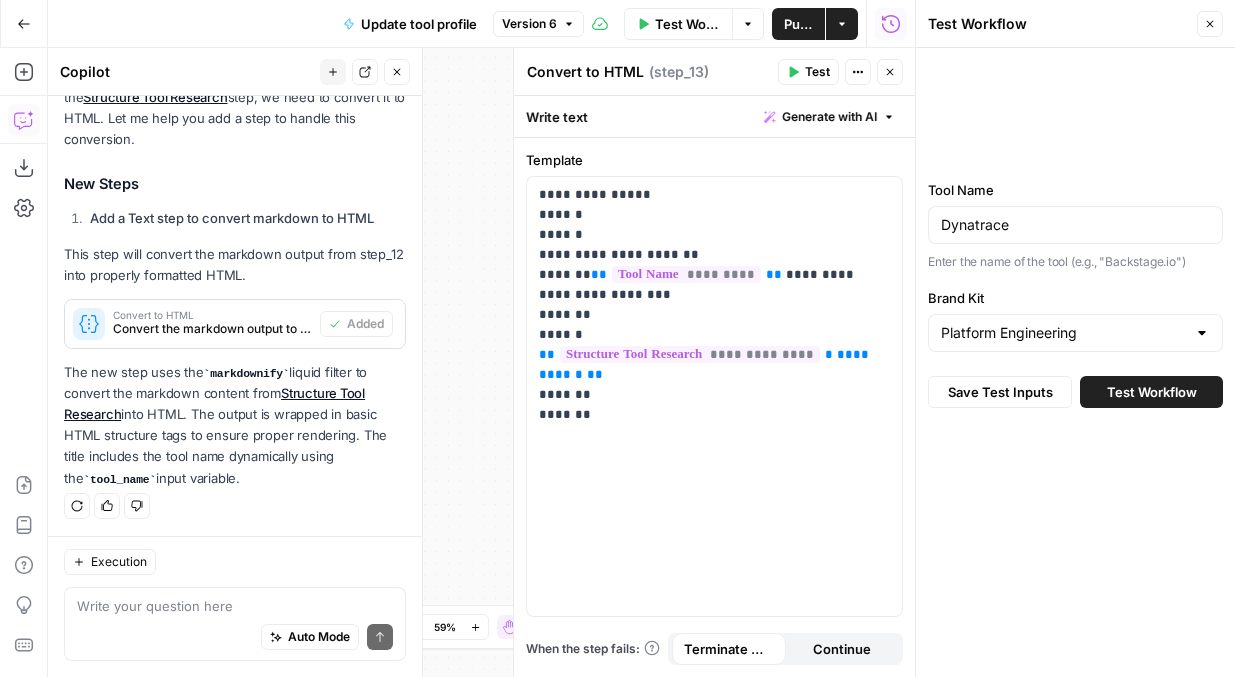 click on "Test Workflow" at bounding box center [1152, 392] 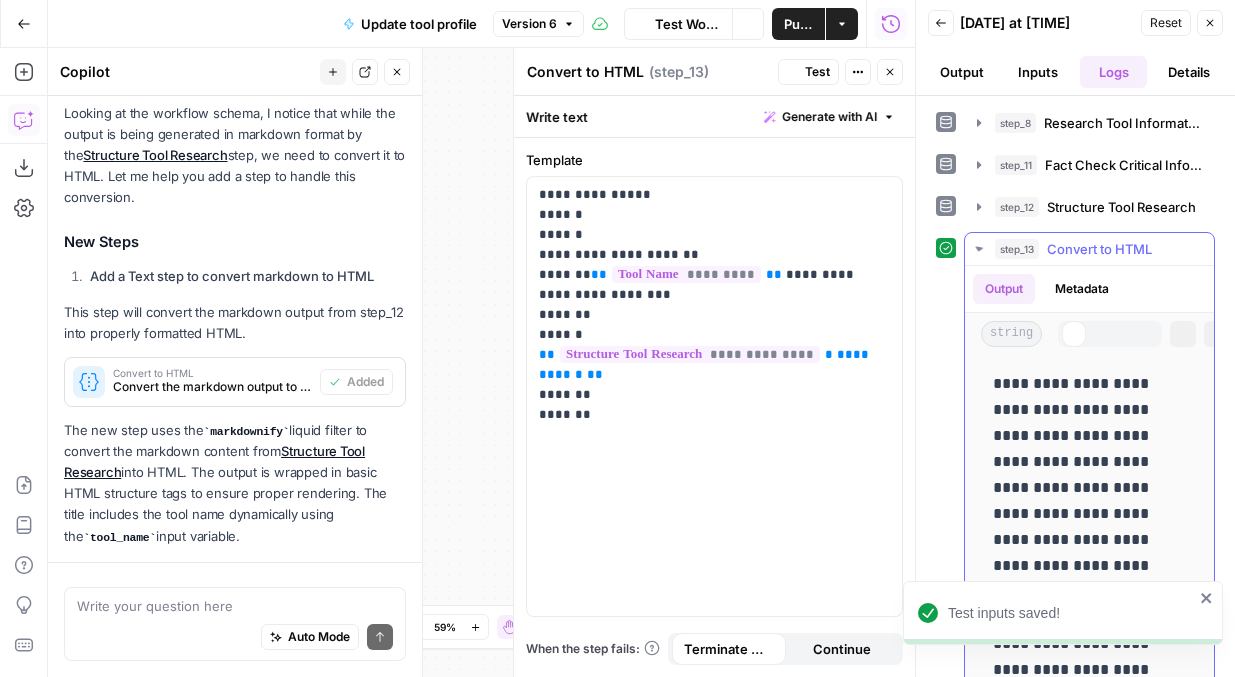 scroll, scrollTop: 307, scrollLeft: 0, axis: vertical 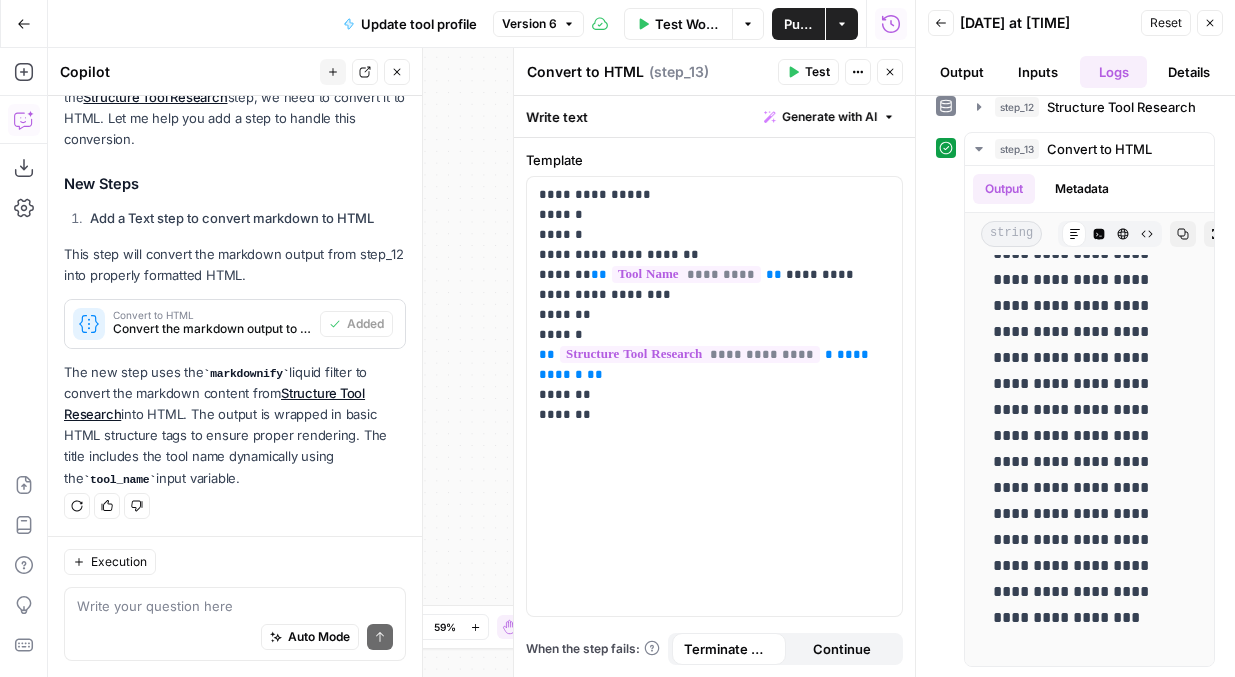 click on "Output" at bounding box center (962, 72) 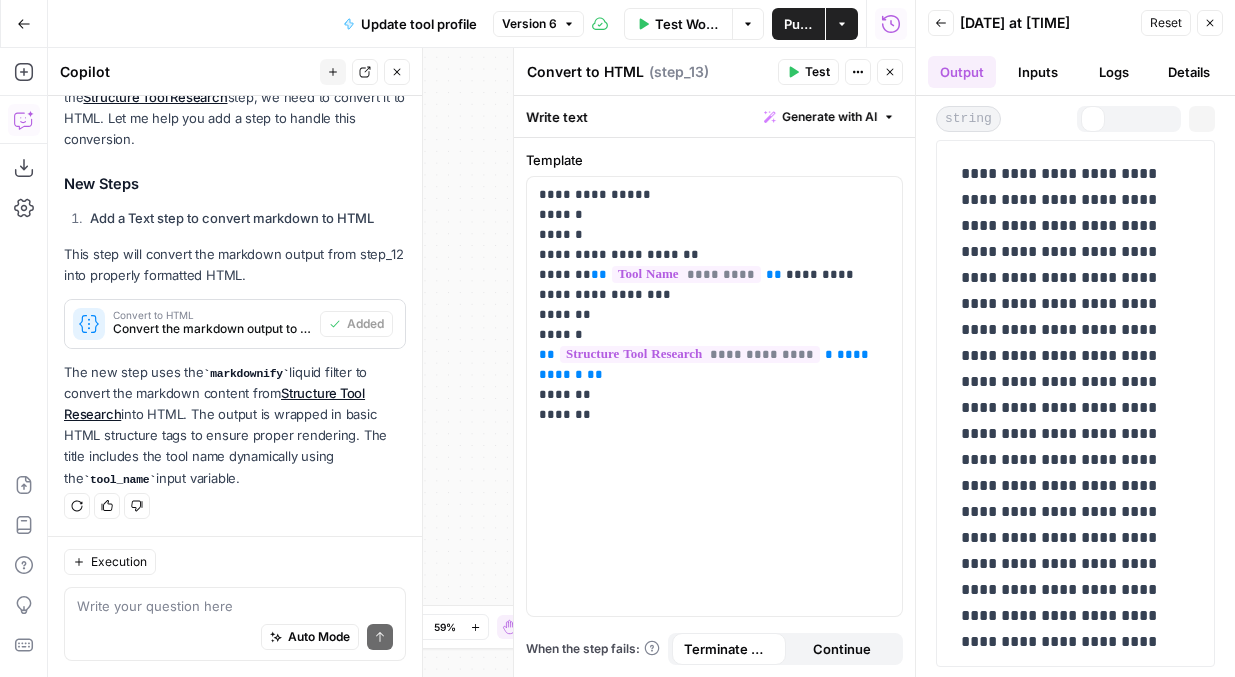 scroll, scrollTop: 0, scrollLeft: 0, axis: both 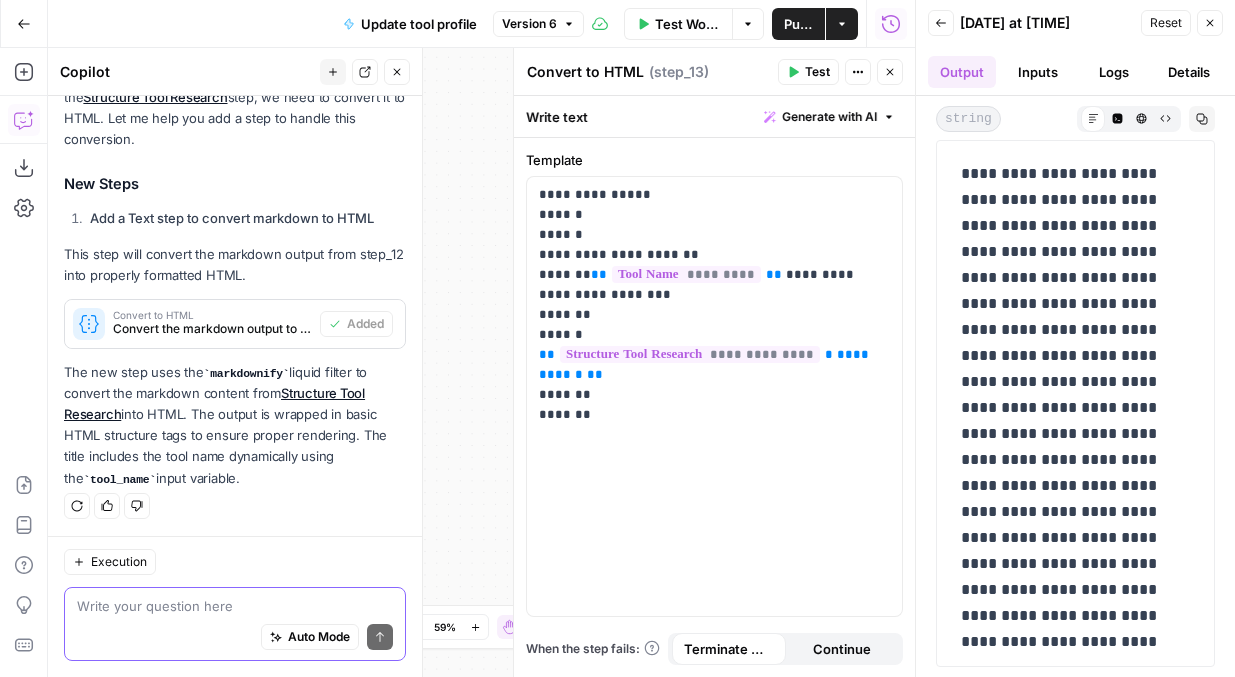 click at bounding box center (235, 606) 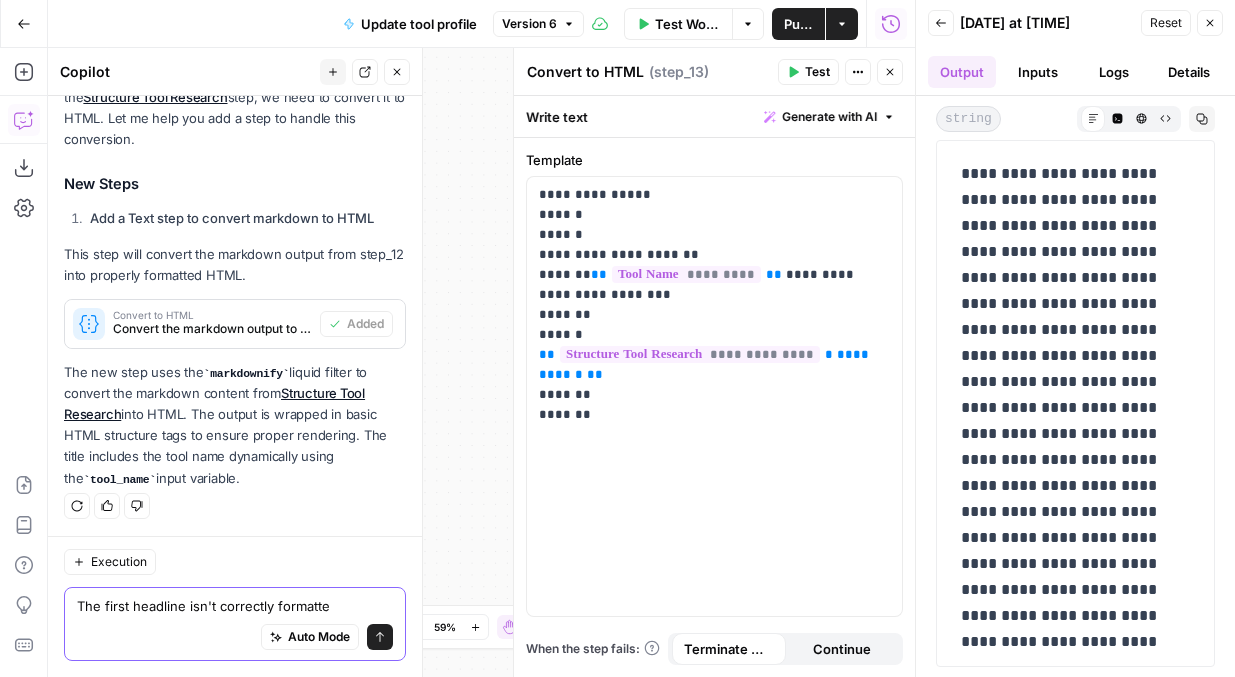 type on "The first headline isn't correctly formatted" 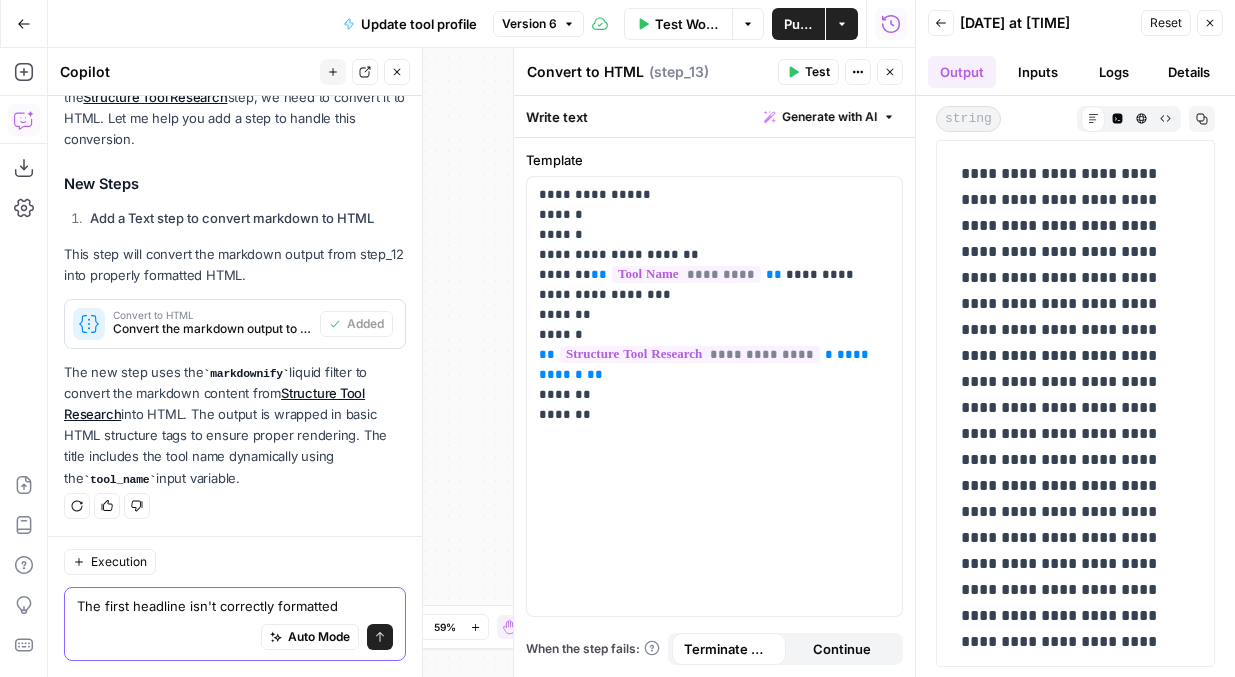 type 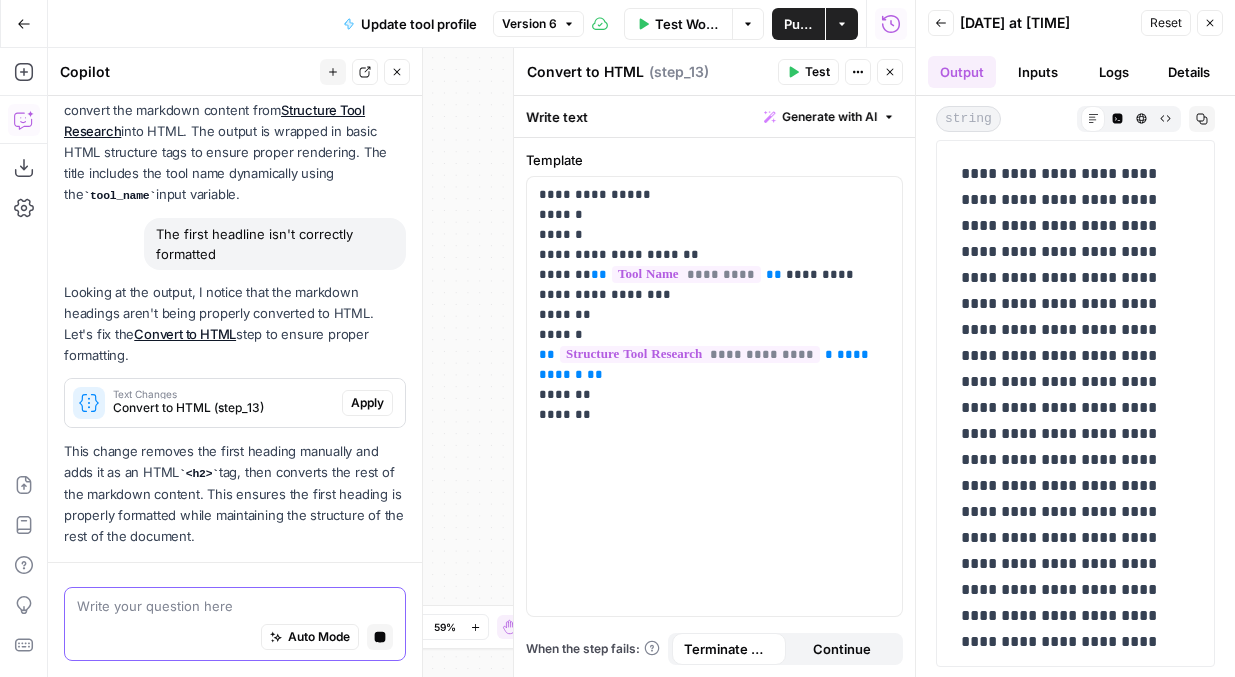 scroll, scrollTop: 648, scrollLeft: 0, axis: vertical 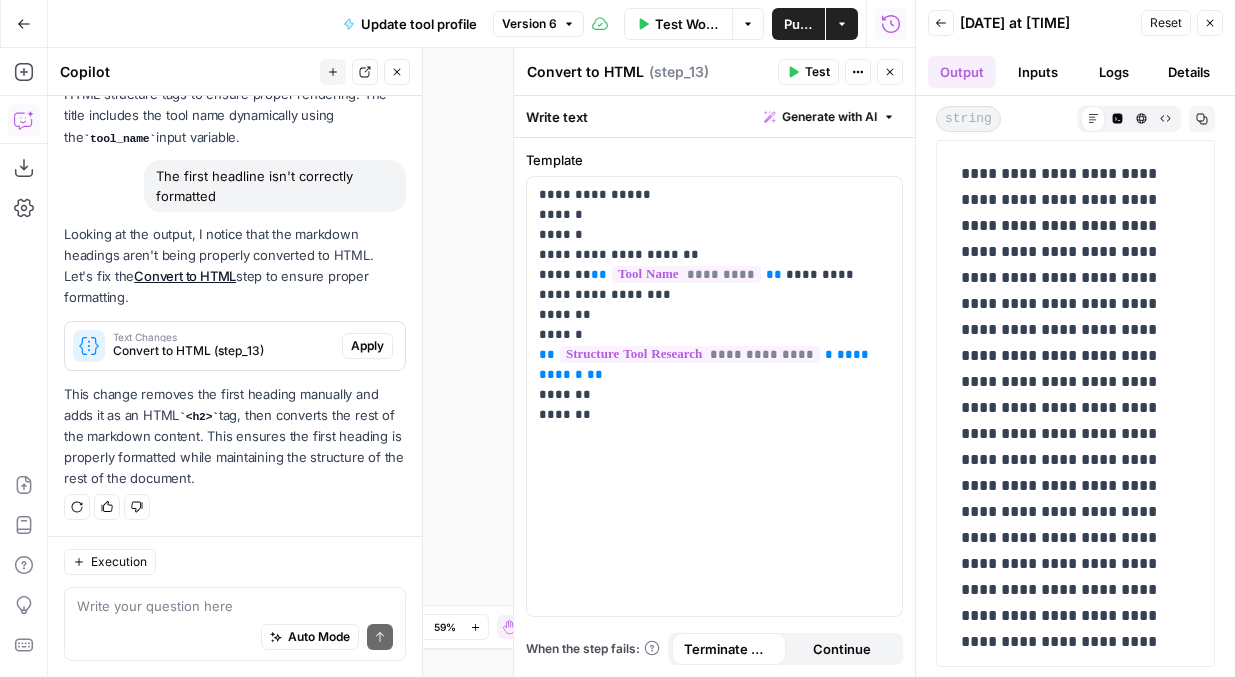 click on "Apply" at bounding box center (367, 346) 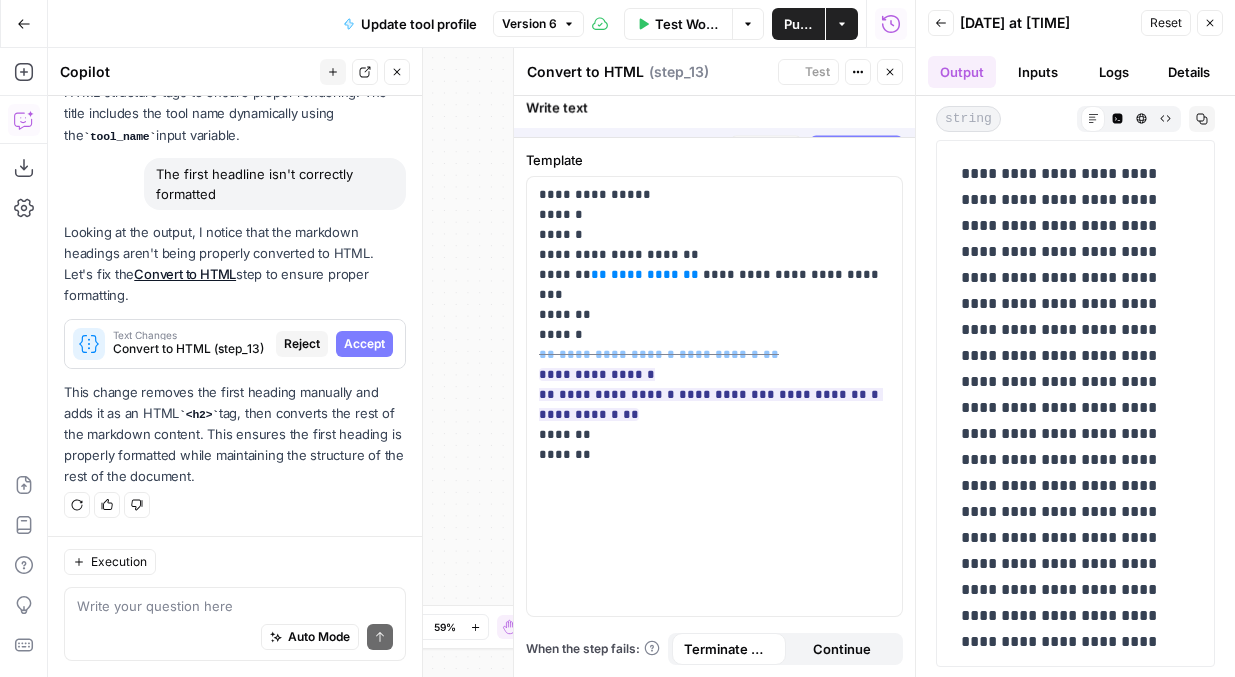 scroll, scrollTop: 616, scrollLeft: 0, axis: vertical 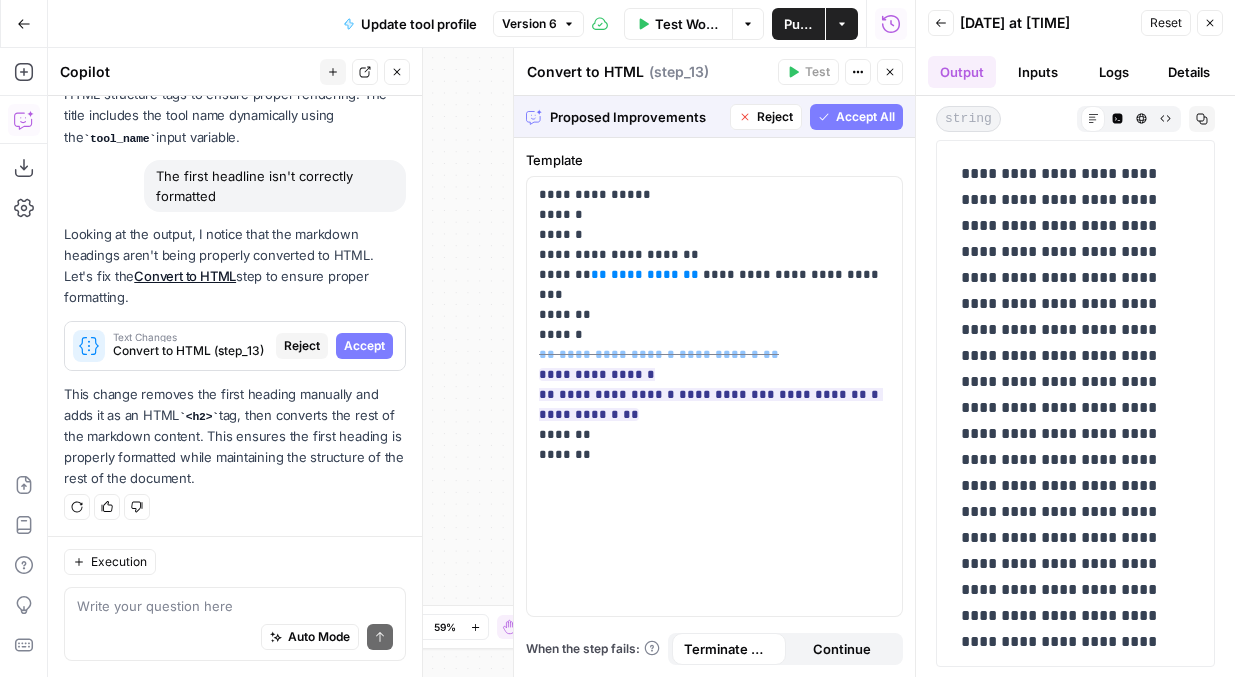 click on "Accept All" at bounding box center (865, 117) 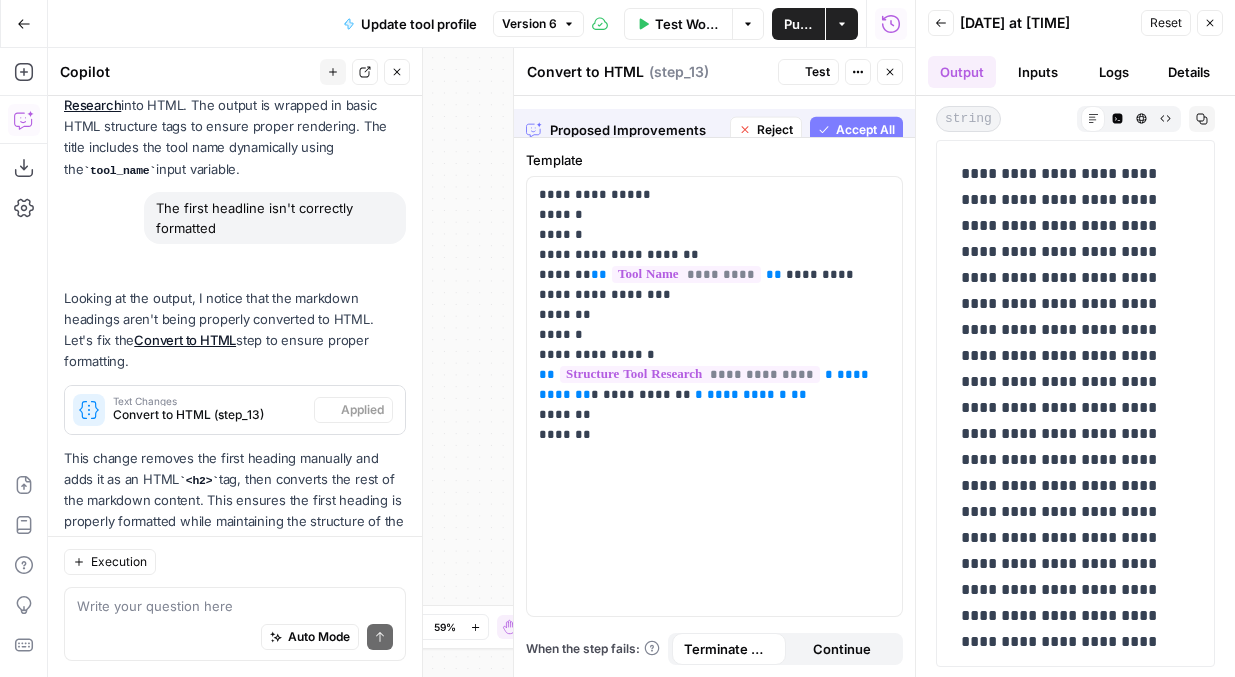 scroll, scrollTop: 680, scrollLeft: 0, axis: vertical 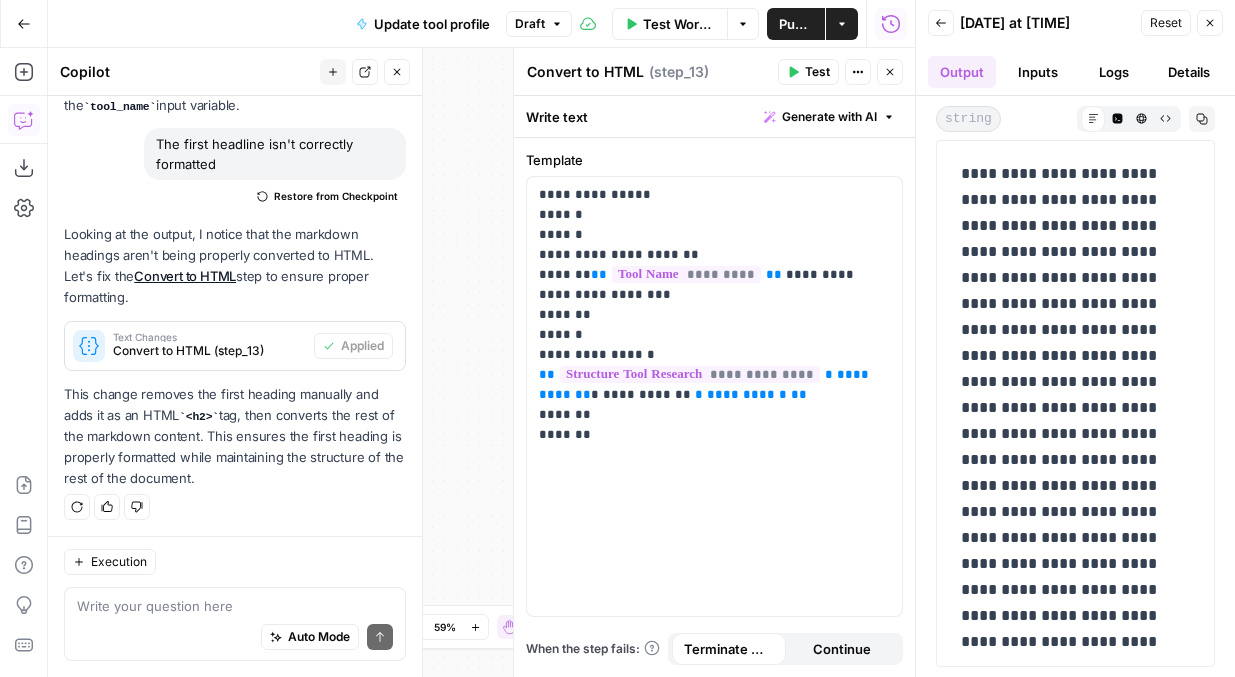 click on "Test" at bounding box center (817, 72) 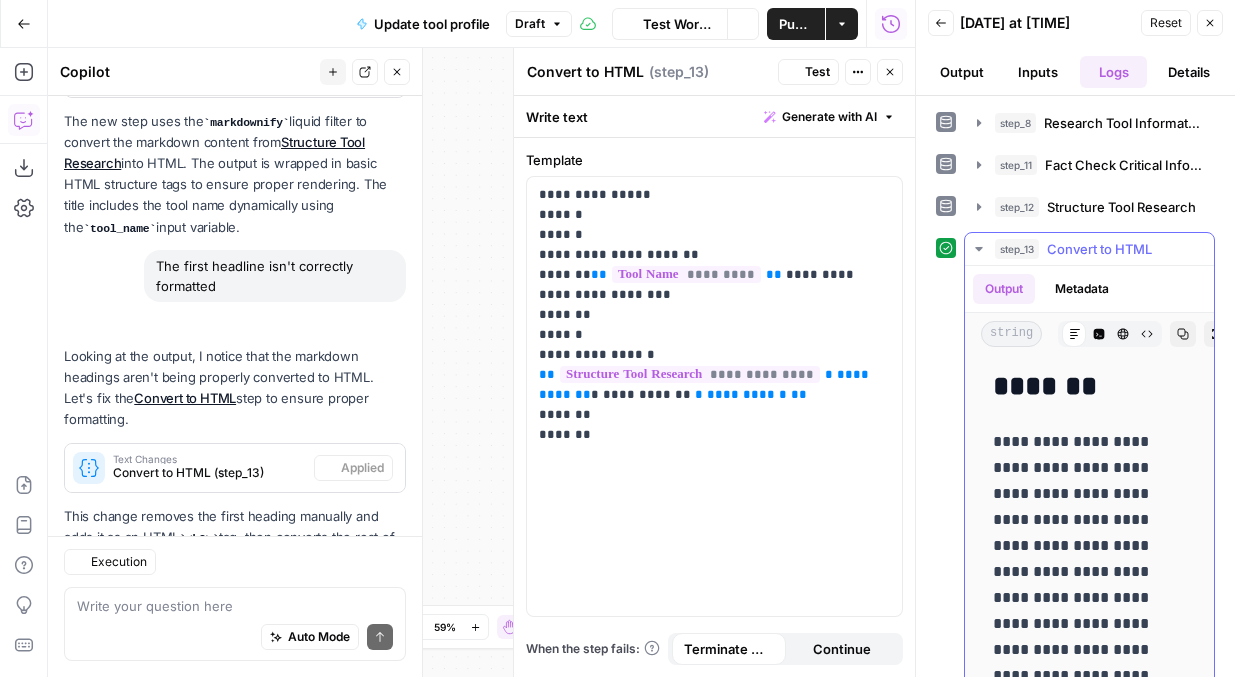 scroll, scrollTop: 680, scrollLeft: 0, axis: vertical 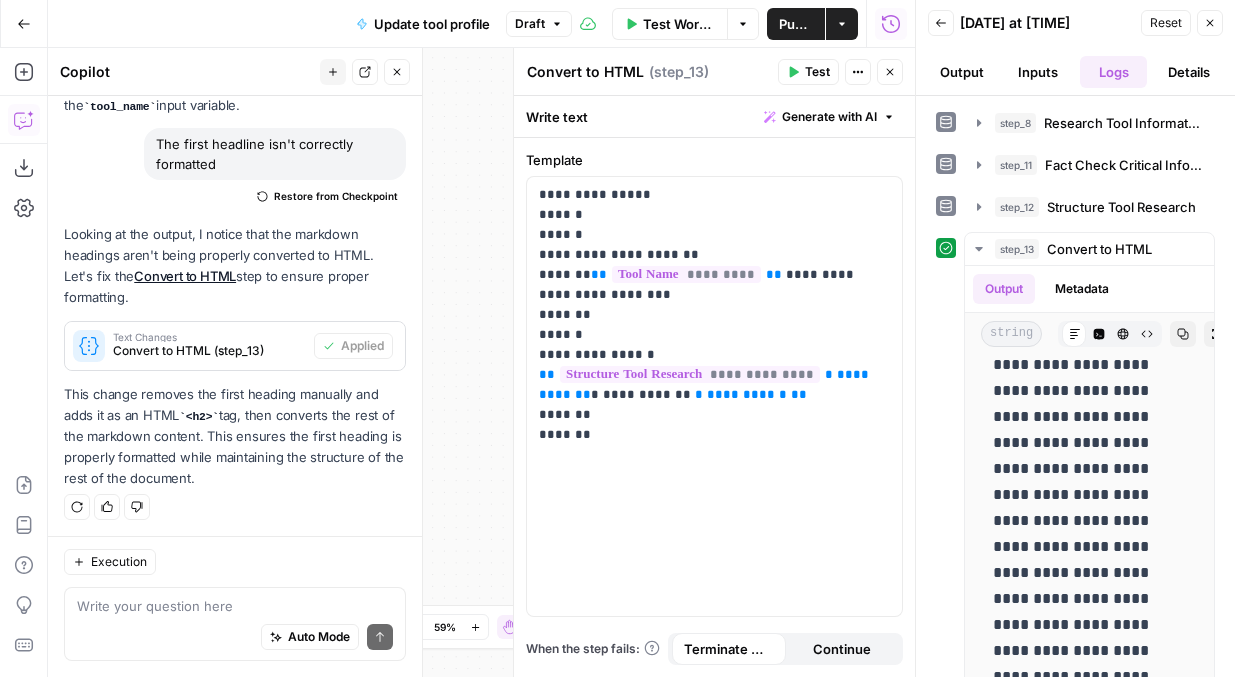 click on "Publish" at bounding box center [796, 24] 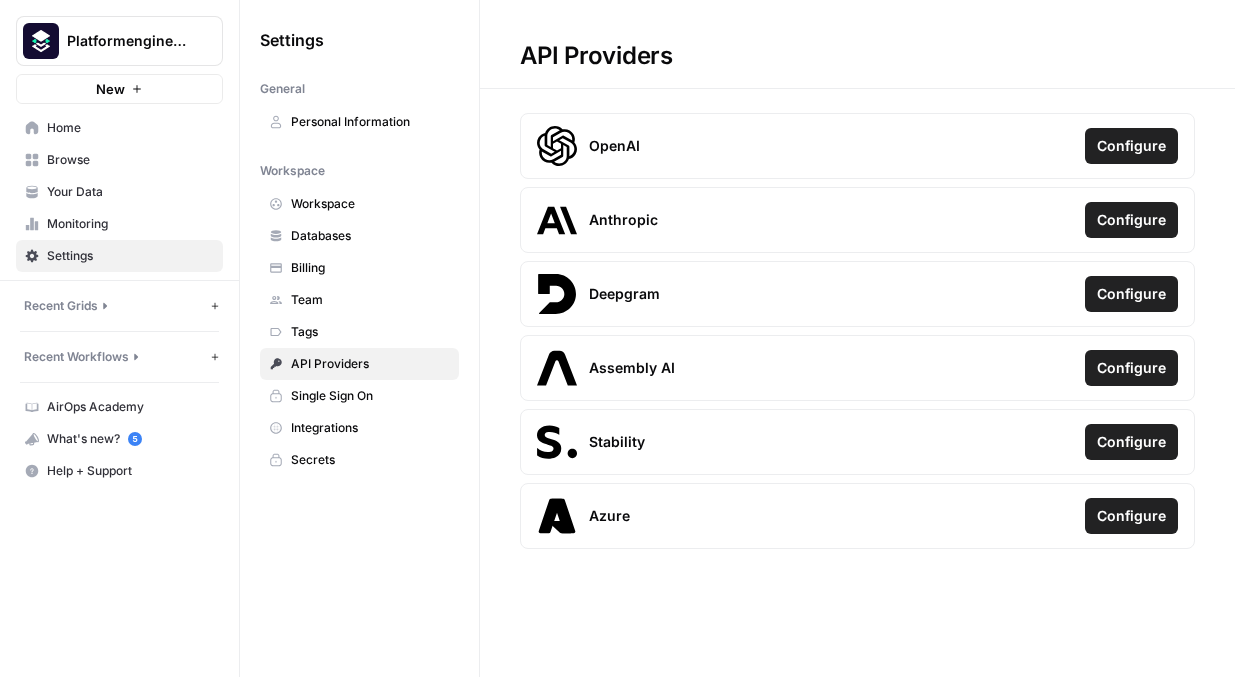 scroll, scrollTop: 0, scrollLeft: 0, axis: both 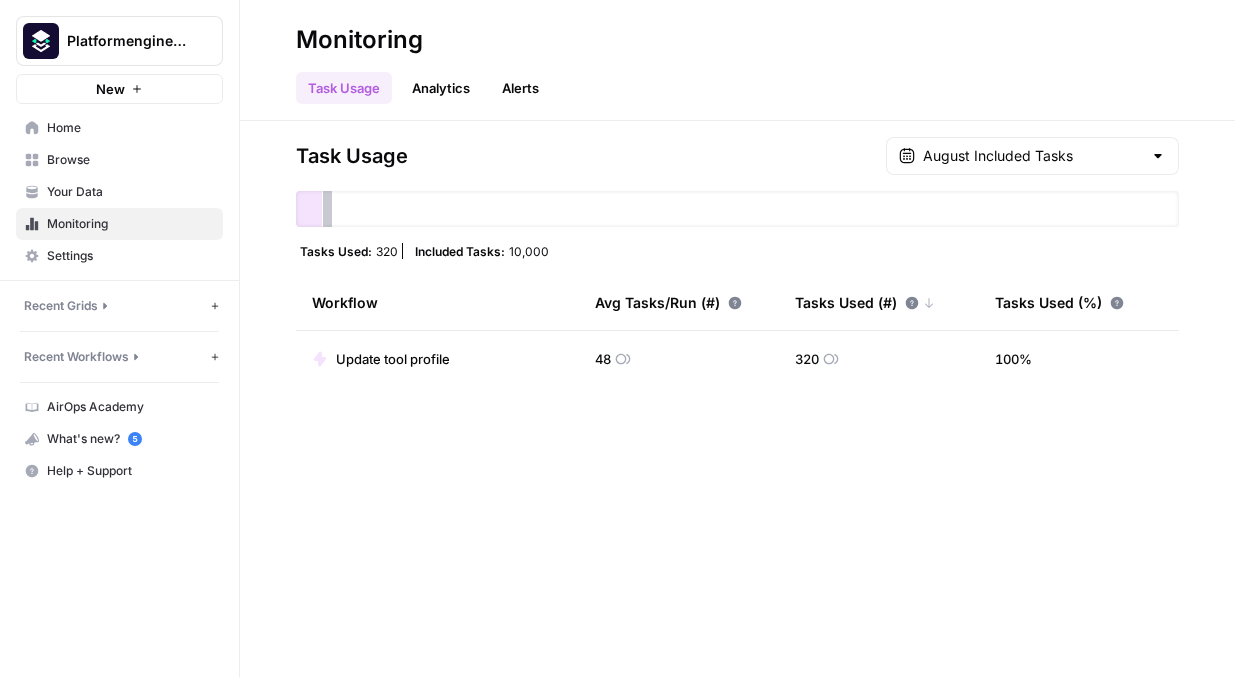 click on "Analytics" at bounding box center (441, 88) 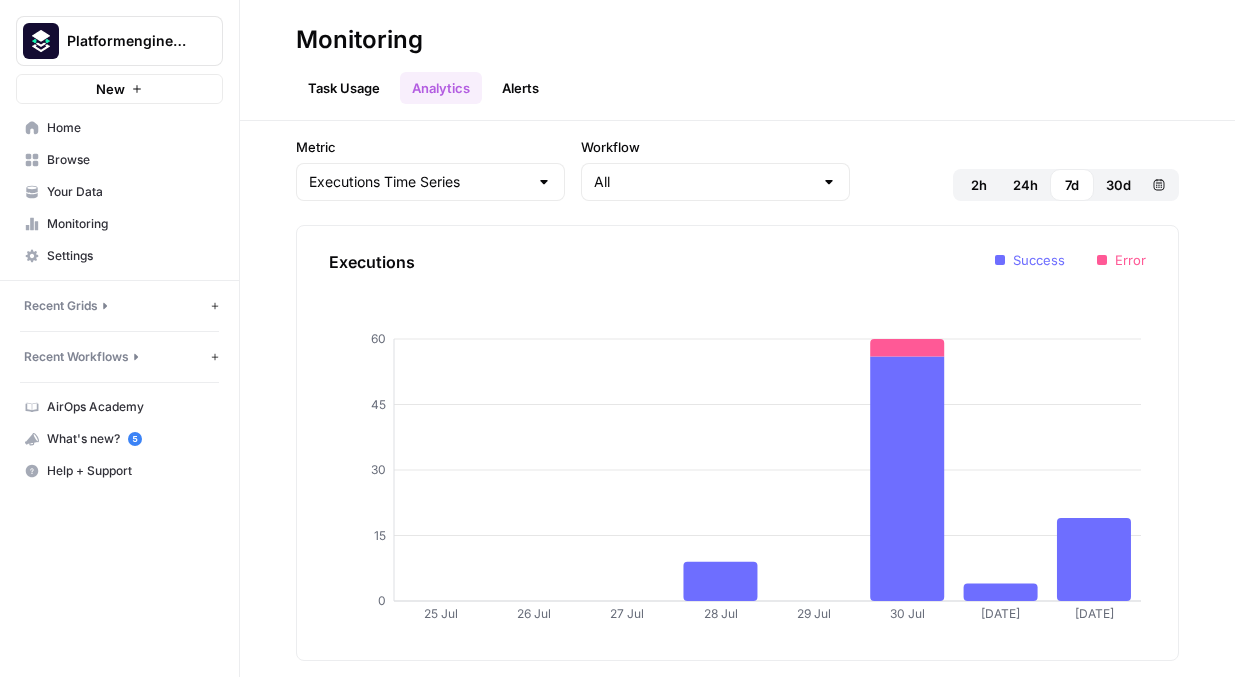 click on "Browse" at bounding box center (130, 160) 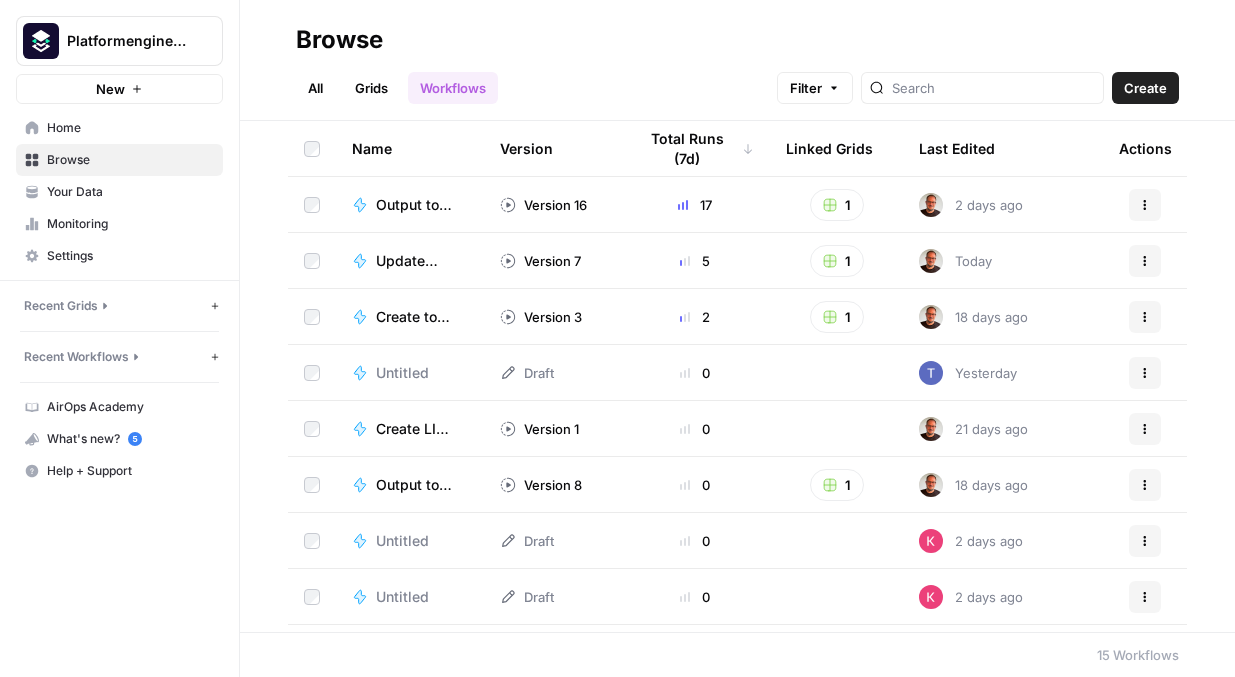 click on "Create tool profile" at bounding box center [414, 317] 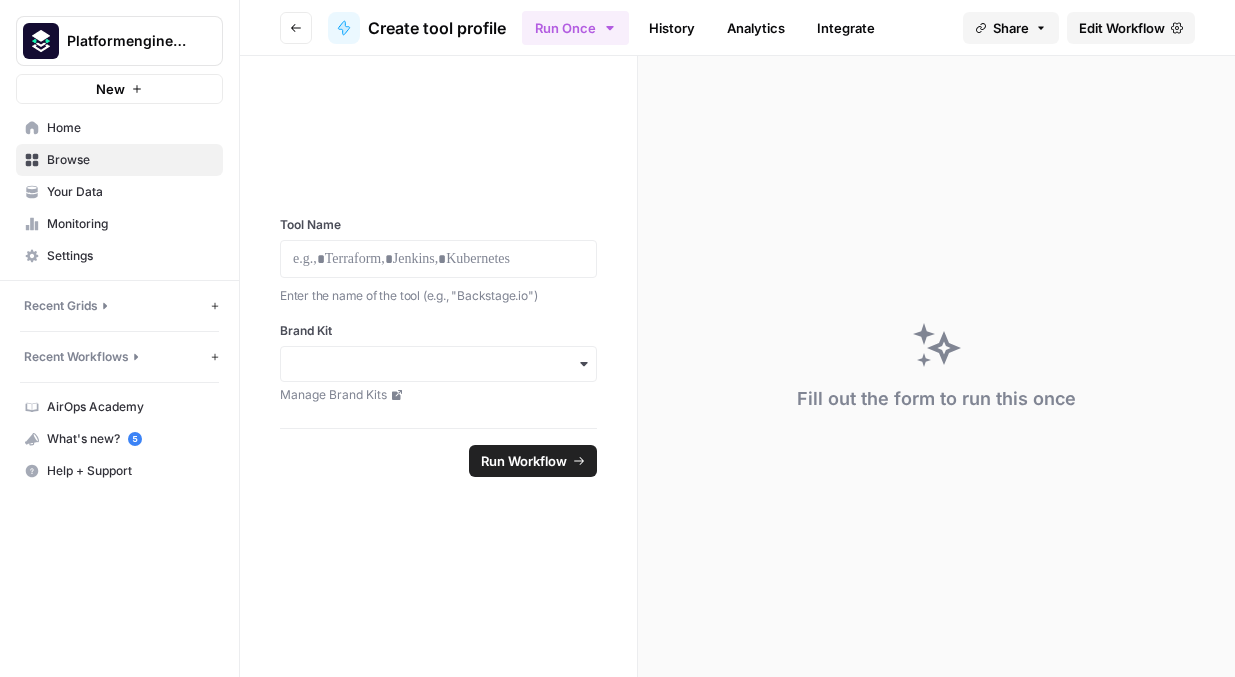 click on "Browse" at bounding box center (130, 160) 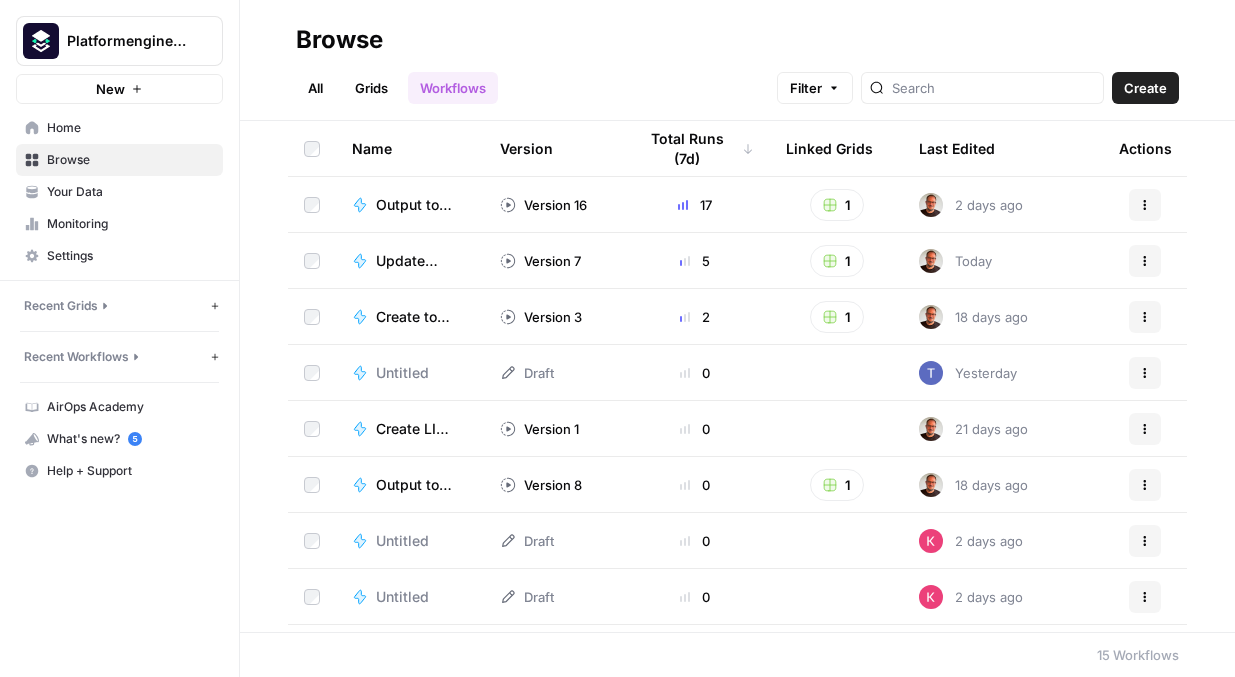 click on "Grids" at bounding box center [371, 88] 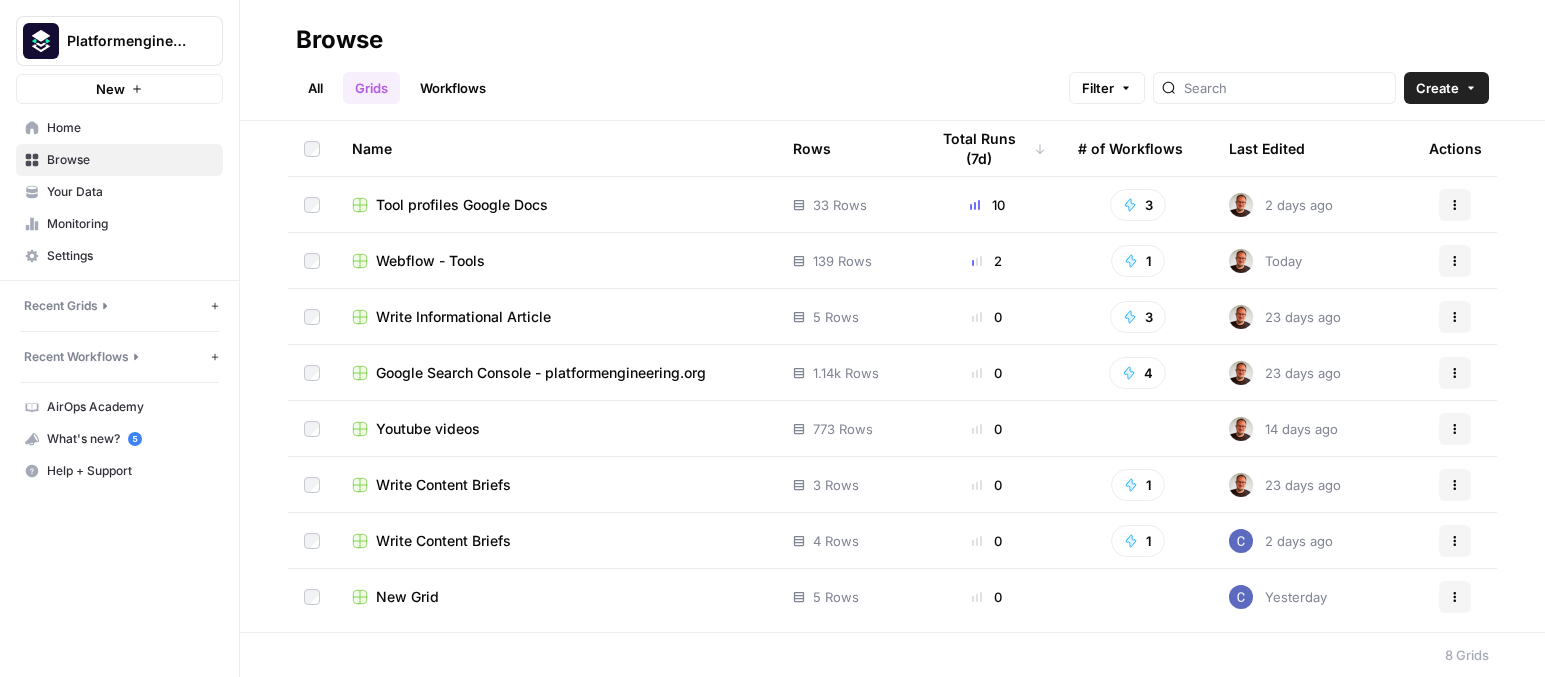 click on "Tool profiles Google Docs" at bounding box center [462, 205] 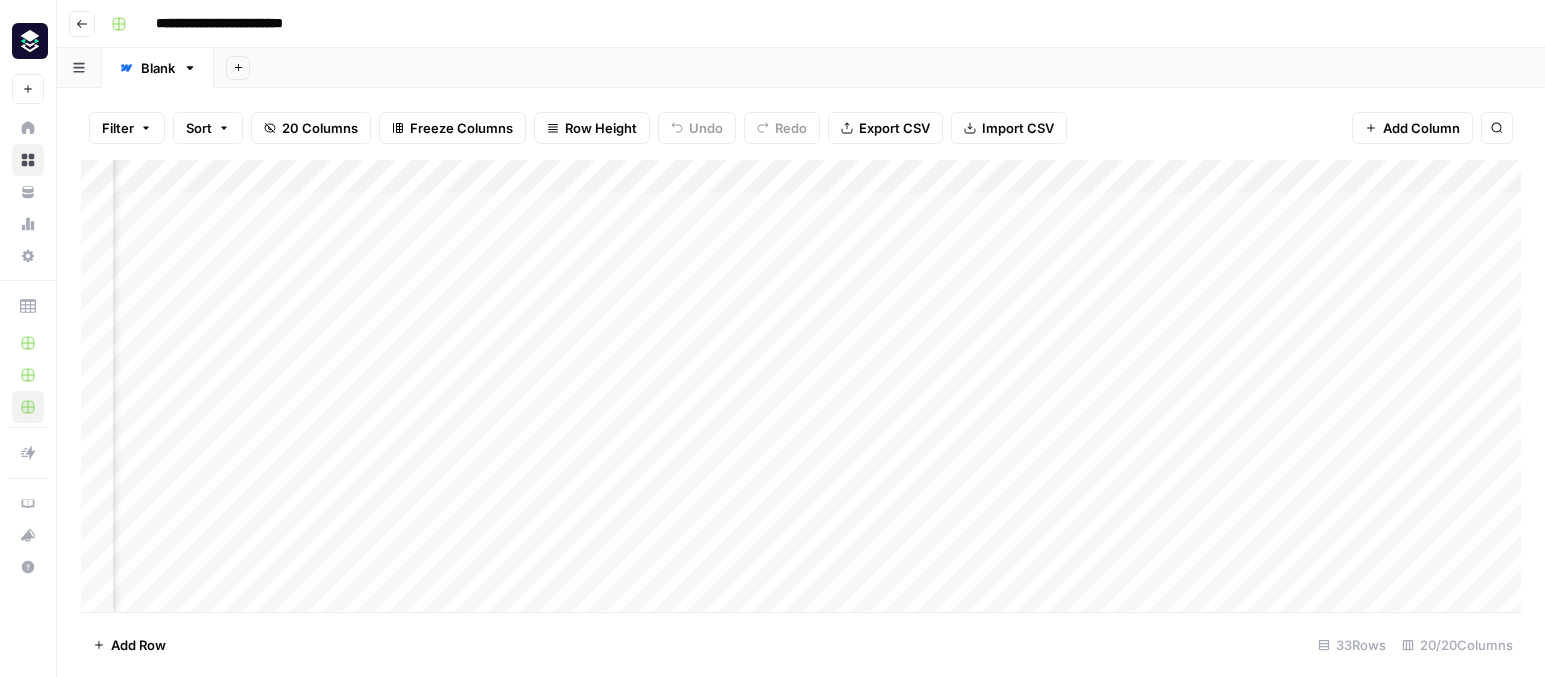 scroll, scrollTop: 0, scrollLeft: 0, axis: both 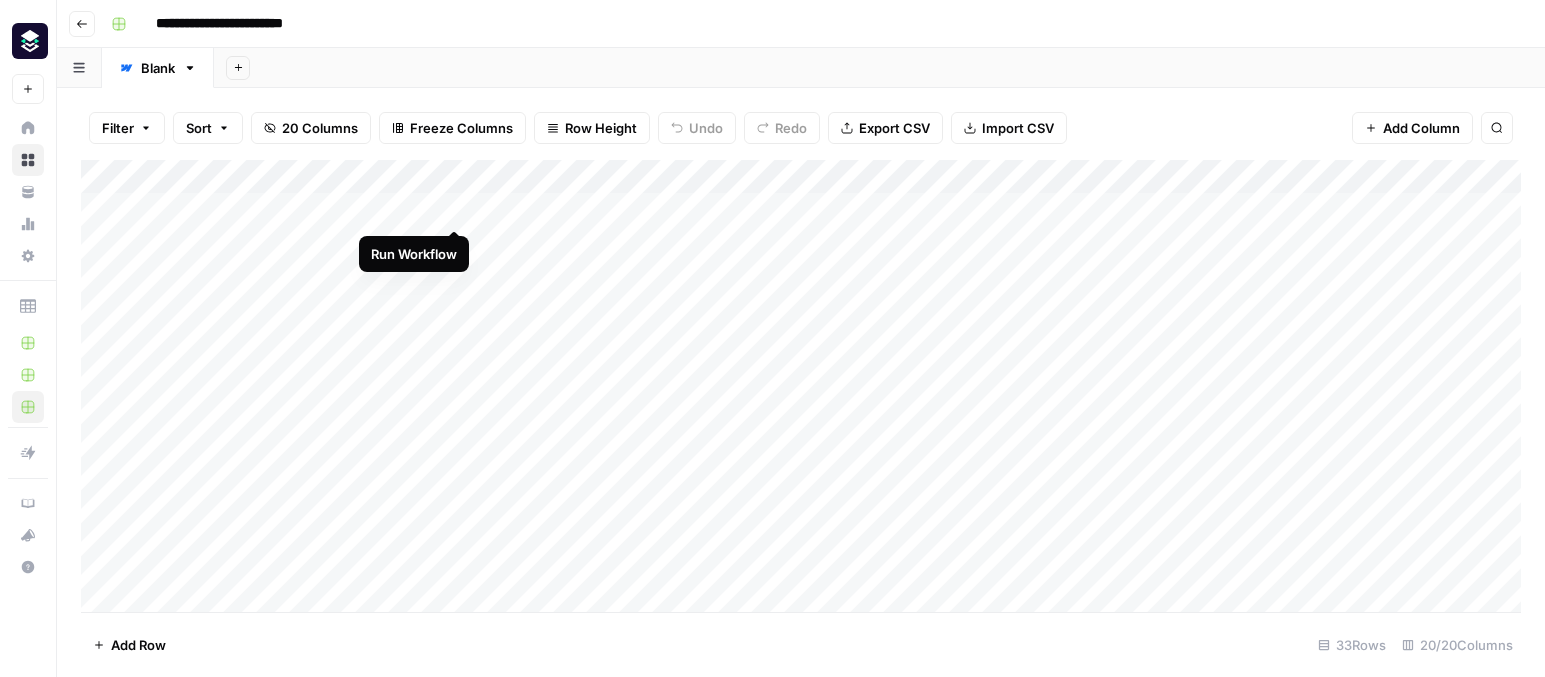 click on "Add Column" at bounding box center [801, 386] 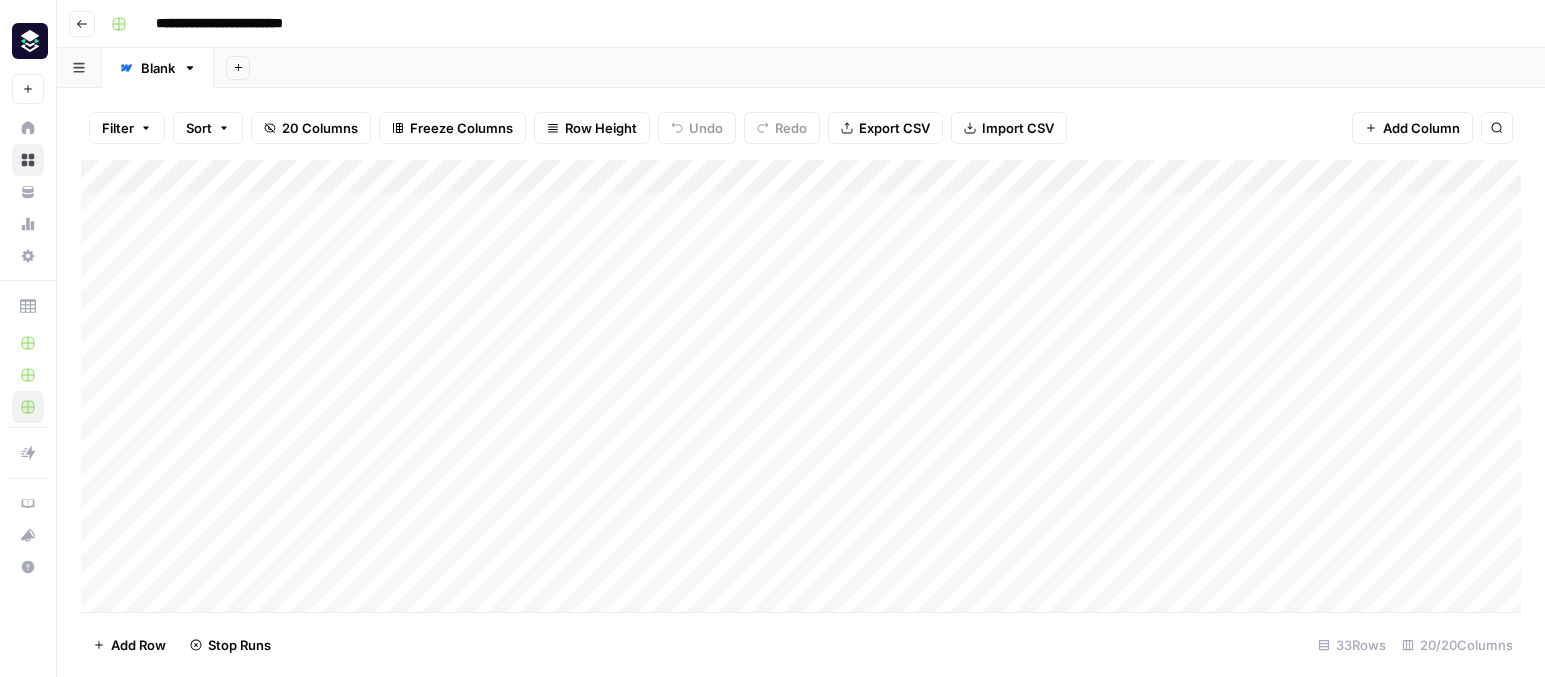 click on "Add Column" at bounding box center [801, 386] 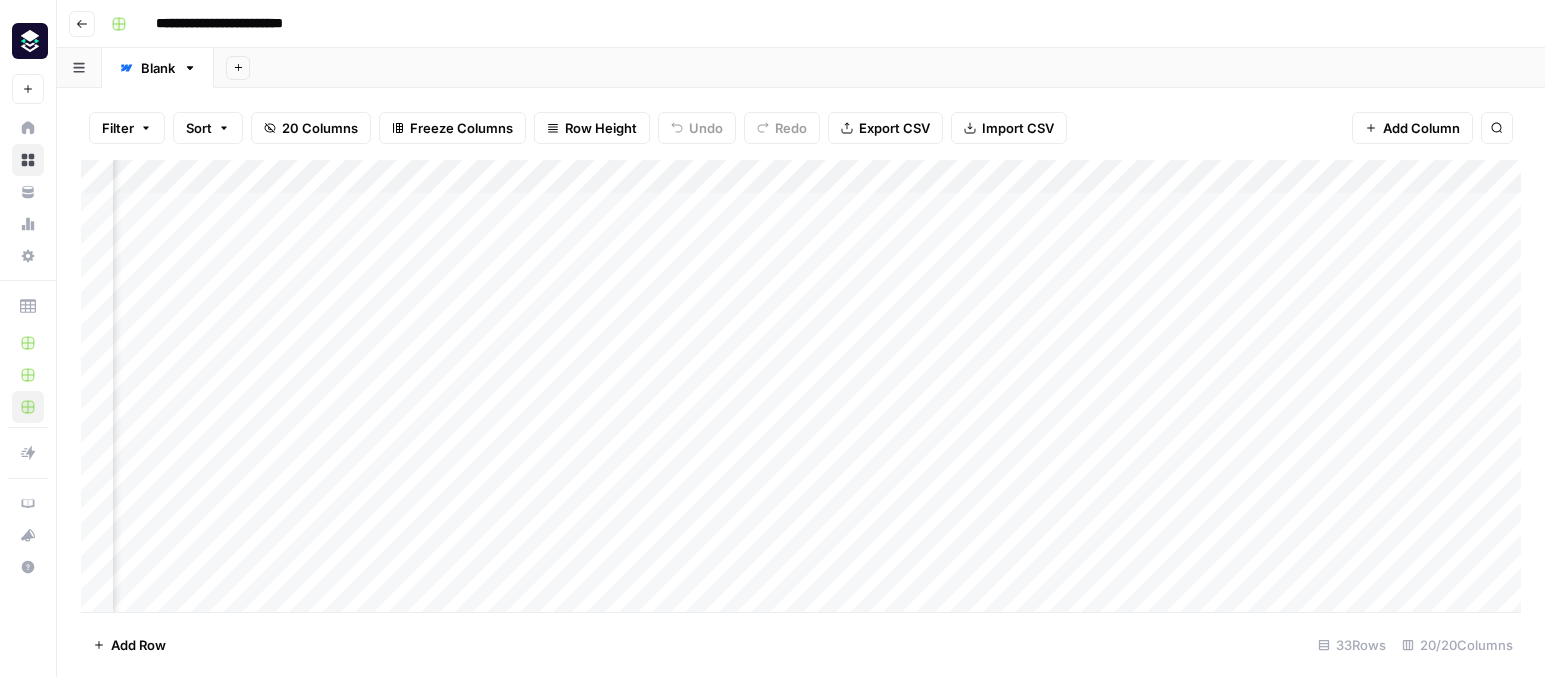 scroll, scrollTop: 0, scrollLeft: 253, axis: horizontal 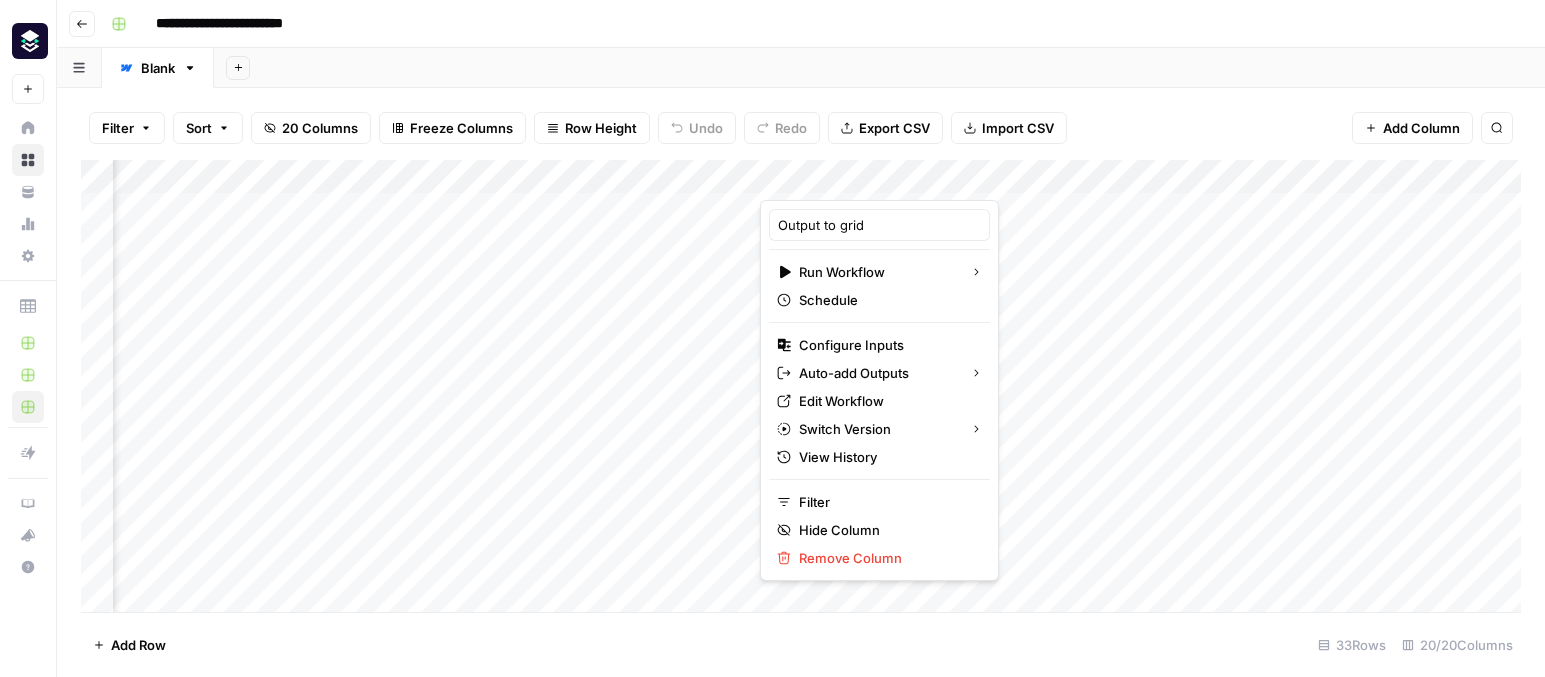click on "Filter Sort 20 Columns Freeze Columns Row Height Undo Redo Export CSV Import CSV Add Column Search" at bounding box center [801, 128] 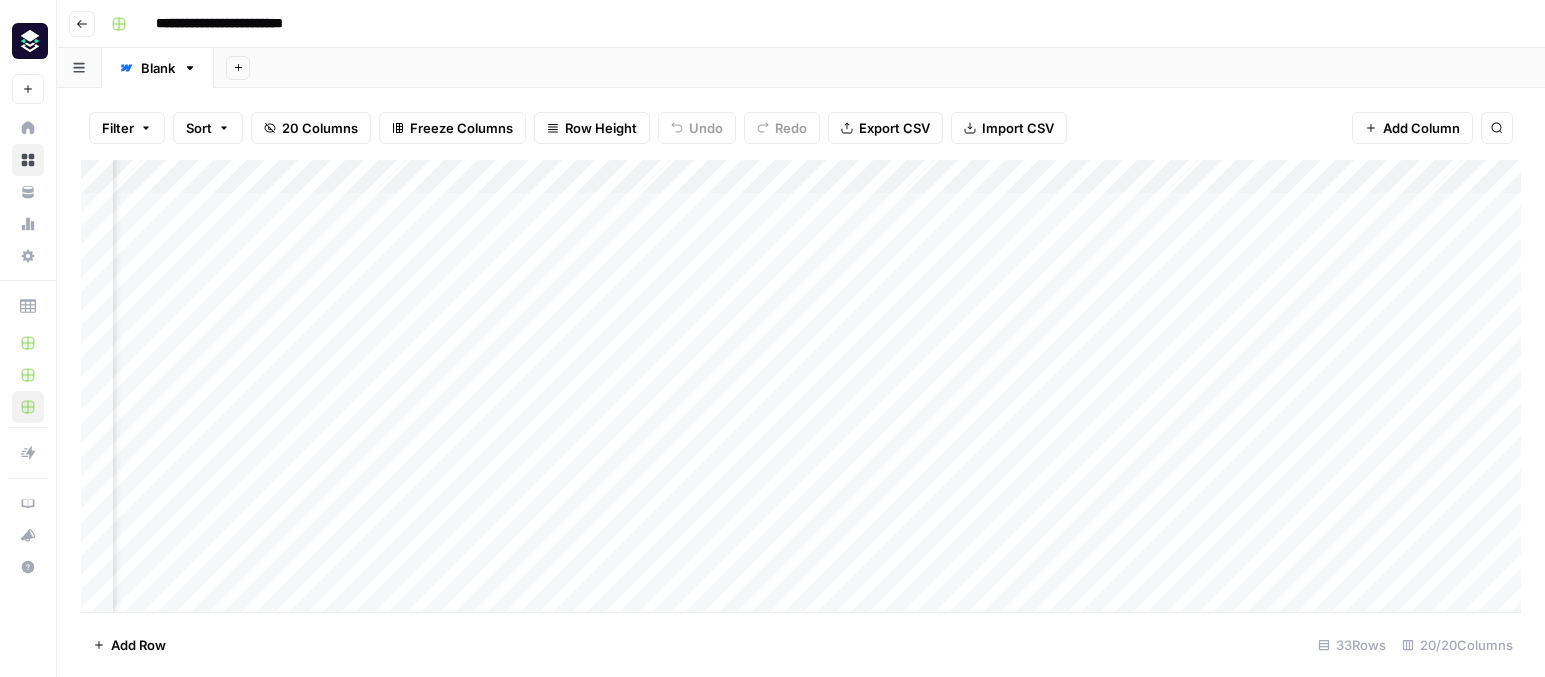 scroll, scrollTop: 0, scrollLeft: 861, axis: horizontal 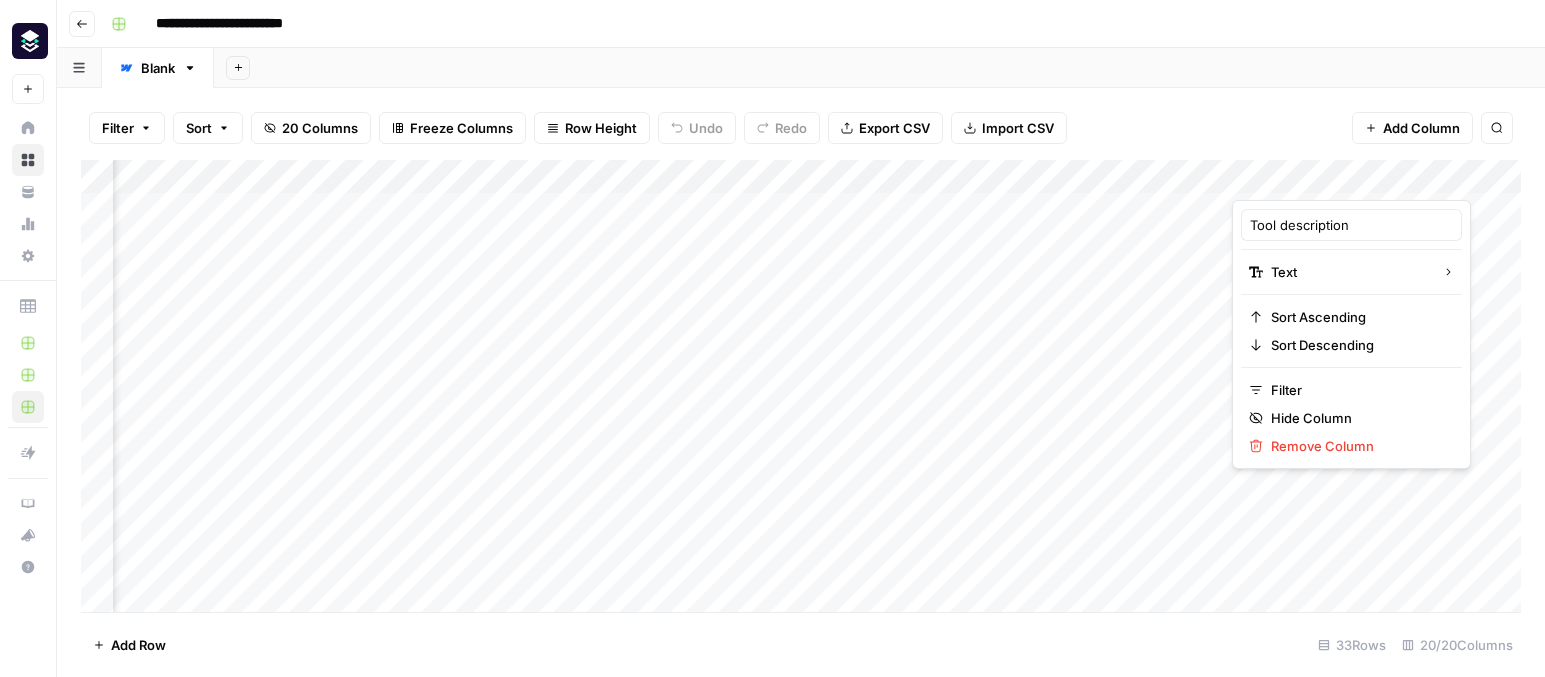 click on "Filter Sort 20 Columns Freeze Columns Row Height Undo Redo Export CSV Import CSV Add Column Search" at bounding box center [801, 128] 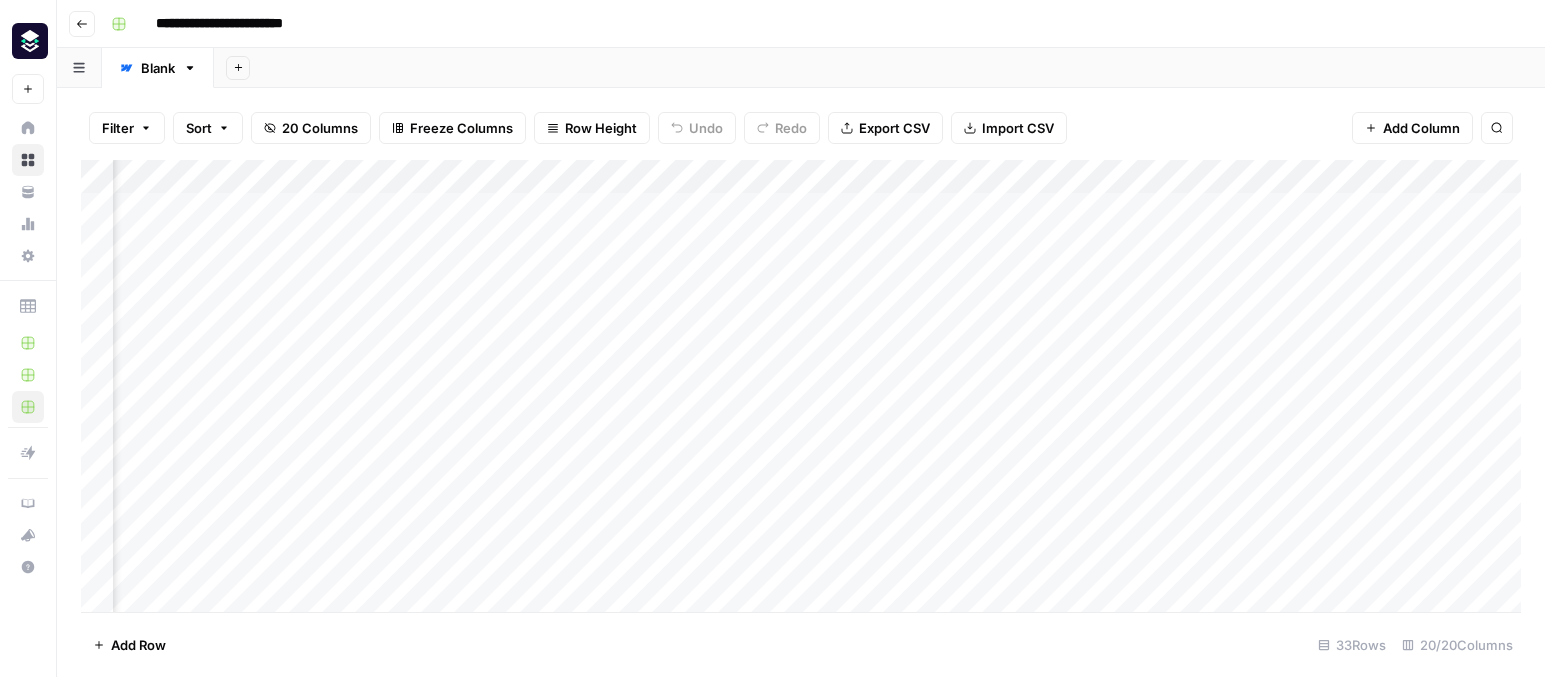 click on "Filter Sort 20 Columns Freeze Columns Row Height Undo Redo Export CSV Import CSV Add Column Search" at bounding box center [801, 128] 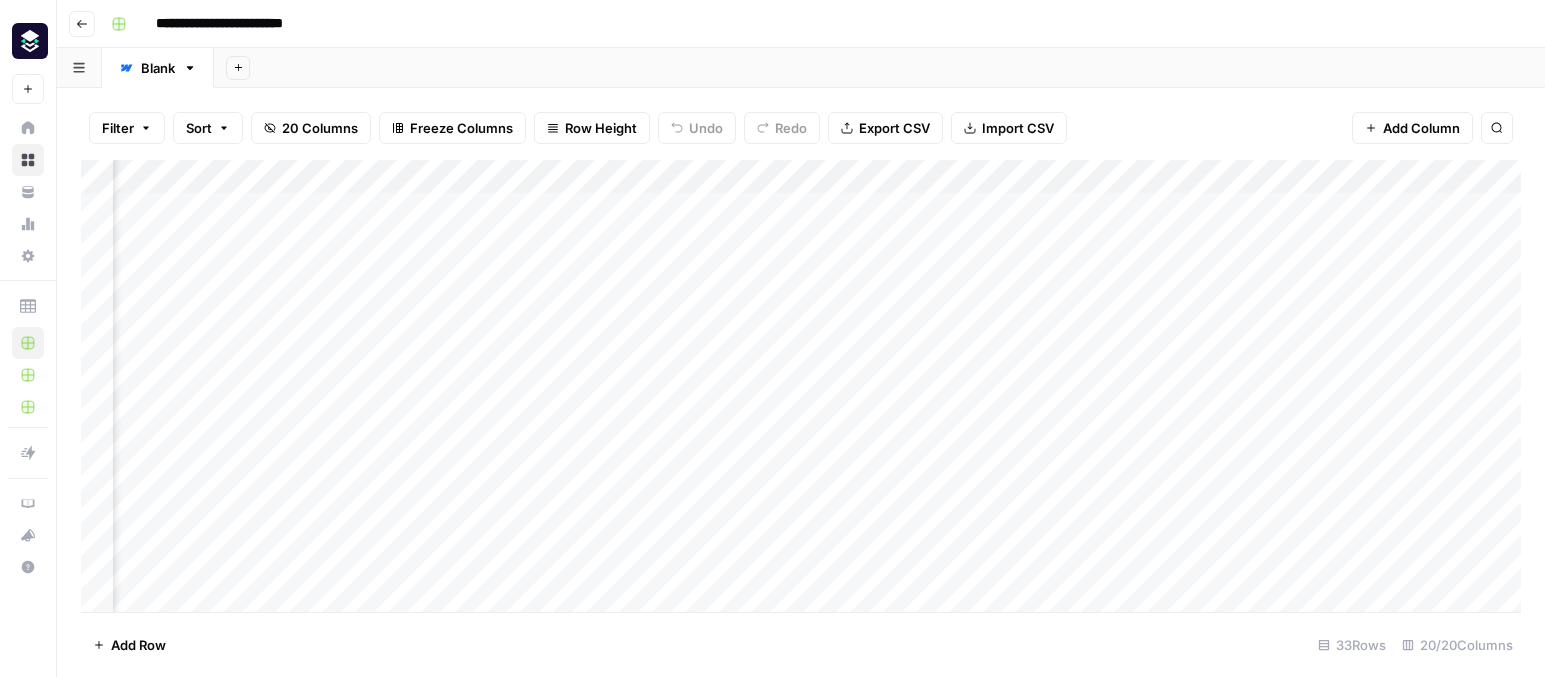 scroll, scrollTop: 0, scrollLeft: 0, axis: both 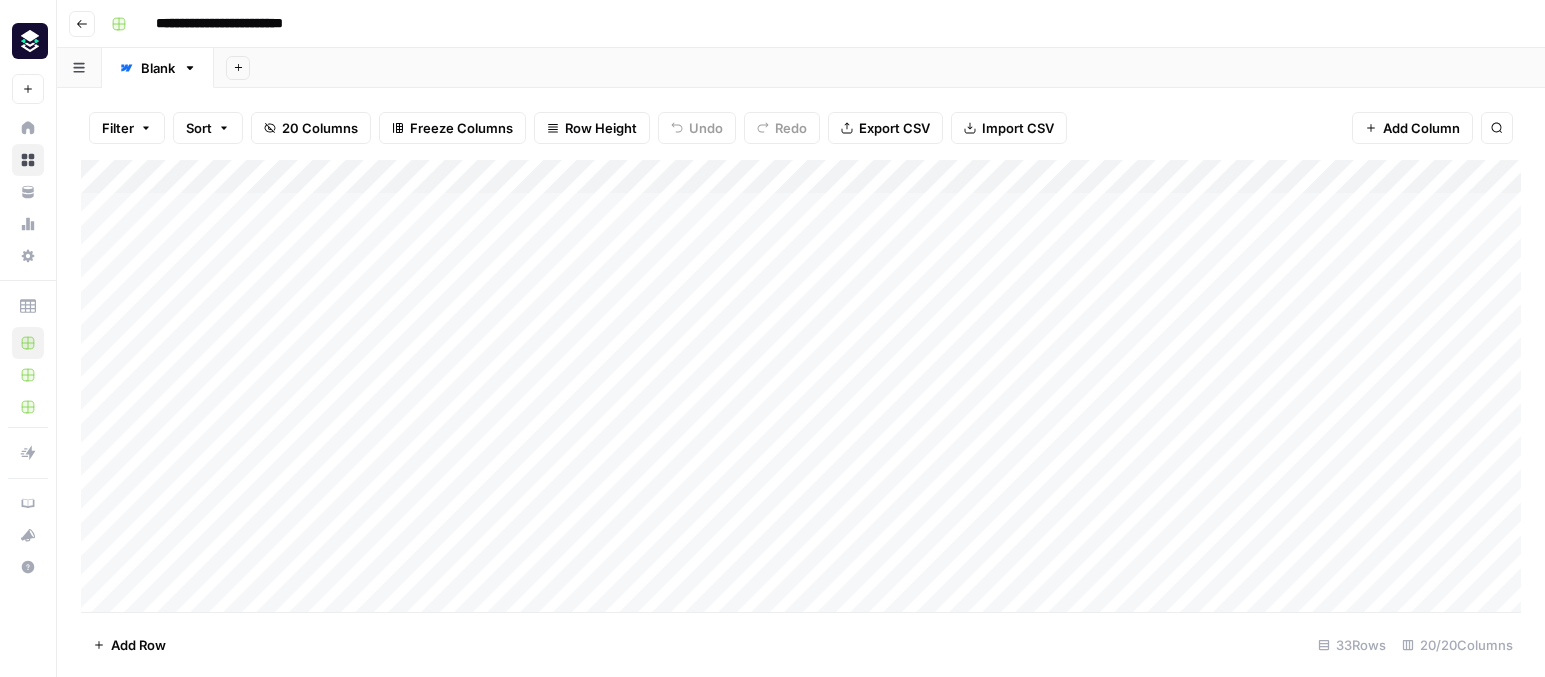 click on "Add Column" at bounding box center [801, 386] 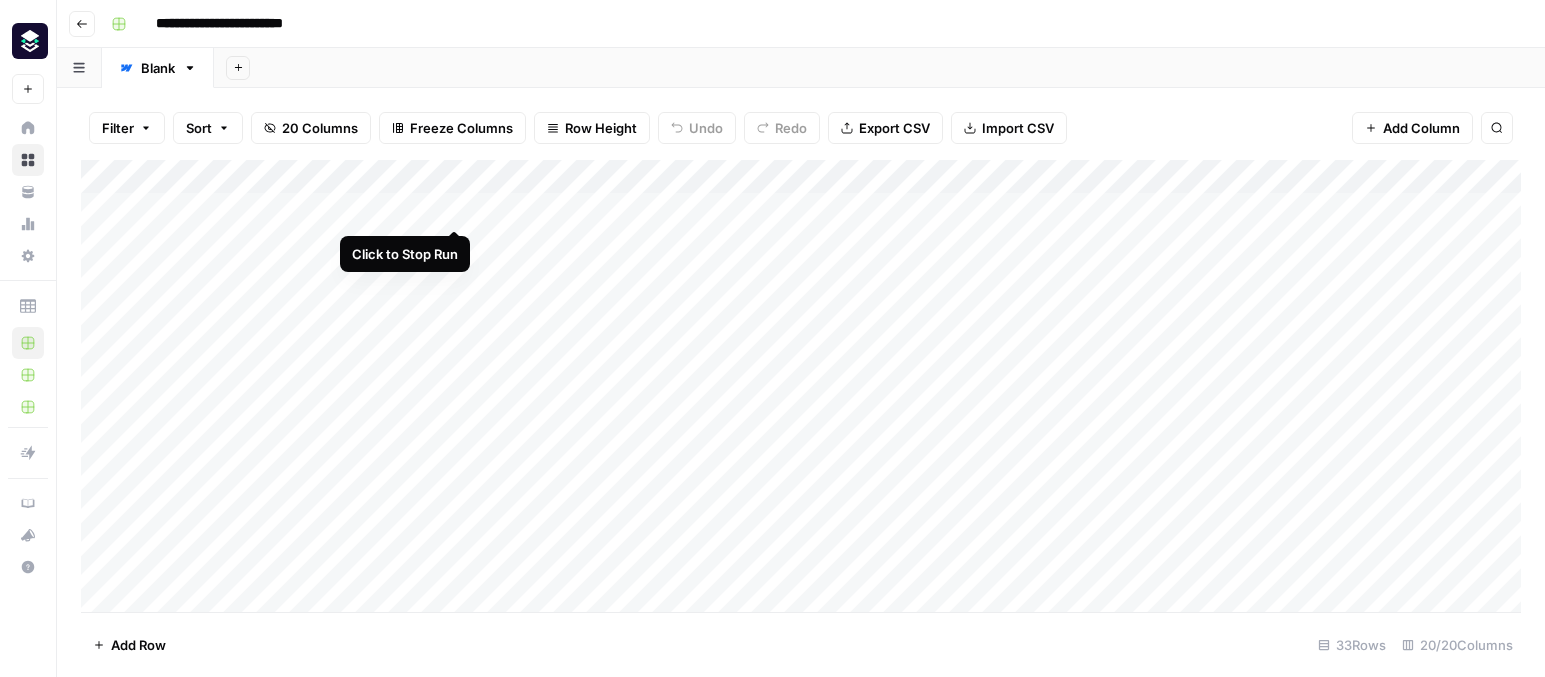 click on "Add Column" at bounding box center (801, 386) 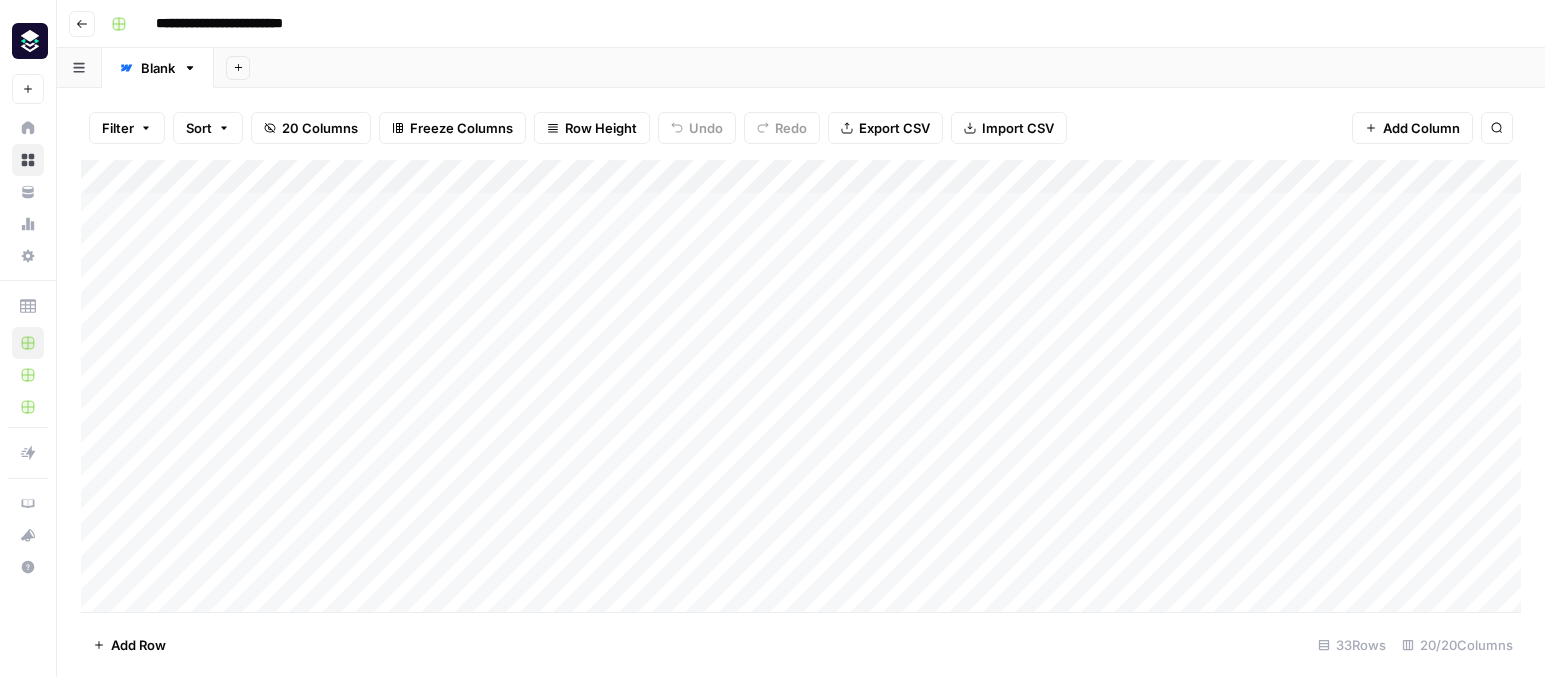 click on "Add Column" at bounding box center [801, 386] 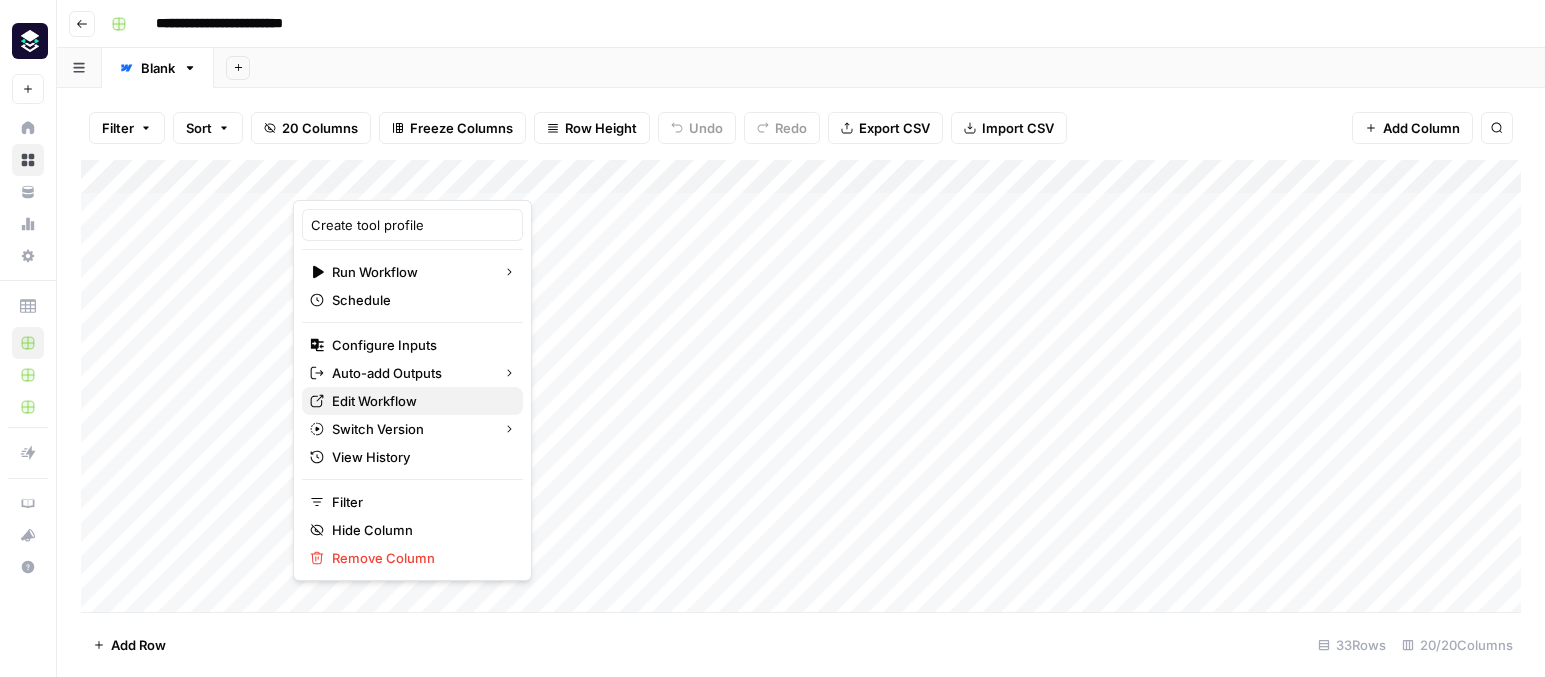 click on "Edit Workflow" at bounding box center (419, 401) 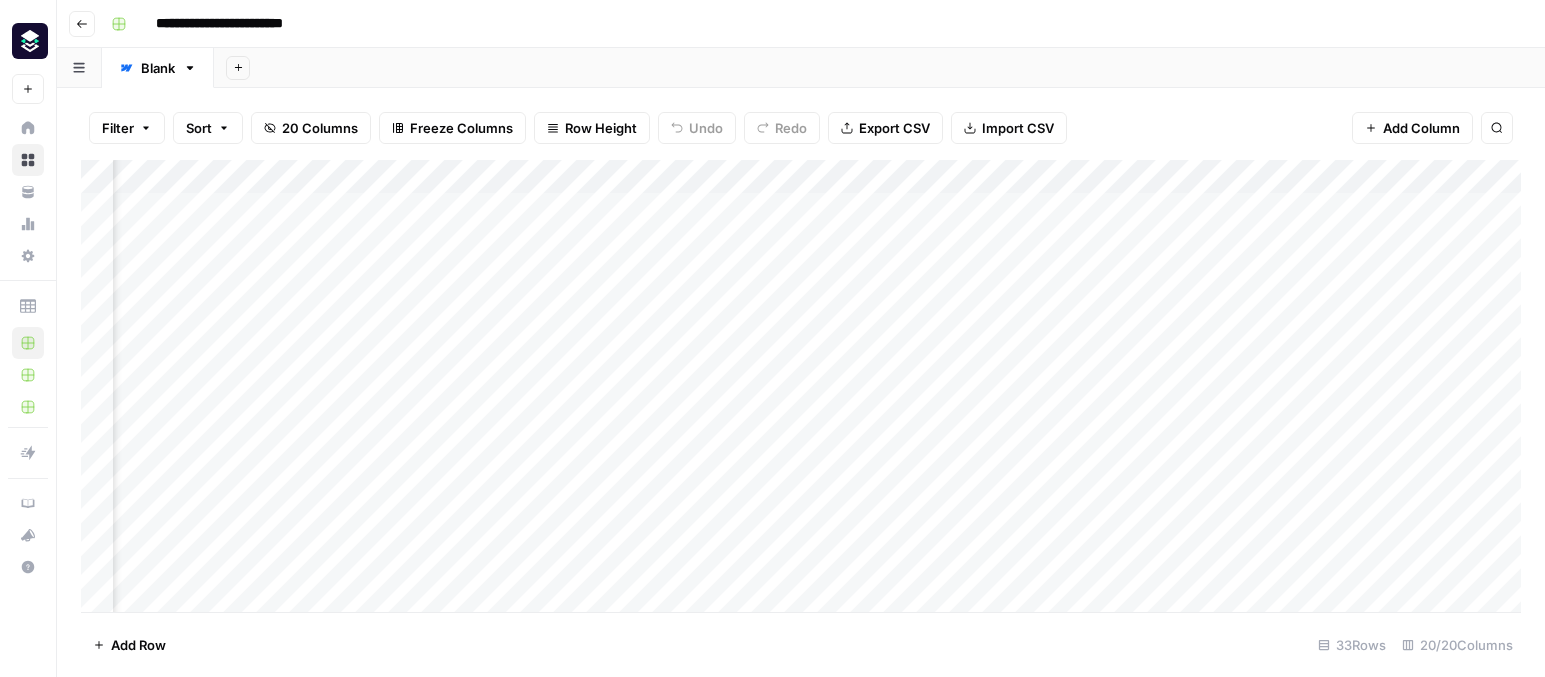 scroll, scrollTop: 0, scrollLeft: 485, axis: horizontal 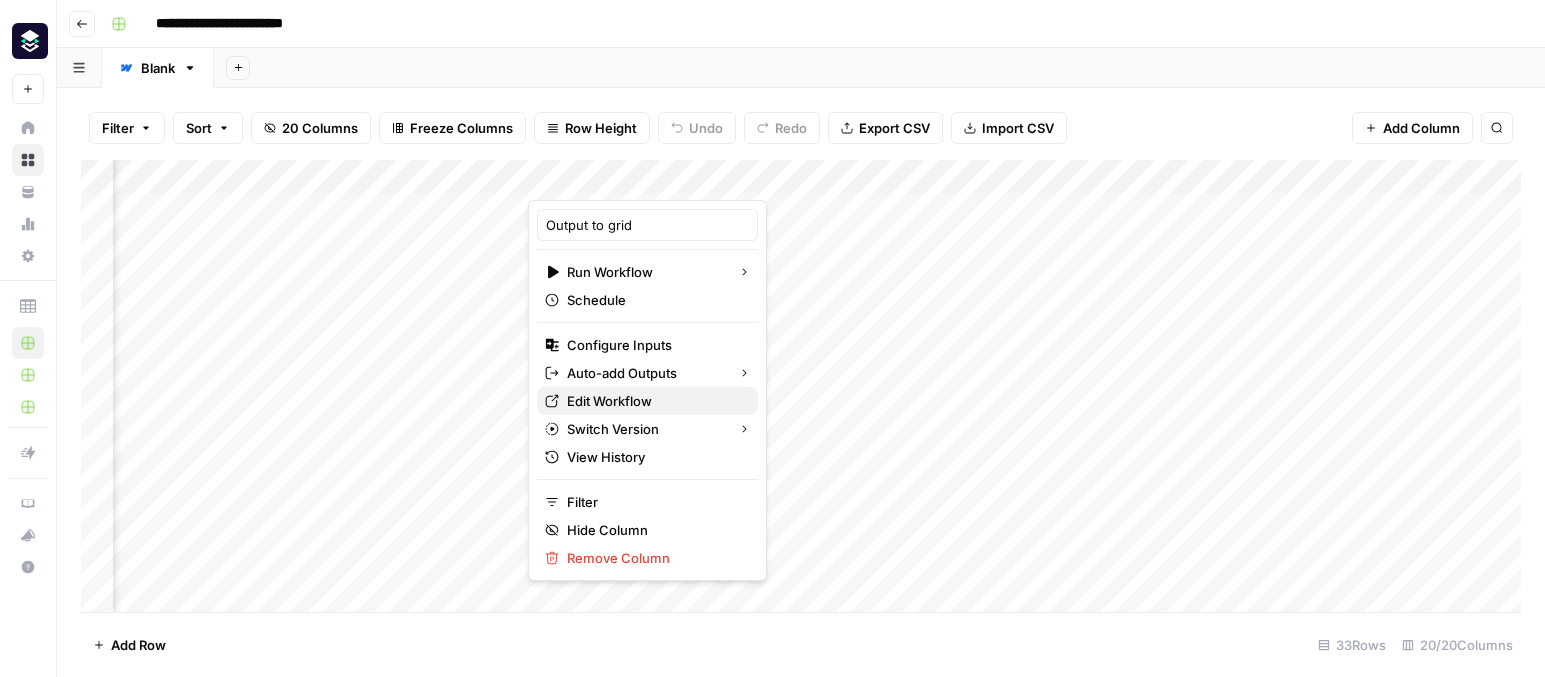 click on "Edit Workflow" at bounding box center (654, 401) 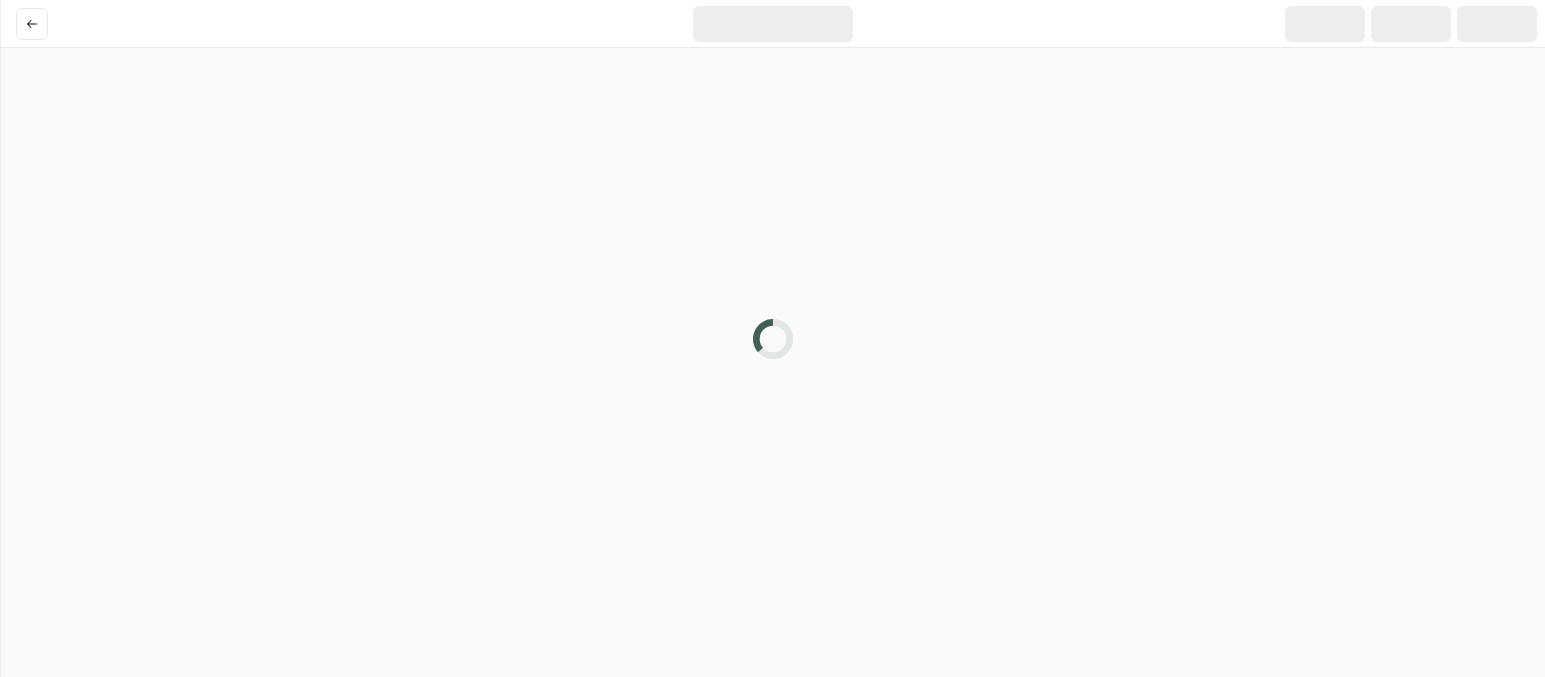 scroll, scrollTop: 0, scrollLeft: 0, axis: both 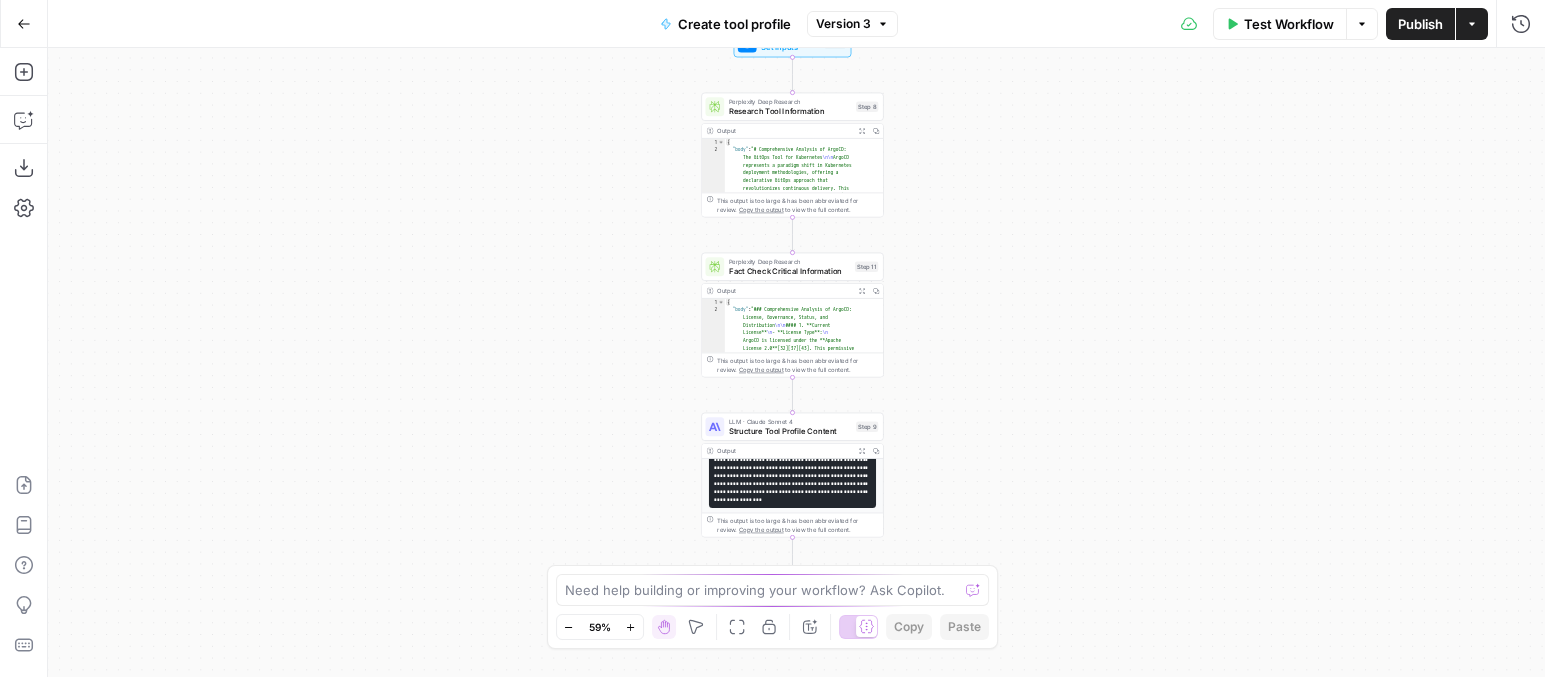 click on "**********" at bounding box center (791, 428) 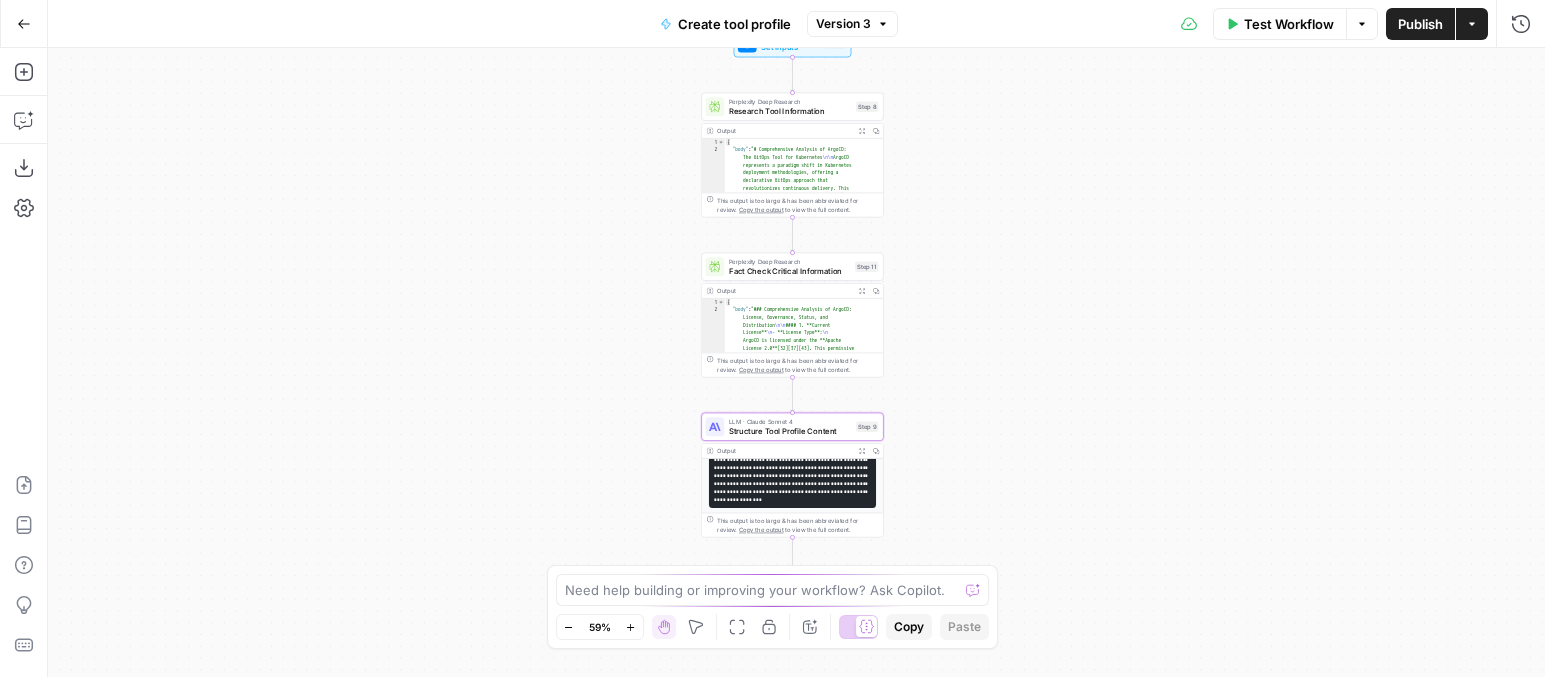 click on "**********" at bounding box center [791, 428] 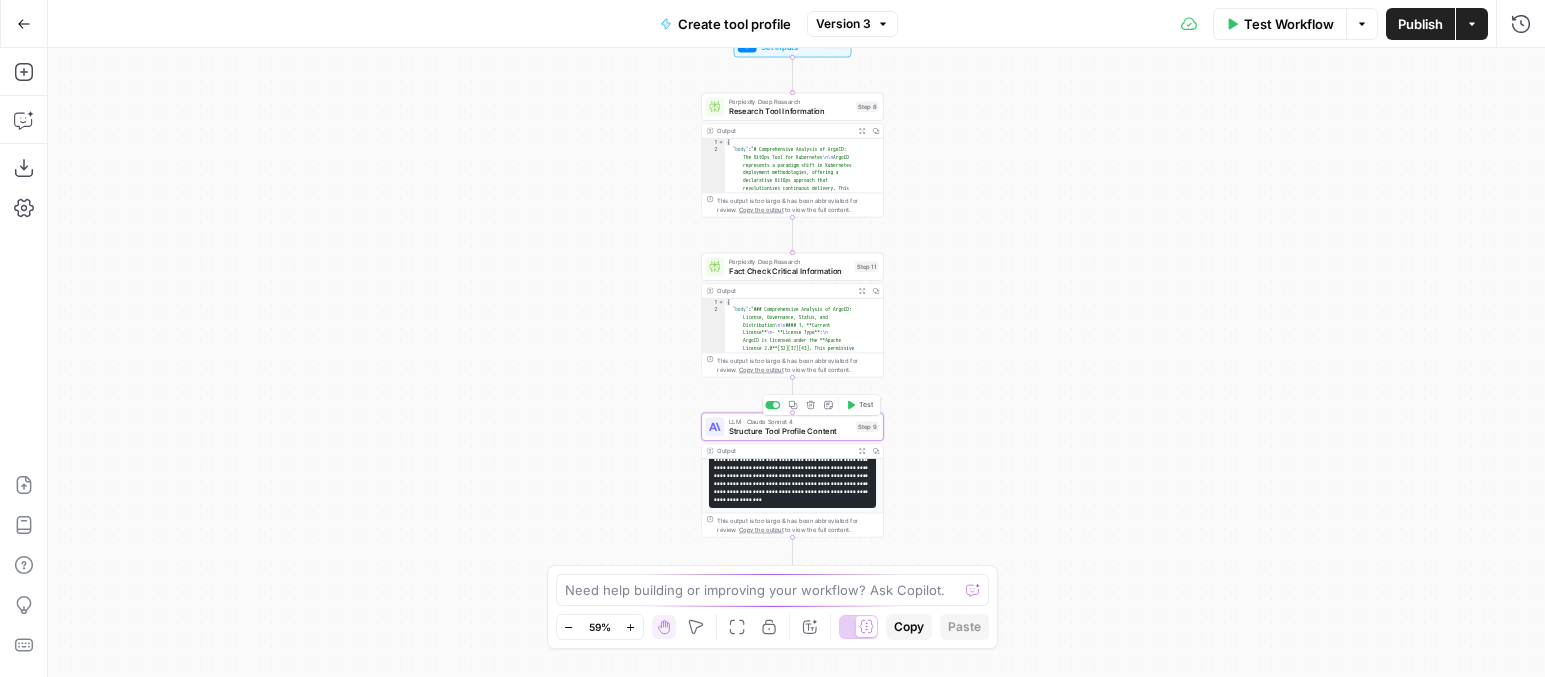 click on "Structure Tool Profile Content" at bounding box center [790, 431] 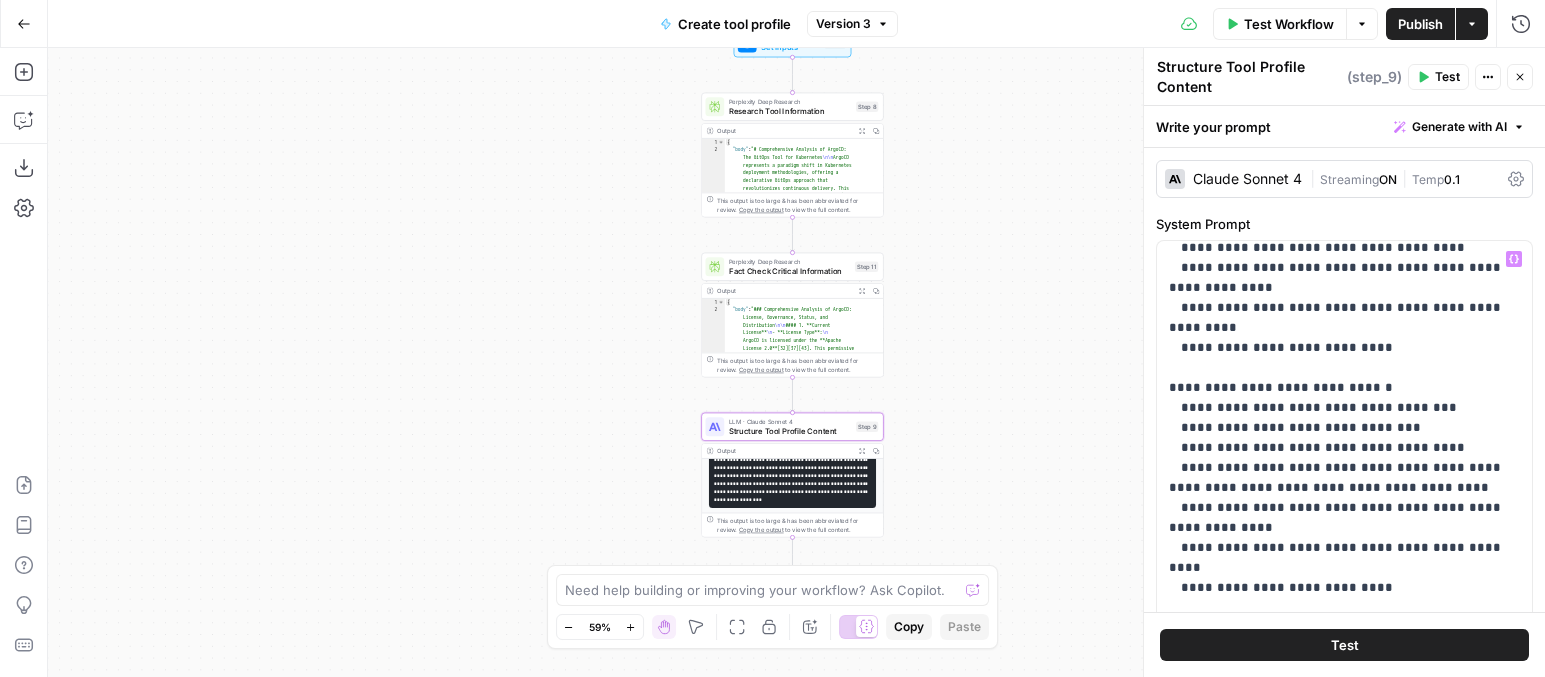 scroll, scrollTop: 2023, scrollLeft: 0, axis: vertical 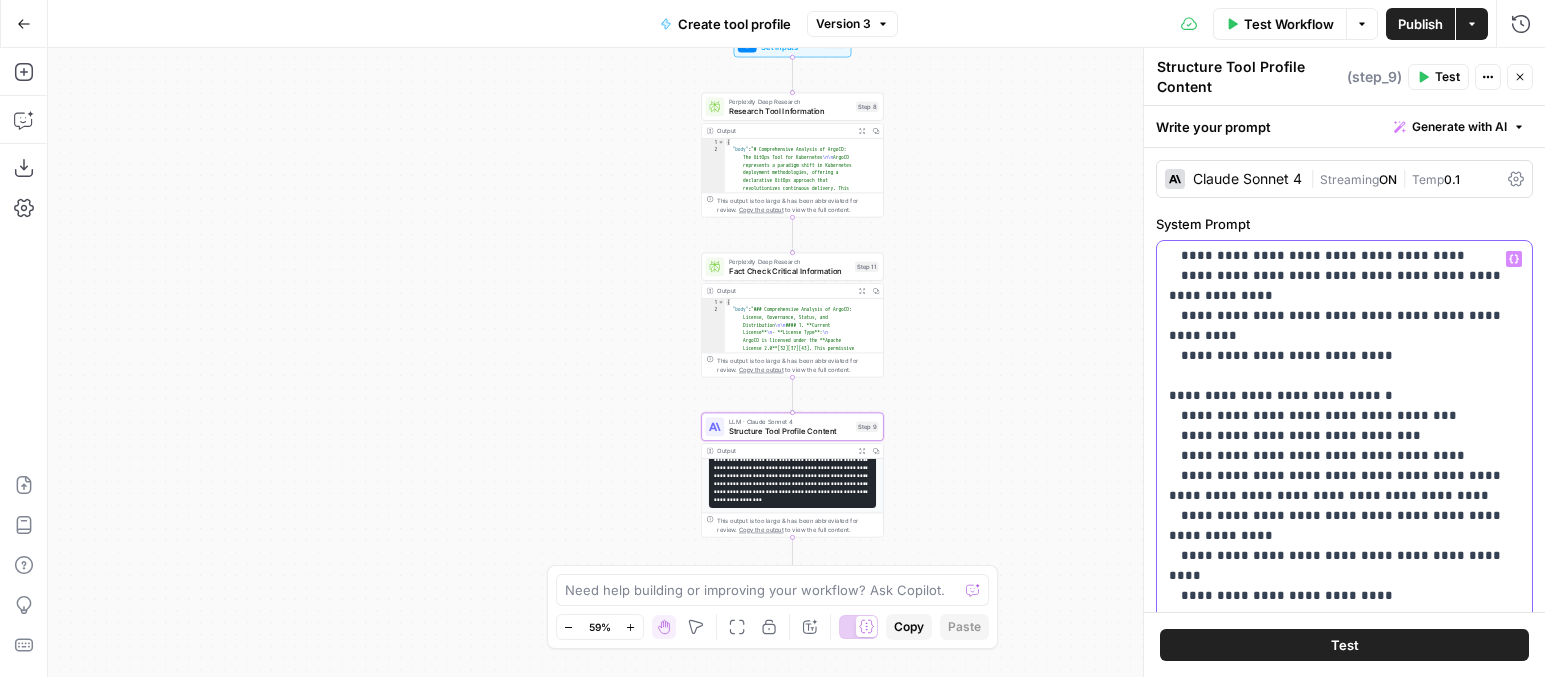 click on "**********" at bounding box center [1344, -94] 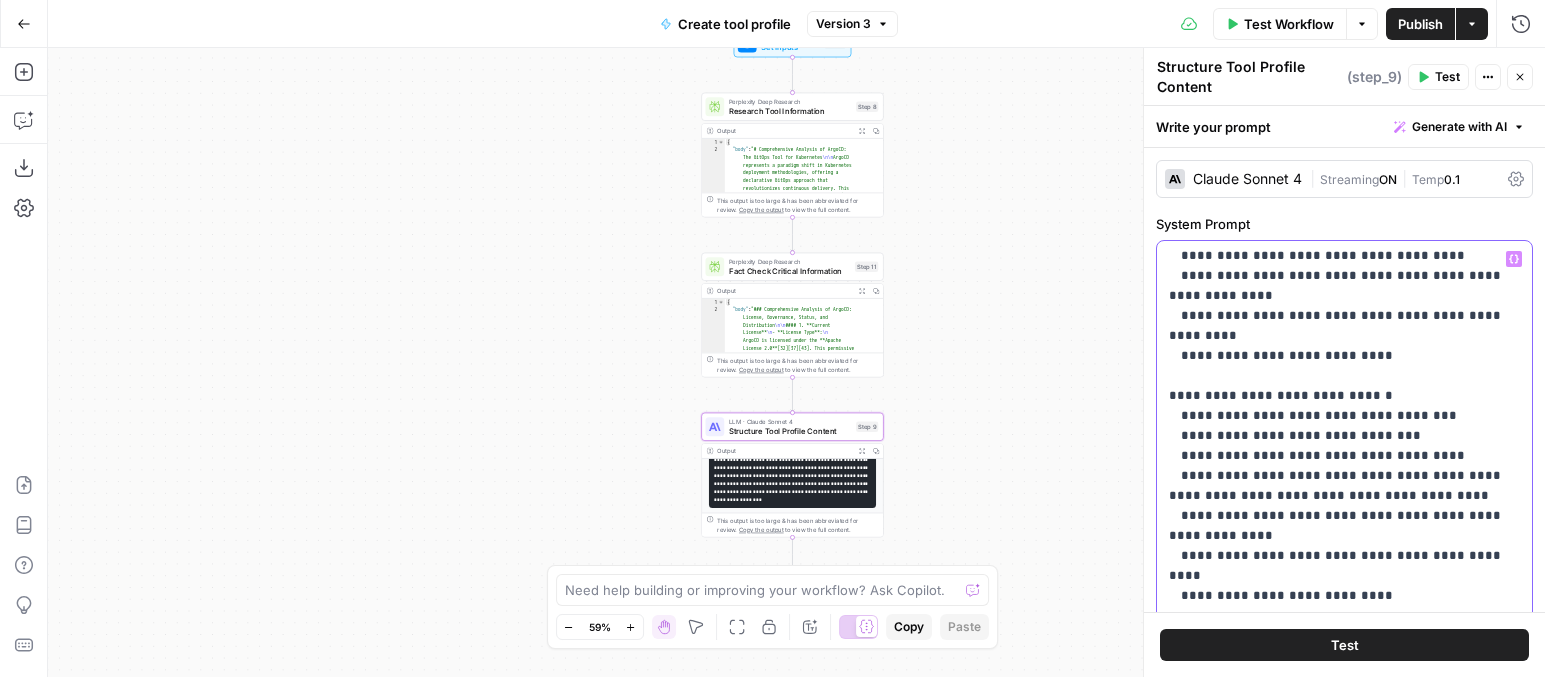 type 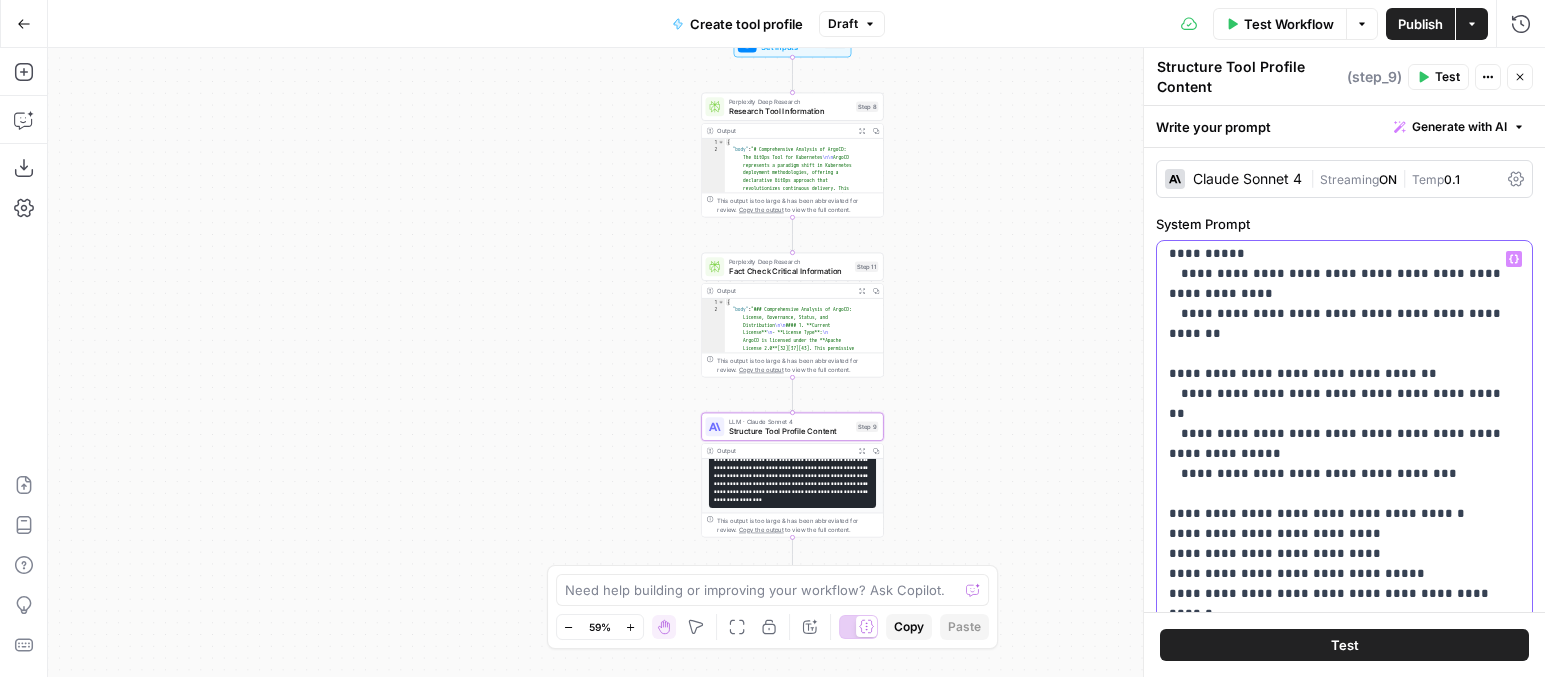 scroll, scrollTop: 2561, scrollLeft: 0, axis: vertical 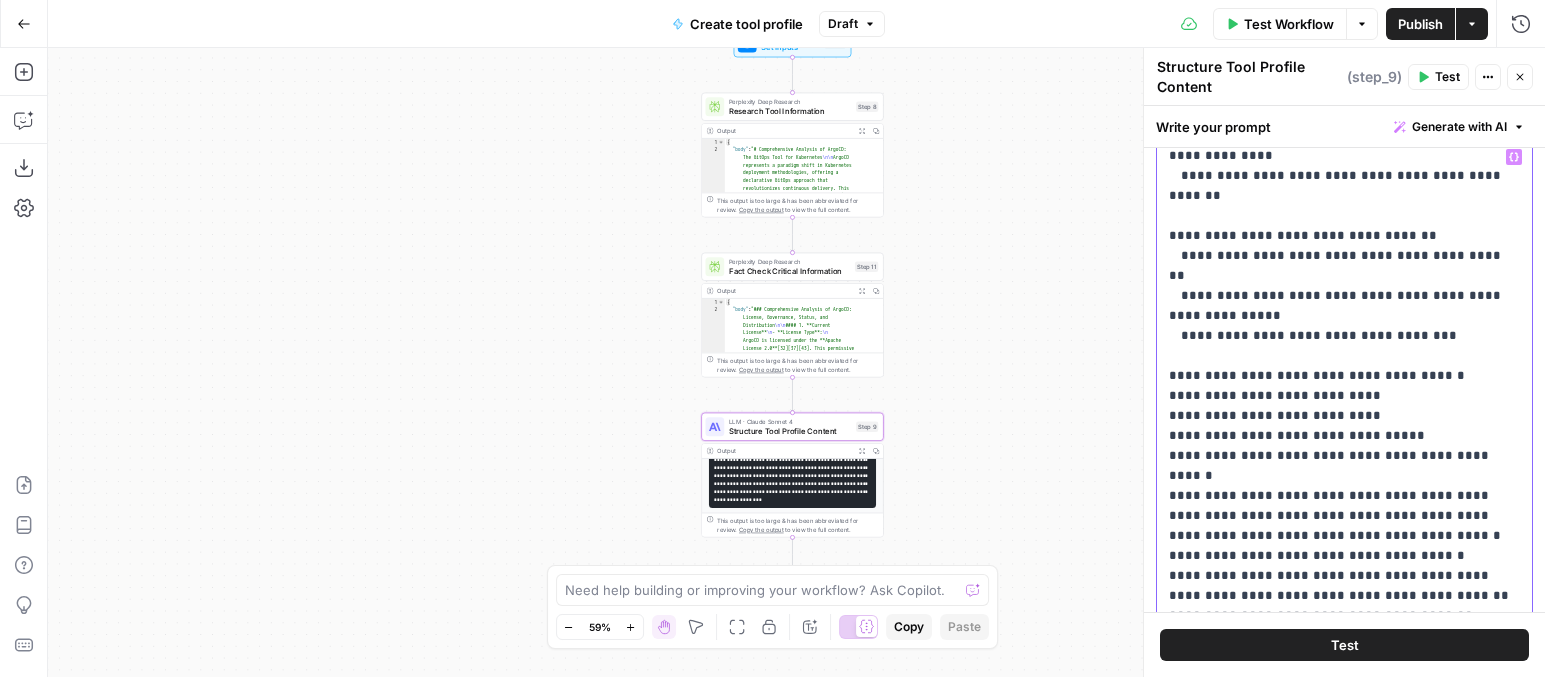 drag, startPoint x: 1284, startPoint y: 399, endPoint x: 1183, endPoint y: 402, distance: 101.04455 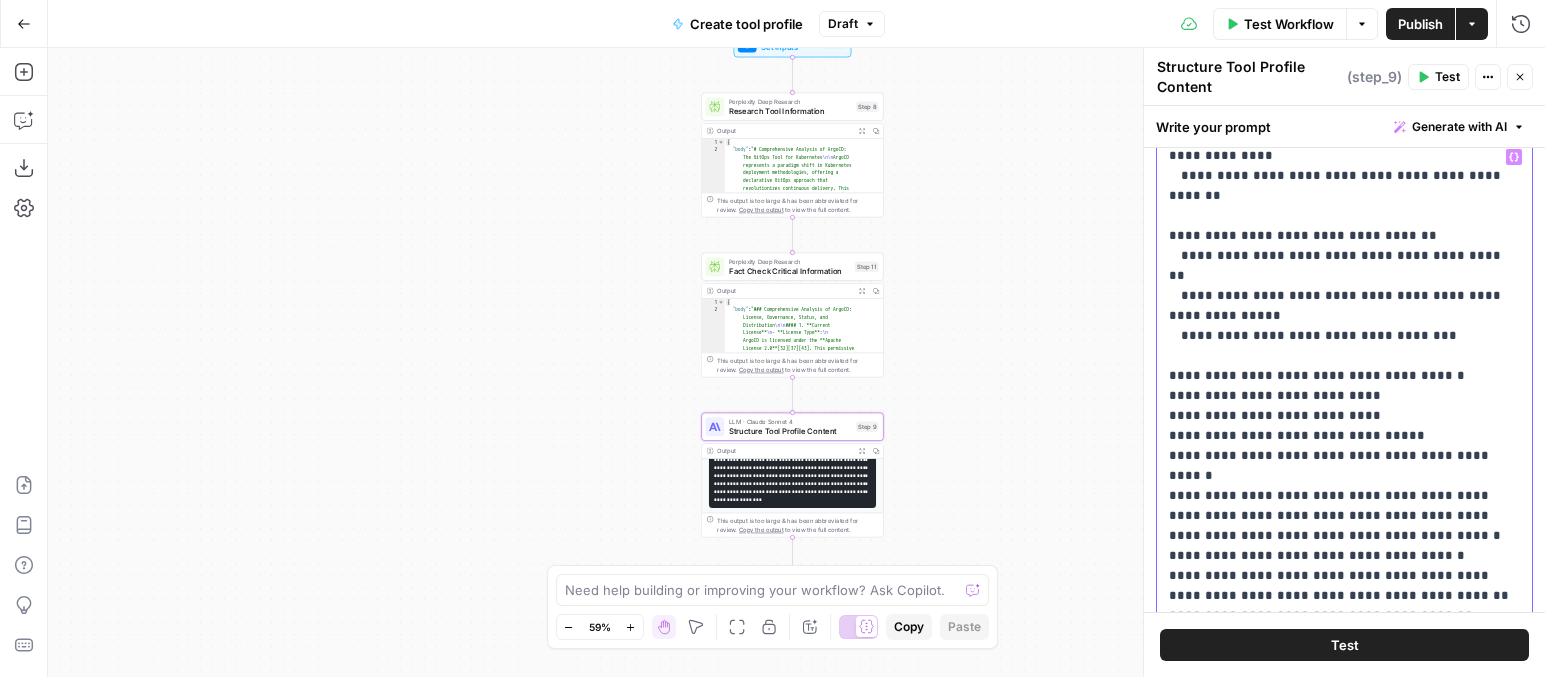 click on "**********" at bounding box center [1344, -734] 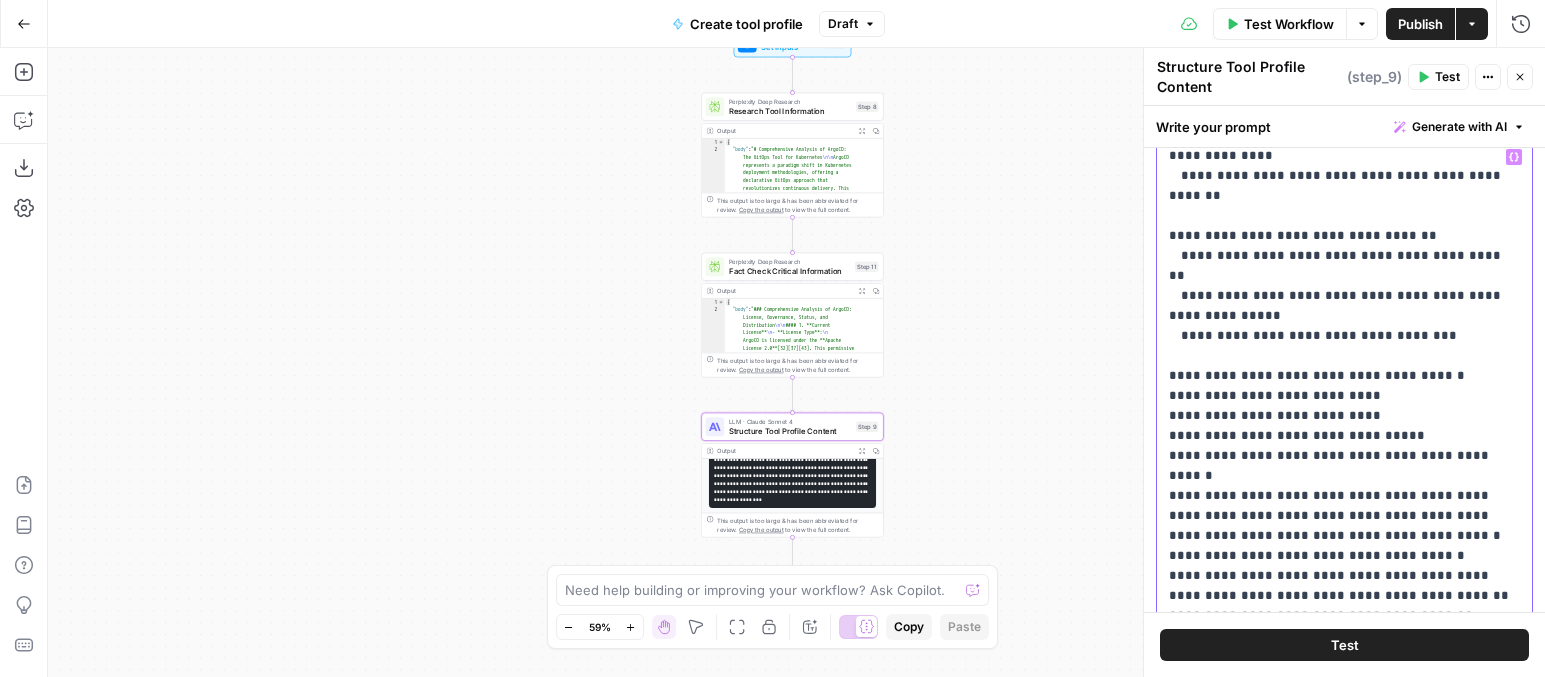 copy on "**********" 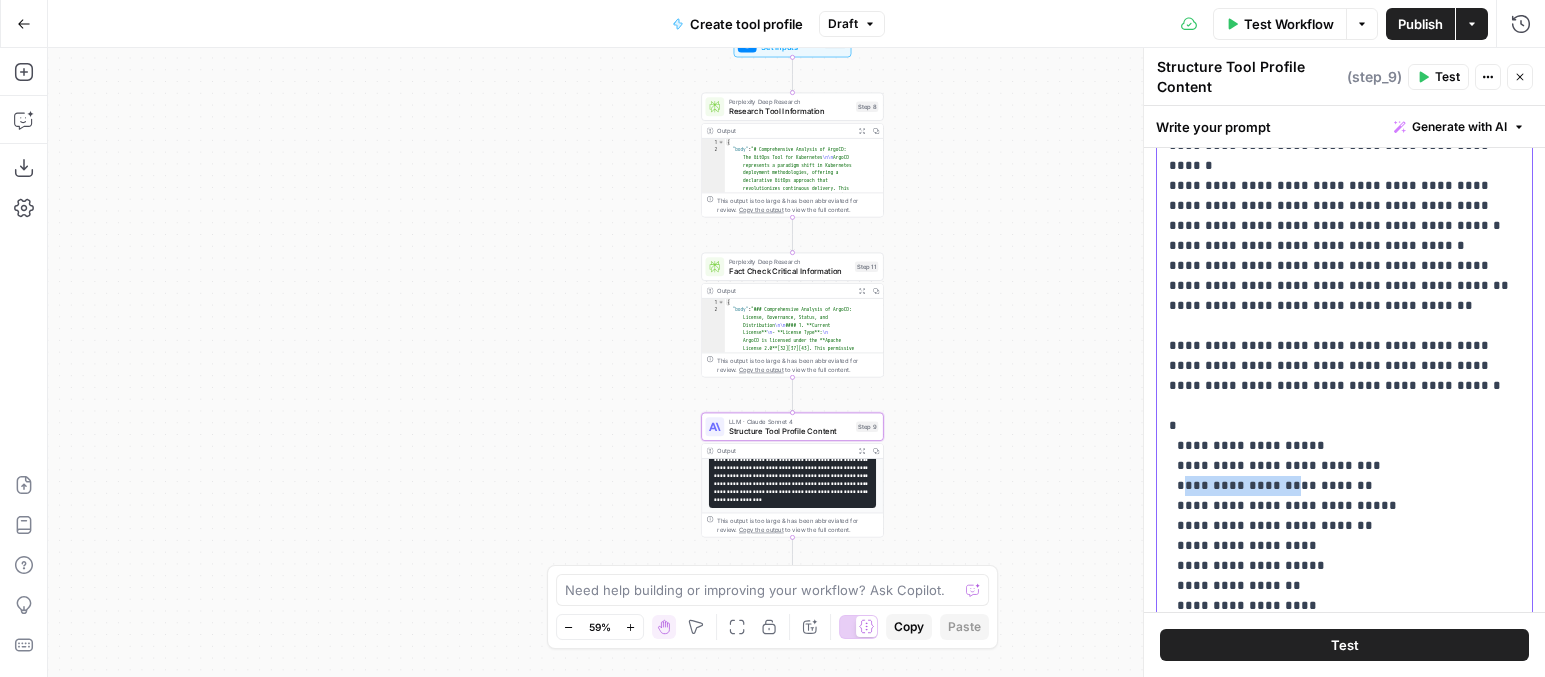 scroll, scrollTop: 454, scrollLeft: 0, axis: vertical 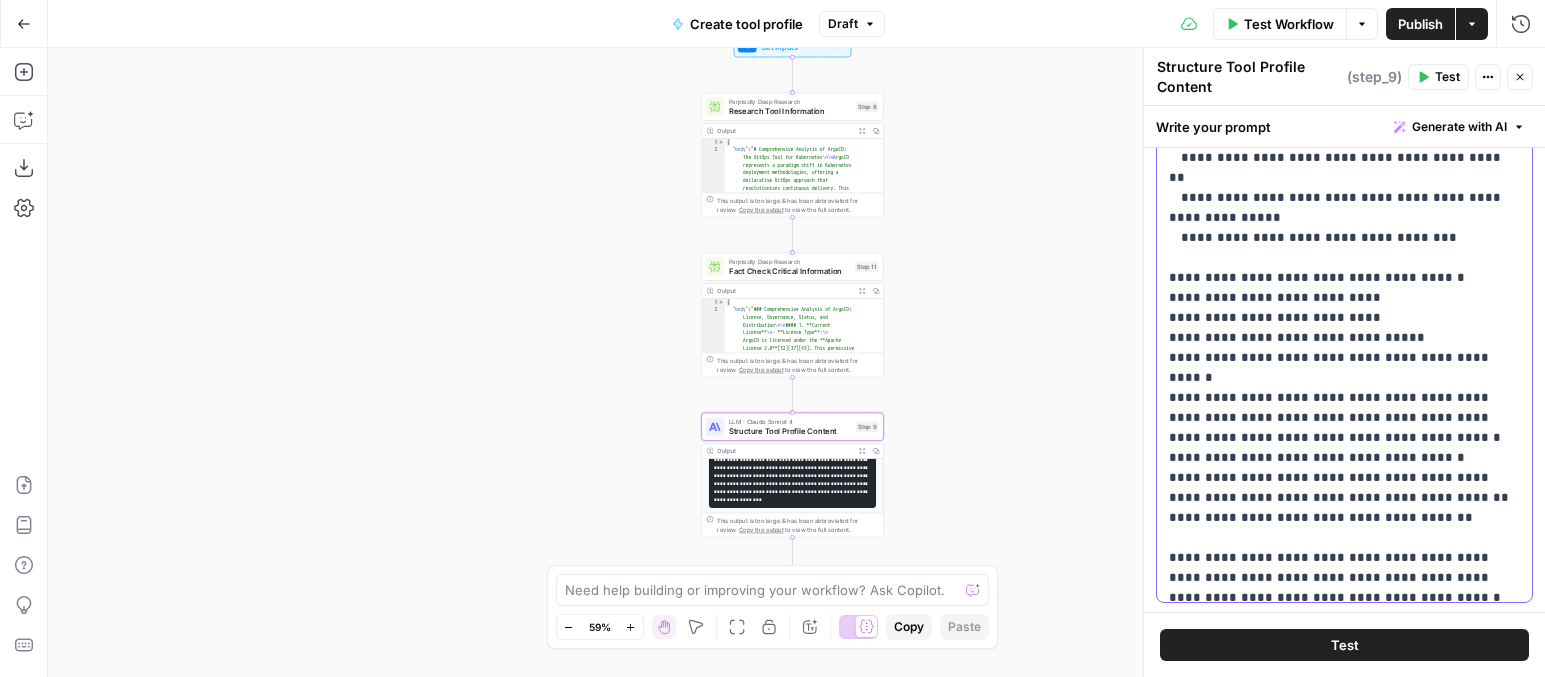 drag, startPoint x: 1167, startPoint y: 199, endPoint x: 1233, endPoint y: 299, distance: 119.81653 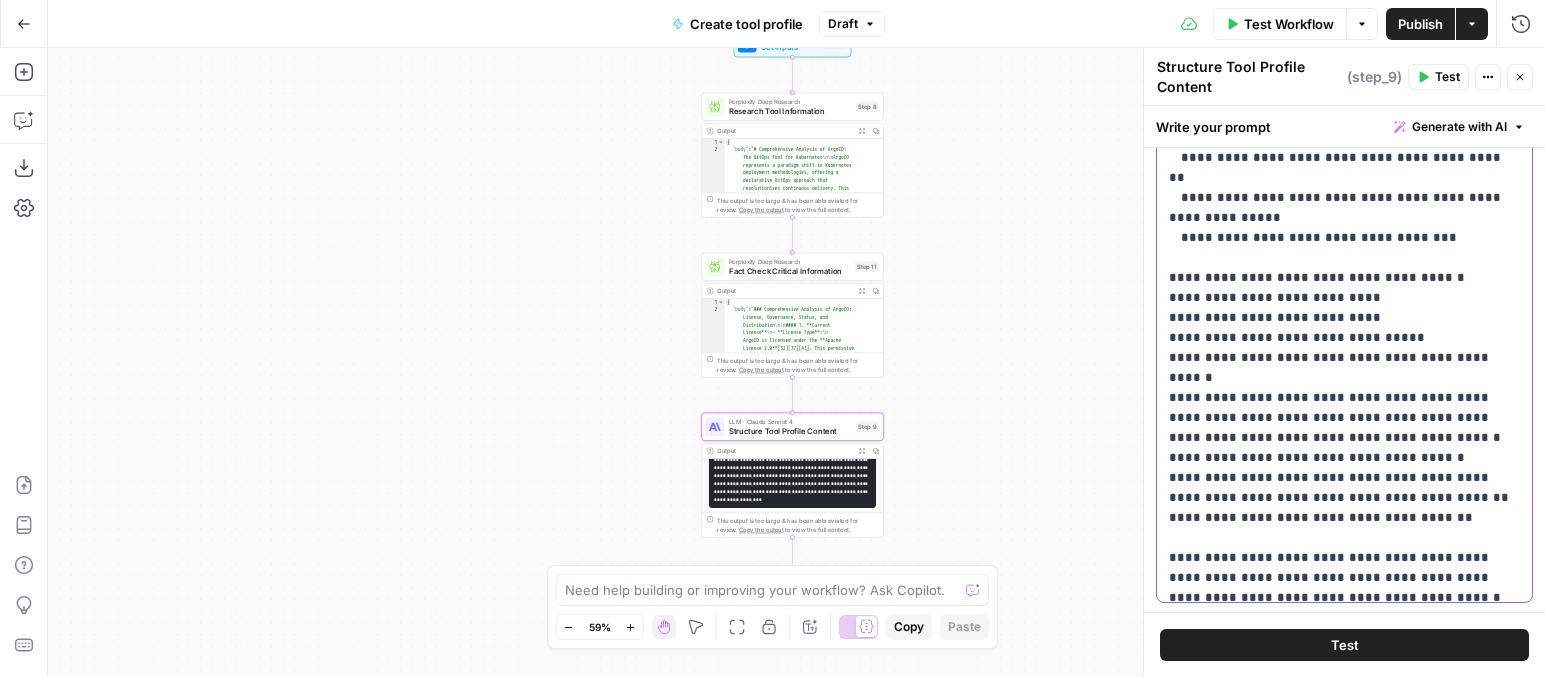 click on "**********" at bounding box center [1344, -832] 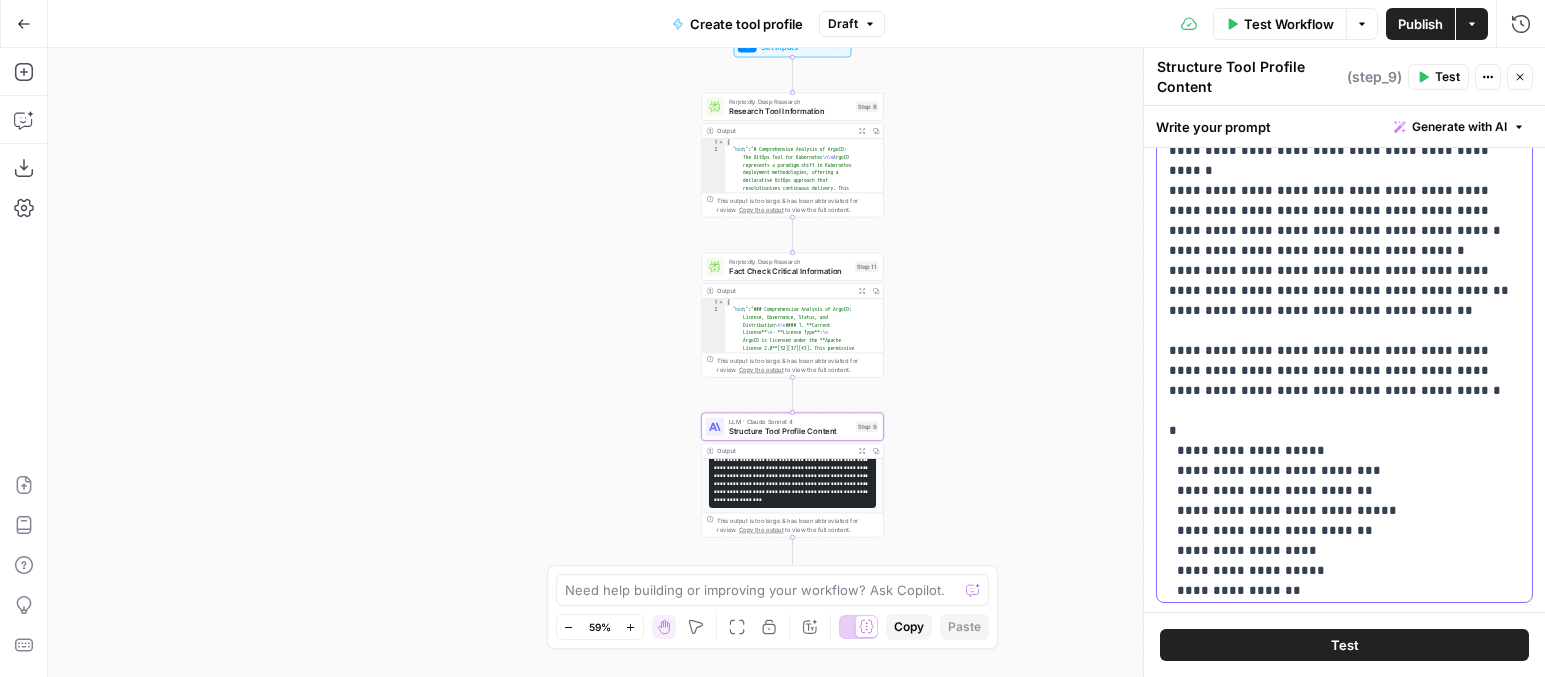 scroll, scrollTop: 2516, scrollLeft: 0, axis: vertical 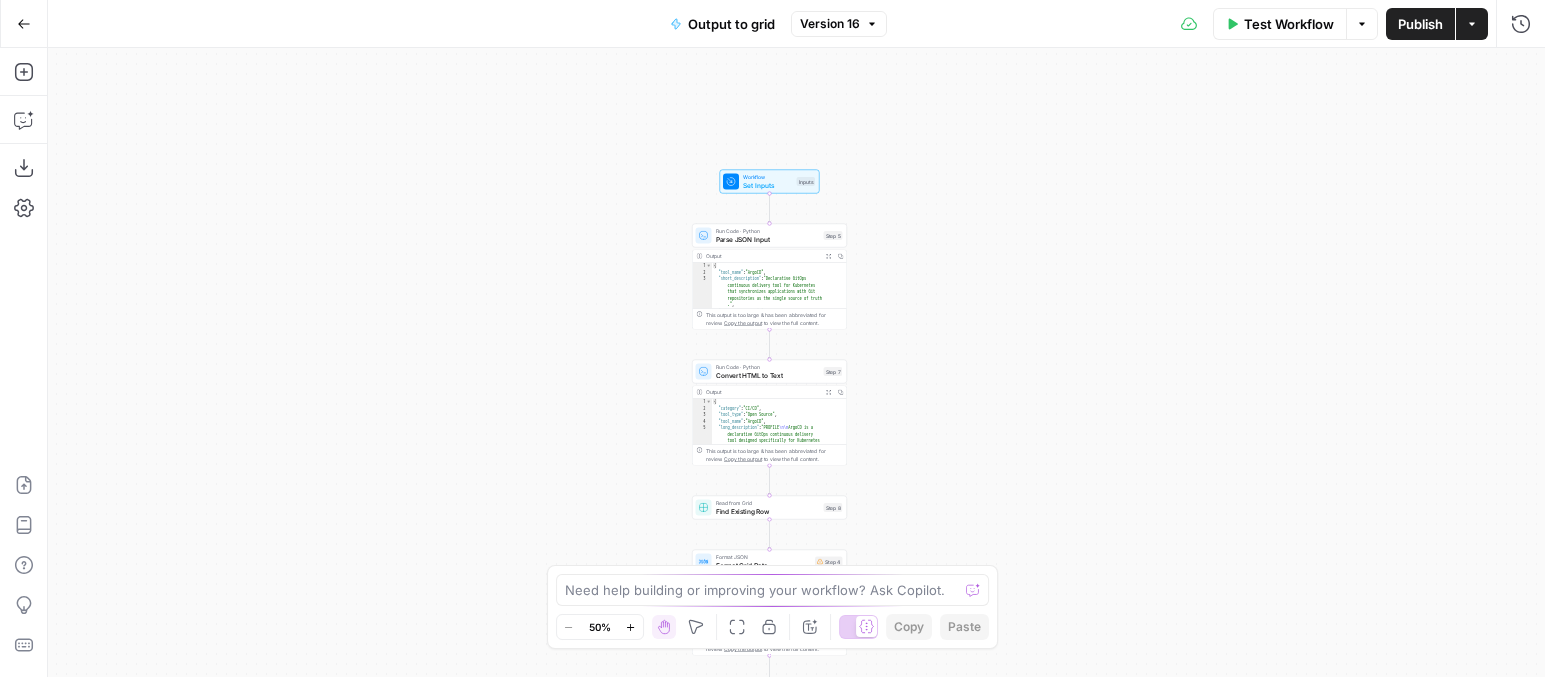 click on "{    "tool_name" :  "ArgoCD" ,    "short_description" :  "Declarative GitOps         continuous delivery tool for Kubernetes         that synchronizes applications with Git         repositories as the single source of truth        ." ,    "long_description" :  "<h2>Profile</h2><p>ArgoCD         is a declarative GitOps continuous         delivery tool designed specifically for         Kubernetes environments. It implements         GitOps principles by treating Git         repositories as the single source of truth         for application configurations,         automatically synchronizing desired states         with live cluster deployments.</p><p>As a         Cloud Native Computing Foundation (CNCF)         graduated project, ArgoCD addresses         critical challenges in modern cloud-native         environments by providing automated drift         detection, multi-cluster management, and         = \"" at bounding box center [779, 702] 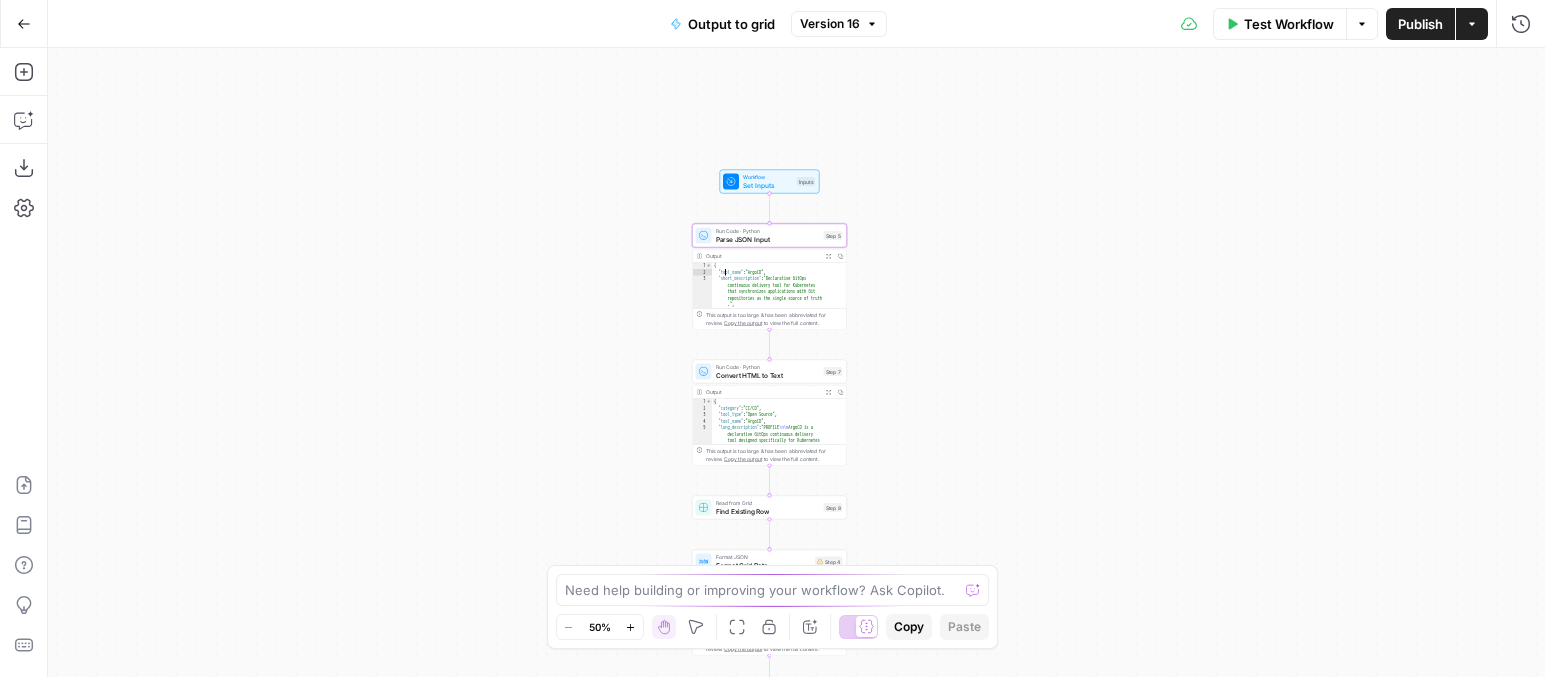 click on "Output Expand Output Copy" at bounding box center [770, 392] 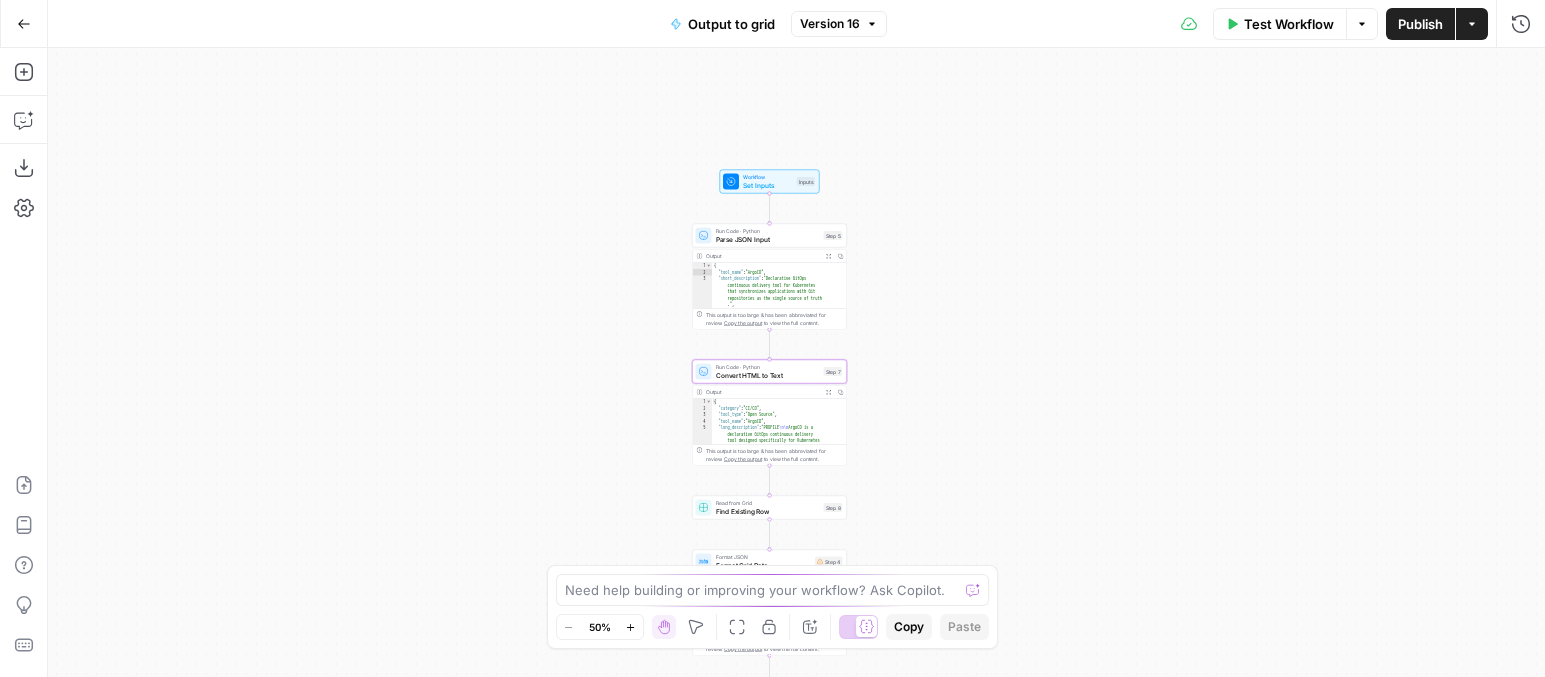 click on "{    "category" :  "CI/CD" ,    "tool_type" :  "Open Source" ,    "tool_name" :  "ArgoCD" ,    "long_description" :  "PROFILE \n\n ArgoCD is a         declarative GitOps continuous delivery         tool designed specifically for Kubernetes         environments. It implements GitOps         principles by treating Git repositories as         the single source of truth for application         configurations, automatically         synchronizing desired states with live         cluster deployments. \n\n As a Cloud Native         Computing Foundation (CNCF) graduated         project, ArgoCD addresses critical         challenges in modern cloud-native         environments by providing automated drift         detection, multi-cluster management, and         robust synchronization capabilities. The         tool leverages Kubernetes controllers to         continuously monitor live states against                ." at bounding box center (779, 799) 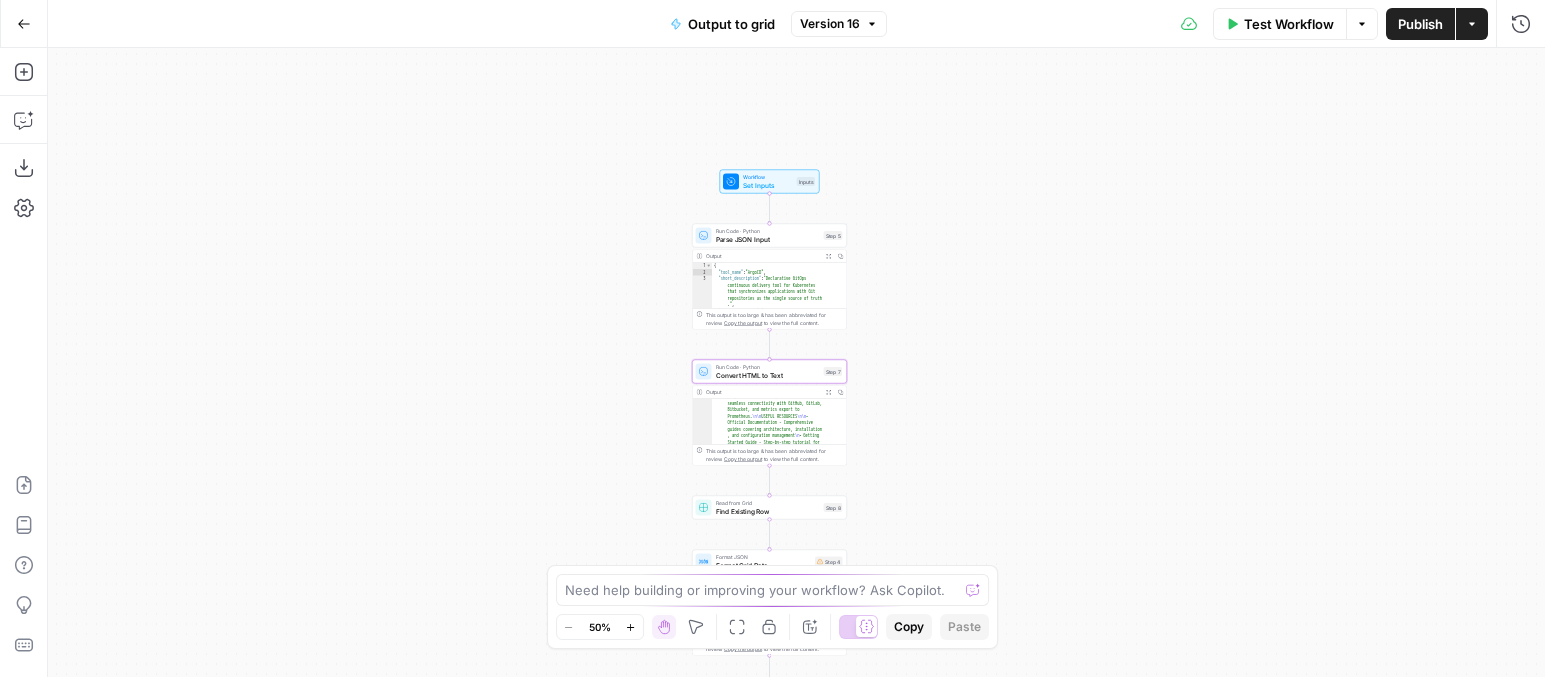 scroll, scrollTop: 1466, scrollLeft: 0, axis: vertical 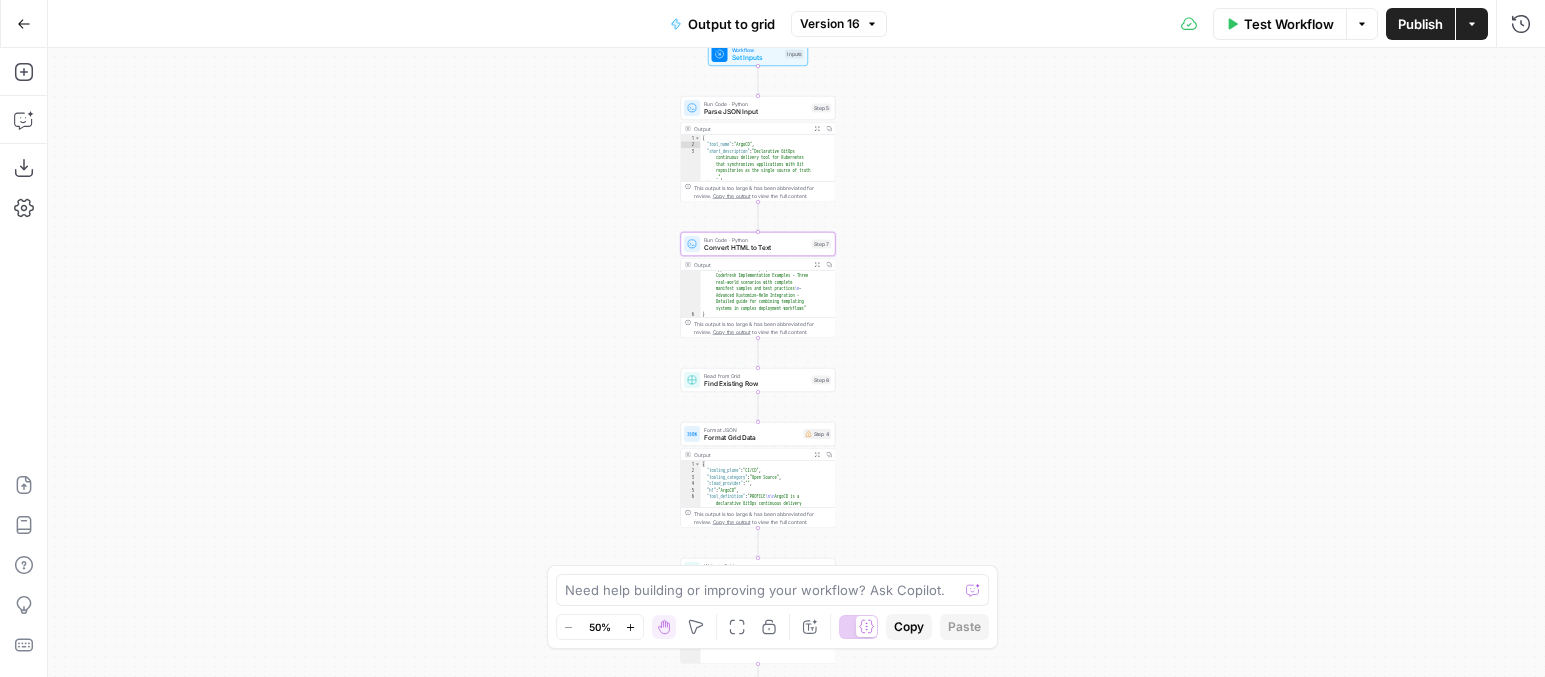 click on "Find Existing Row" at bounding box center [756, 384] 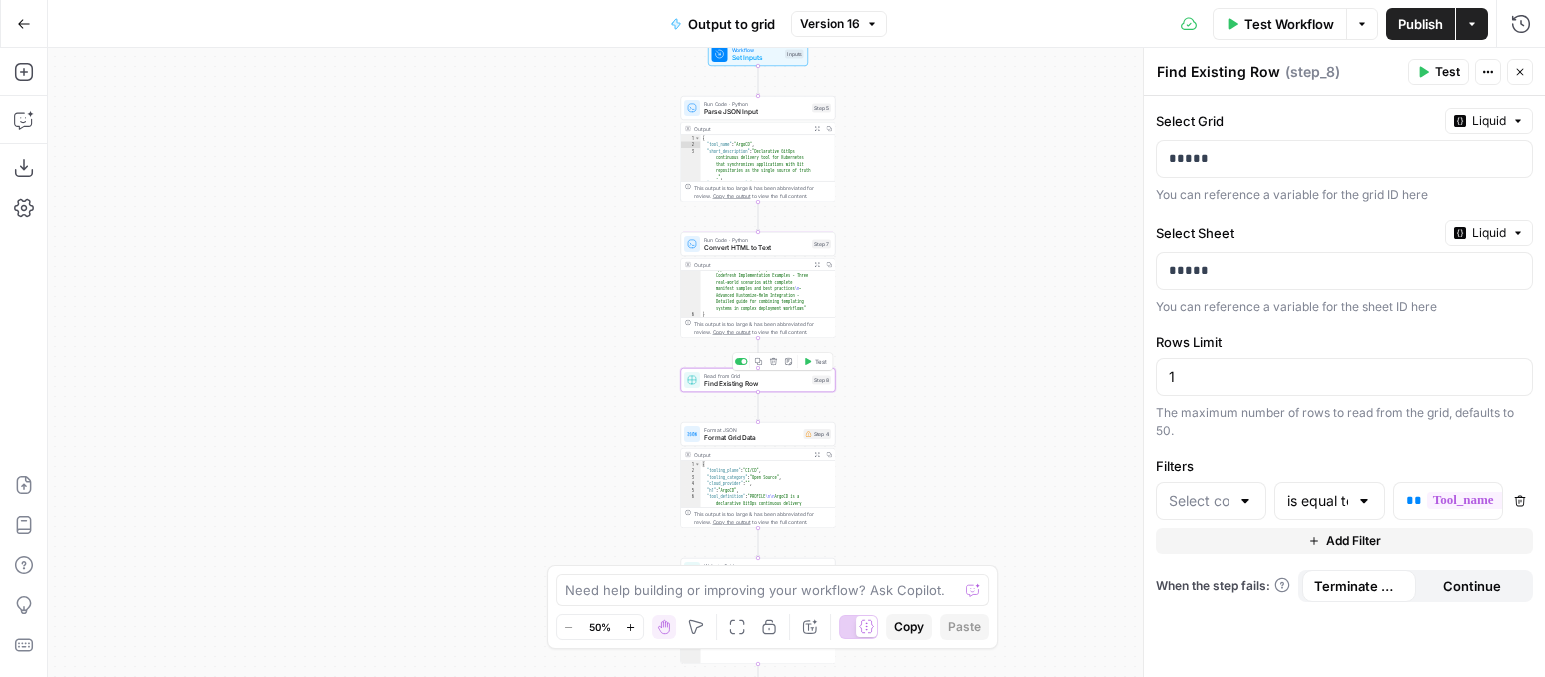 type on "H1" 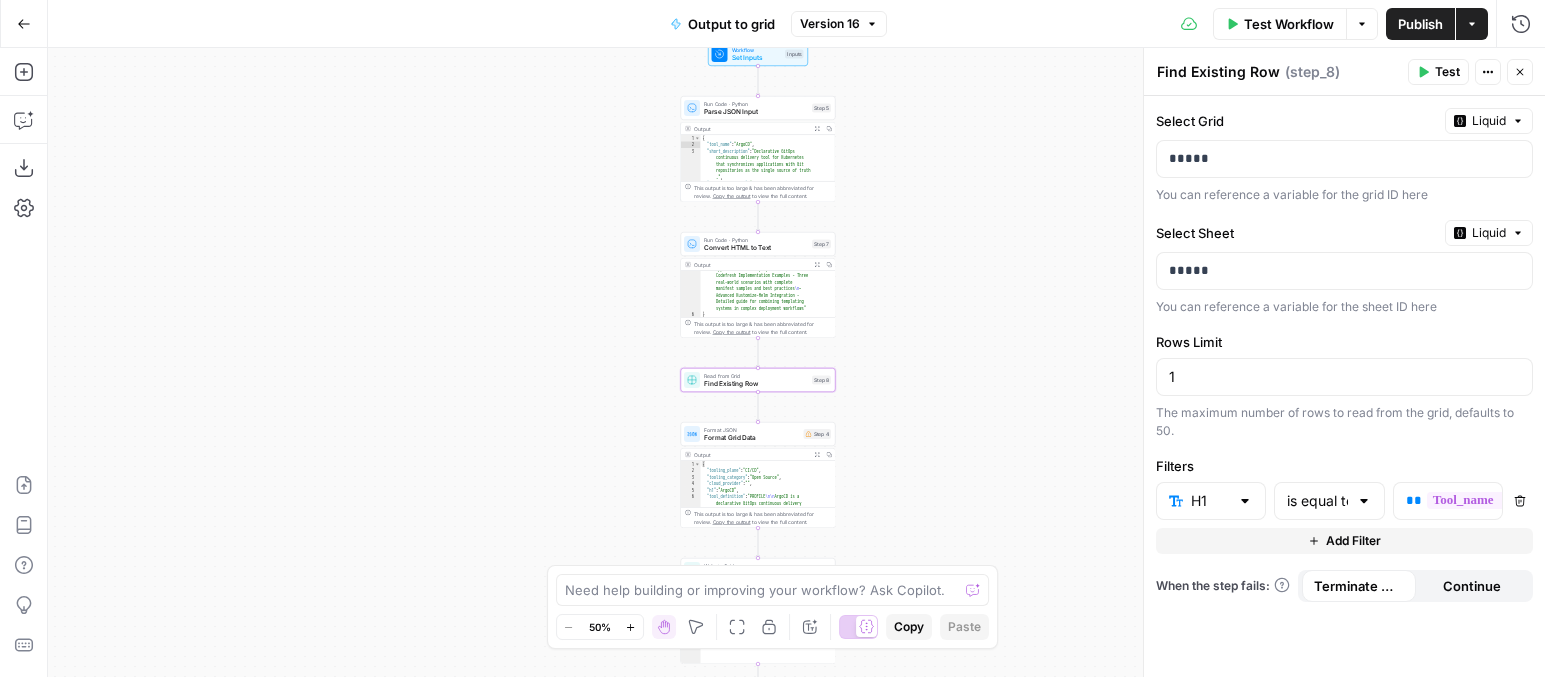 click on "{    "tooling_plane" :  "CI/CD" ,    "tooling_category" :  "Open Source" ,    "cloud_provider" :  "" ,    "h1" :  "ArgoCD" ,    "tool_definition" :  "PROFILE \n\n ArgoCD is a         declarative GitOps continuous delivery         tool designed specifically for Kubernetes         environments. It implements GitOps         principles by treating Git repositories as         the single source of truth for application         configurations, automatically         synchronizing desired states with live         cluster deployments. \n\n As a Cloud Native         Computing Foundation (CNCF) graduated         project, ArgoCD addresses critical         challenges in modern cloud-native         environments by providing automated drift         detection, multi-cluster management, and         robust synchronization capabilities. The         tool leverages Kubernetes controllers to" at bounding box center [768, 861] 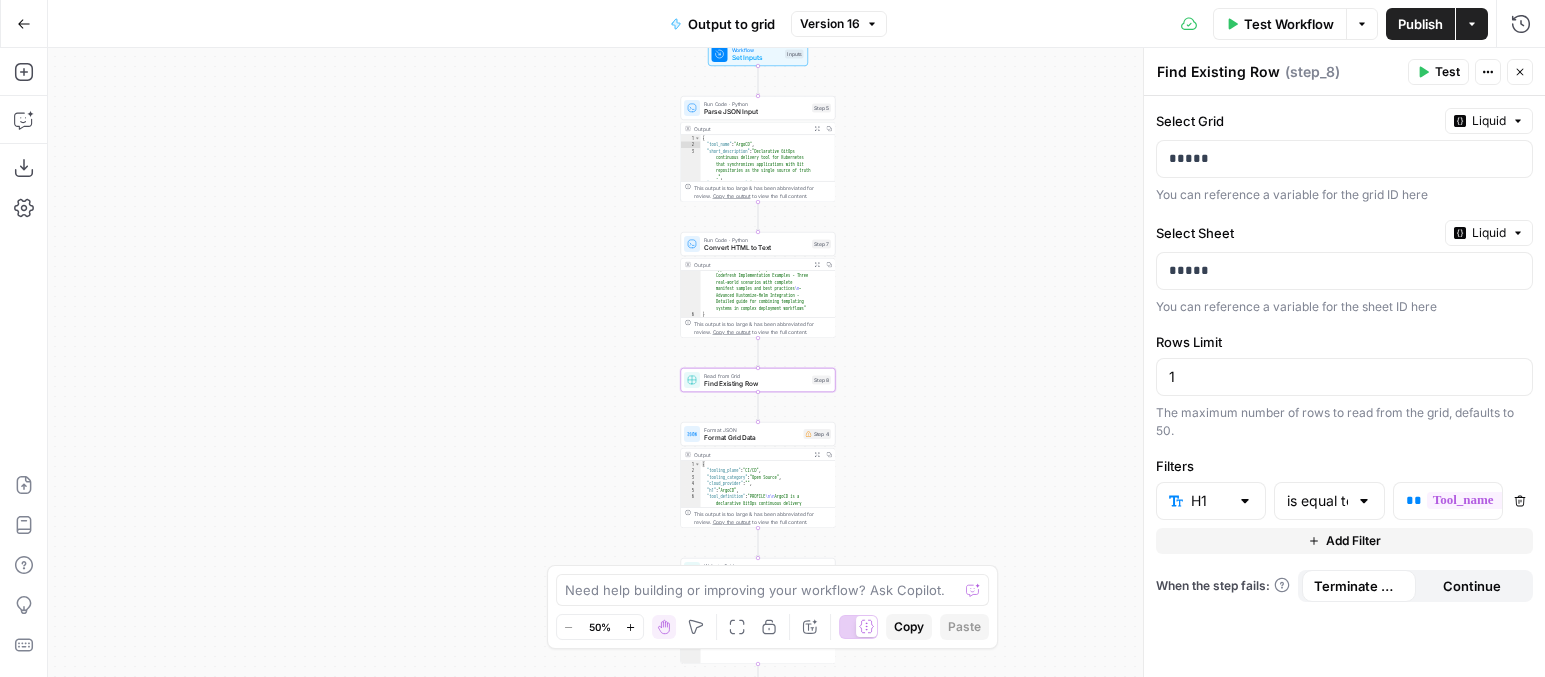 type on "**********" 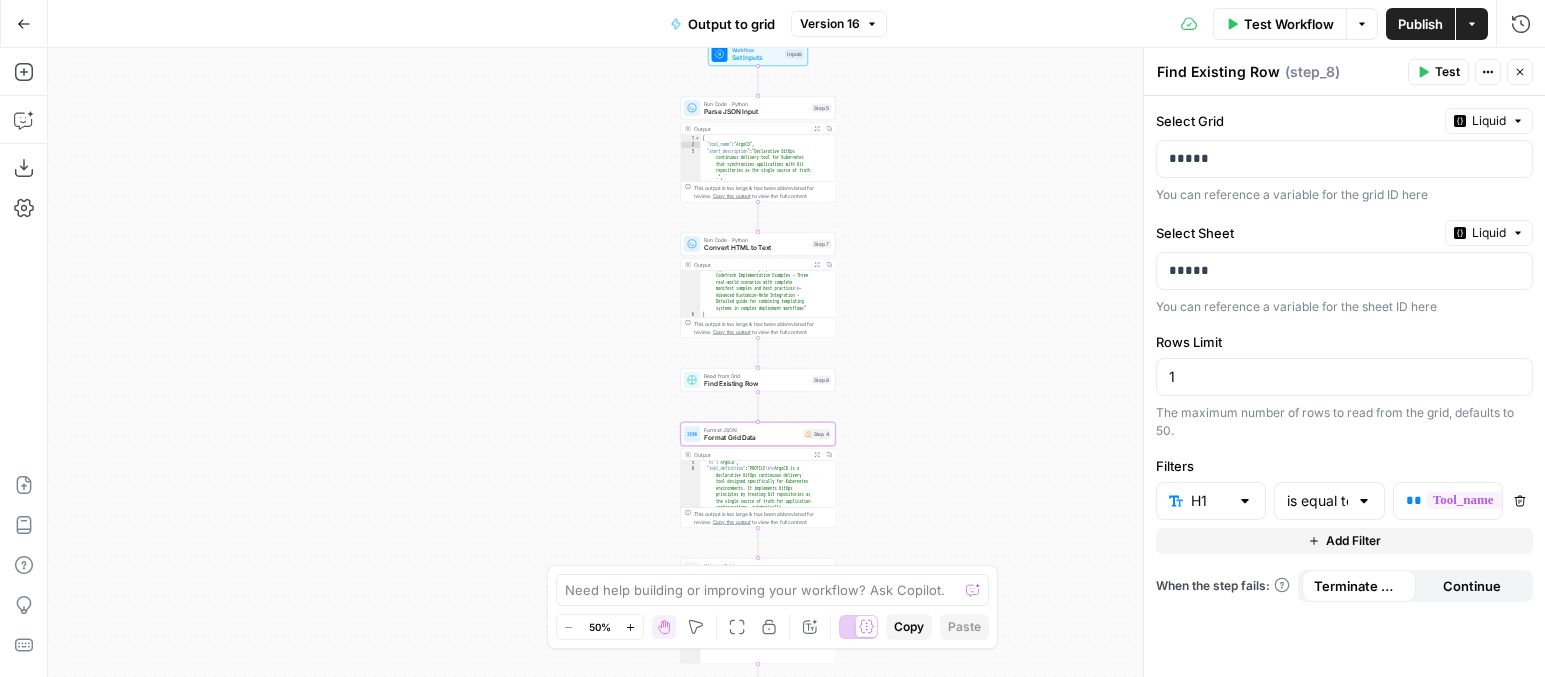 scroll, scrollTop: 57, scrollLeft: 0, axis: vertical 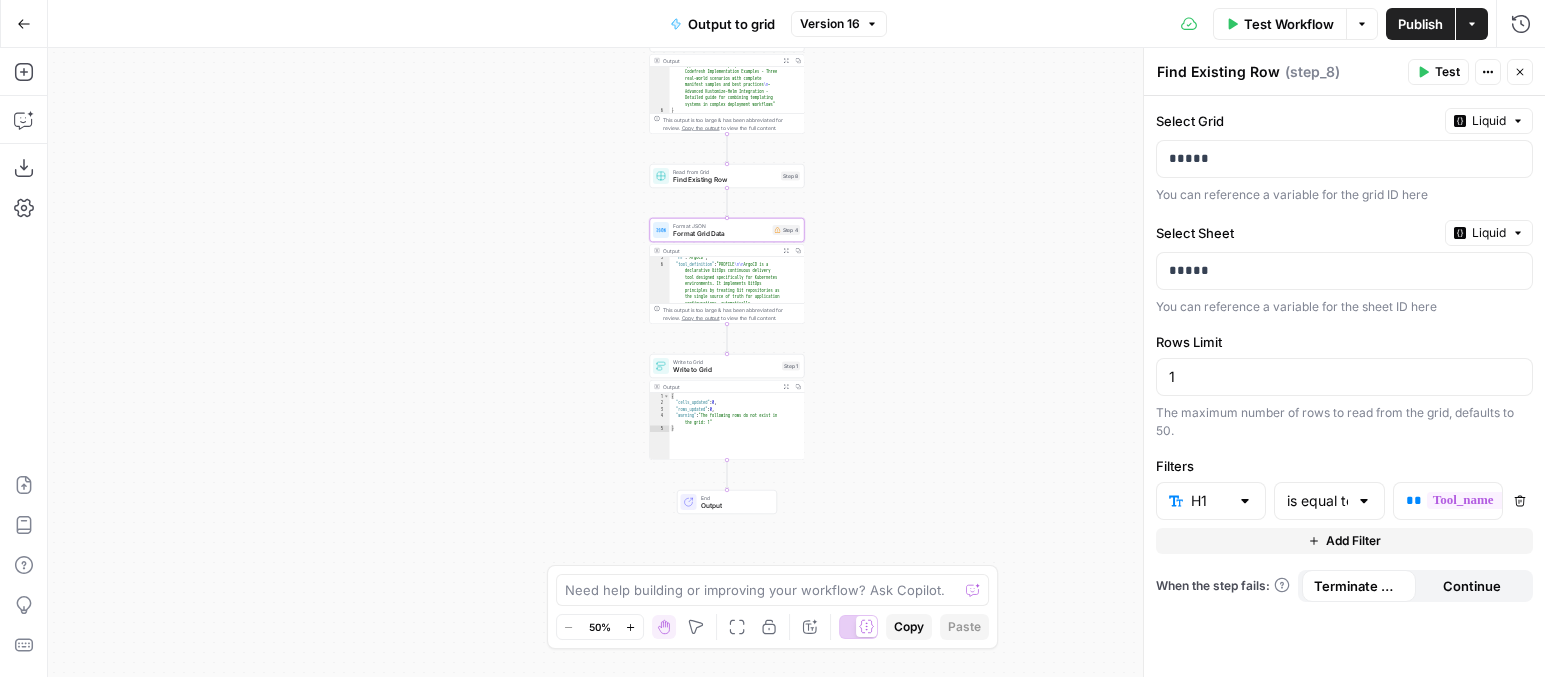 drag, startPoint x: 961, startPoint y: 489, endPoint x: 930, endPoint y: 285, distance: 206.34195 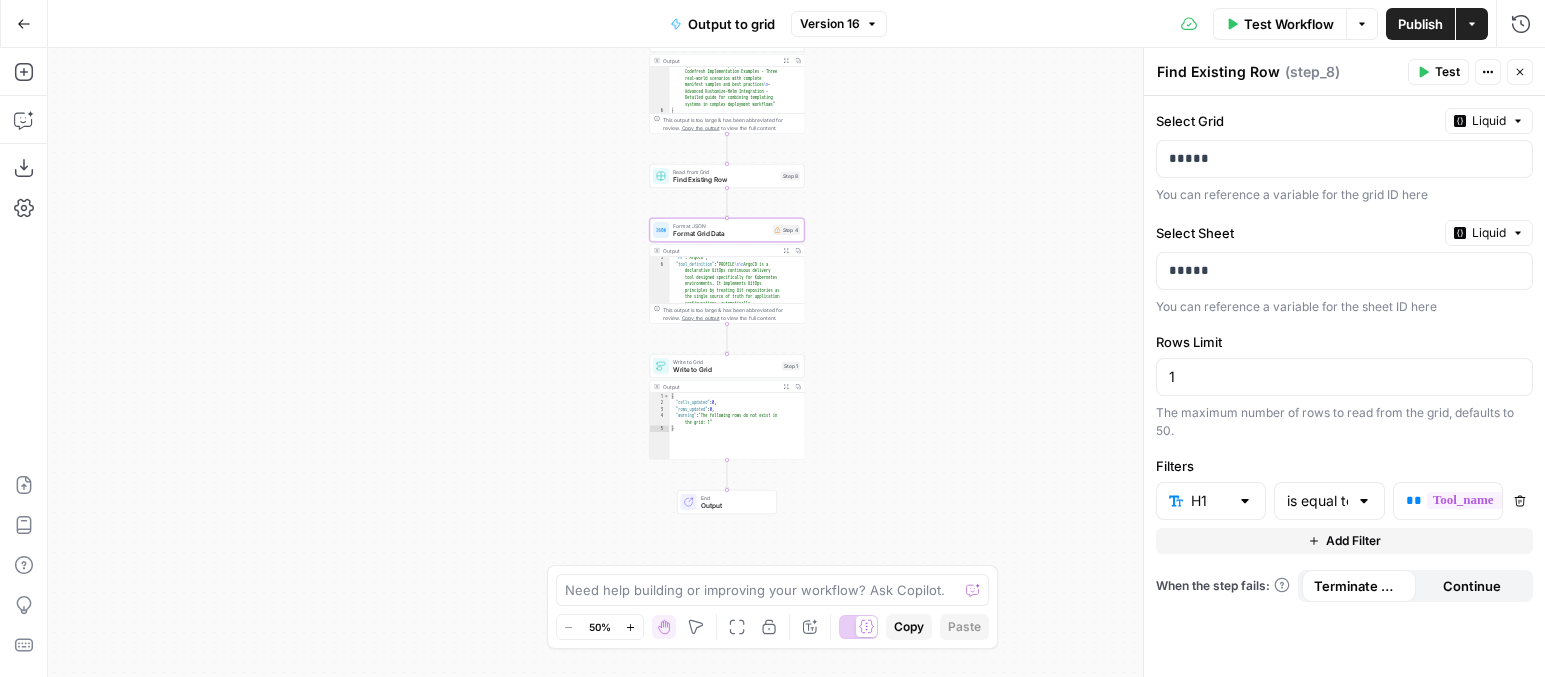 click on "**********" at bounding box center [796, 362] 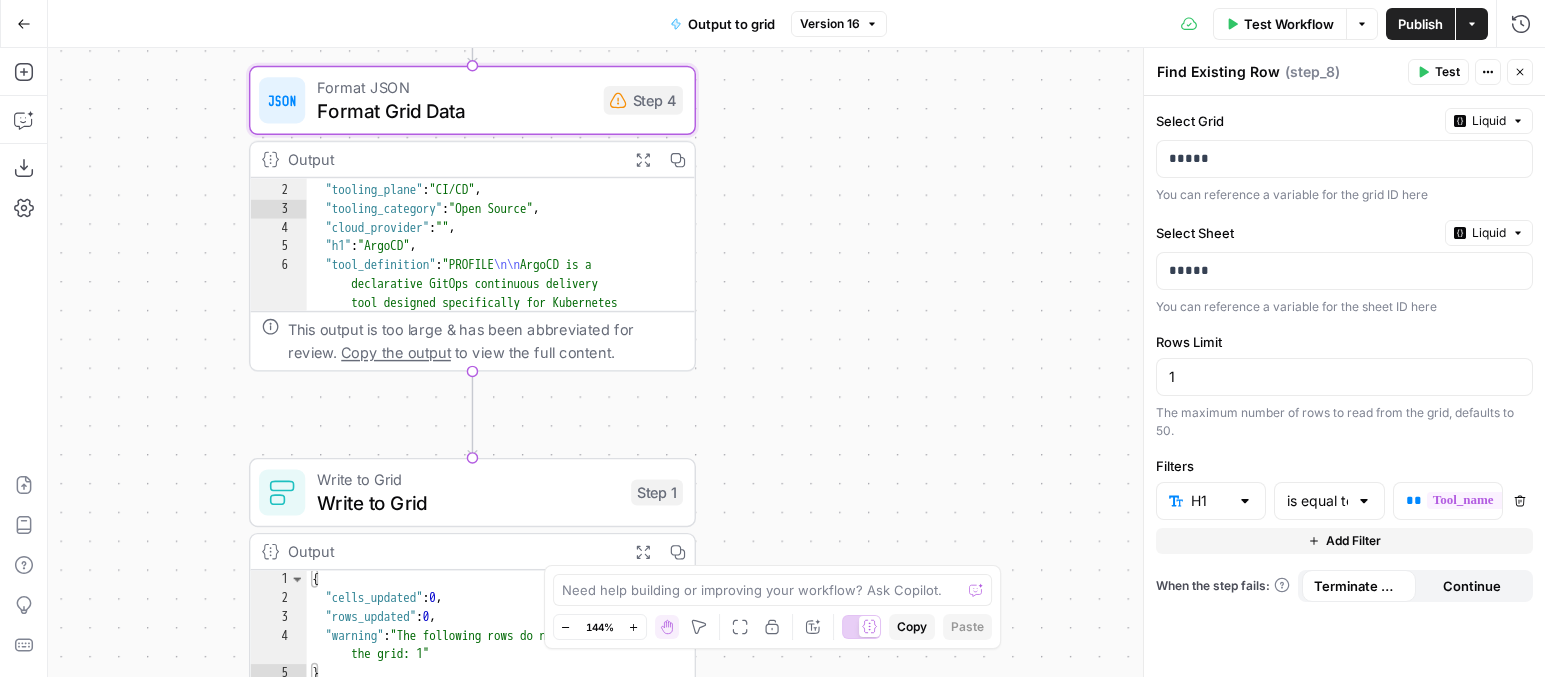 scroll, scrollTop: 0, scrollLeft: 0, axis: both 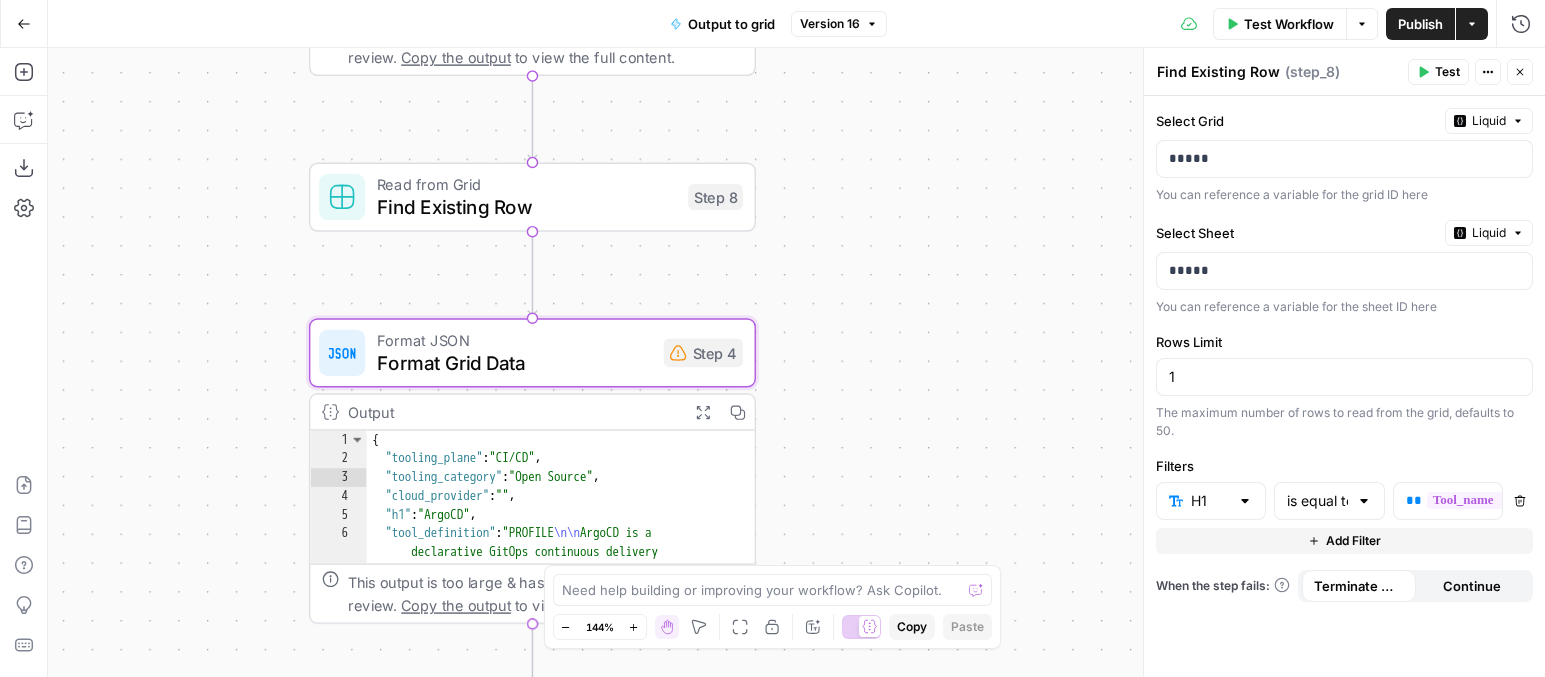 drag, startPoint x: 1004, startPoint y: 392, endPoint x: 1001, endPoint y: -22, distance: 414.01086 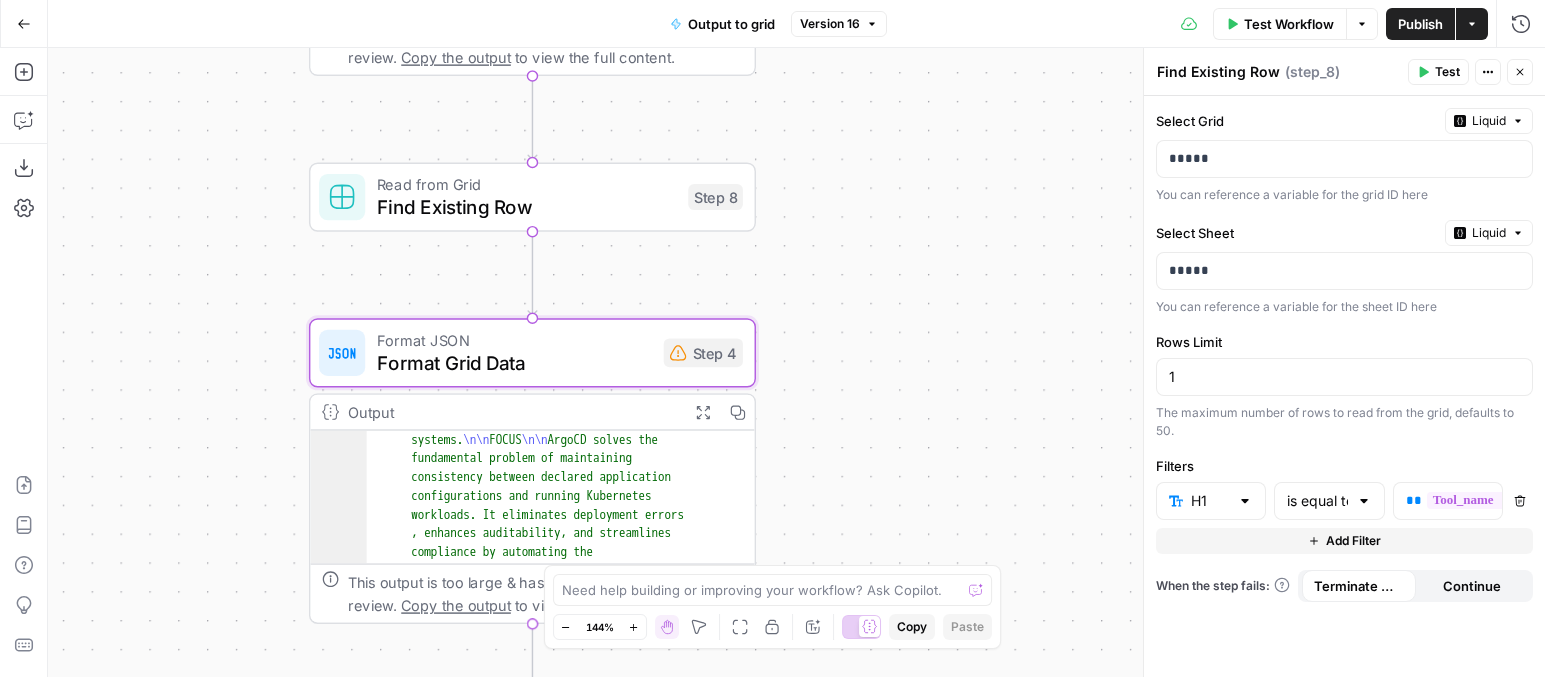 scroll, scrollTop: 325, scrollLeft: 0, axis: vertical 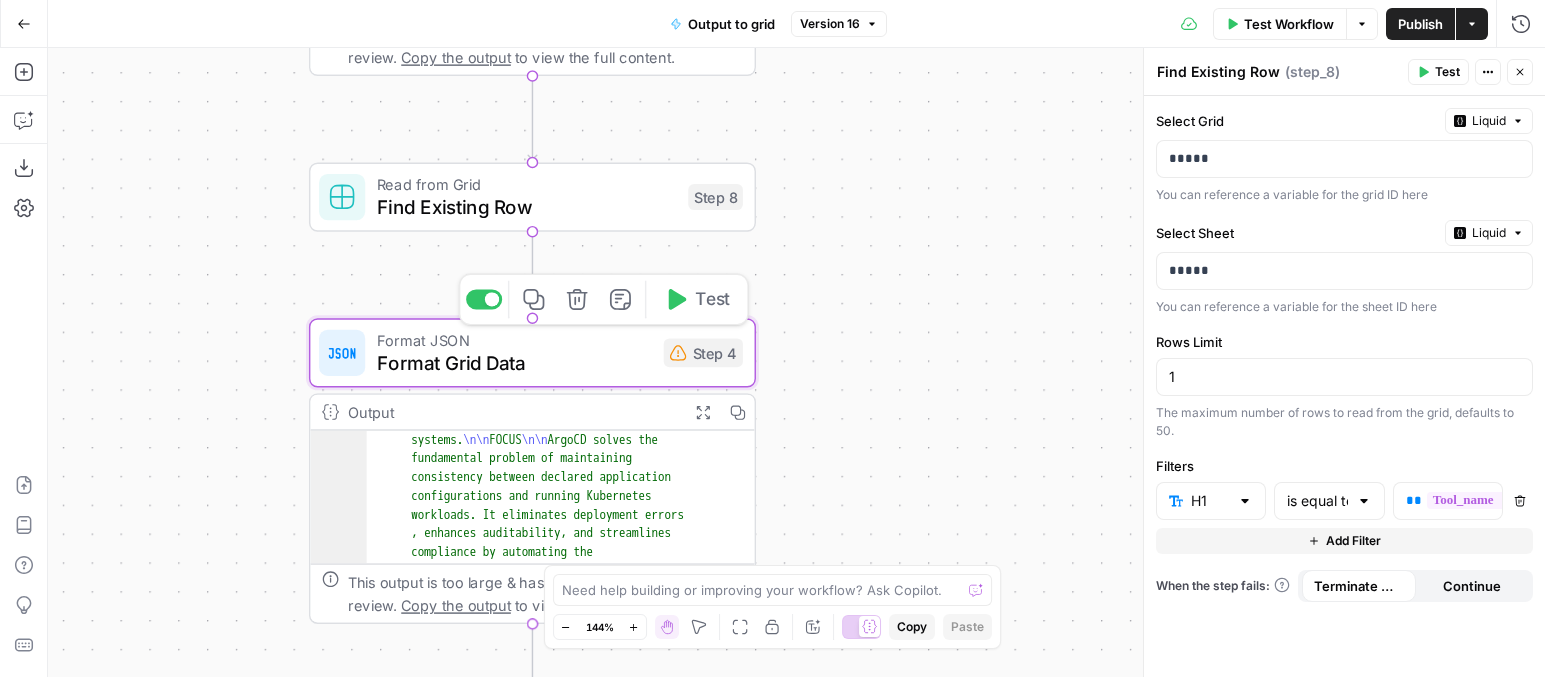 click on "Format Grid Data" at bounding box center [514, 362] 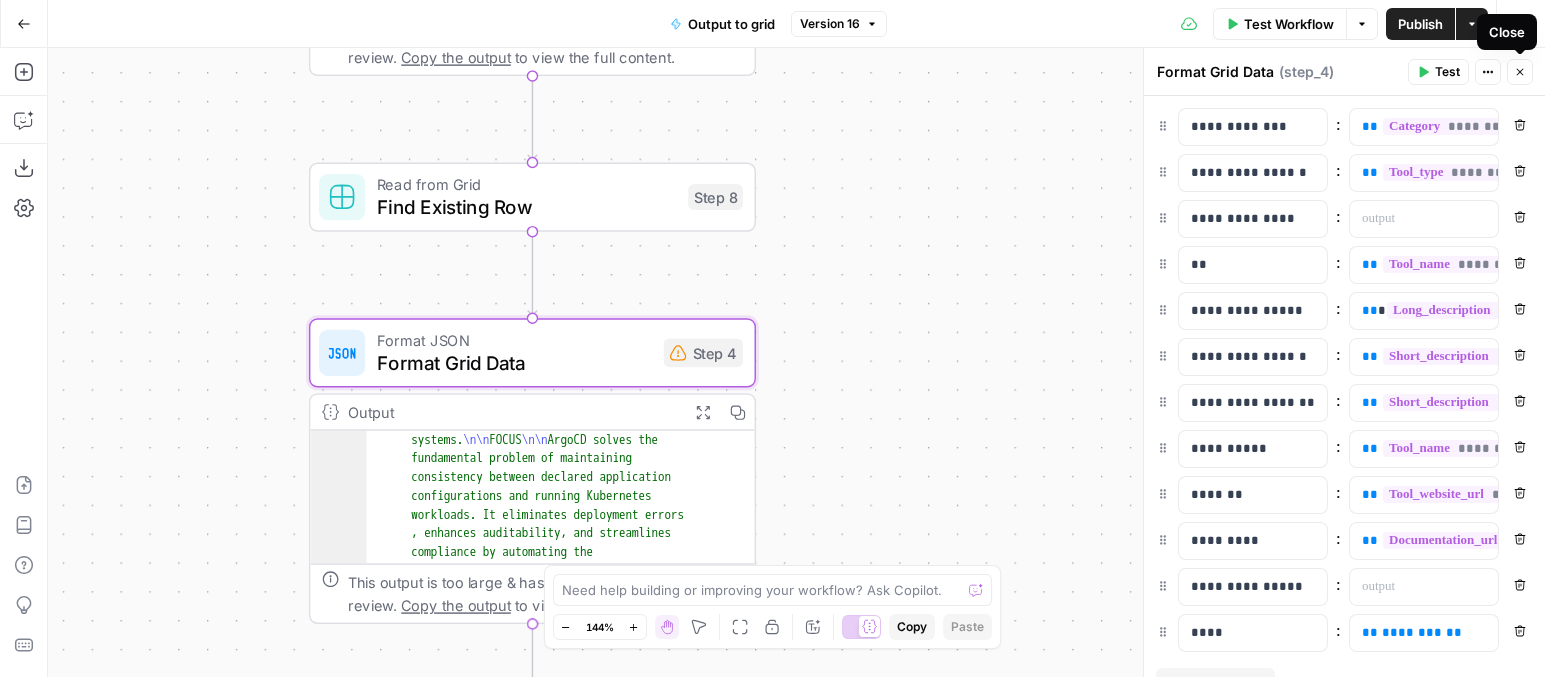click 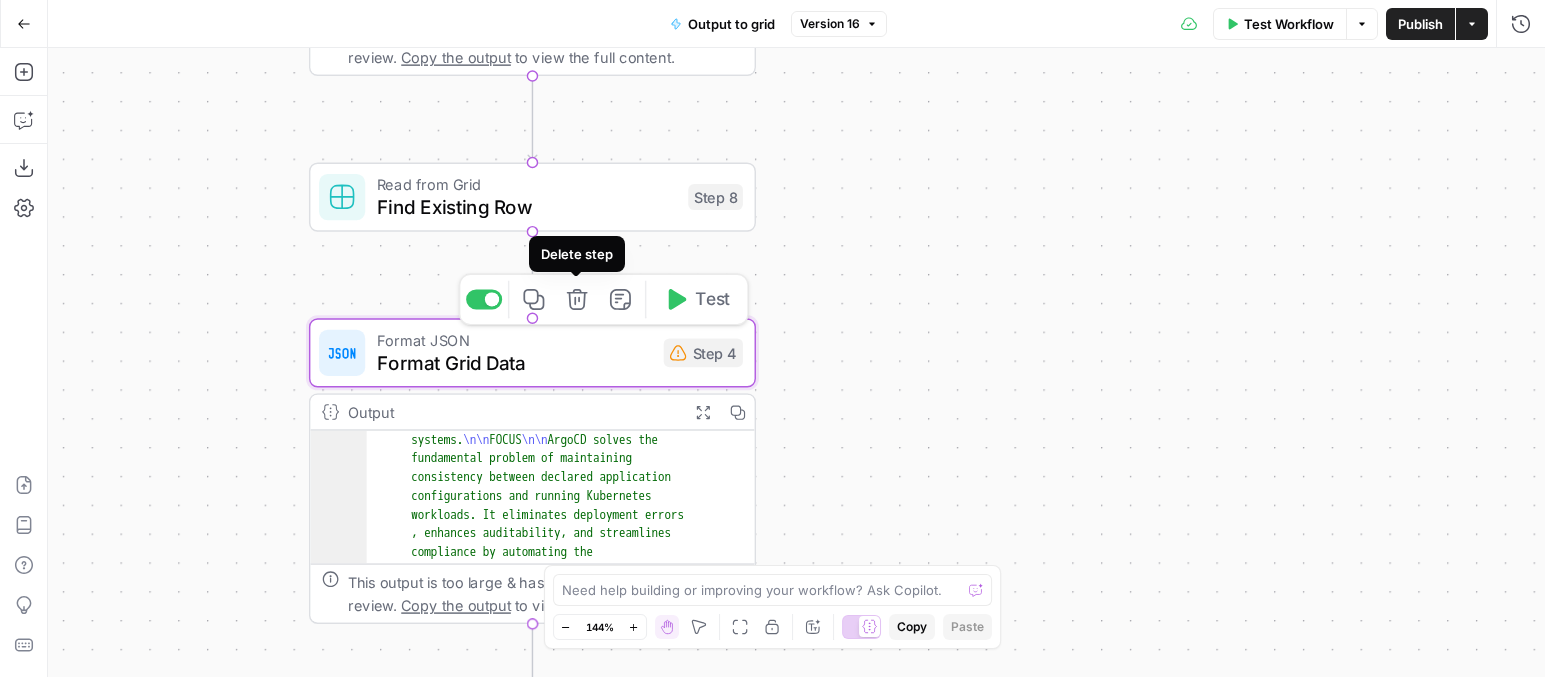 click 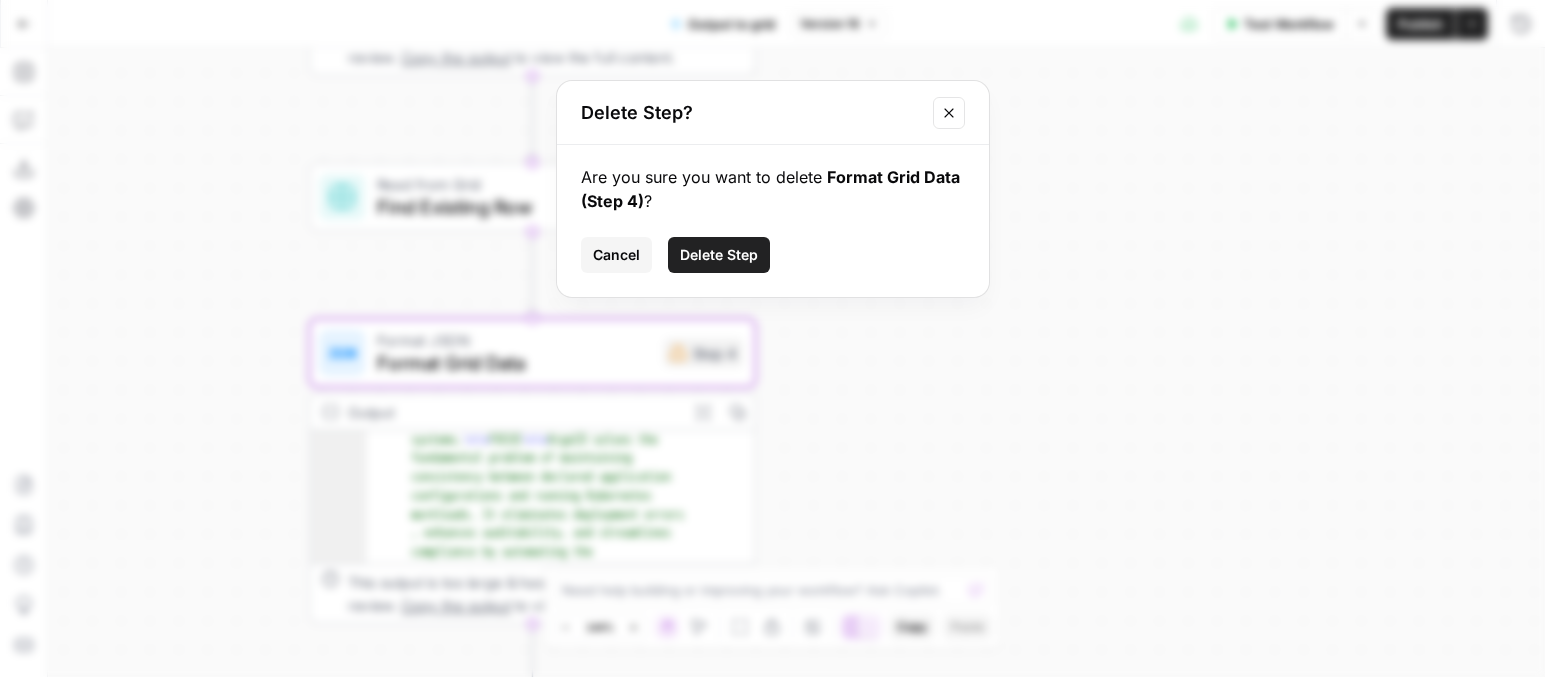 click on "Delete Step" at bounding box center (719, 255) 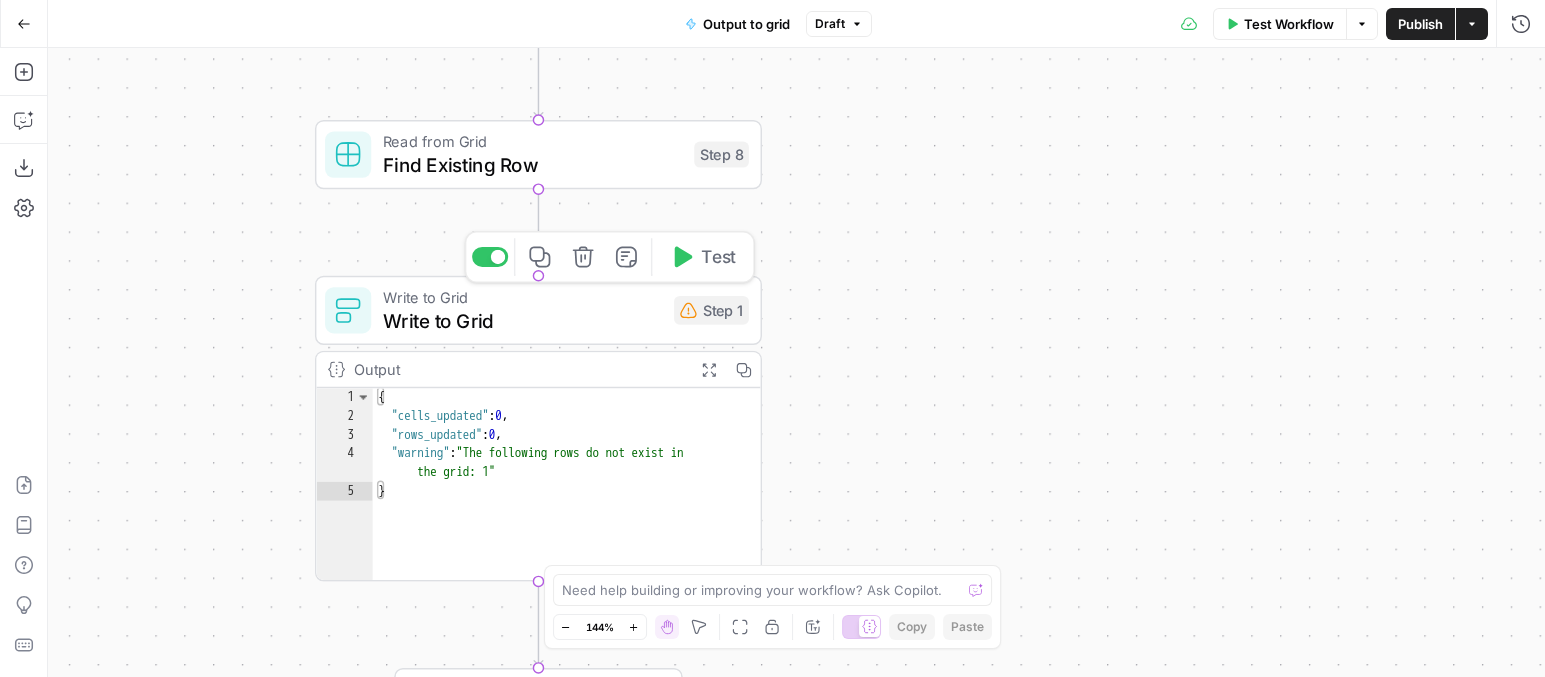 click 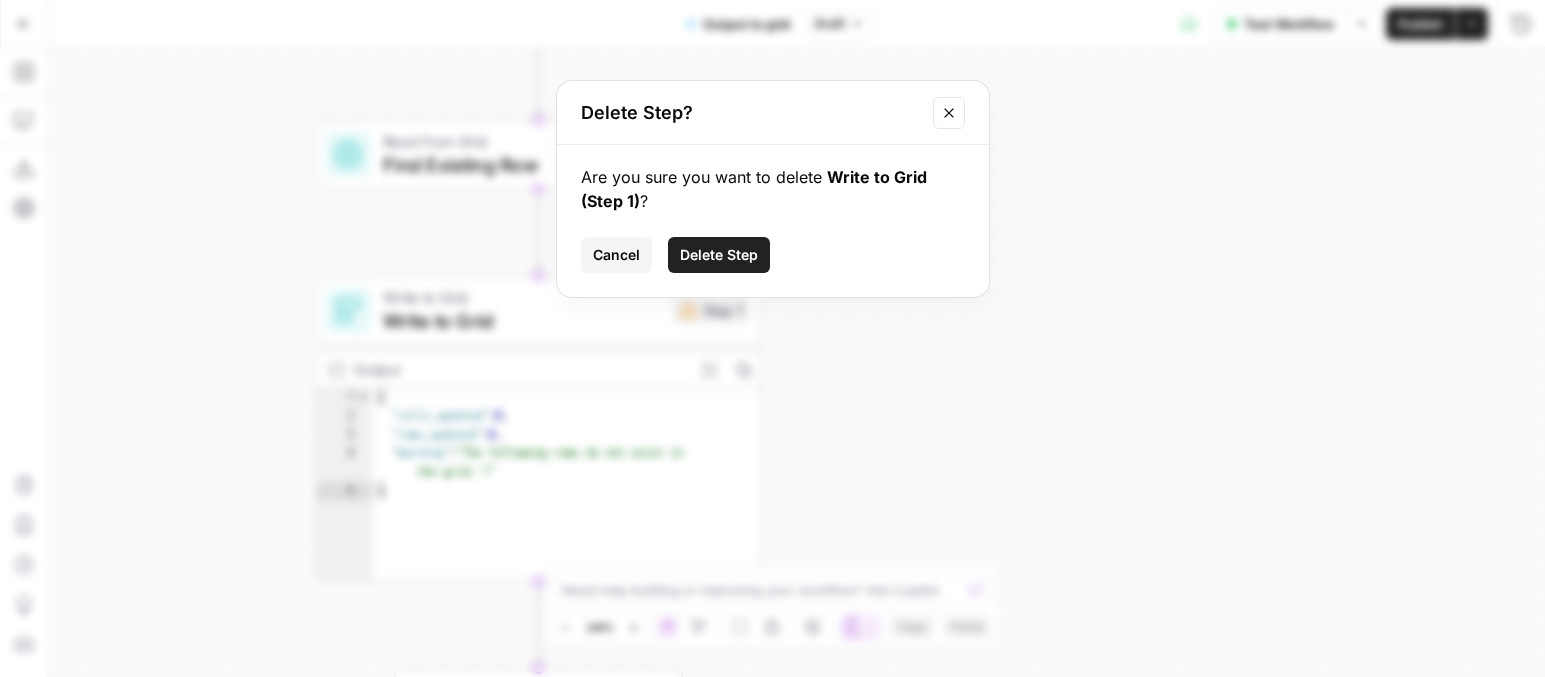 click on "Delete Step" at bounding box center [719, 255] 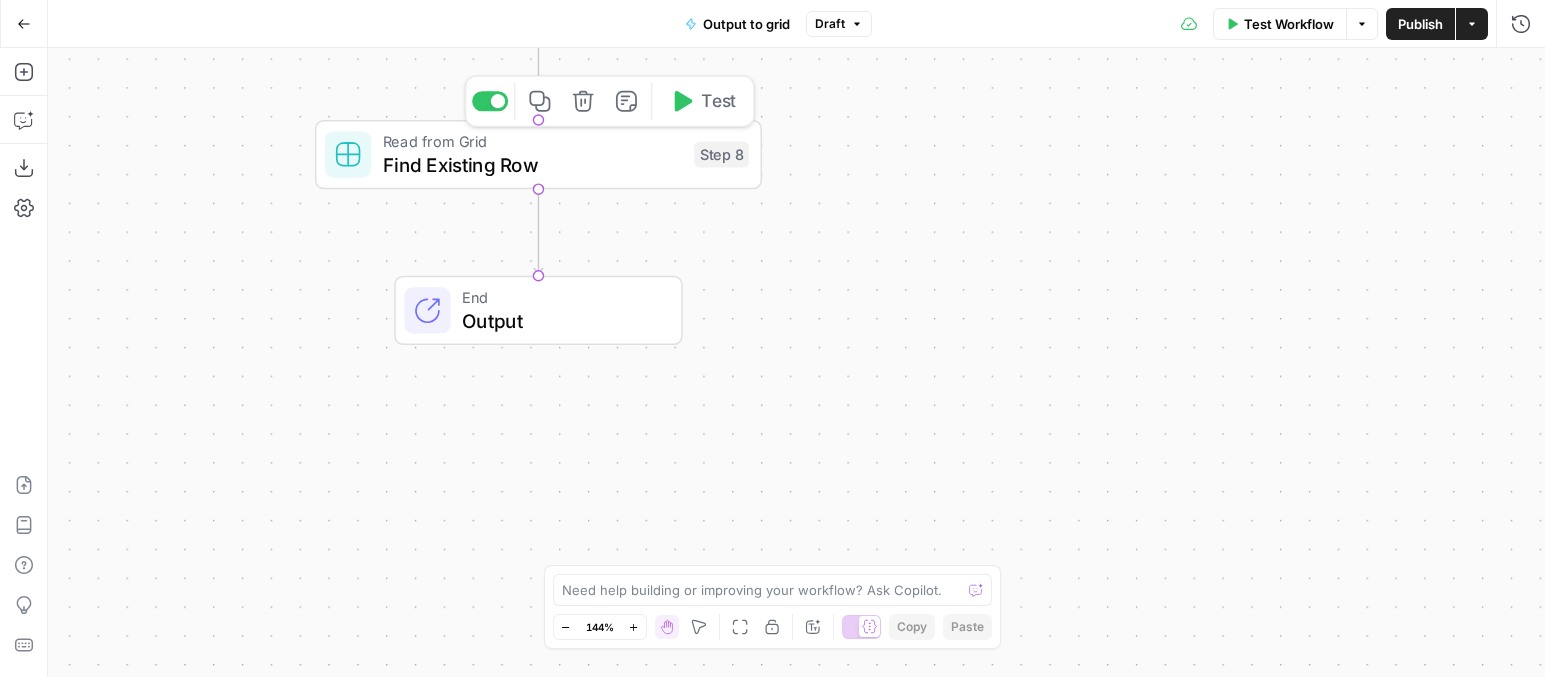 click on "Step 8" at bounding box center (721, 155) 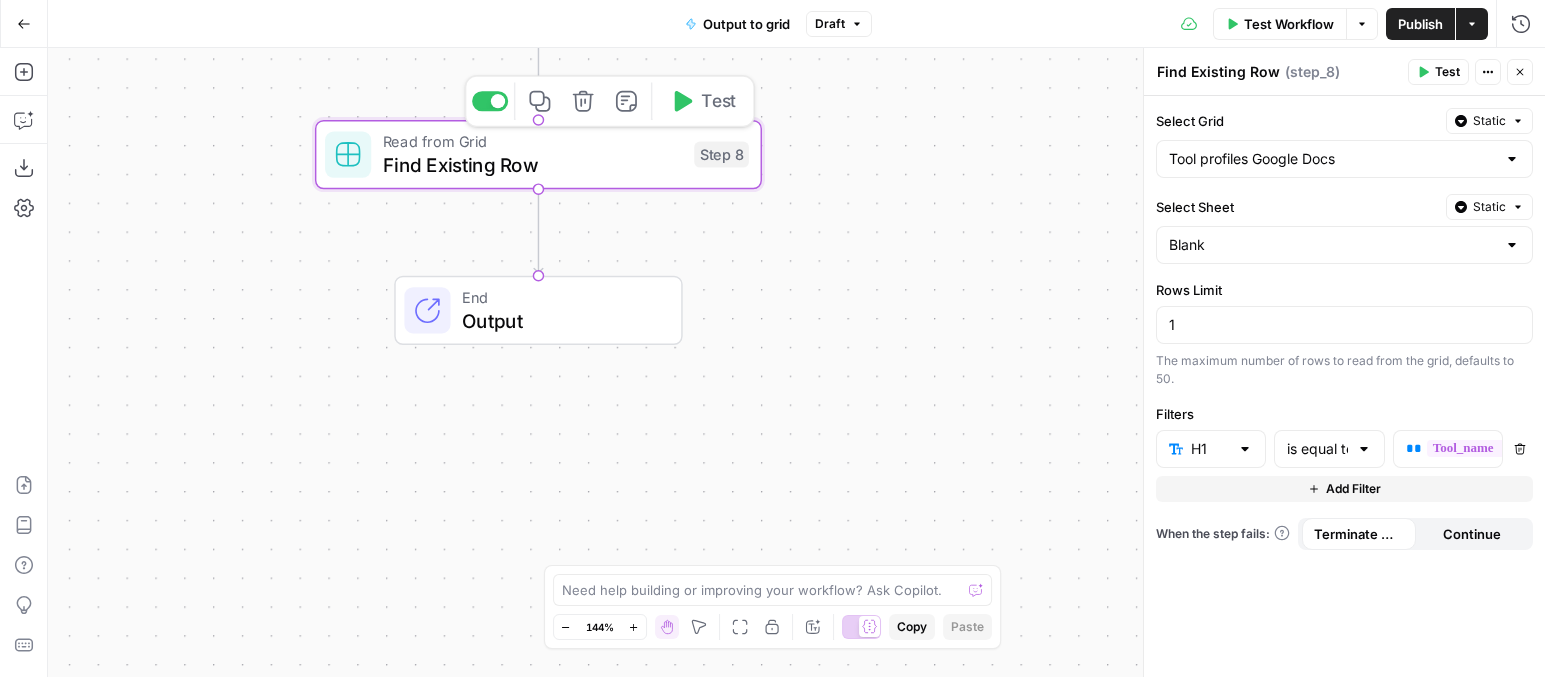 click 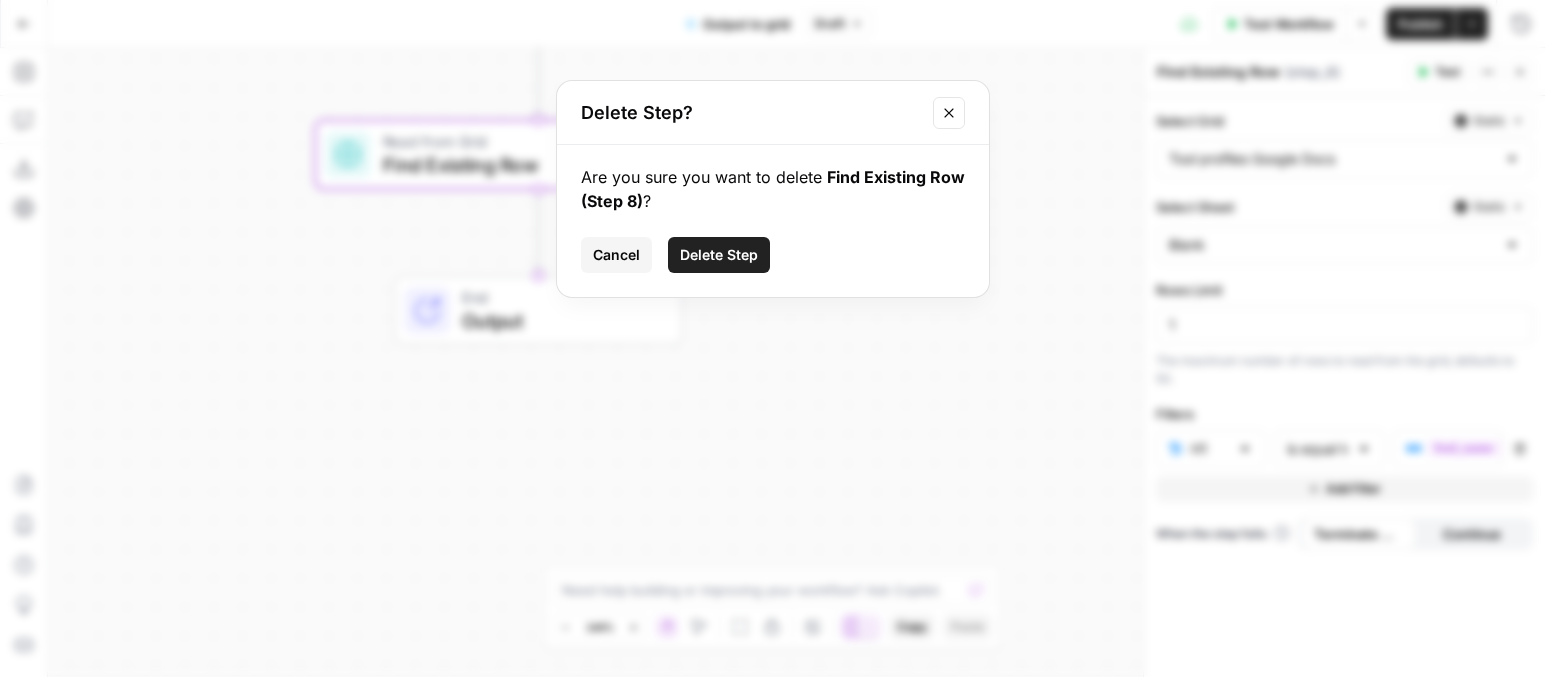 click on "Delete Step" at bounding box center [719, 255] 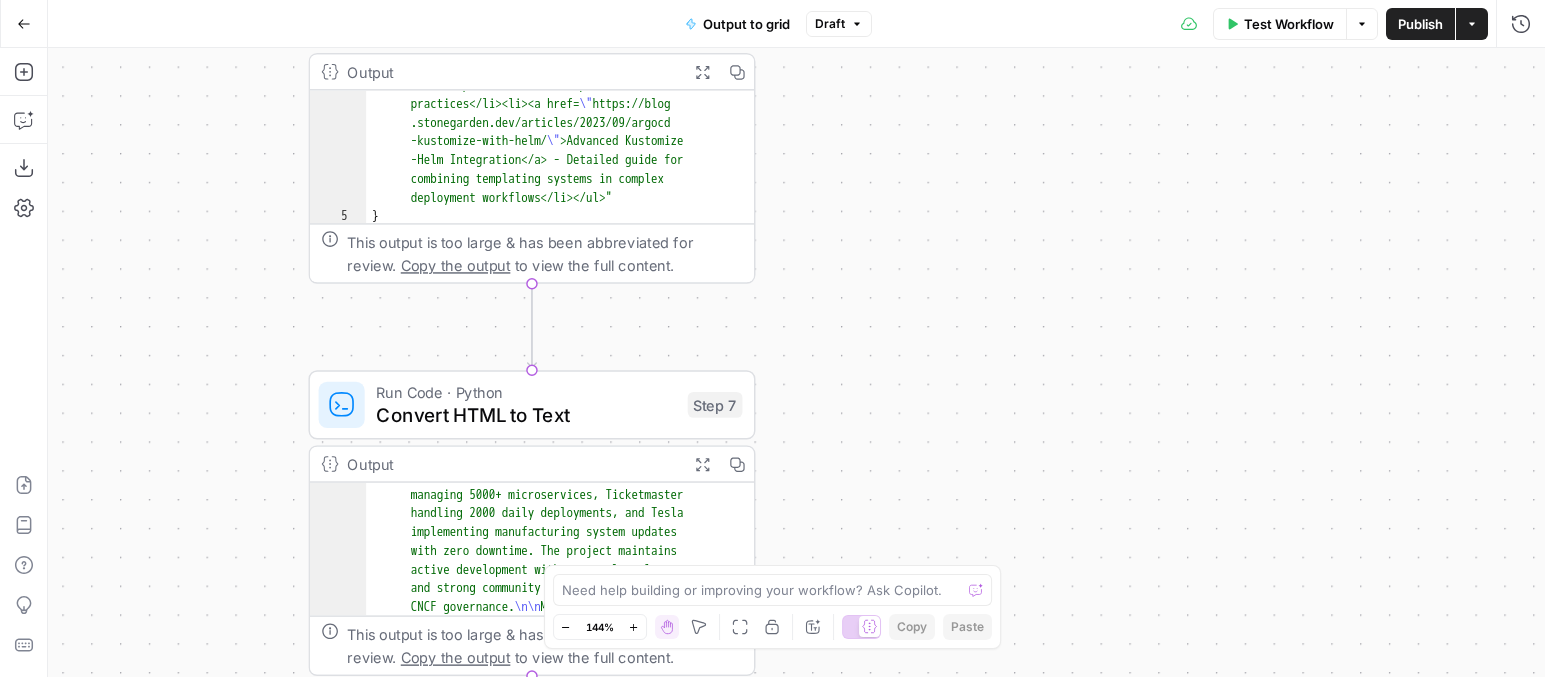 scroll, scrollTop: 1661, scrollLeft: 0, axis: vertical 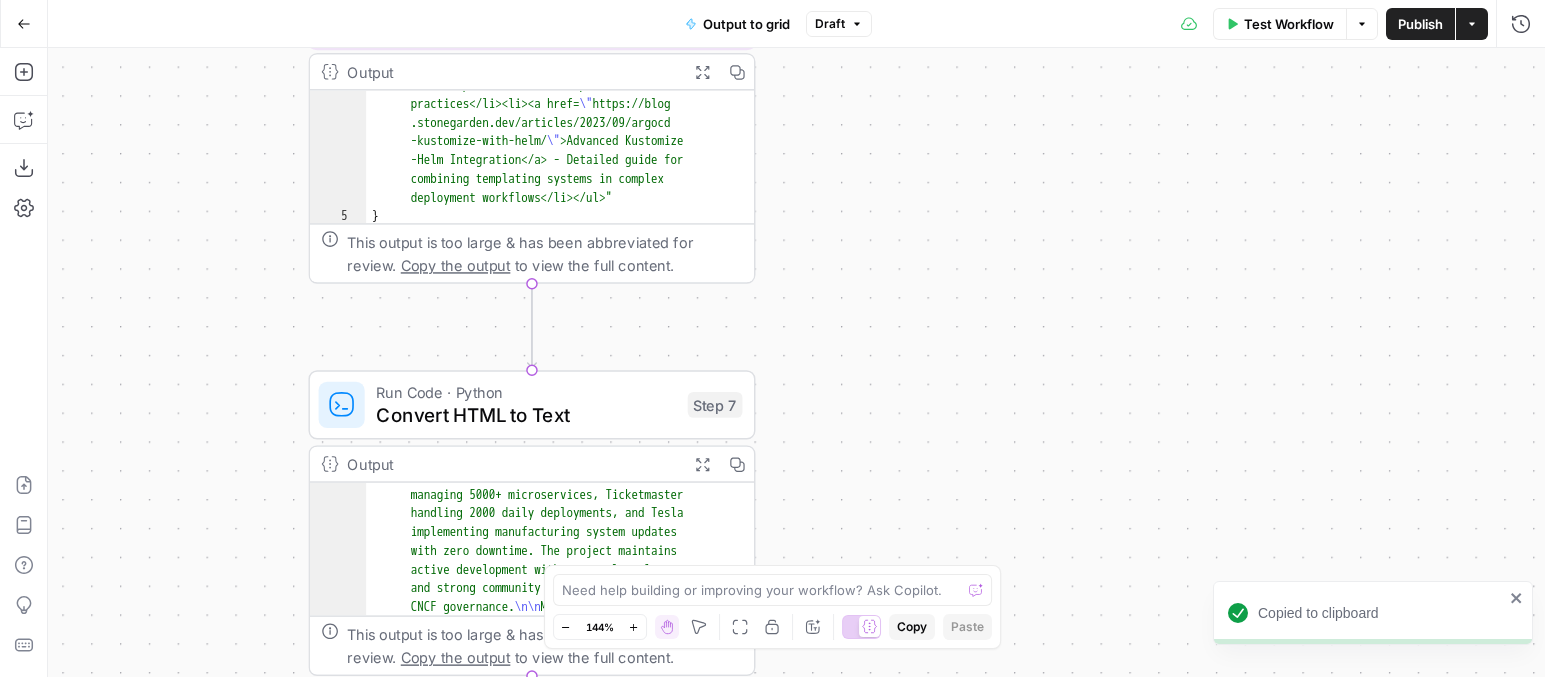 click on "Expand Output" at bounding box center (702, 71) 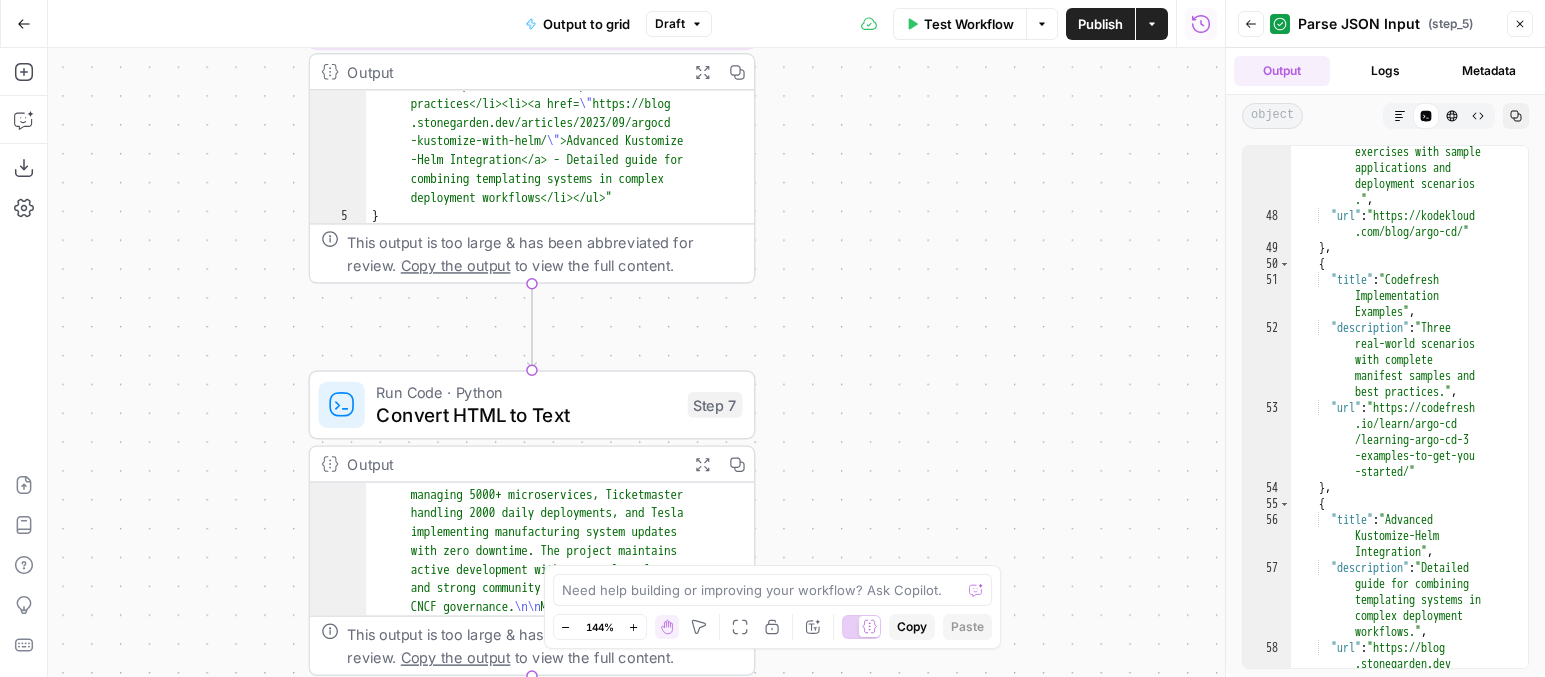 scroll, scrollTop: 5750, scrollLeft: 0, axis: vertical 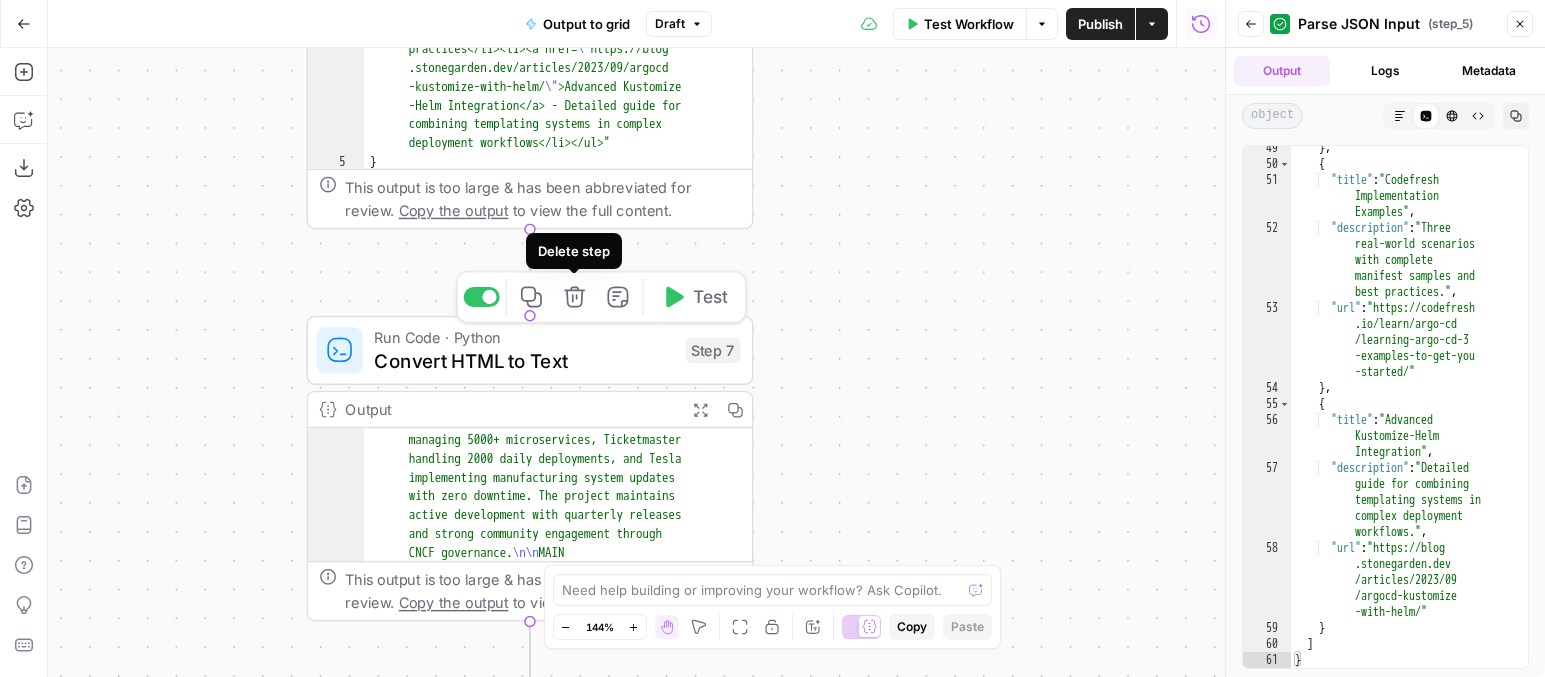 click 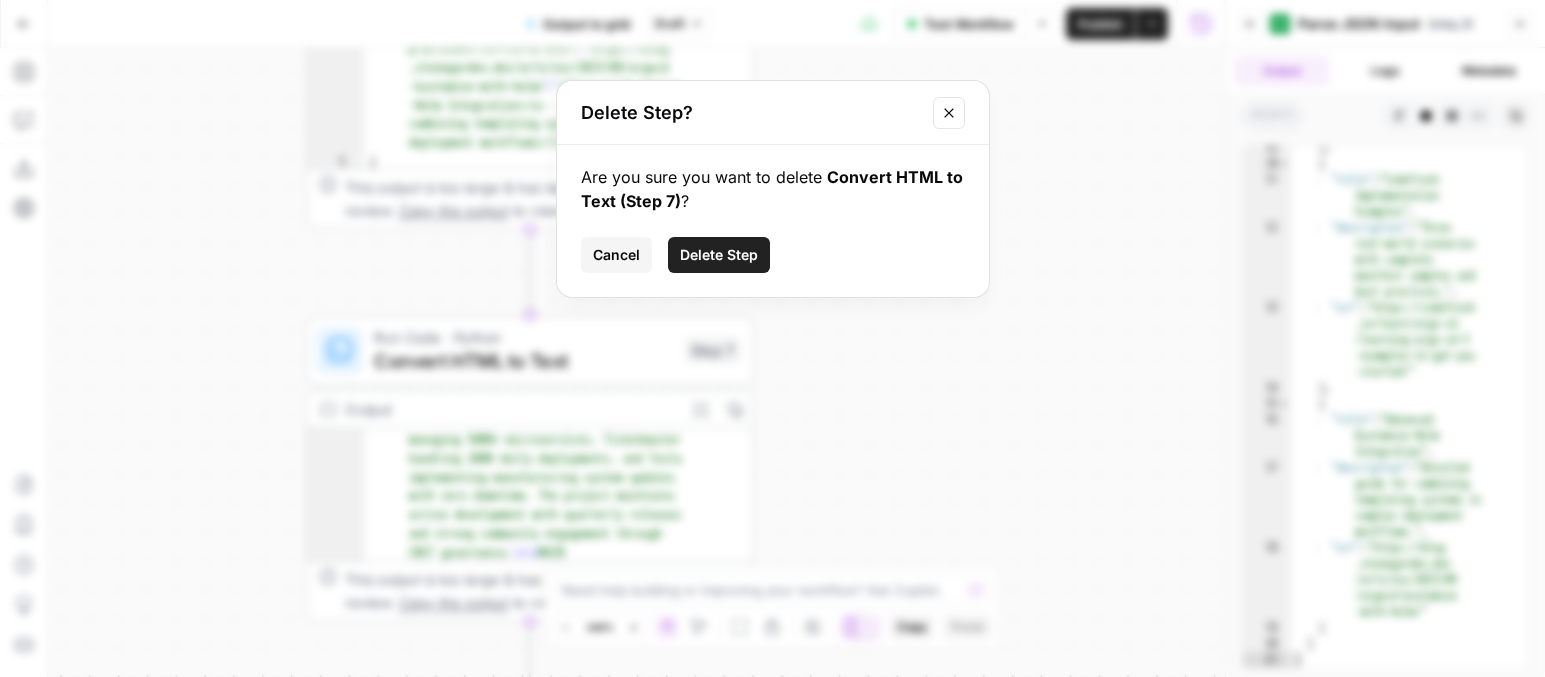 click on "Delete Step" at bounding box center (719, 255) 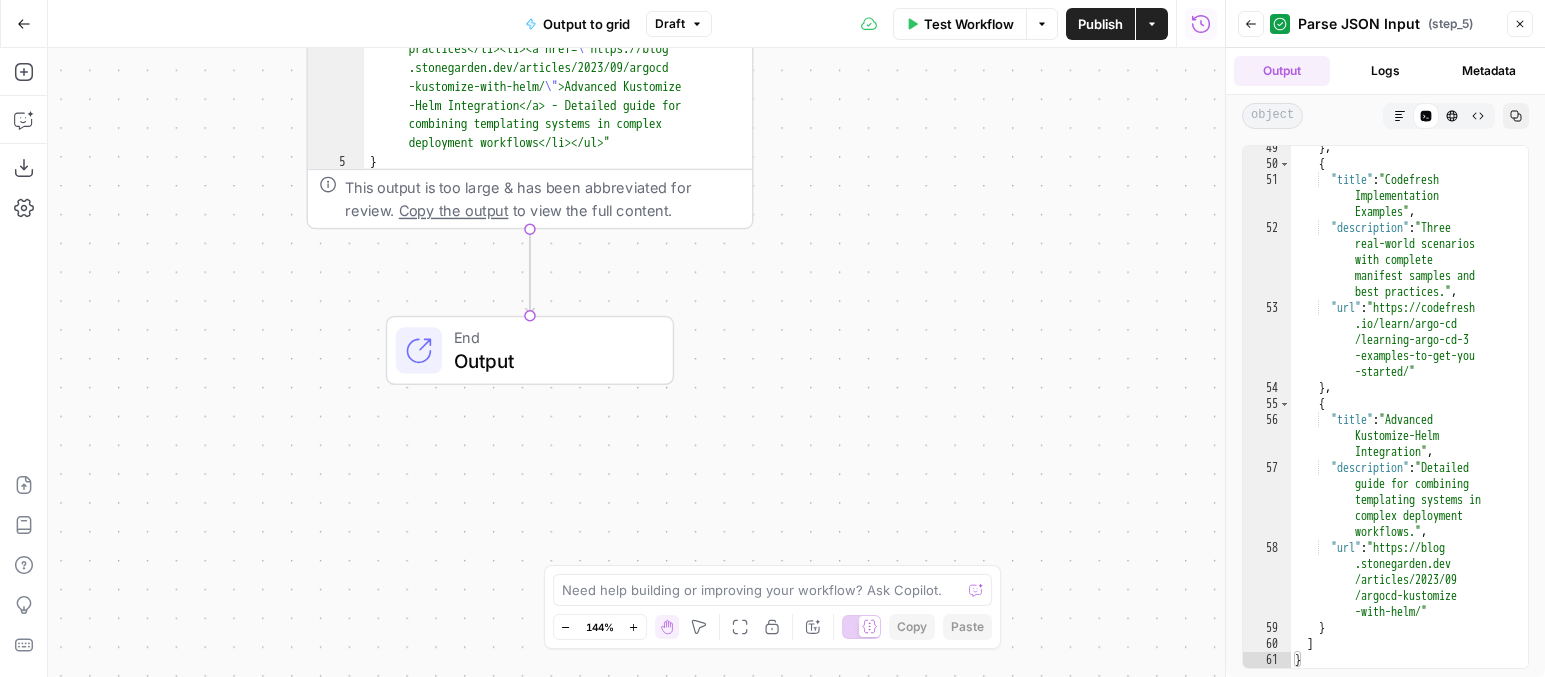 click on "**********" at bounding box center (636, 362) 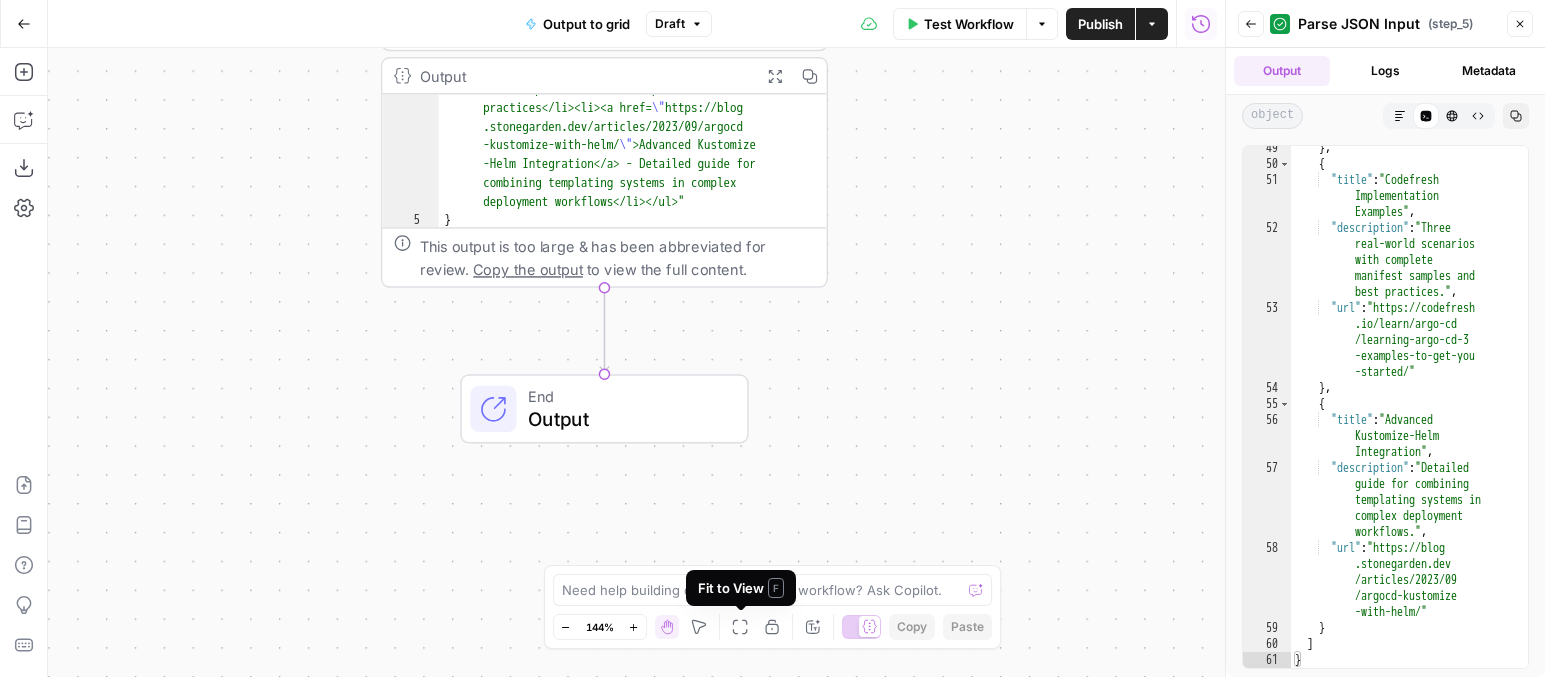 click on "Fit to View F" at bounding box center [741, 588] 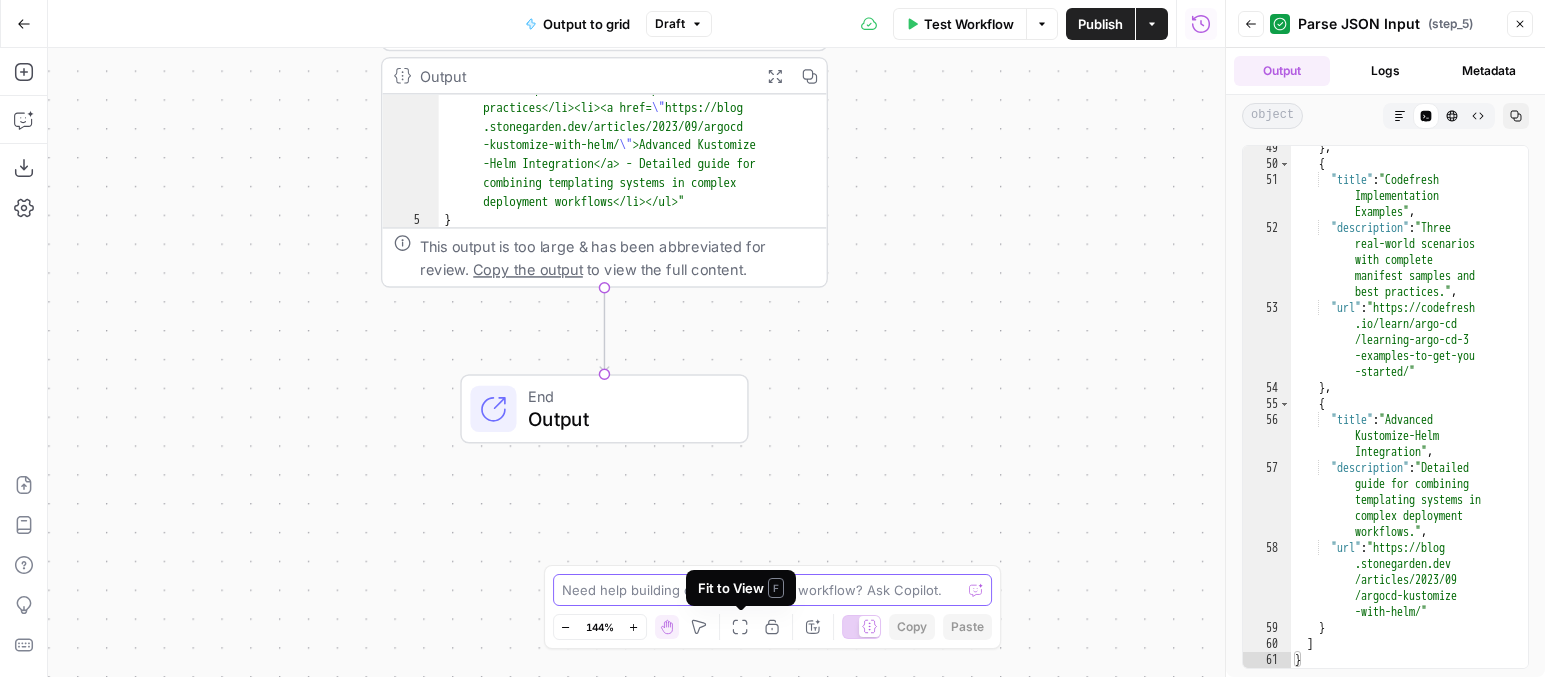 click at bounding box center [762, 590] 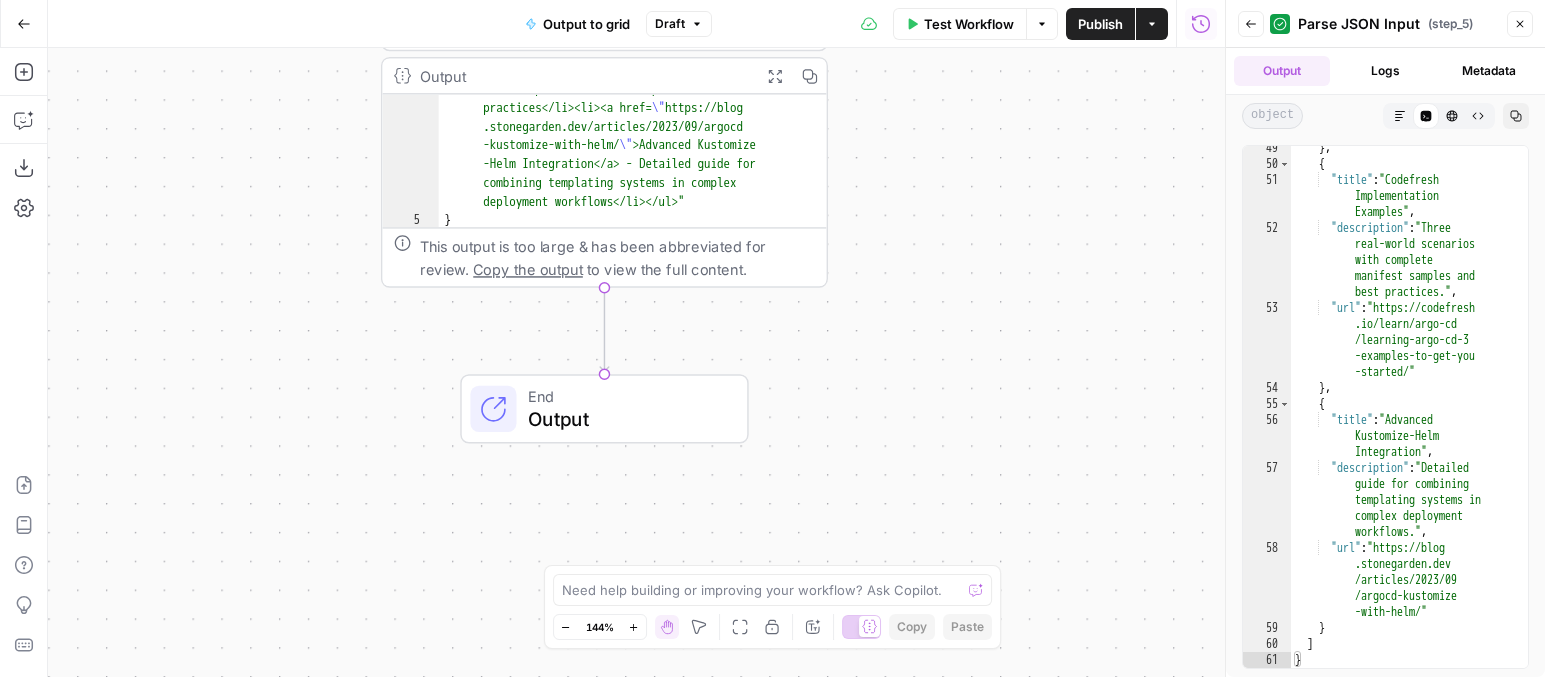 click on "Actions" at bounding box center [1152, 24] 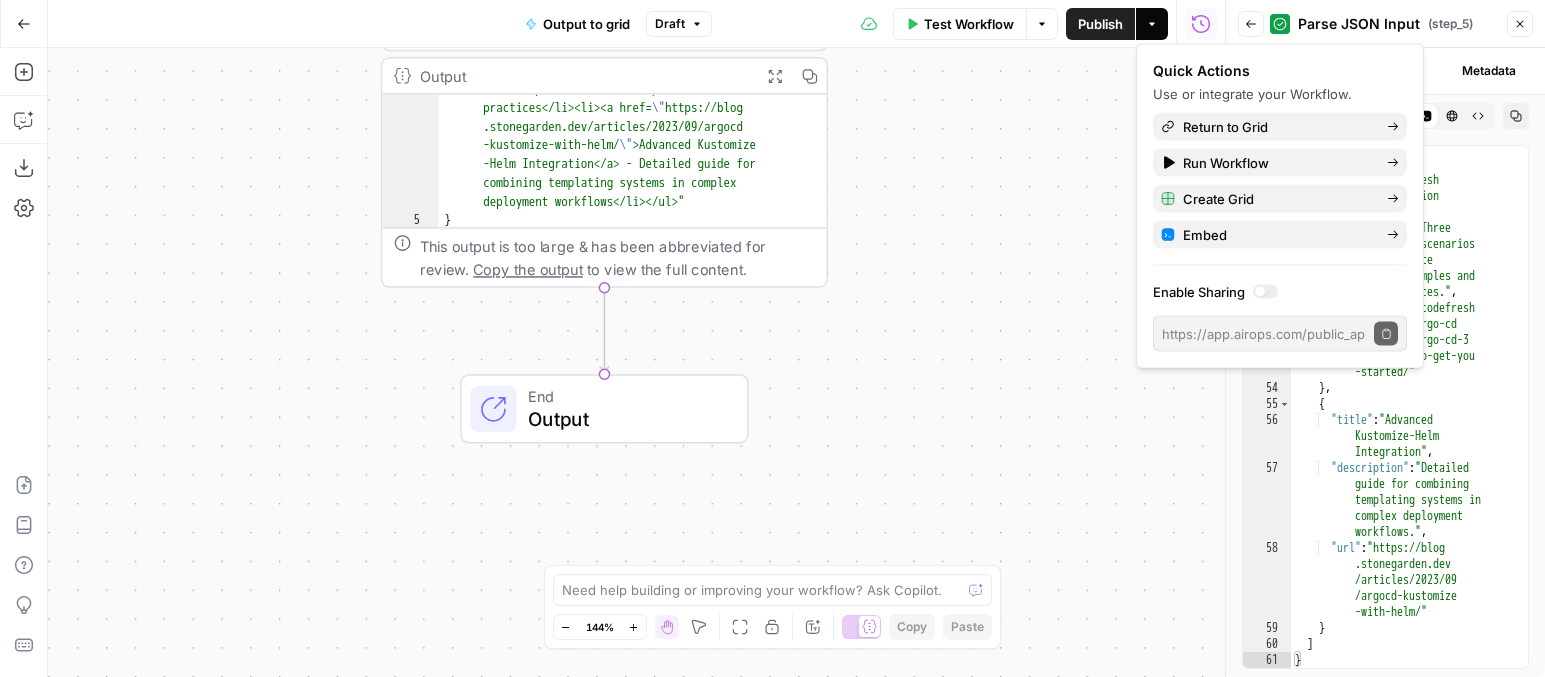click on "Actions" at bounding box center (1152, 24) 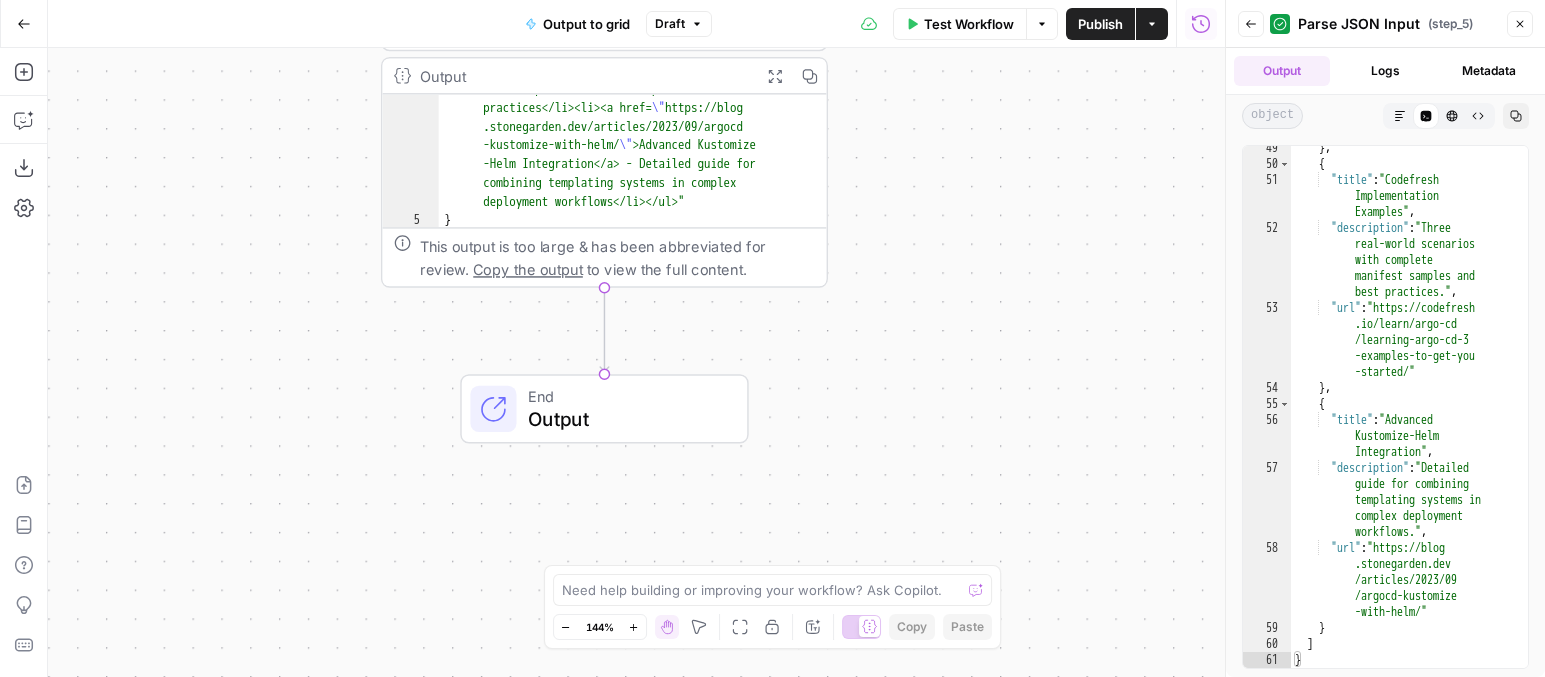 click on "Actions" at bounding box center (1152, 24) 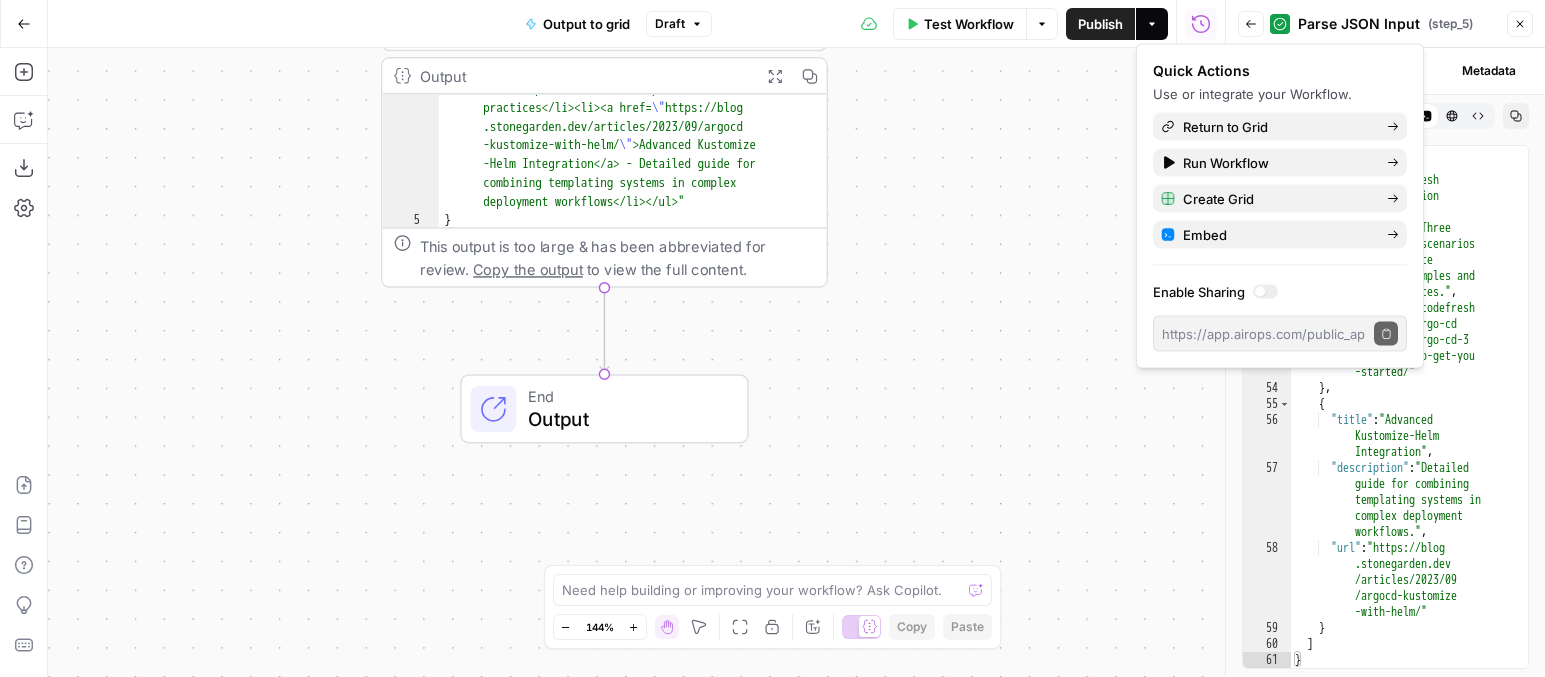 click on "Actions" at bounding box center [1152, 24] 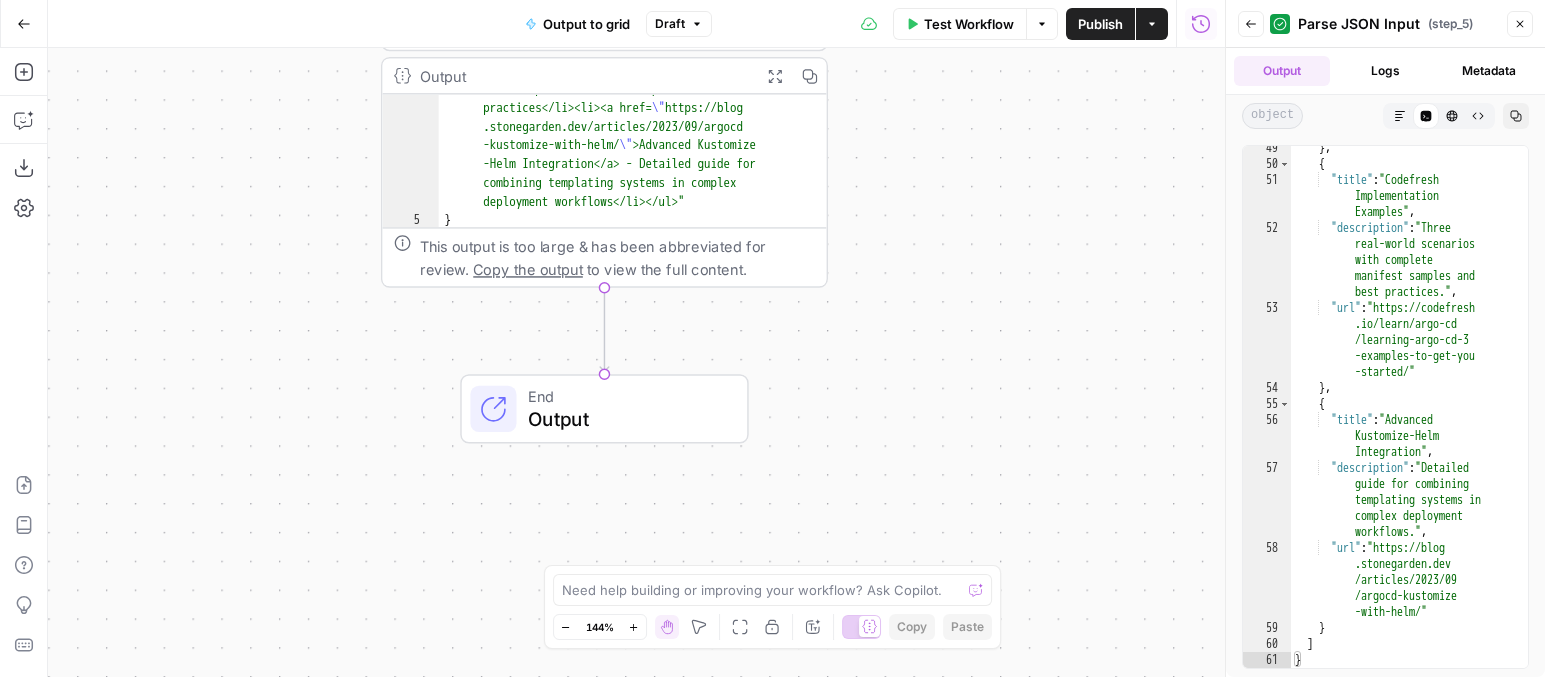 click on "Draft" at bounding box center [679, 24] 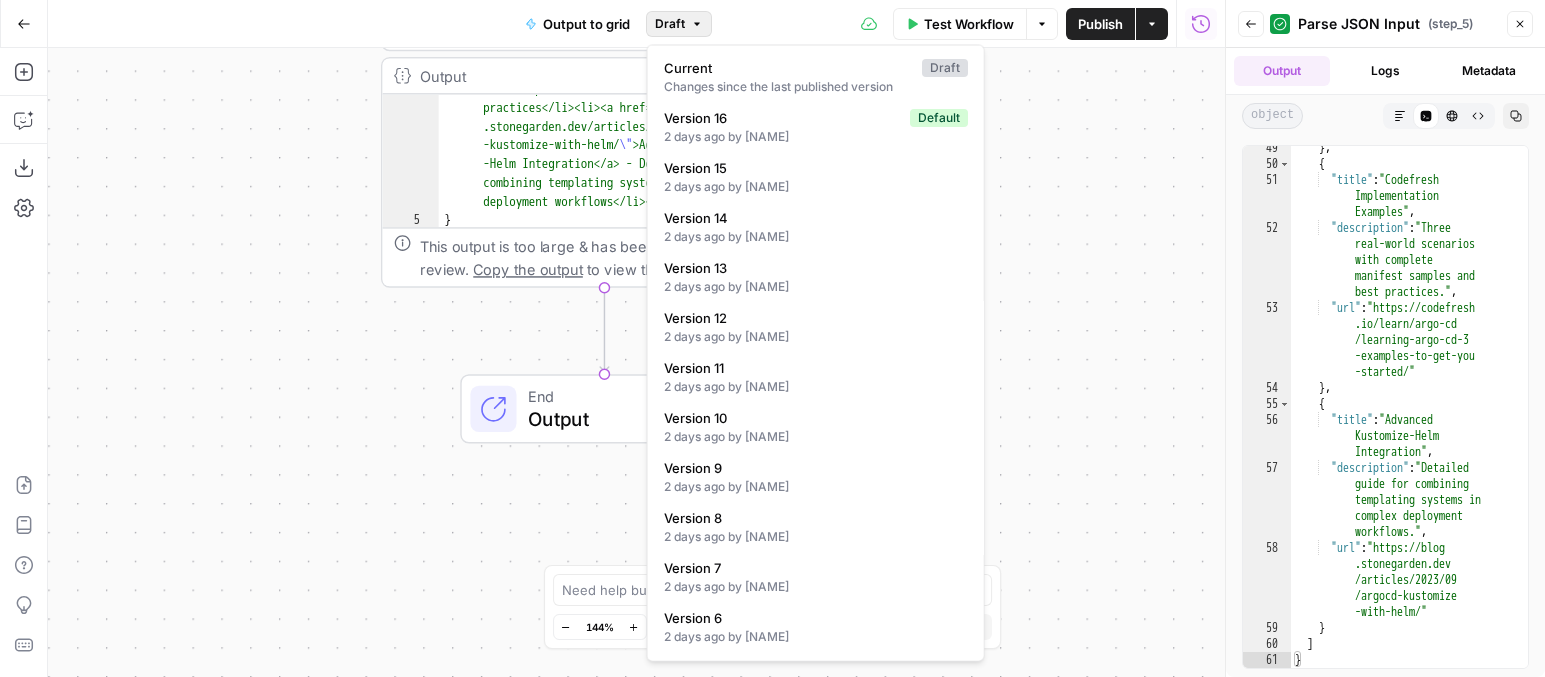 click on "**********" at bounding box center [636, 362] 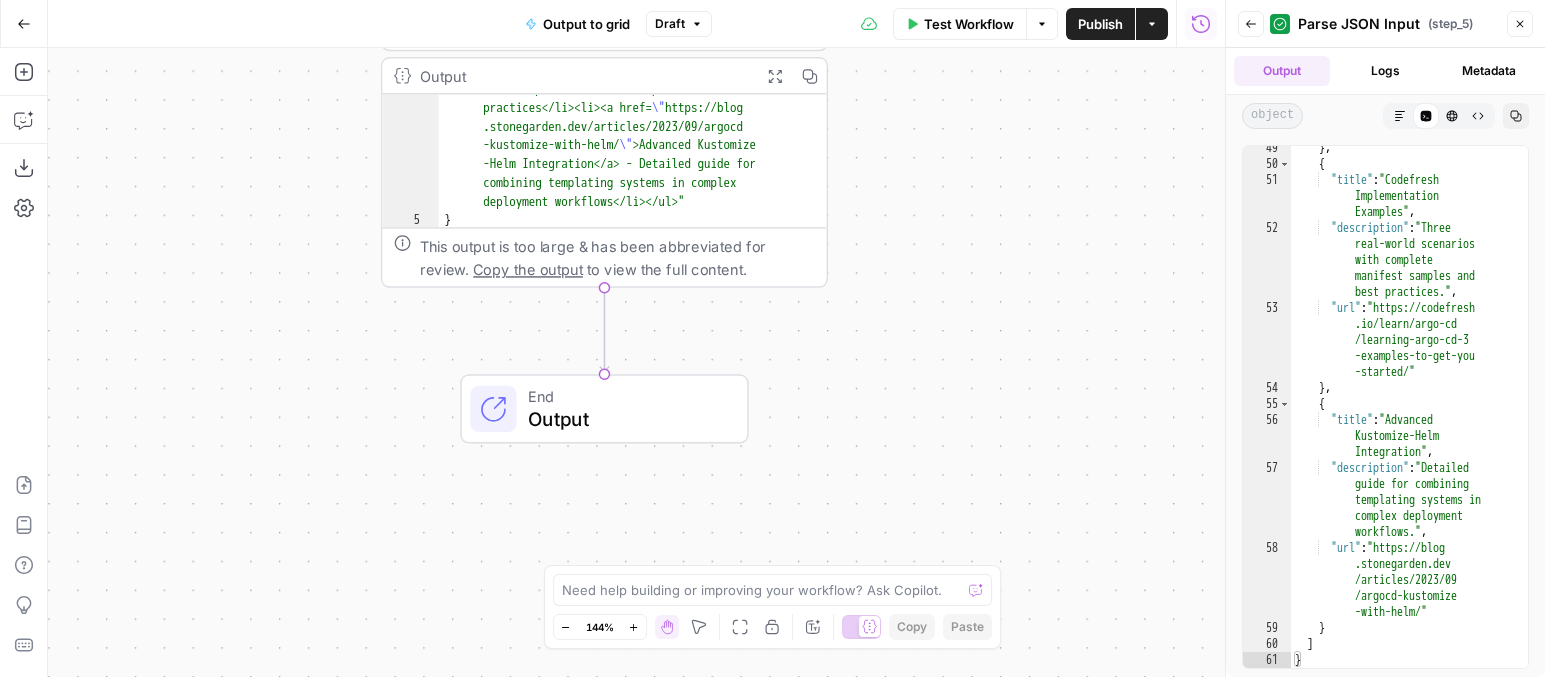 click on "Need help building or improving your workflow? Ask Copilot." at bounding box center (773, 590) 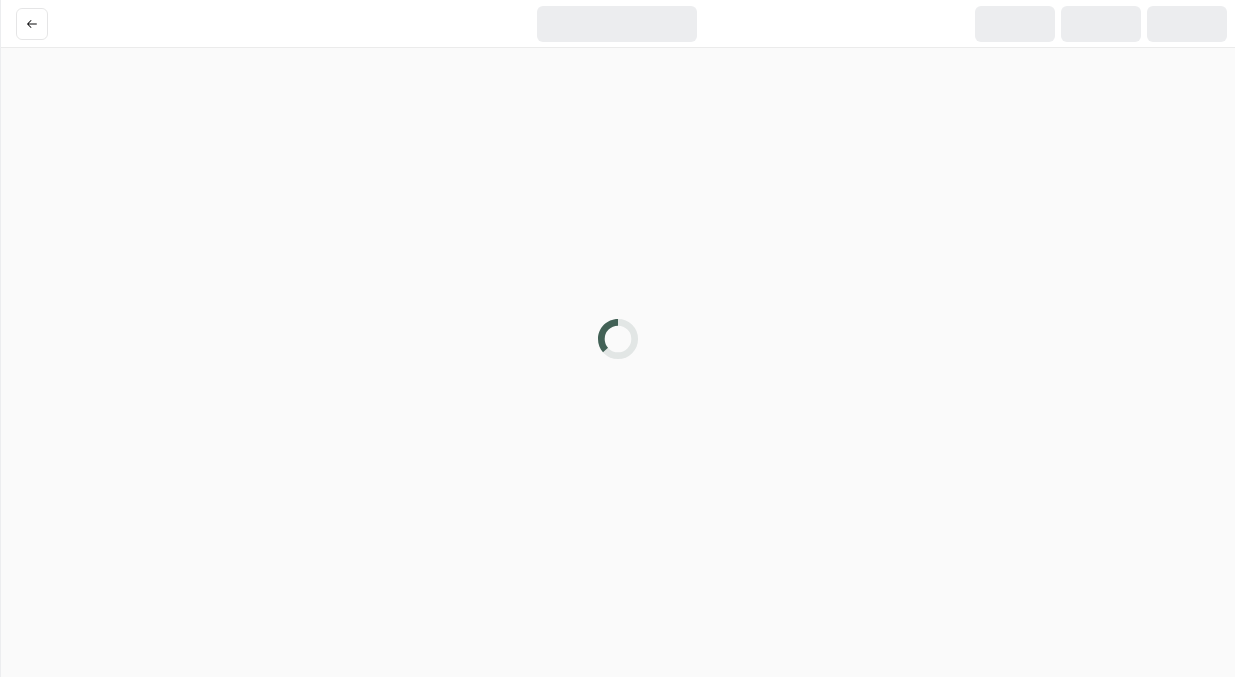 scroll, scrollTop: 0, scrollLeft: 0, axis: both 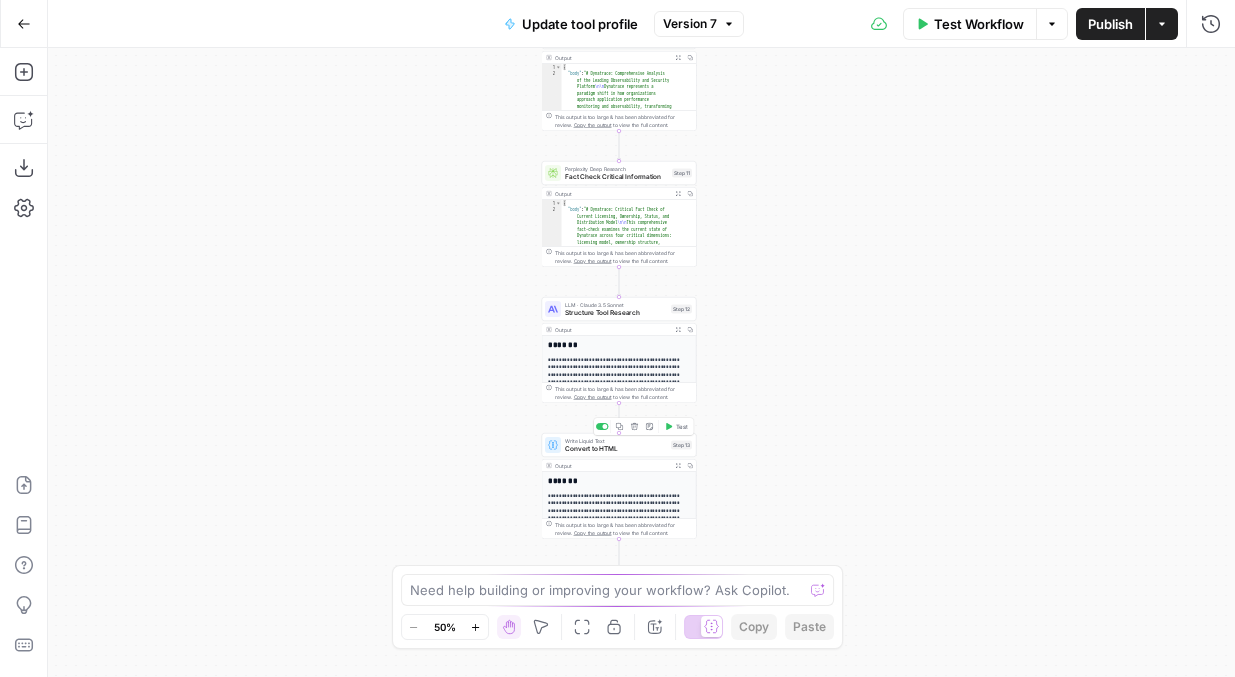 click on "Write Liquid Text Convert to HTML Step 13 Copy step Delete step Add Note Test" at bounding box center (619, 445) 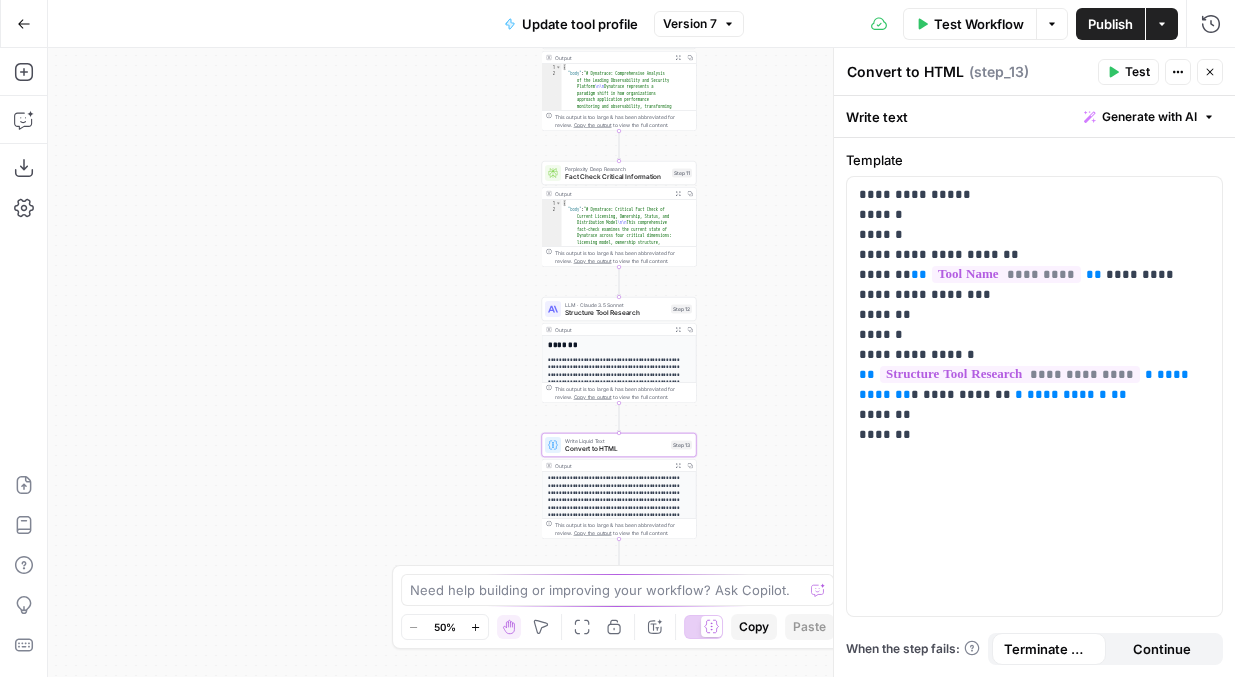 scroll, scrollTop: 0, scrollLeft: 0, axis: both 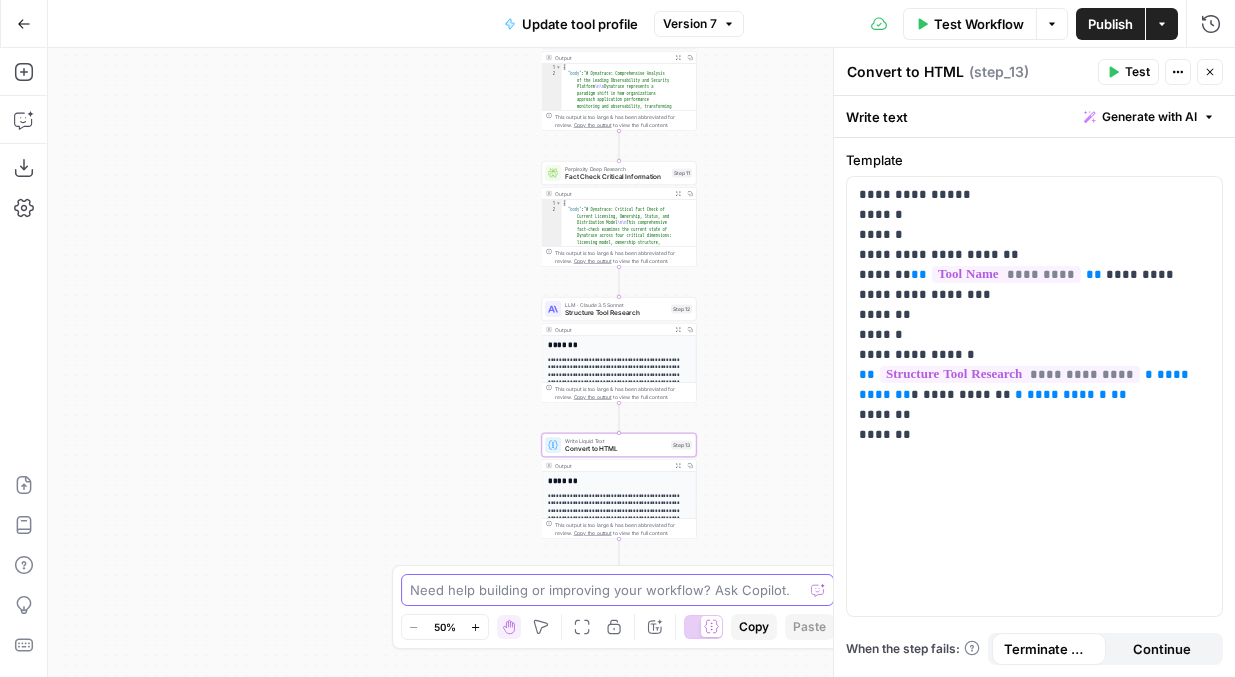 click at bounding box center [607, 590] 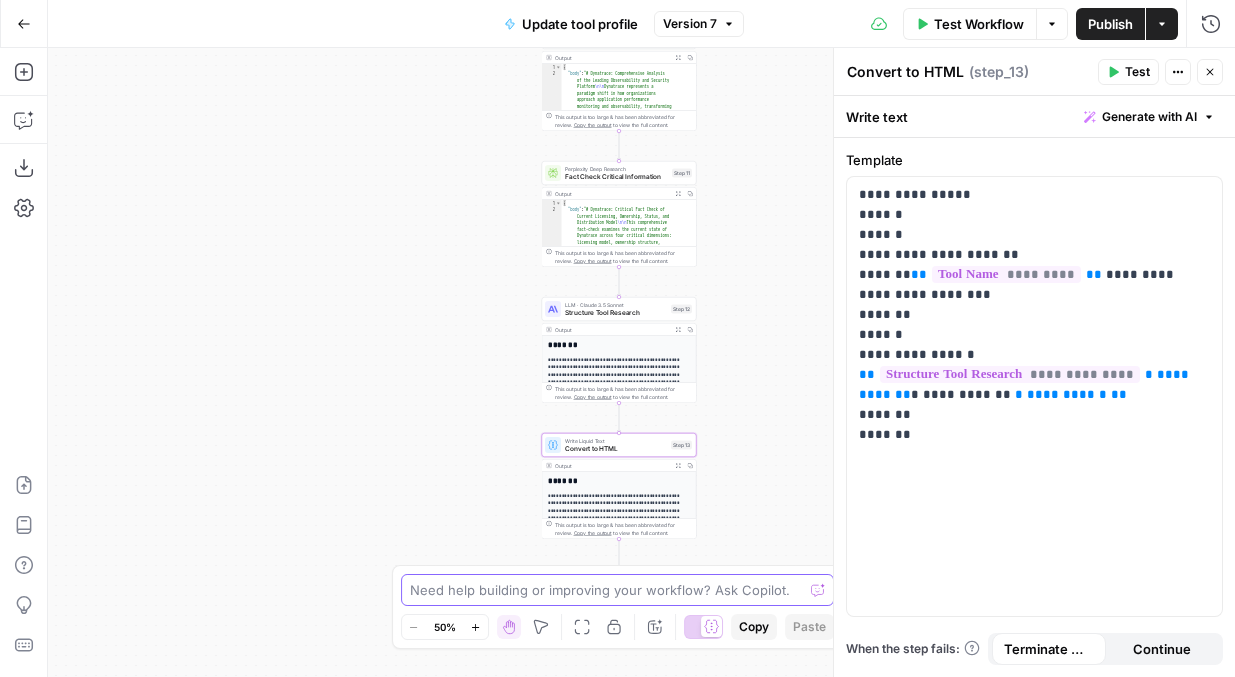 type on "Z" 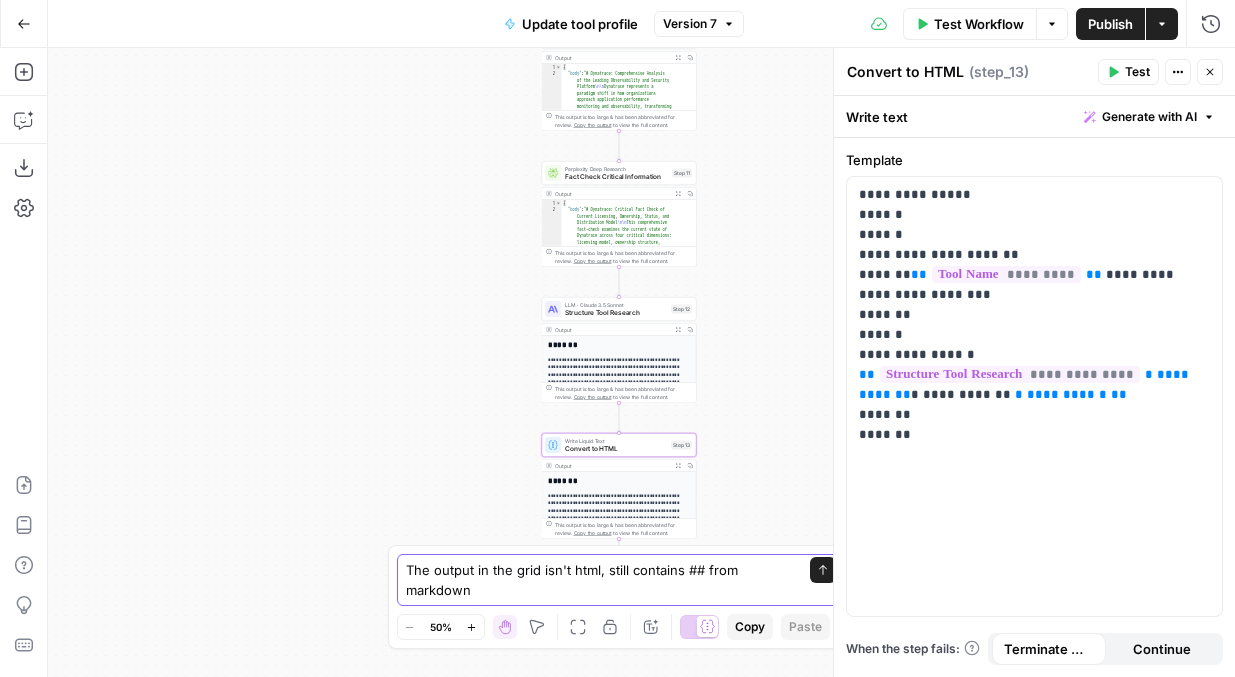 type on "The output in the grid isn't html, still contains ## from markdowns" 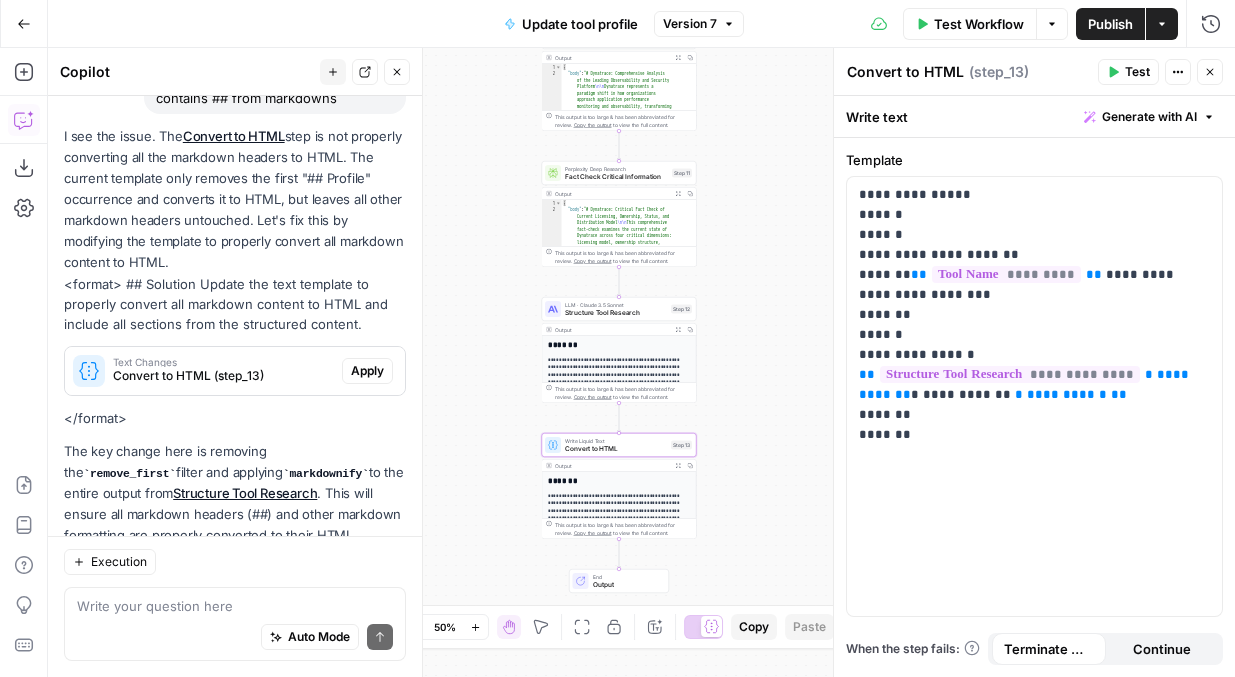 scroll, scrollTop: 252, scrollLeft: 0, axis: vertical 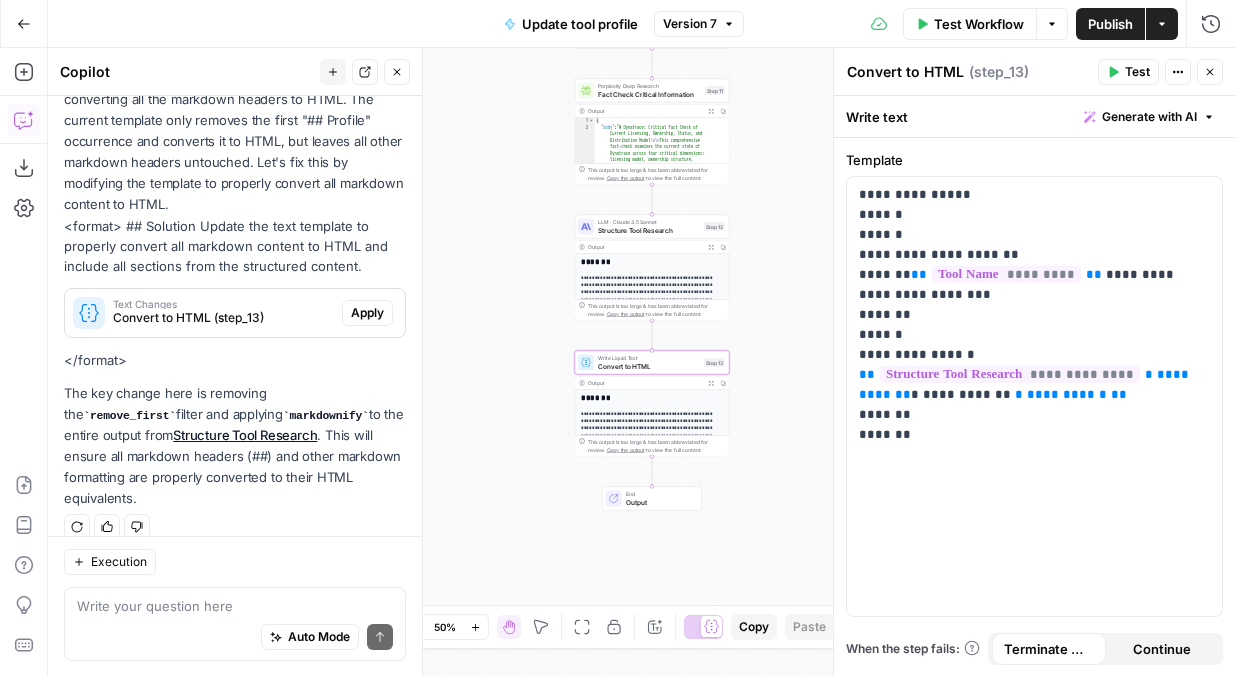 click on "Apply" at bounding box center [367, 313] 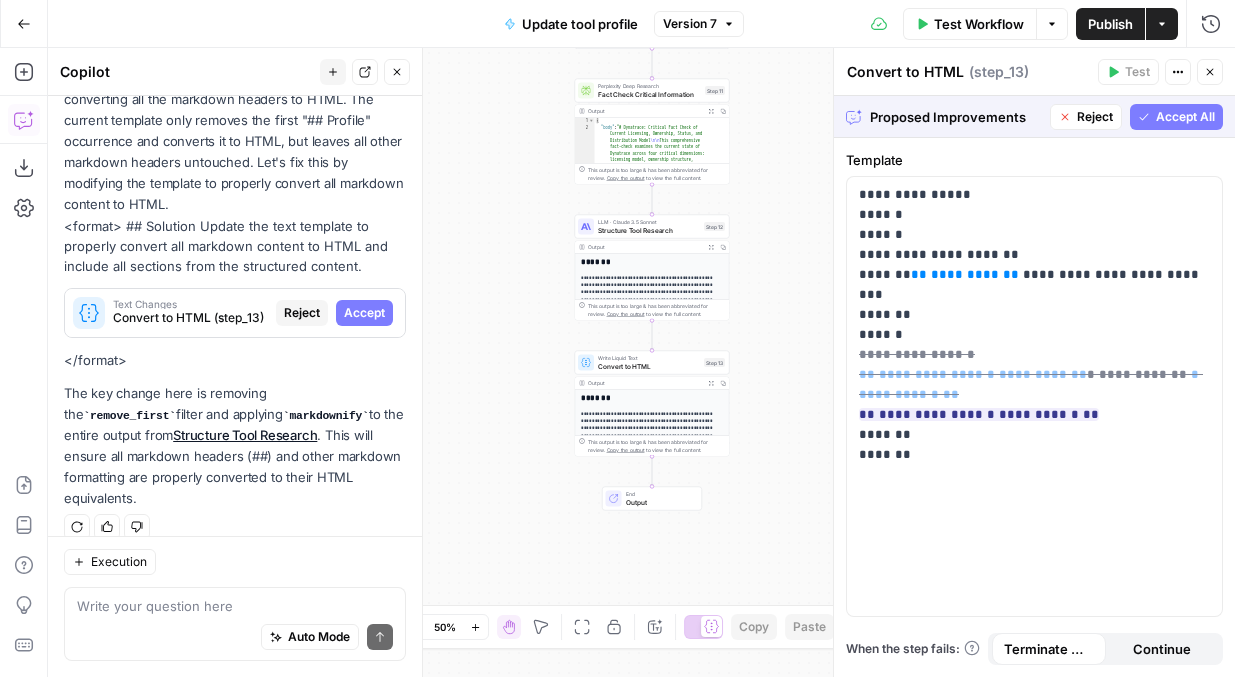 click on "Accept All" at bounding box center [1185, 117] 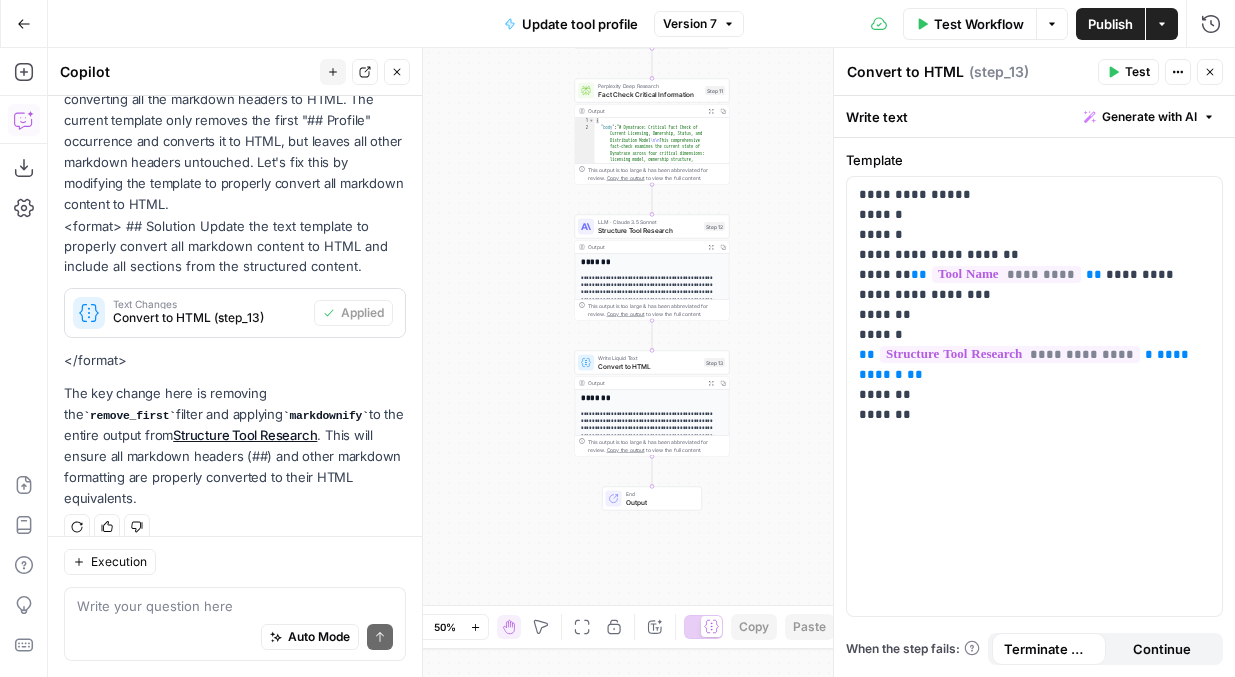 click on "Test" at bounding box center [1128, 72] 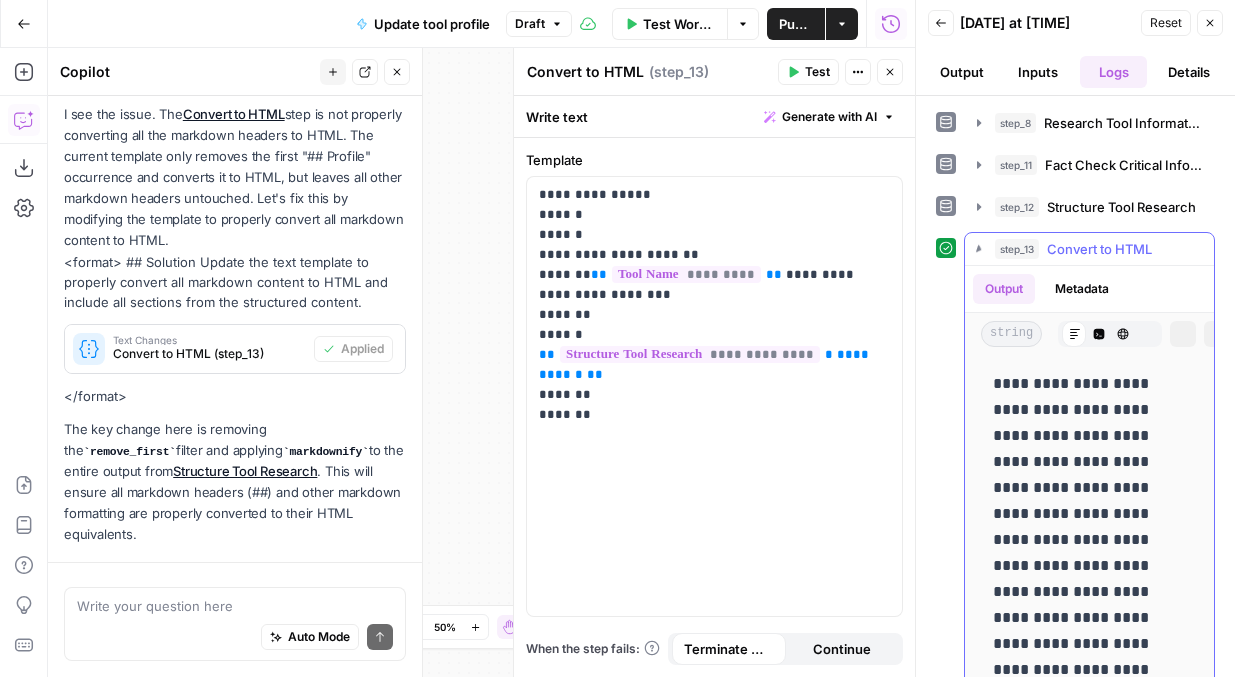 scroll, scrollTop: 284, scrollLeft: 0, axis: vertical 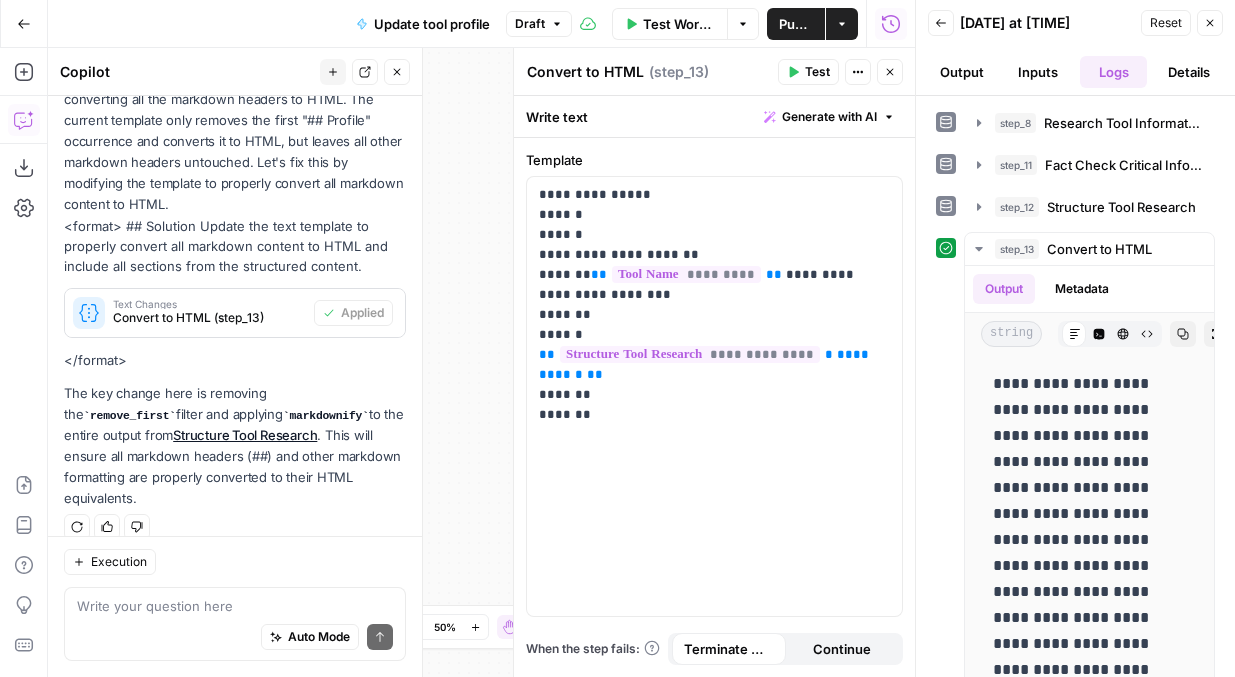 click on "Auto Mode Send" at bounding box center [235, 638] 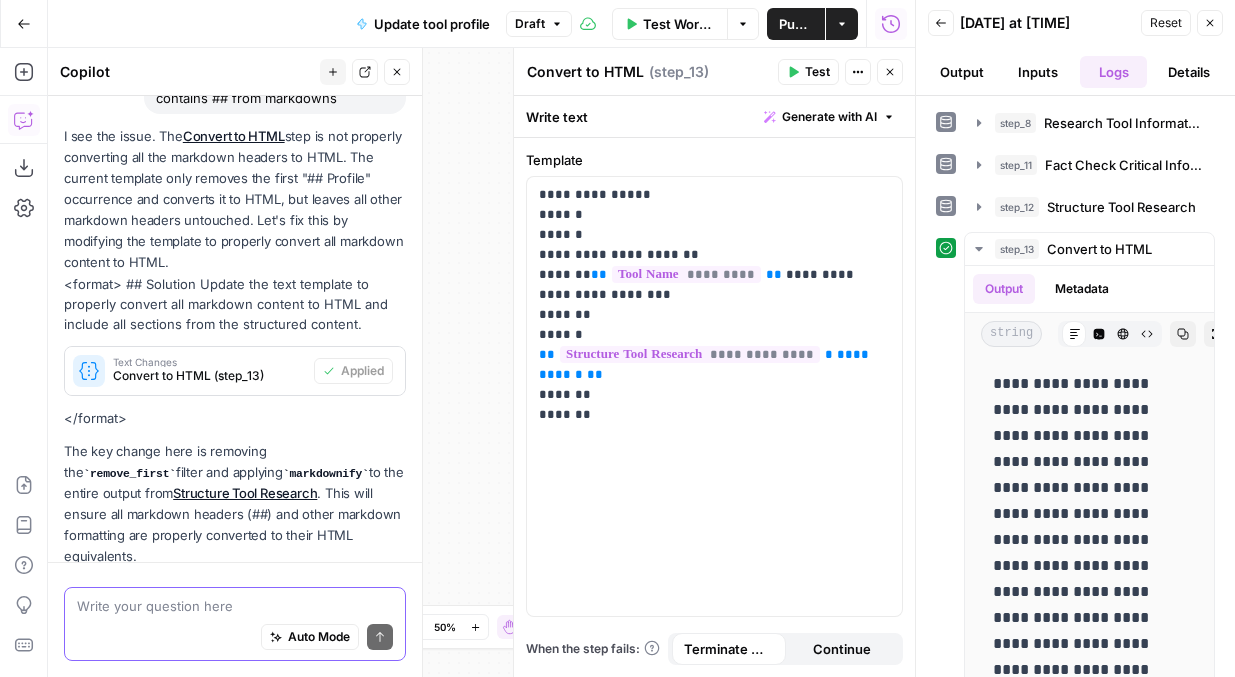 scroll, scrollTop: 284, scrollLeft: 0, axis: vertical 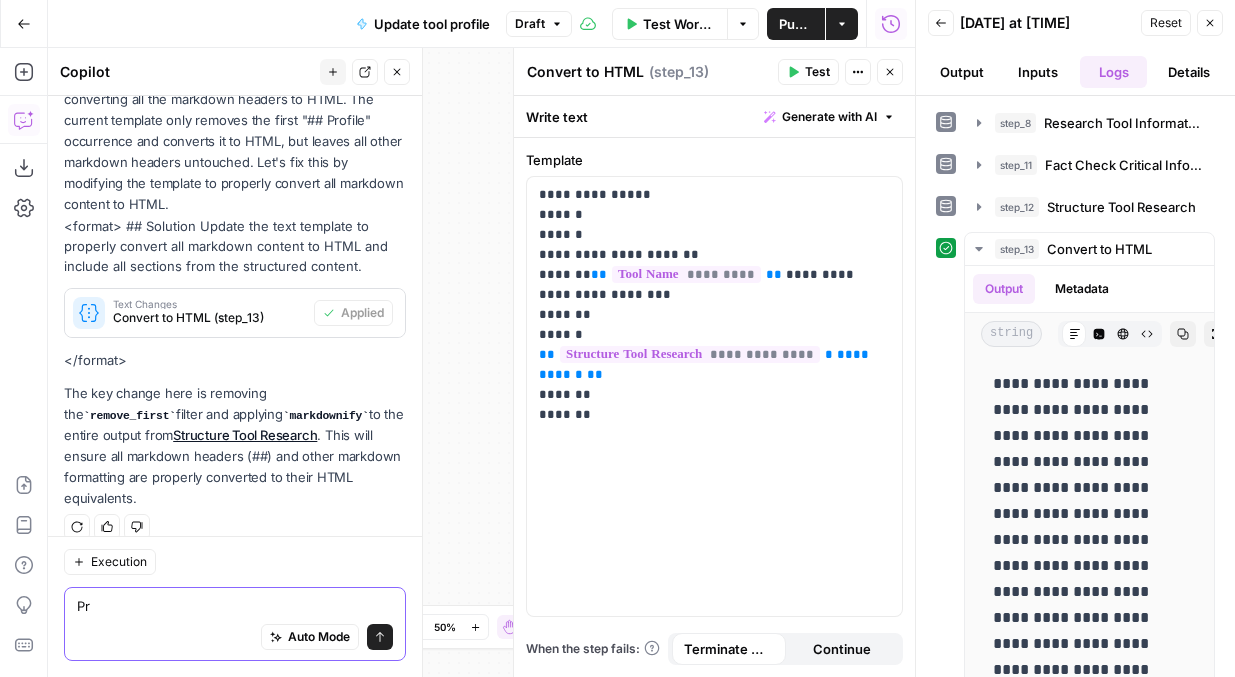 type on "P" 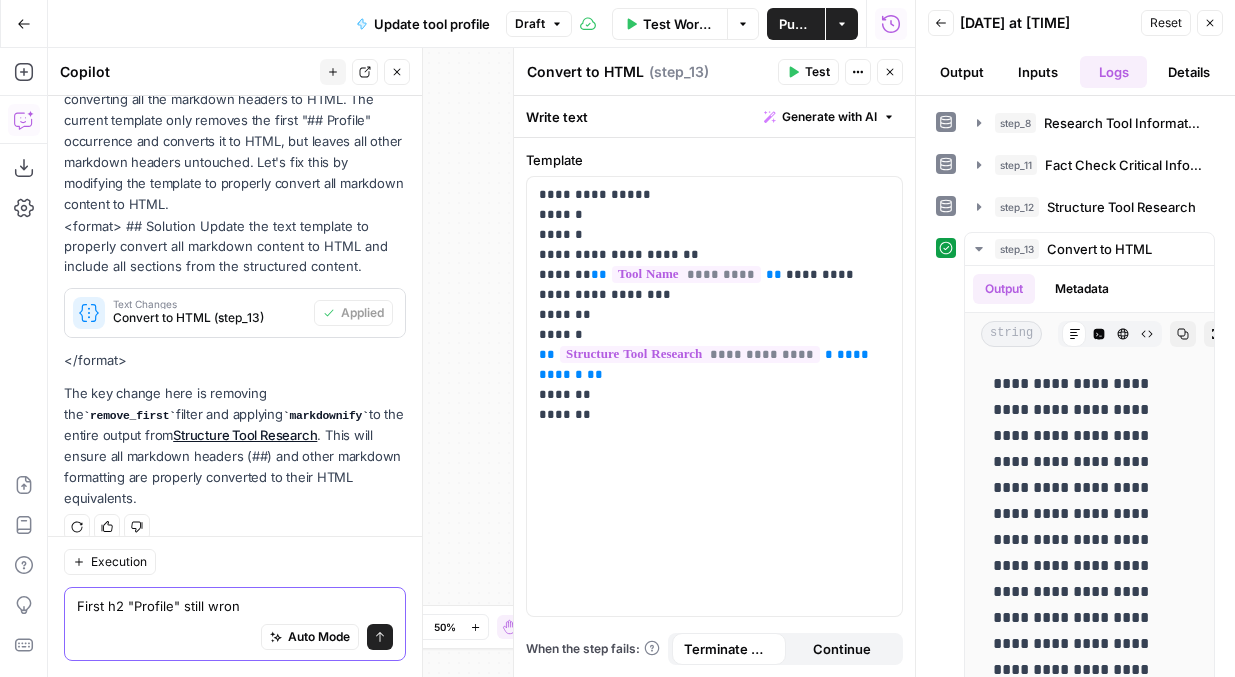 type on "First h2 "Profile" still wrong" 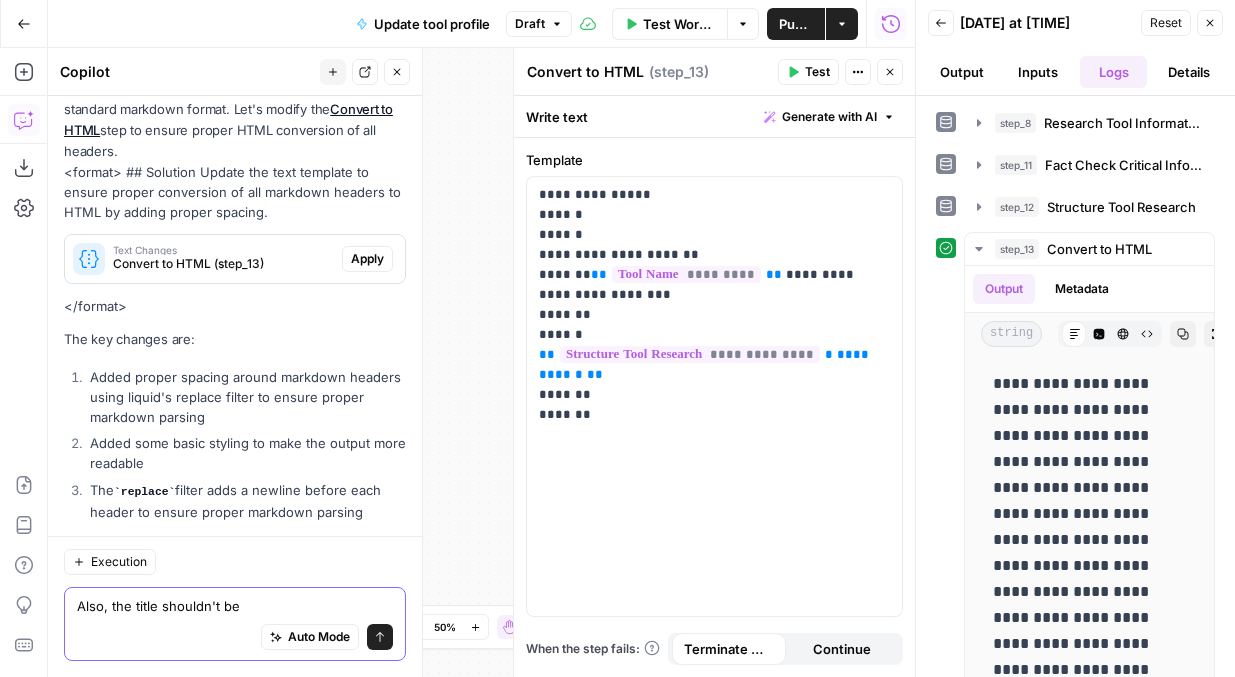 scroll, scrollTop: 883, scrollLeft: 0, axis: vertical 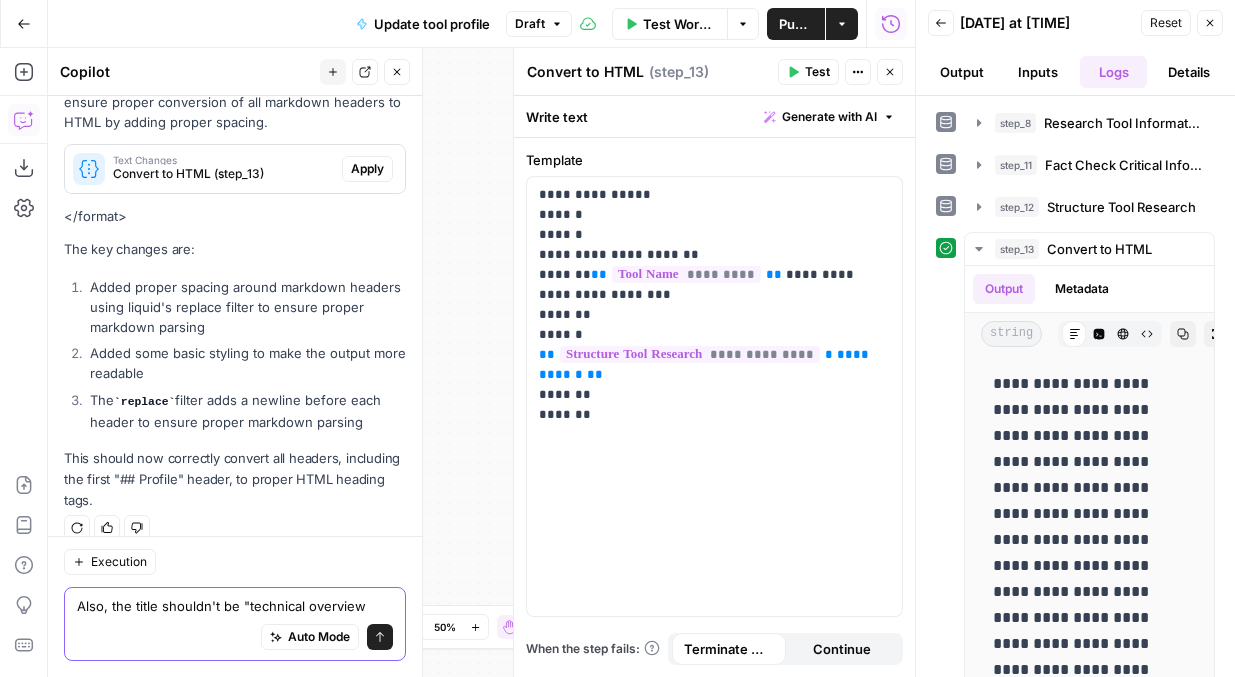 type on "Also, the title shouldn't be "technical overview"" 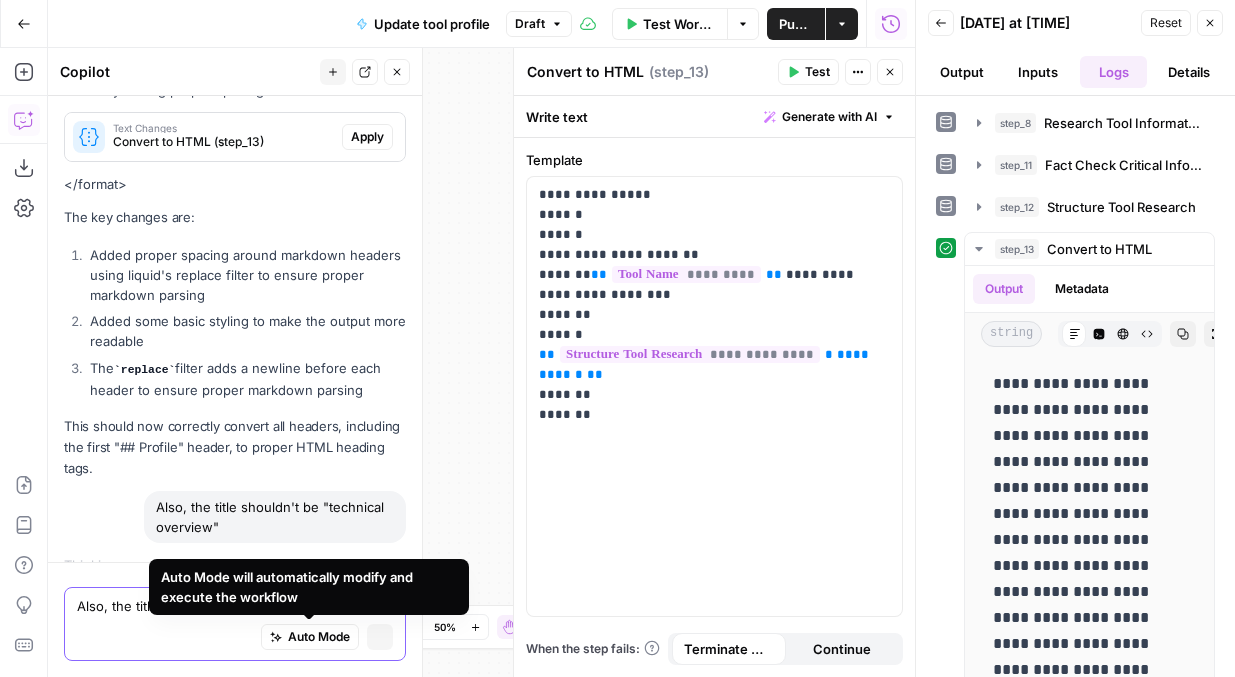 type 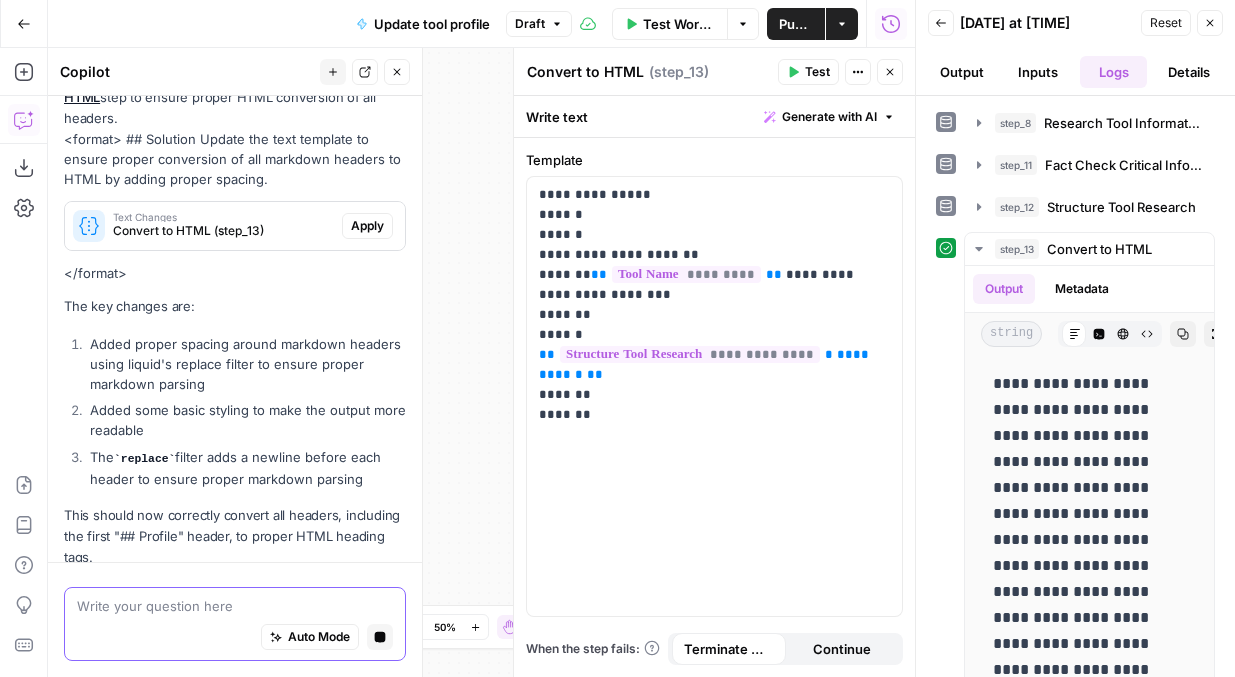 scroll, scrollTop: 770, scrollLeft: 0, axis: vertical 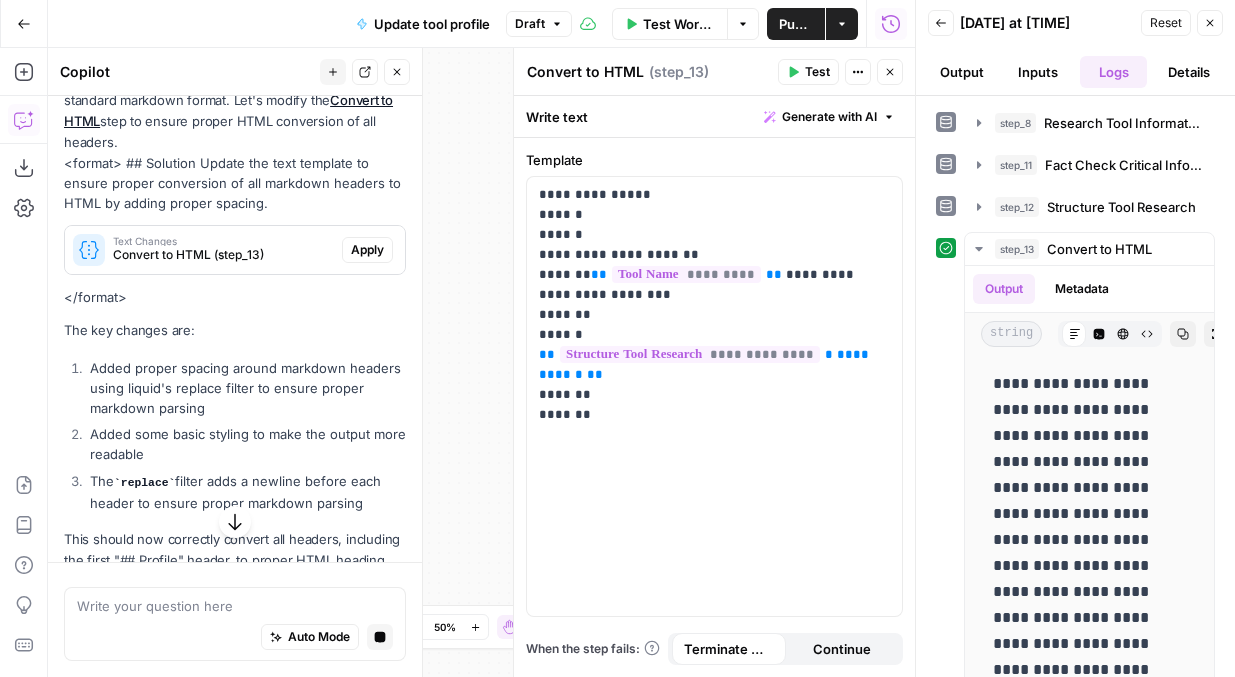 click on "Apply" at bounding box center [367, 250] 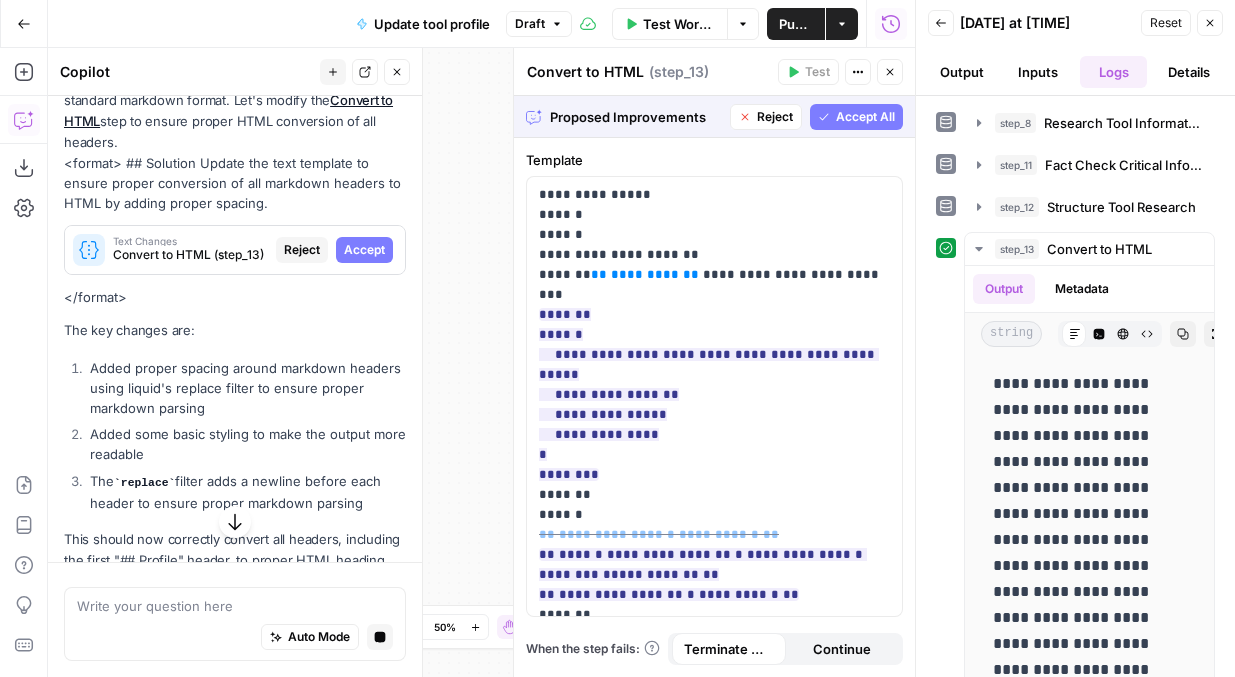 click on "Accept All" at bounding box center (865, 117) 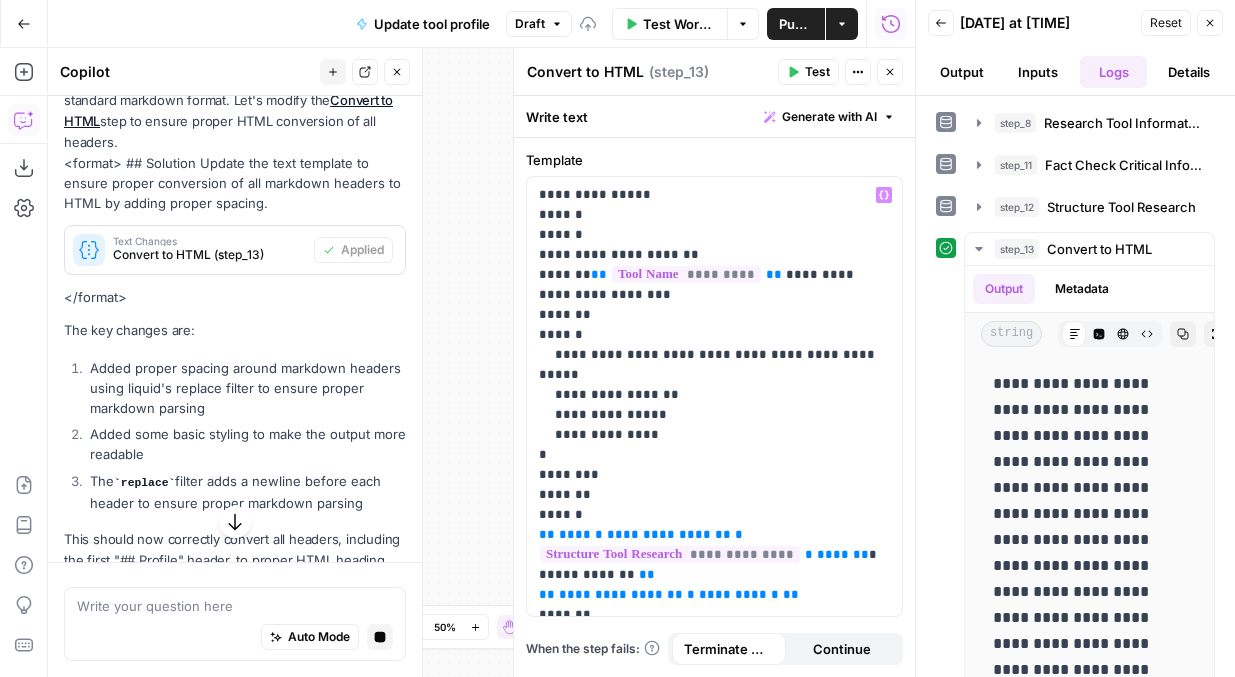 scroll, scrollTop: 17, scrollLeft: 0, axis: vertical 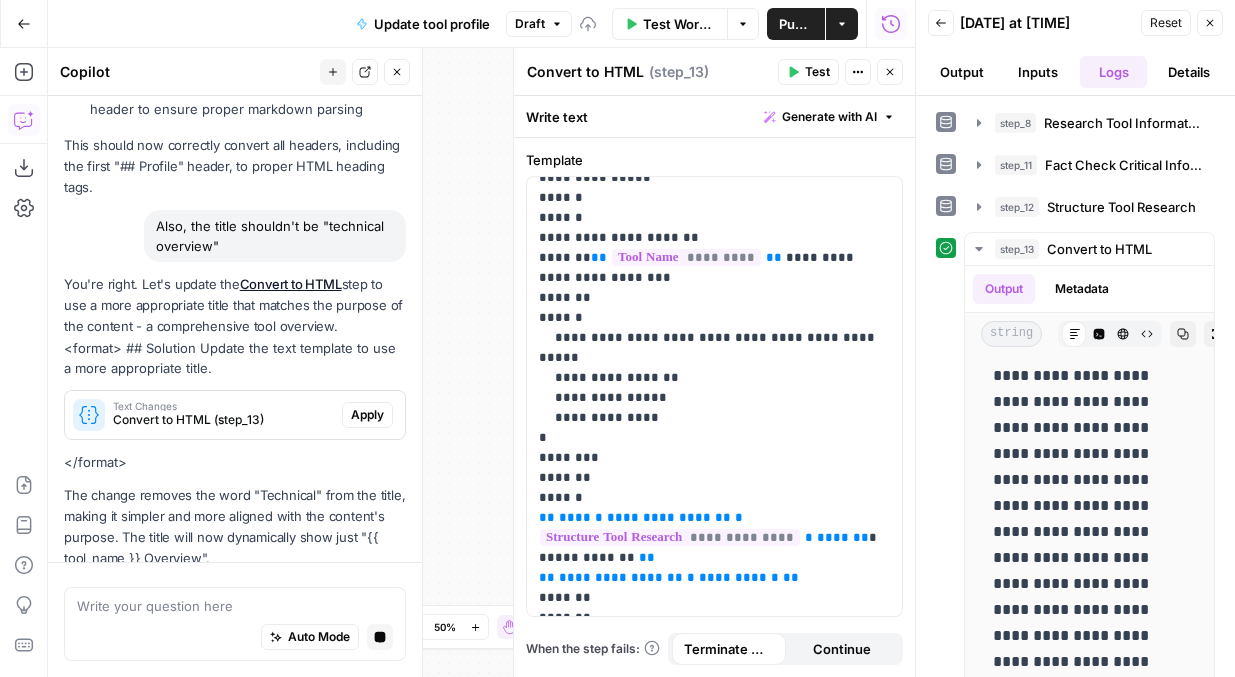 click on "Test" at bounding box center (808, 72) 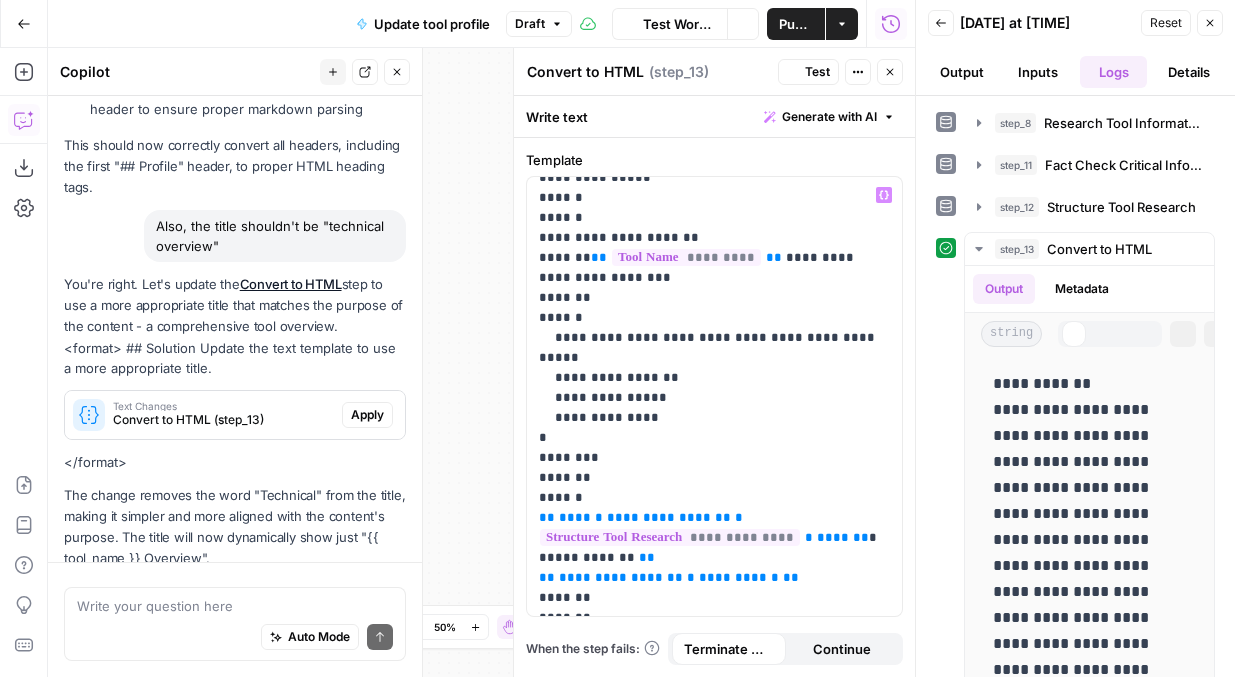 scroll, scrollTop: 1318, scrollLeft: 0, axis: vertical 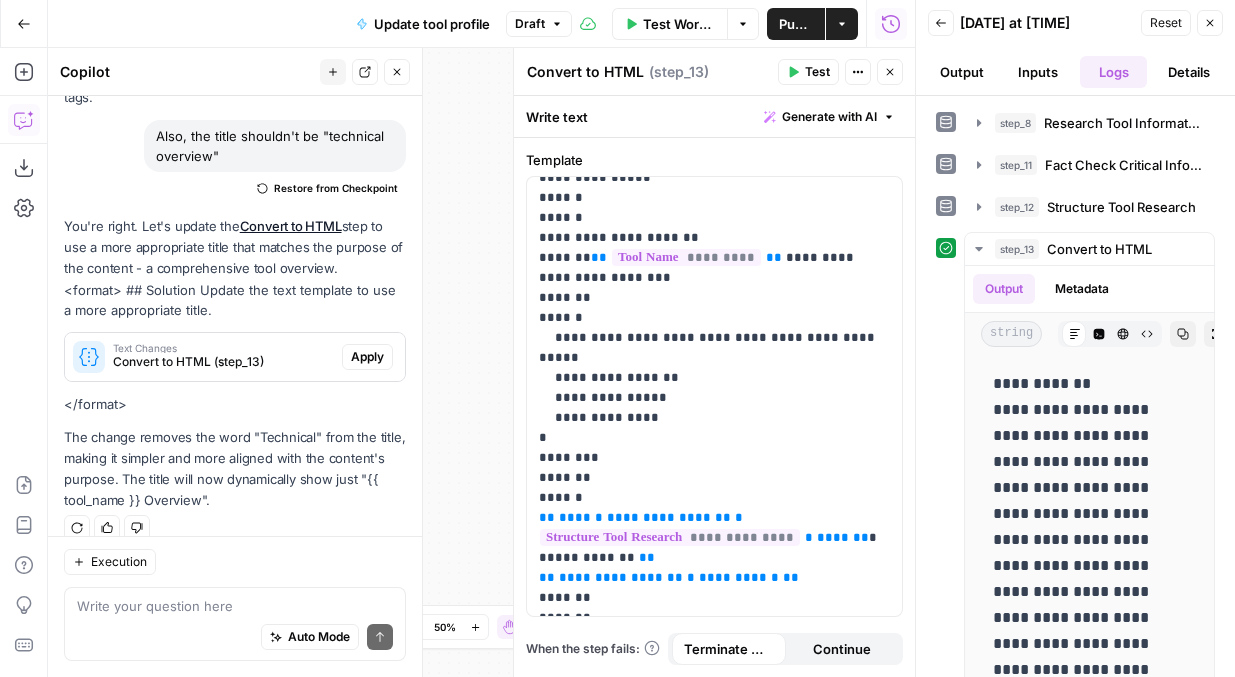 click on "Test" at bounding box center [817, 72] 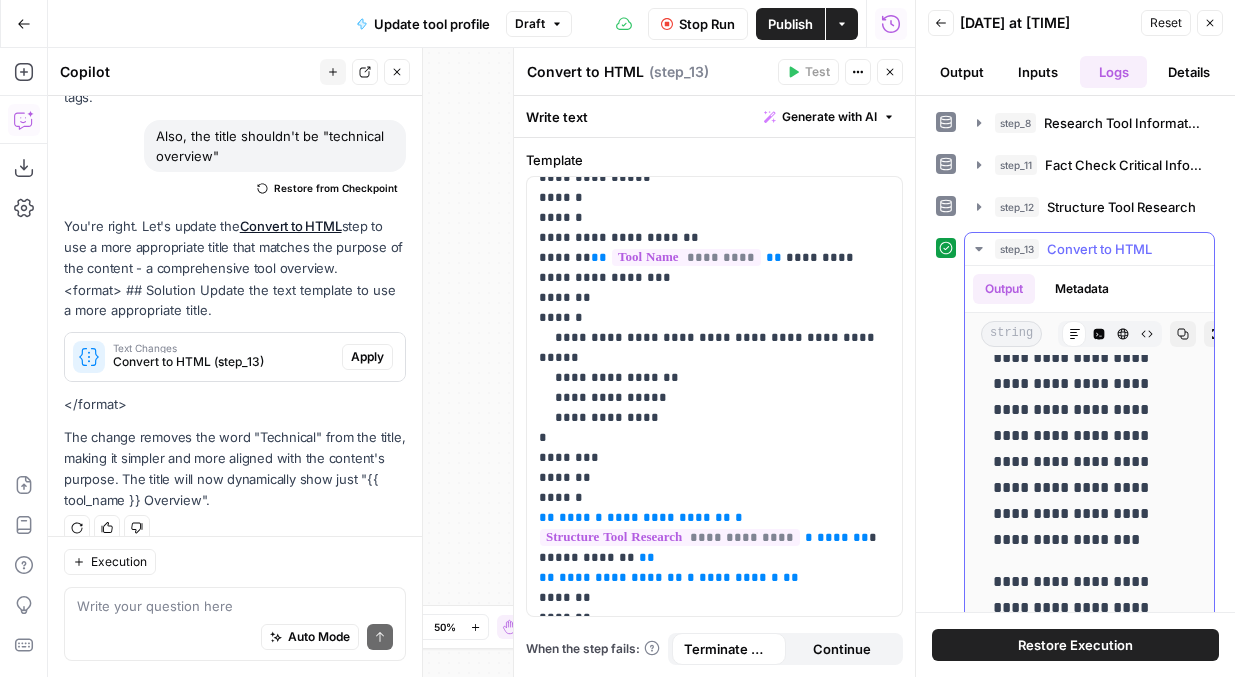 scroll, scrollTop: 0, scrollLeft: 0, axis: both 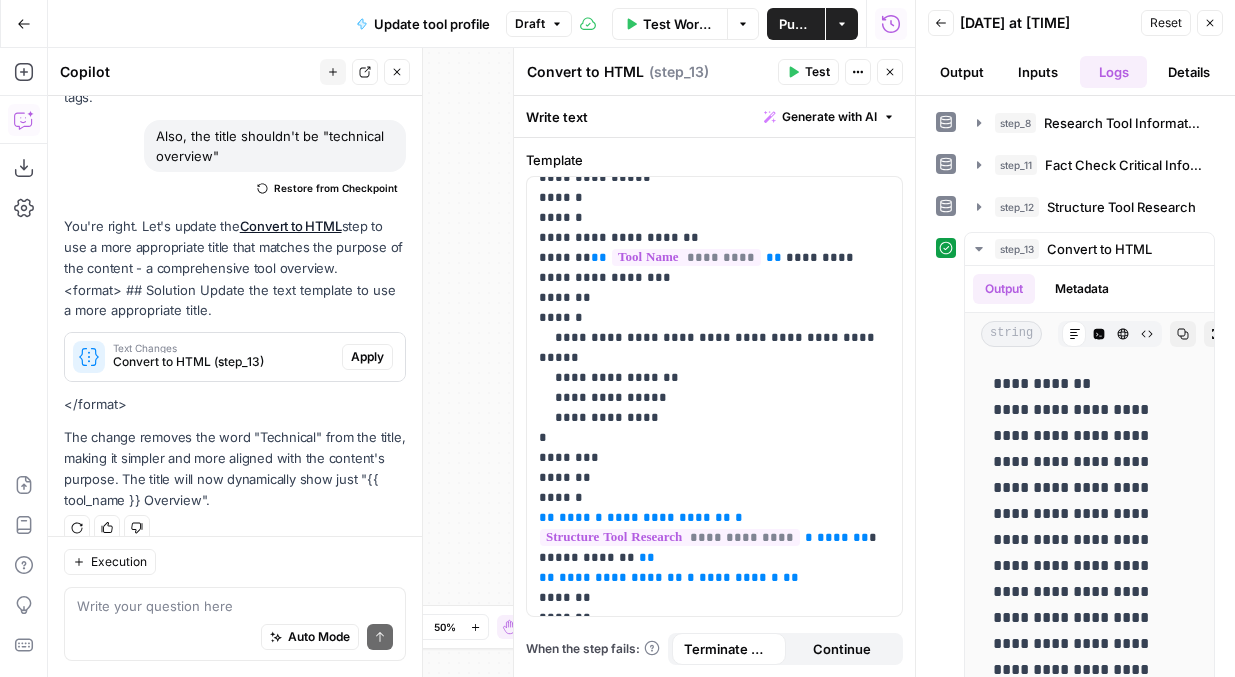 click on "Apply" at bounding box center [367, 357] 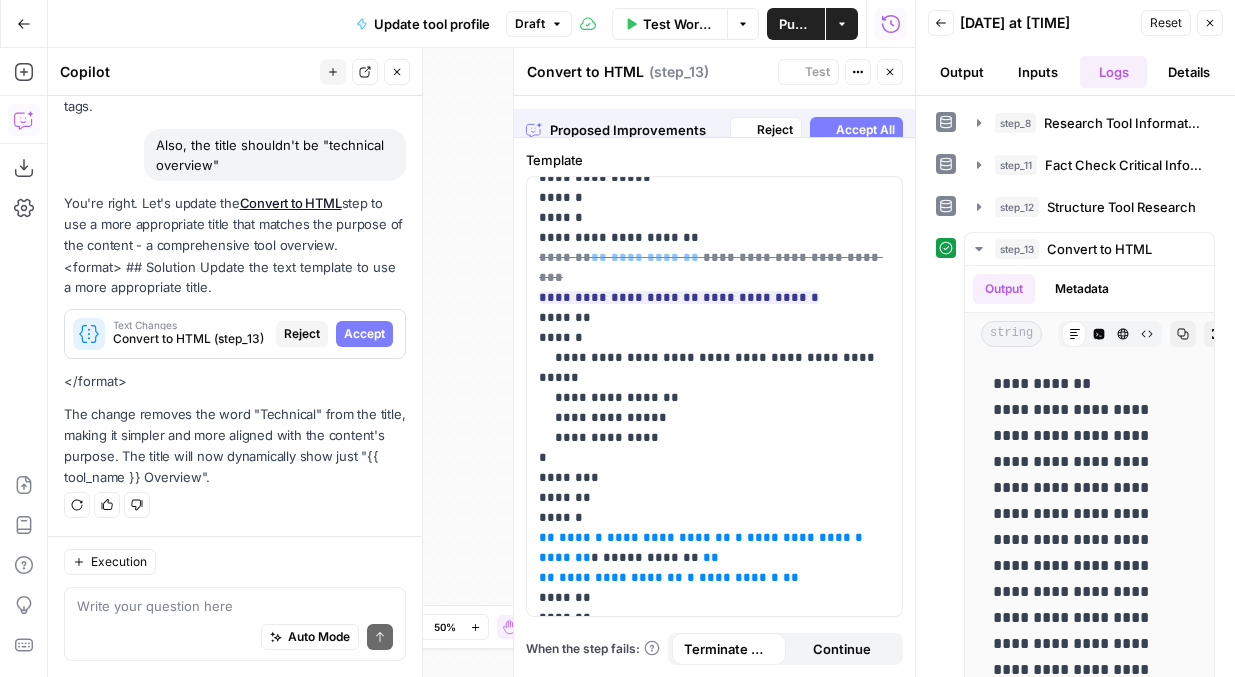 scroll, scrollTop: 1222, scrollLeft: 0, axis: vertical 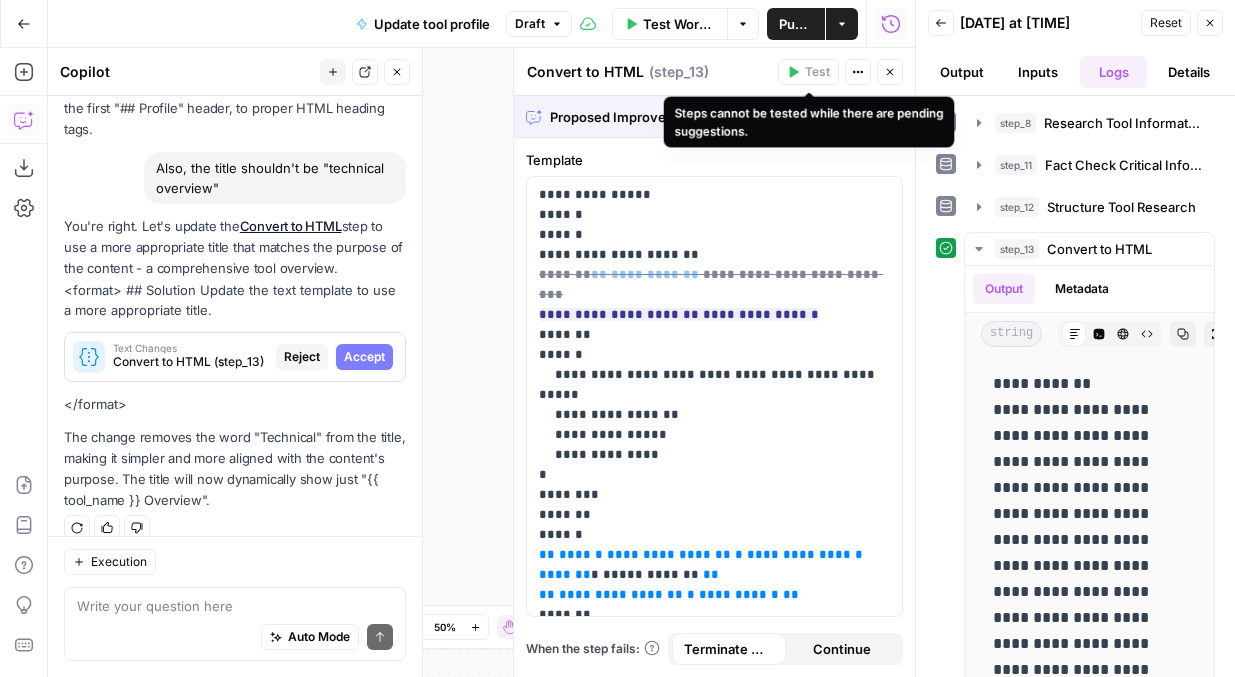 click on "Steps cannot be tested while there are pending suggestions." at bounding box center [808, 122] 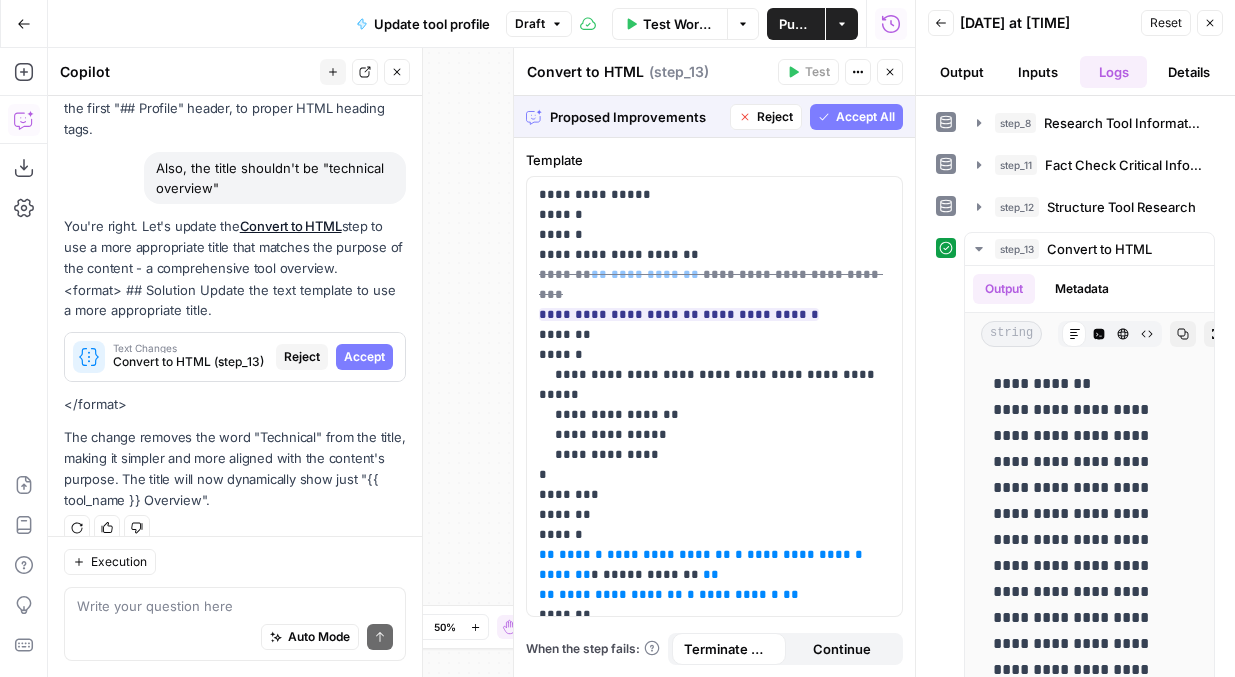 click on "Accept All" at bounding box center (865, 117) 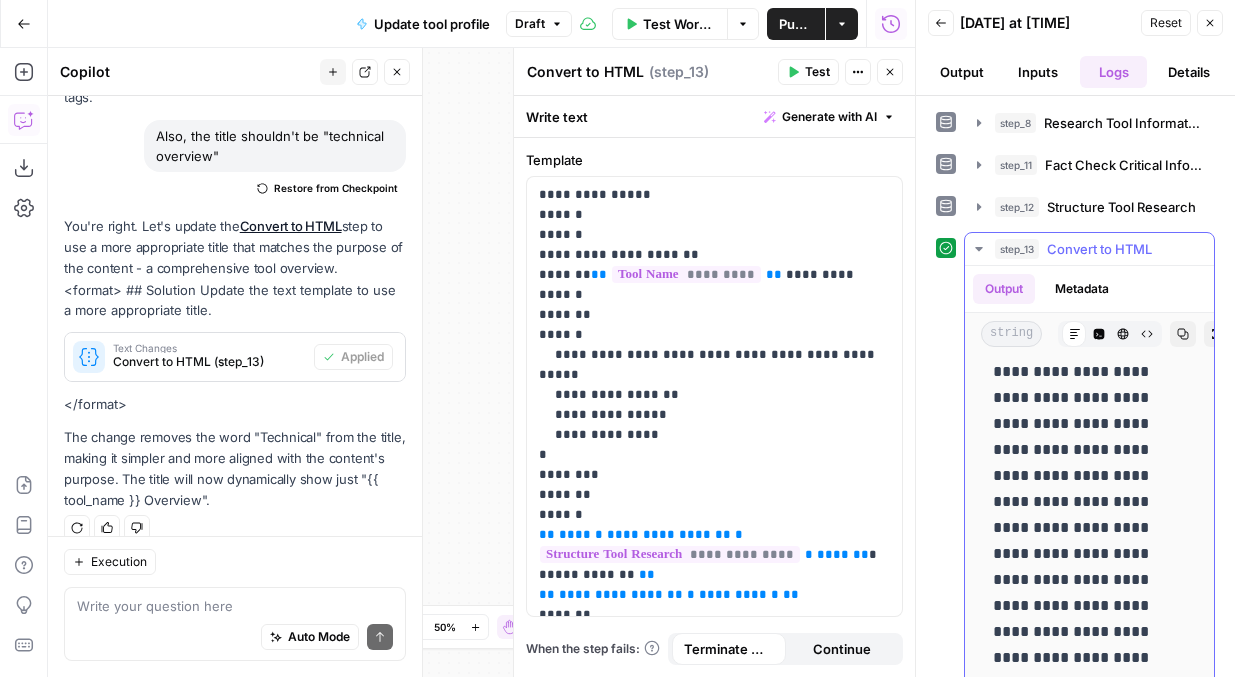 scroll, scrollTop: 4381, scrollLeft: 0, axis: vertical 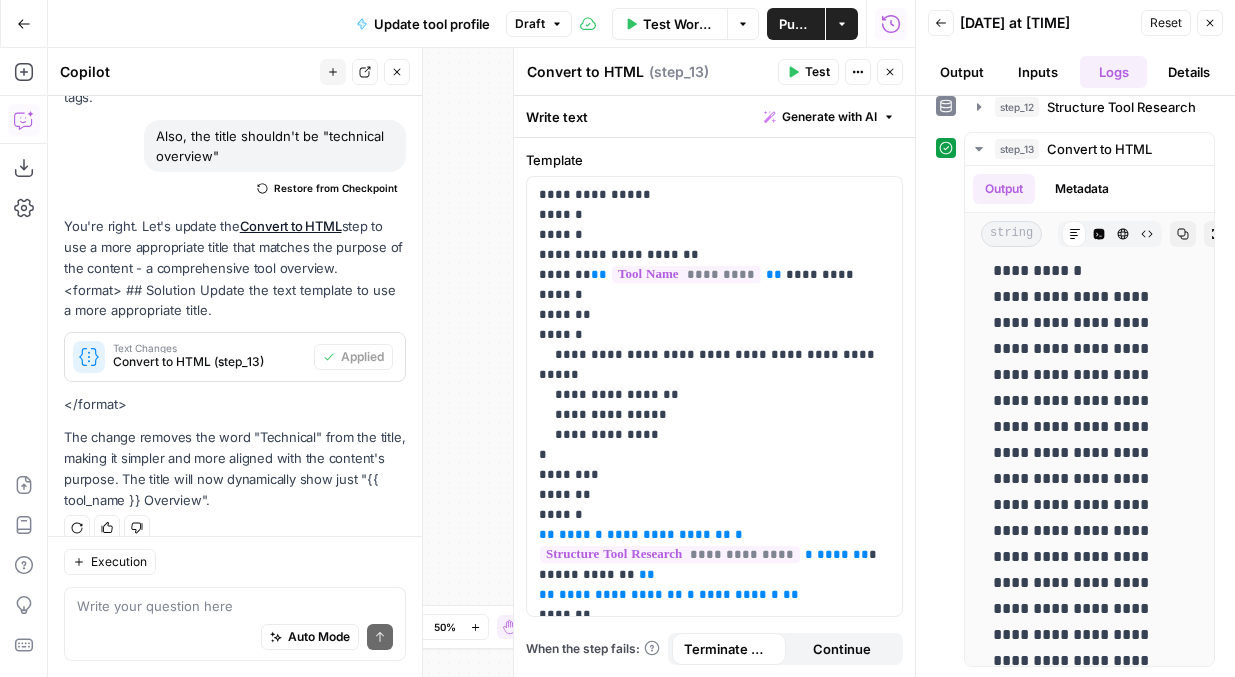 click on "Test" at bounding box center [817, 72] 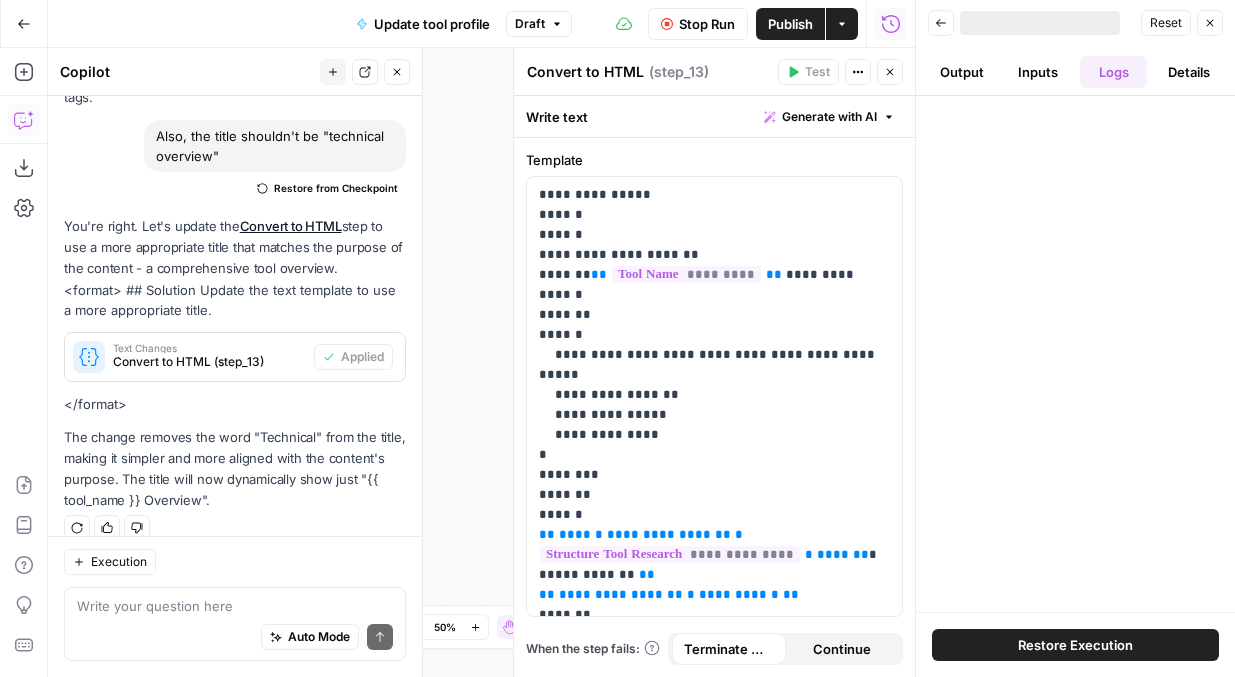 click on "Reset" at bounding box center [1166, 23] 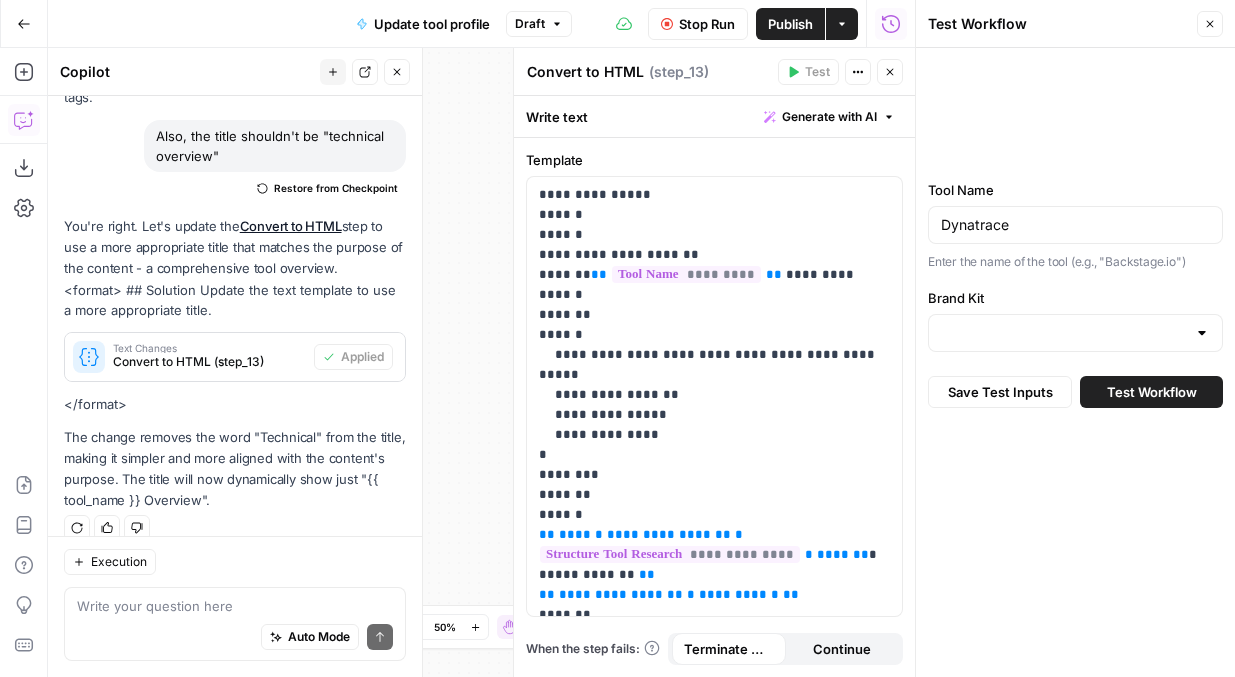 type on "Platform Engineering" 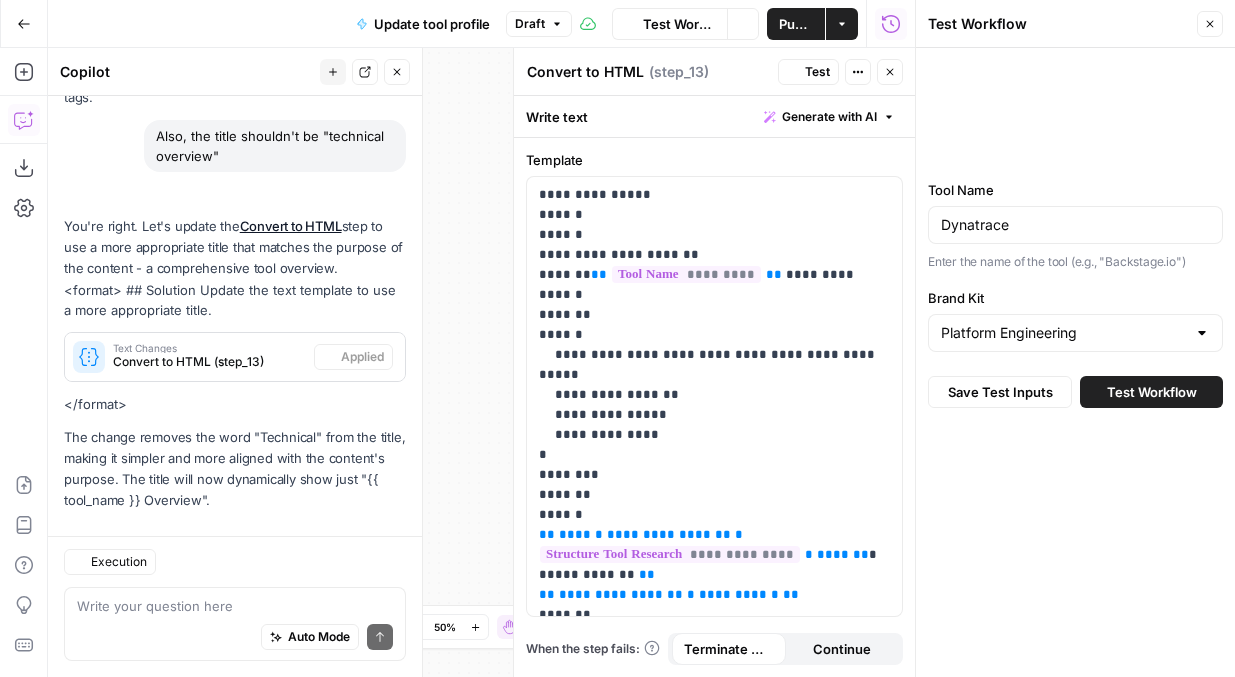 click on "Test" at bounding box center [817, 72] 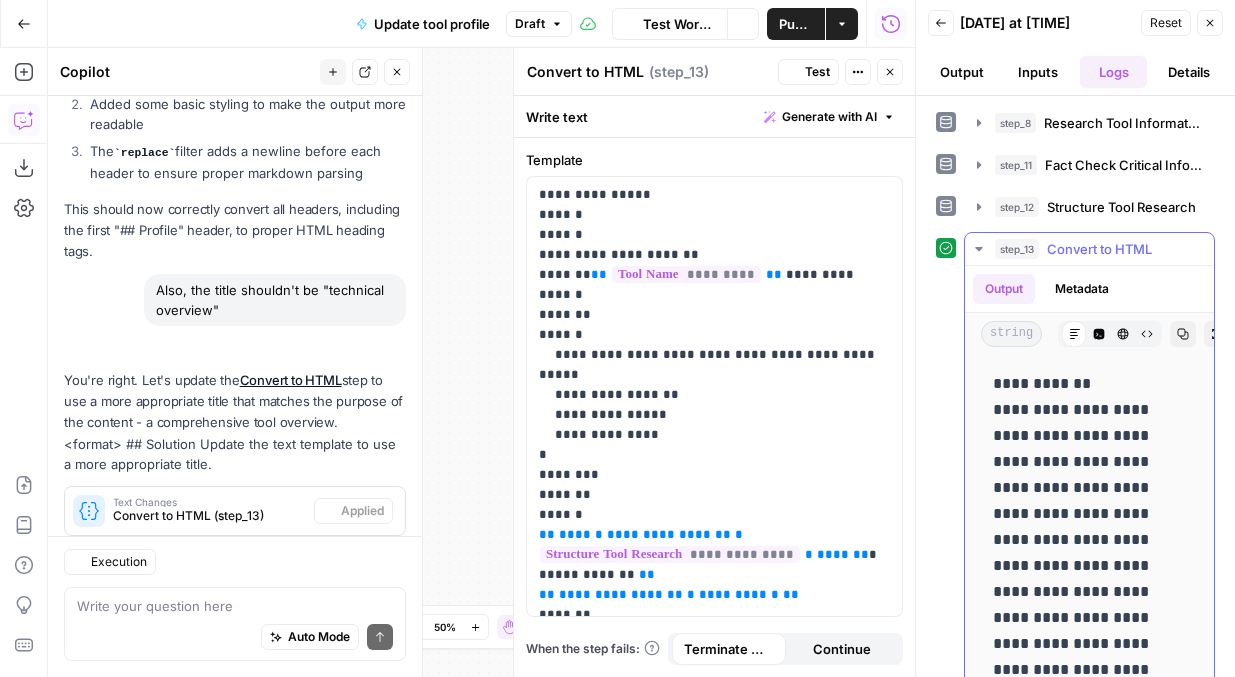 scroll, scrollTop: 1318, scrollLeft: 0, axis: vertical 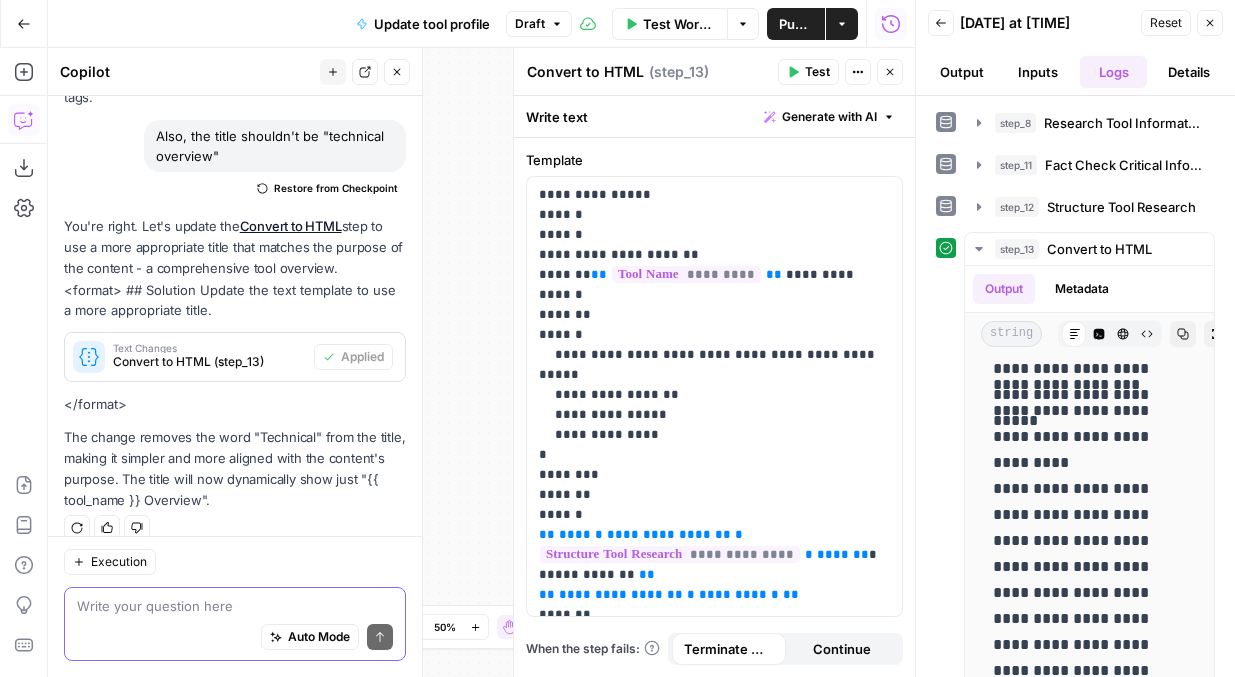 click at bounding box center (235, 606) 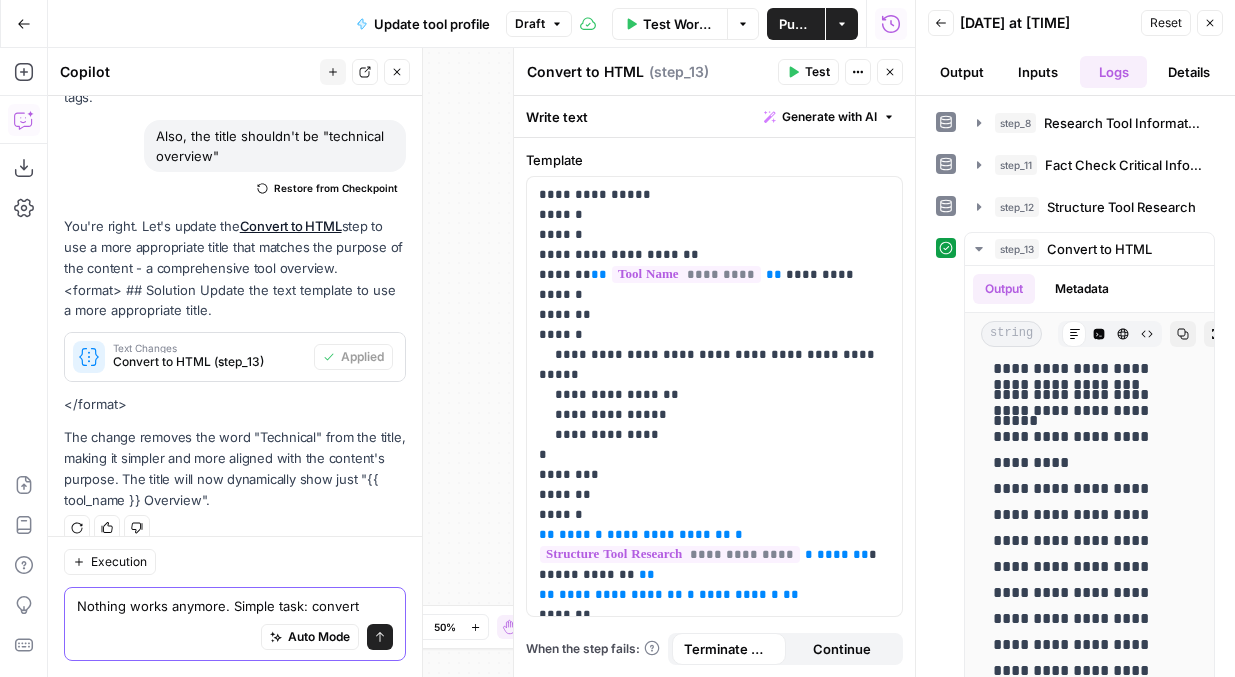 scroll, scrollTop: 1338, scrollLeft: 0, axis: vertical 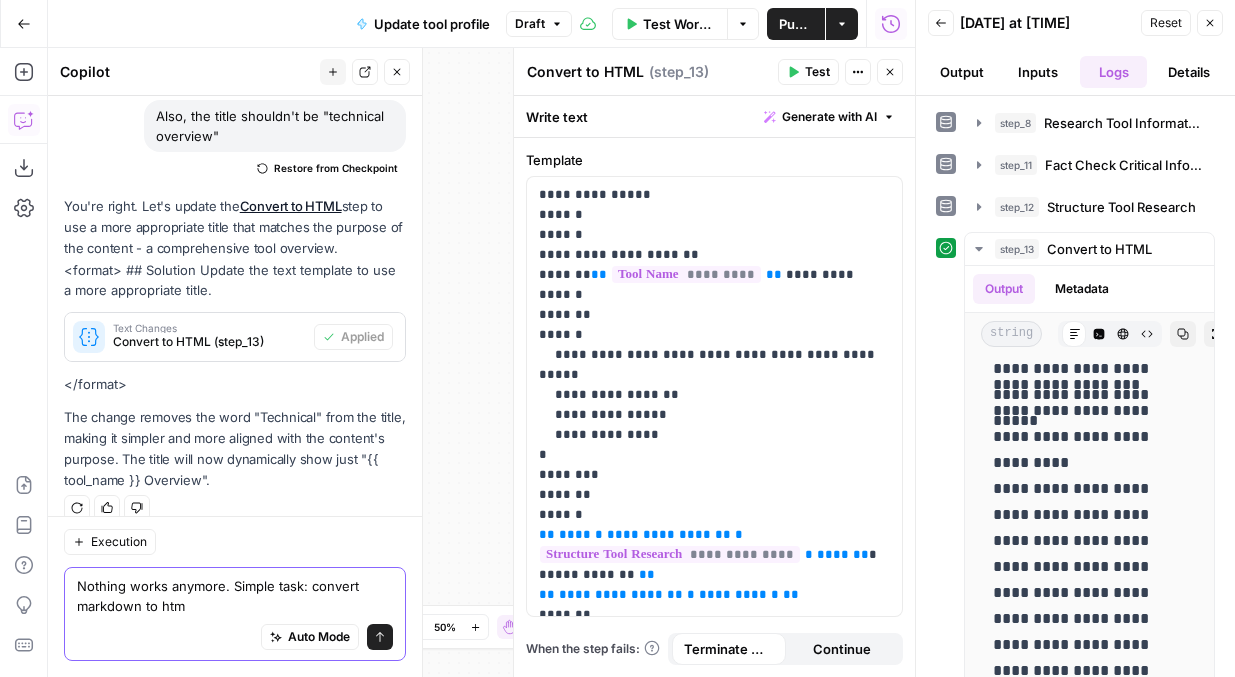 type on "Nothing works anymore. Simple task: convert markdown to html" 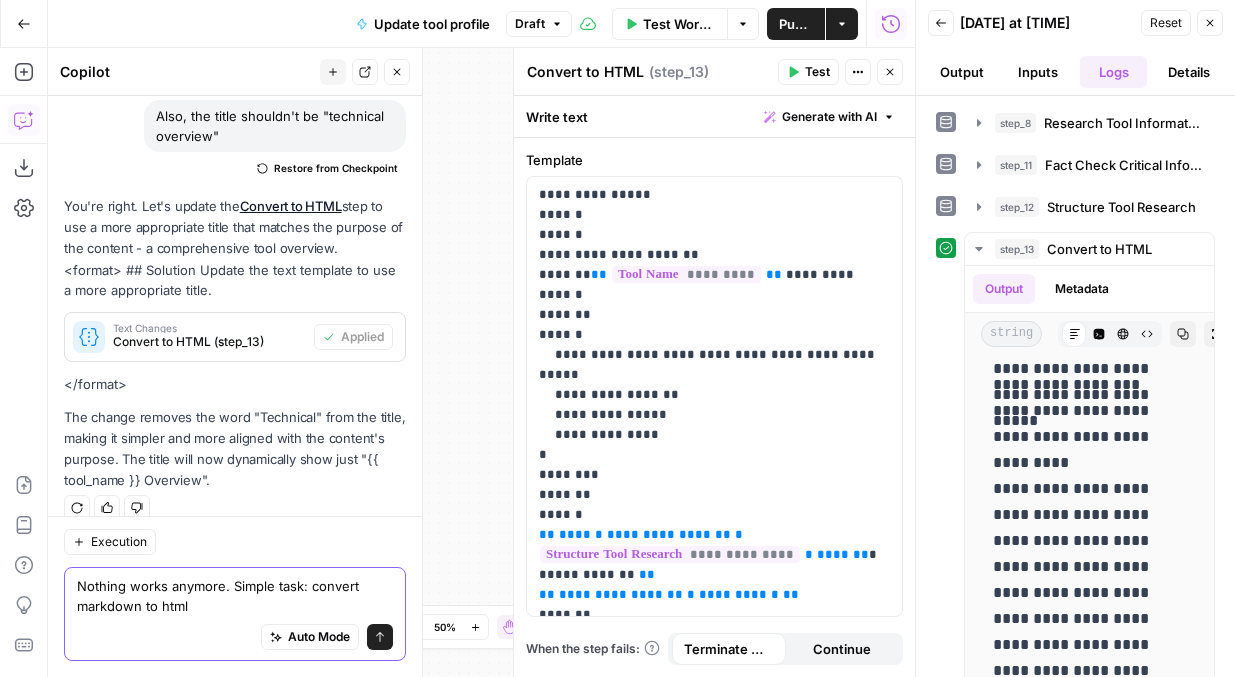 type 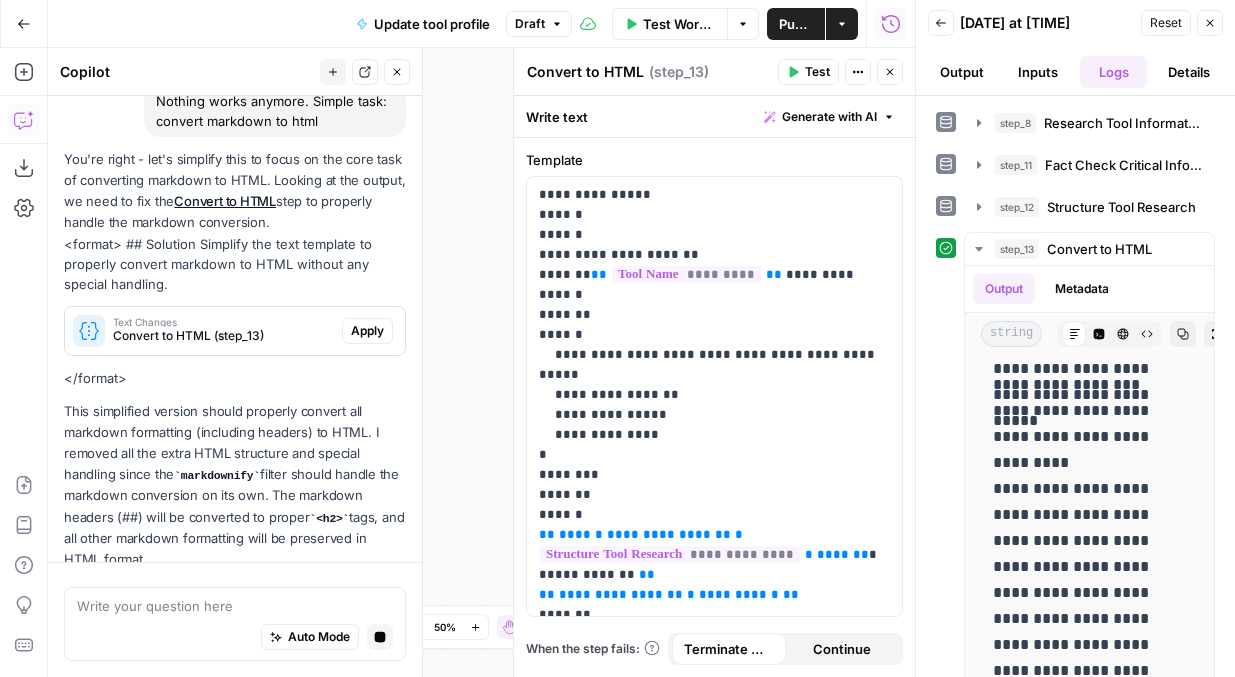 scroll, scrollTop: 1814, scrollLeft: 0, axis: vertical 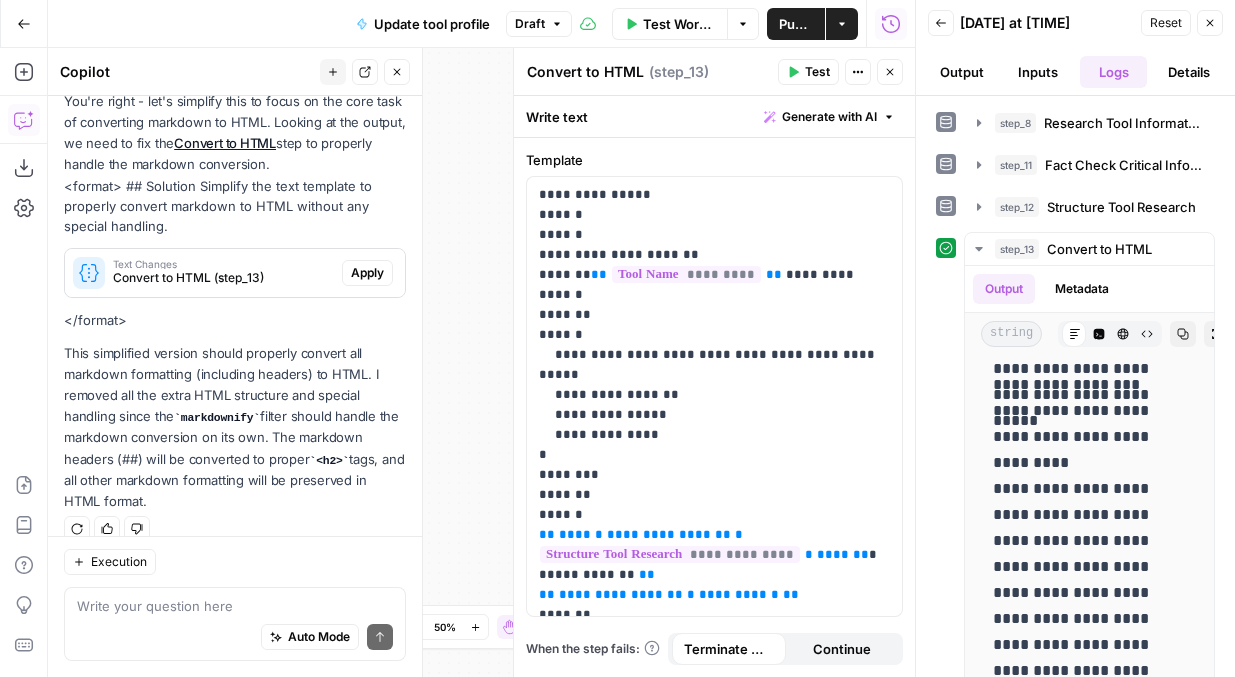 click on "Apply" at bounding box center (367, 273) 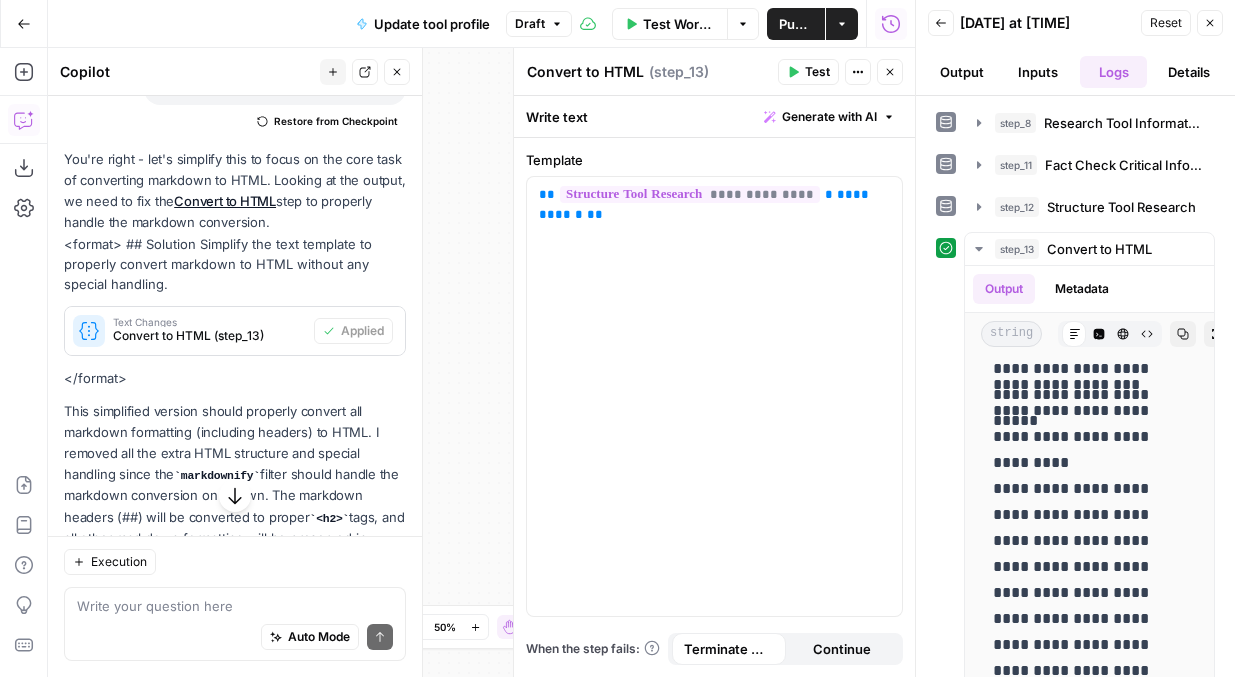 scroll, scrollTop: 1846, scrollLeft: 0, axis: vertical 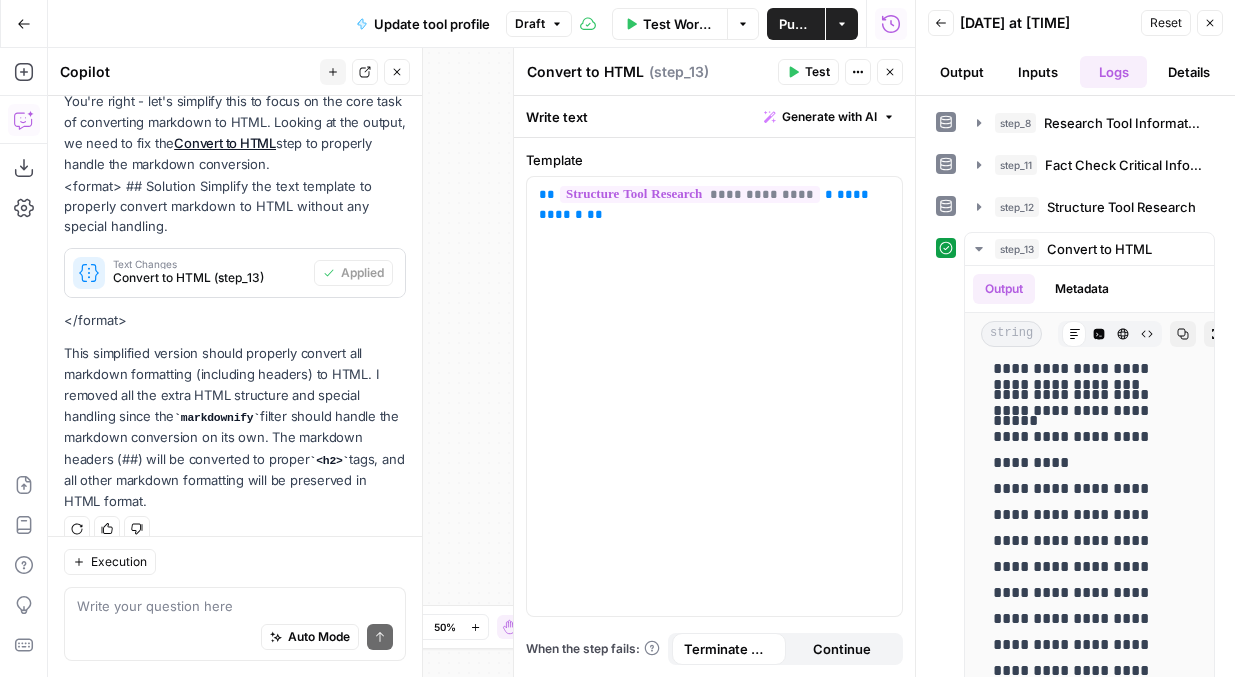 click on "Reset" at bounding box center [1166, 23] 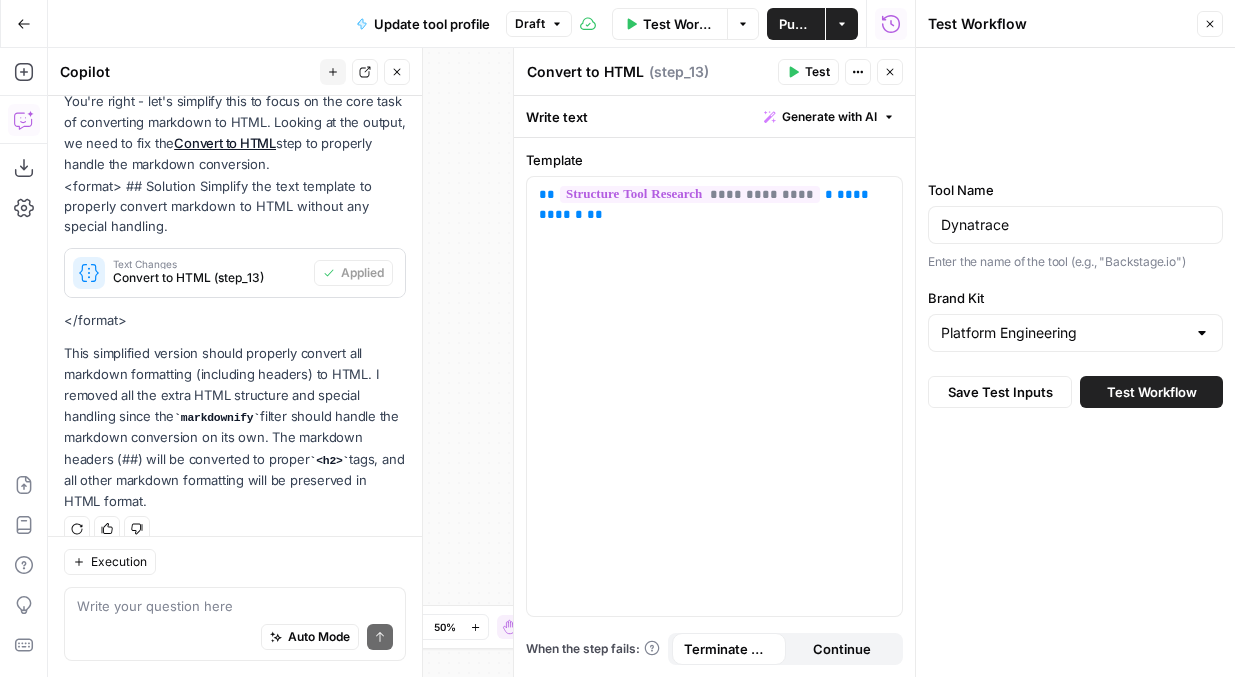 click 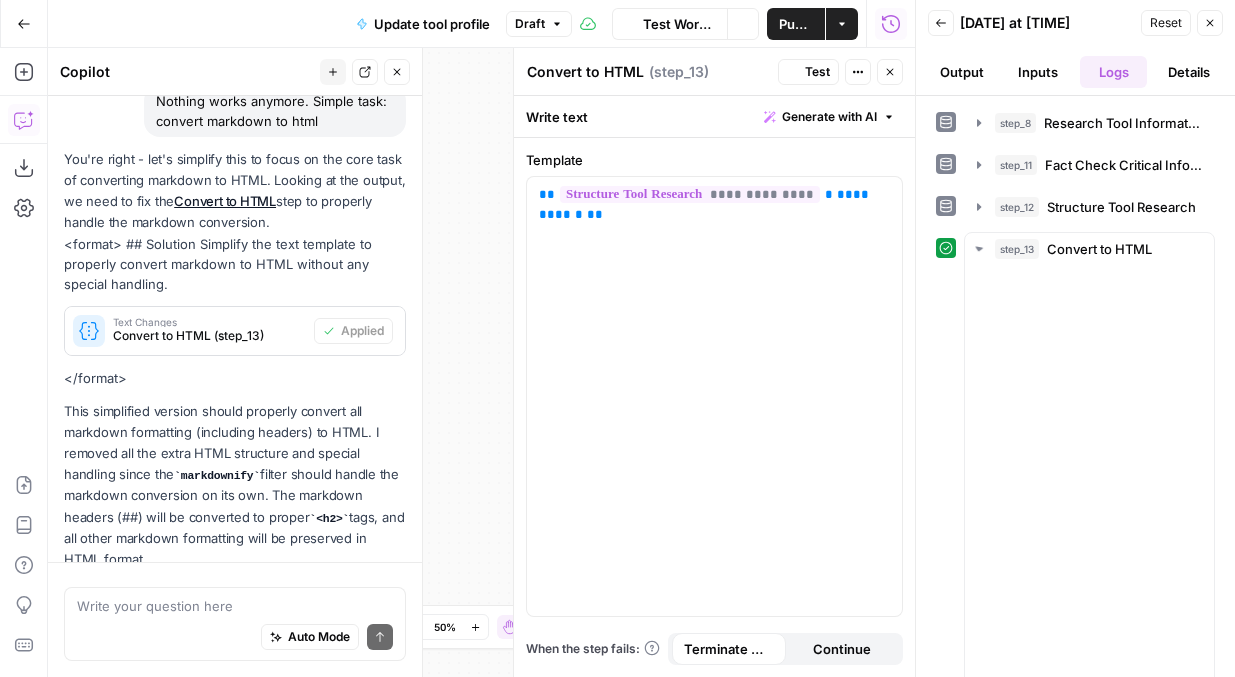 scroll, scrollTop: 1846, scrollLeft: 0, axis: vertical 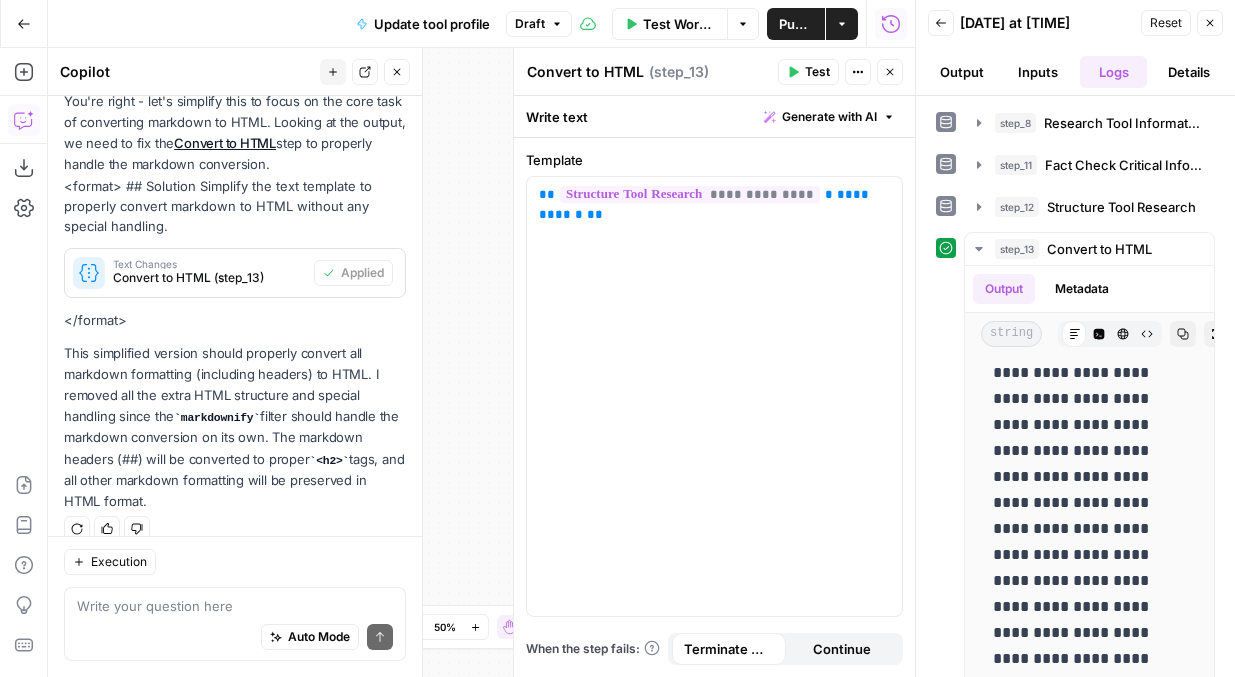 click on "Publish" at bounding box center (796, 24) 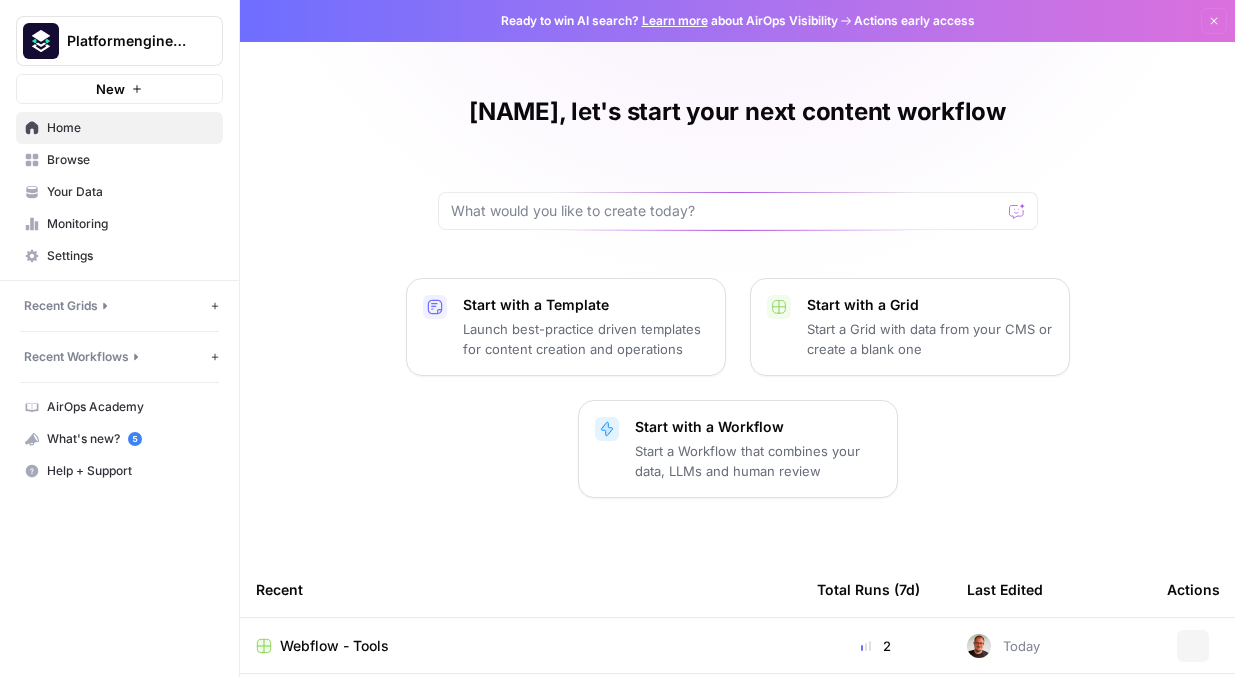 scroll, scrollTop: 0, scrollLeft: 0, axis: both 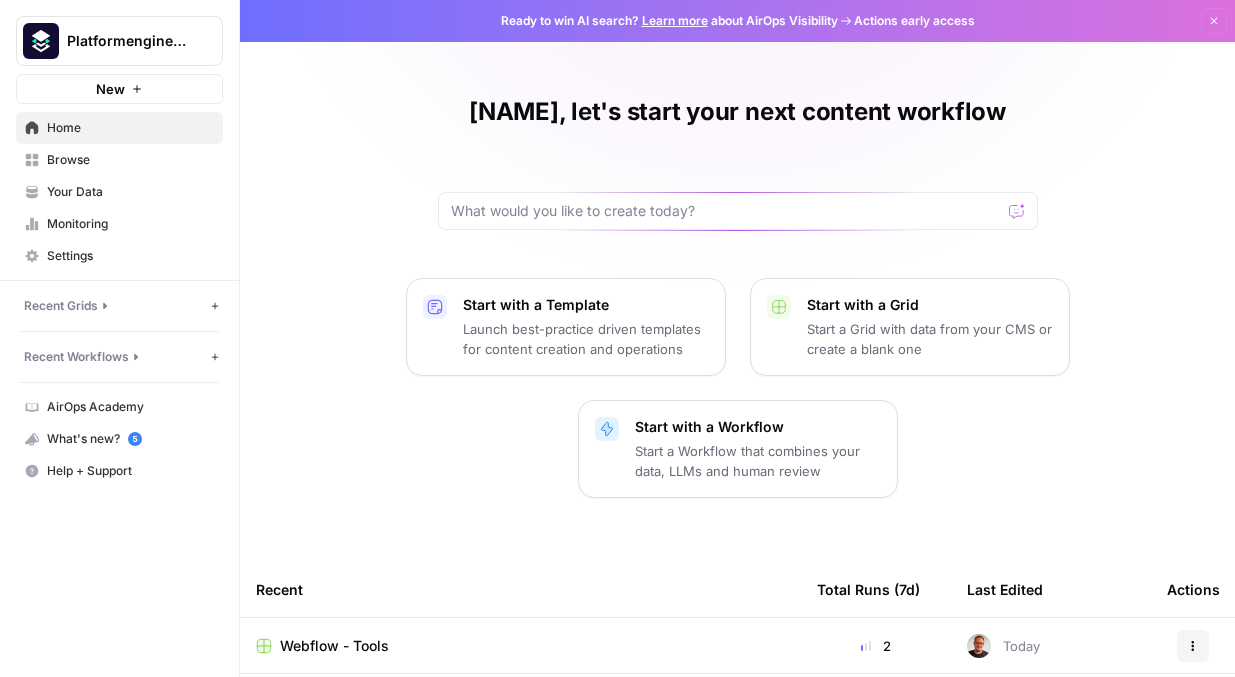 click on "Recent Grids" at bounding box center [61, 306] 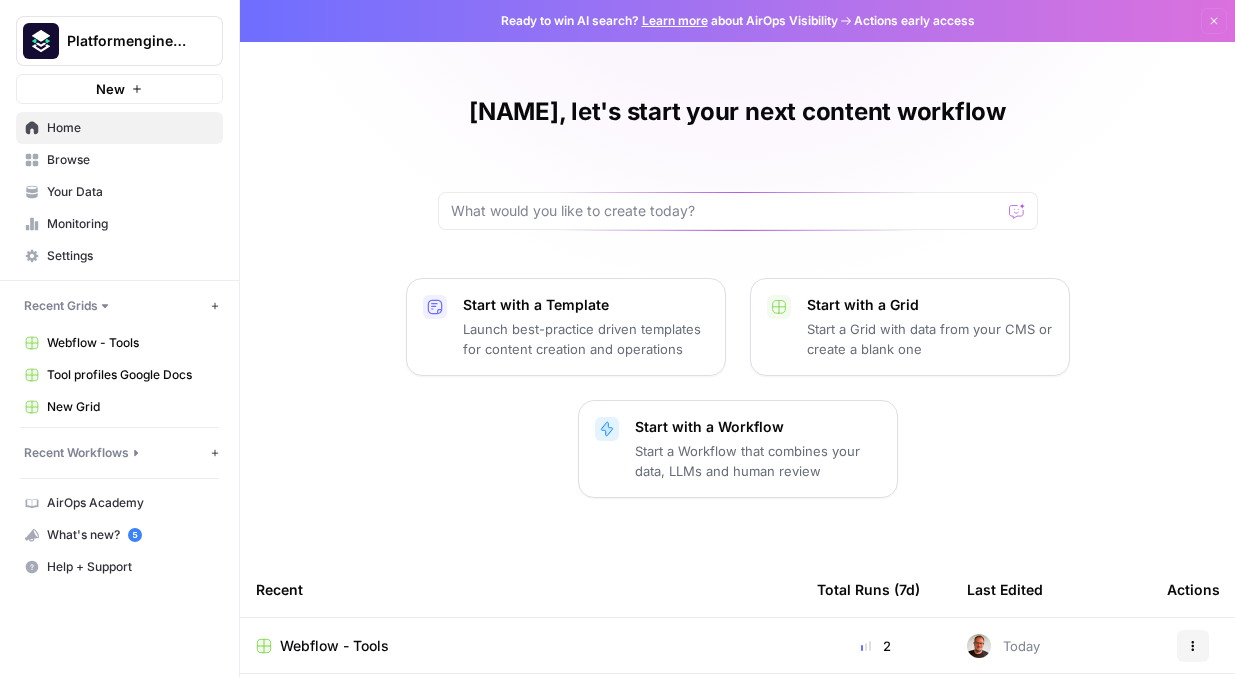 click on "Webflow - Tools" at bounding box center (130, 343) 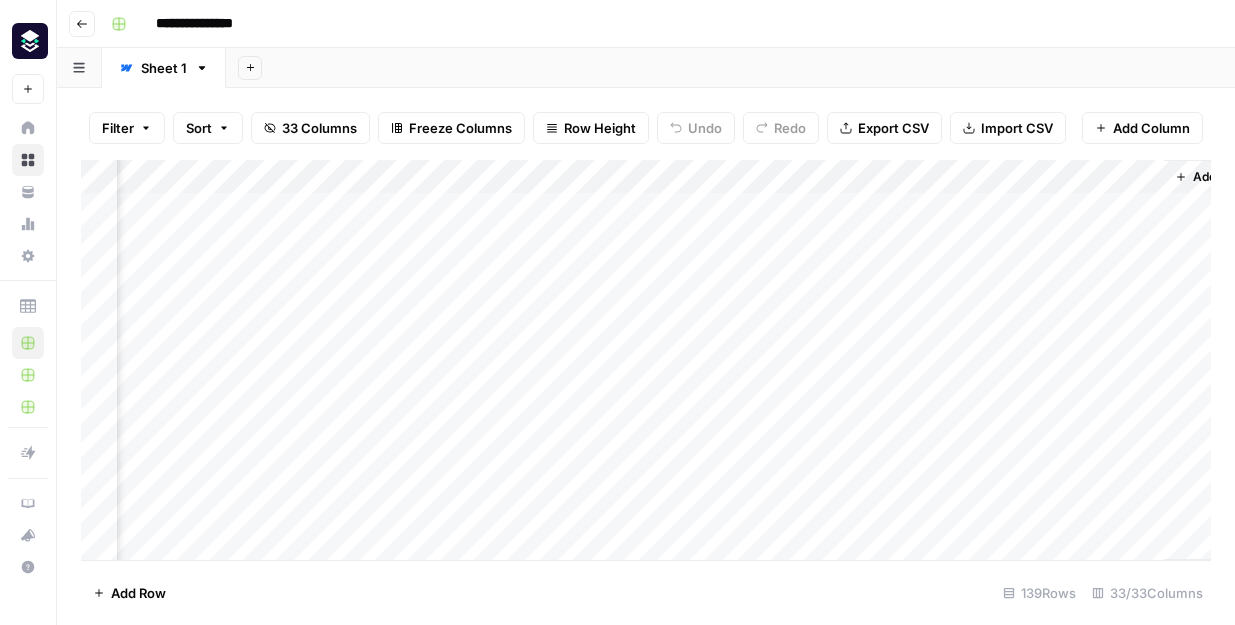 scroll, scrollTop: 0, scrollLeft: 4958, axis: horizontal 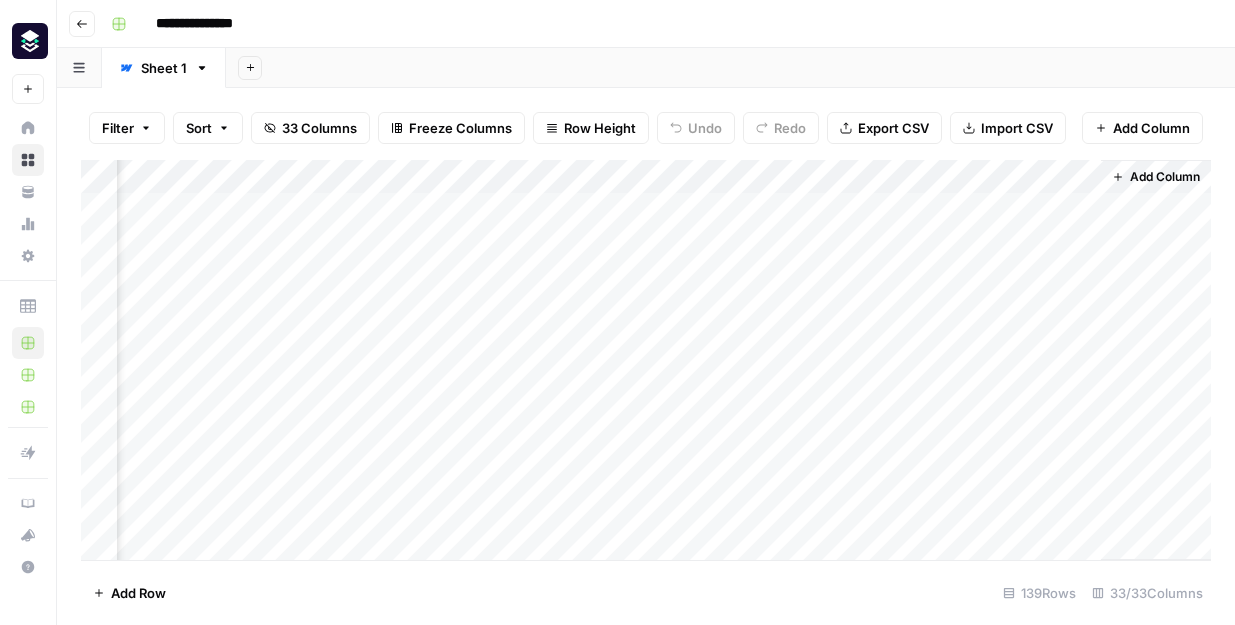click on "Add Column" at bounding box center (646, 360) 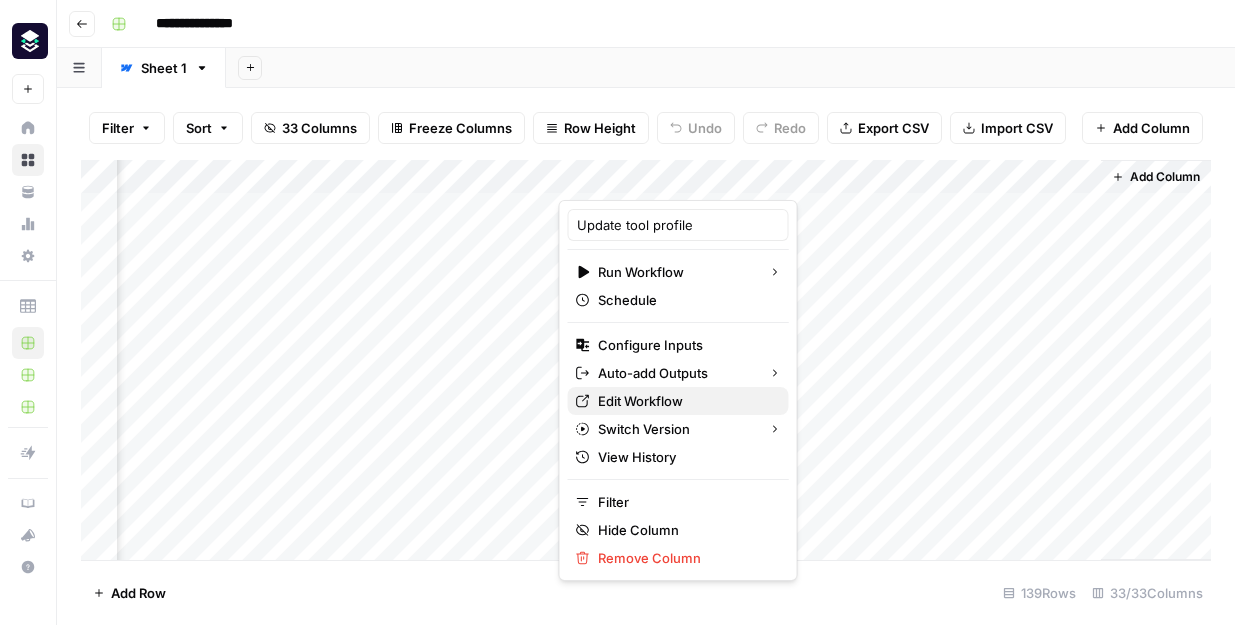 click on "Edit Workflow" at bounding box center (685, 401) 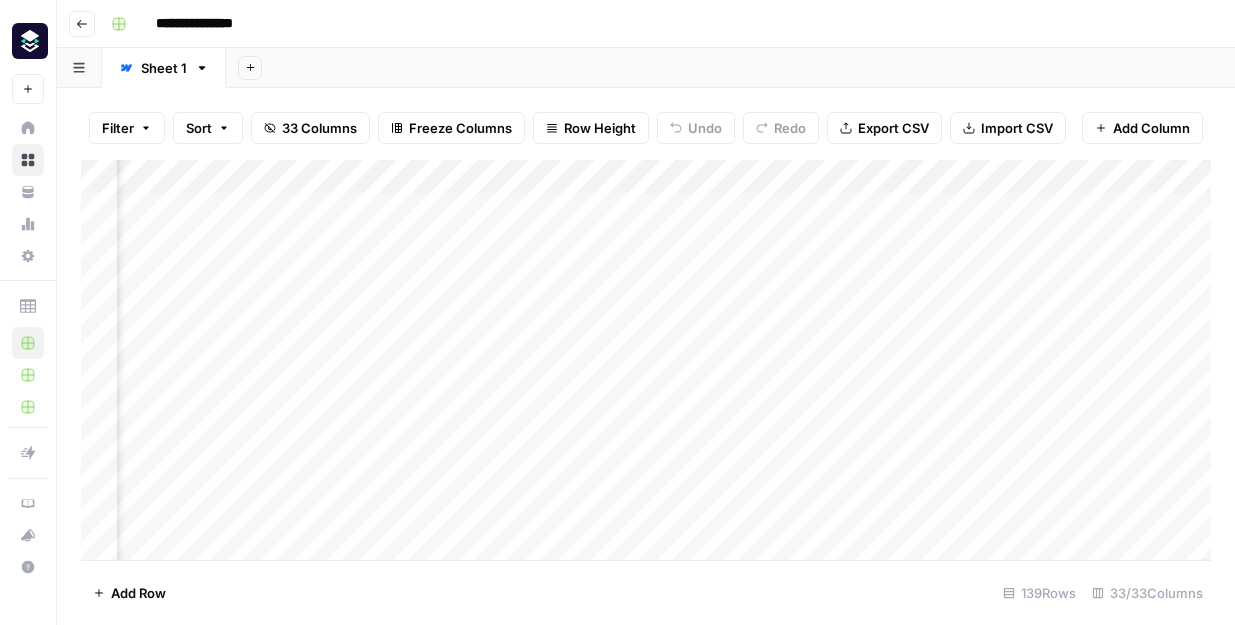scroll, scrollTop: 0, scrollLeft: 4958, axis: horizontal 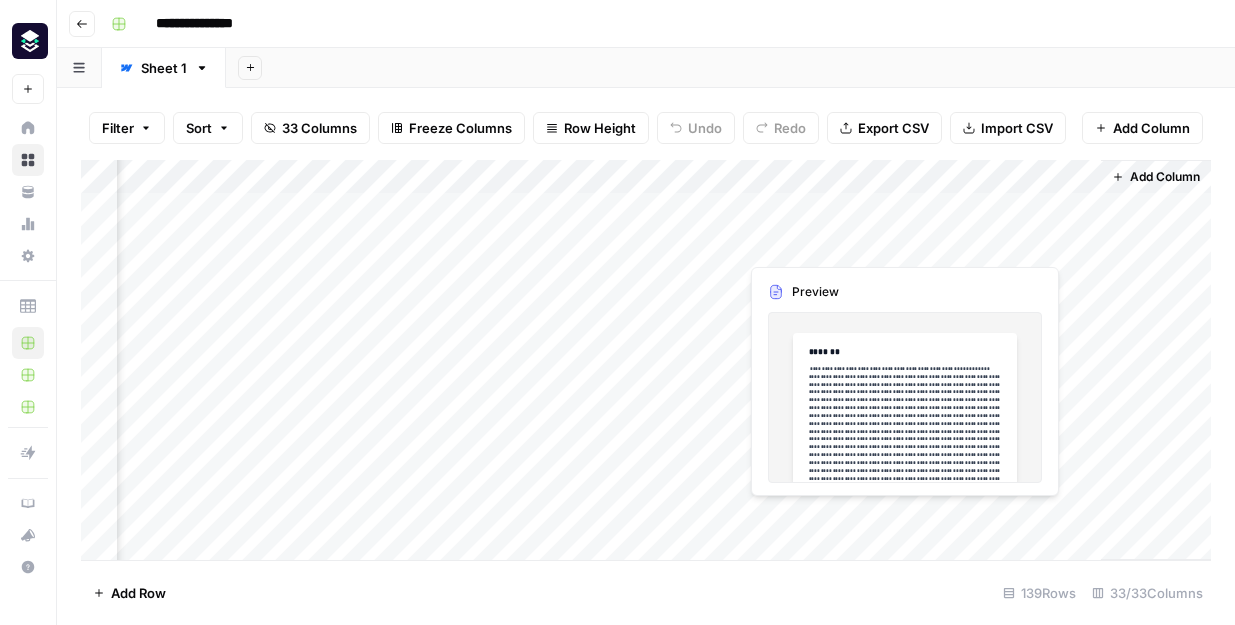 click on "Add Column" at bounding box center [646, 360] 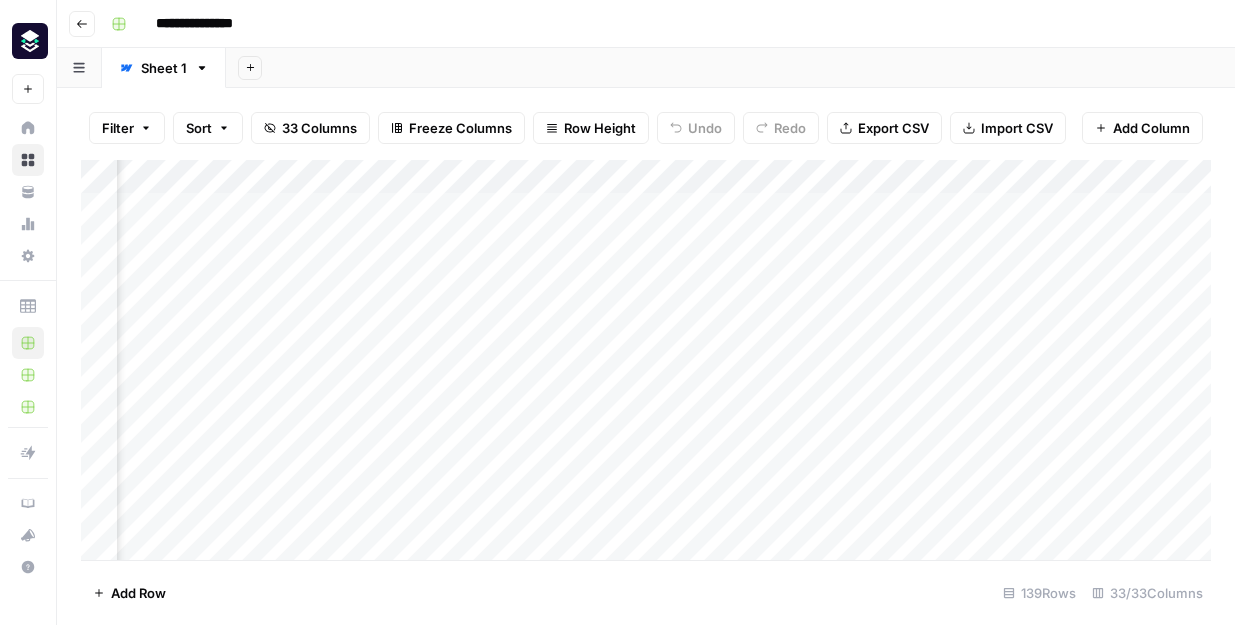 scroll, scrollTop: 0, scrollLeft: 0, axis: both 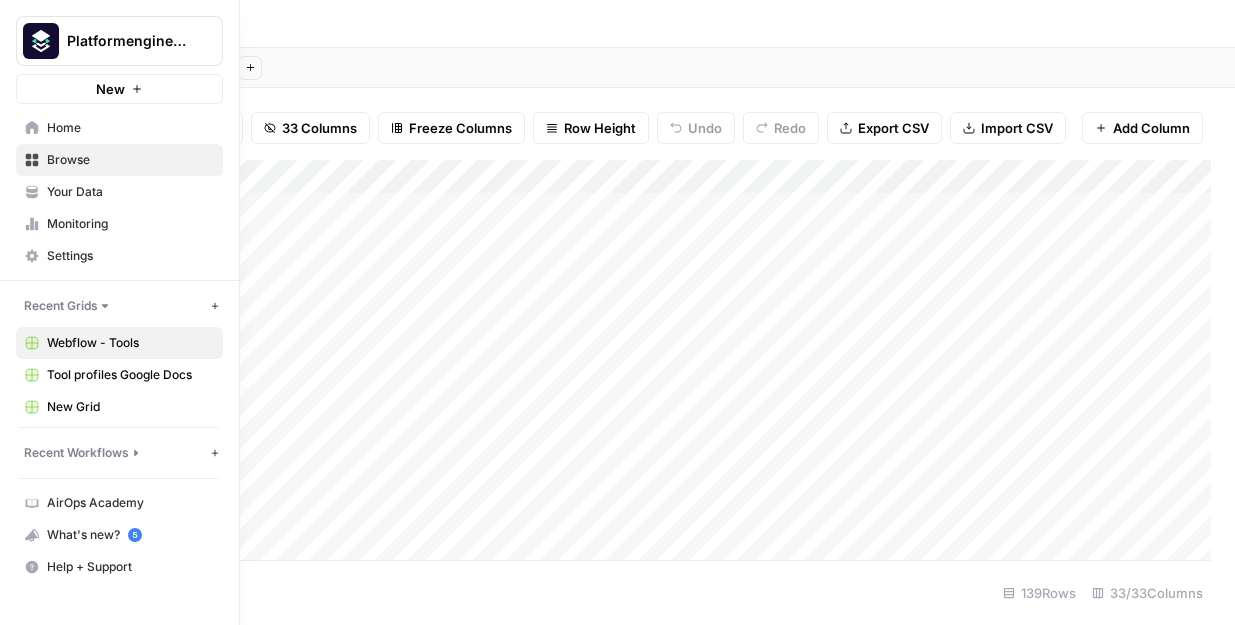 click on "Your Data" at bounding box center (130, 192) 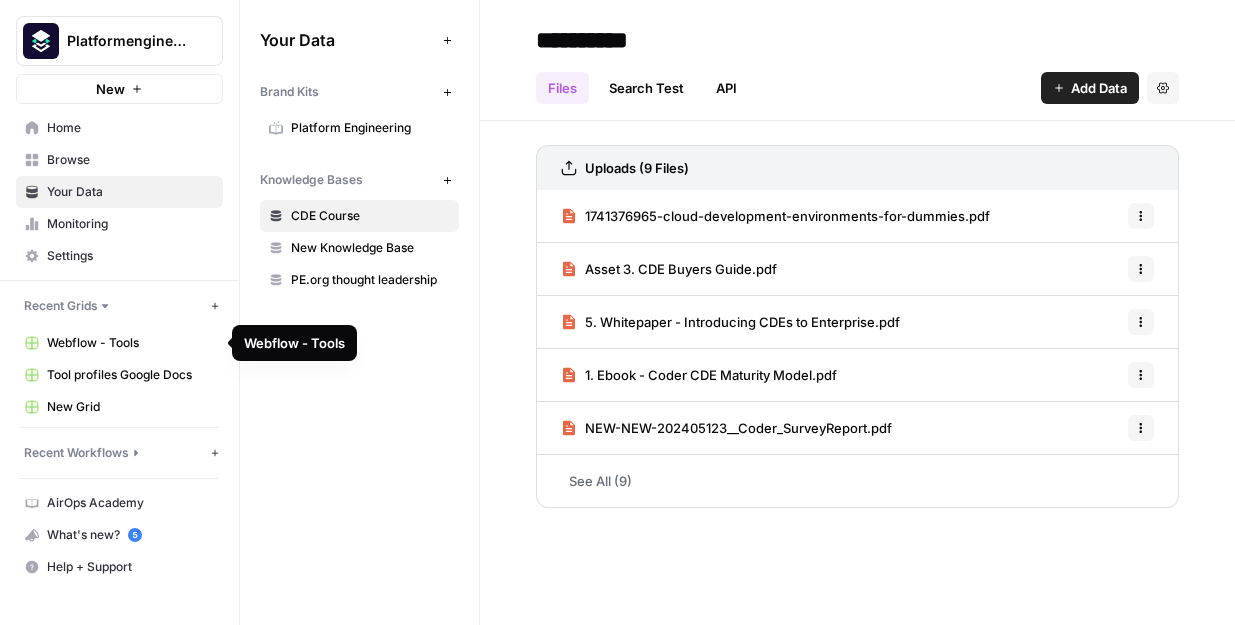 click on "Webflow - Tools" at bounding box center [130, 343] 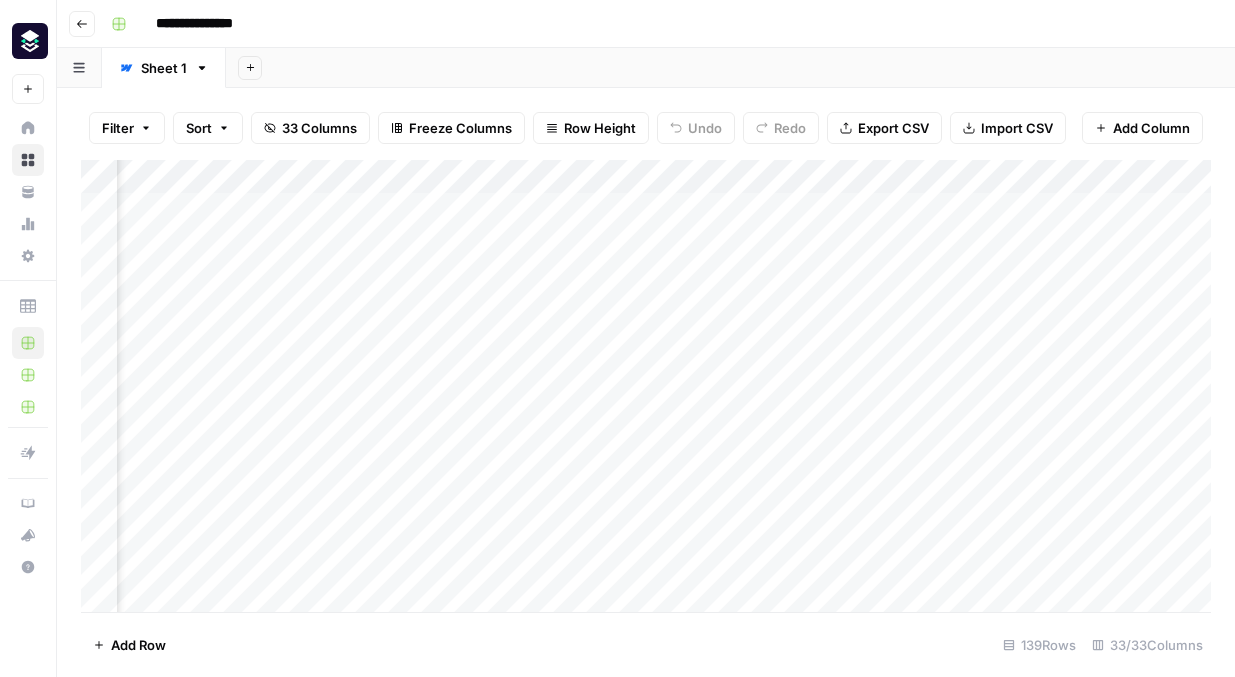scroll, scrollTop: 0, scrollLeft: 4457, axis: horizontal 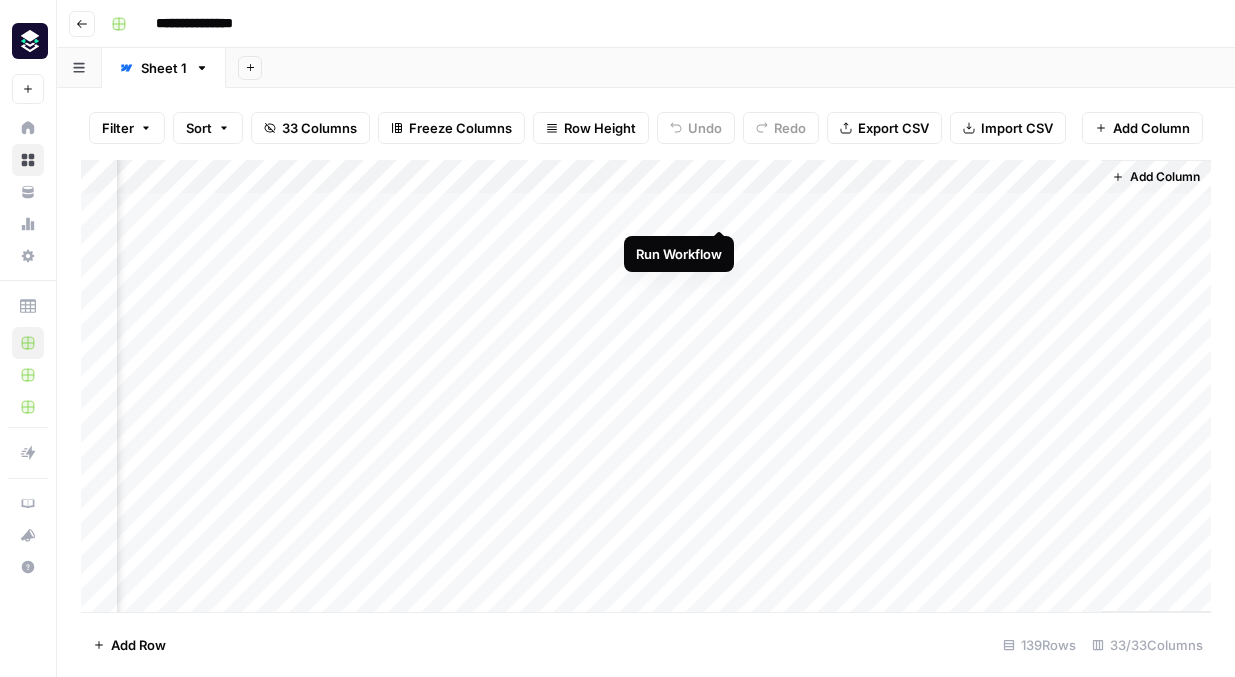 click on "Add Column" at bounding box center (646, 386) 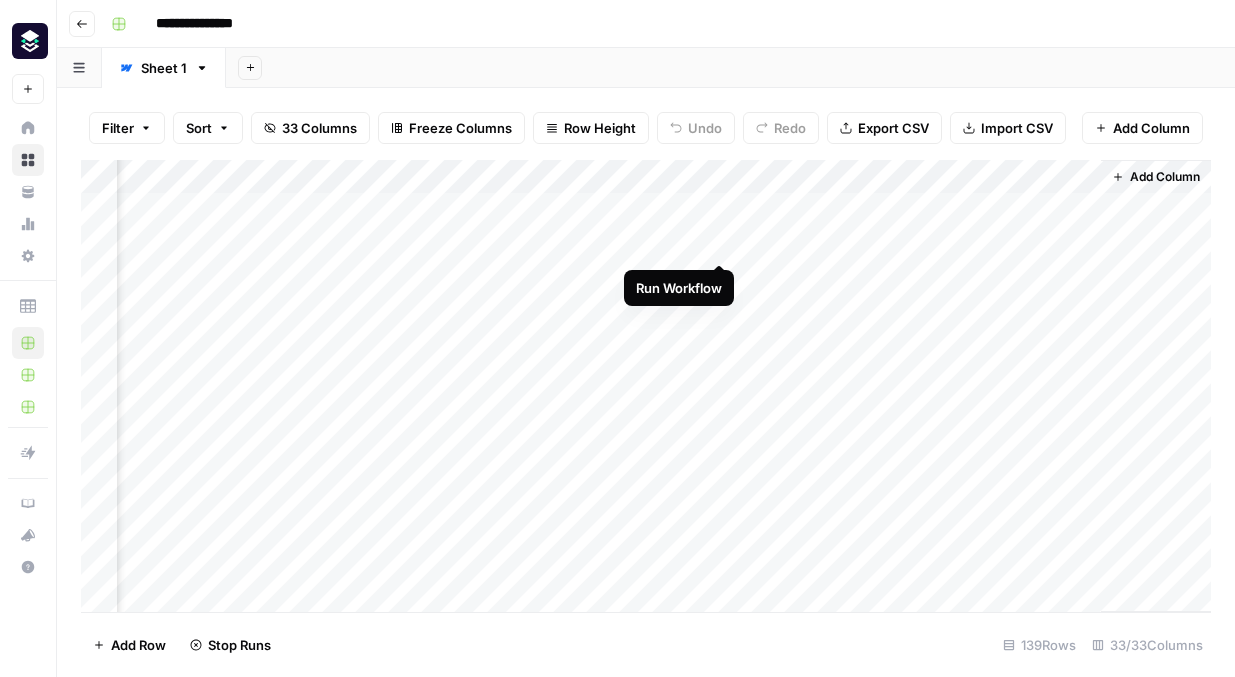click on "Add Column" at bounding box center (646, 386) 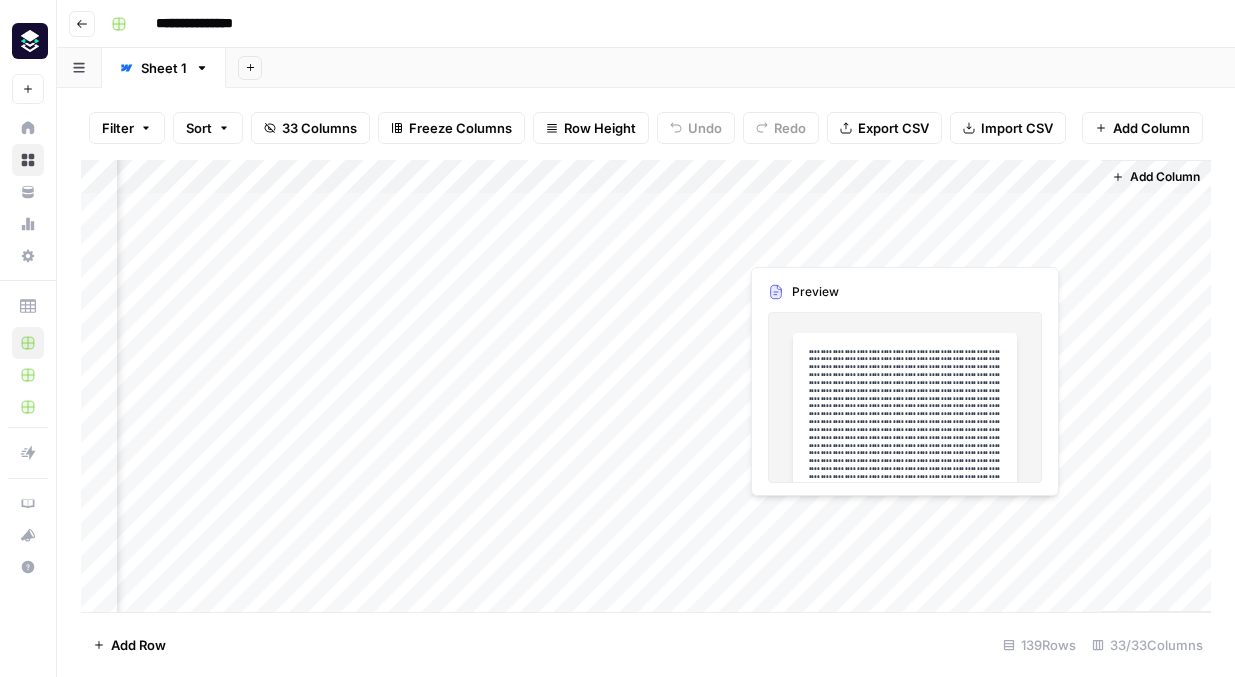 click on "Add Column" at bounding box center (646, 386) 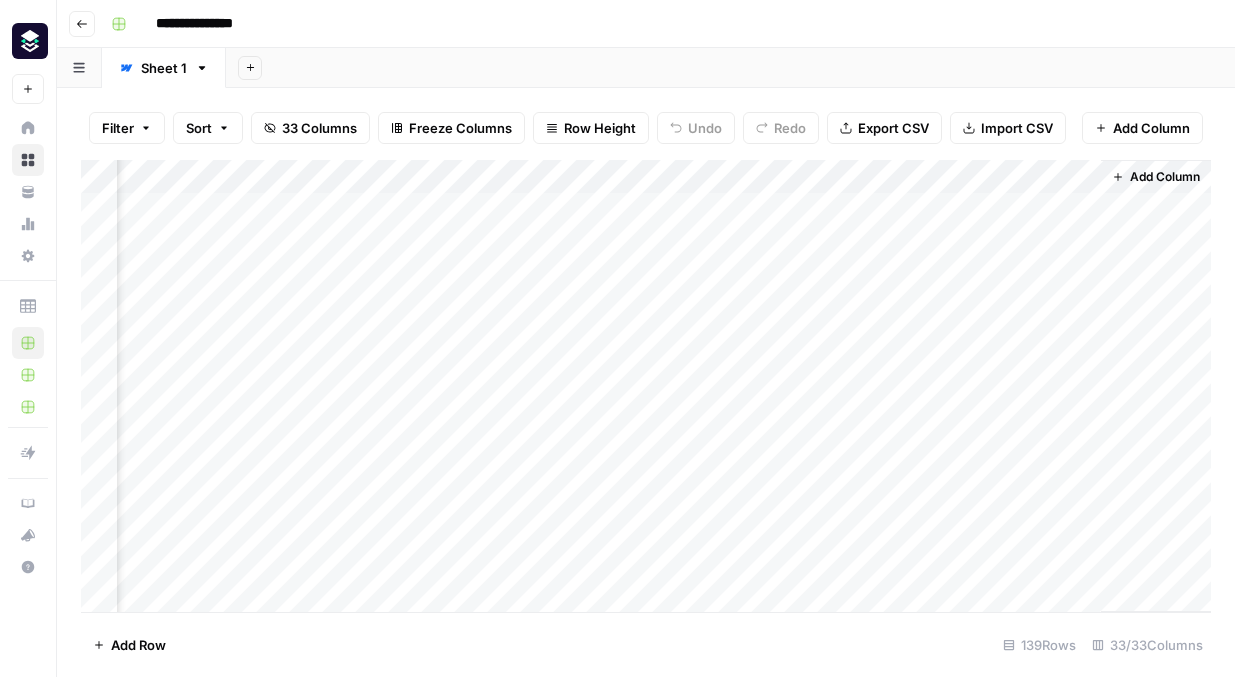 click on "Add Column" at bounding box center [646, 386] 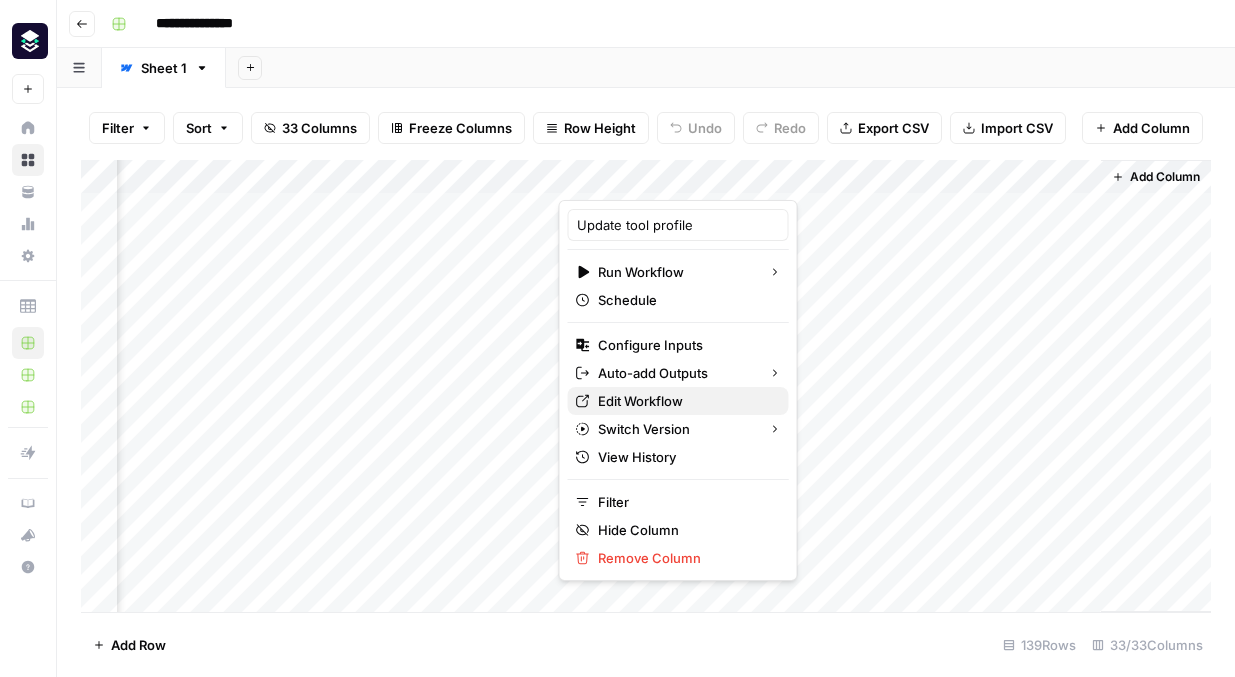 click on "Edit Workflow" at bounding box center [685, 401] 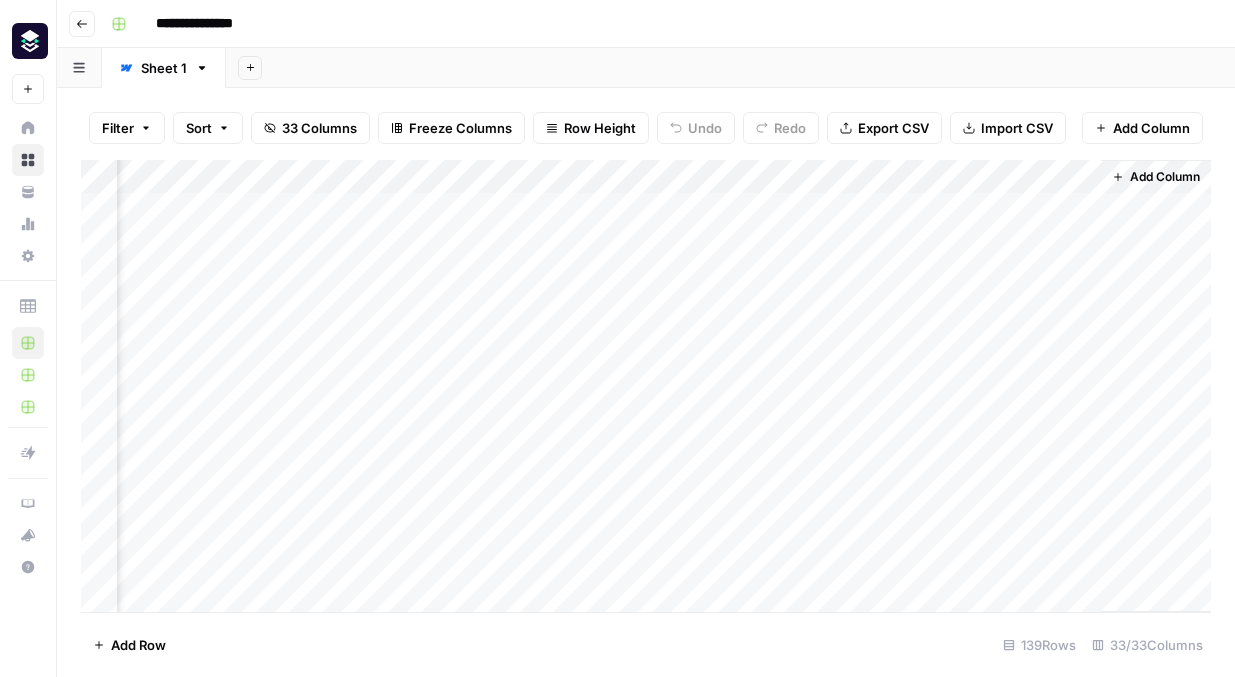 click on "Add Column" at bounding box center (646, 386) 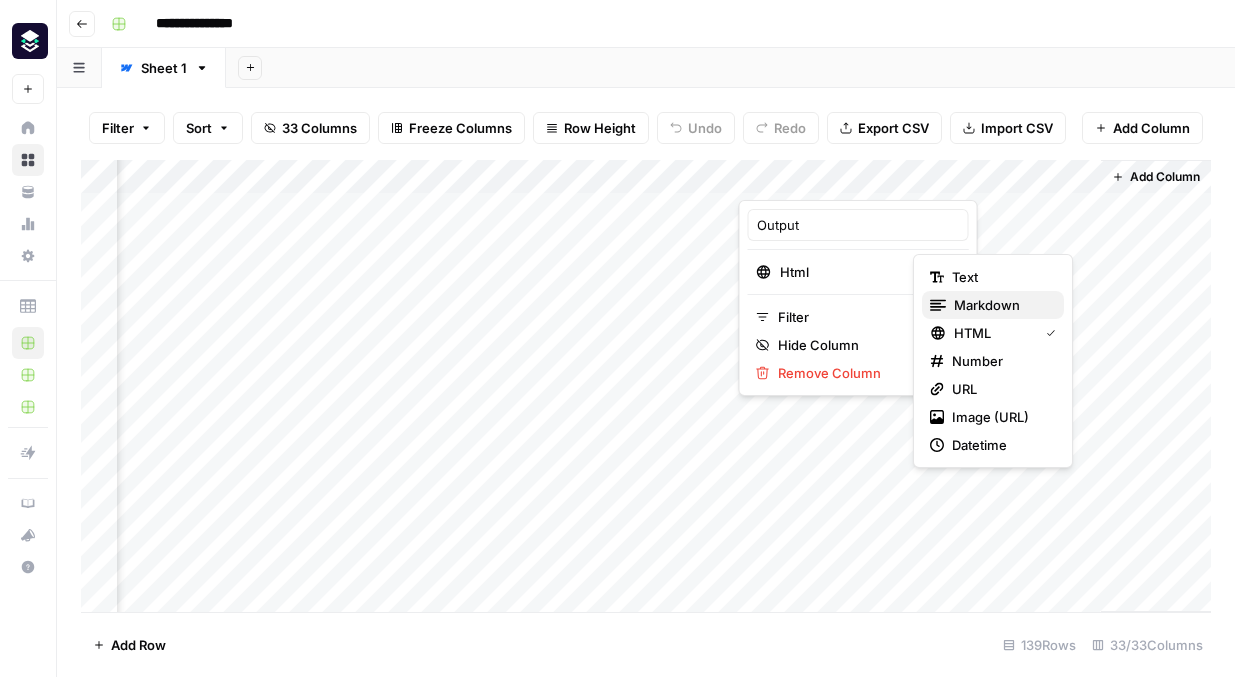 click on "markdown" at bounding box center (1001, 305) 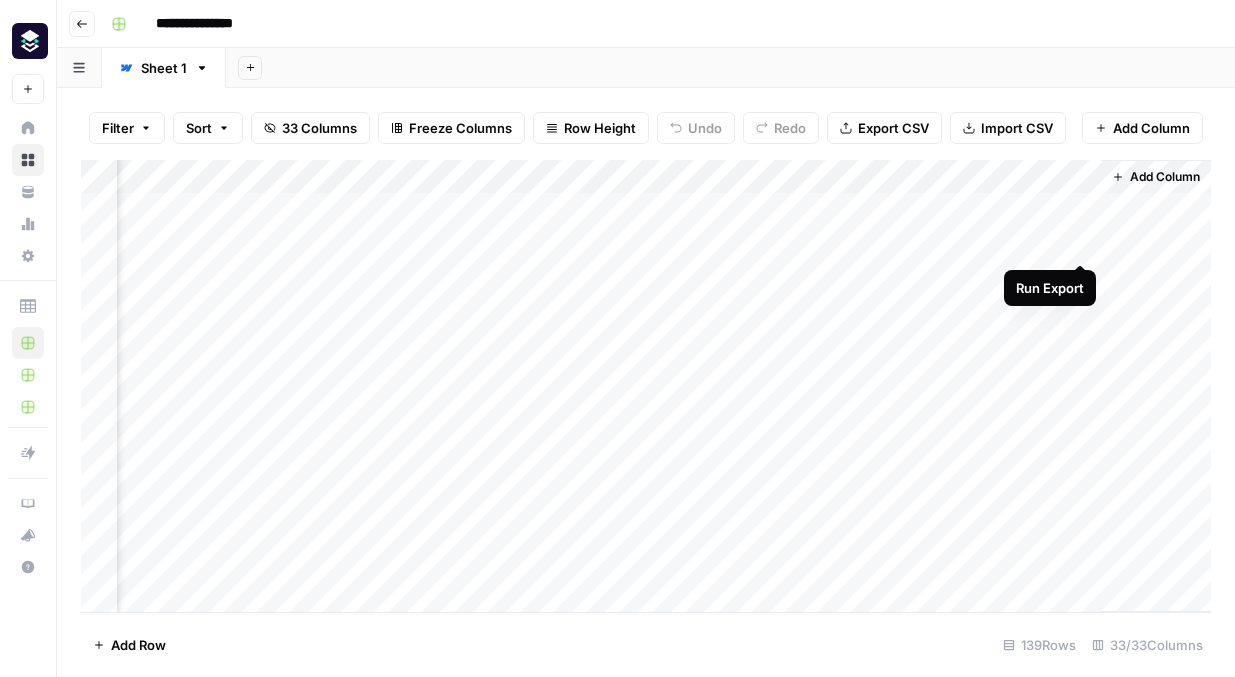 click on "Add Column" at bounding box center (646, 386) 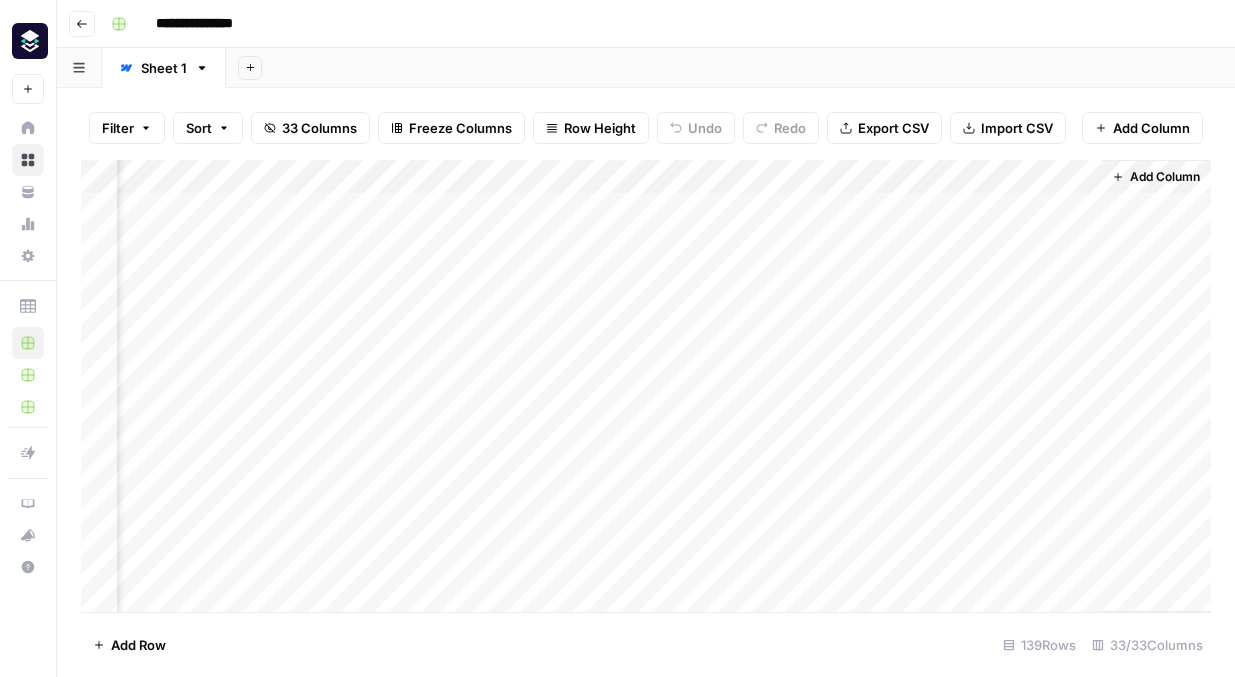 click on "Add Column" at bounding box center [646, 386] 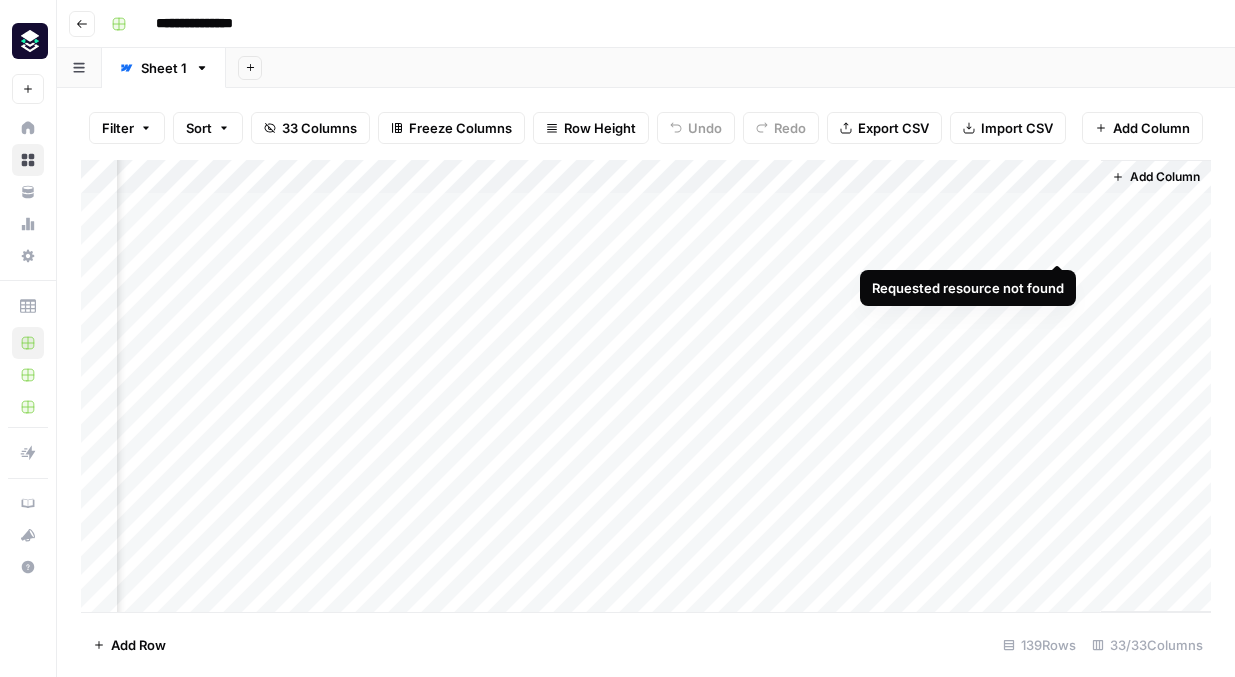 click on "Add Column" at bounding box center (646, 386) 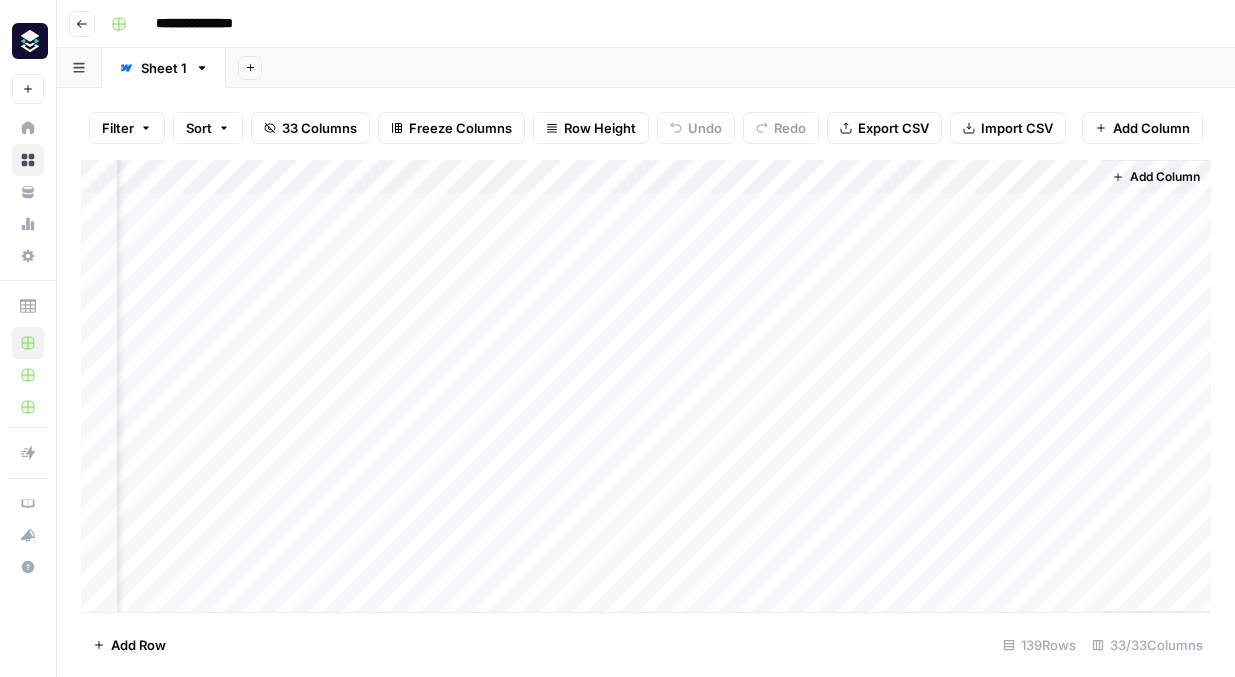 click on "Add Column" at bounding box center (646, 386) 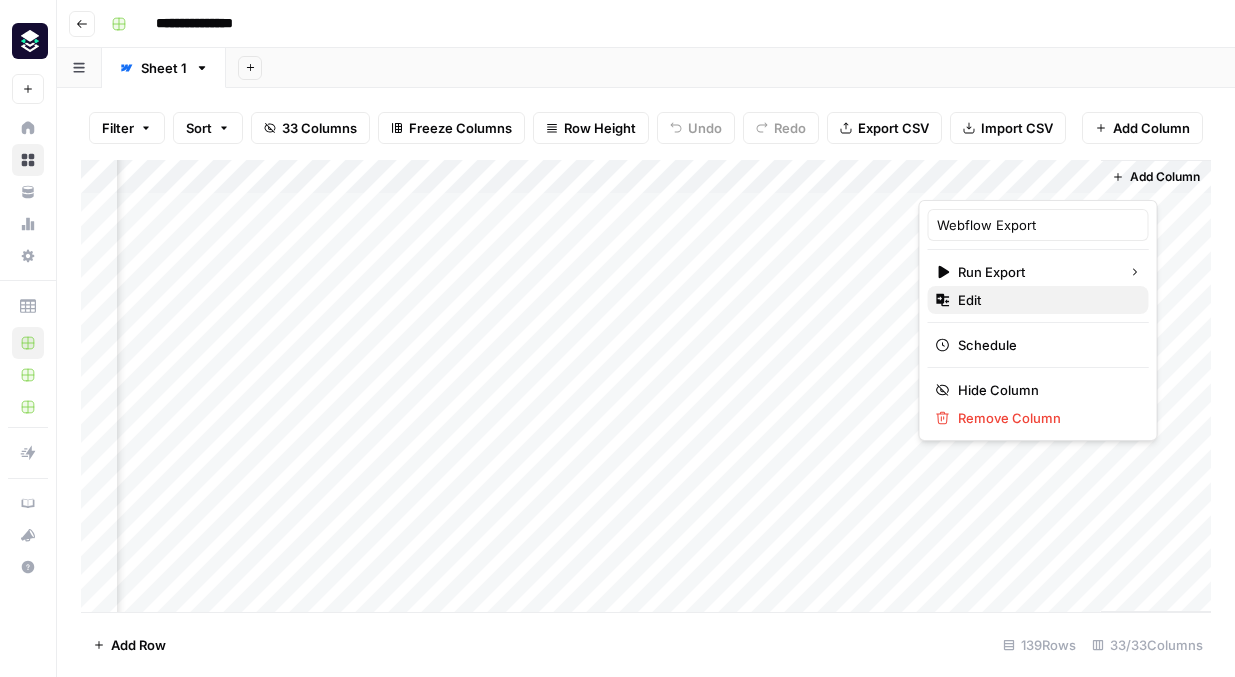 click on "Edit" at bounding box center (1045, 300) 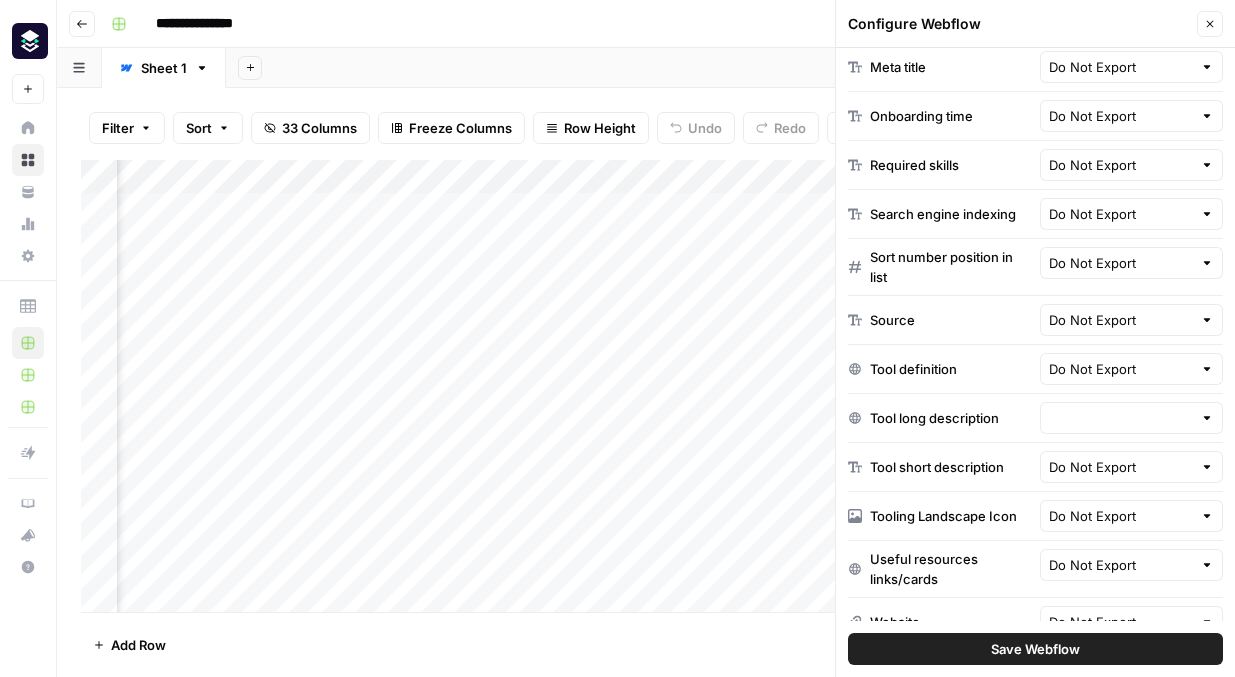 scroll, scrollTop: 809, scrollLeft: 0, axis: vertical 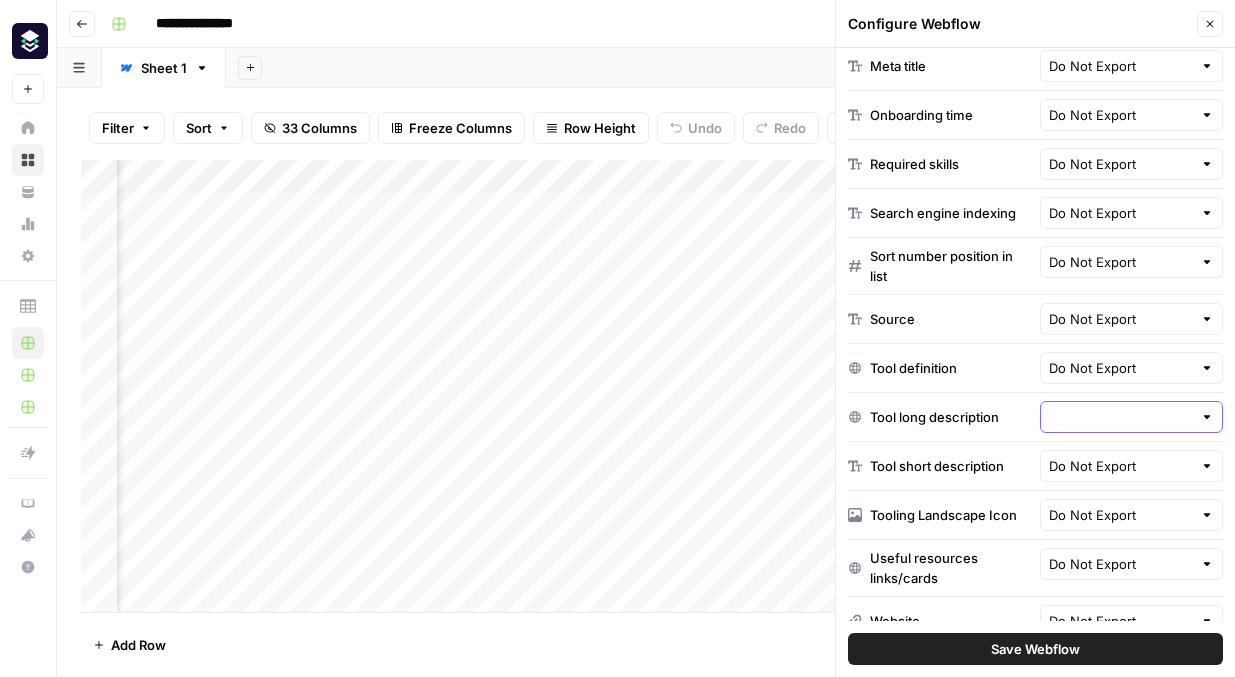 click at bounding box center (1121, 417) 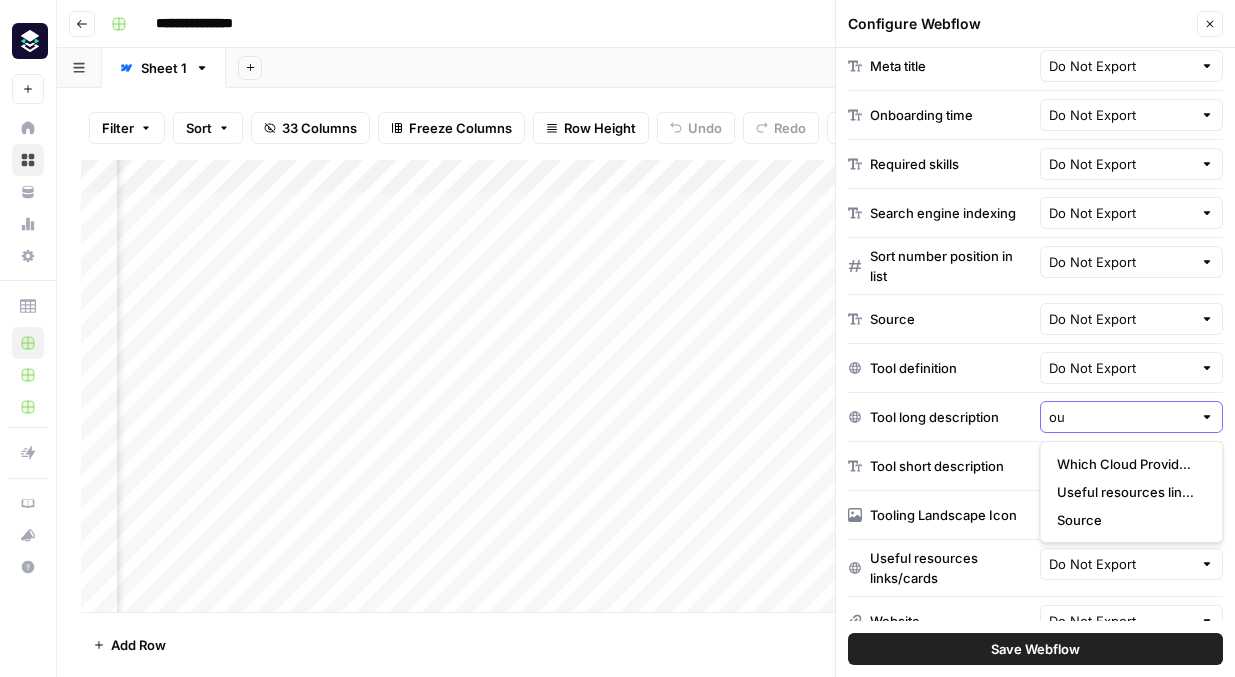 type on "o" 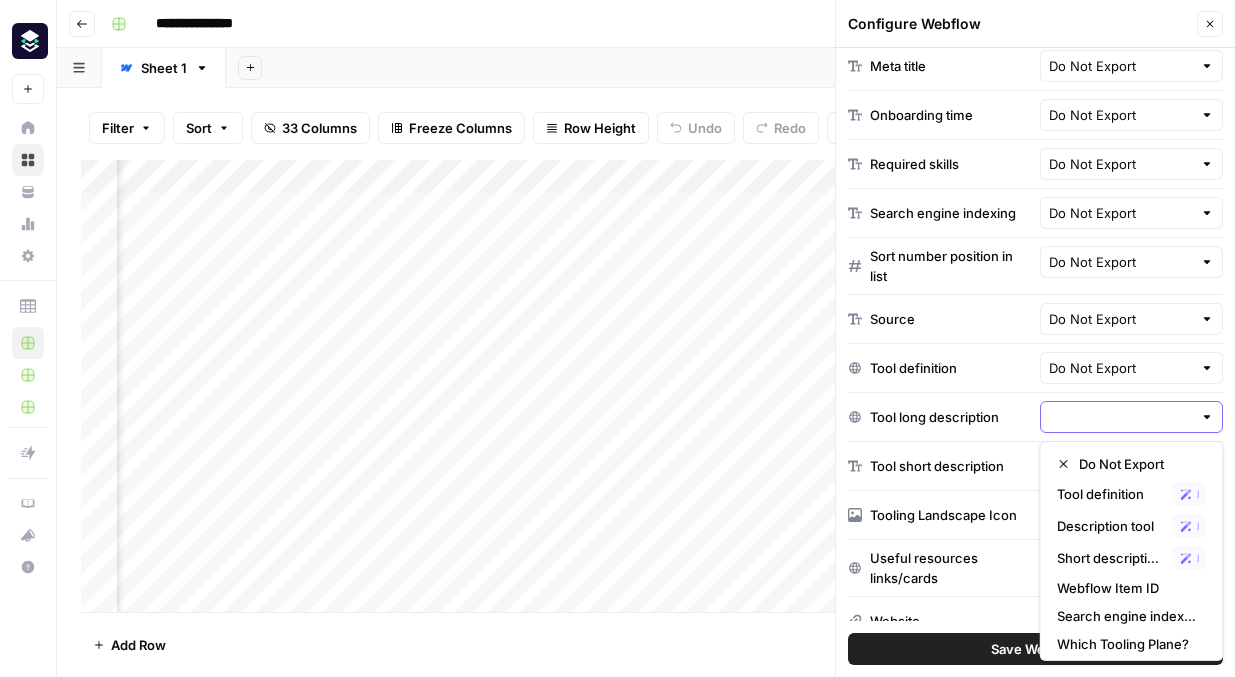 click at bounding box center (1121, 417) 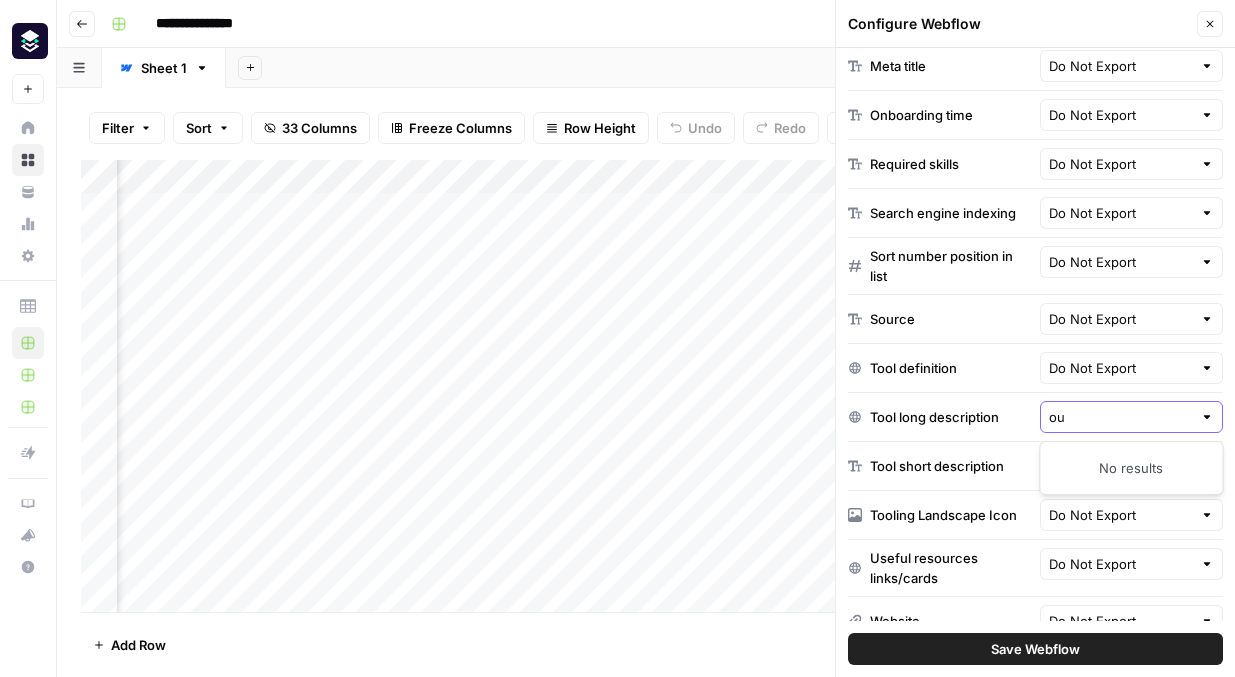 type on "o" 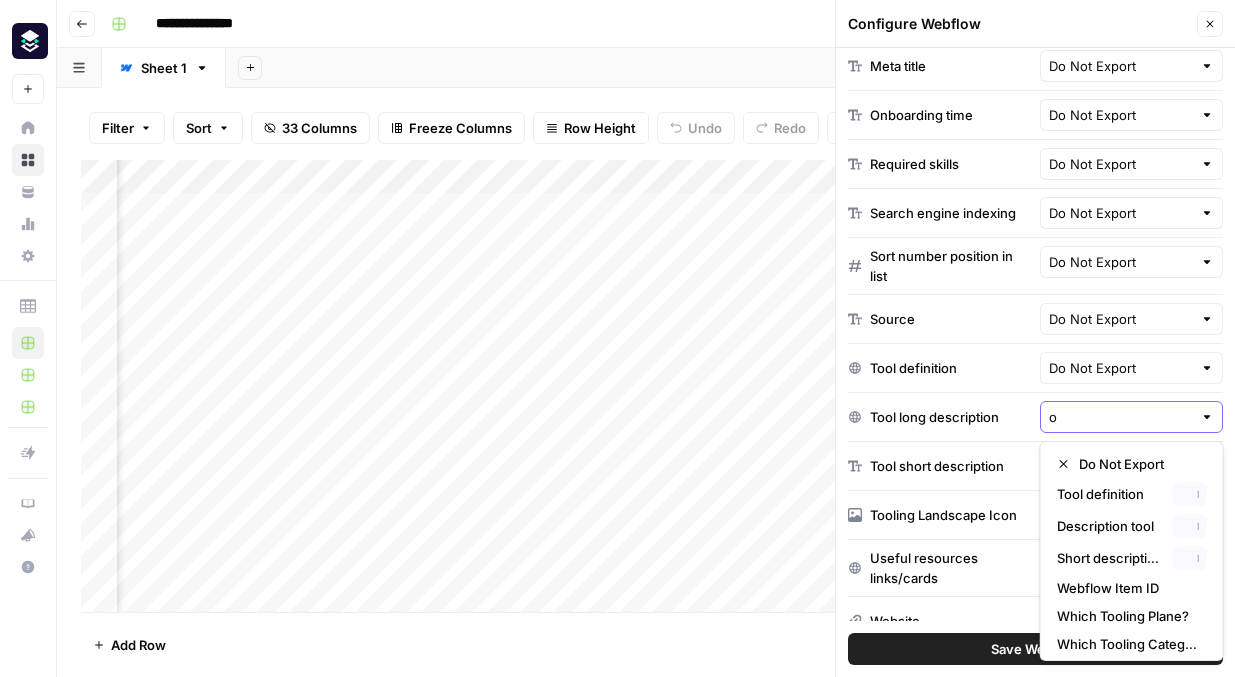 type 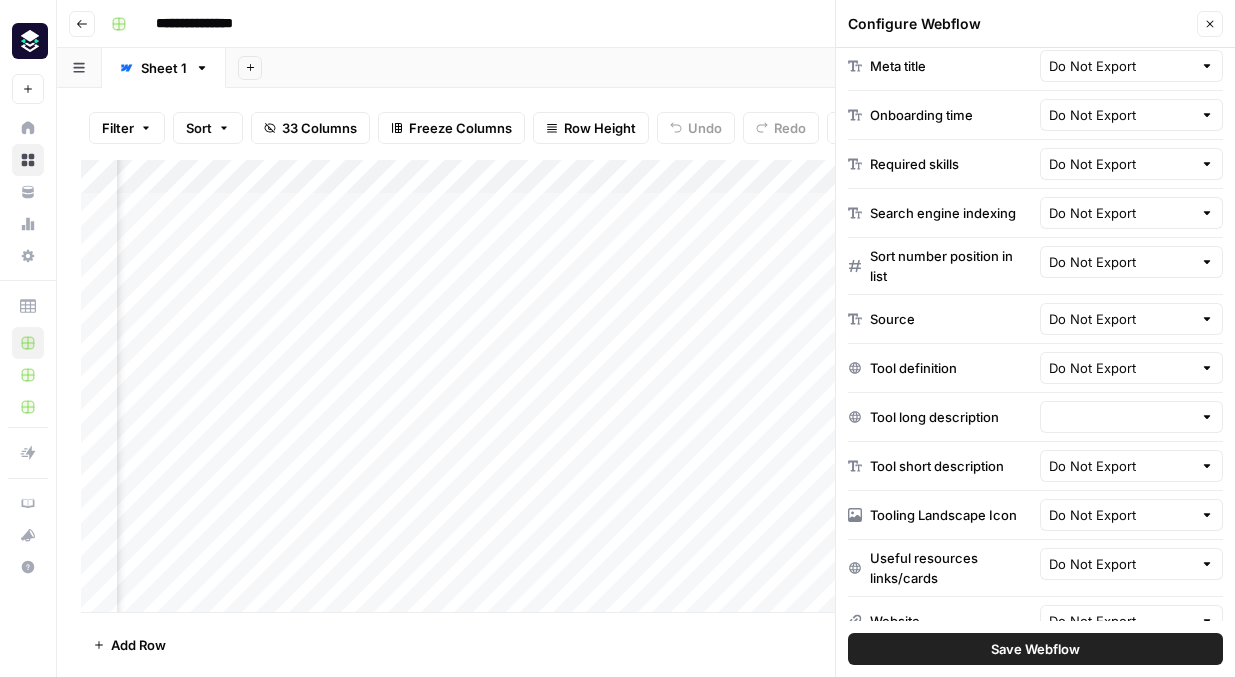 click on "Tool long description" at bounding box center [934, 417] 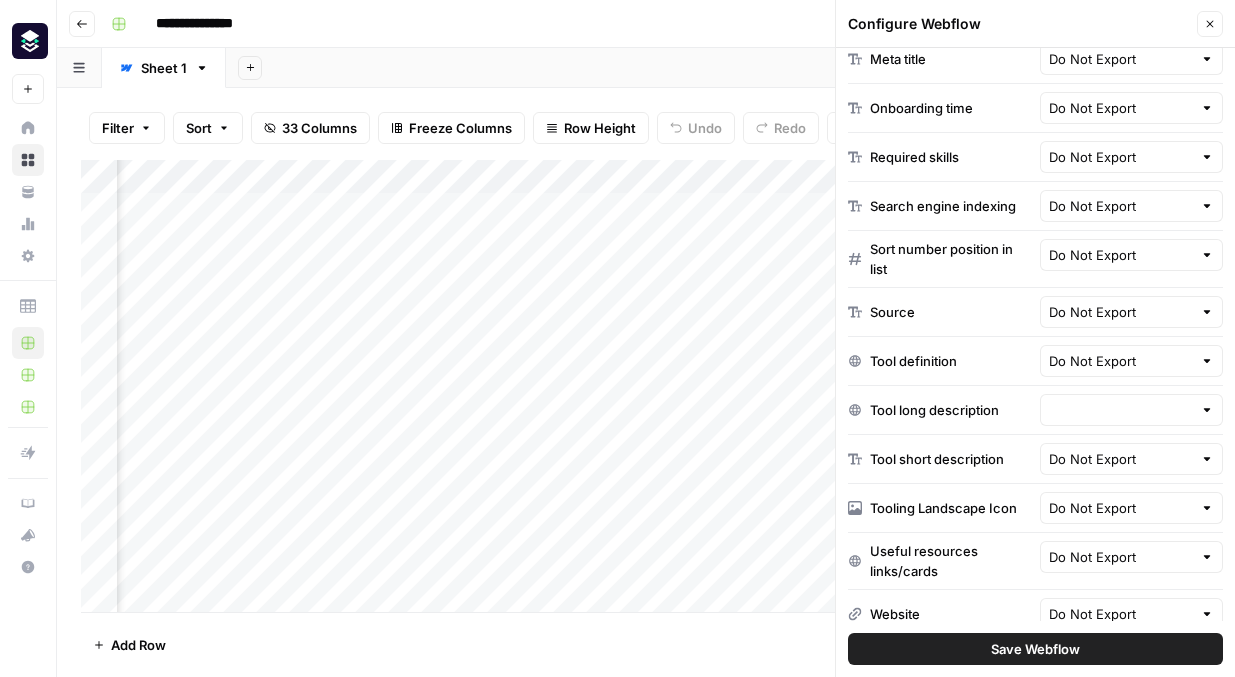 scroll, scrollTop: 984, scrollLeft: 0, axis: vertical 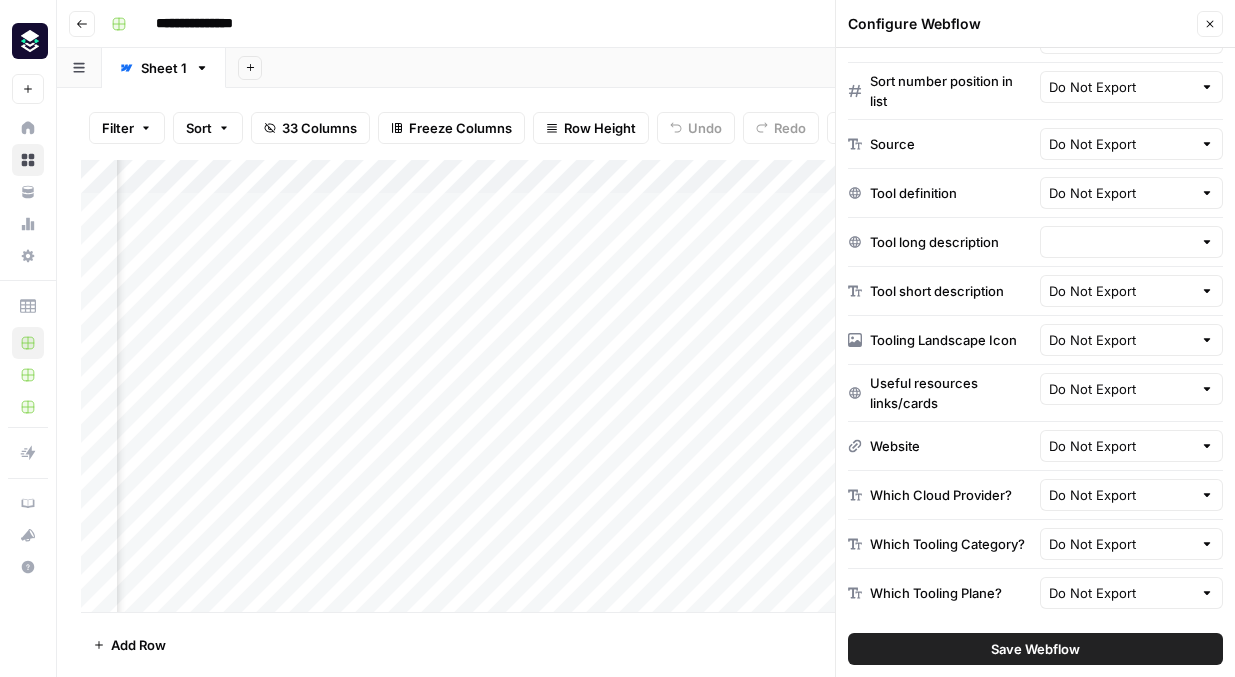 click at bounding box center (1207, 242) 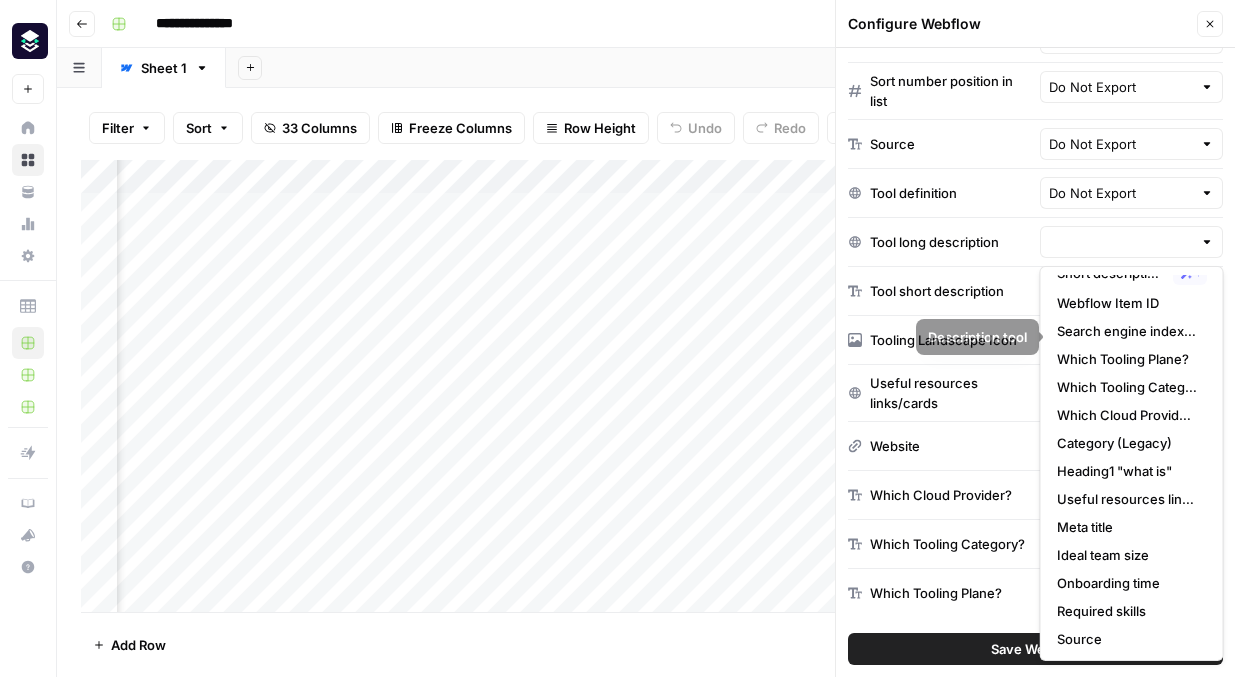 scroll, scrollTop: 223, scrollLeft: 0, axis: vertical 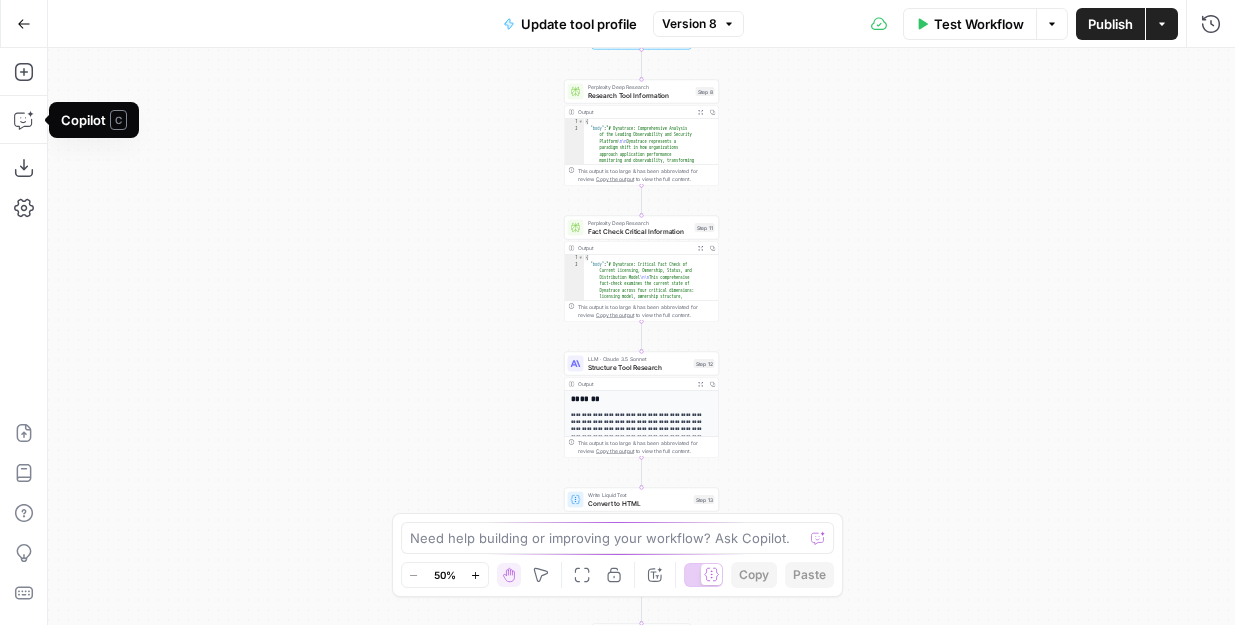 click on "Copilot C" at bounding box center (94, 120) 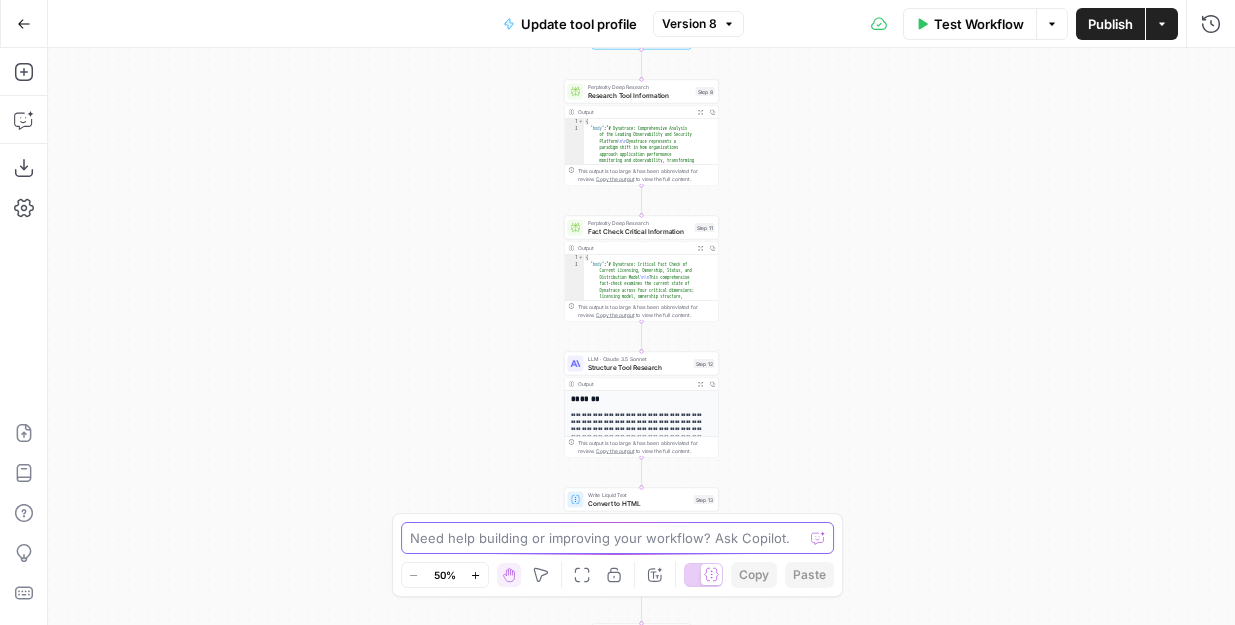 click at bounding box center (607, 538) 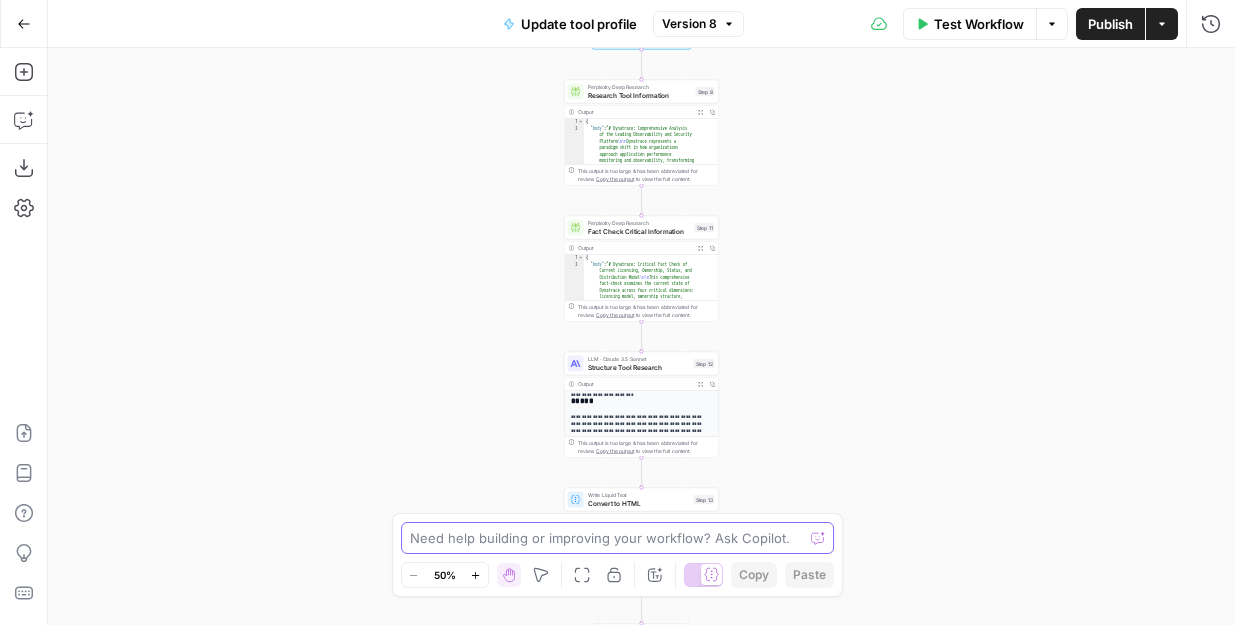 scroll, scrollTop: 187, scrollLeft: 0, axis: vertical 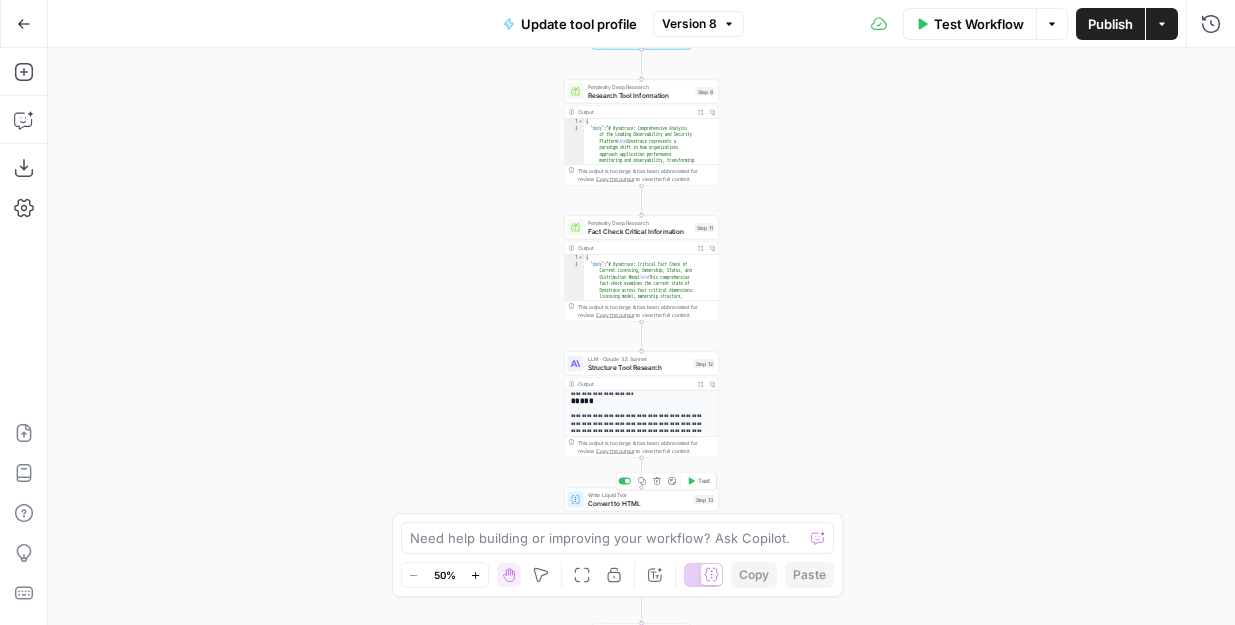 click on "Convert to HTML" at bounding box center [639, 503] 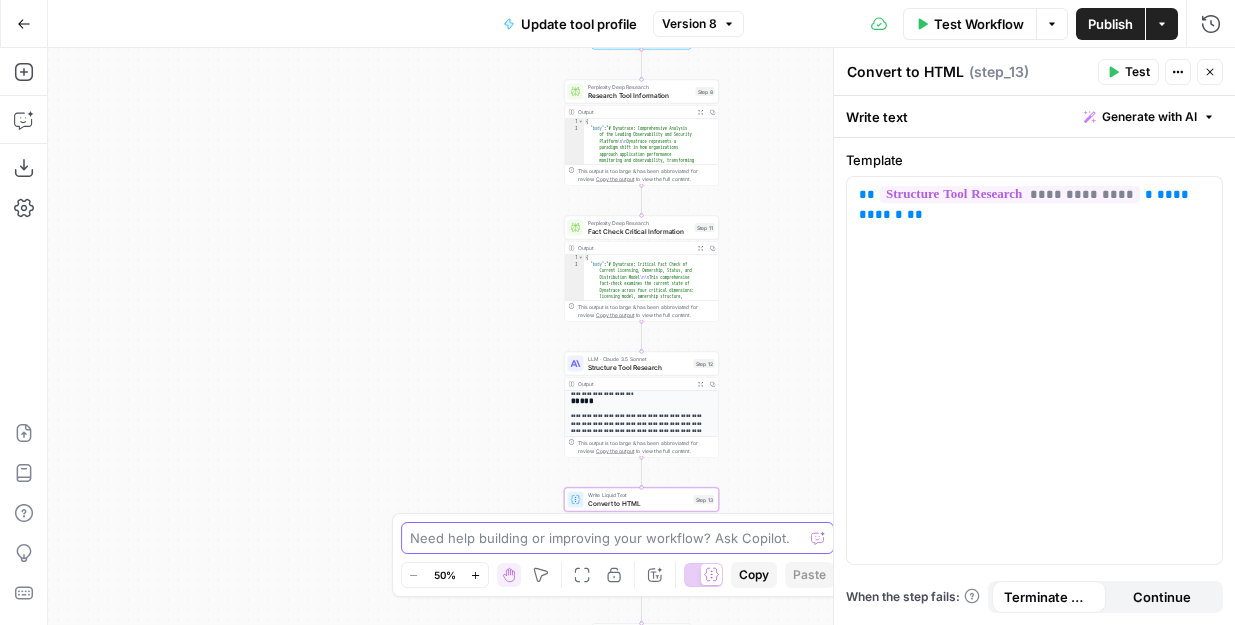 click at bounding box center (607, 538) 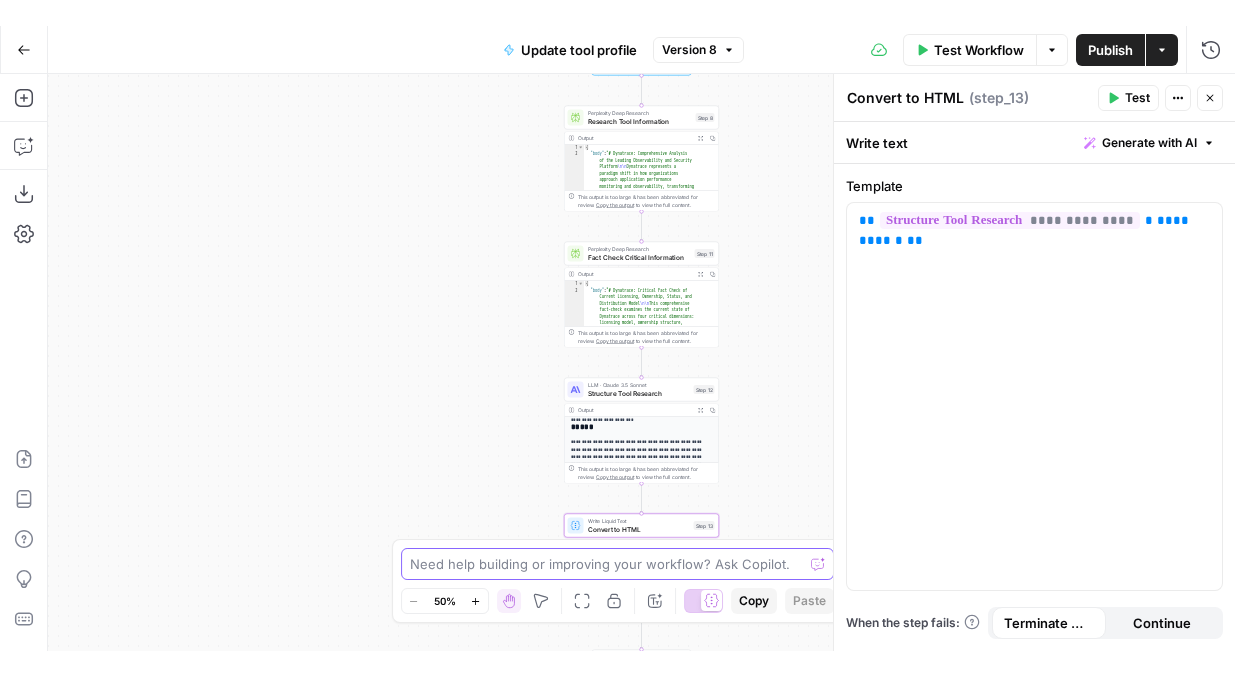 scroll, scrollTop: 0, scrollLeft: 0, axis: both 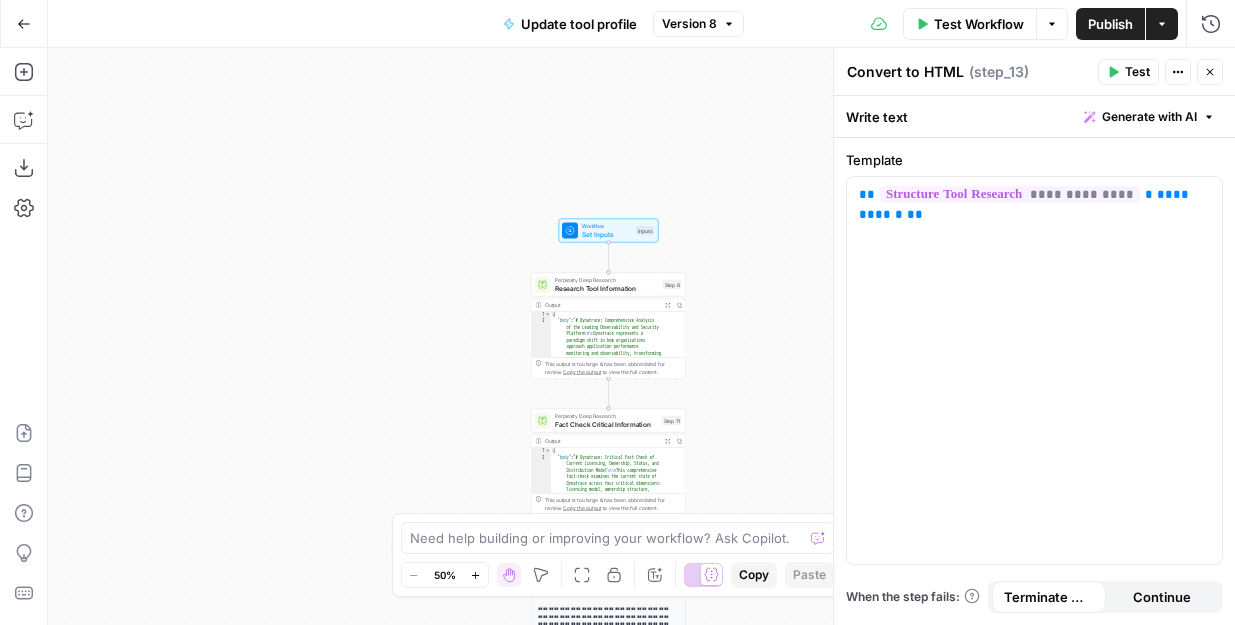 drag, startPoint x: 745, startPoint y: 174, endPoint x: 712, endPoint y: 367, distance: 195.80092 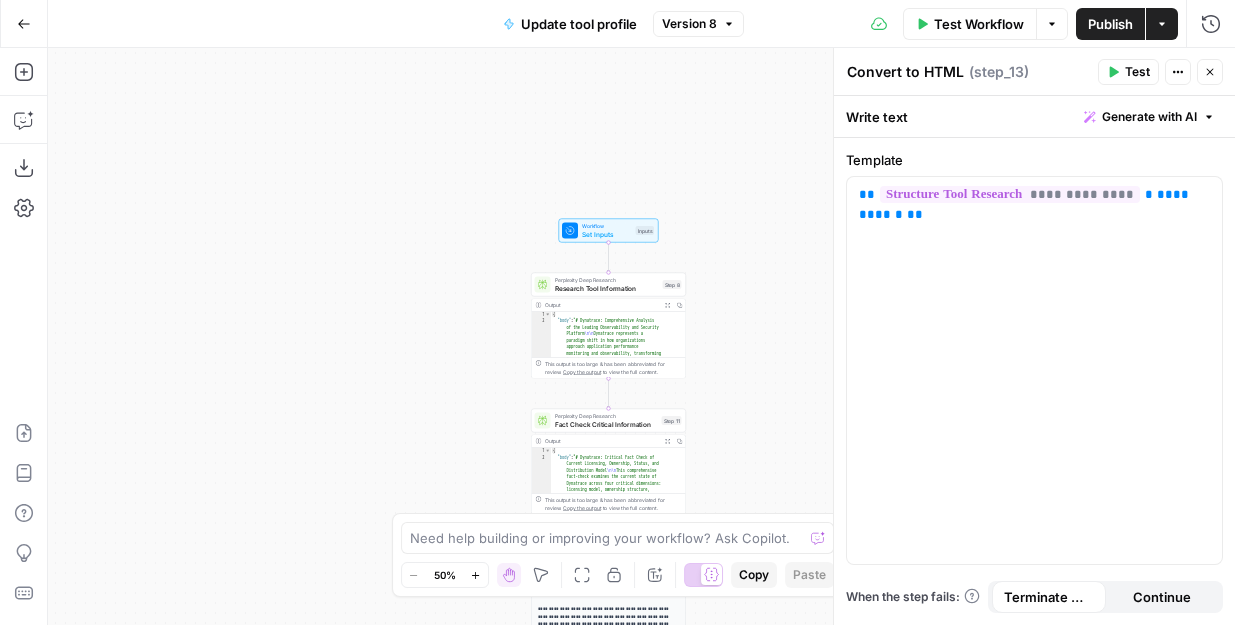 click on "Workflow Set Inputs Inputs Perplexity Deep Research Research Tool Information Step 8 Output Expand Output Copy 1 2 3 {    "body" :  "# Dynatrace: Comprehensive Analysis         of the Leading Observability and Security         Platform \n\n Dynatrace represents a         paradigm shift in how organizations         approach application performance         monitoring and observability, transforming         from traditional reactive monitoring         approaches to proactive, AI-driven         insights that enable digital         transformation at scale. This         comprehensive analysis reveals Dynatrace         as a unified observability and security         platform that addresses the complex         challenges of modern cloud-native         environments through automated discovery,         intelligent analytics, and predictive         problem resolution capabilities that span                \n\n ##" at bounding box center [641, 336] 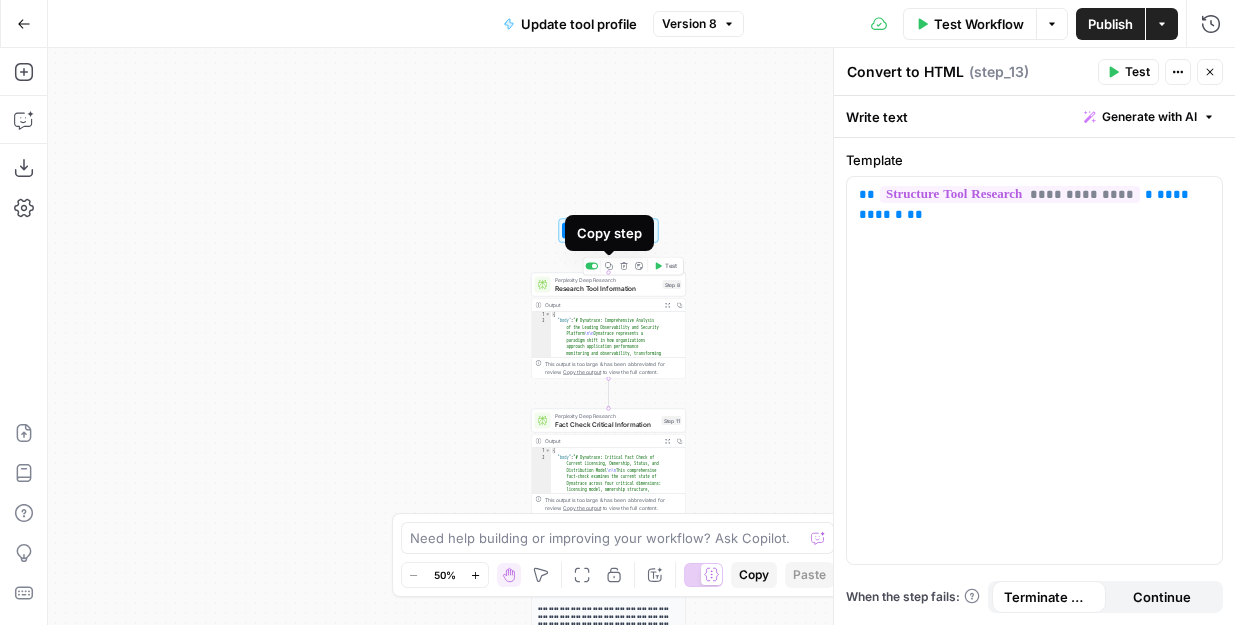 click on "Copy step" at bounding box center [609, 233] 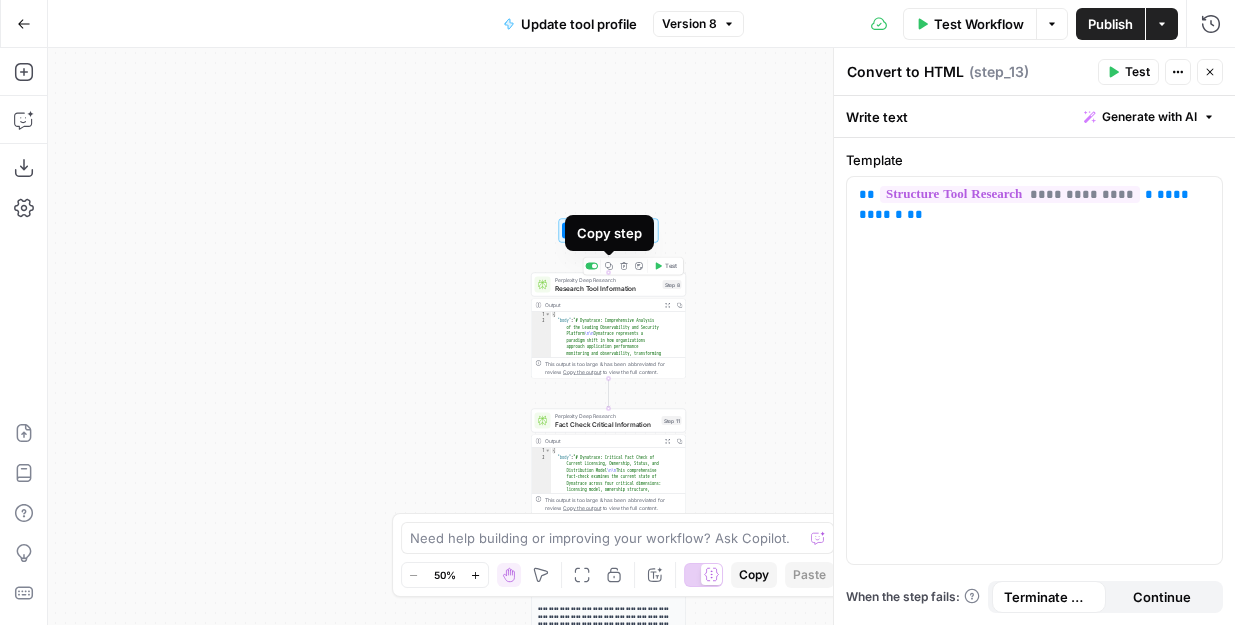click on "Workflow Set Inputs Inputs Perplexity Deep Research Research Tool Information Step 8 Copy step Delete step Add Note Test Output Expand Output Copy 1 2 3 {    "body" :  "# Dynatrace: Comprehensive Analysis         of the Leading Observability and Security         Platform \n\n Dynatrace represents a         paradigm shift in how organizations         approach application performance         monitoring and observability, transforming         from traditional reactive monitoring         approaches to proactive, AI-driven         insights that enable digital         transformation at scale. This         comprehensive analysis reveals Dynatrace         as a unified observability and security         platform that addresses the complex         challenges of modern cloud-native         environments through automated discovery,         intelligent analytics, and predictive         problem resolution capabilities that span" at bounding box center [641, 336] 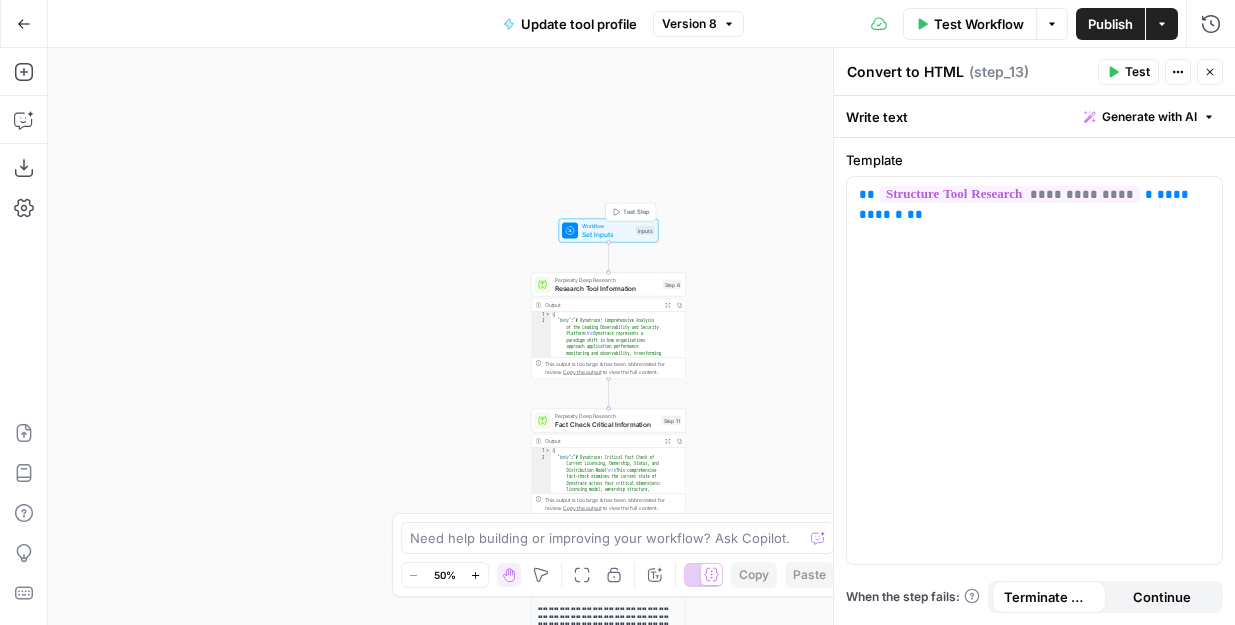 click on "Set Inputs" at bounding box center [607, 234] 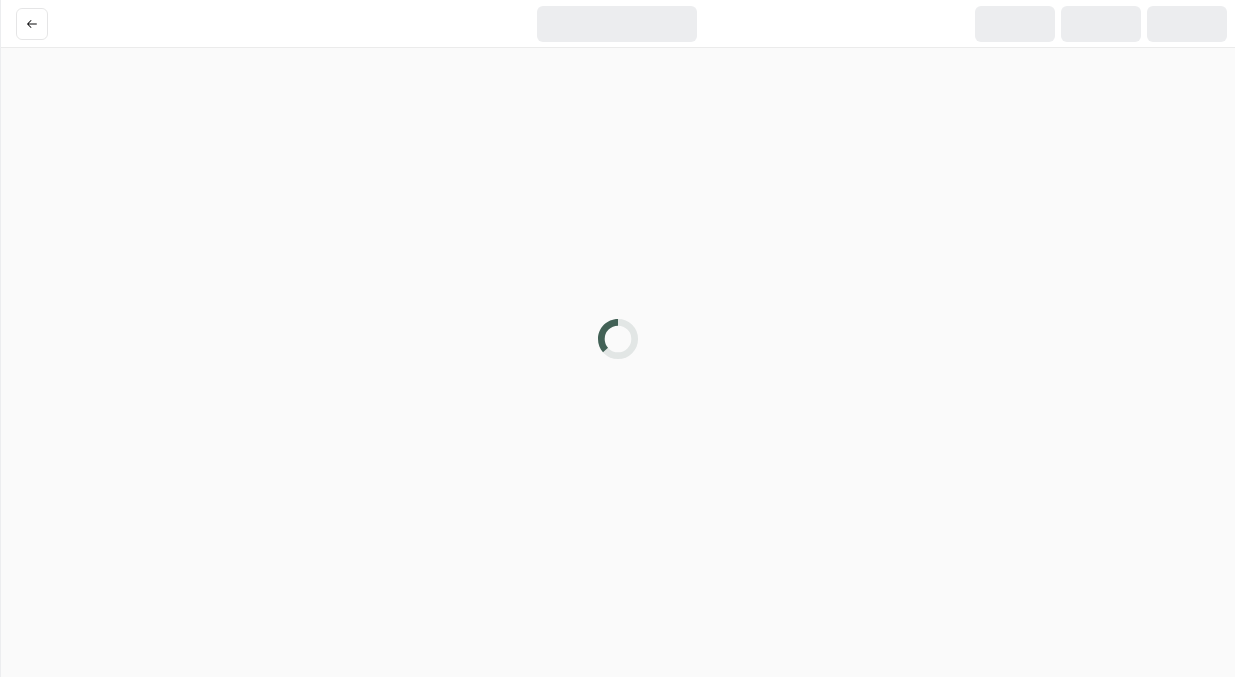 scroll, scrollTop: 0, scrollLeft: 0, axis: both 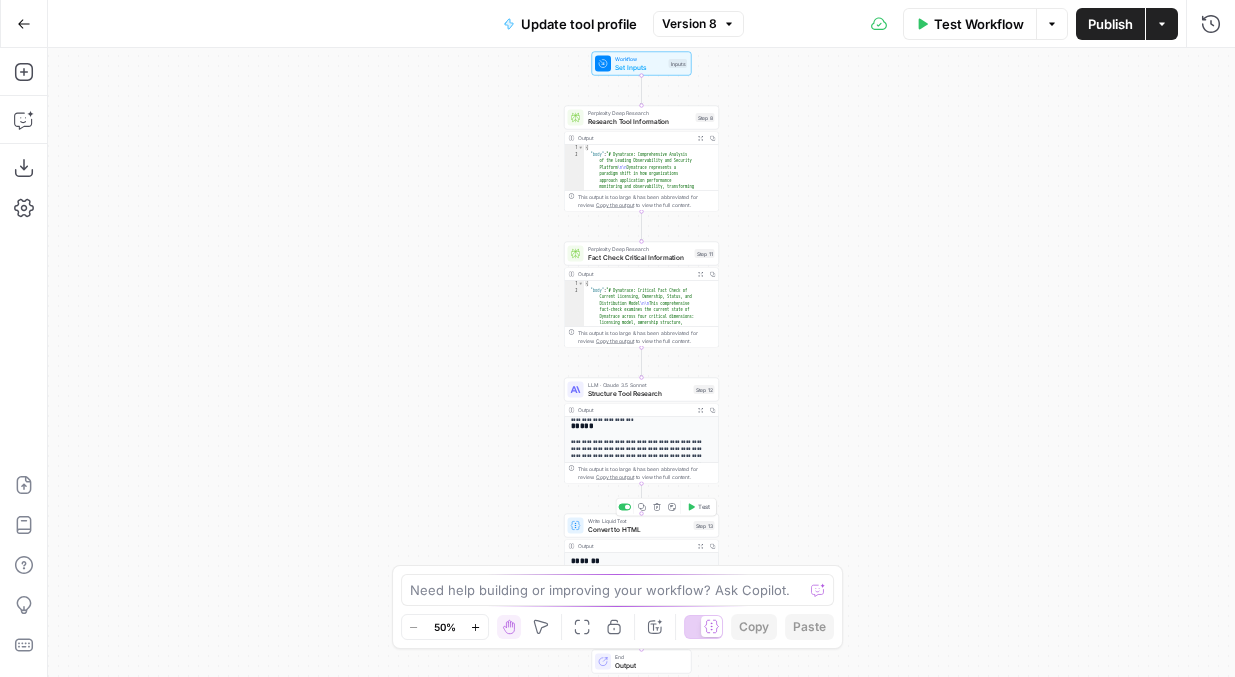 click on "Convert to HTML" at bounding box center [639, 529] 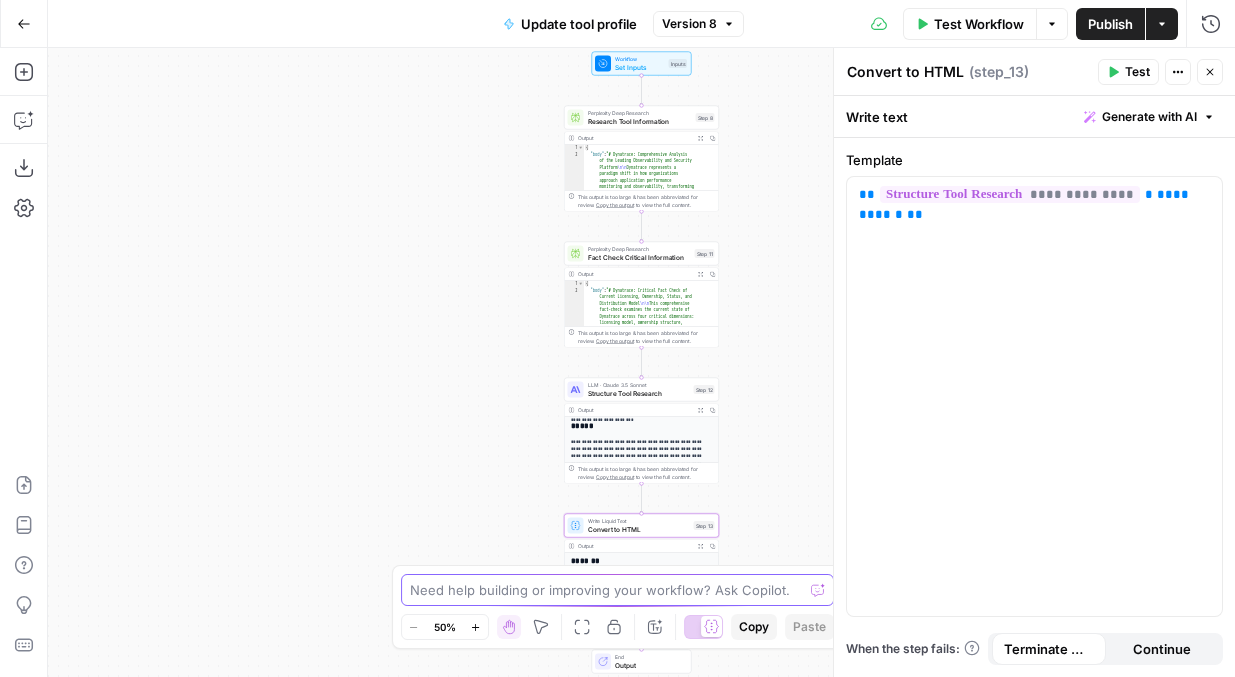 click at bounding box center (607, 590) 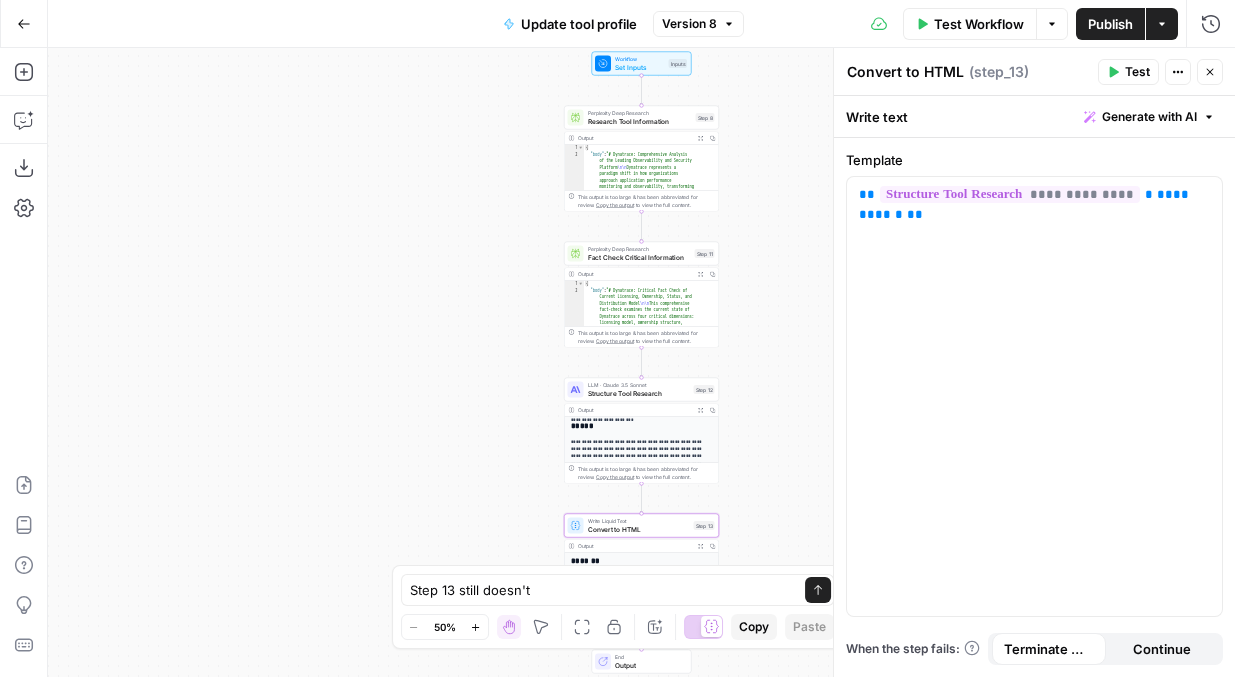 click on "Test" at bounding box center [1128, 72] 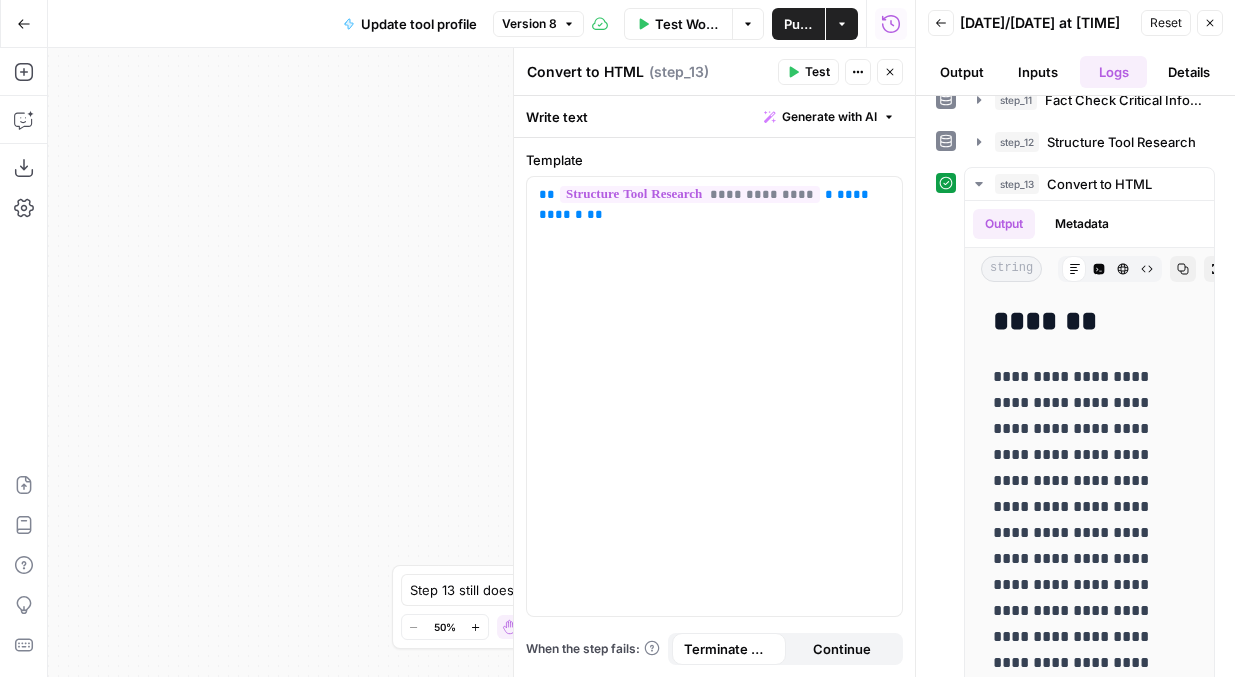 scroll, scrollTop: 100, scrollLeft: 0, axis: vertical 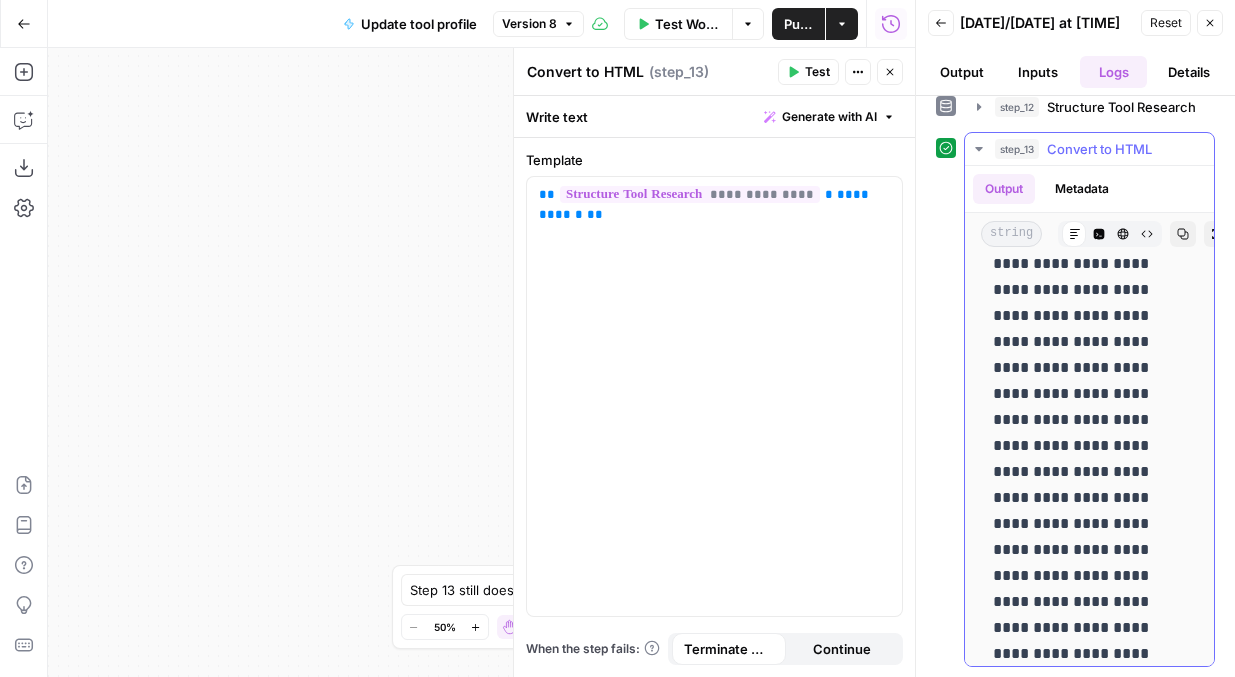 click 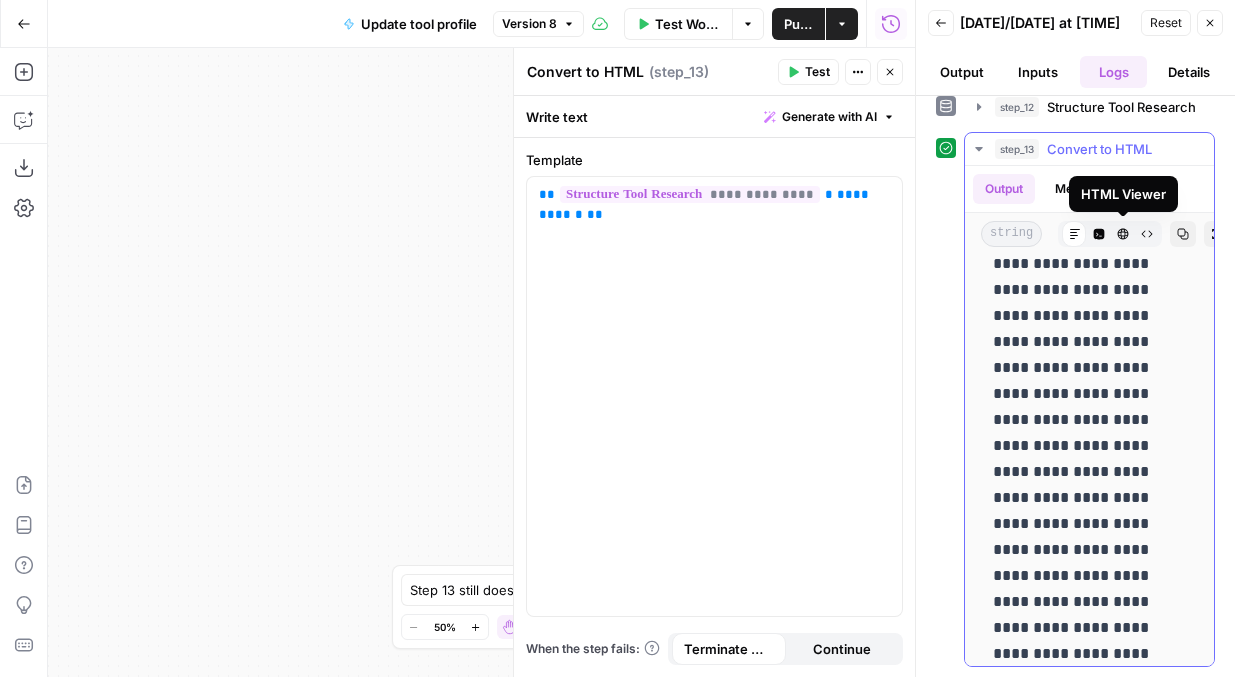 scroll, scrollTop: 0, scrollLeft: 0, axis: both 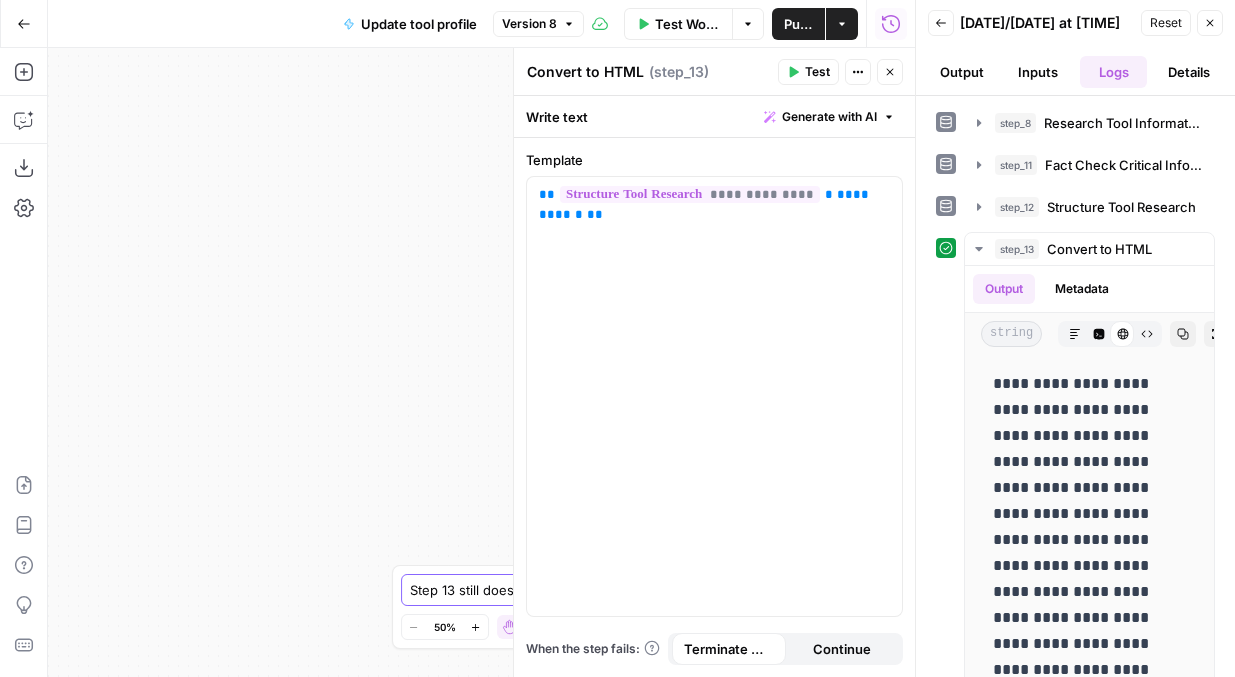 click on "Step 13 still doesn't" at bounding box center (598, 590) 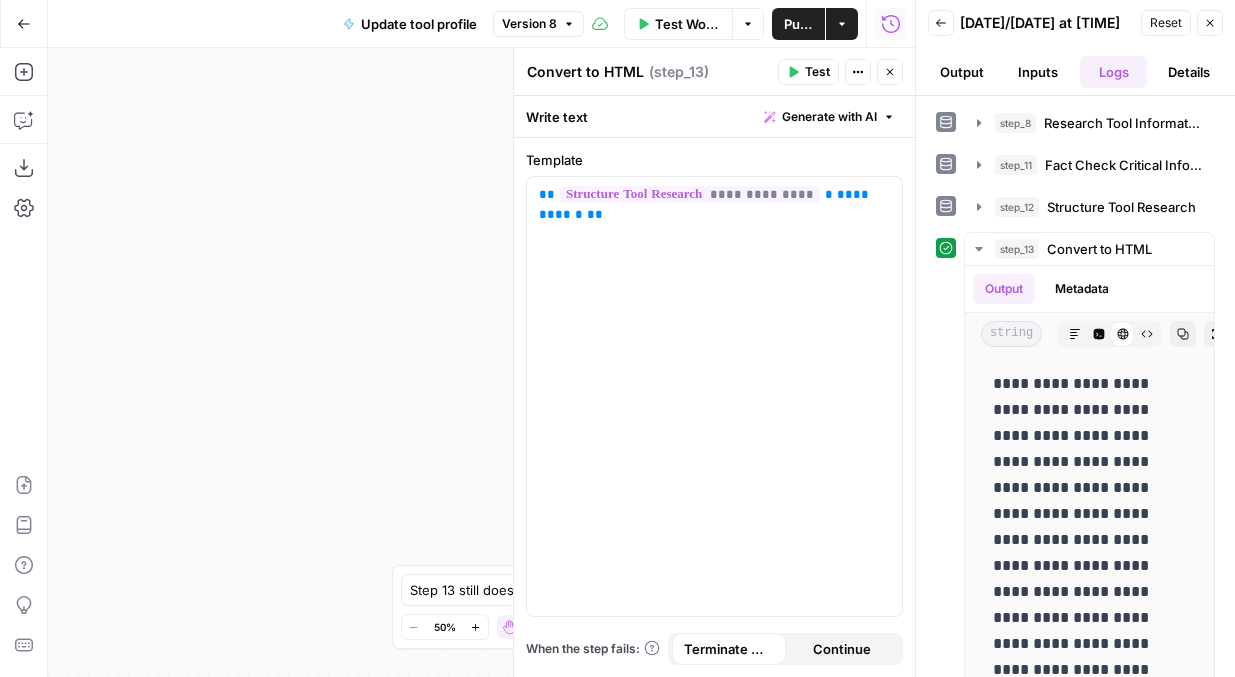 click on "Step 13 still doesn't  Step 13 still doesn't  Send" at bounding box center (618, 590) 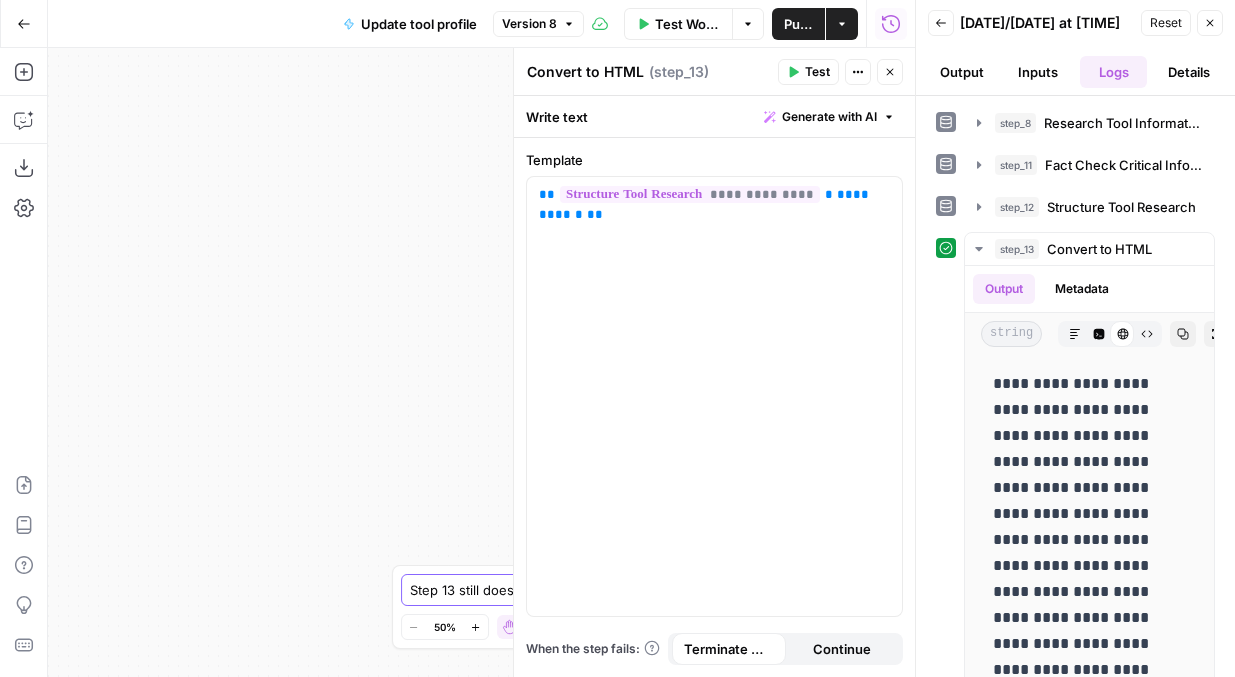 click on "Step 13 still doesn't" at bounding box center (598, 590) 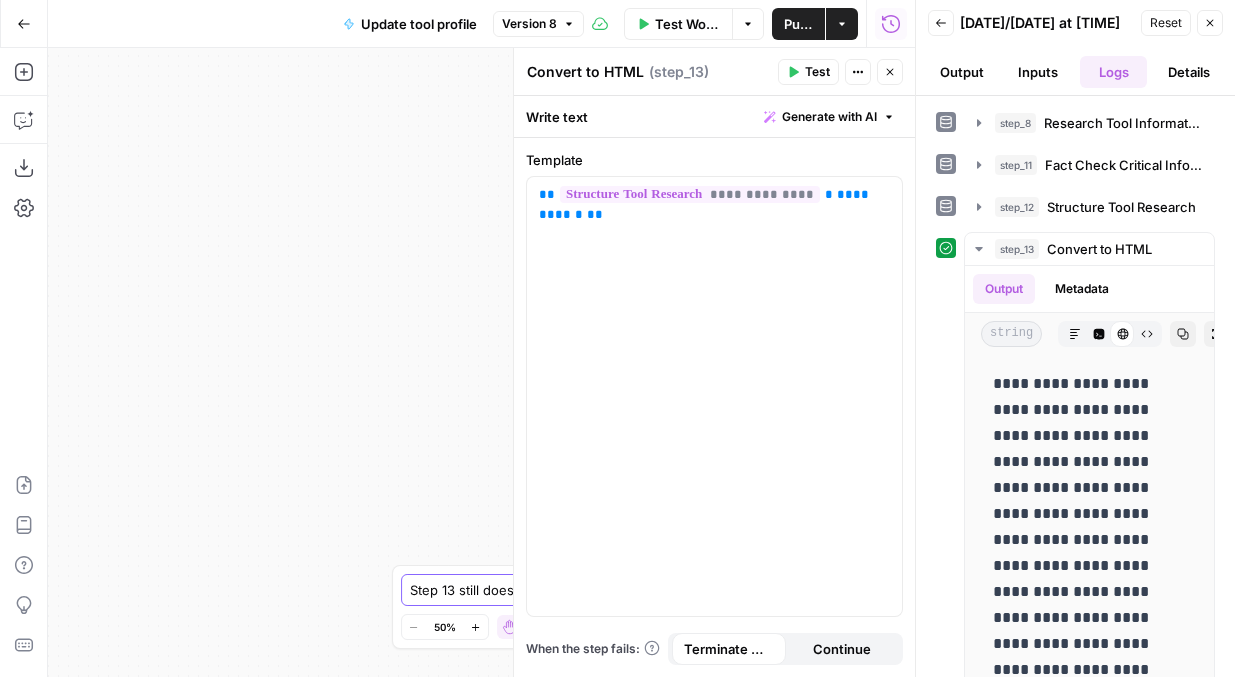 type on "Step 13 still doesn't work. If I view it in html it is still markdown" 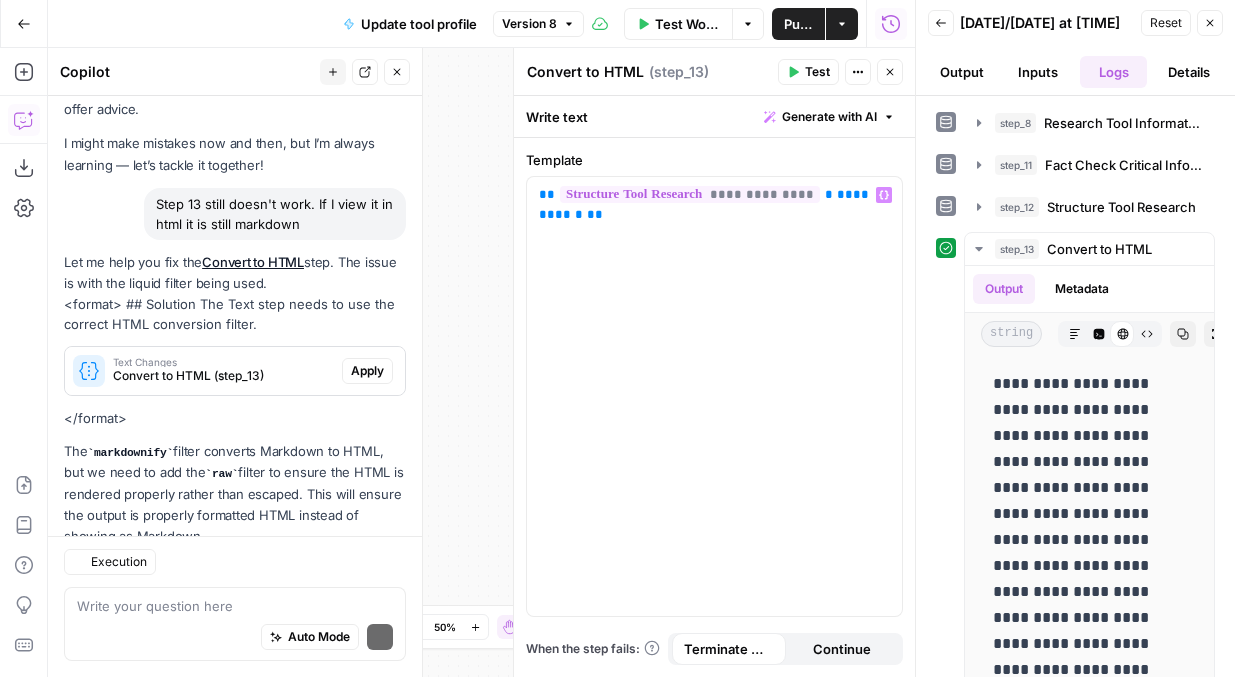 scroll, scrollTop: 126, scrollLeft: 0, axis: vertical 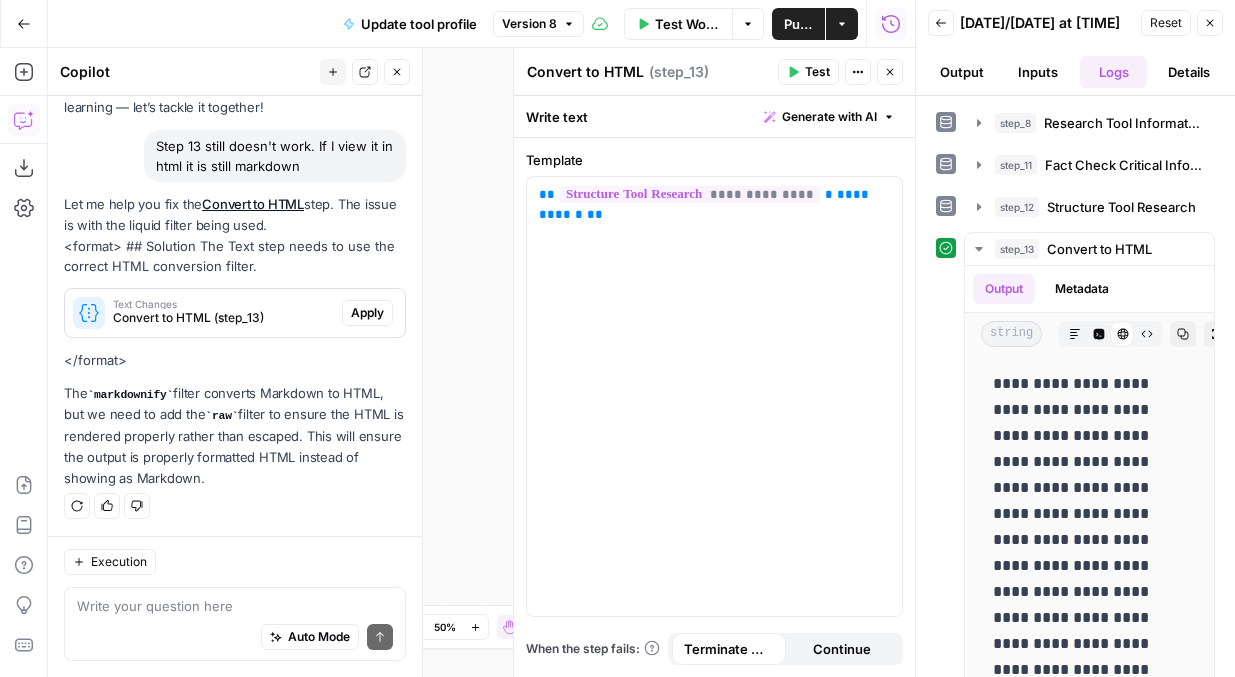 click on "Apply" at bounding box center [367, 313] 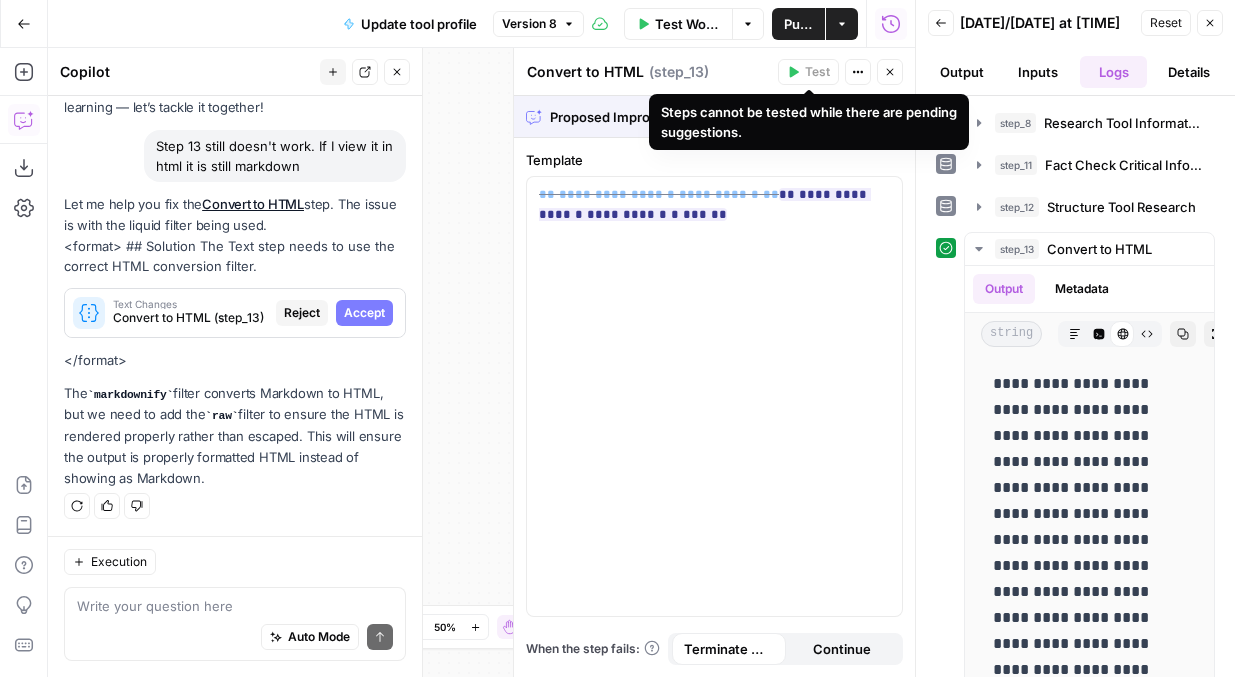 click on "Steps cannot be tested while there are pending suggestions." at bounding box center (809, 122) 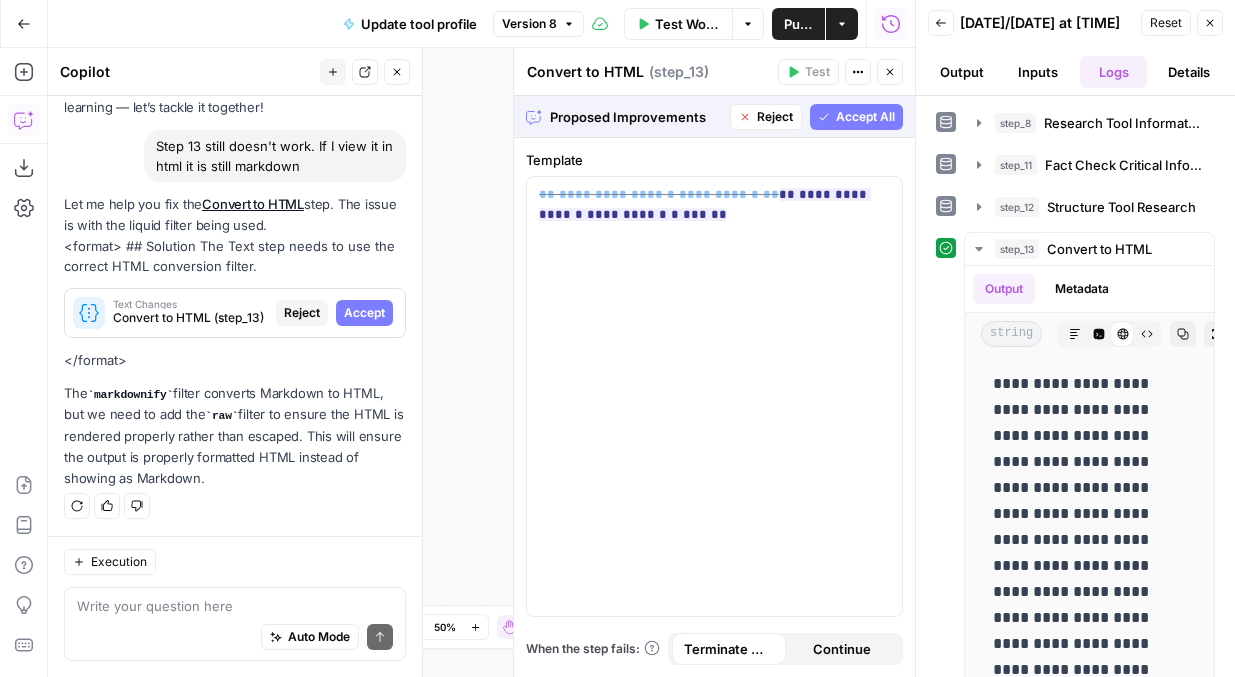 click on "Accept All" at bounding box center (856, 117) 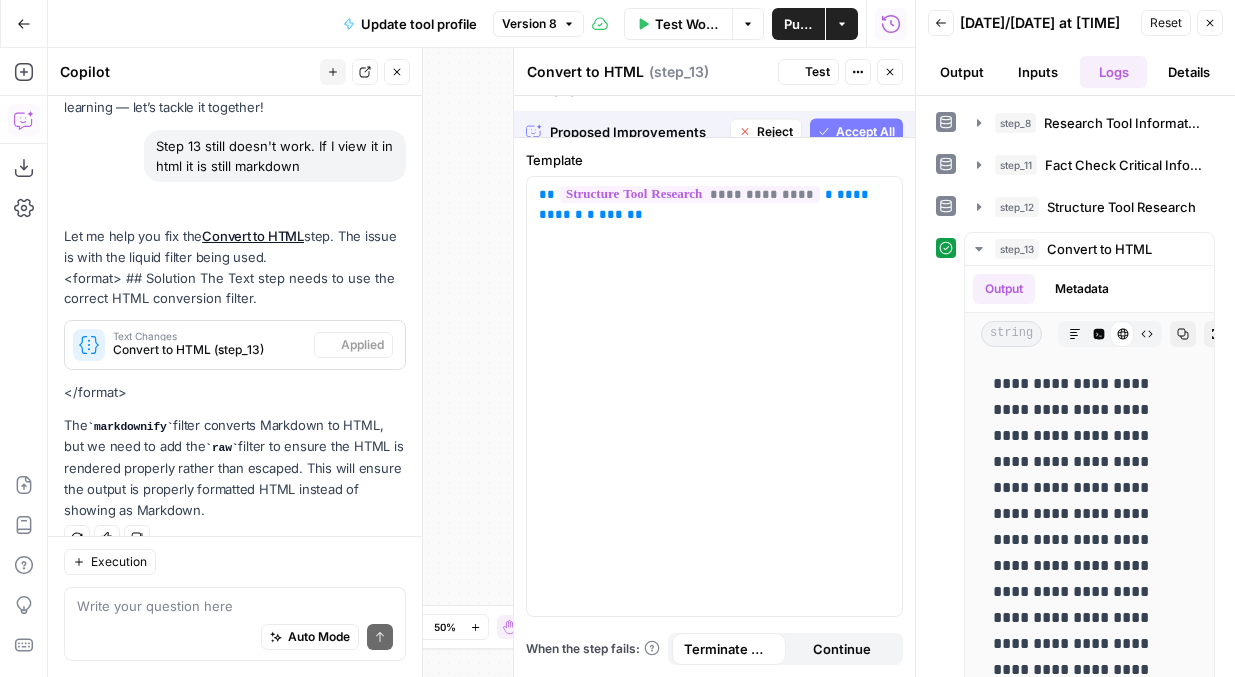 scroll, scrollTop: 158, scrollLeft: 0, axis: vertical 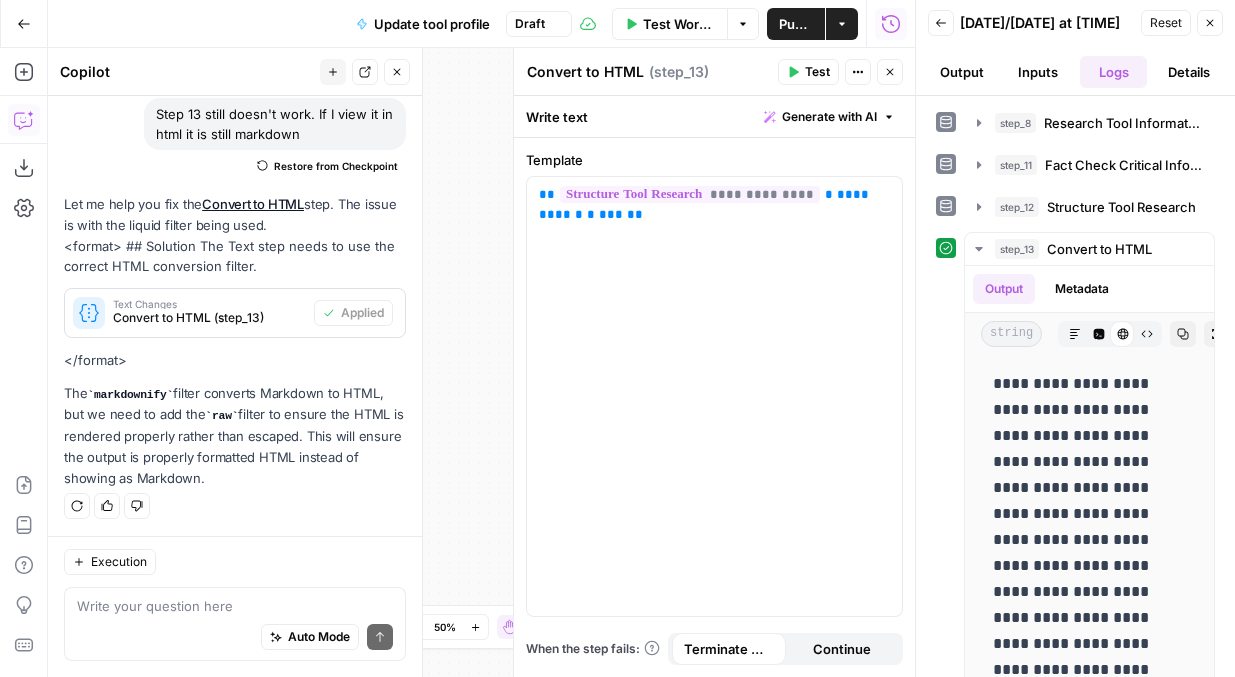 click on "Test" at bounding box center (817, 72) 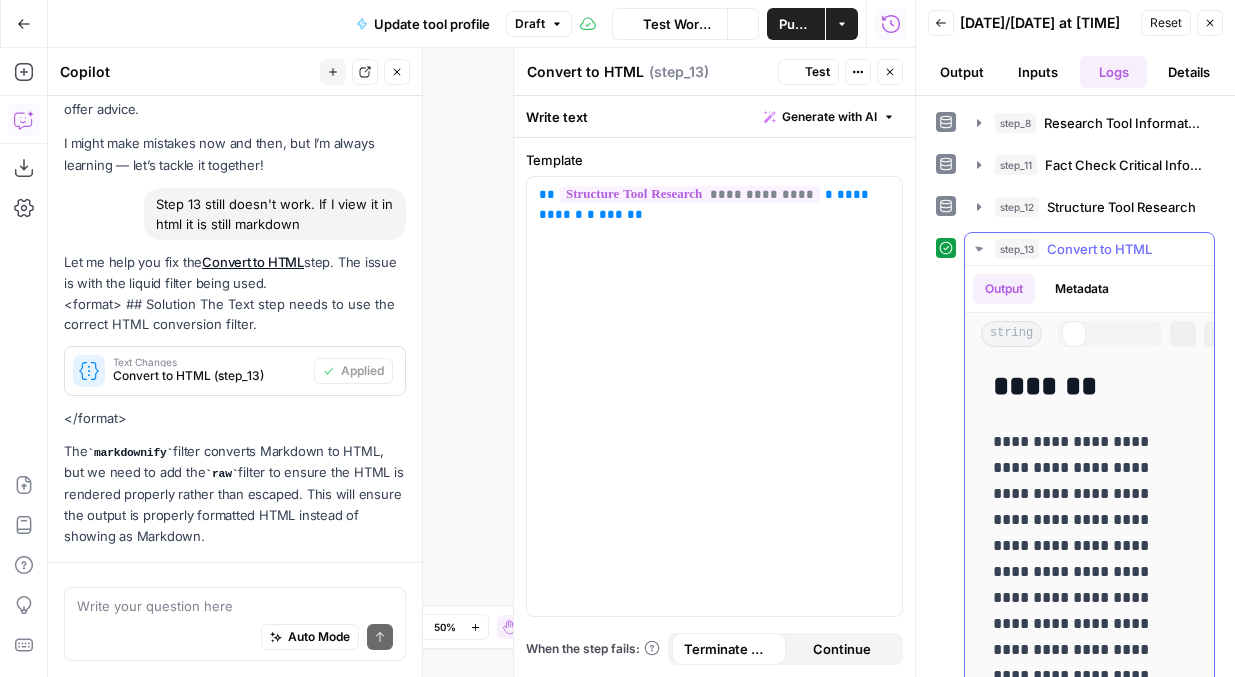 scroll, scrollTop: 158, scrollLeft: 0, axis: vertical 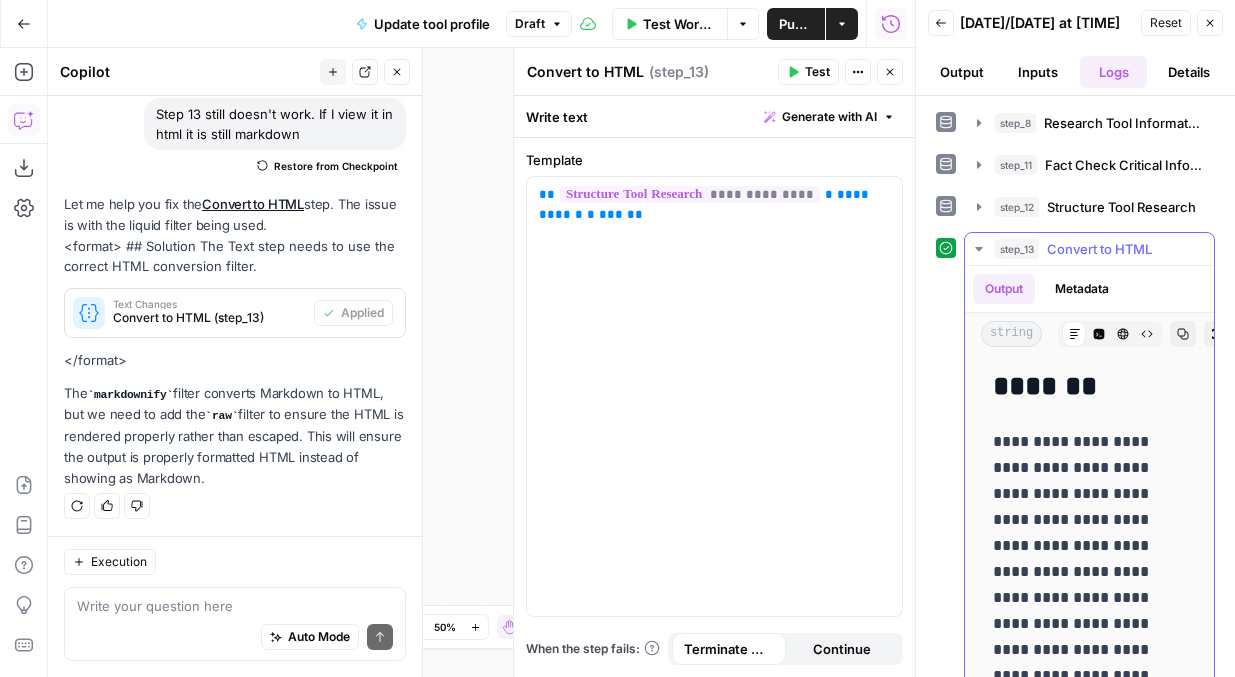 click 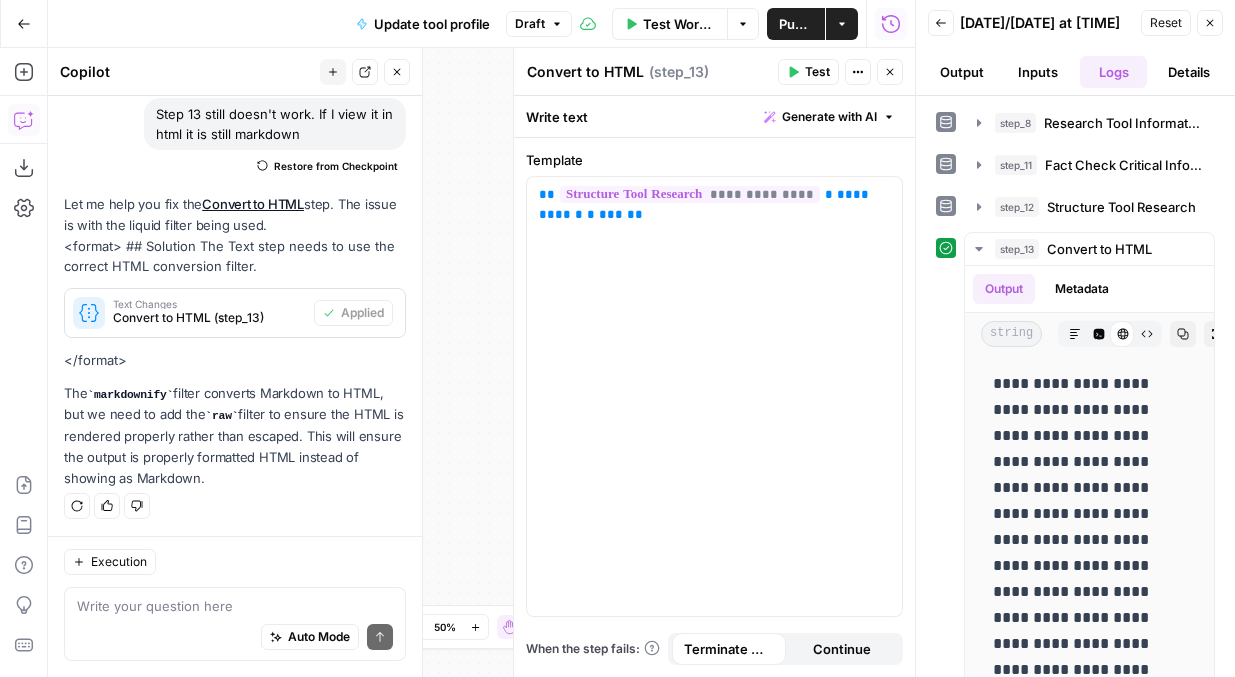 click on "Reset" at bounding box center (1166, 23) 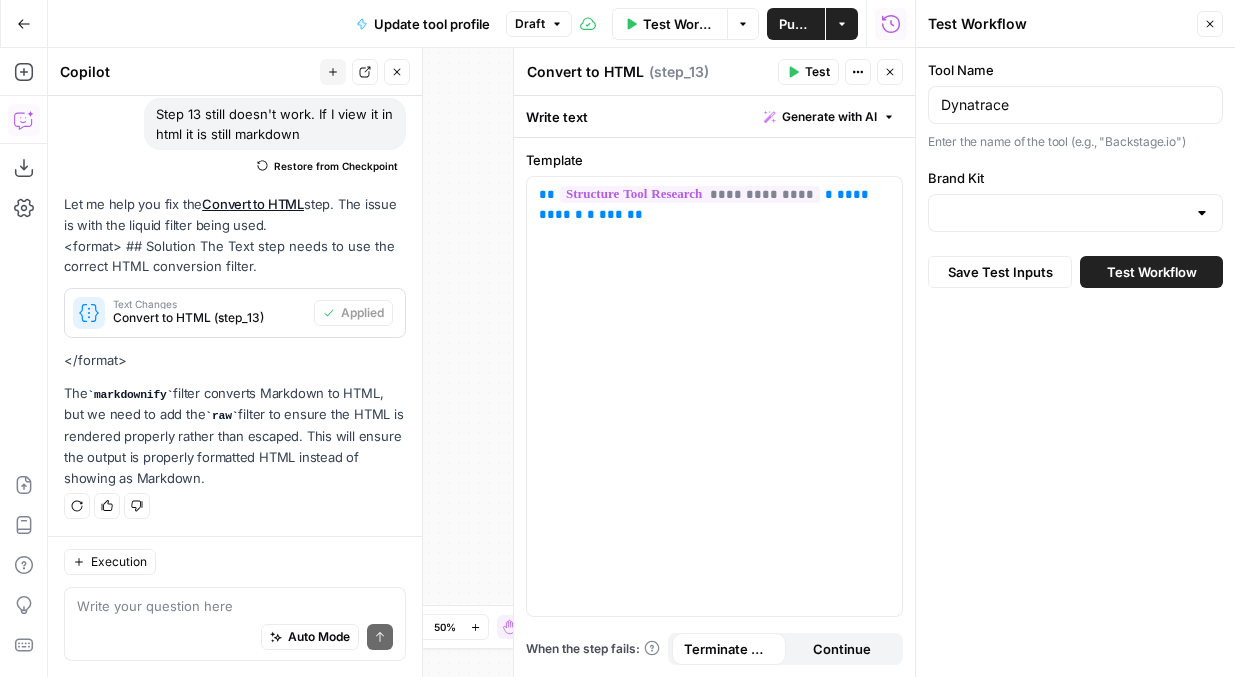 type on "Platform Engineering" 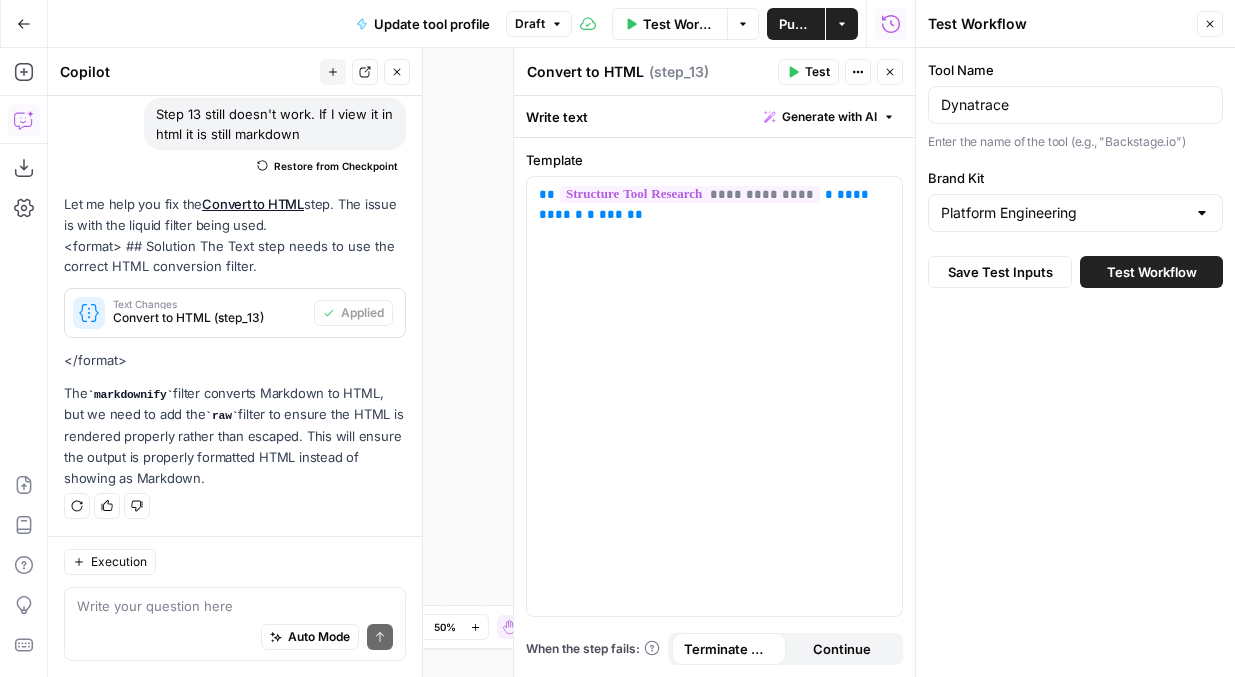 click on "Test" at bounding box center (817, 72) 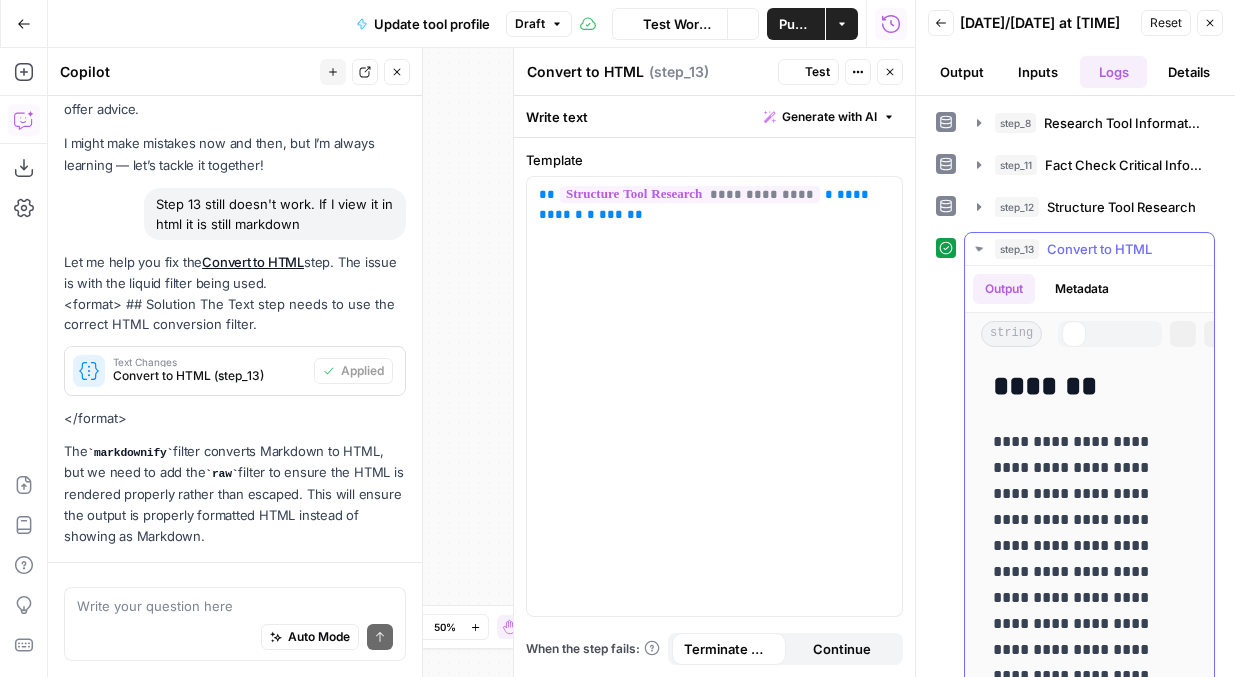 scroll, scrollTop: 158, scrollLeft: 0, axis: vertical 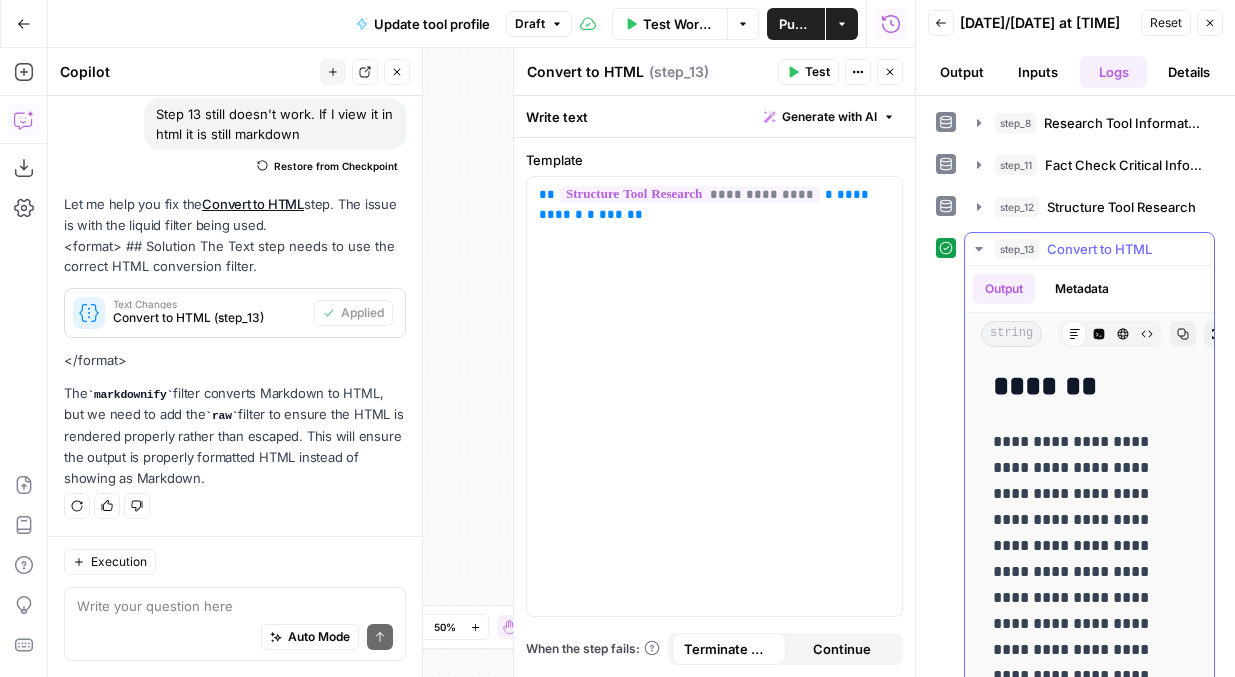 click 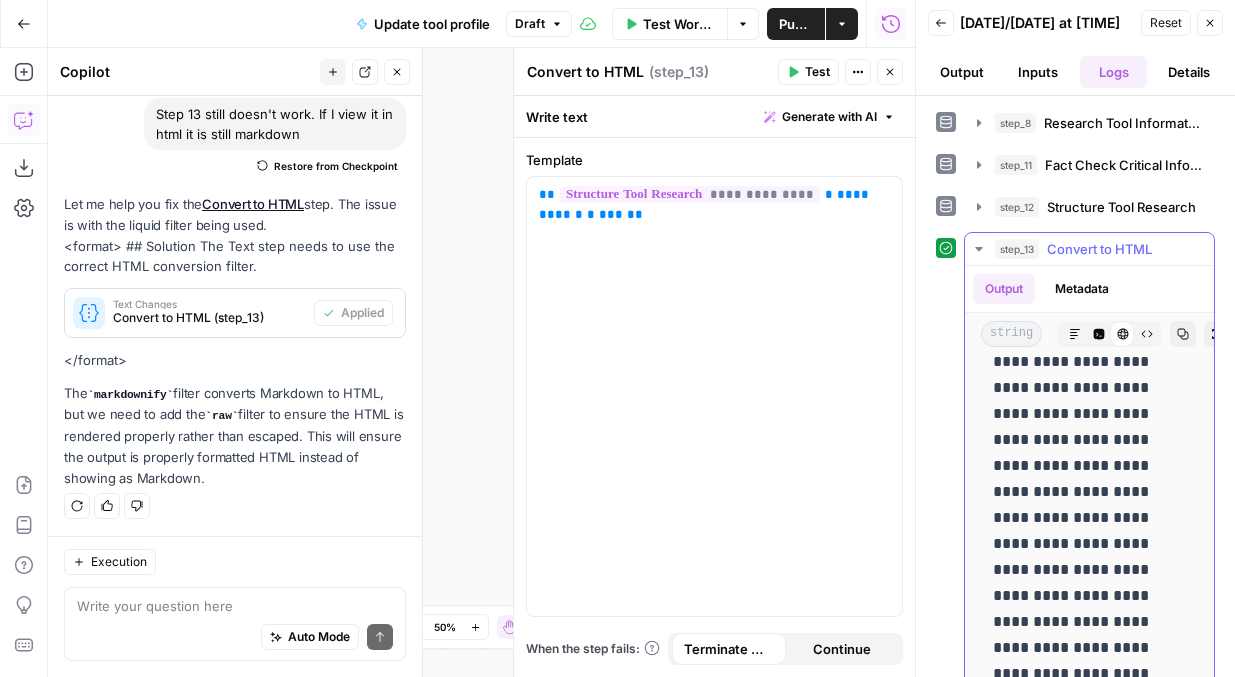 scroll, scrollTop: 0, scrollLeft: 0, axis: both 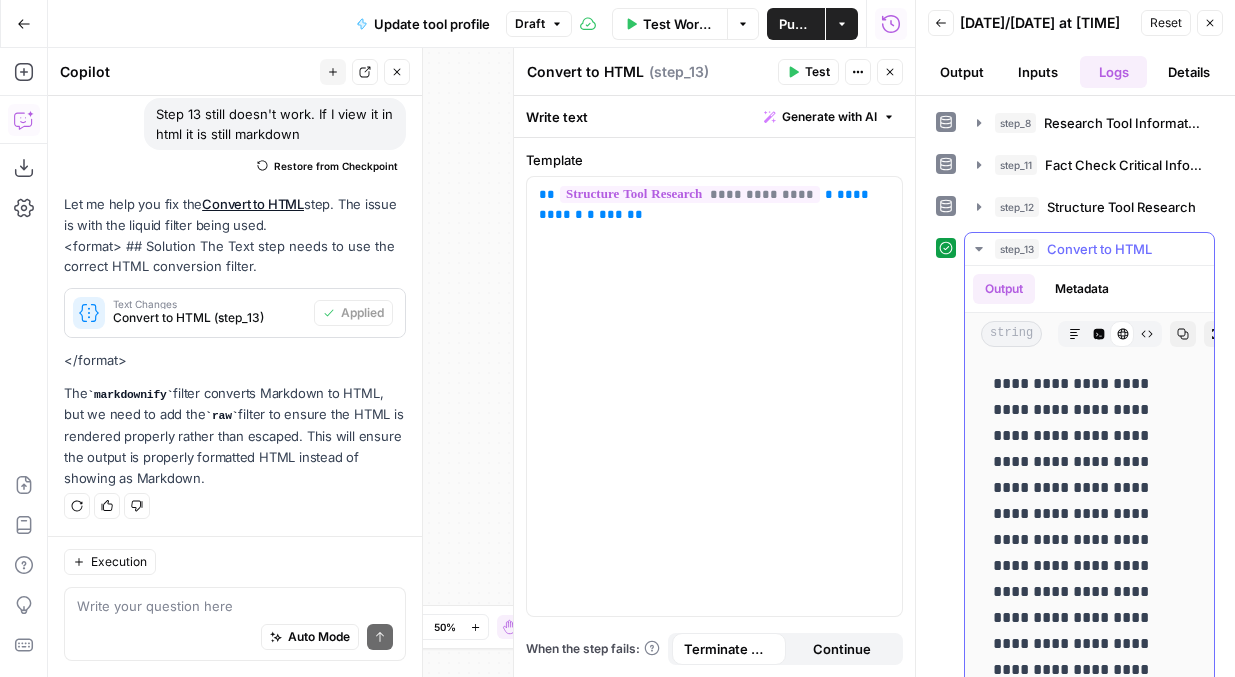 click 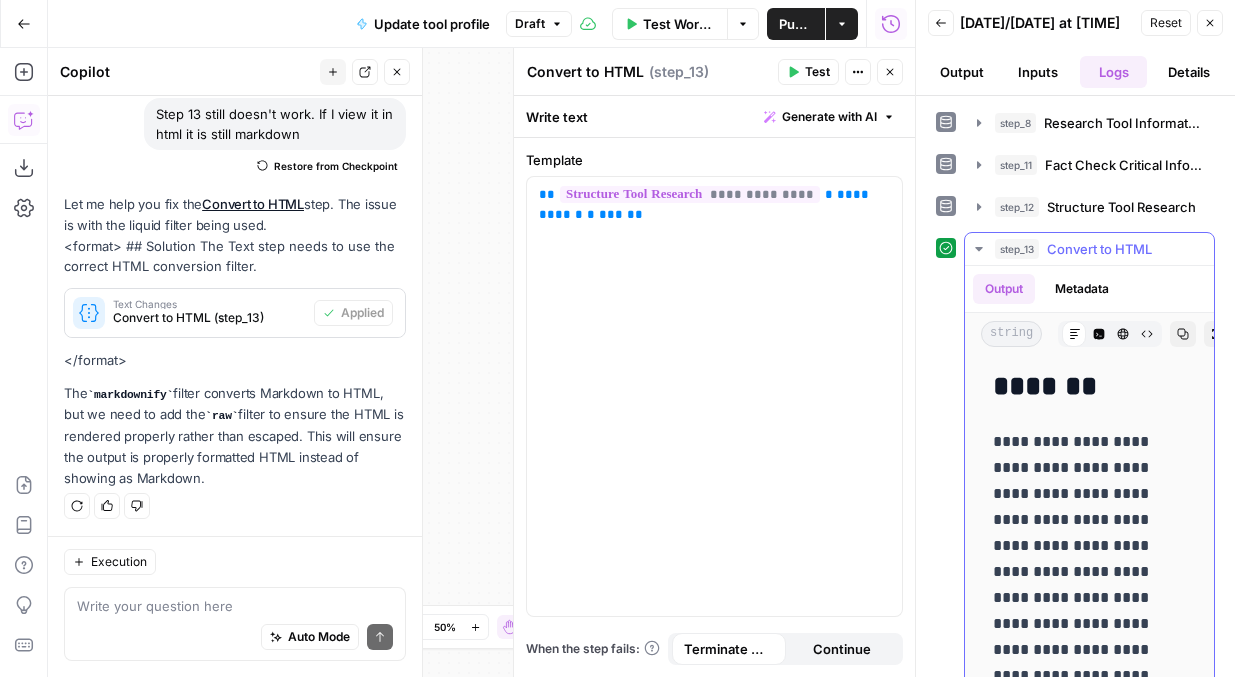 click on "Metadata" at bounding box center (1082, 289) 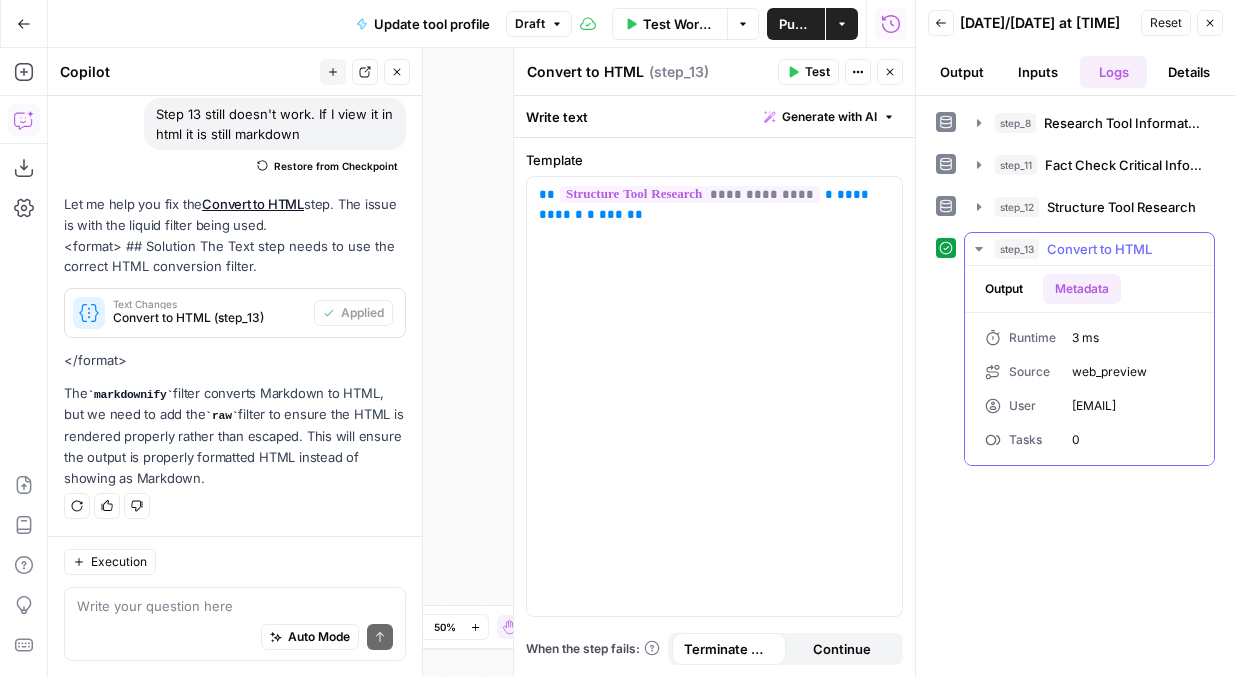 click on "Output" at bounding box center (1004, 289) 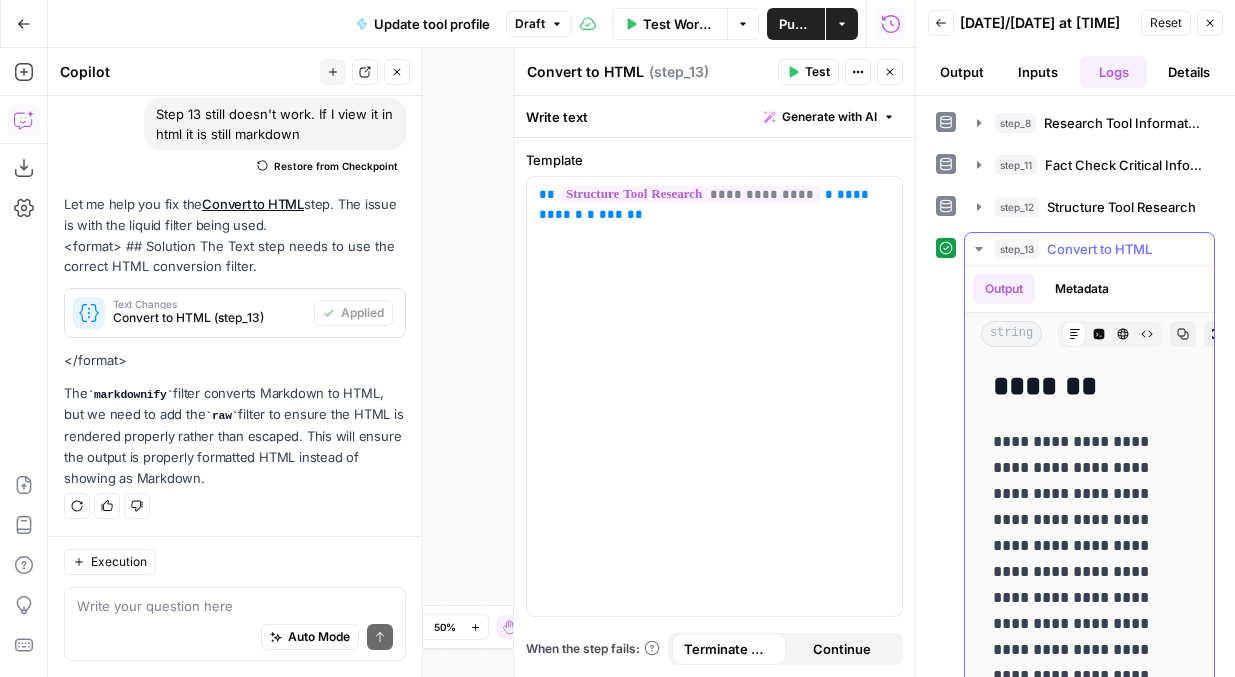 click 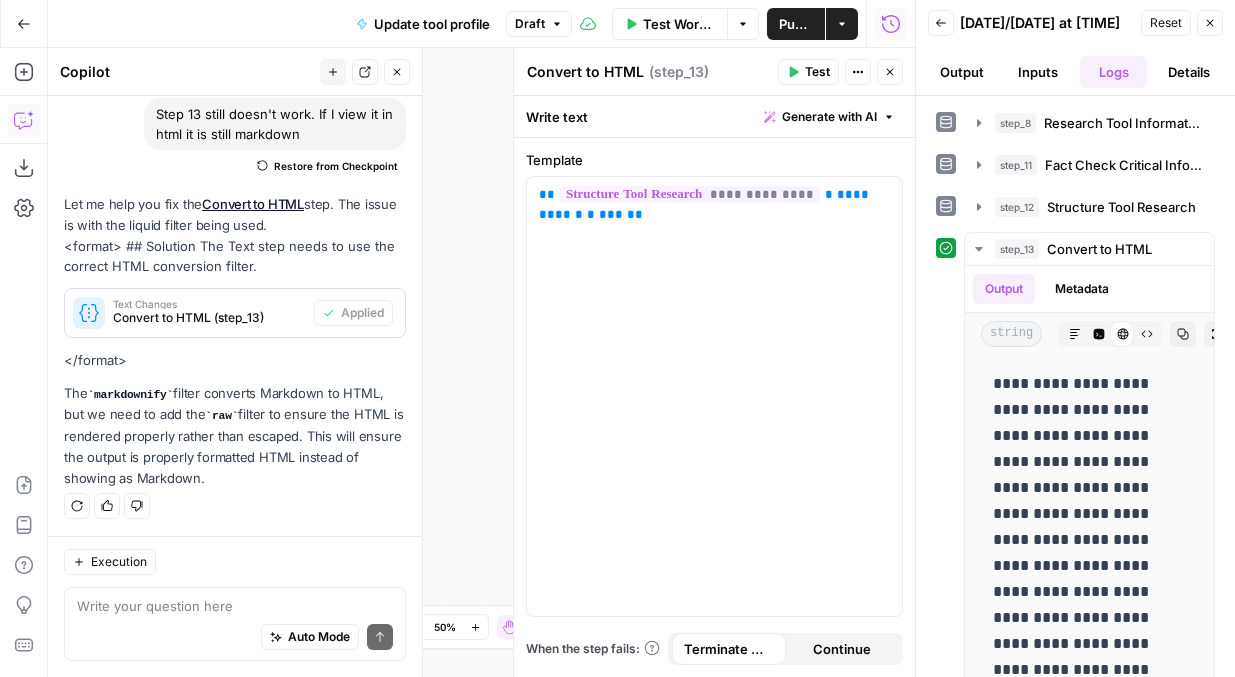 click on "Test" at bounding box center (808, 72) 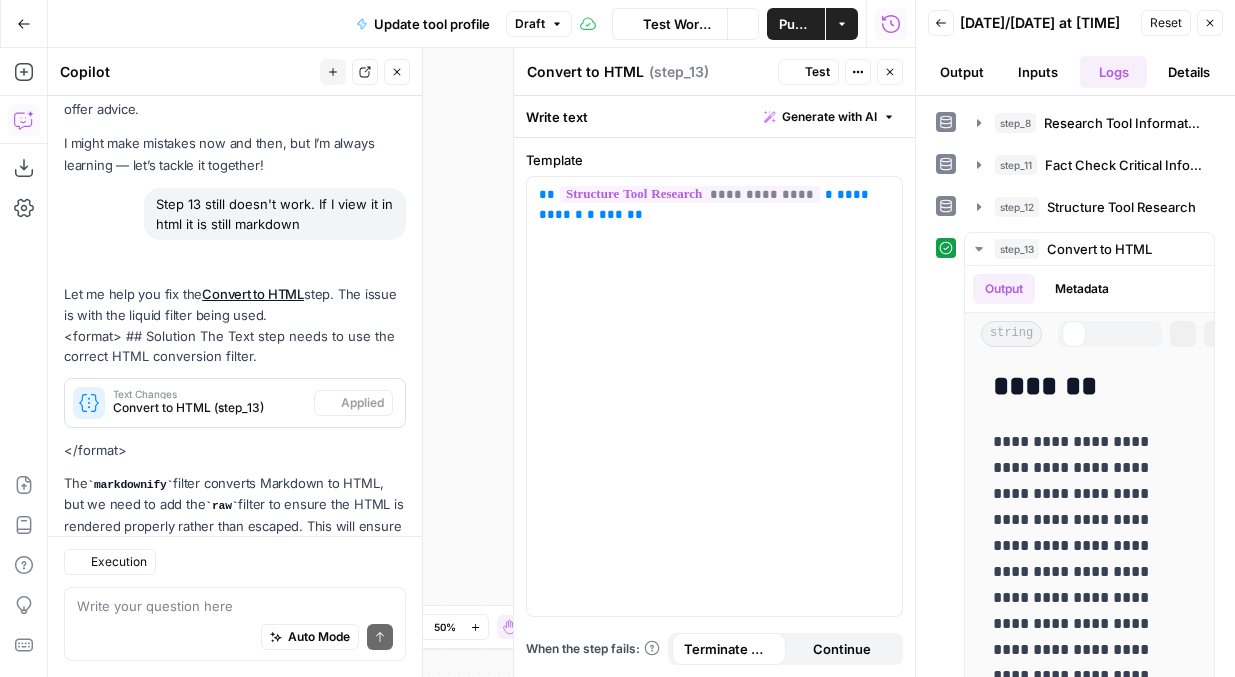 scroll, scrollTop: 158, scrollLeft: 0, axis: vertical 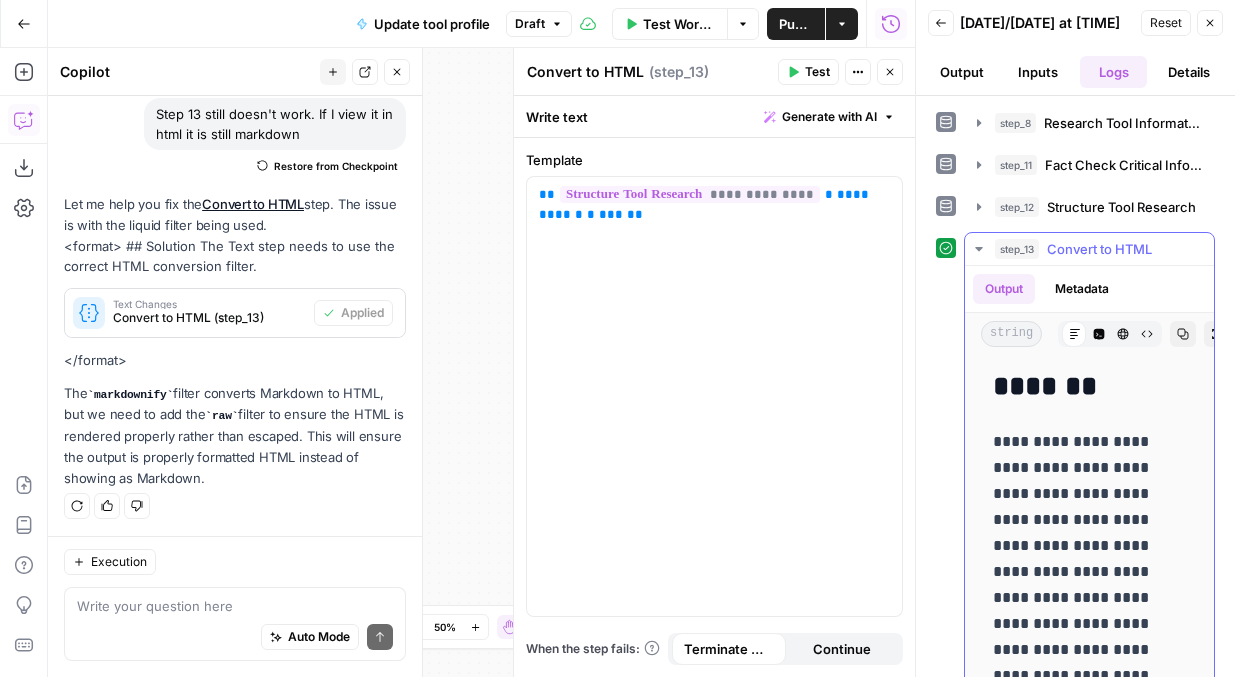 click 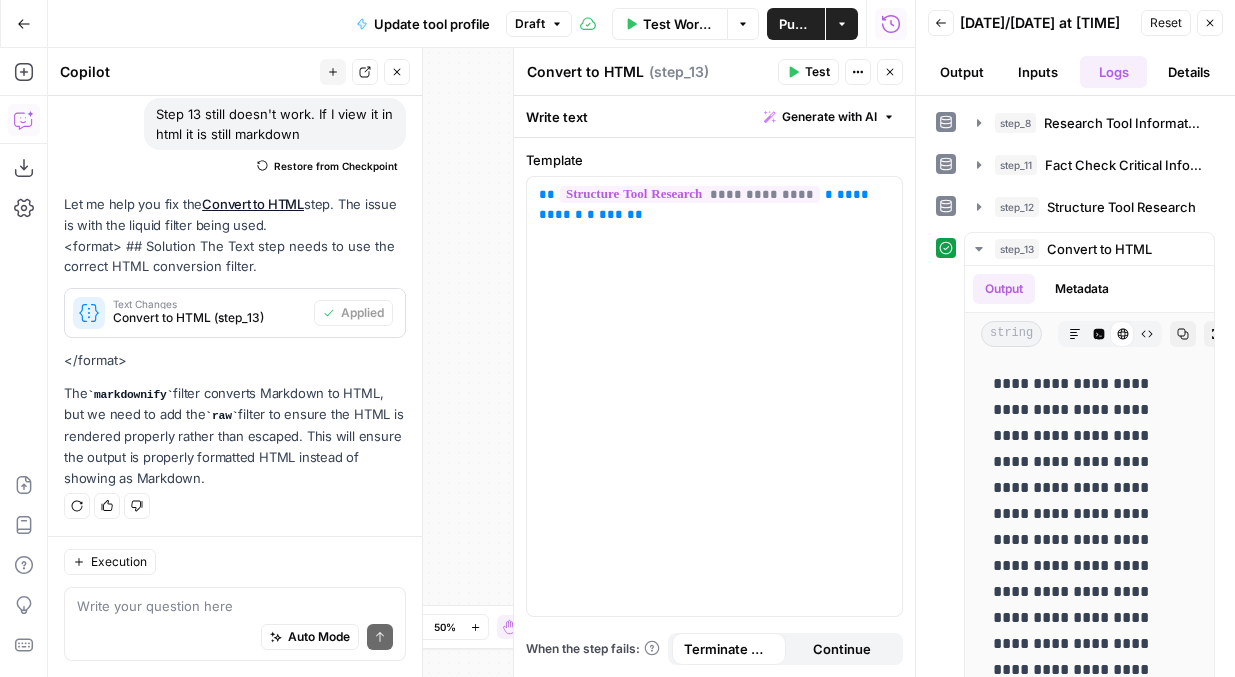 click on "Auto Mode Send" at bounding box center (235, 638) 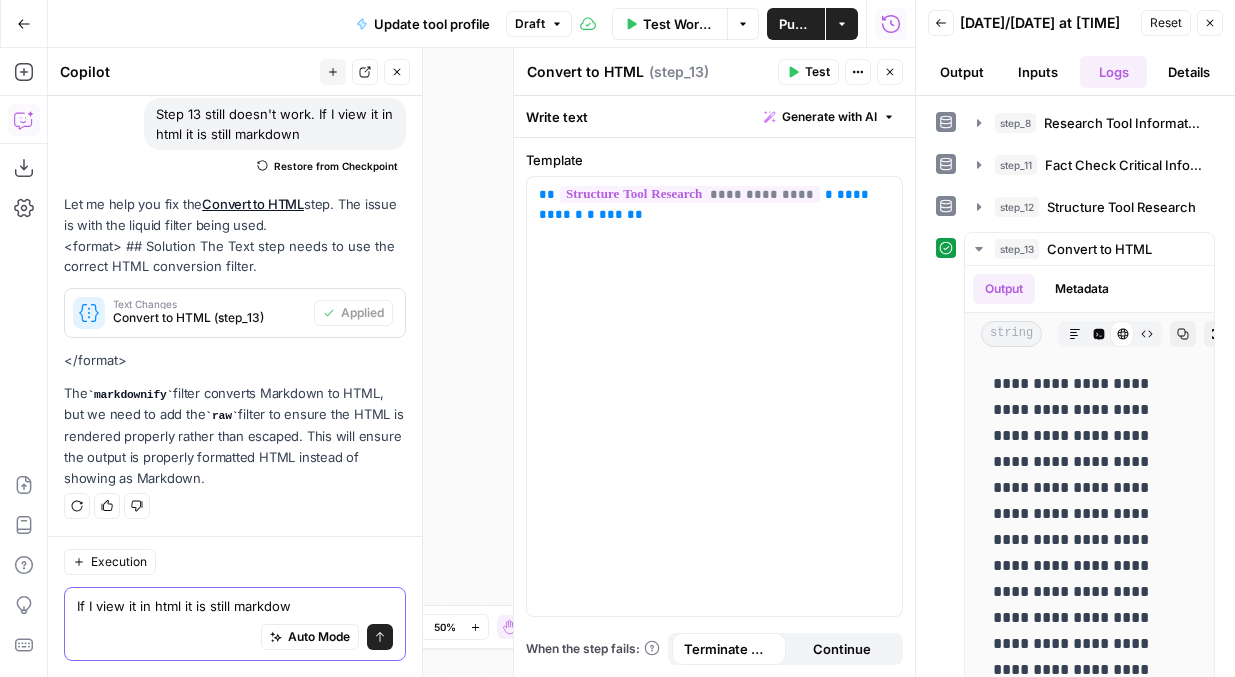type on "If I view it in html it is still markdown" 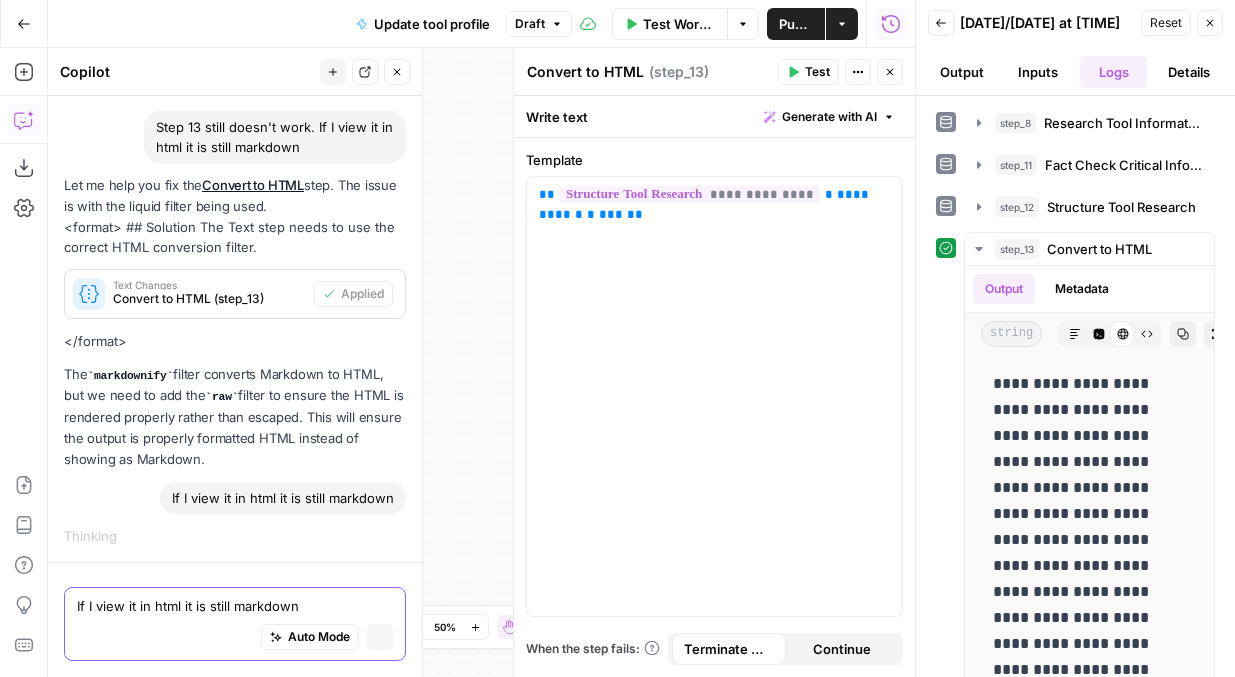 type 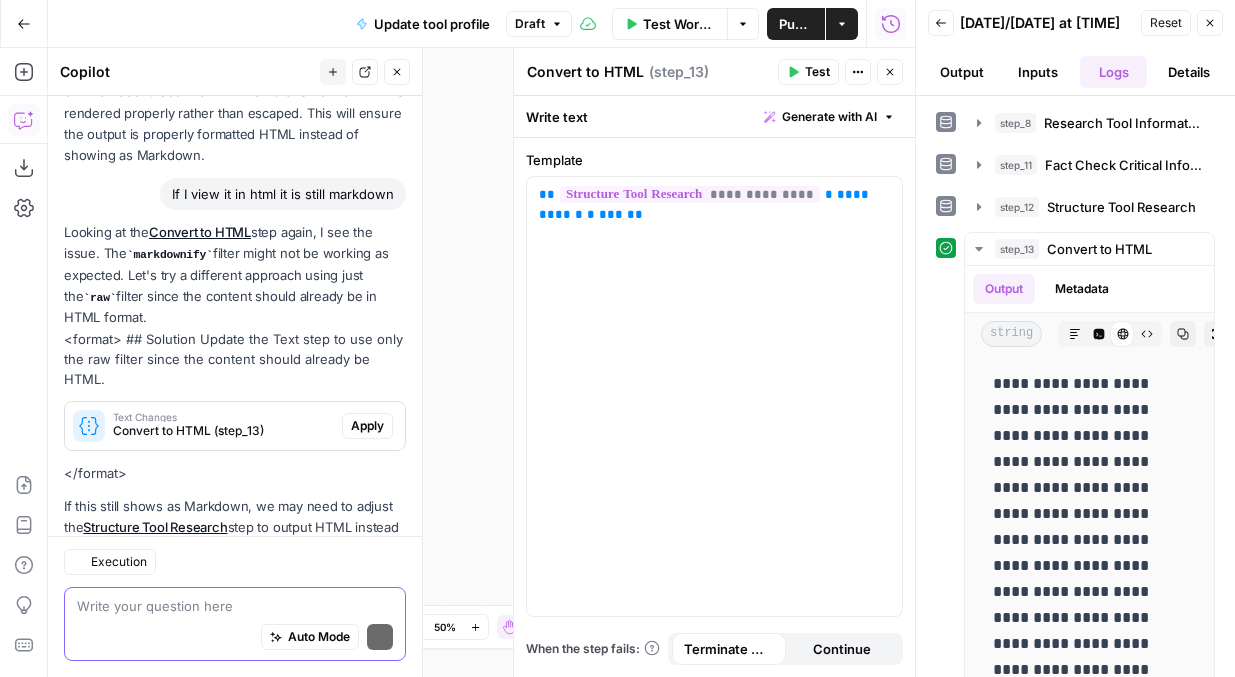scroll, scrollTop: 571, scrollLeft: 0, axis: vertical 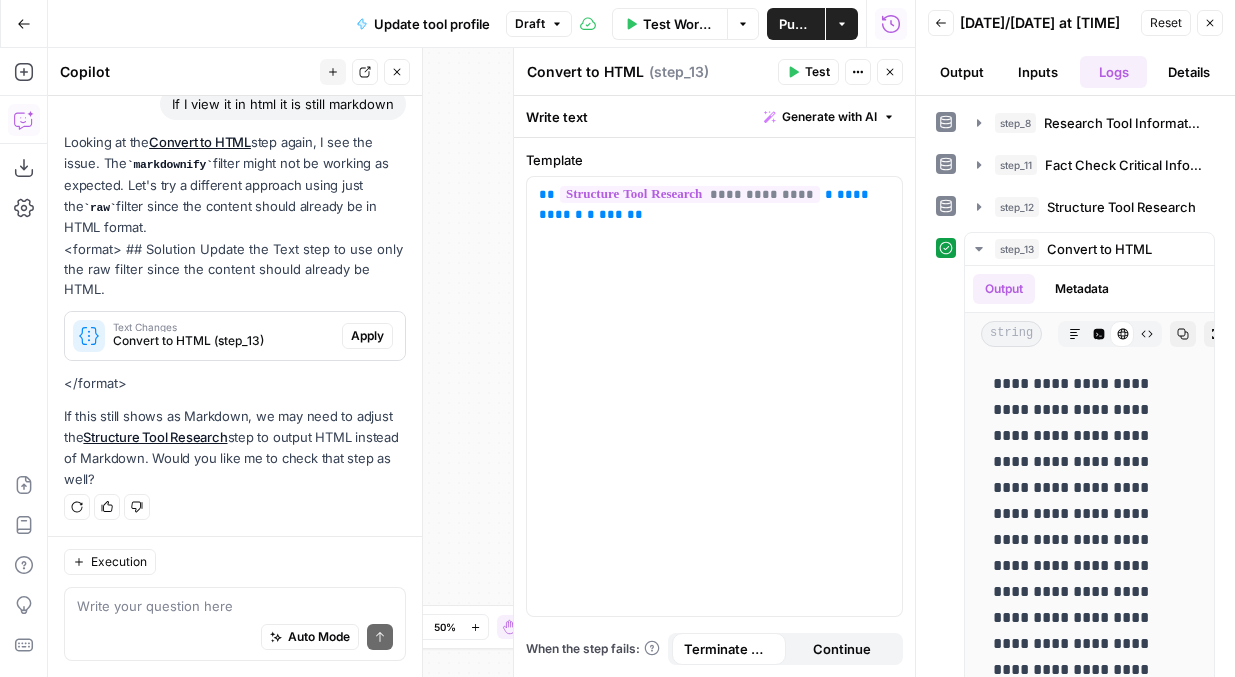 click on "Apply" at bounding box center [367, 336] 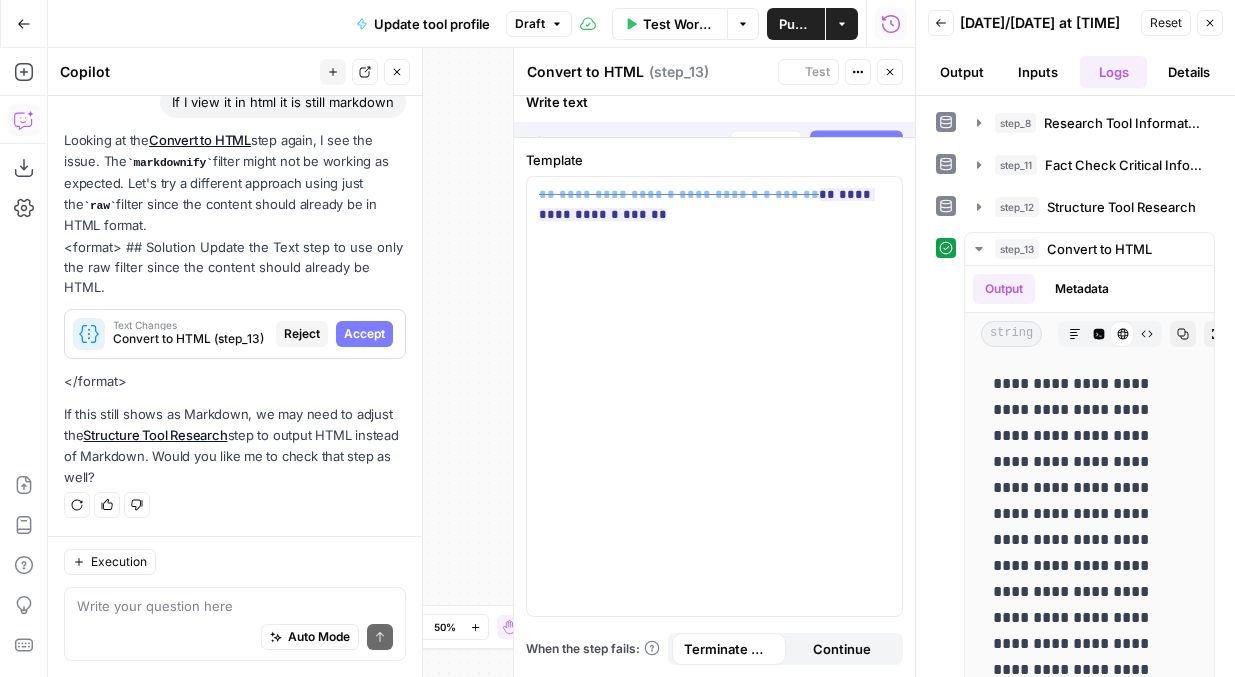 scroll, scrollTop: 539, scrollLeft: 0, axis: vertical 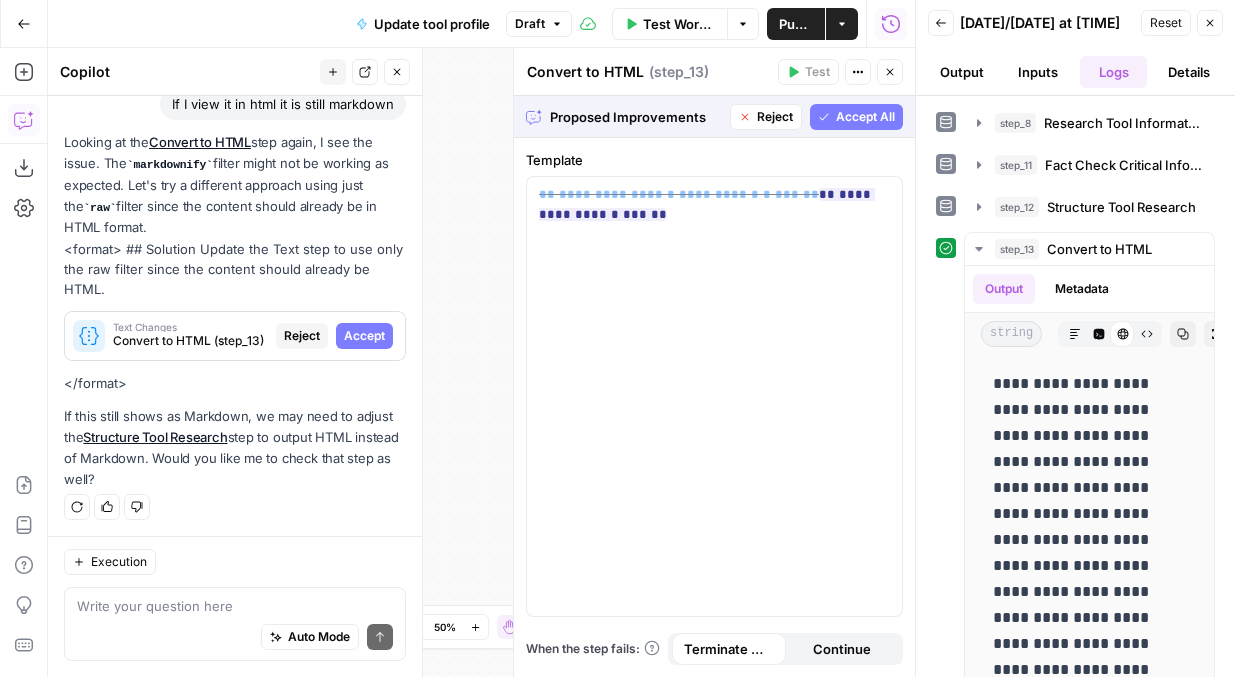 click on "Accept All" at bounding box center [856, 117] 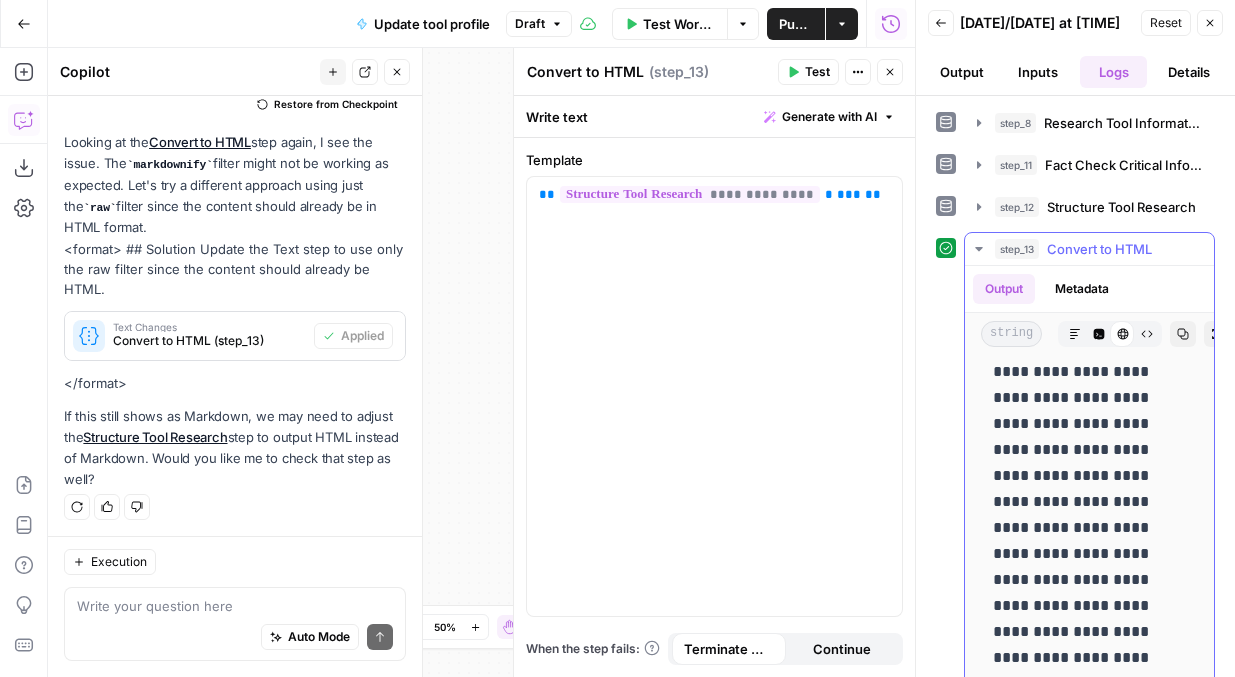 scroll, scrollTop: 0, scrollLeft: 0, axis: both 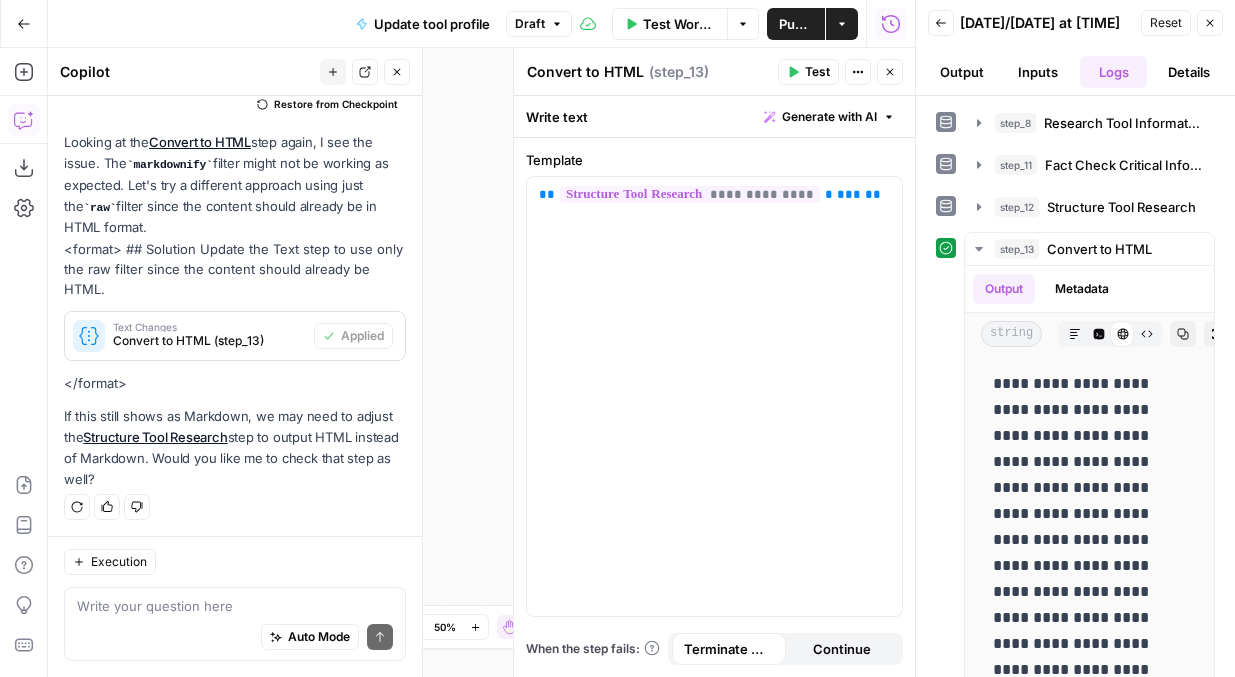 click on "Reset" at bounding box center [1166, 23] 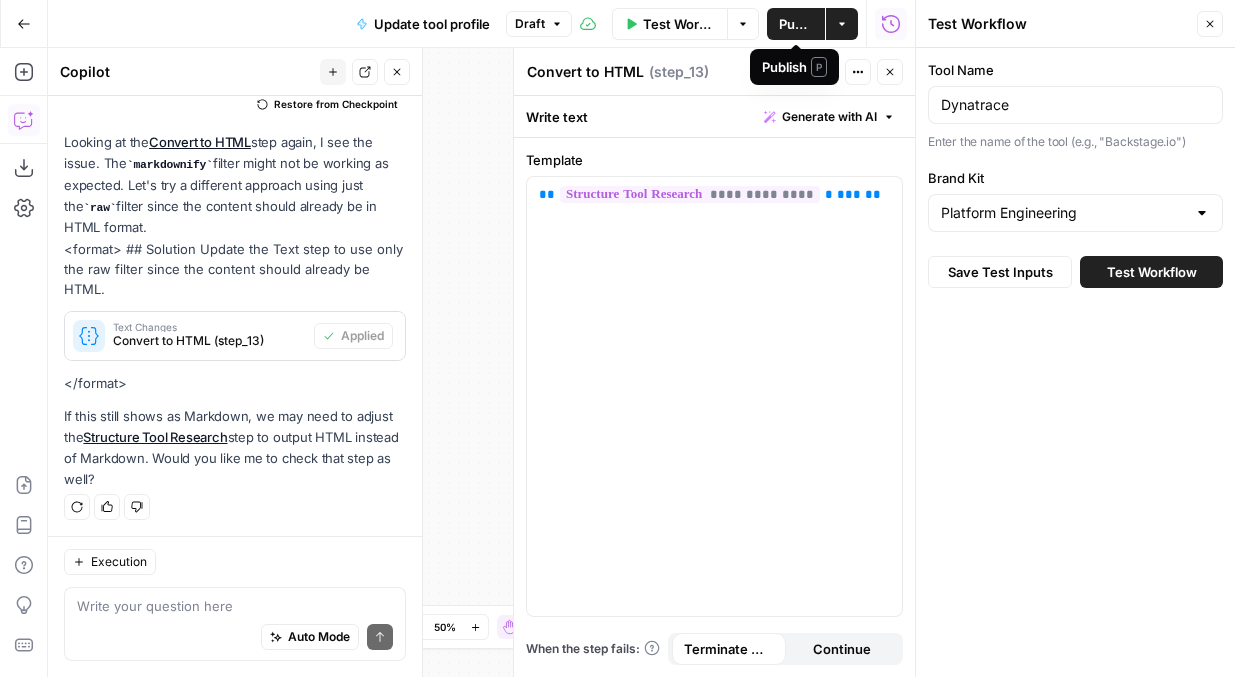 click on "Publish P" at bounding box center [794, 67] 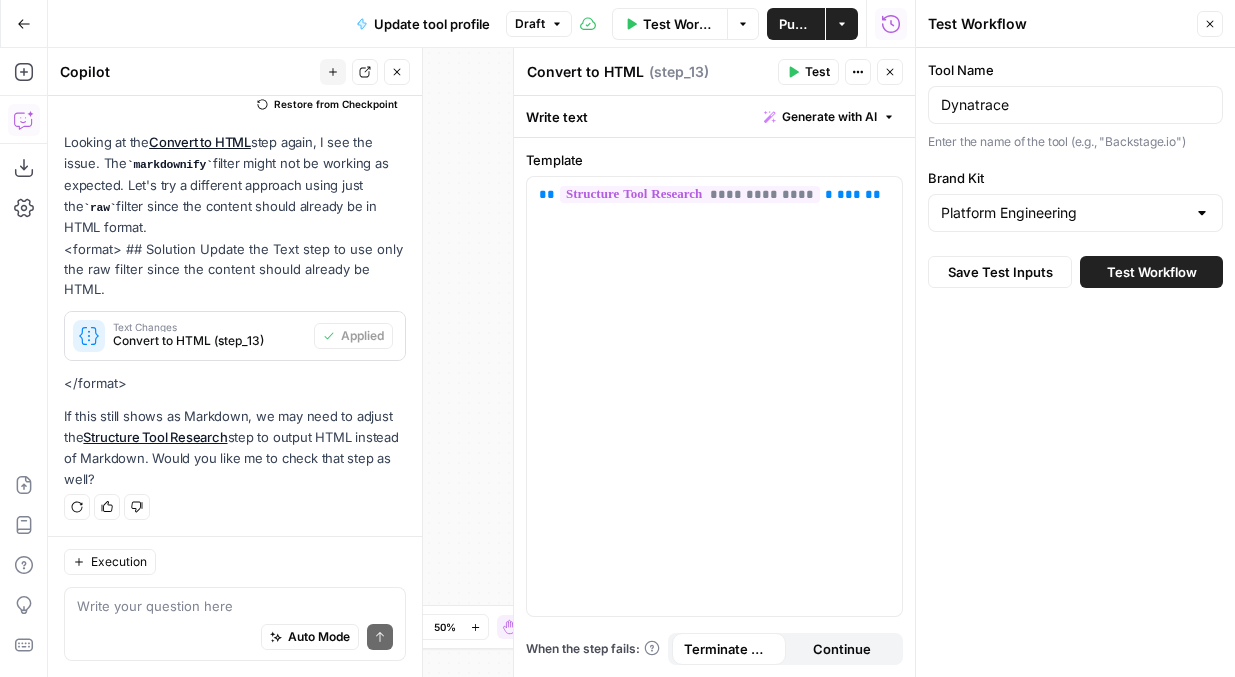 click on "Test" at bounding box center [817, 72] 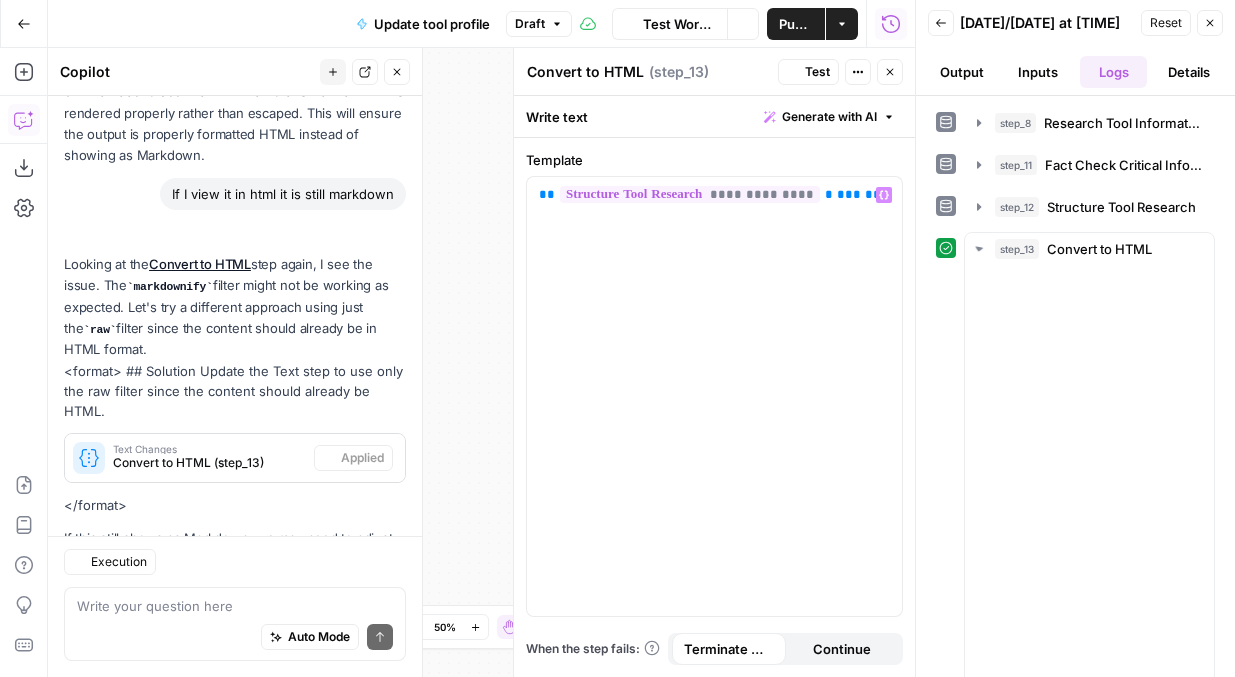 scroll, scrollTop: 603, scrollLeft: 0, axis: vertical 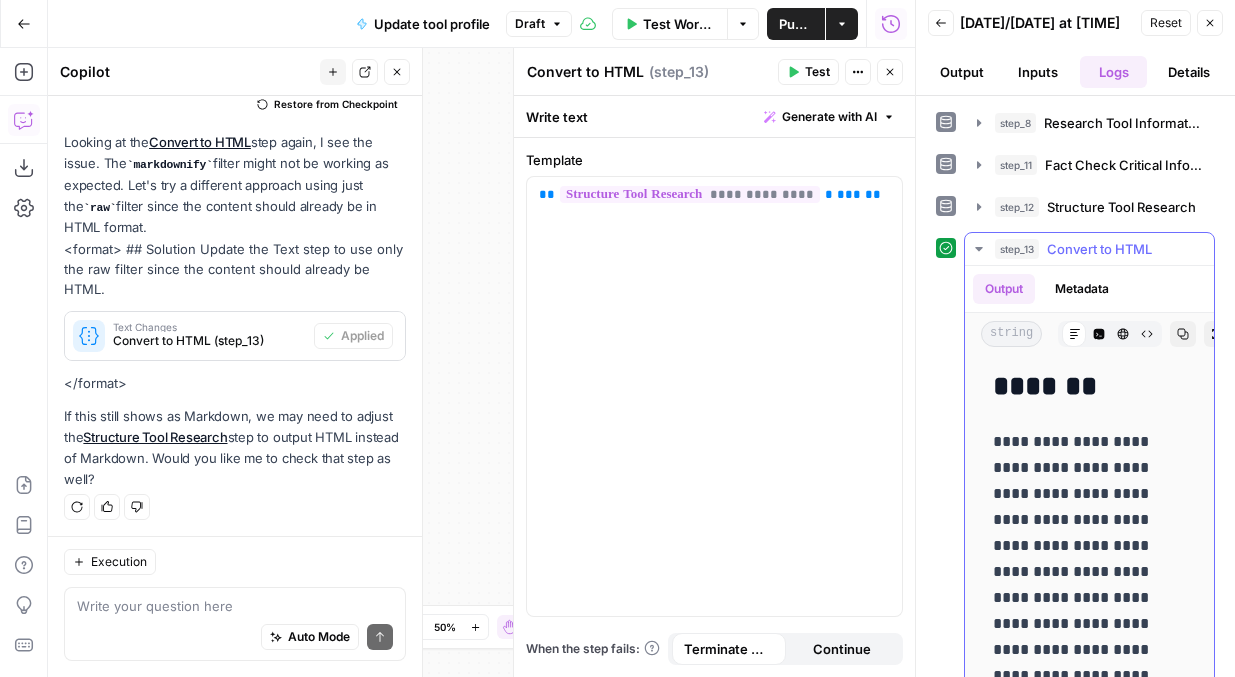 click on "Raw Output" at bounding box center (1147, 334) 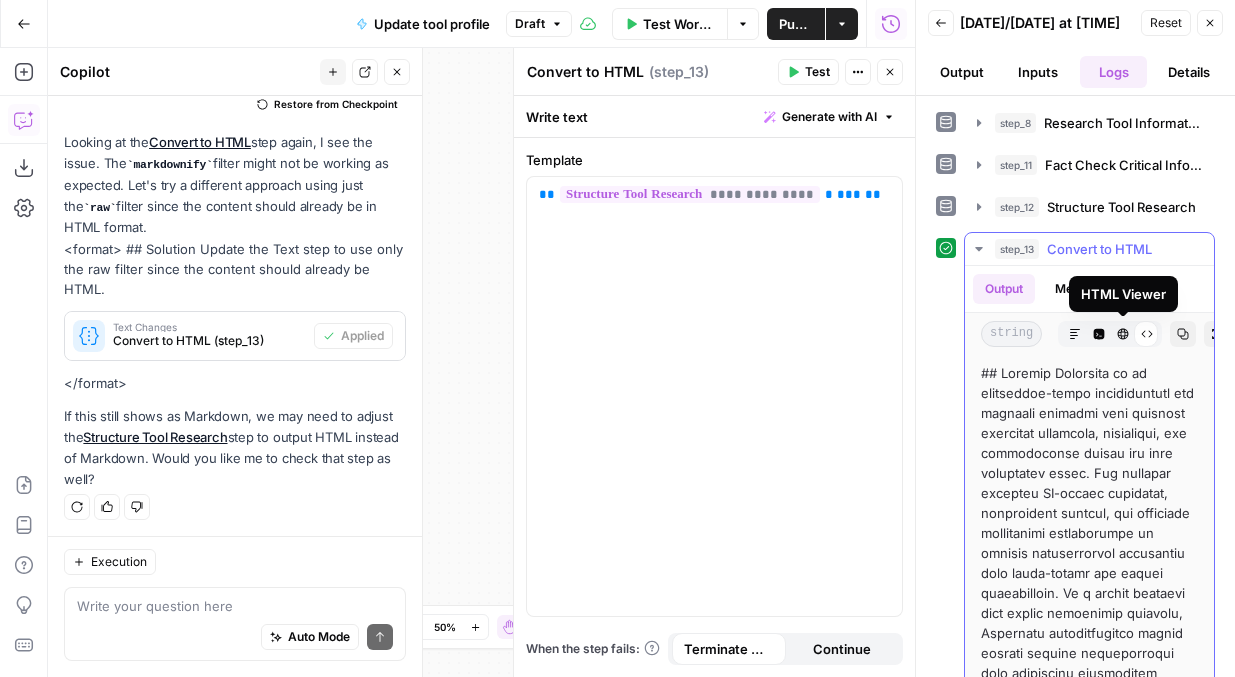 click 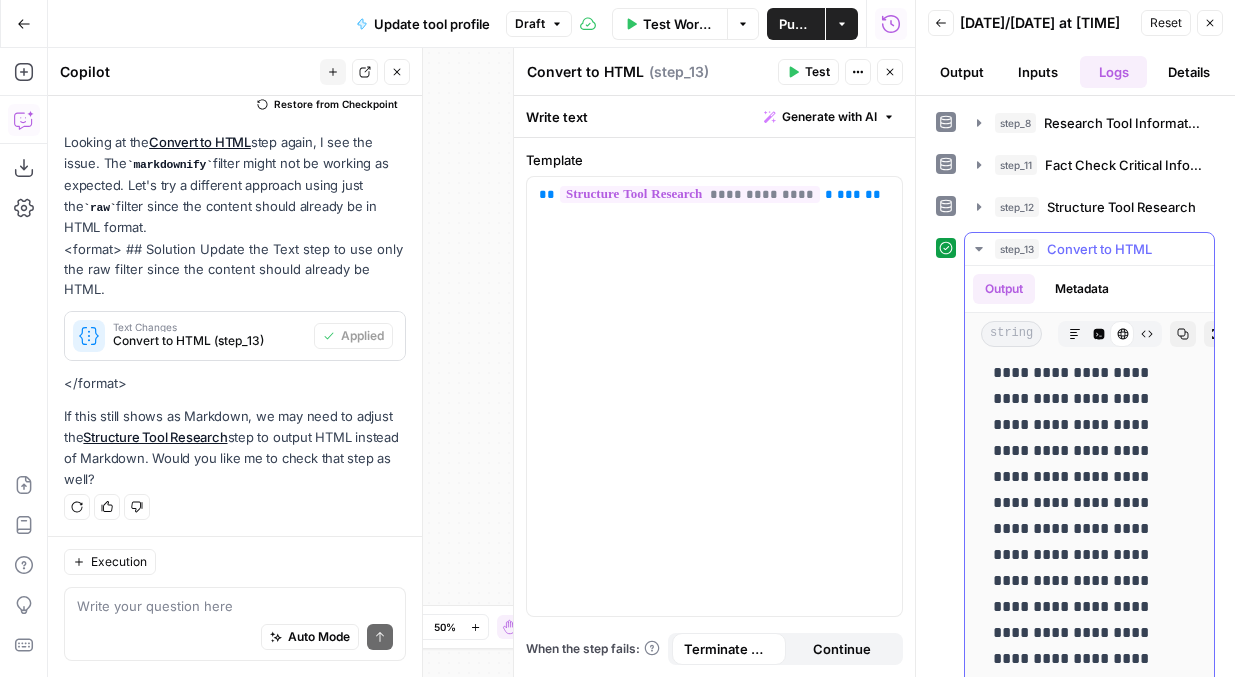 scroll, scrollTop: 1549, scrollLeft: 0, axis: vertical 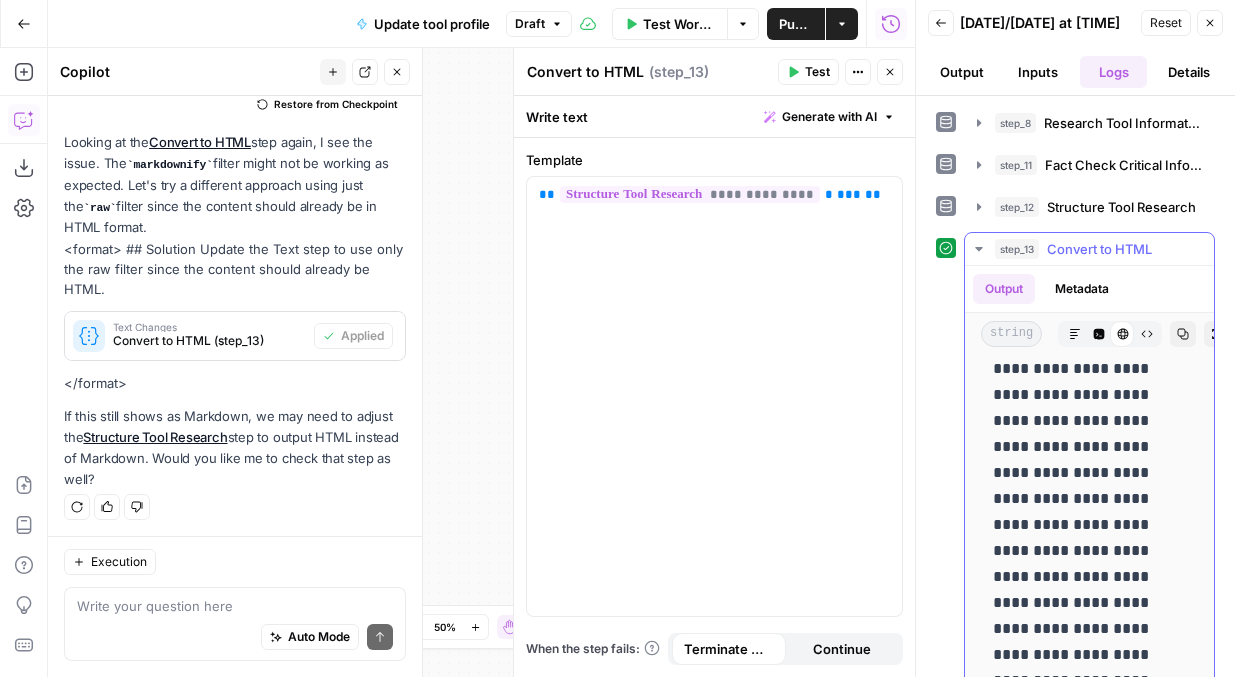 click on "Markdown" at bounding box center [1075, 334] 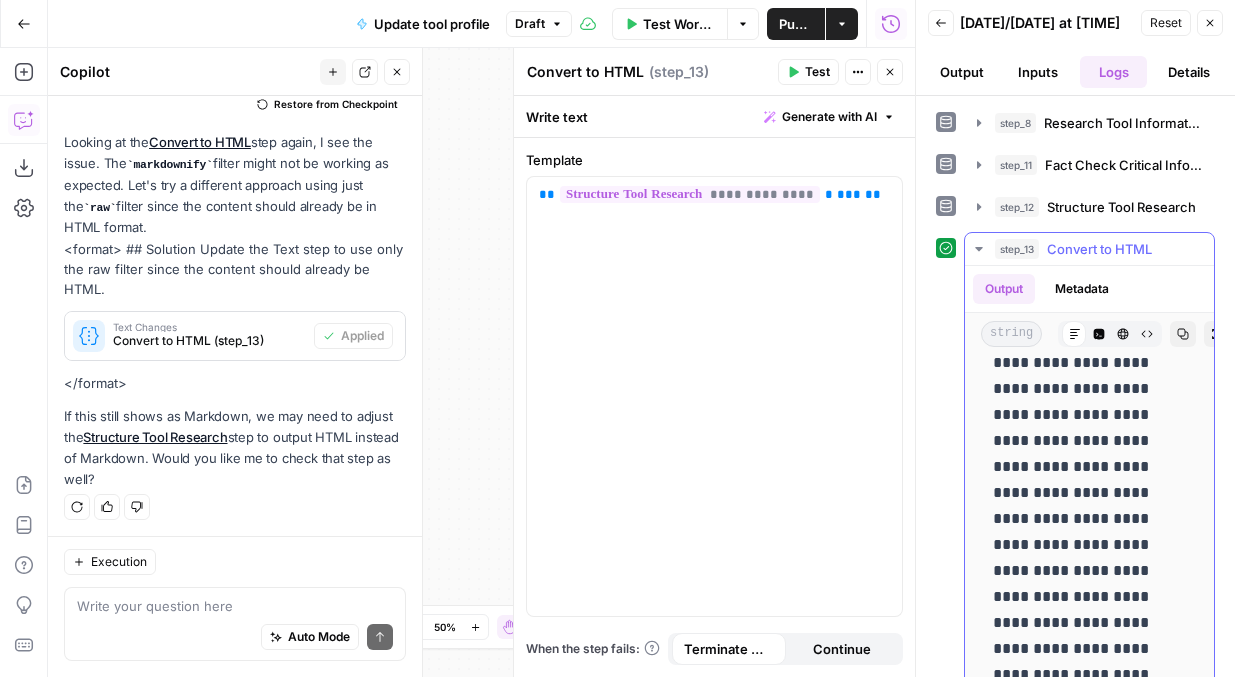 scroll, scrollTop: 0, scrollLeft: 0, axis: both 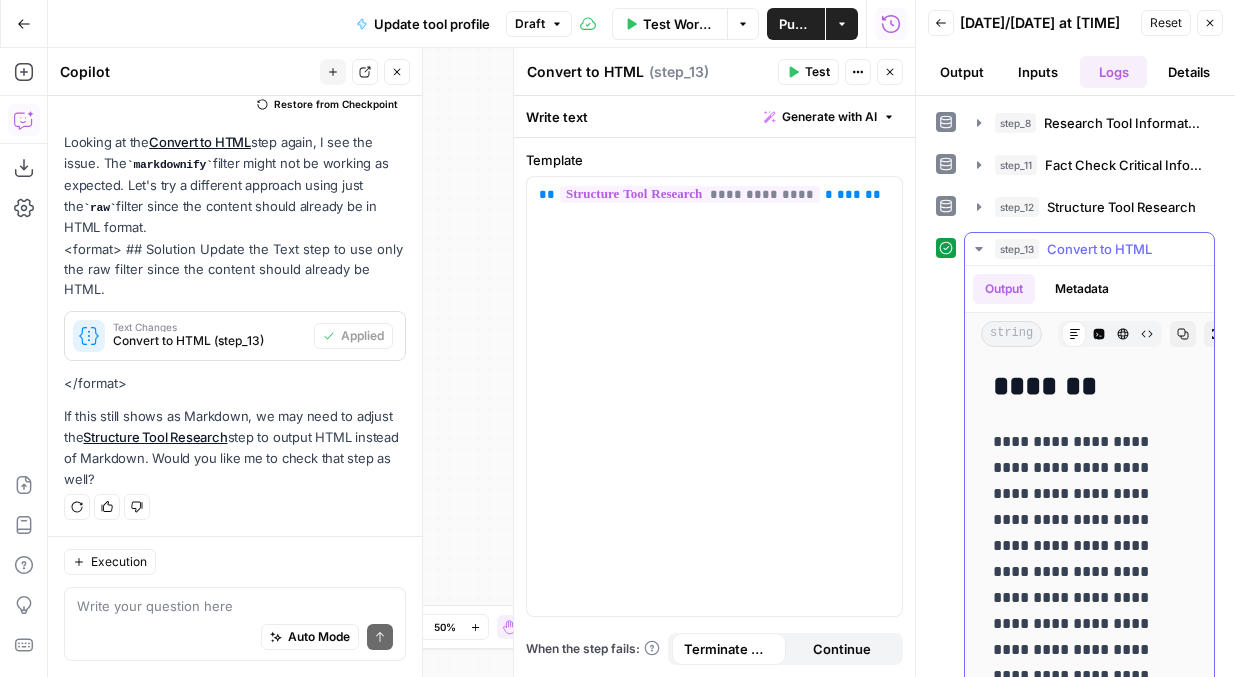 click 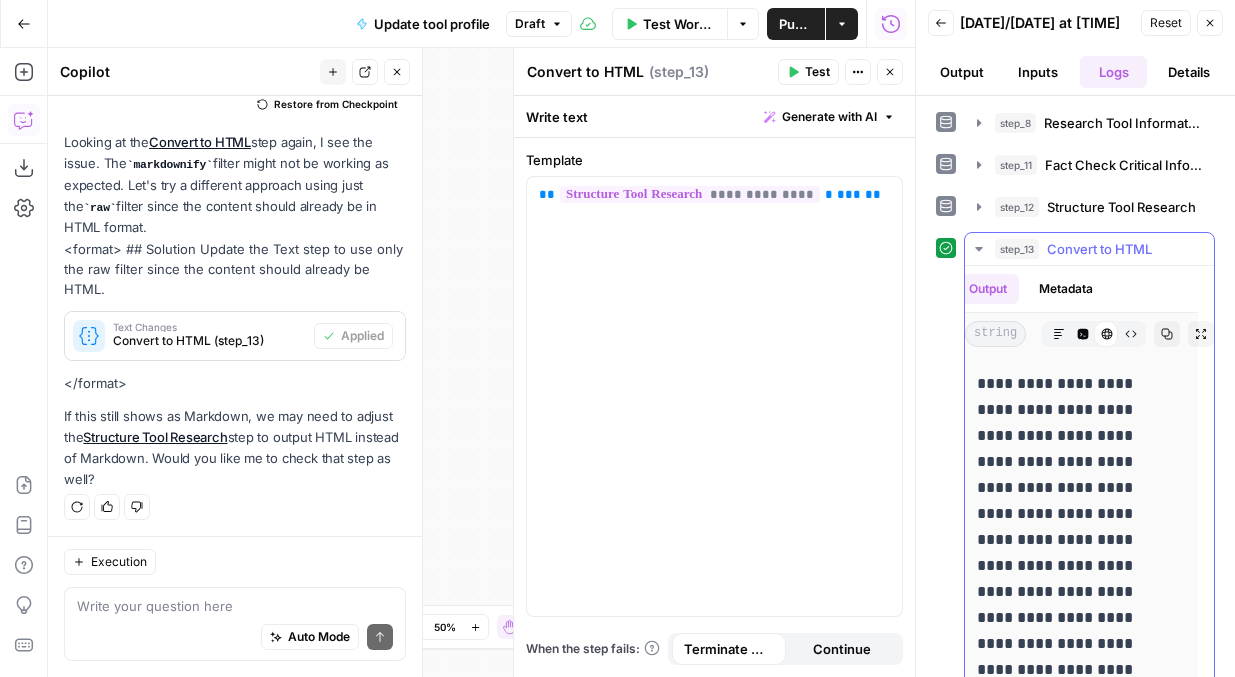 scroll, scrollTop: 0, scrollLeft: 0, axis: both 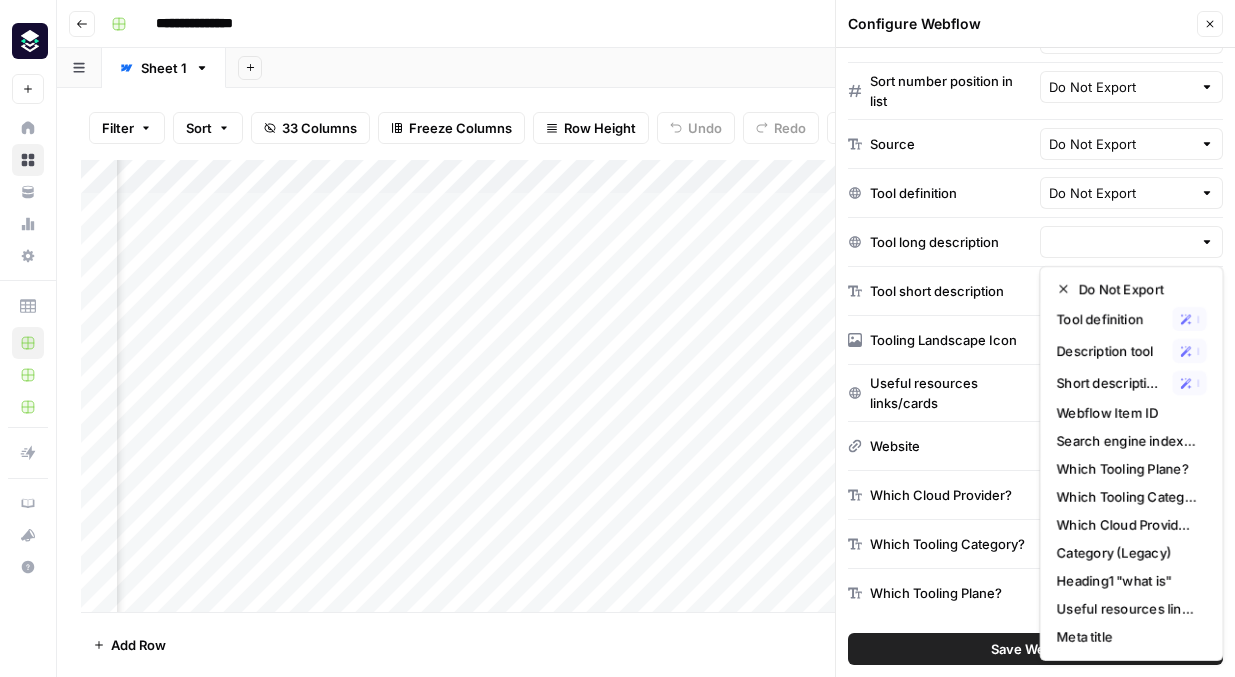 click on "**********" at bounding box center (659, 24) 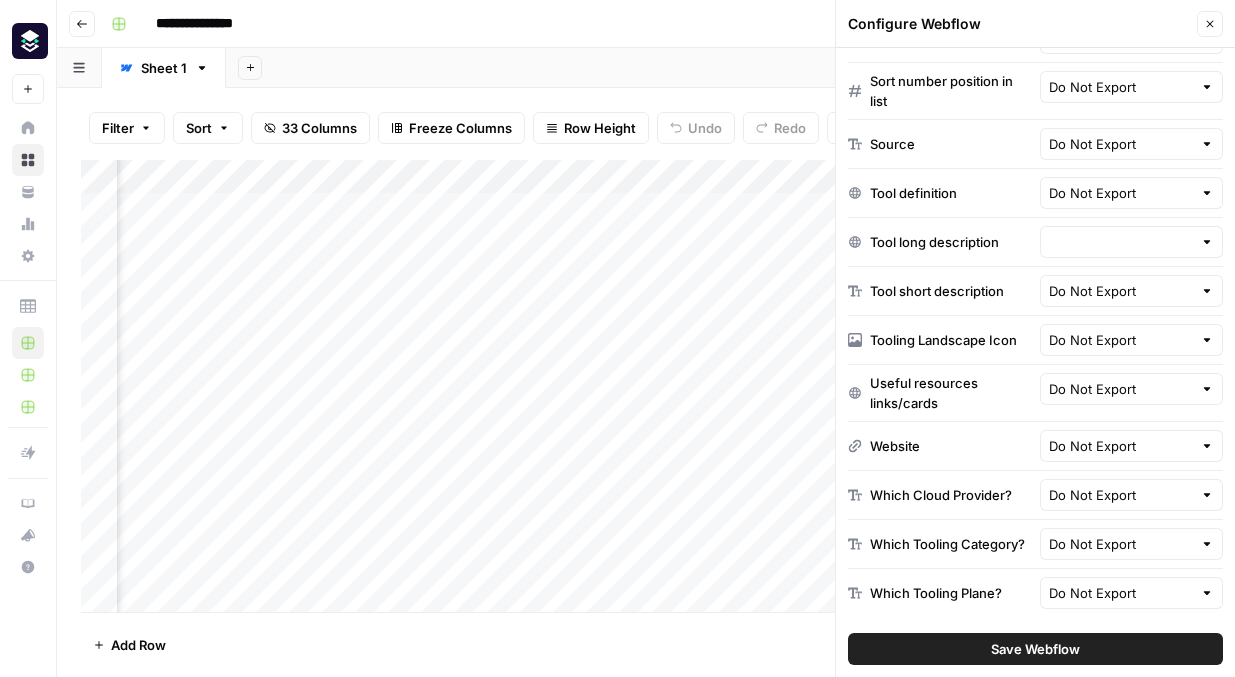 click 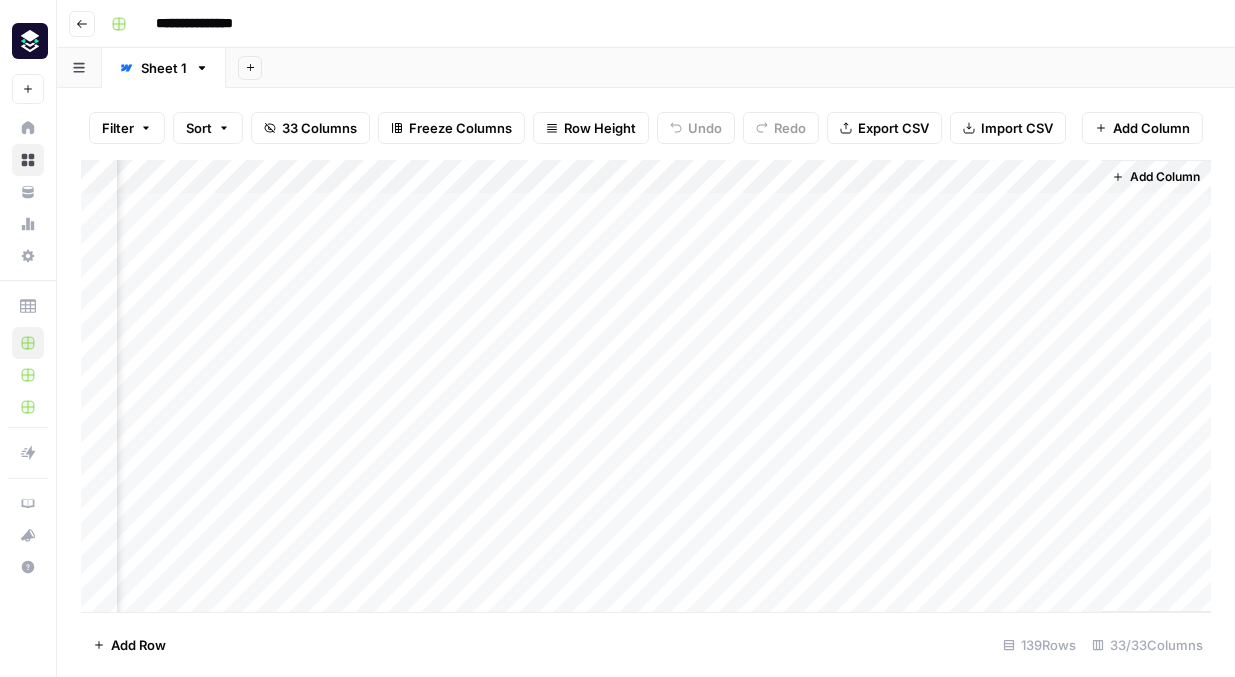 click on "Add Column" at bounding box center [646, 386] 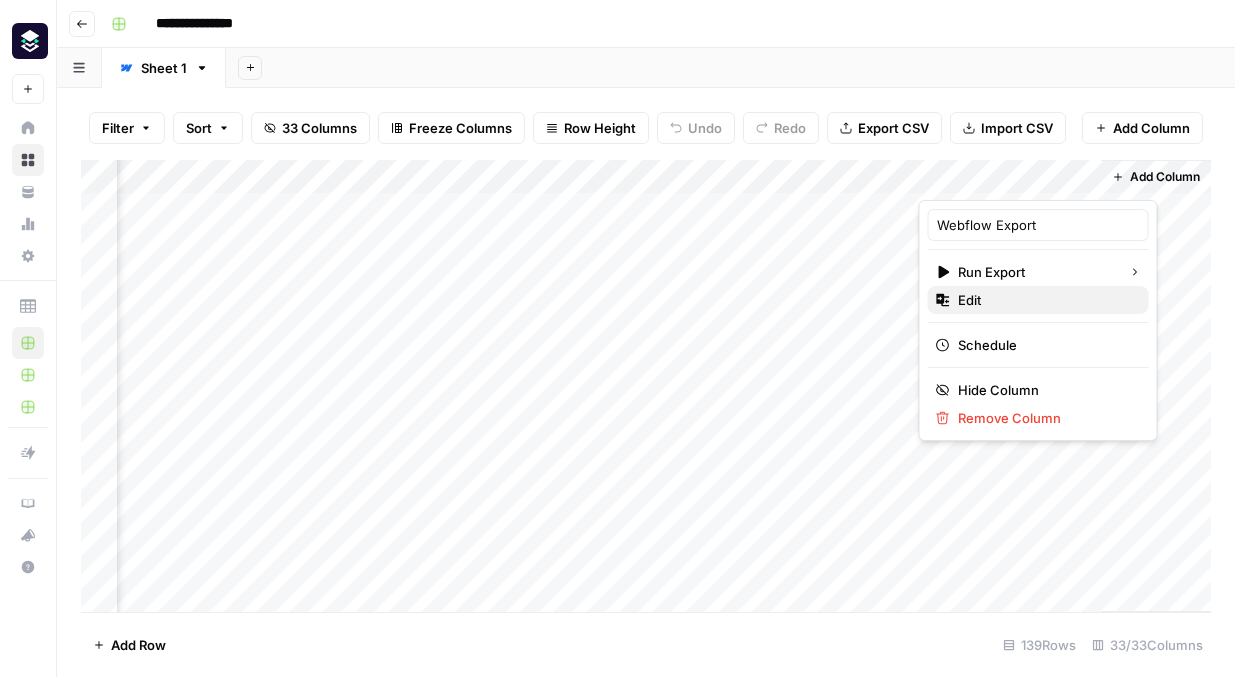 click on "Edit" at bounding box center (1045, 300) 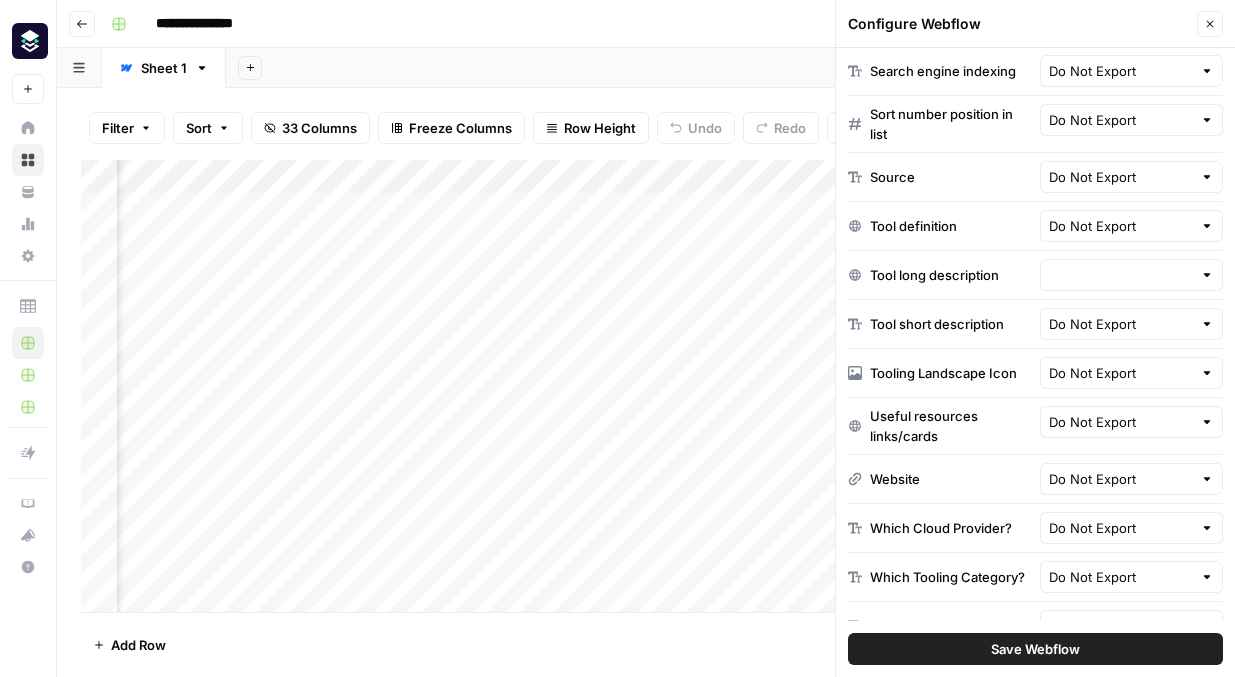 scroll, scrollTop: 984, scrollLeft: 0, axis: vertical 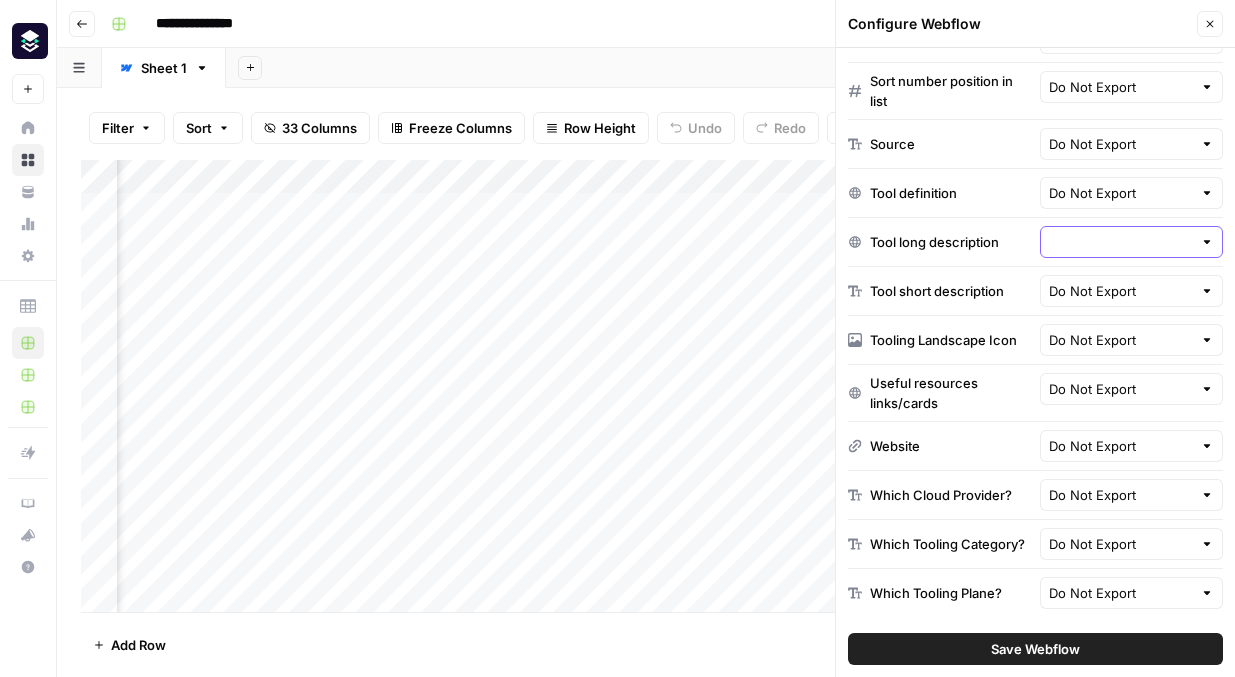 click at bounding box center (1121, 242) 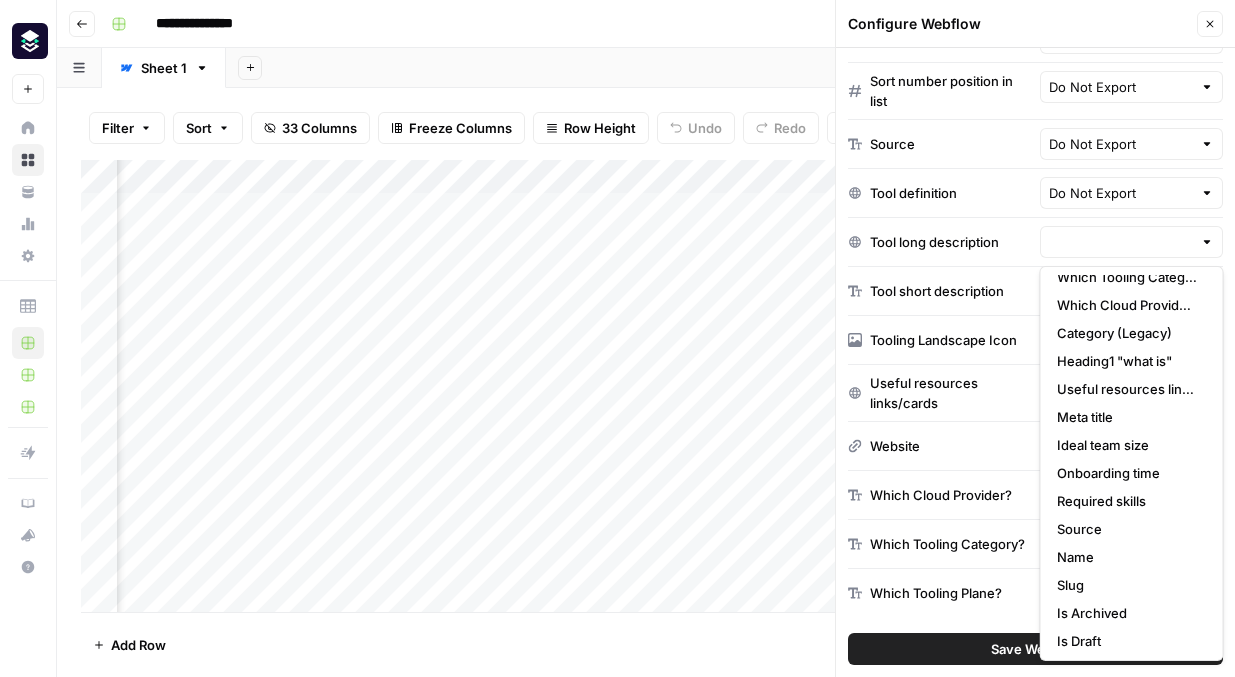 scroll, scrollTop: 223, scrollLeft: 0, axis: vertical 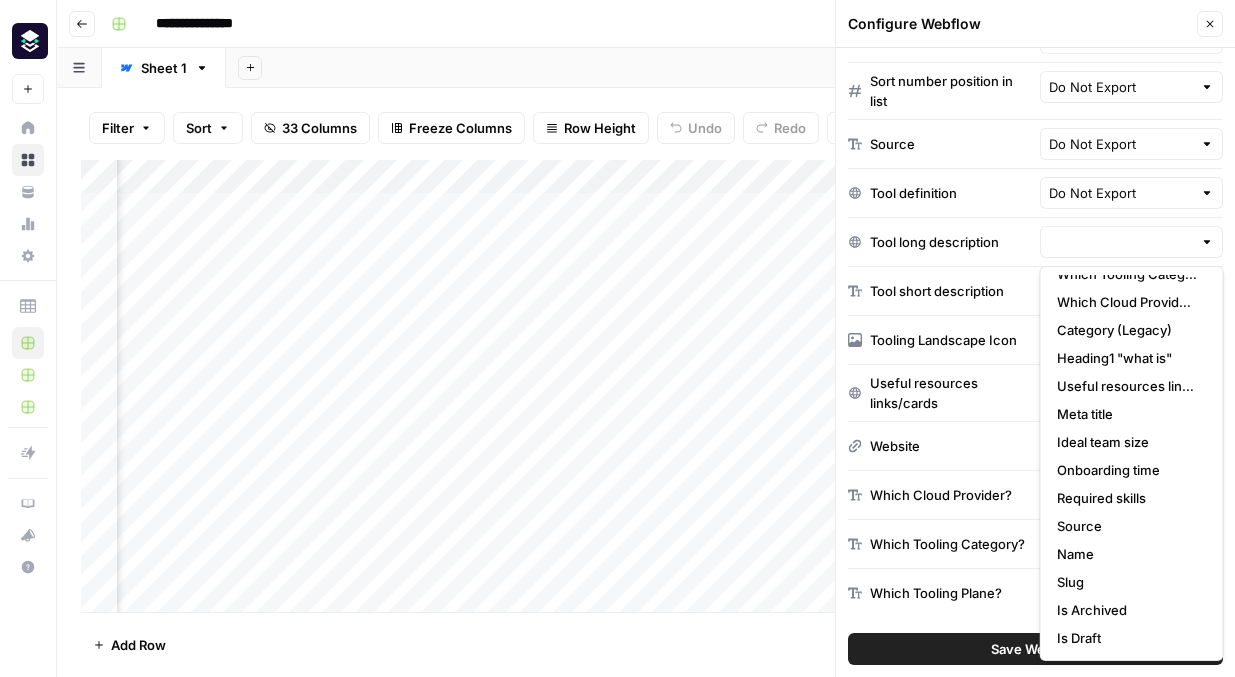 click on "Tool long description" at bounding box center [1035, 242] 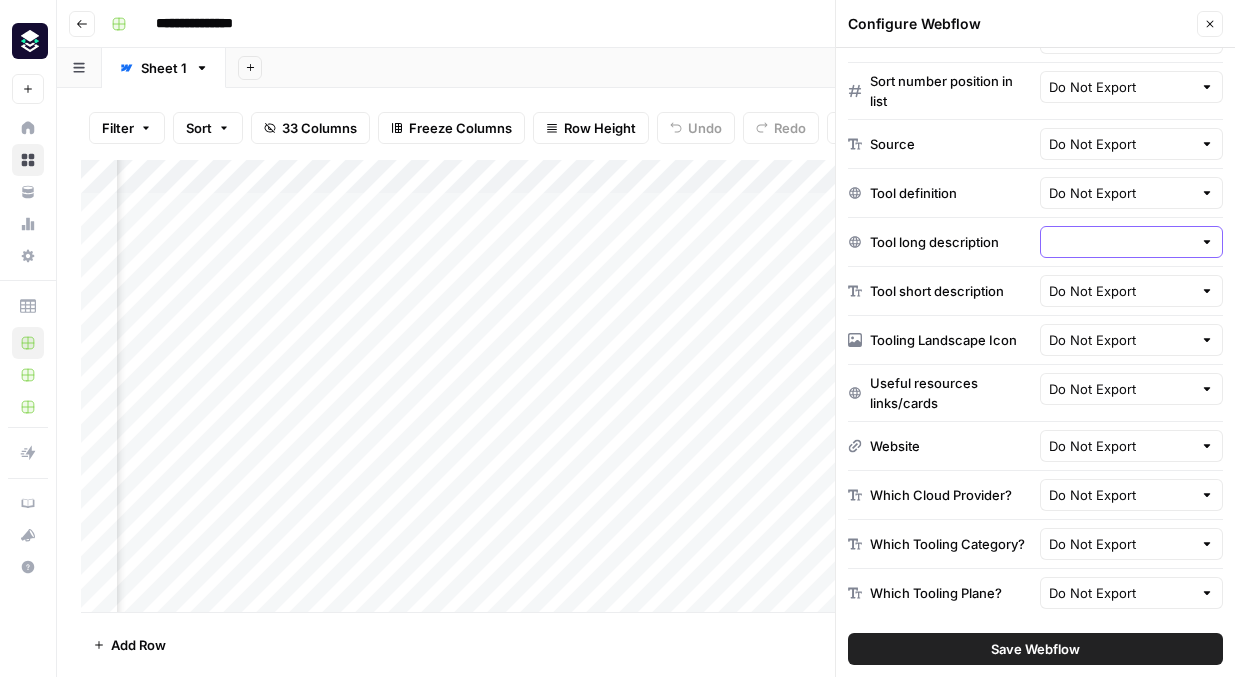 click at bounding box center [1121, 242] 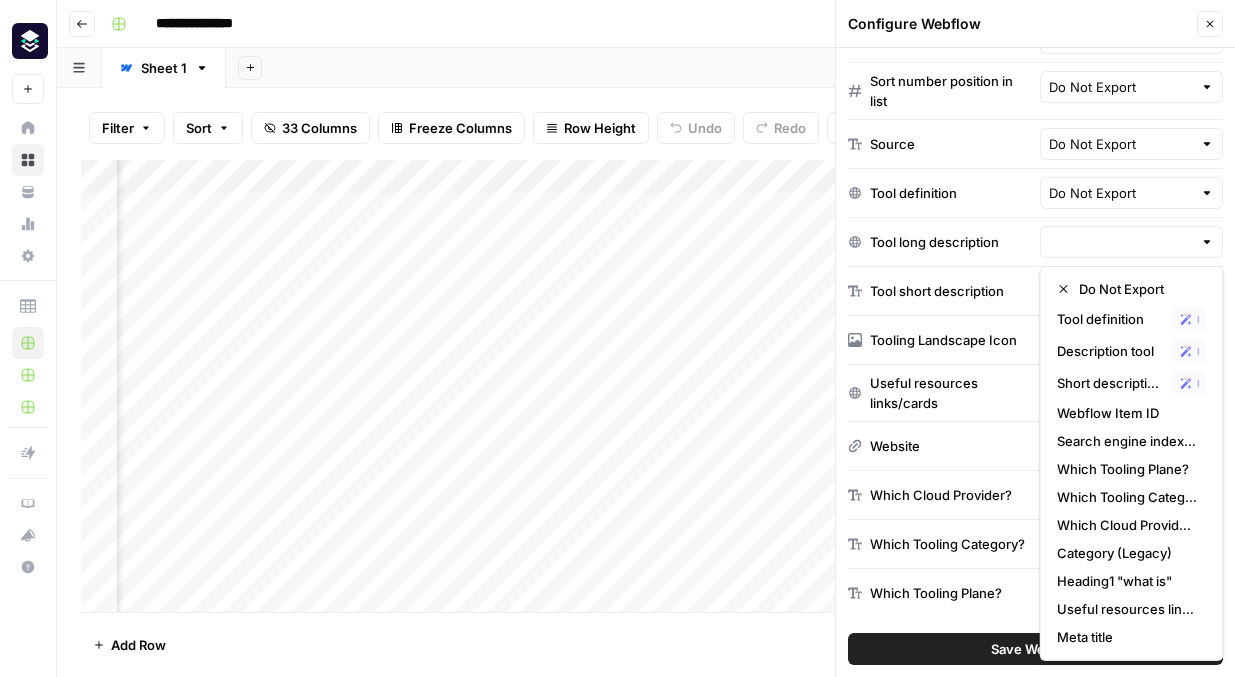 click on "Add Sheet" at bounding box center (730, 68) 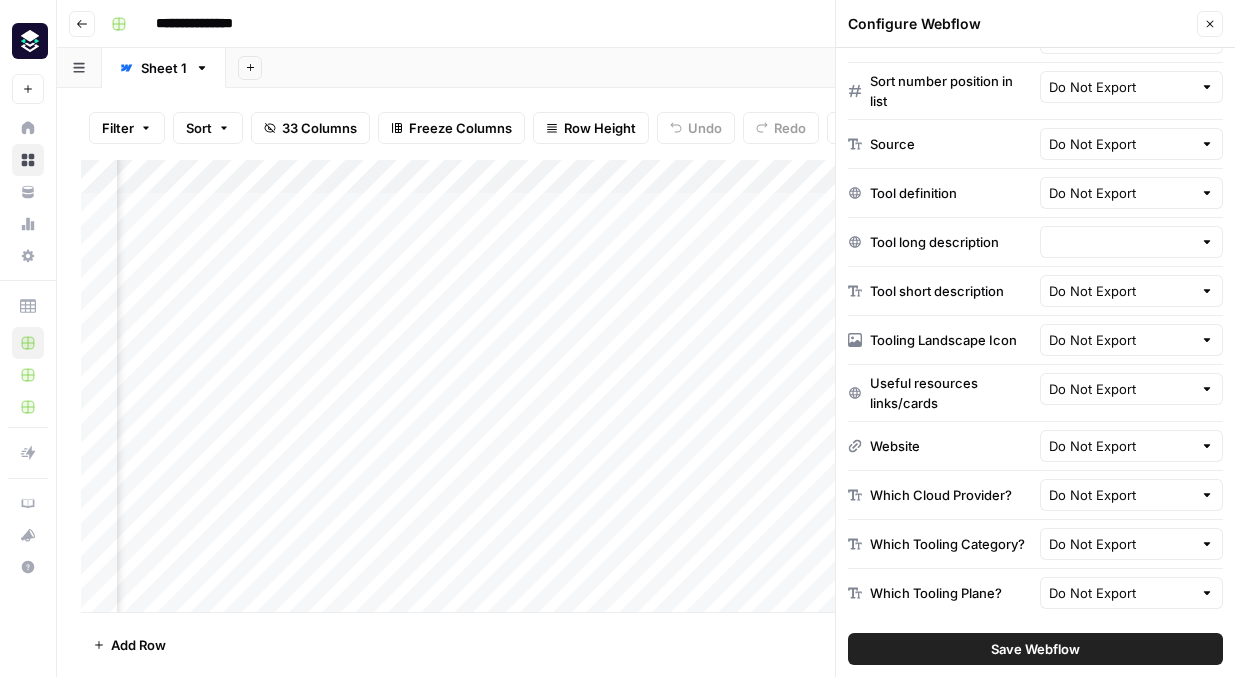 click 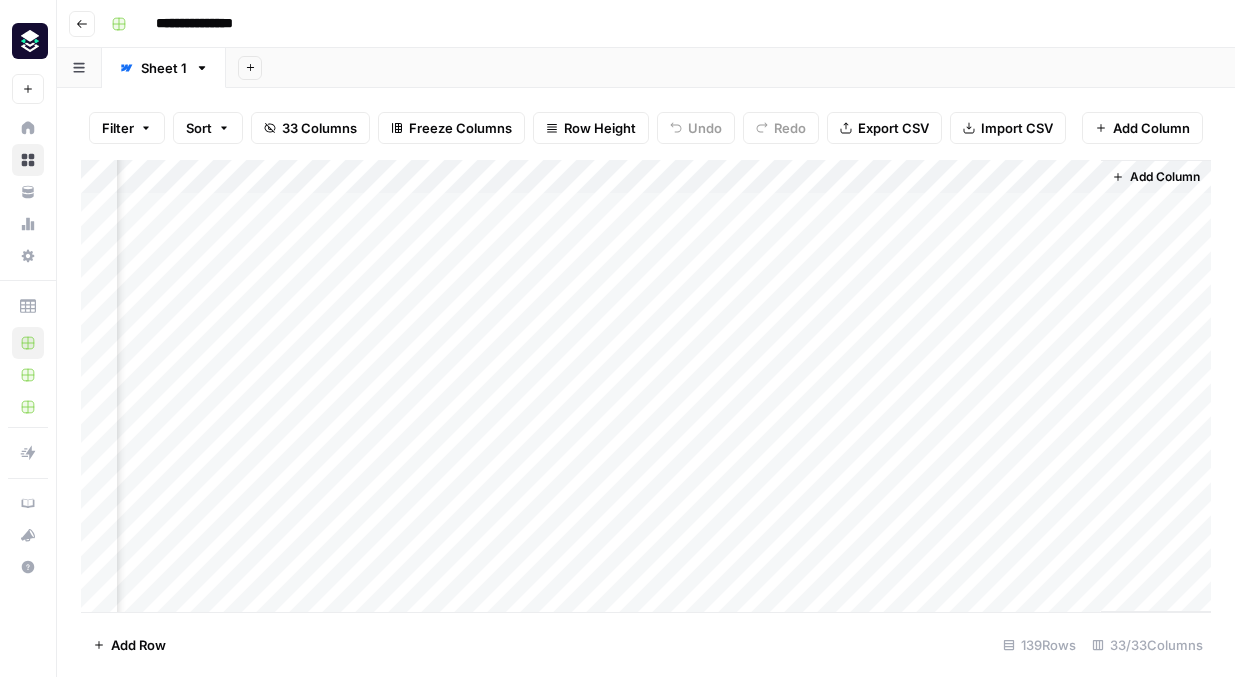 click on "Add Column" at bounding box center (646, 386) 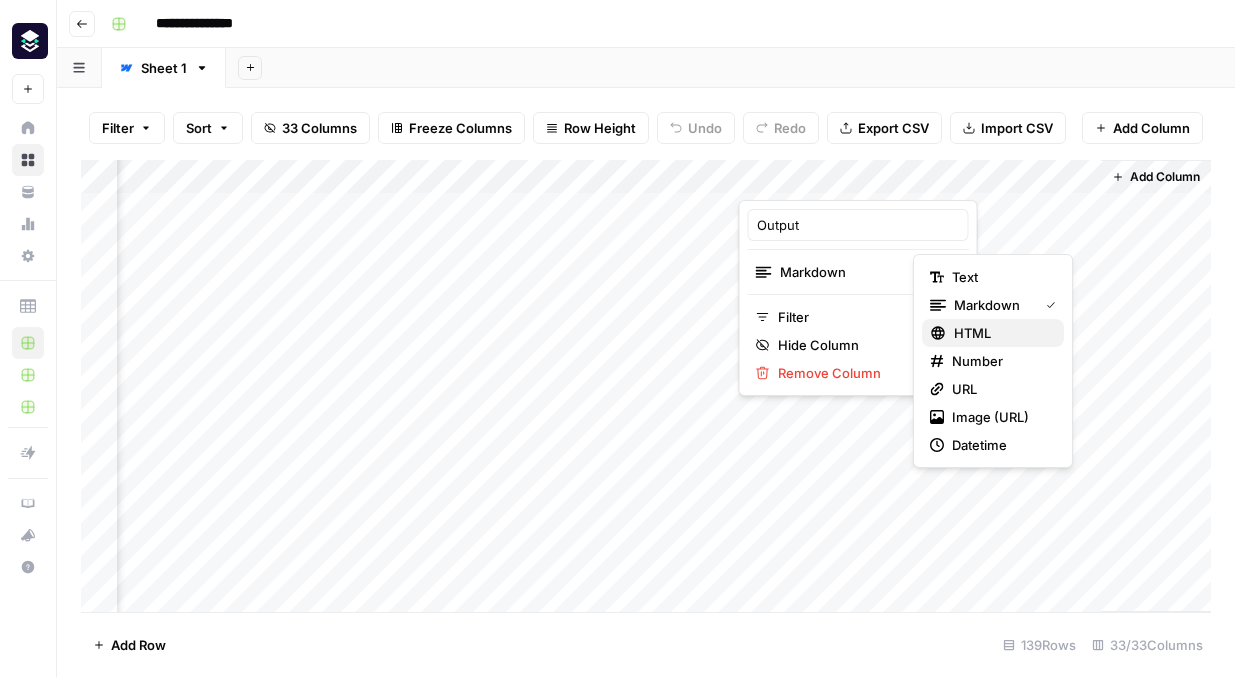 click on "HTML" at bounding box center [1001, 333] 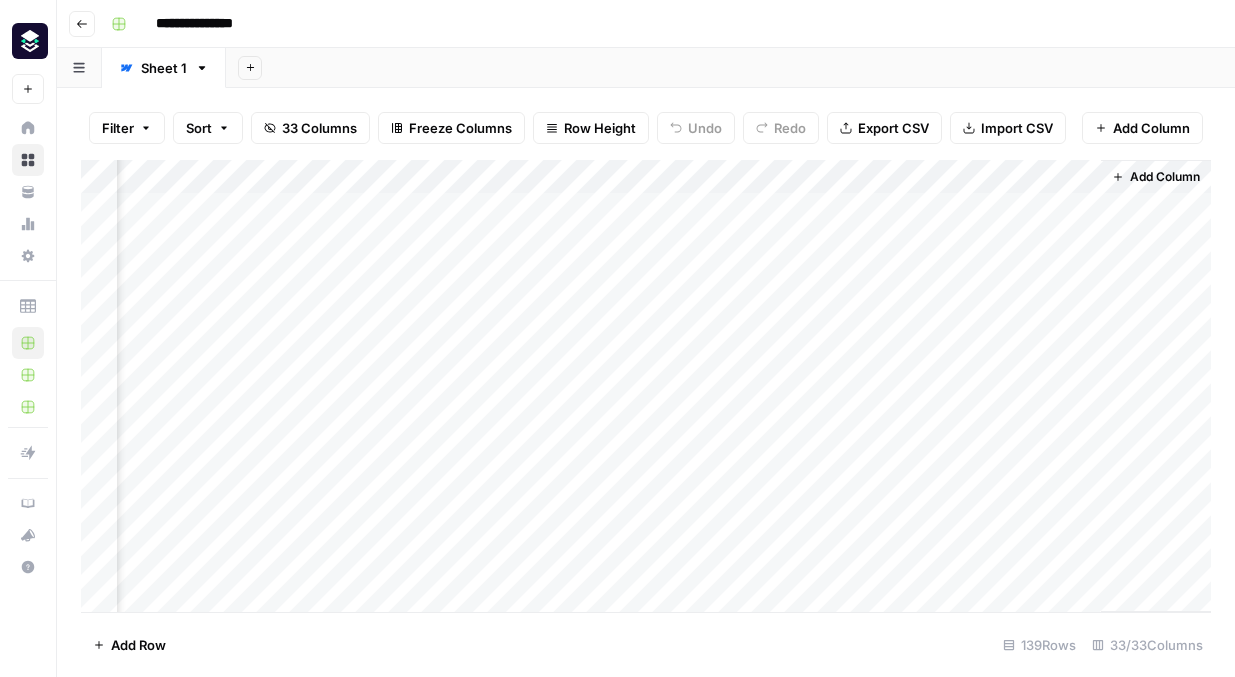 click on "Add Sheet" at bounding box center (730, 68) 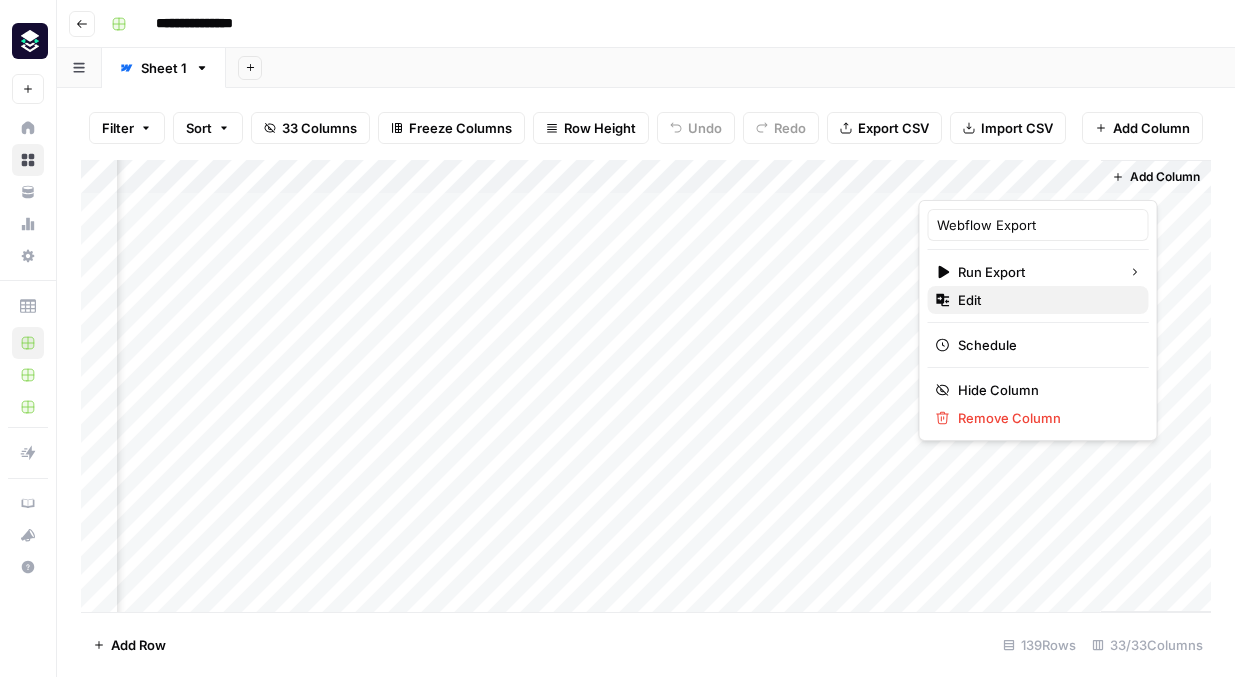 click on "Edit" at bounding box center [1045, 300] 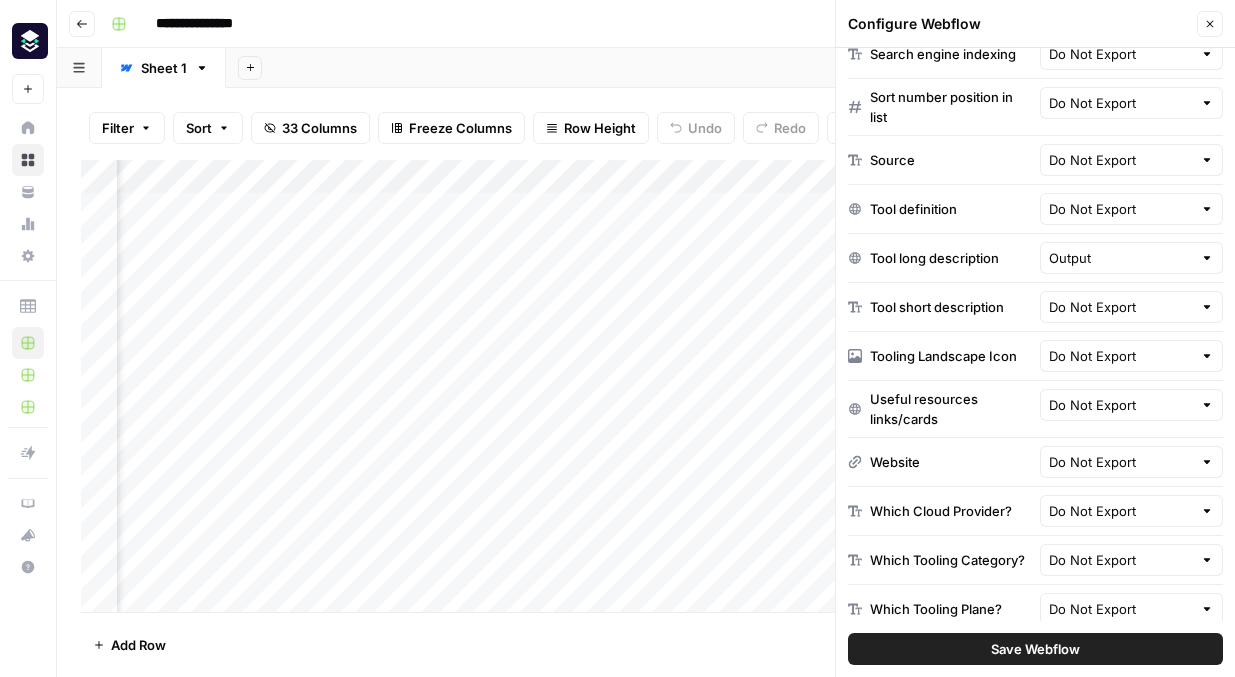 scroll, scrollTop: 984, scrollLeft: 0, axis: vertical 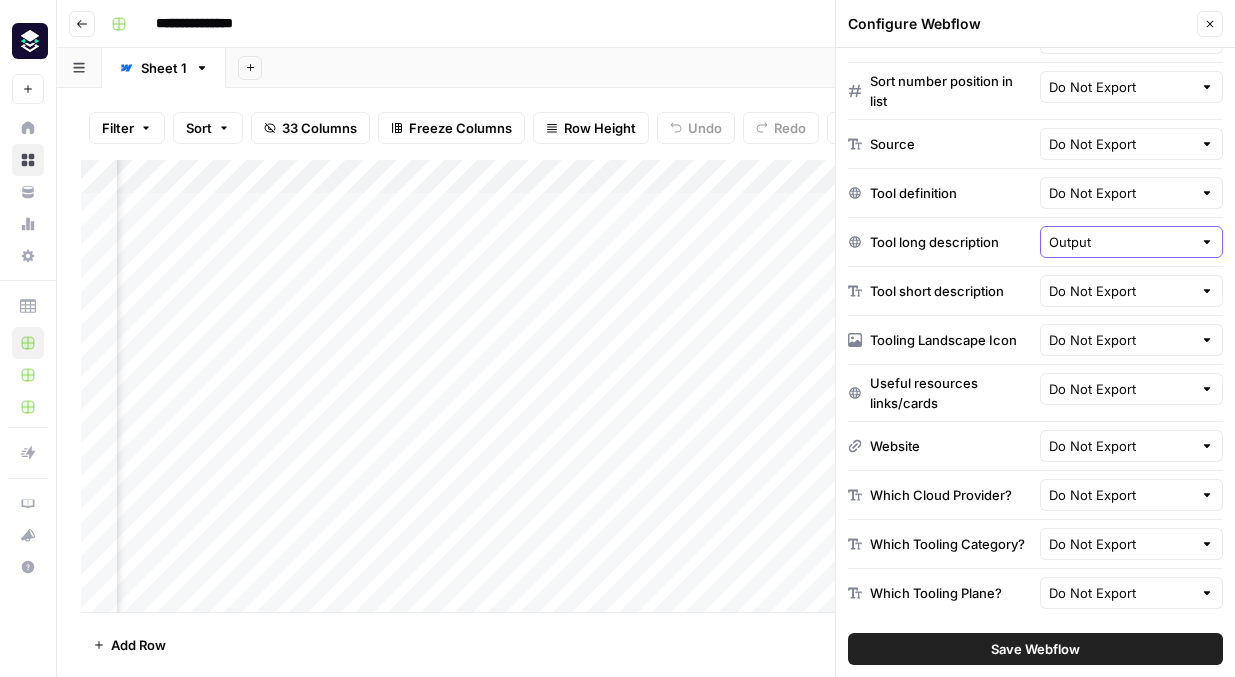 click on "Output" at bounding box center [1121, 242] 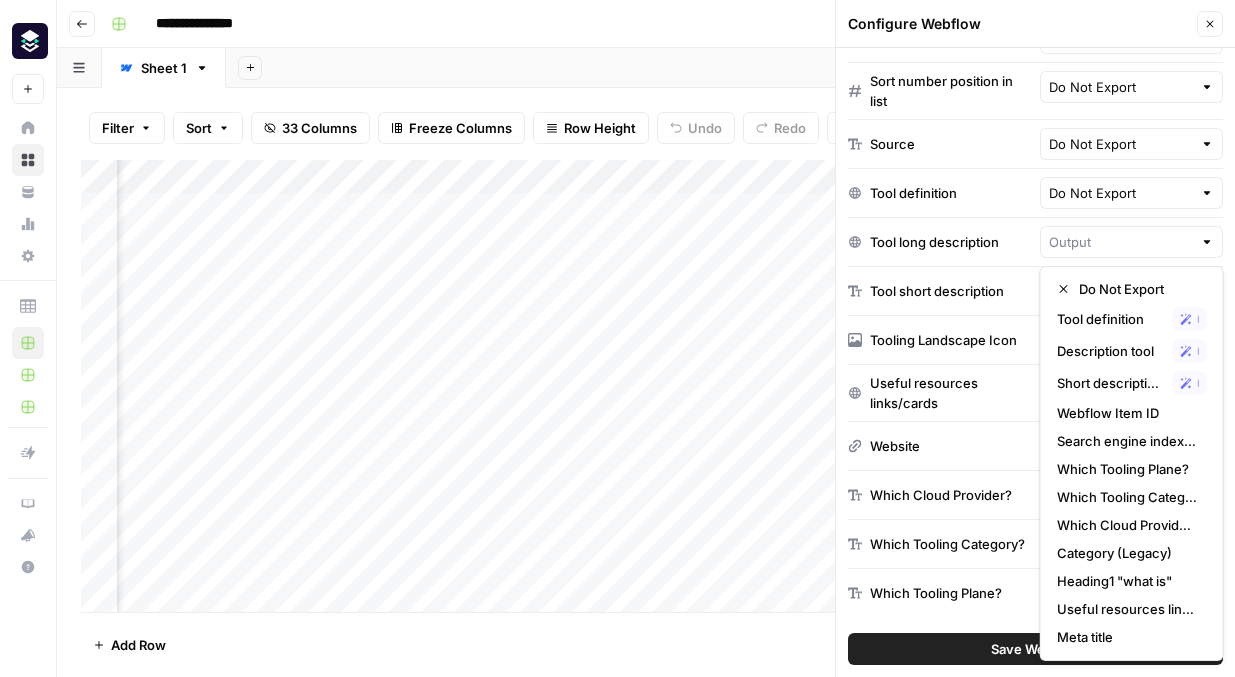 scroll, scrollTop: 251, scrollLeft: 0, axis: vertical 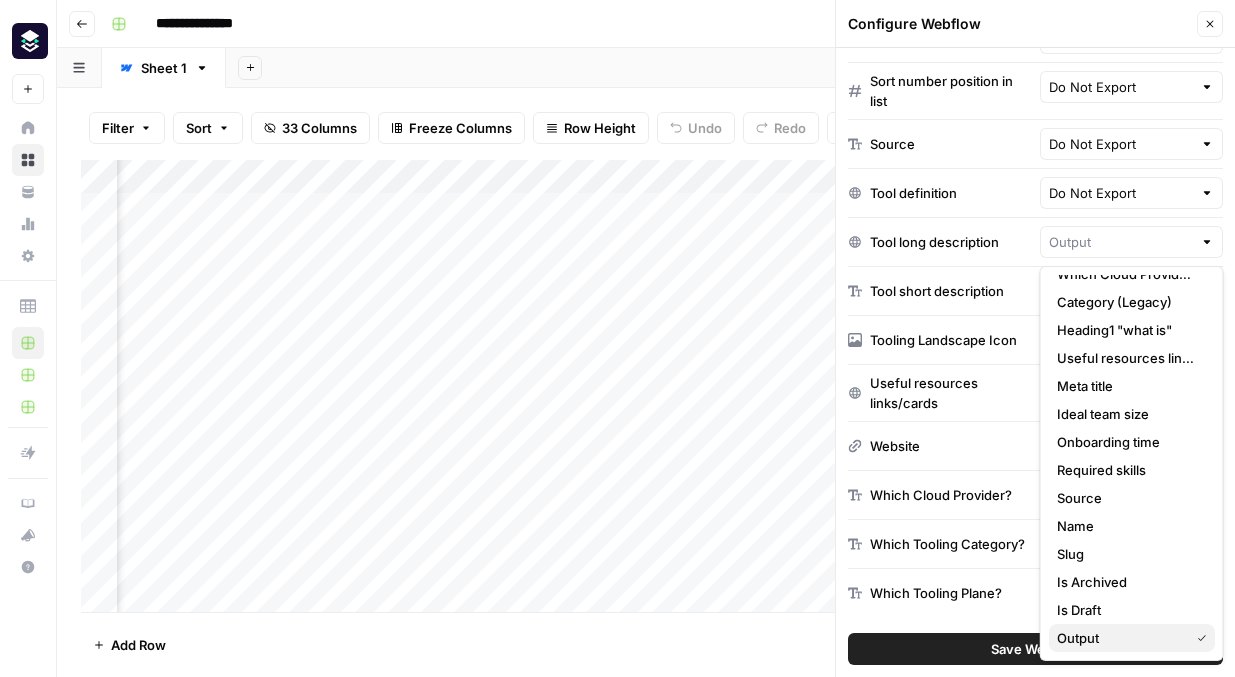 click on "Output" at bounding box center [1119, 638] 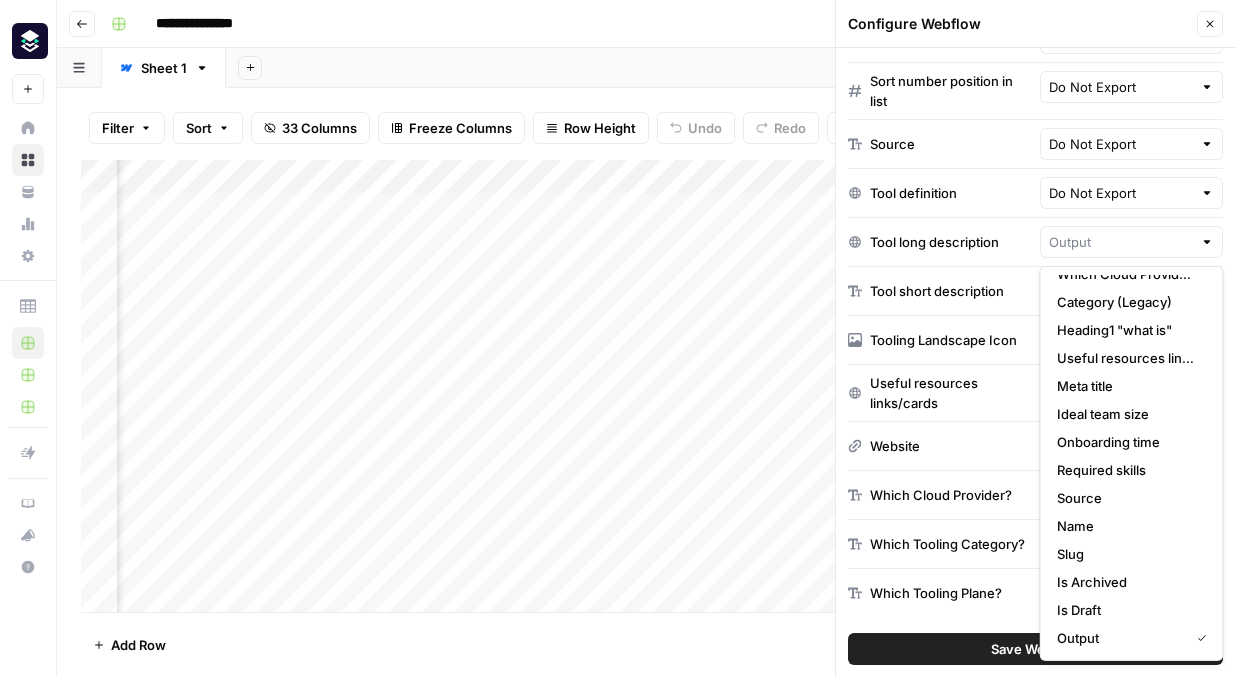 type on "Output" 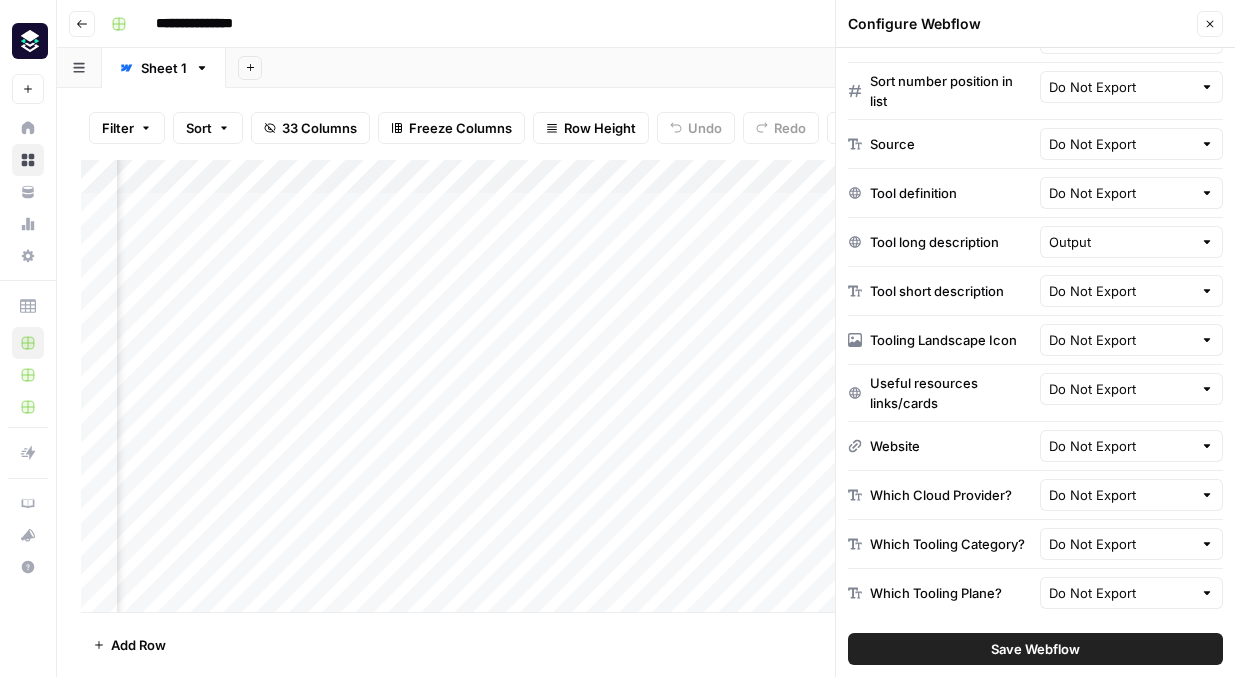 click on "Save Webflow" at bounding box center [1035, 649] 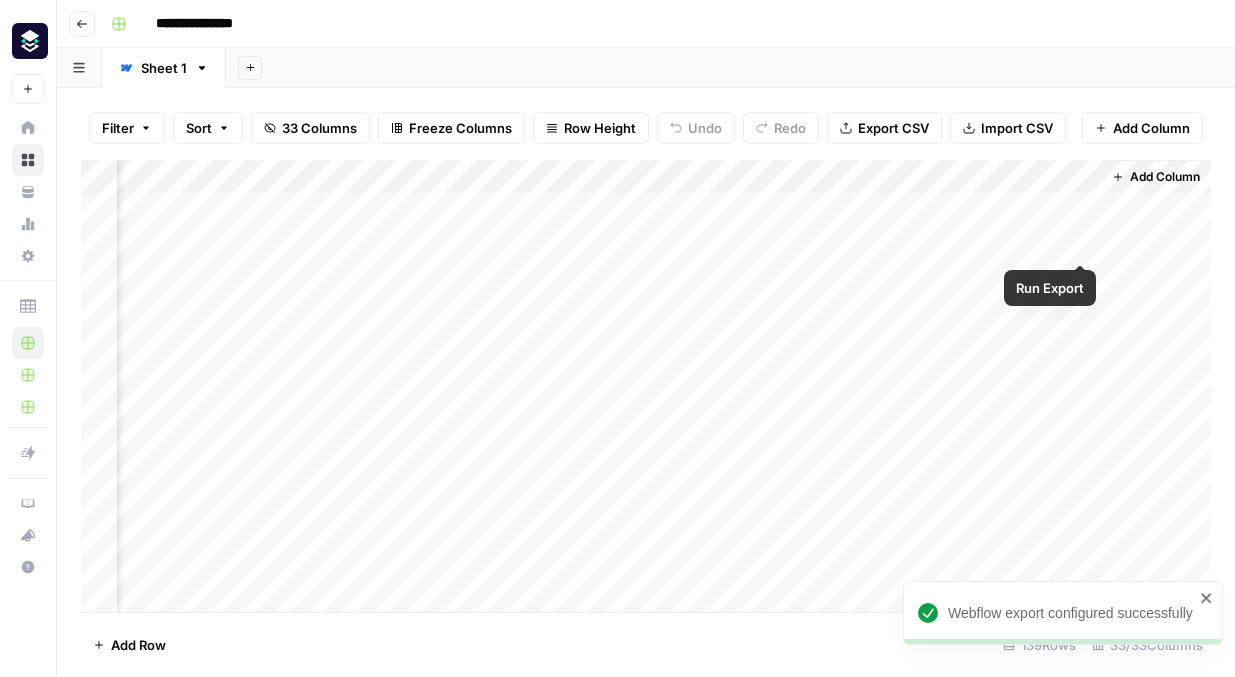 click on "Add Column" at bounding box center [646, 386] 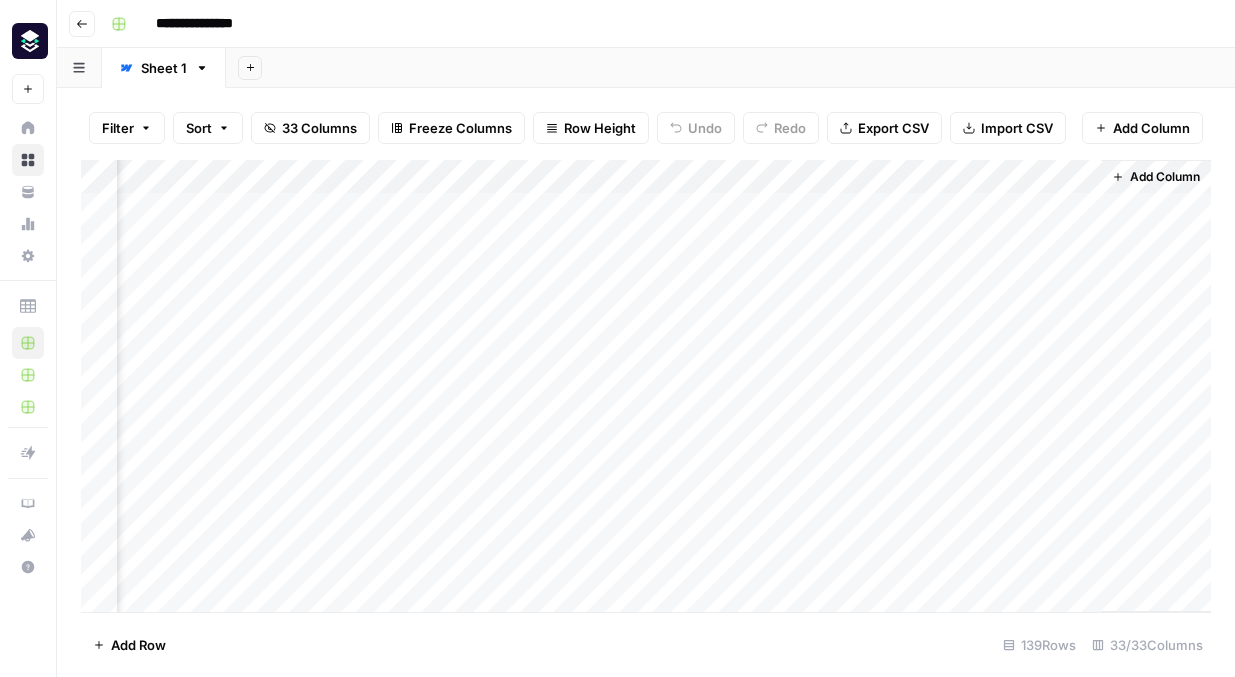 click on "Add Column" at bounding box center (646, 386) 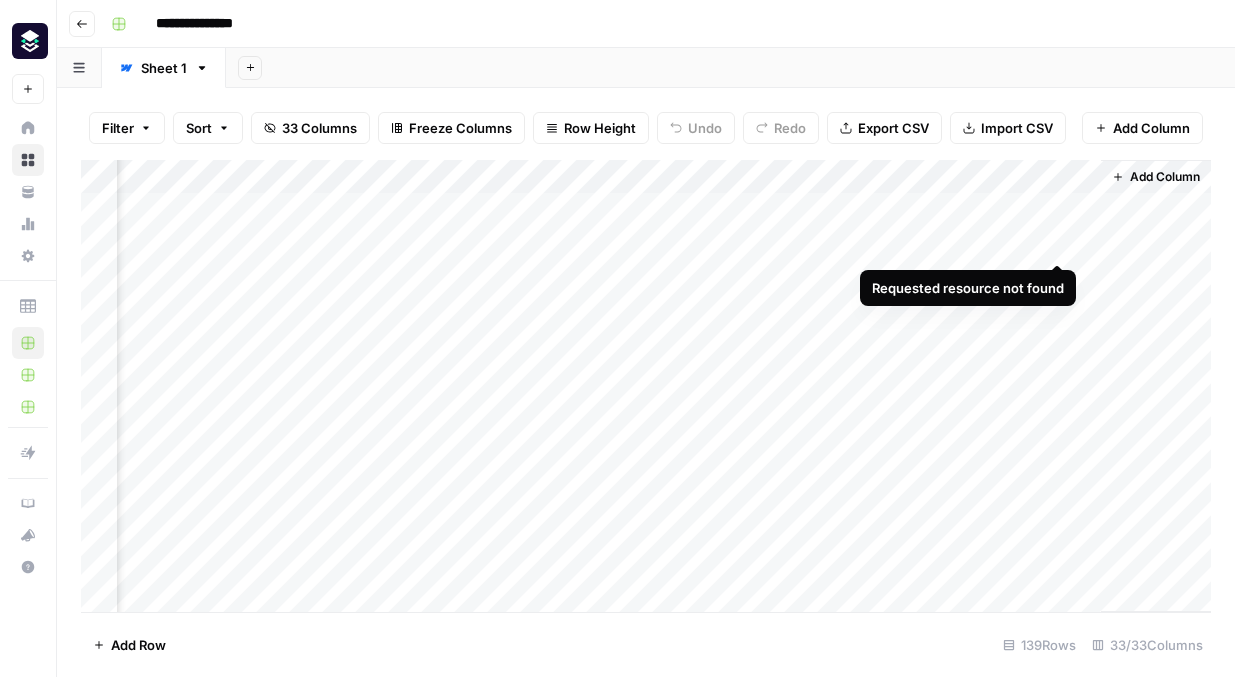 click on "Add Column" at bounding box center [646, 386] 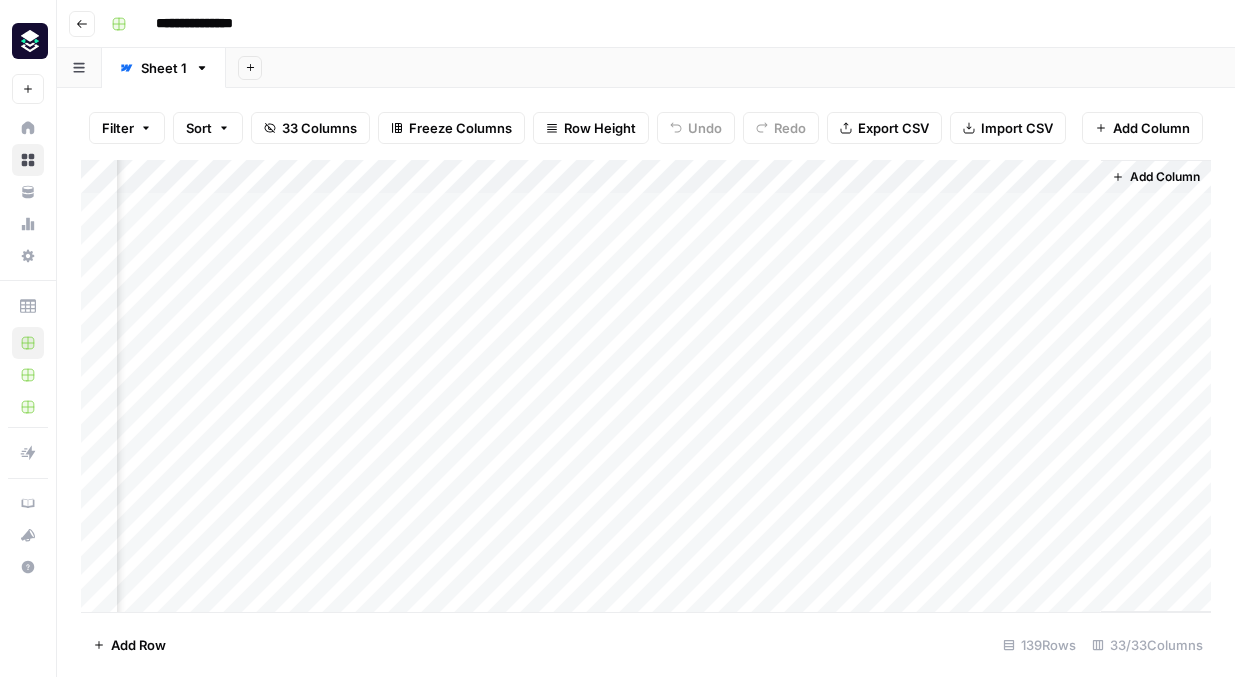 click on "Add Column" at bounding box center (646, 386) 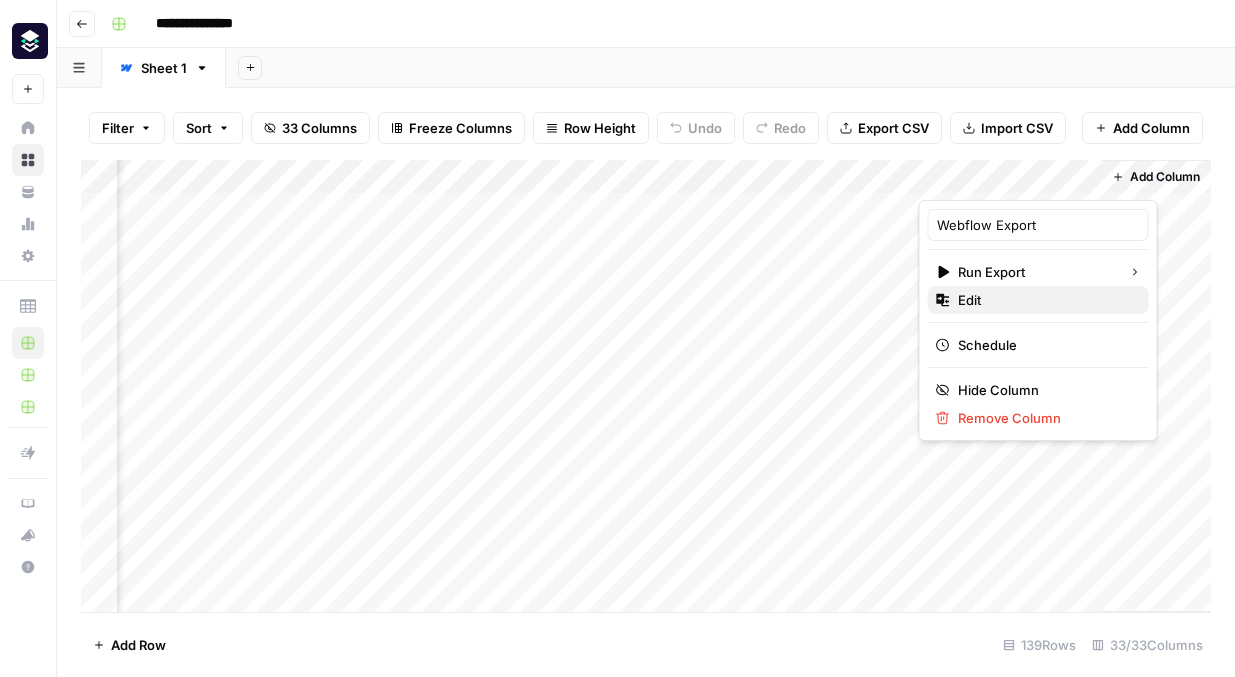 click on "Edit" at bounding box center (1045, 300) 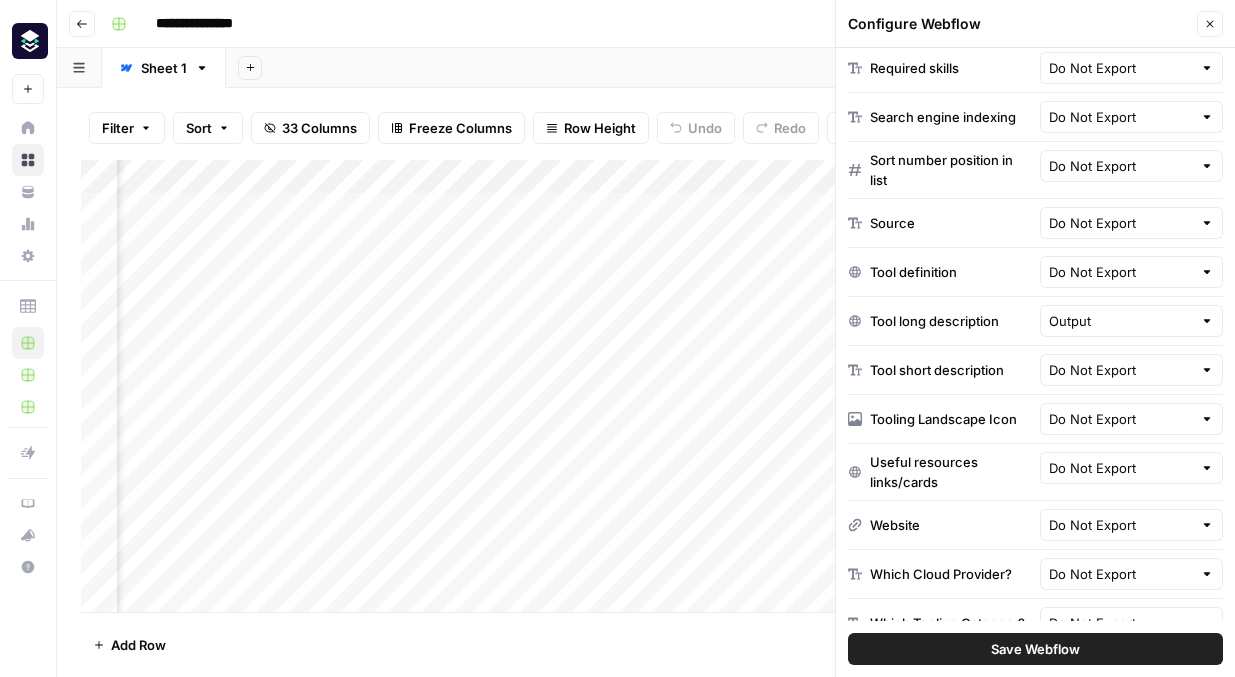 scroll, scrollTop: 984, scrollLeft: 0, axis: vertical 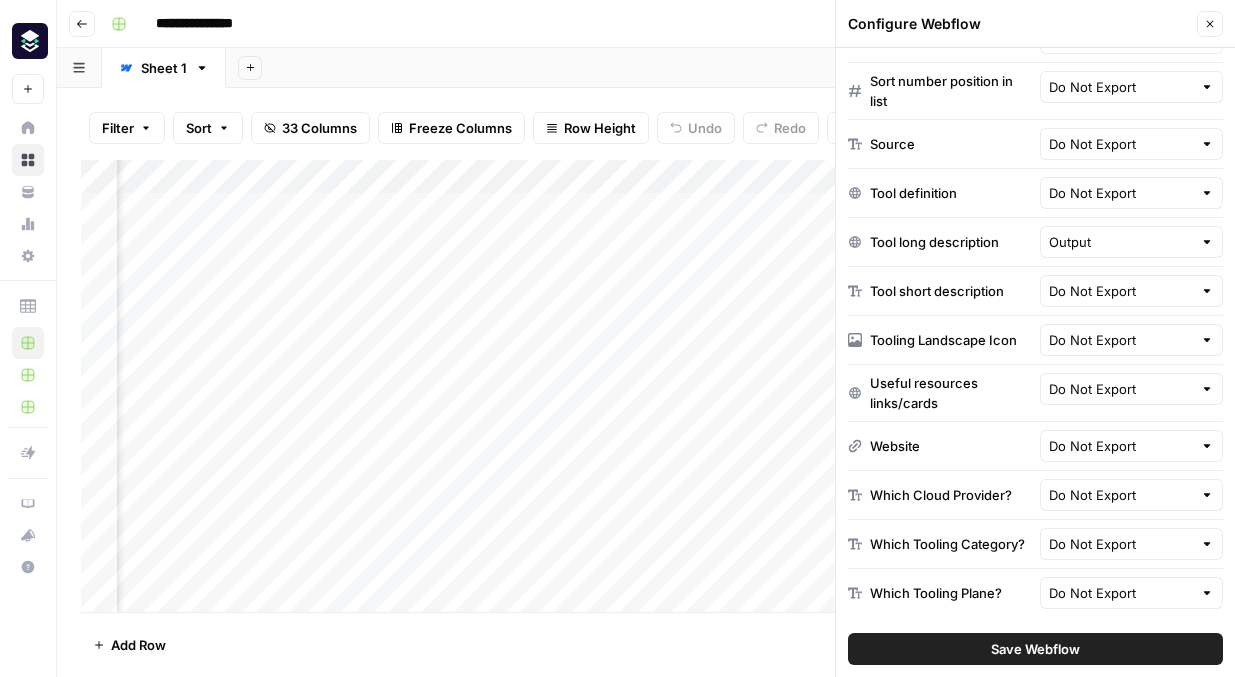 click on "Save Webflow" at bounding box center (1035, 649) 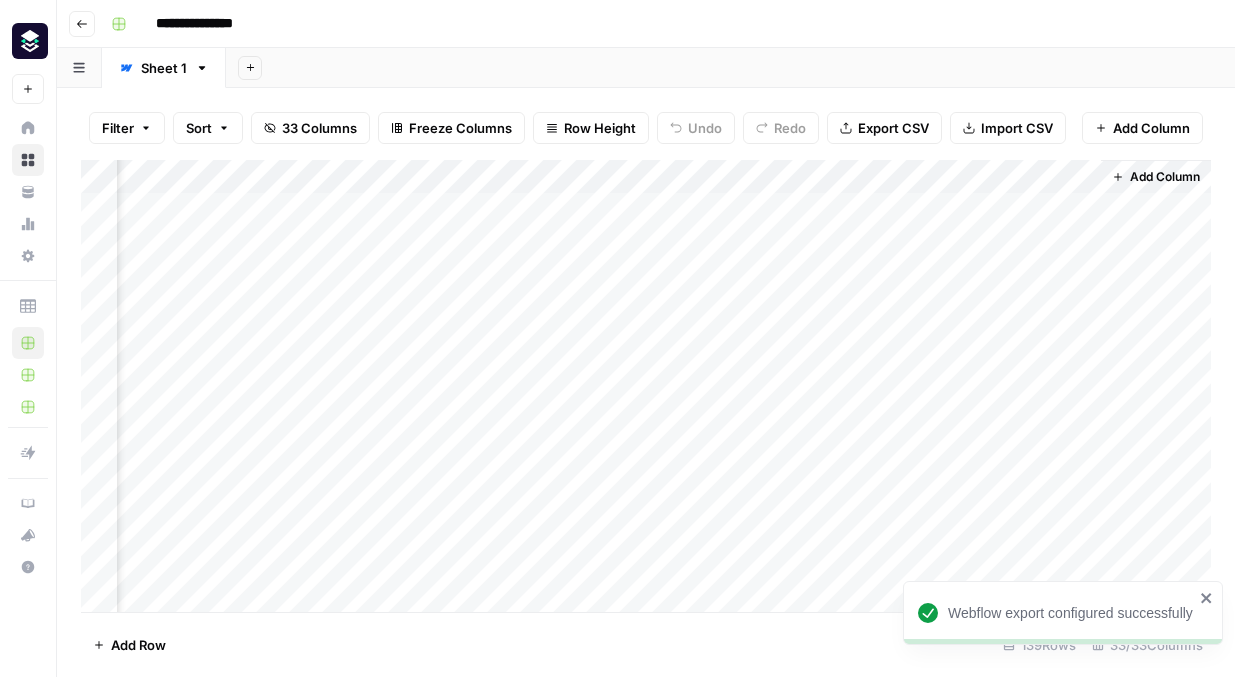 click on "Add Column" at bounding box center (646, 386) 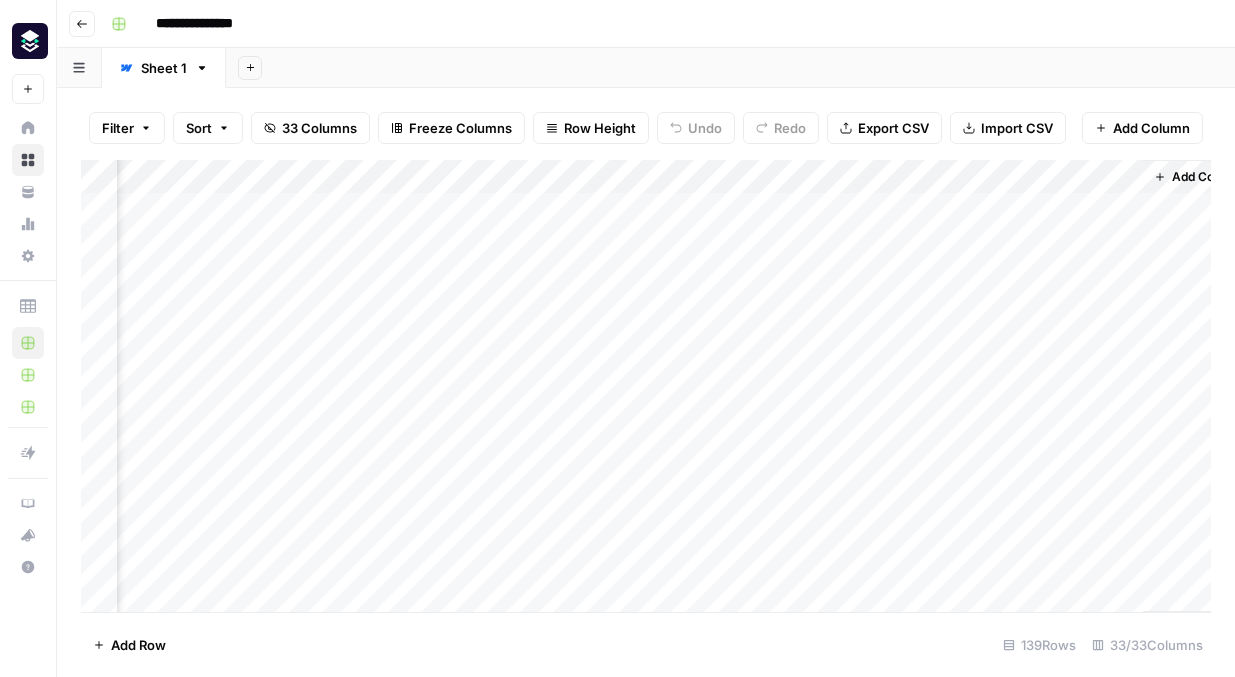 scroll, scrollTop: 0, scrollLeft: 4958, axis: horizontal 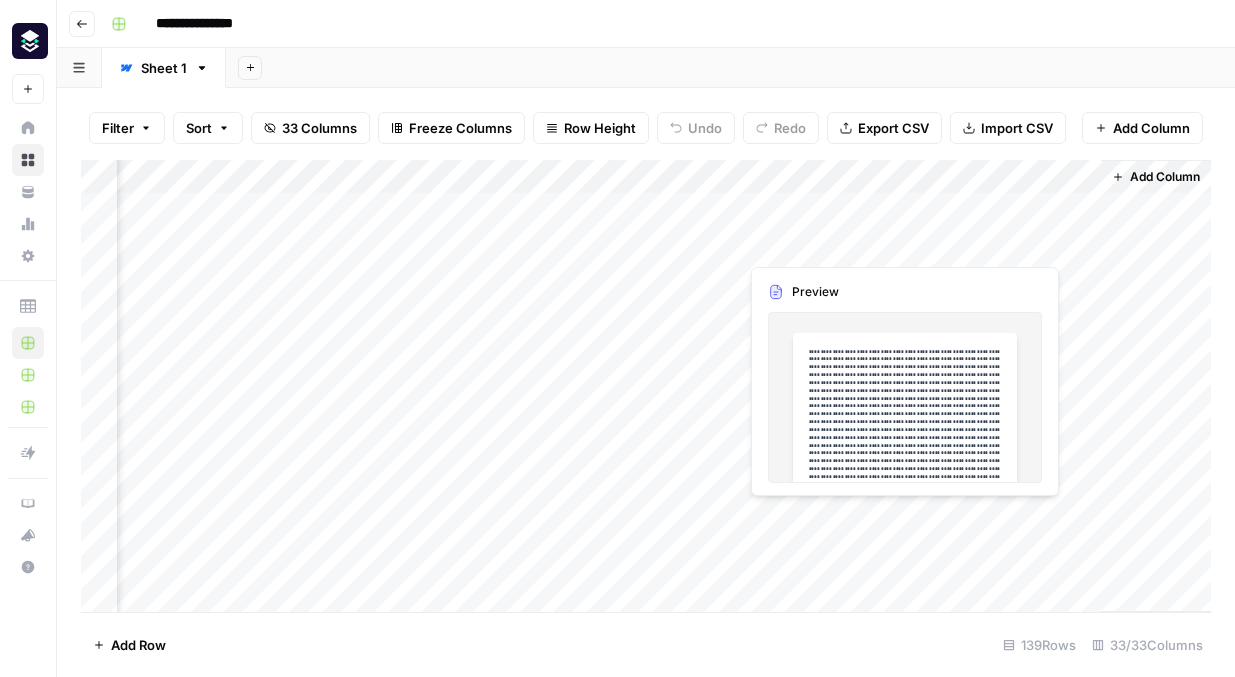 click on "Add Column" at bounding box center [646, 386] 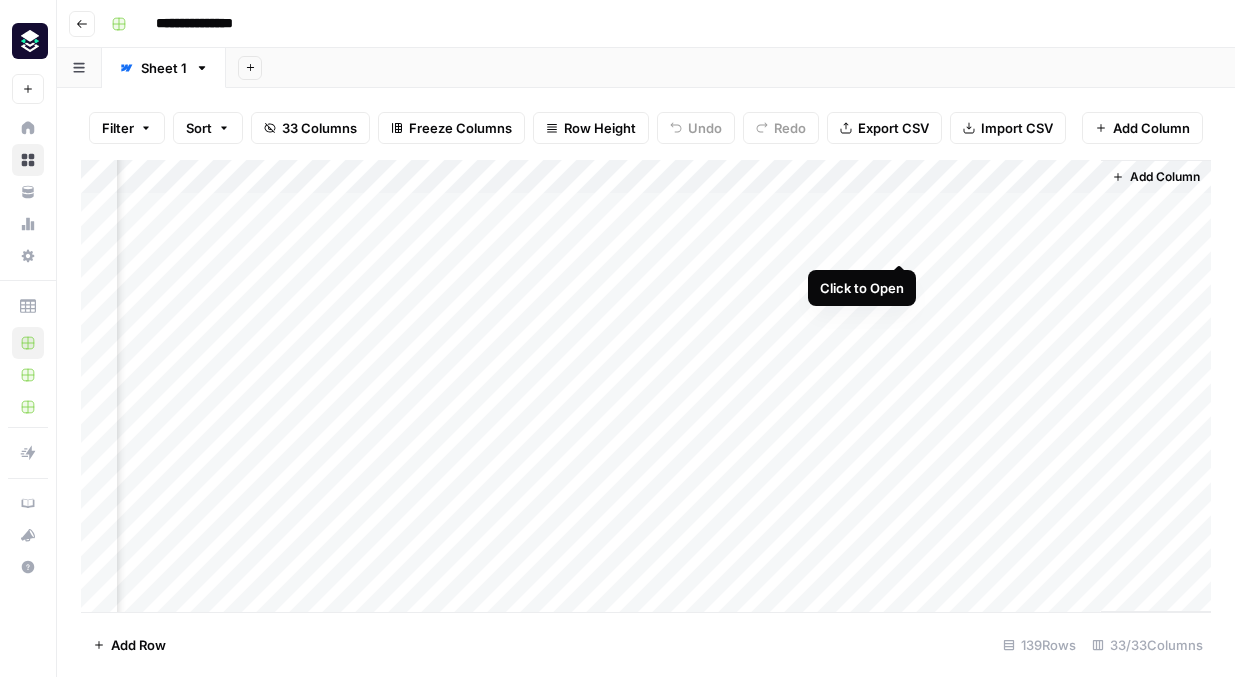 click on "Add Column" at bounding box center [646, 386] 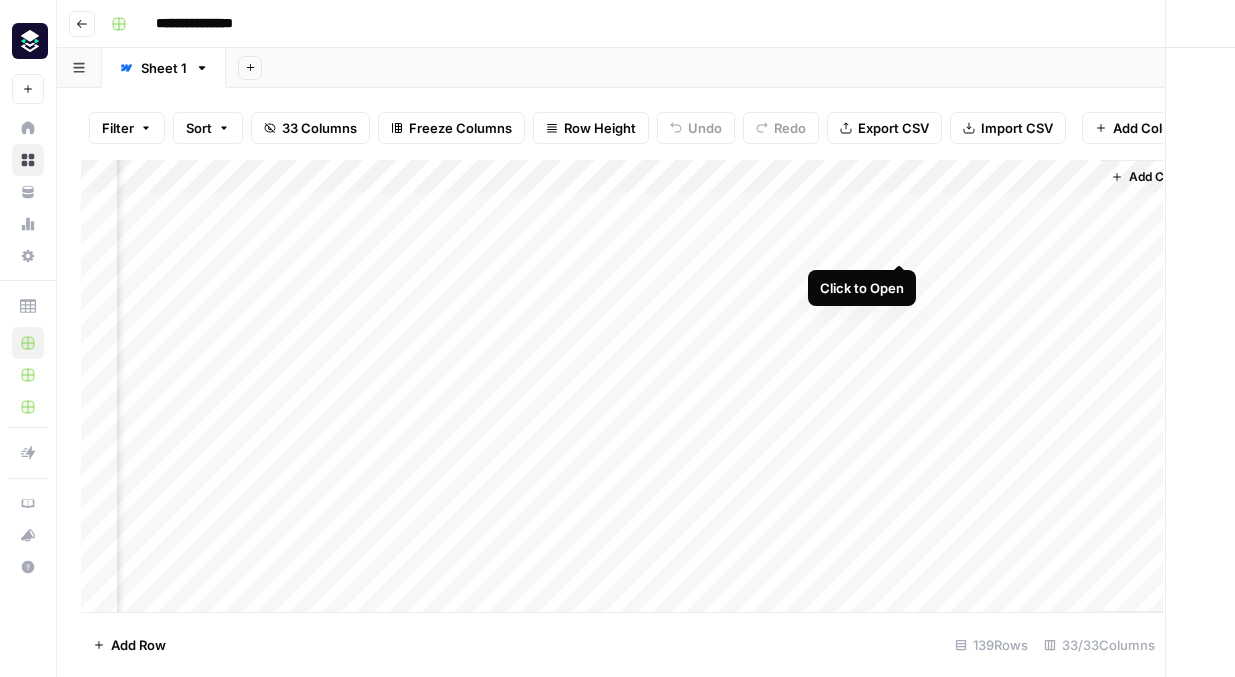 scroll, scrollTop: 0, scrollLeft: 4943, axis: horizontal 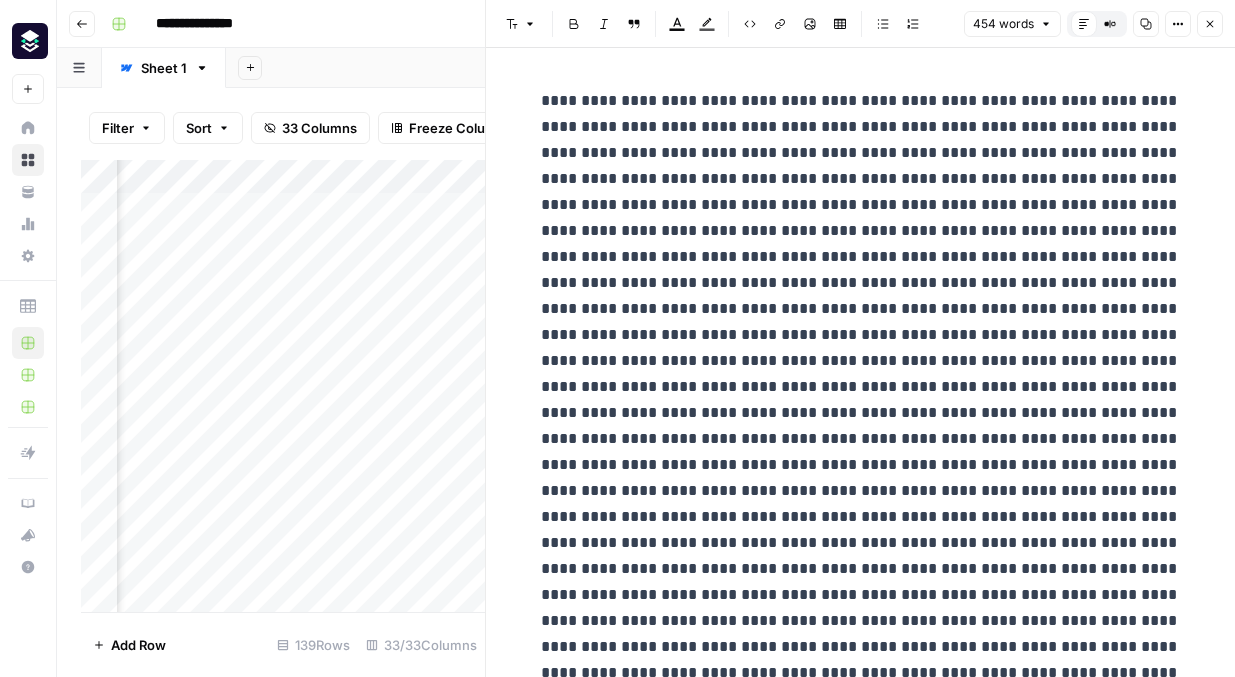 click on "Compare Old vs New Content" at bounding box center [1110, 24] 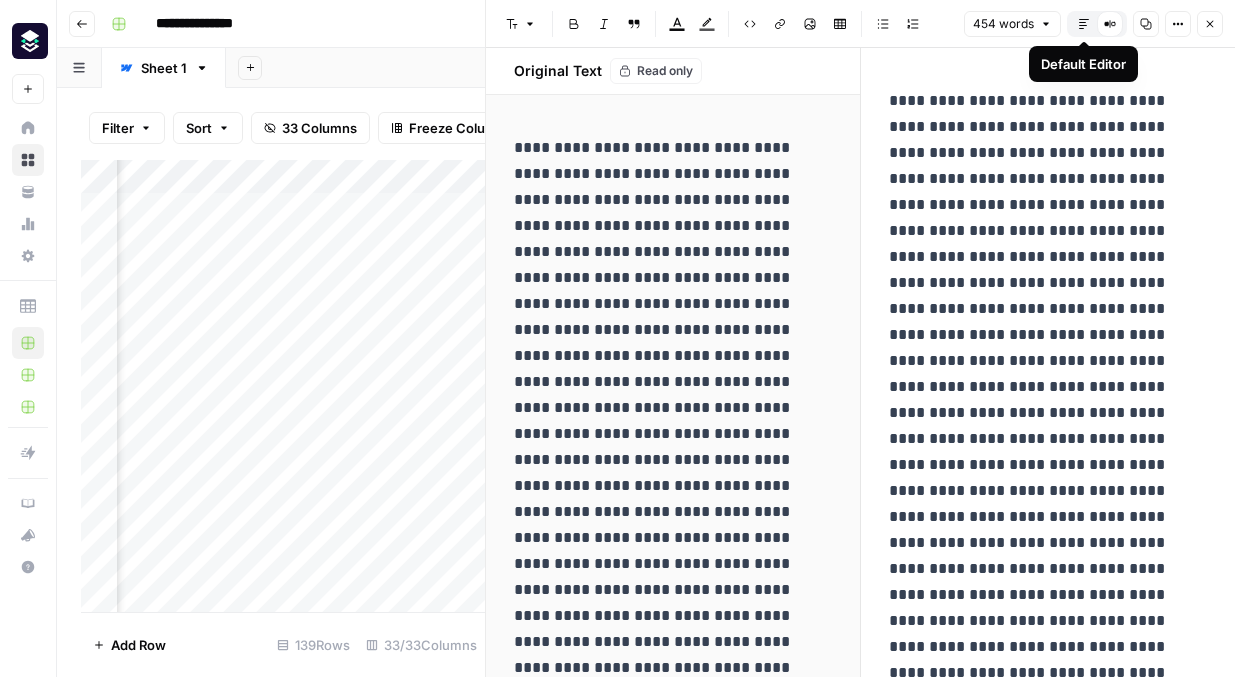 click 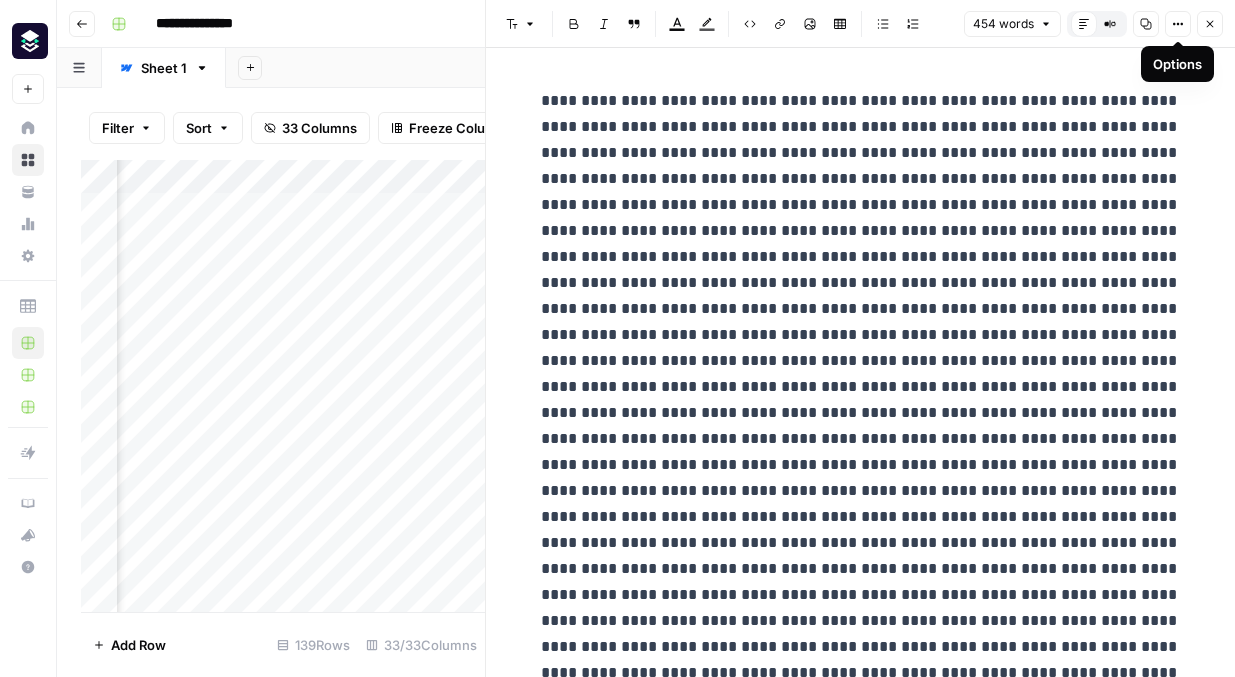 click 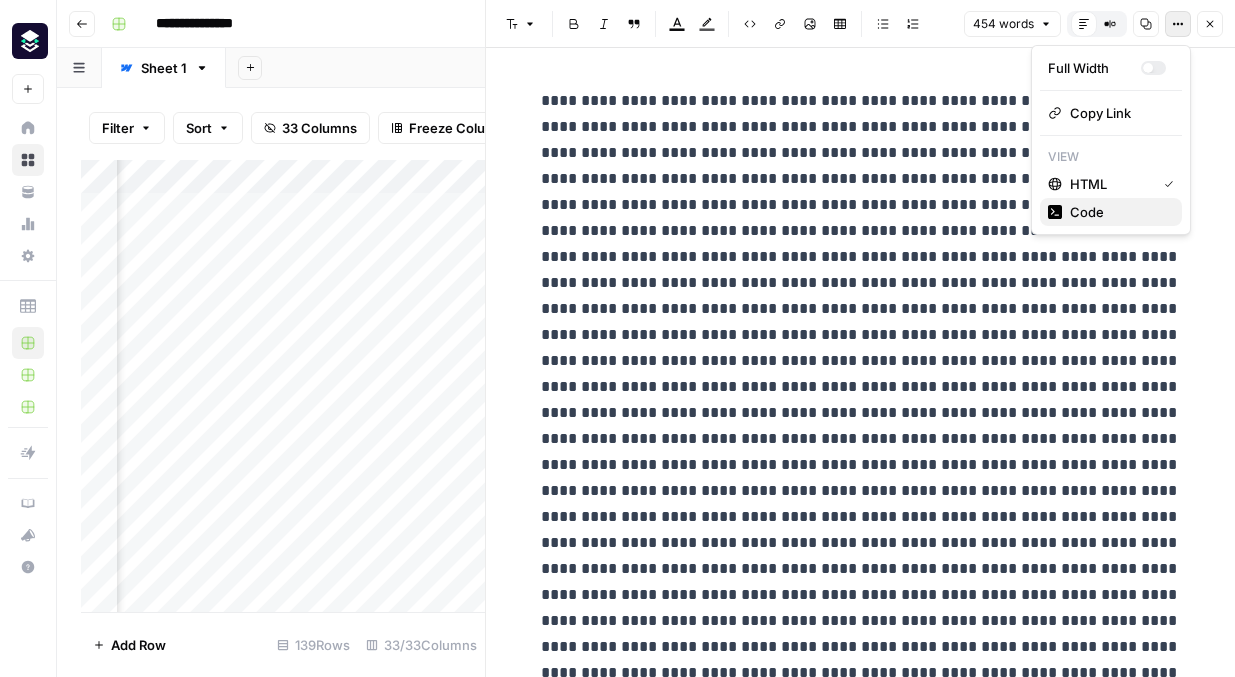 click on "Code" at bounding box center (1118, 212) 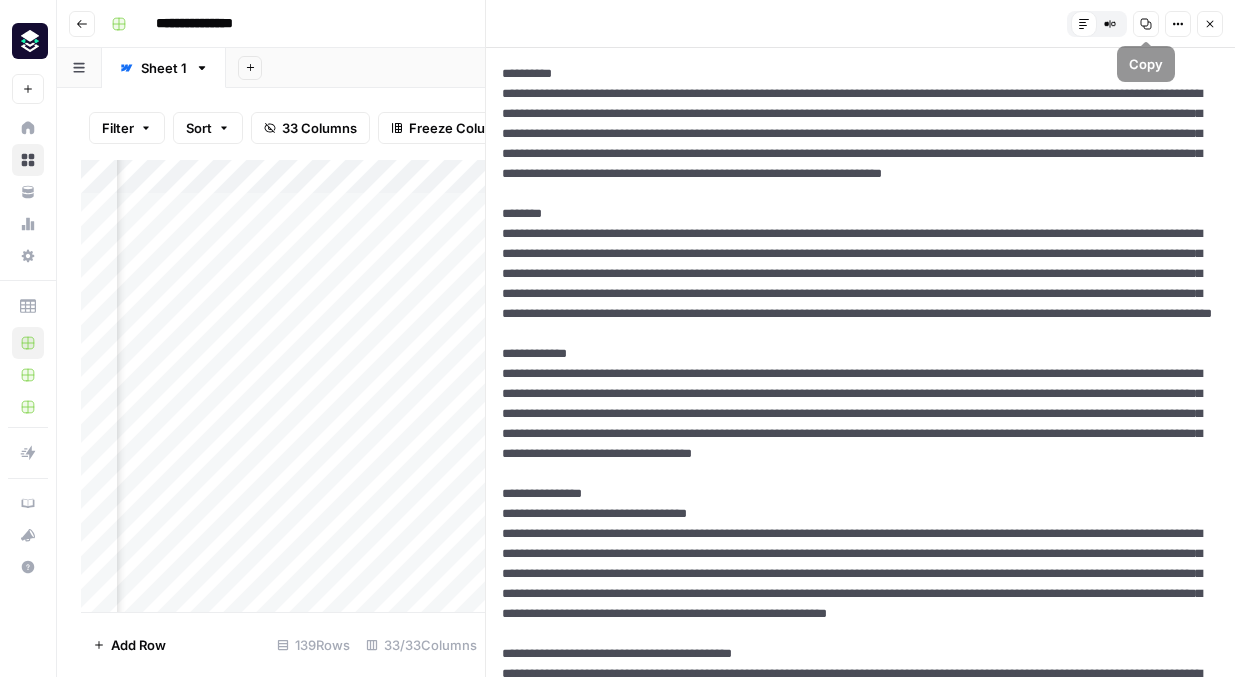 click 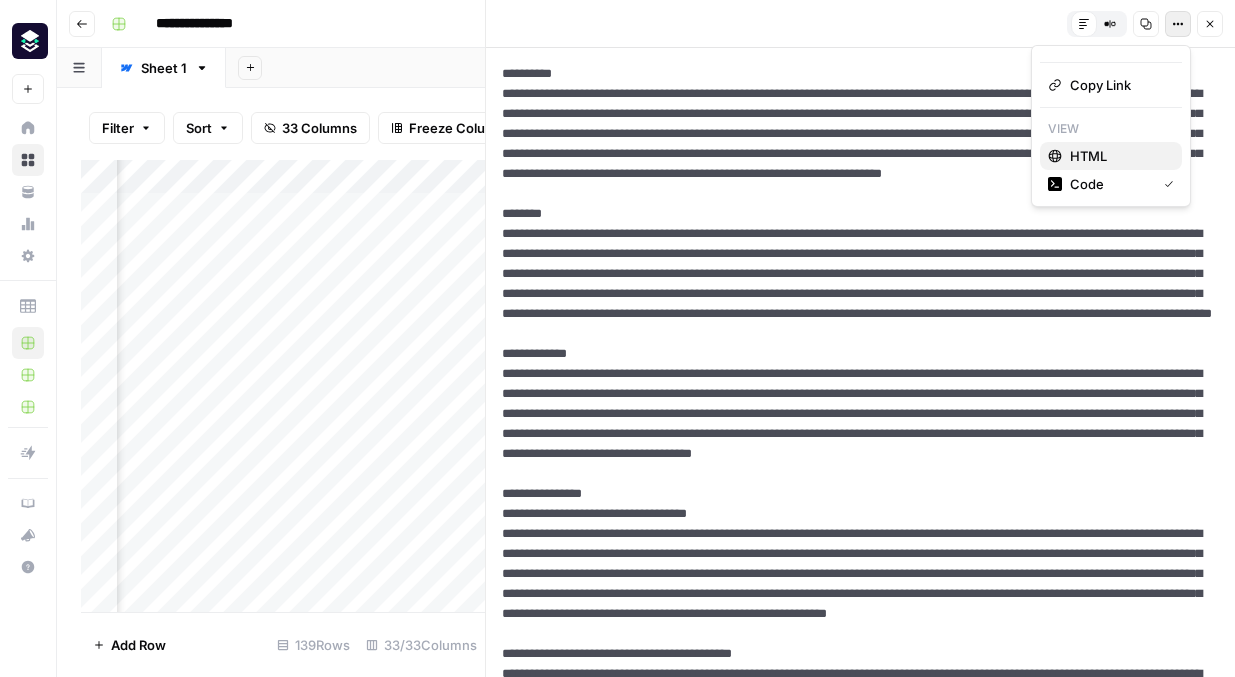 click on "HTML" at bounding box center [1118, 156] 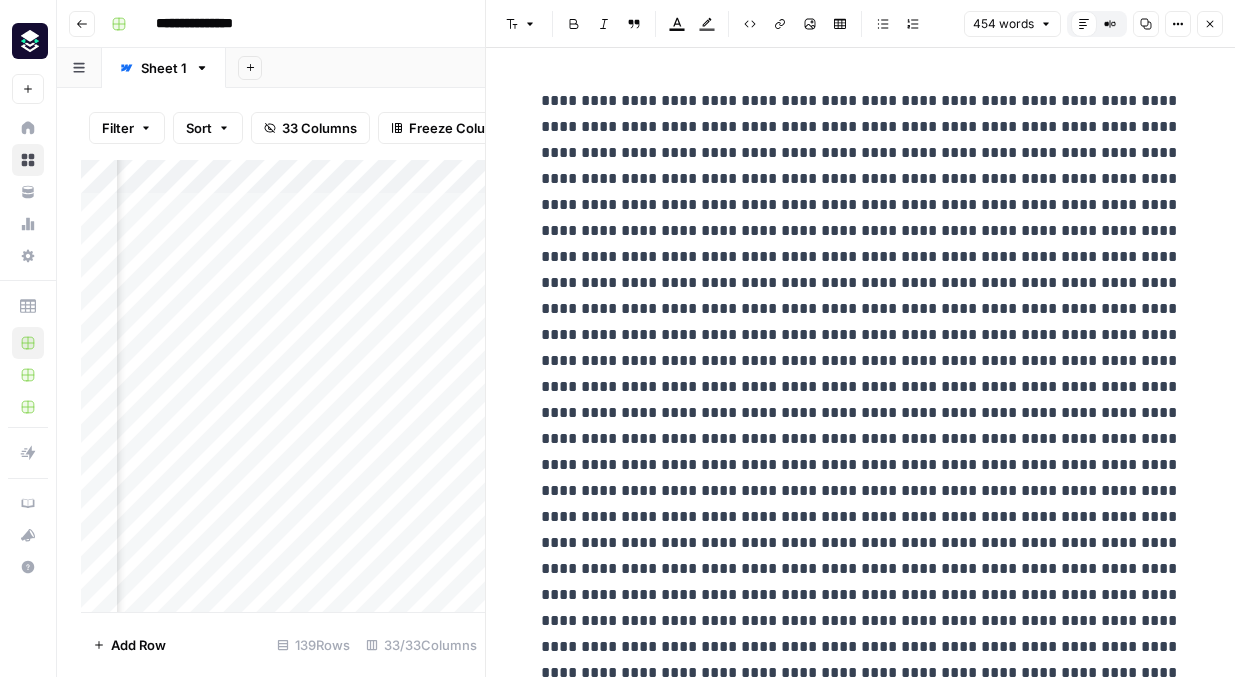 click 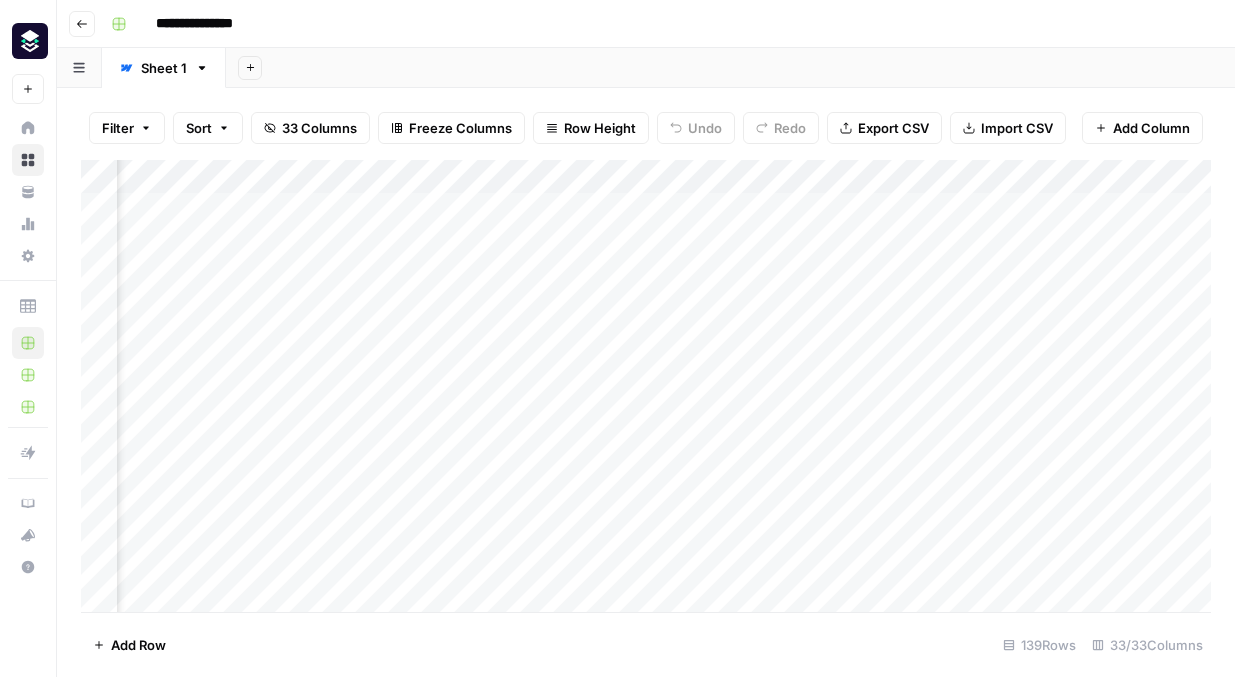 scroll, scrollTop: 0, scrollLeft: 4958, axis: horizontal 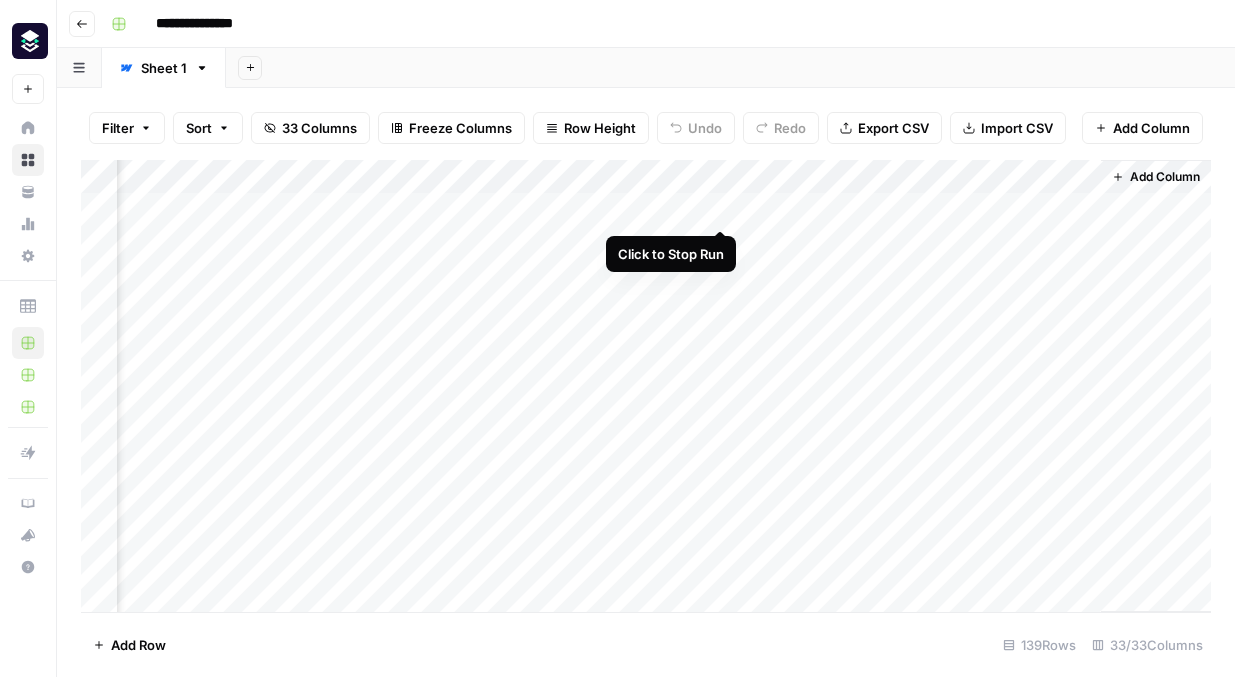 click on "Add Column" at bounding box center (646, 386) 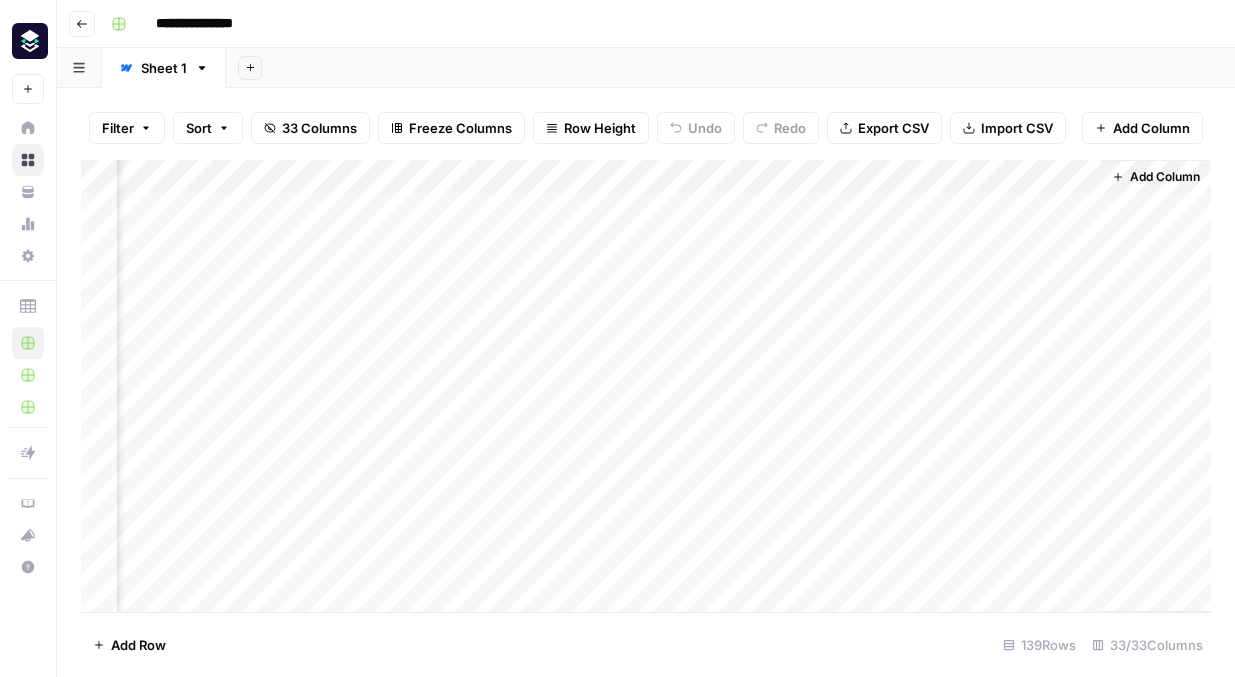 click on "Add Column" at bounding box center (646, 386) 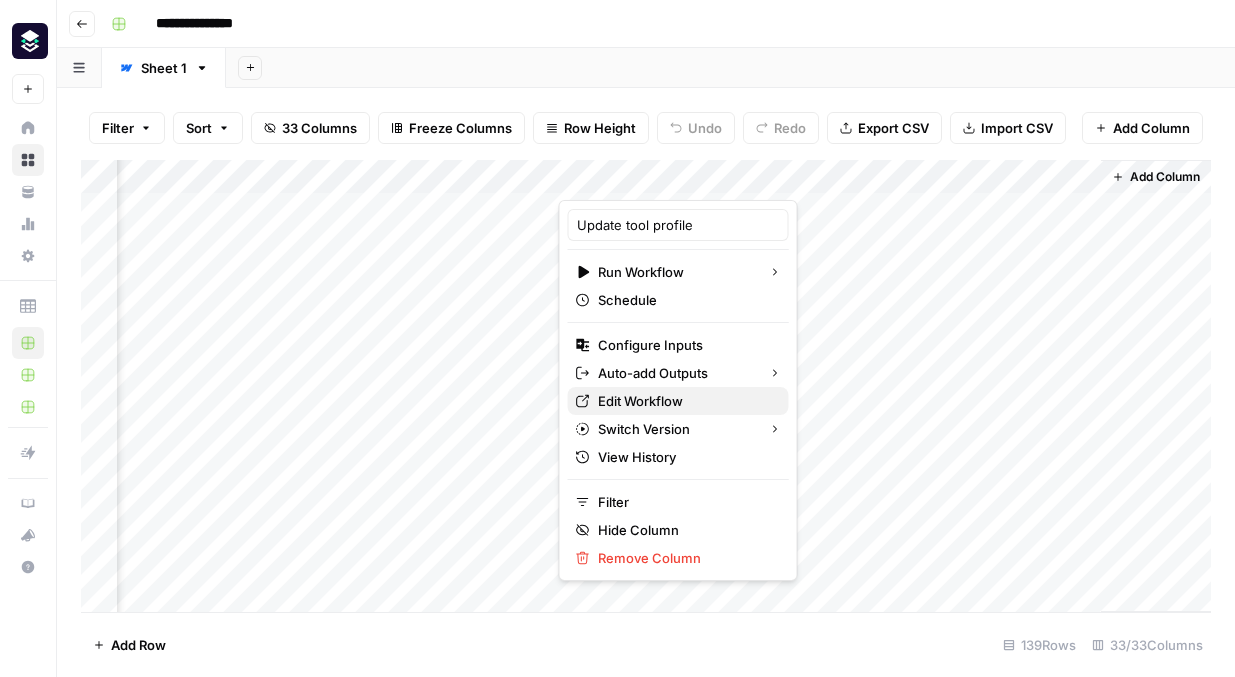 click on "Edit Workflow" at bounding box center (685, 401) 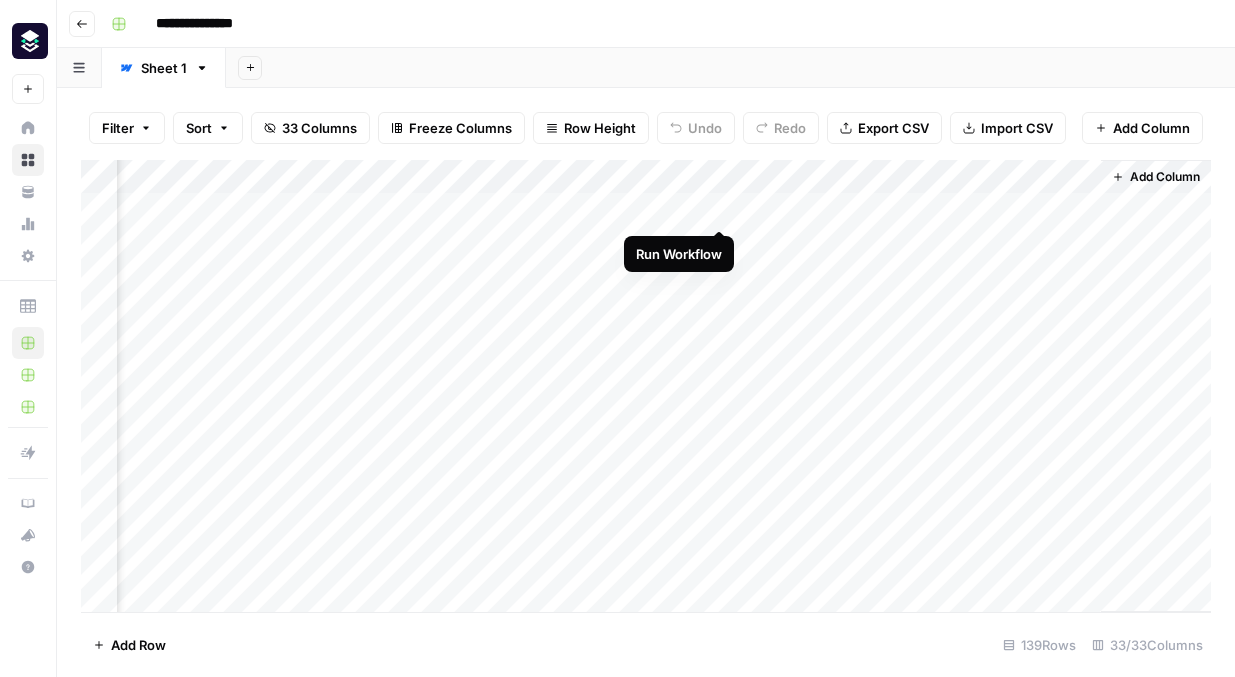click on "Add Column" at bounding box center (646, 386) 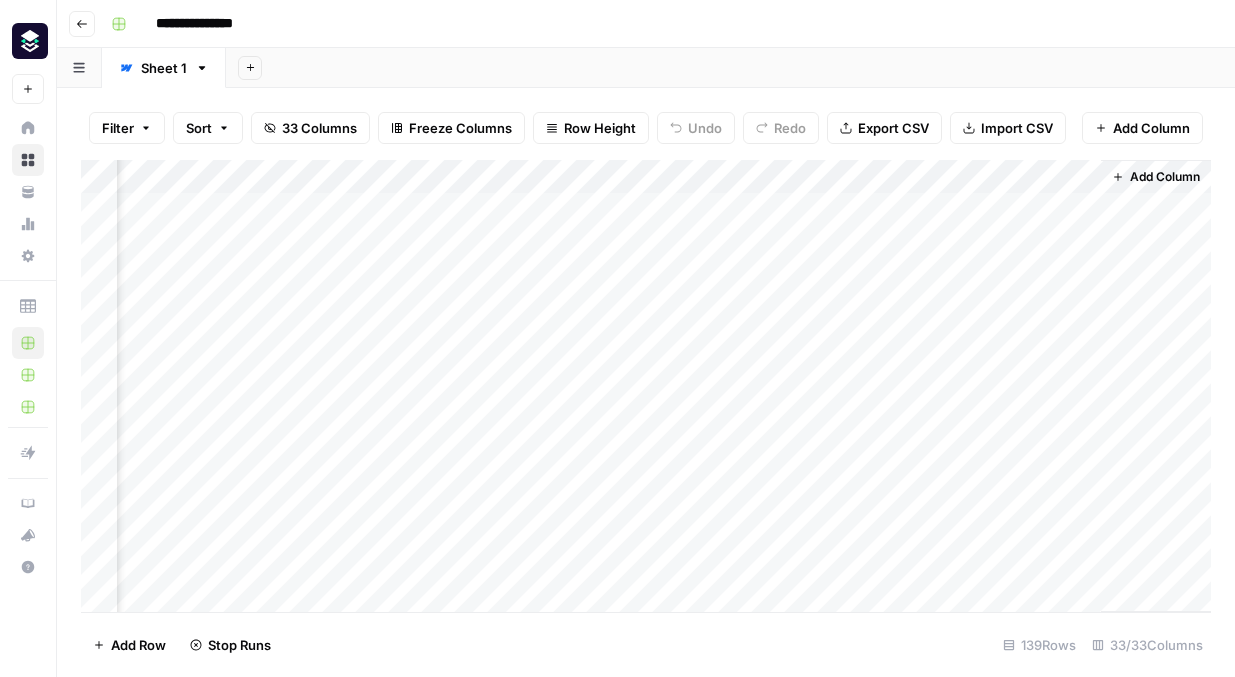 click on "Add Column" at bounding box center (646, 386) 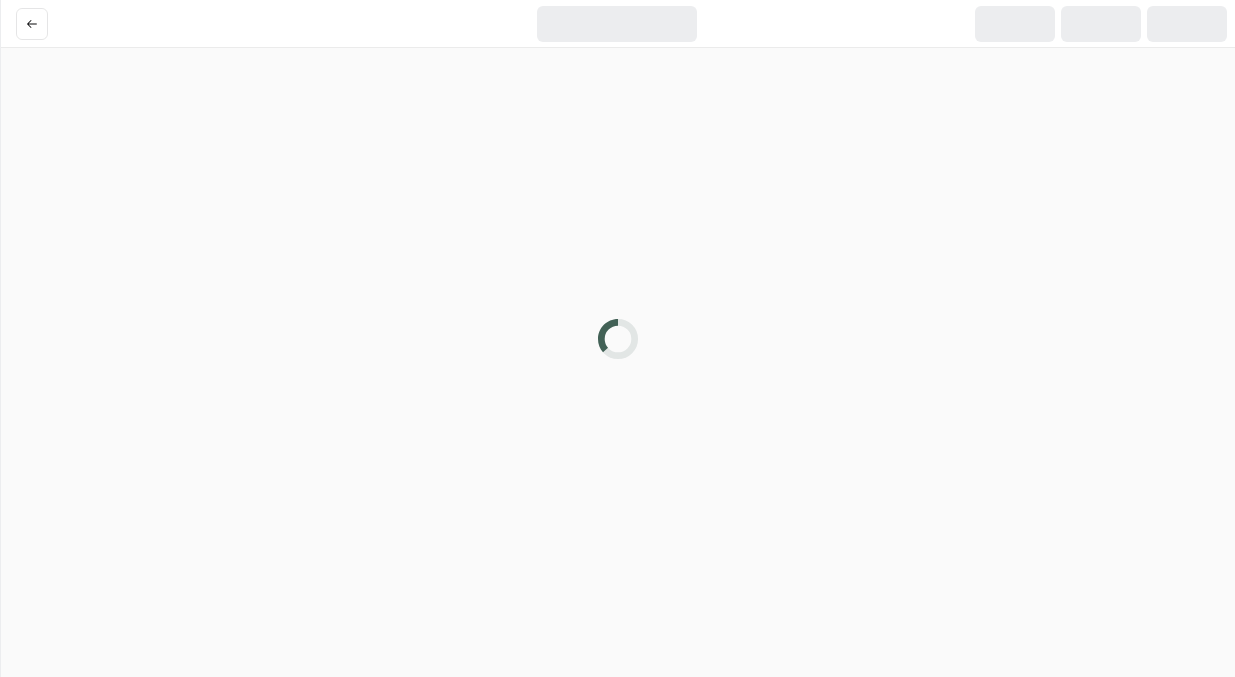scroll, scrollTop: 0, scrollLeft: 0, axis: both 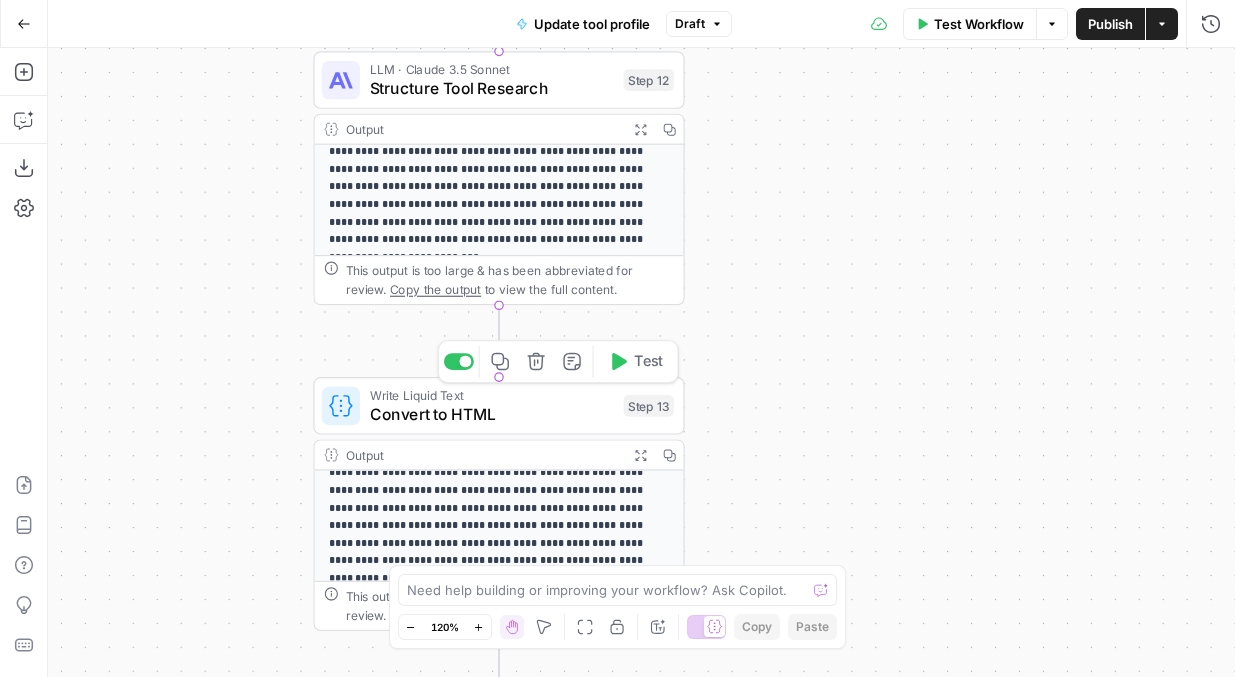 click on "Step 13" at bounding box center [649, 406] 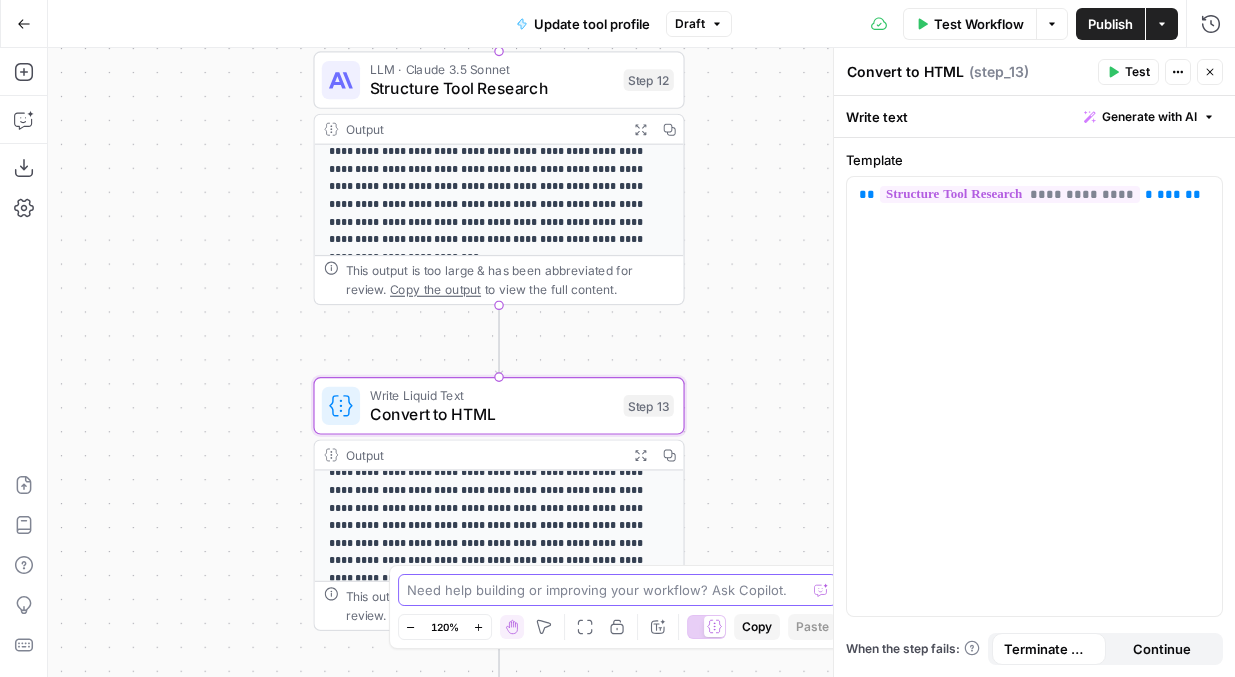 click at bounding box center [607, 590] 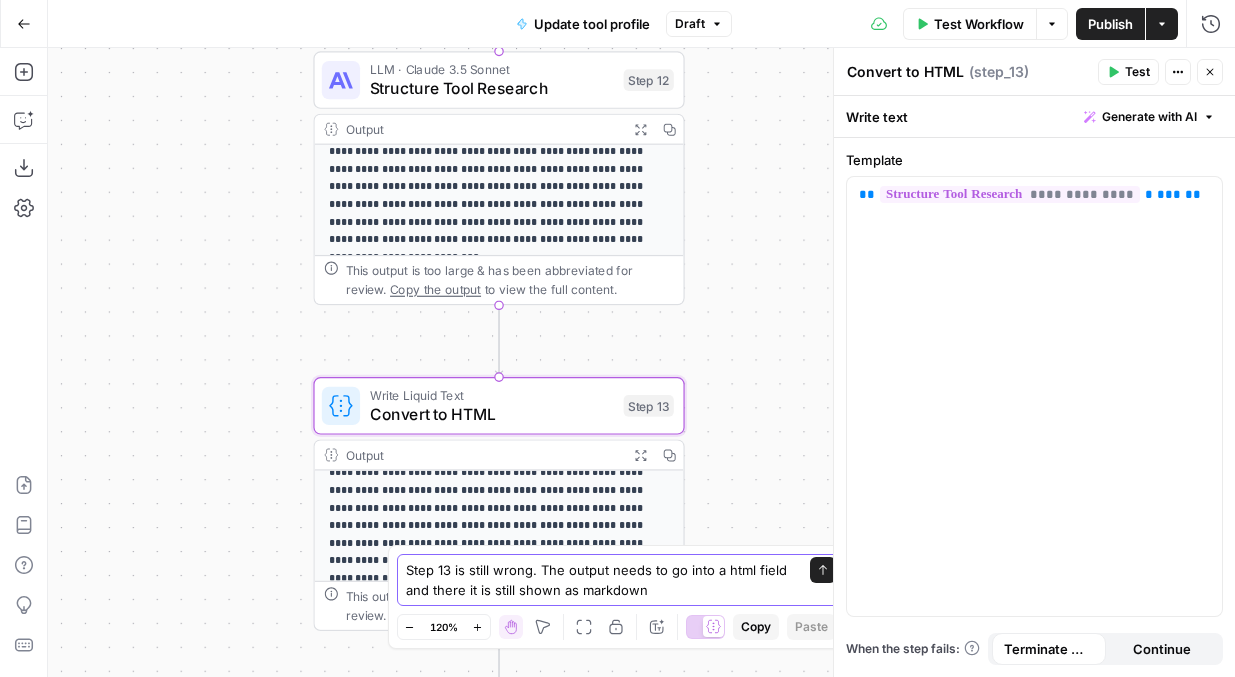 type on "Step 13 is still wrong. The output needs to go into a html field and there it is still shown as markdown." 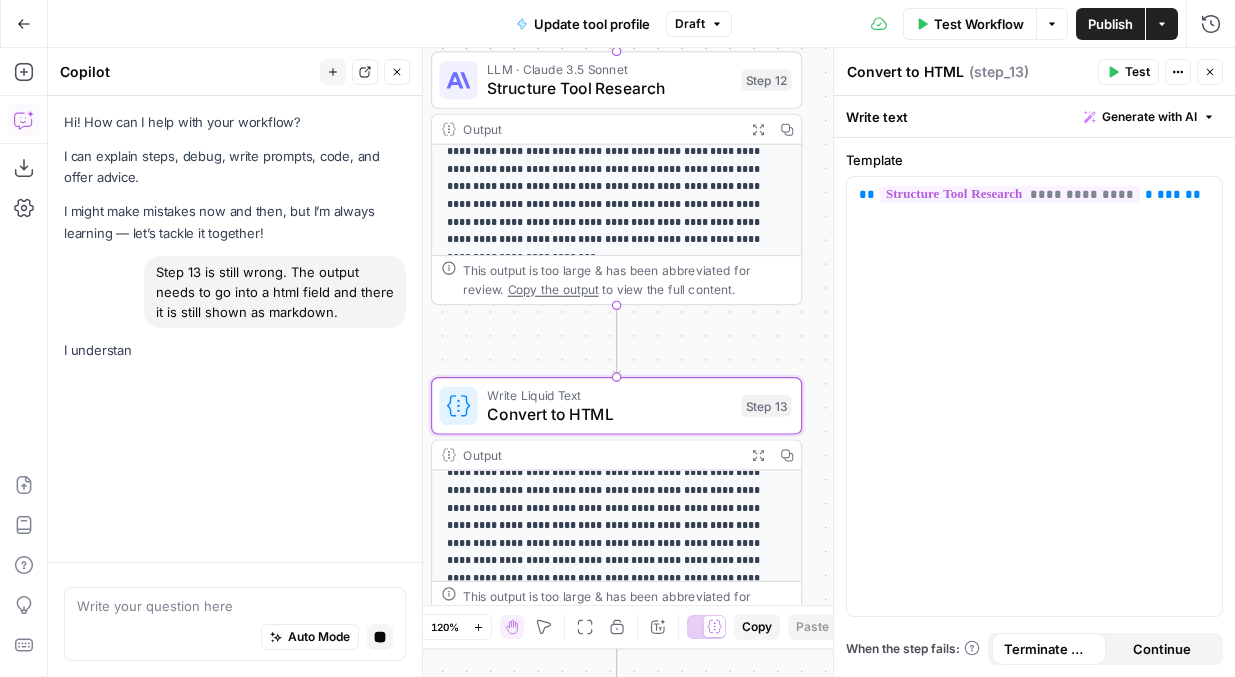 scroll, scrollTop: 0, scrollLeft: 0, axis: both 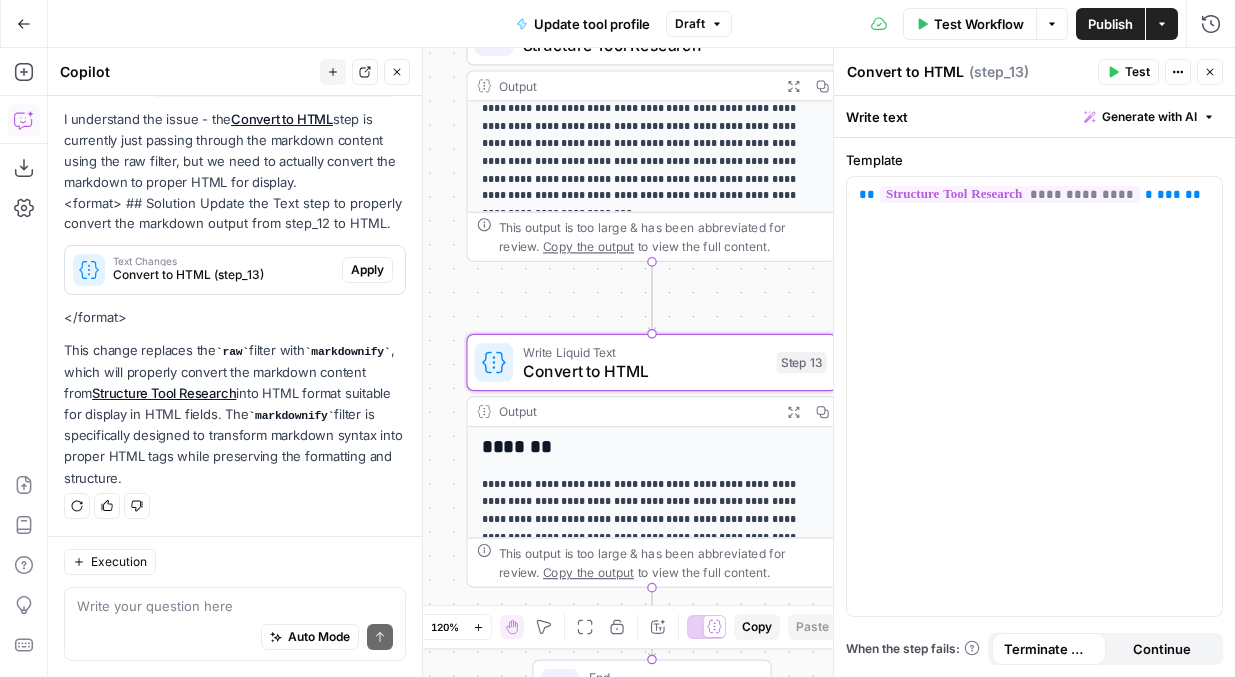 click on "Apply" at bounding box center [367, 270] 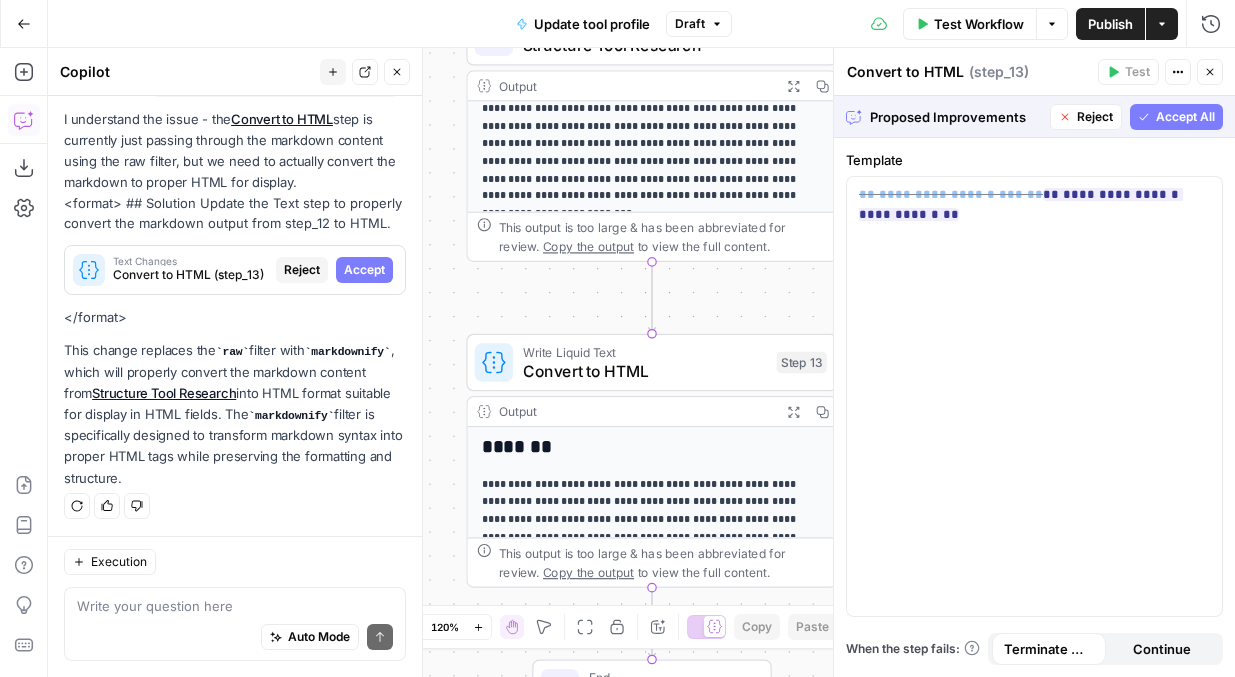 click on "Accept All" at bounding box center (1185, 117) 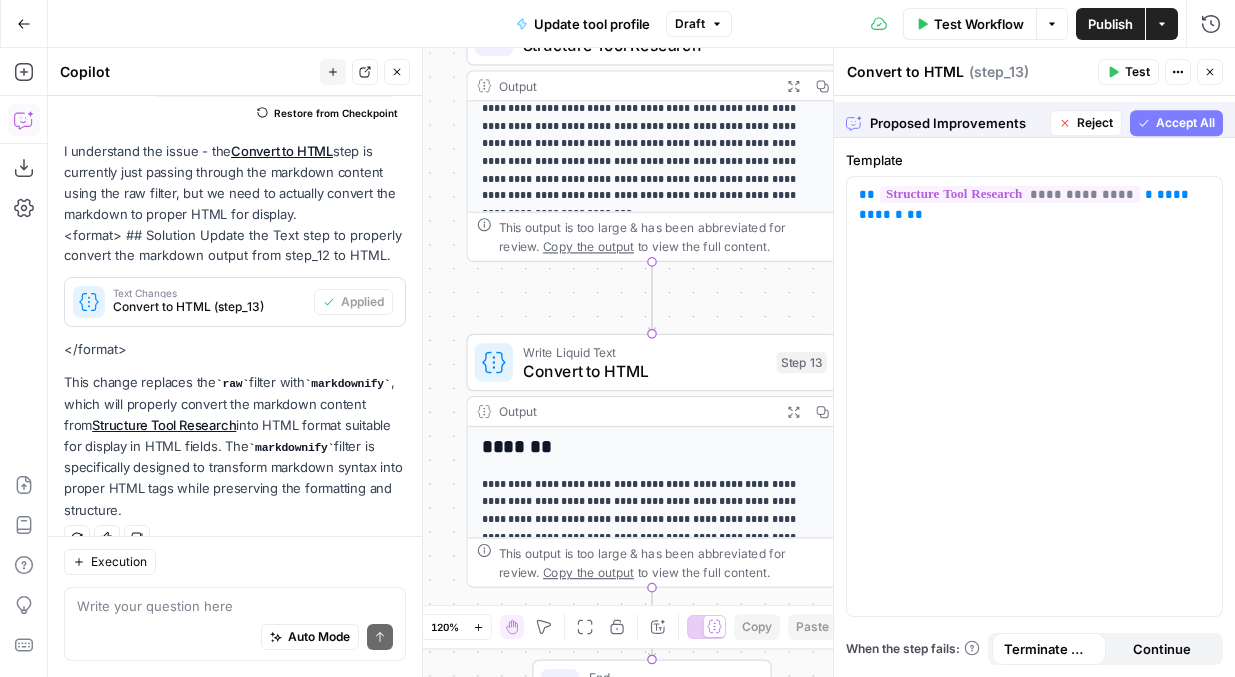 scroll, scrollTop: 263, scrollLeft: 0, axis: vertical 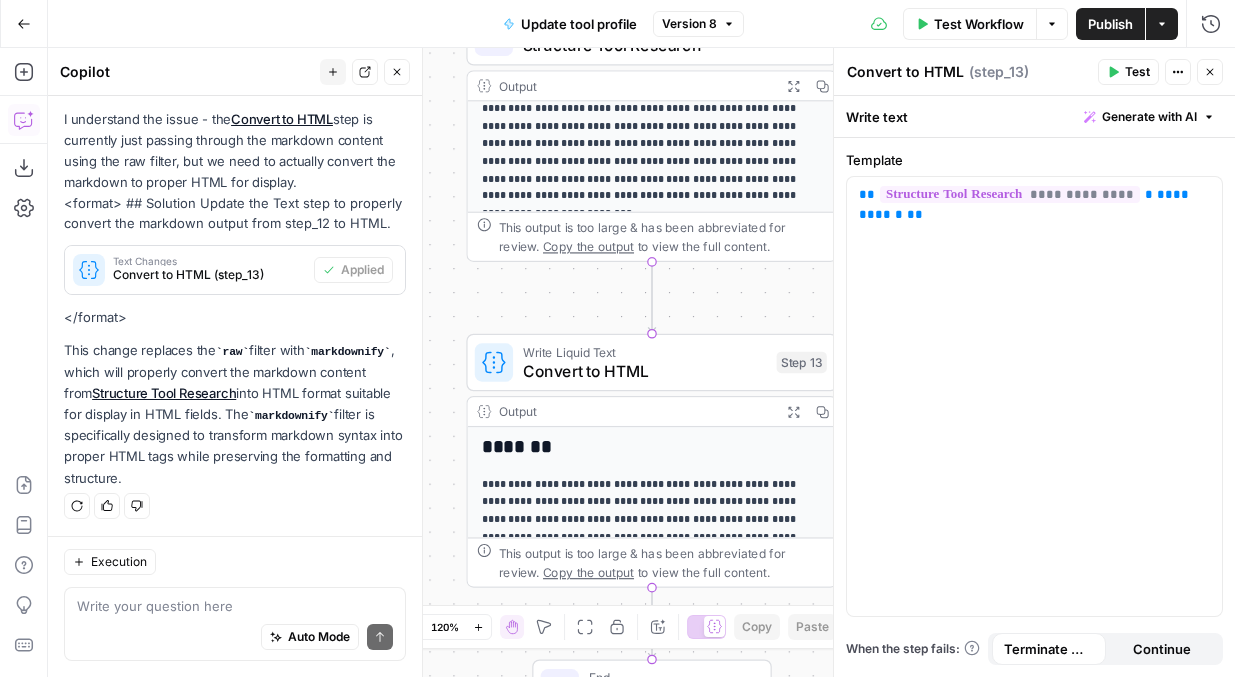 click on "Test" at bounding box center [1137, 72] 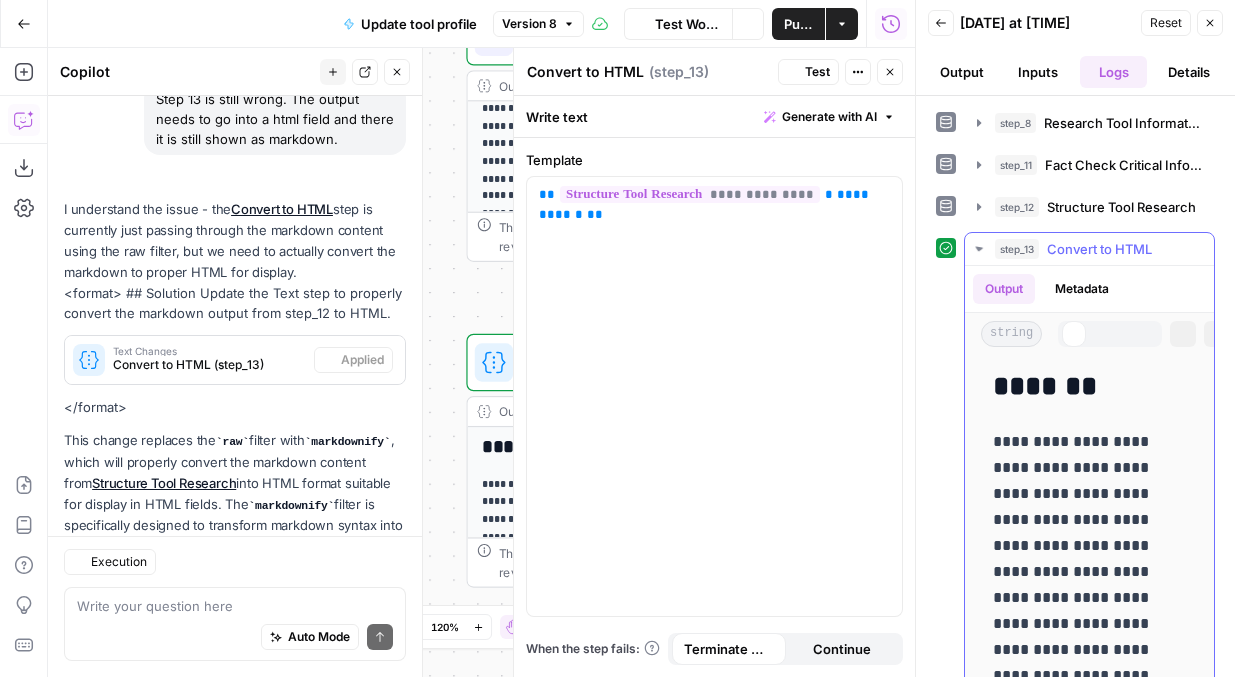 scroll, scrollTop: 263, scrollLeft: 0, axis: vertical 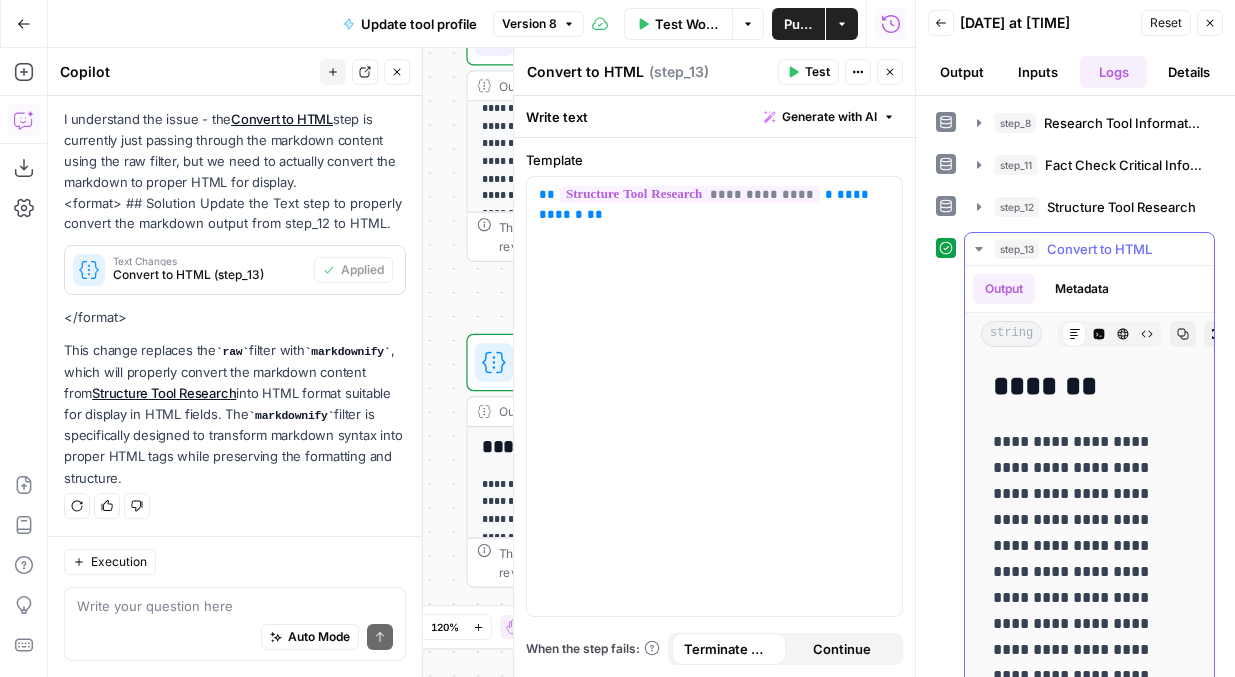 click 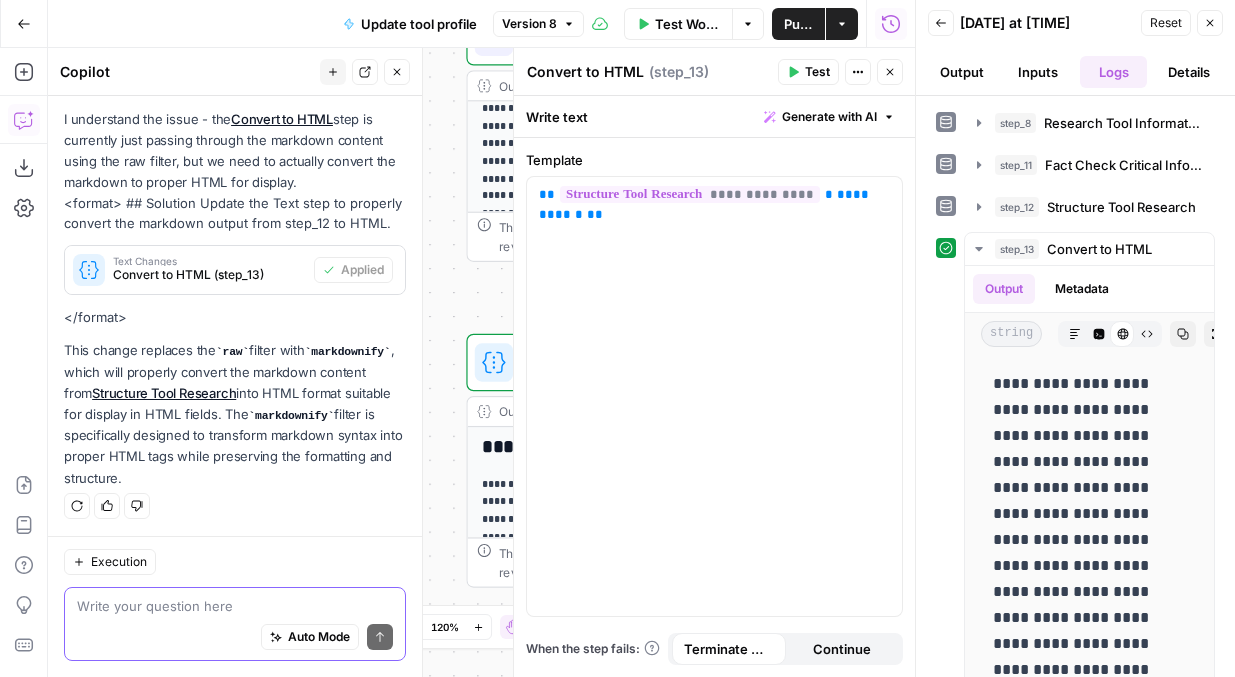 click at bounding box center [235, 606] 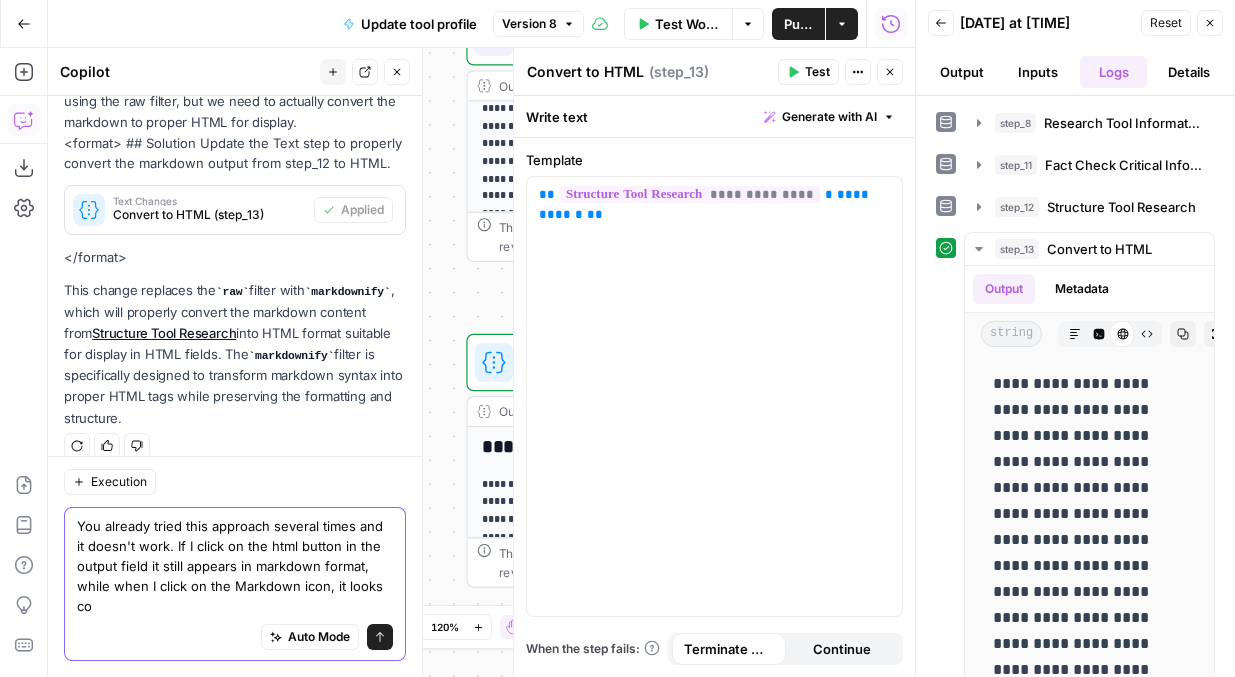 scroll, scrollTop: 343, scrollLeft: 0, axis: vertical 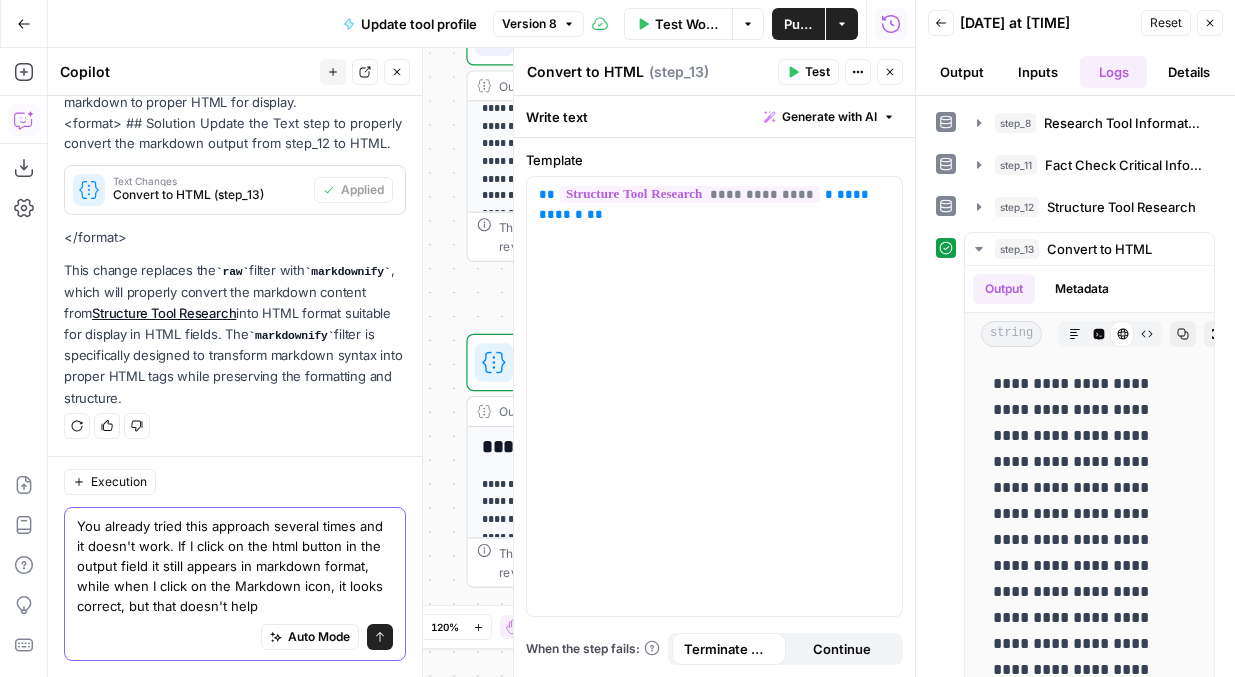 type on "You already tried this approach several times and it doesn't work. If I click on the html button in the output field it still appears in markdown format, while when I click on the Markdown icon, it looks correct, but that doesn't help." 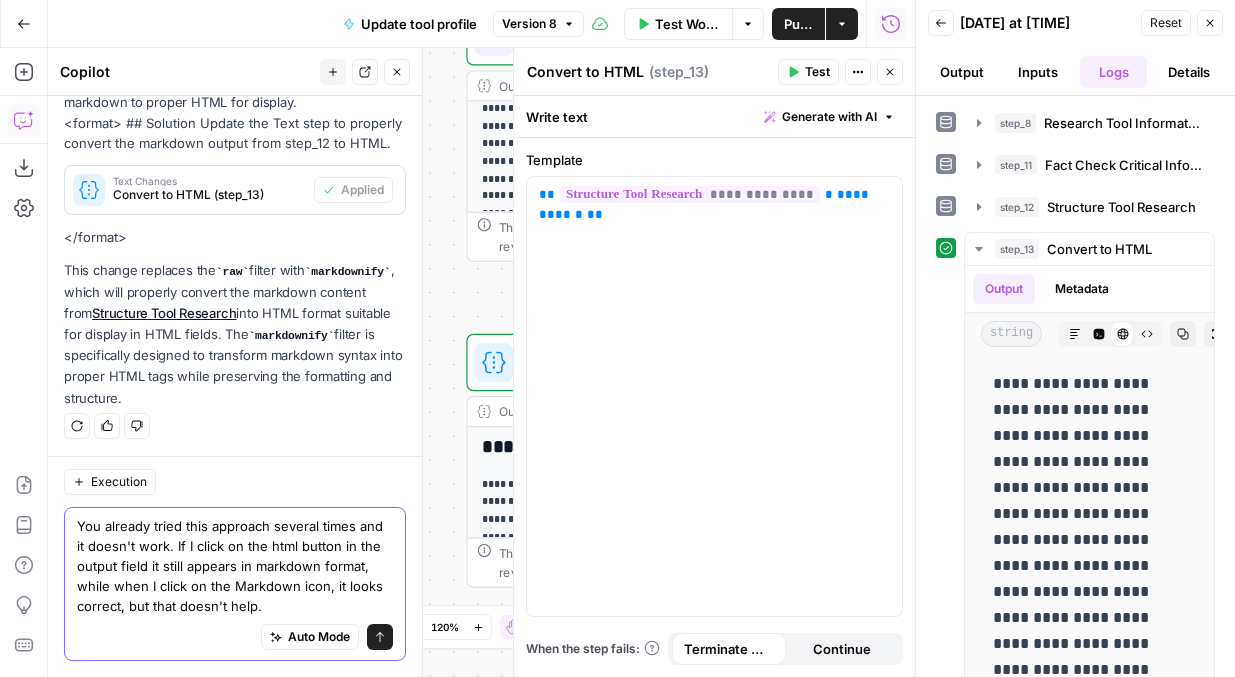 type 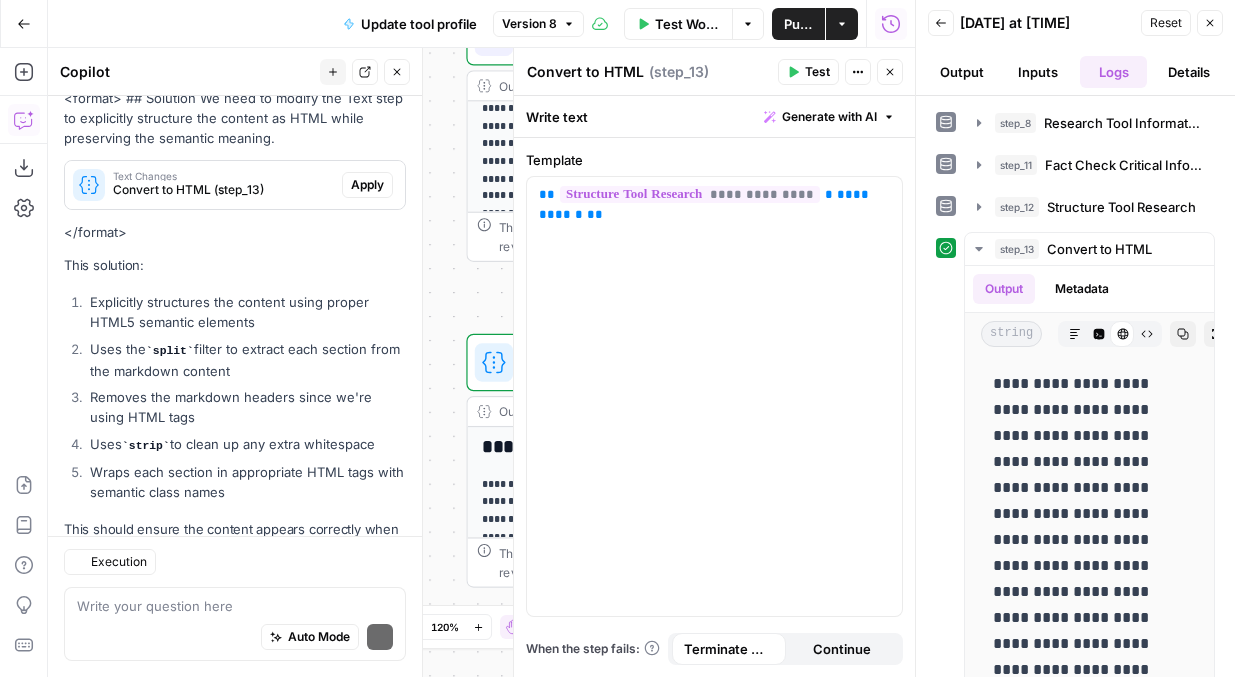 scroll, scrollTop: 993, scrollLeft: 0, axis: vertical 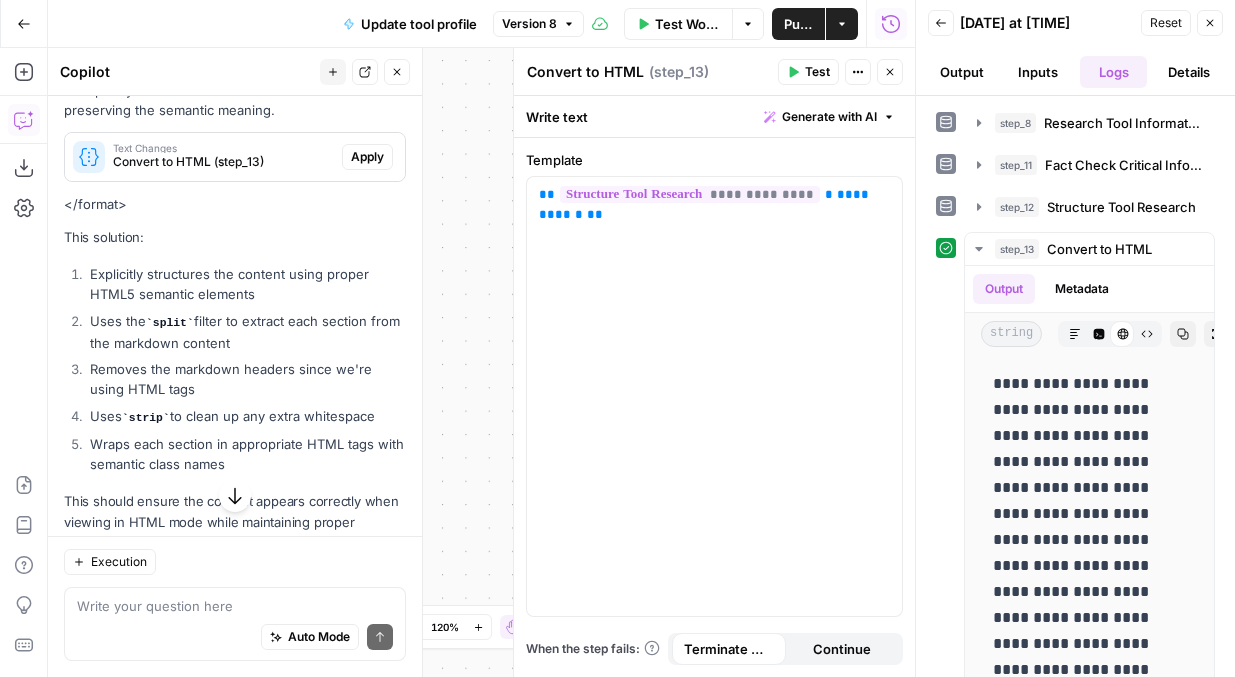 click on "Apply" at bounding box center (367, 157) 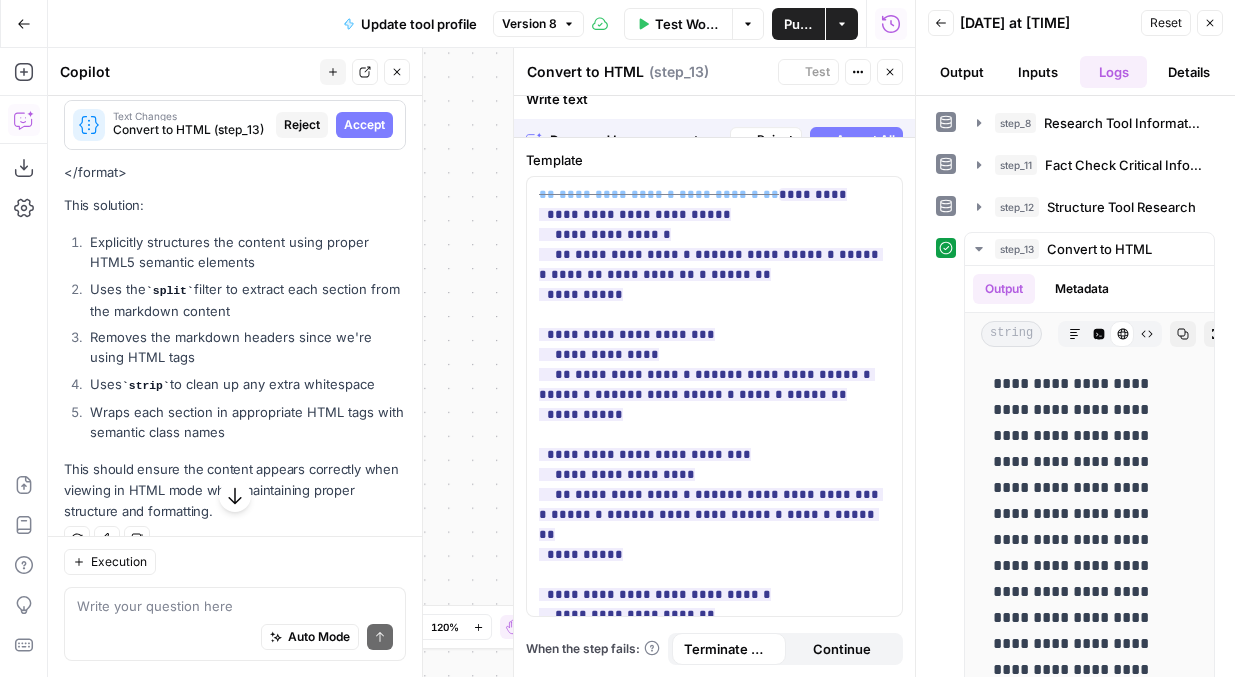 scroll, scrollTop: 899, scrollLeft: 0, axis: vertical 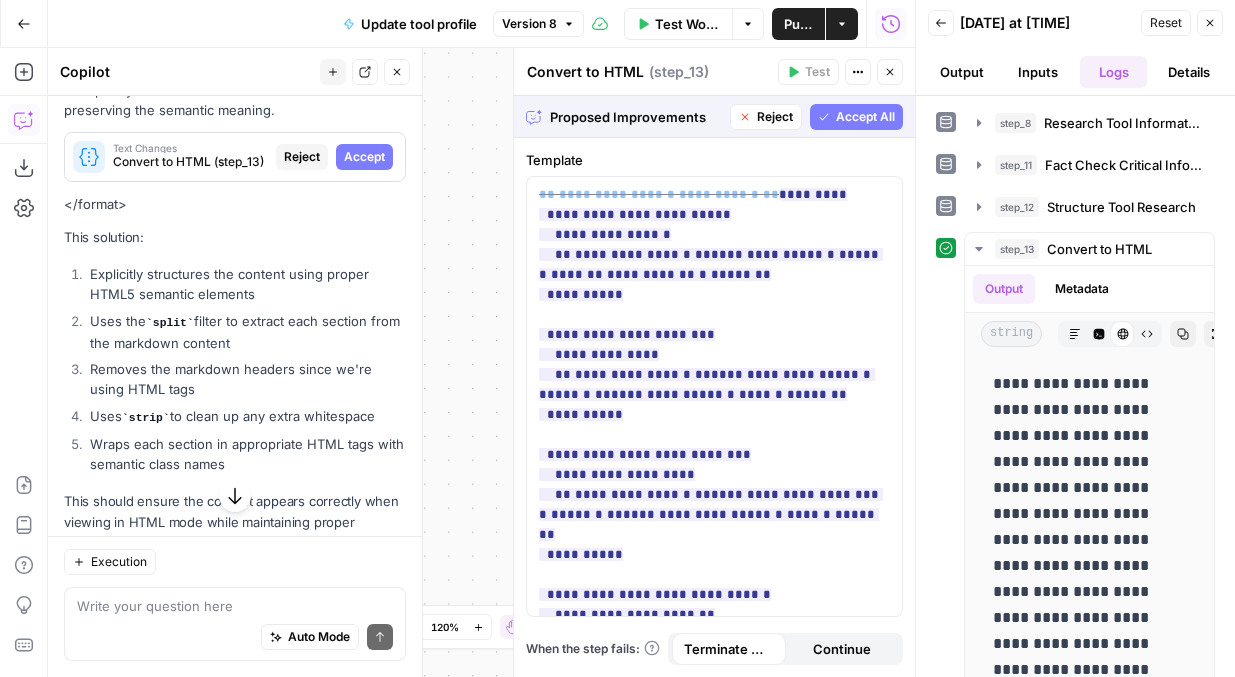 click on "Accept All" at bounding box center [865, 117] 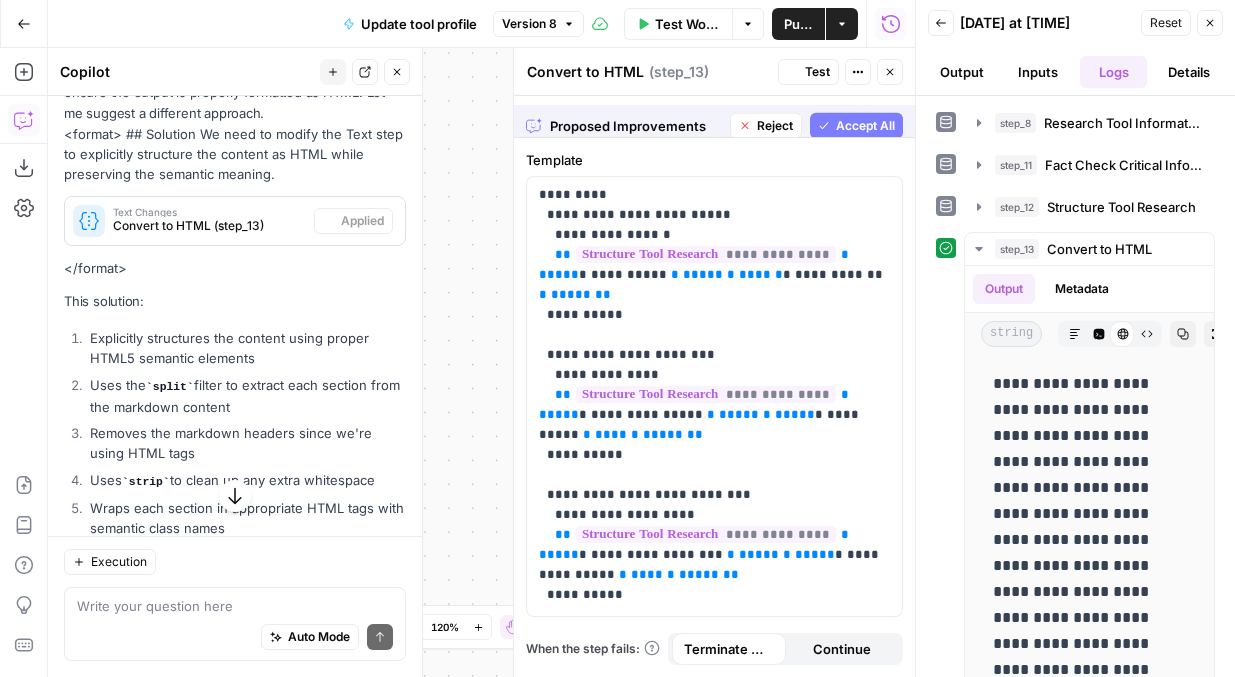 scroll, scrollTop: 963, scrollLeft: 0, axis: vertical 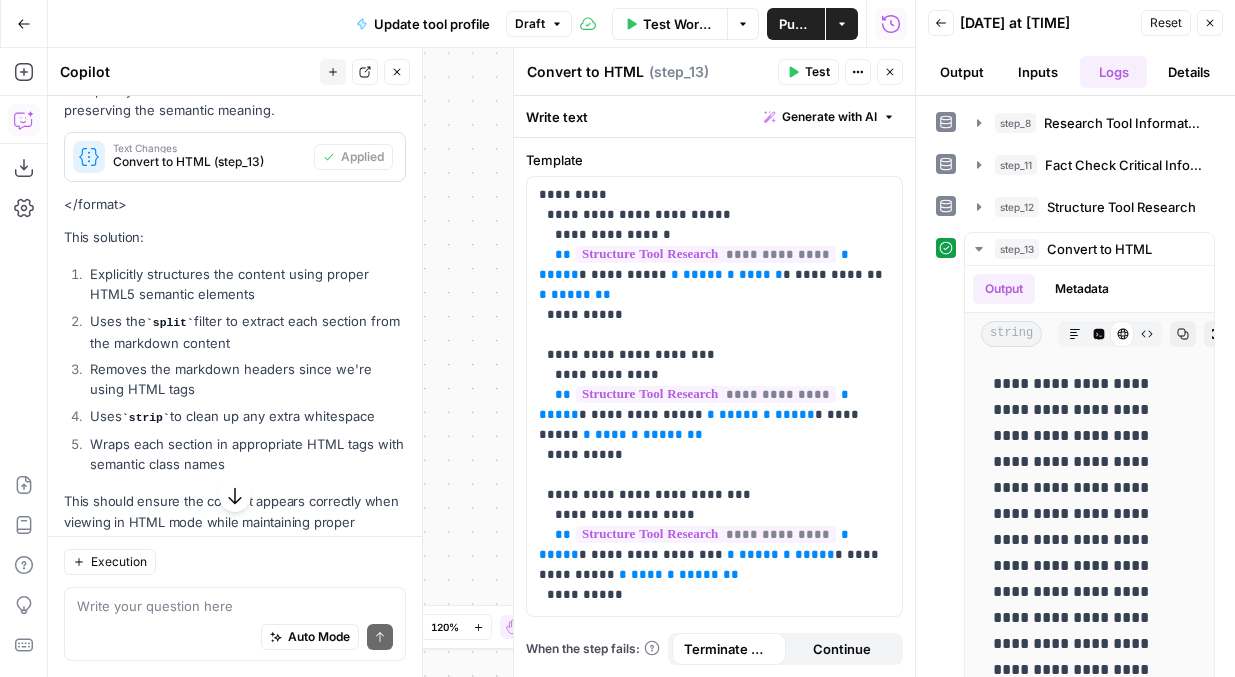 click on "Reset" at bounding box center (1166, 23) 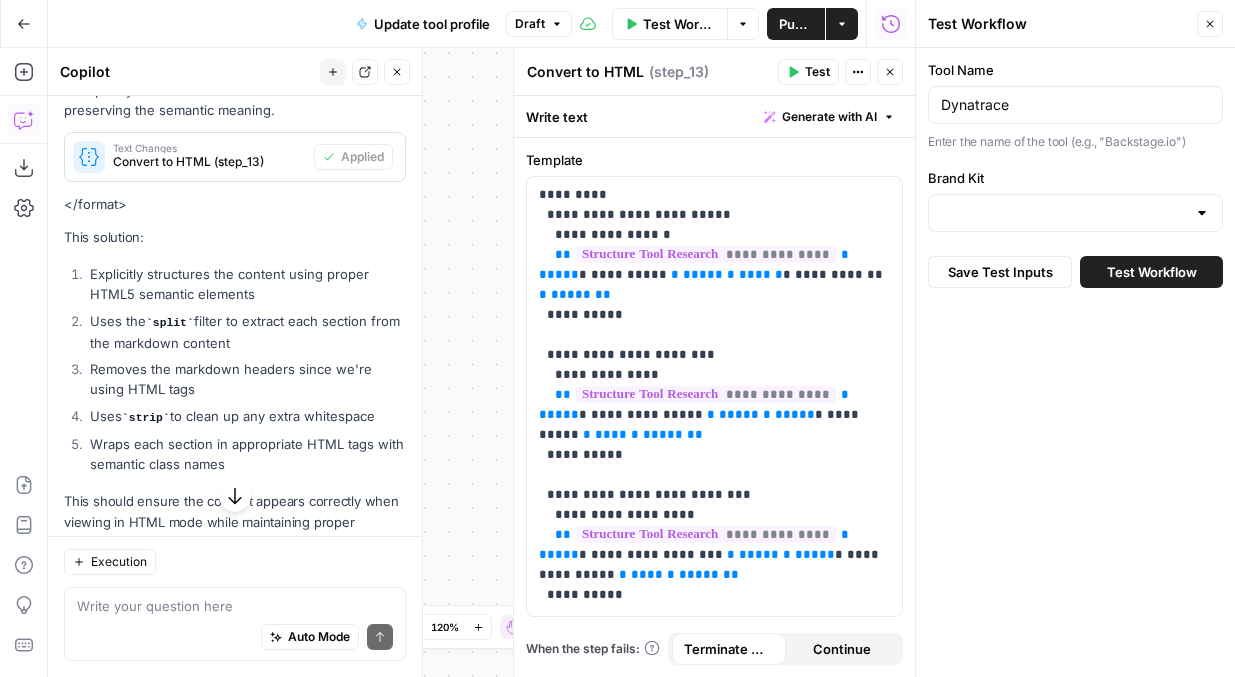 type on "Platform Engineering" 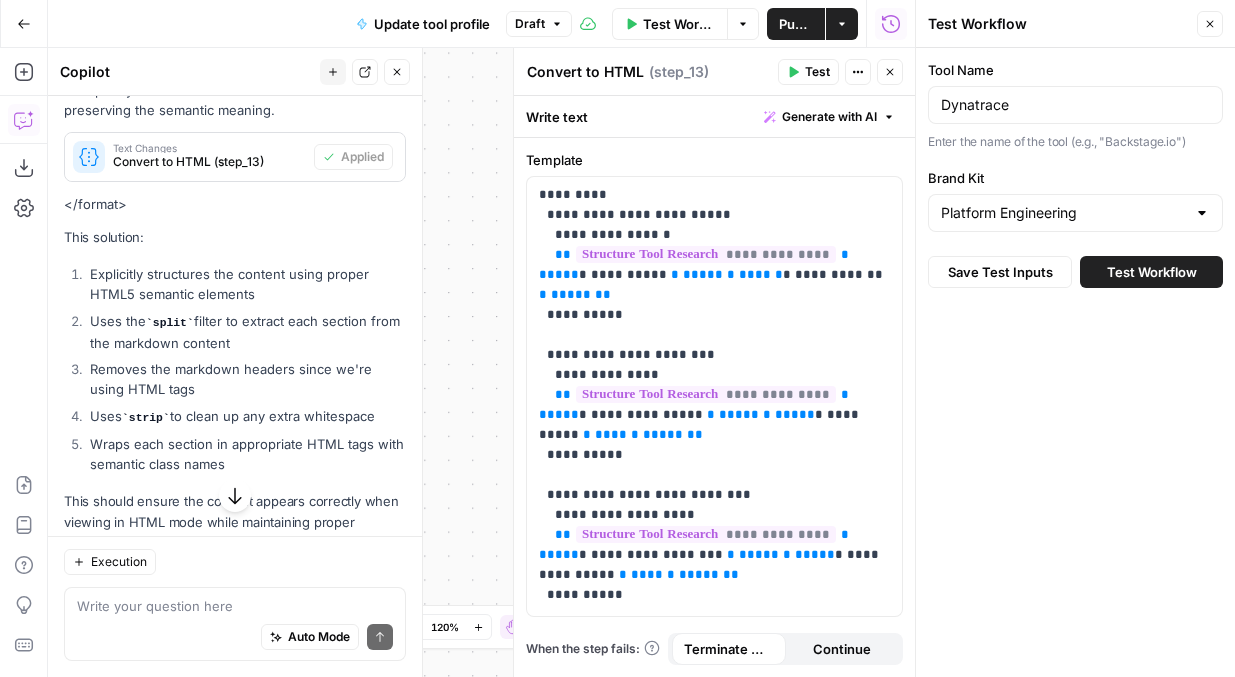 click on "Test" at bounding box center (817, 72) 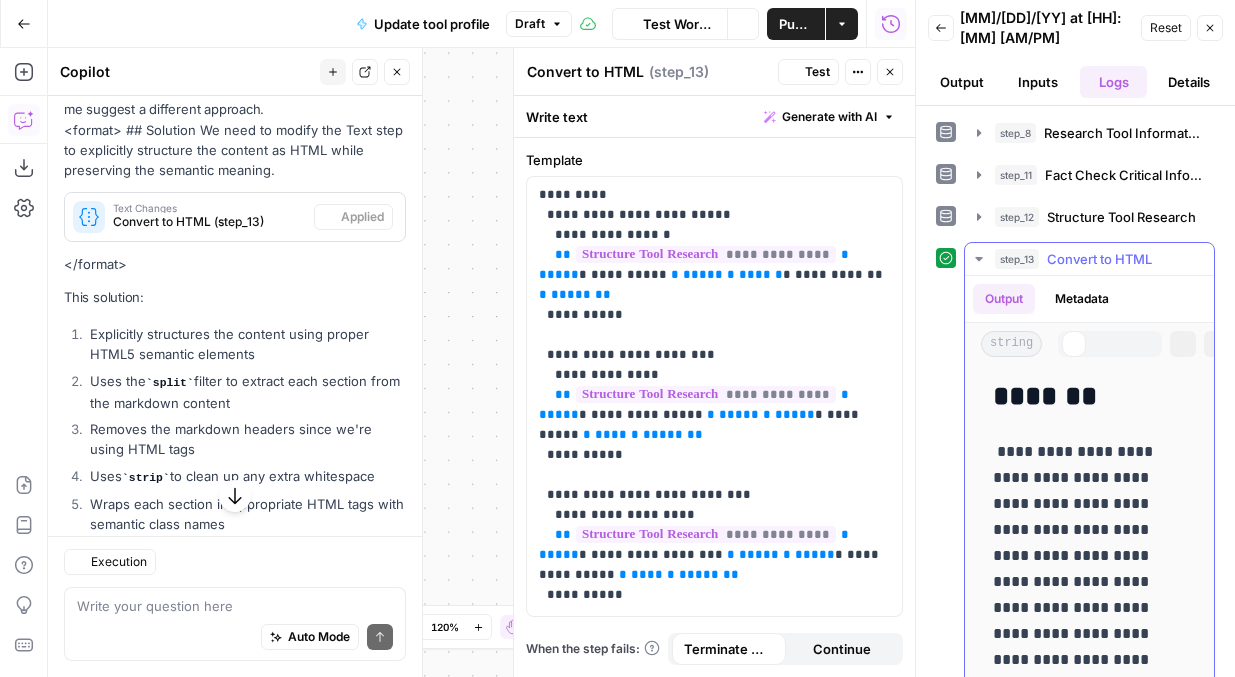 scroll, scrollTop: 1025, scrollLeft: 0, axis: vertical 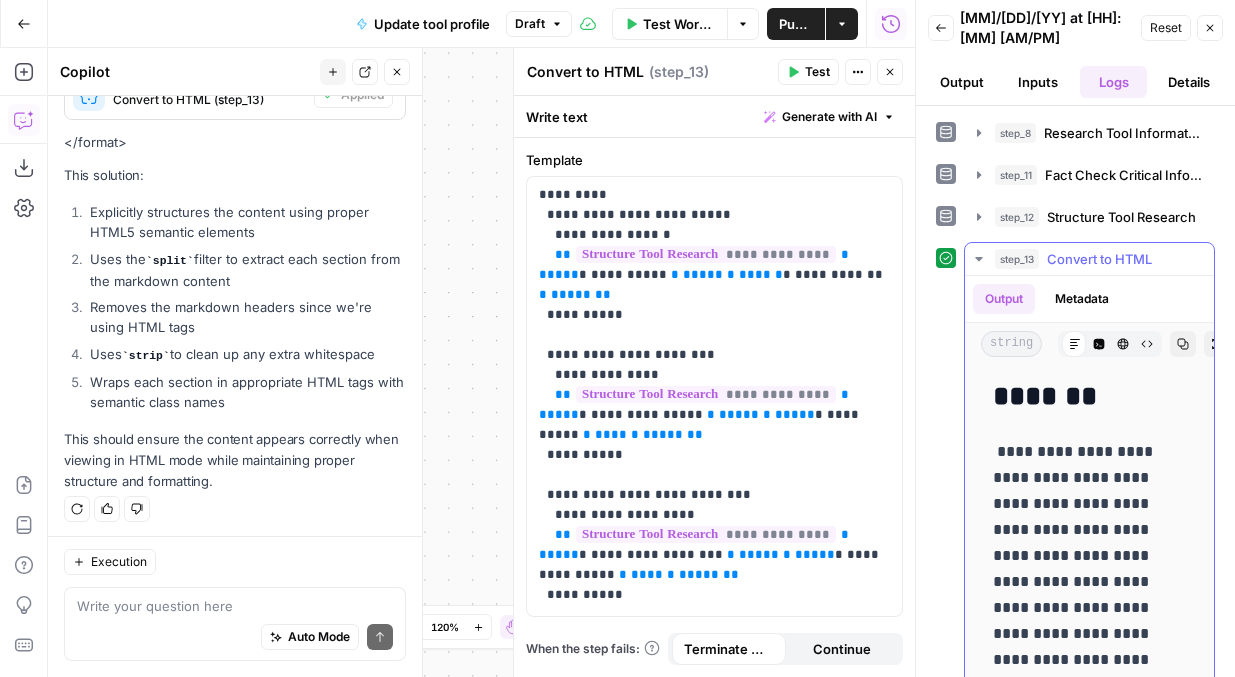 click 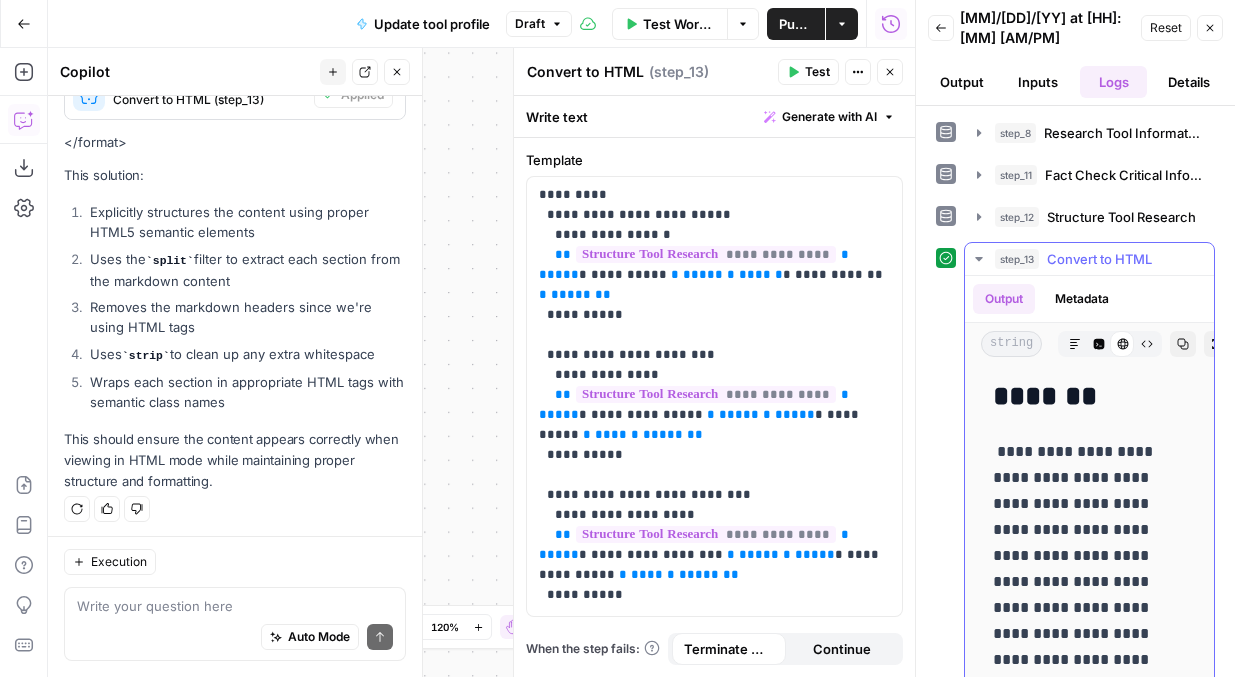click 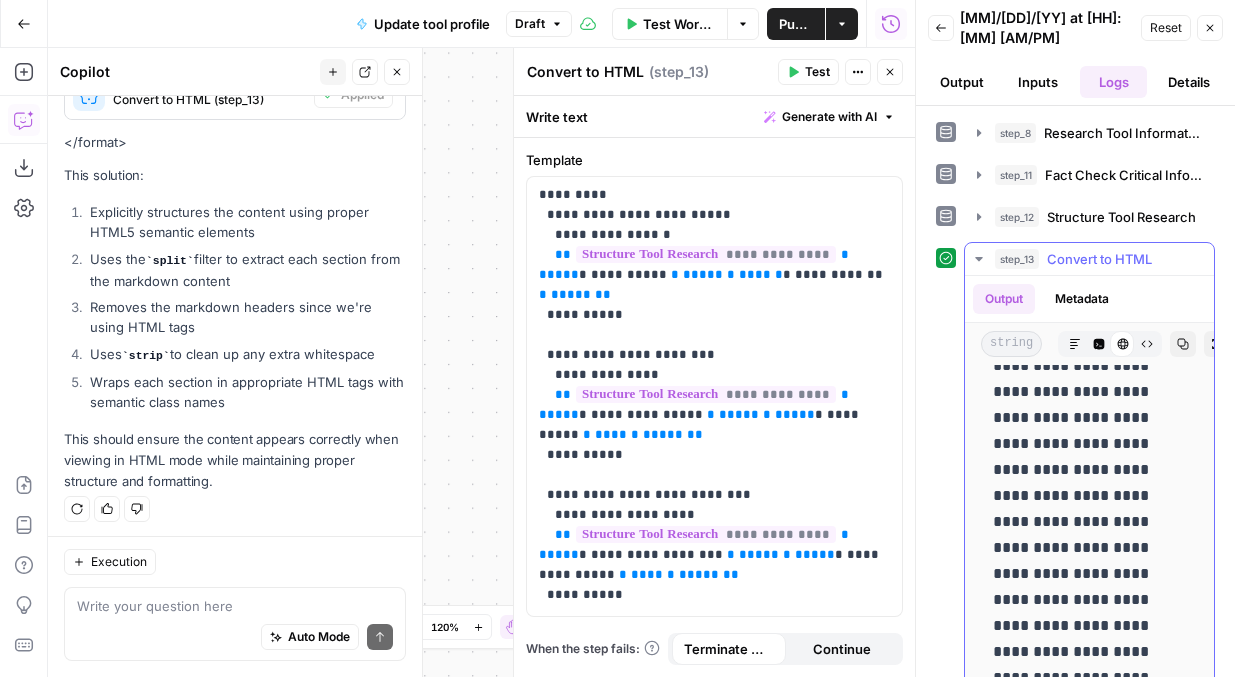 scroll, scrollTop: 4439, scrollLeft: 0, axis: vertical 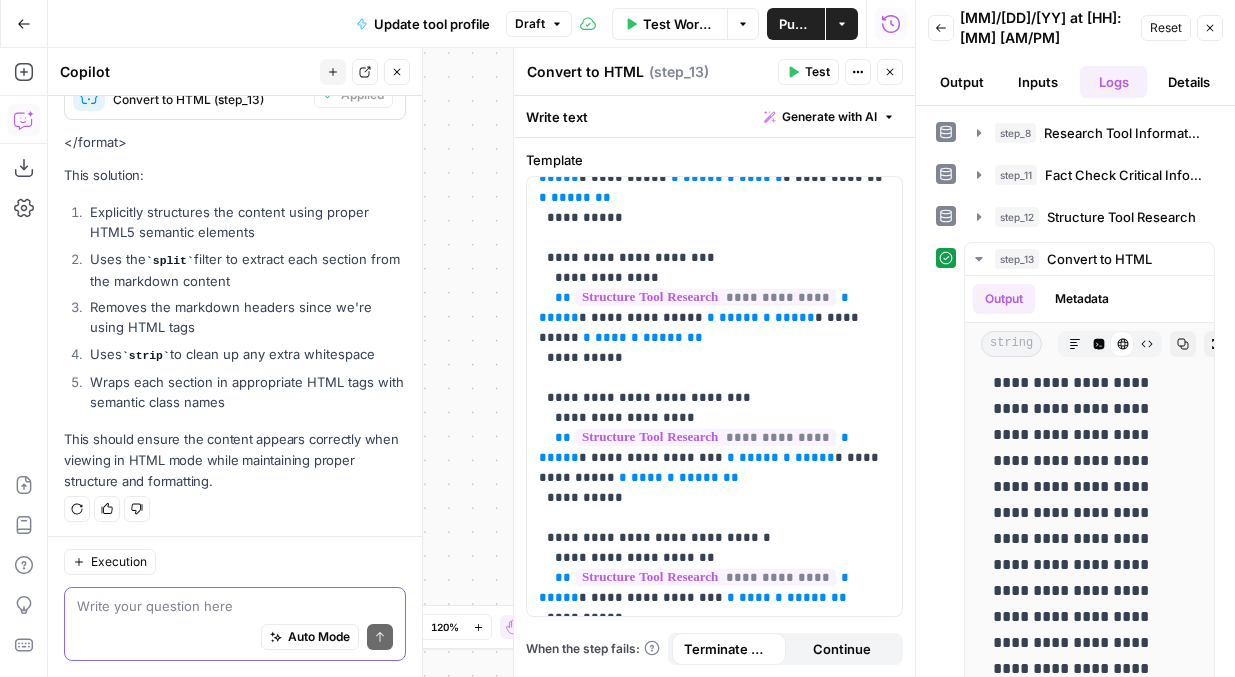 click at bounding box center (235, 606) 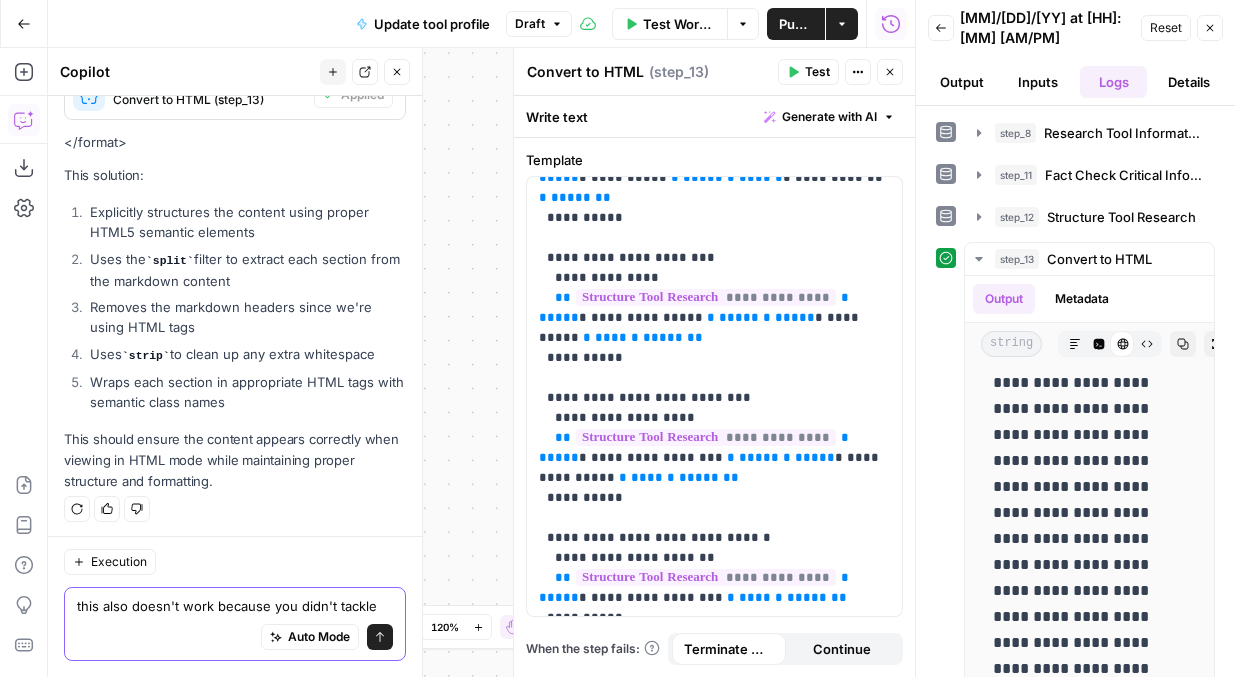 scroll, scrollTop: 1045, scrollLeft: 0, axis: vertical 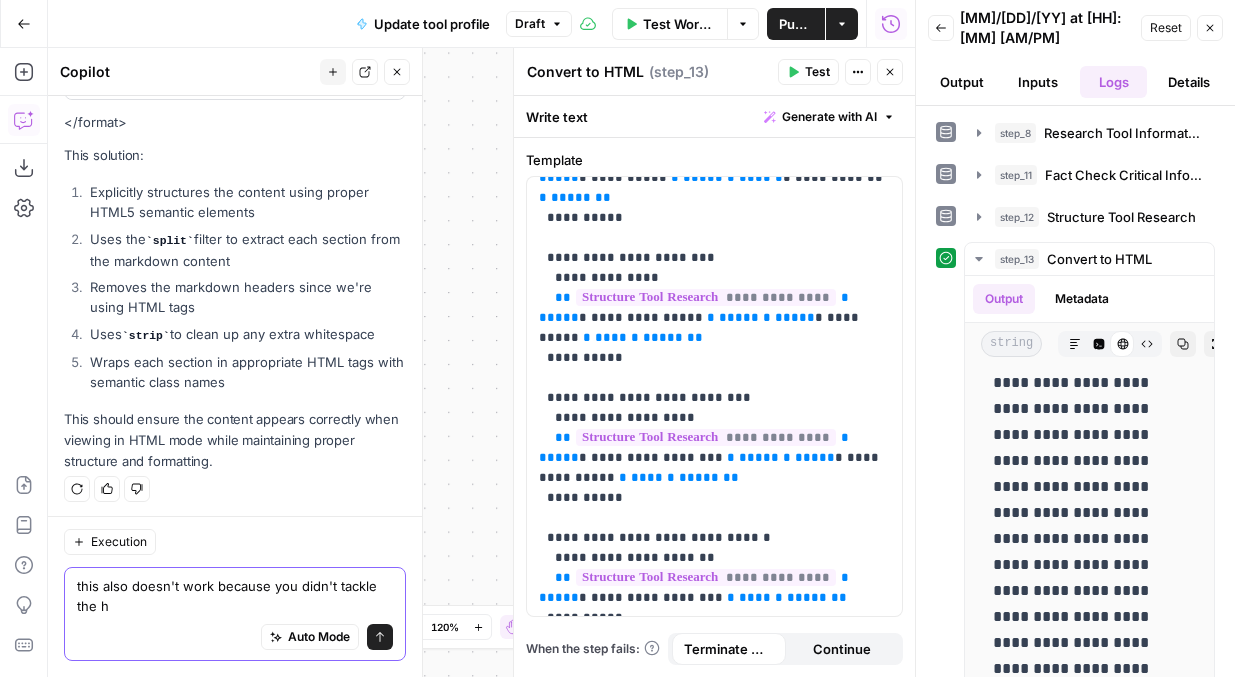 type on "this also doesn't work because you didn't tackle the h3" 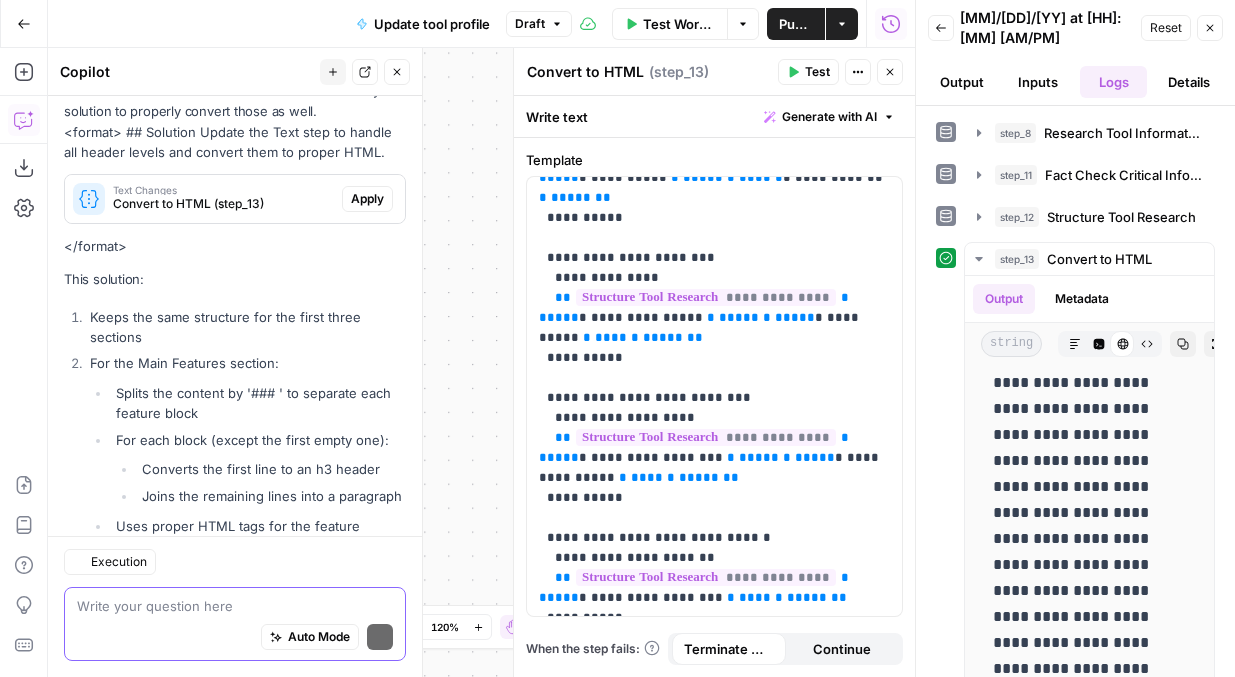 scroll, scrollTop: 1656, scrollLeft: 0, axis: vertical 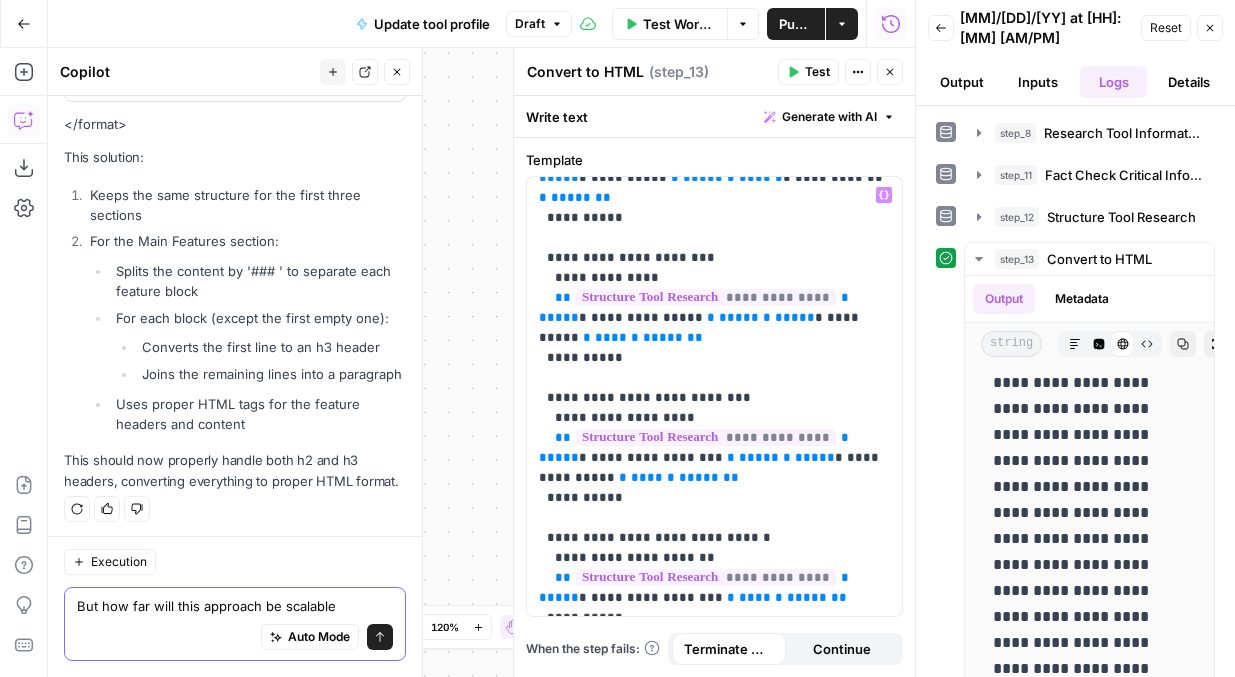 type on "But how far will this approach be scalable?" 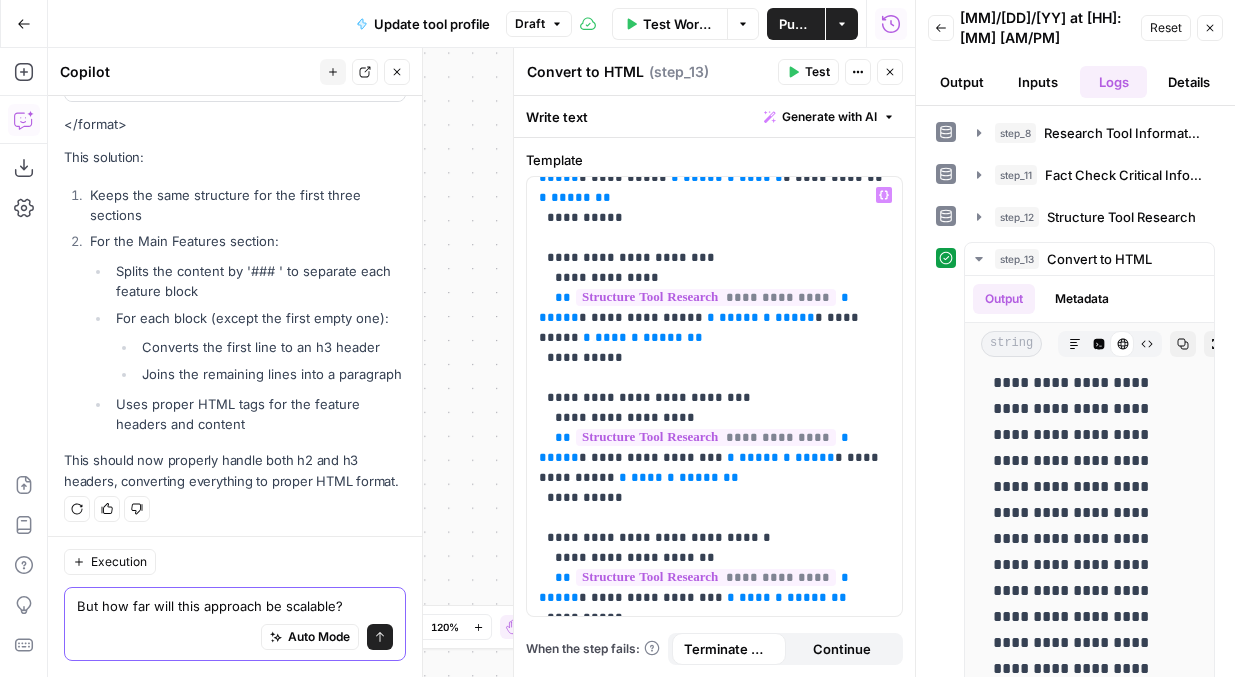 type 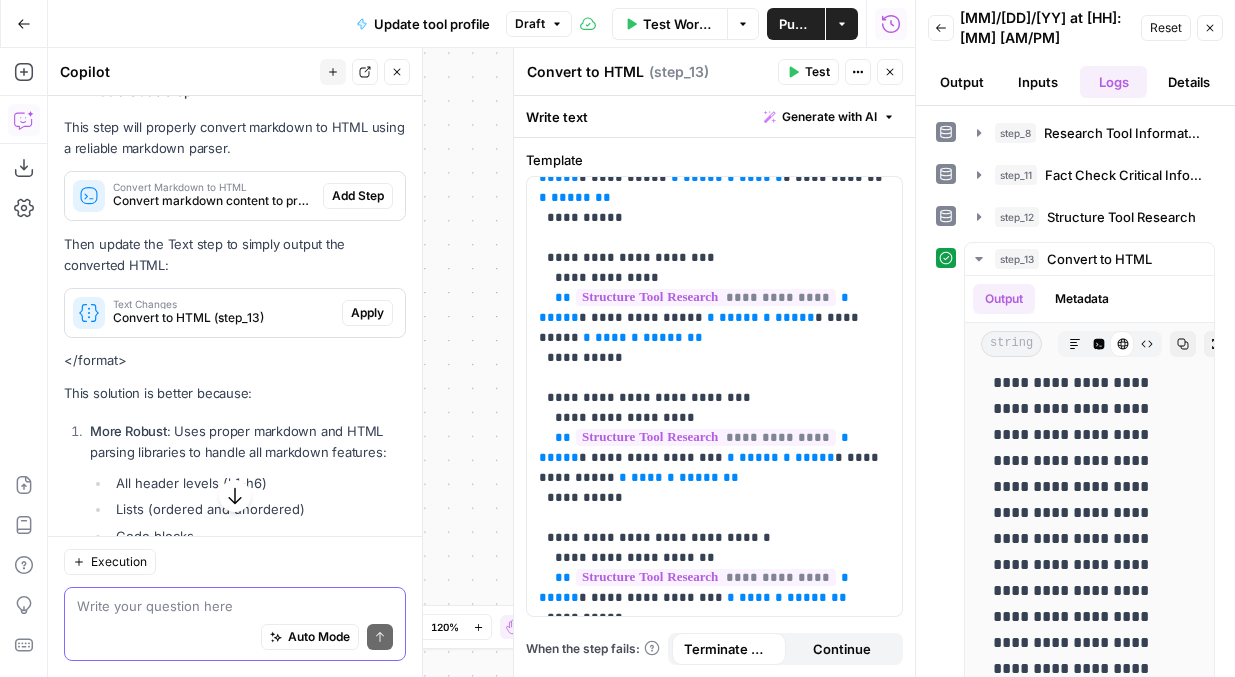 scroll, scrollTop: 2415, scrollLeft: 0, axis: vertical 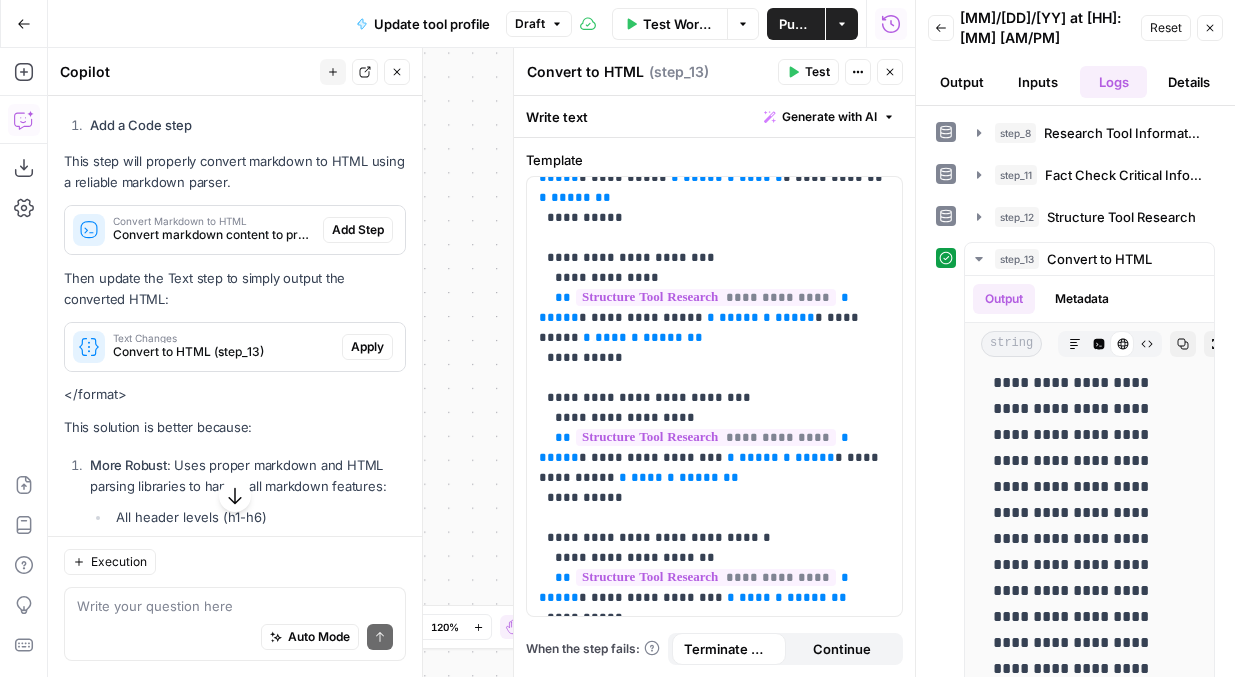 click on "Add Step" at bounding box center (358, 230) 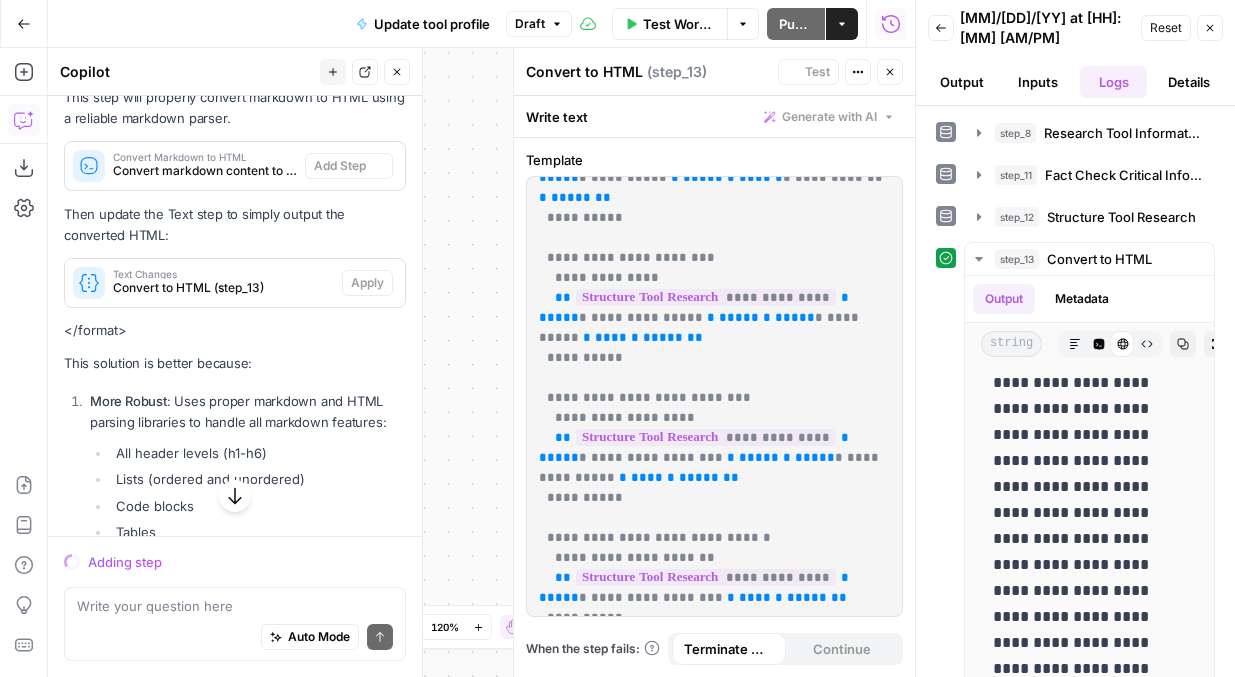 scroll, scrollTop: 2351, scrollLeft: 0, axis: vertical 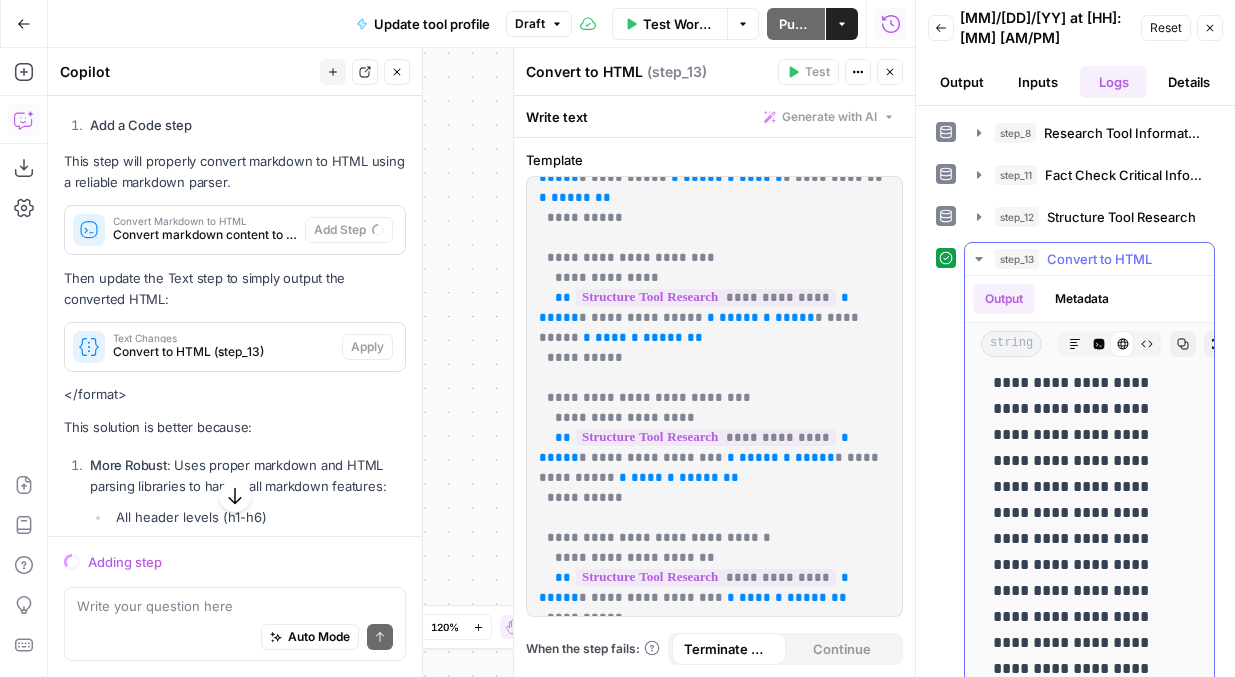 click 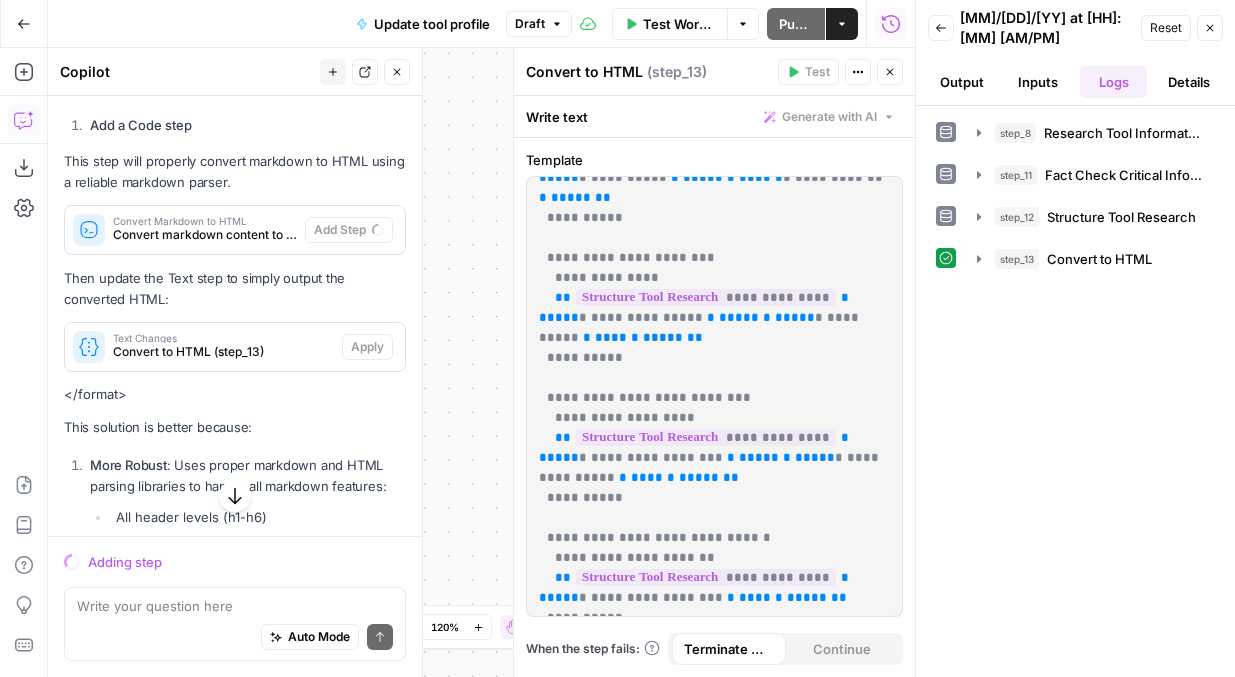 scroll, scrollTop: 0, scrollLeft: 0, axis: both 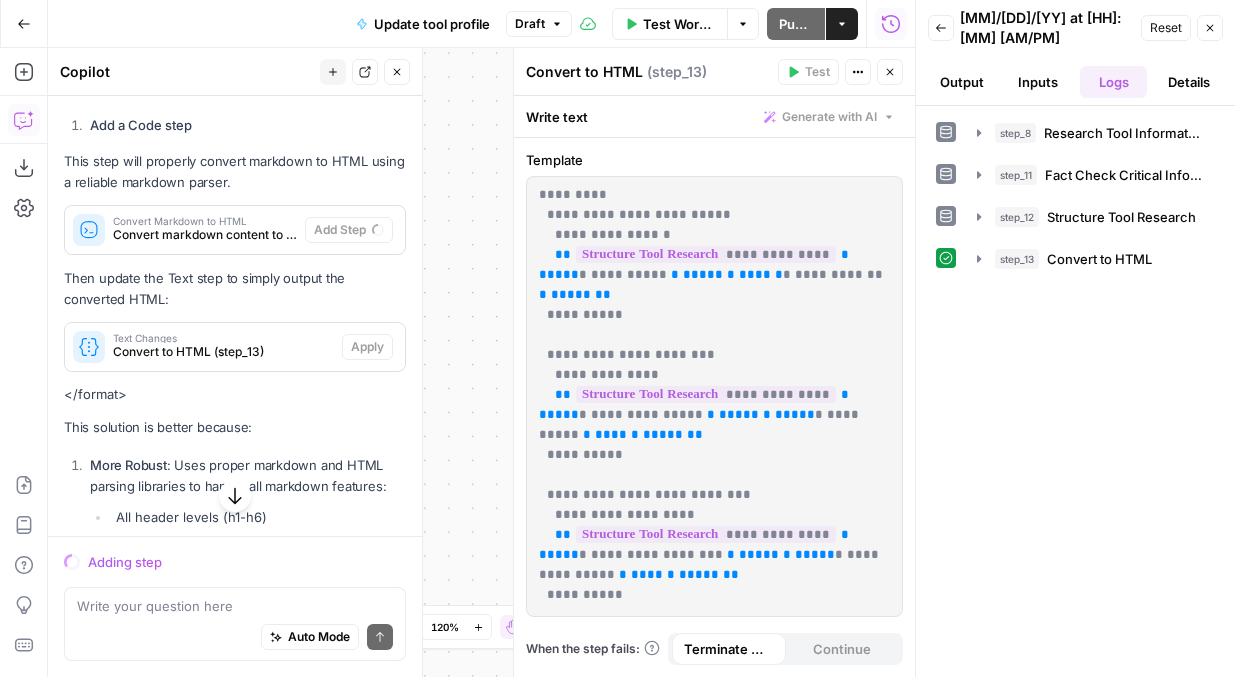 click on "Close" at bounding box center (890, 72) 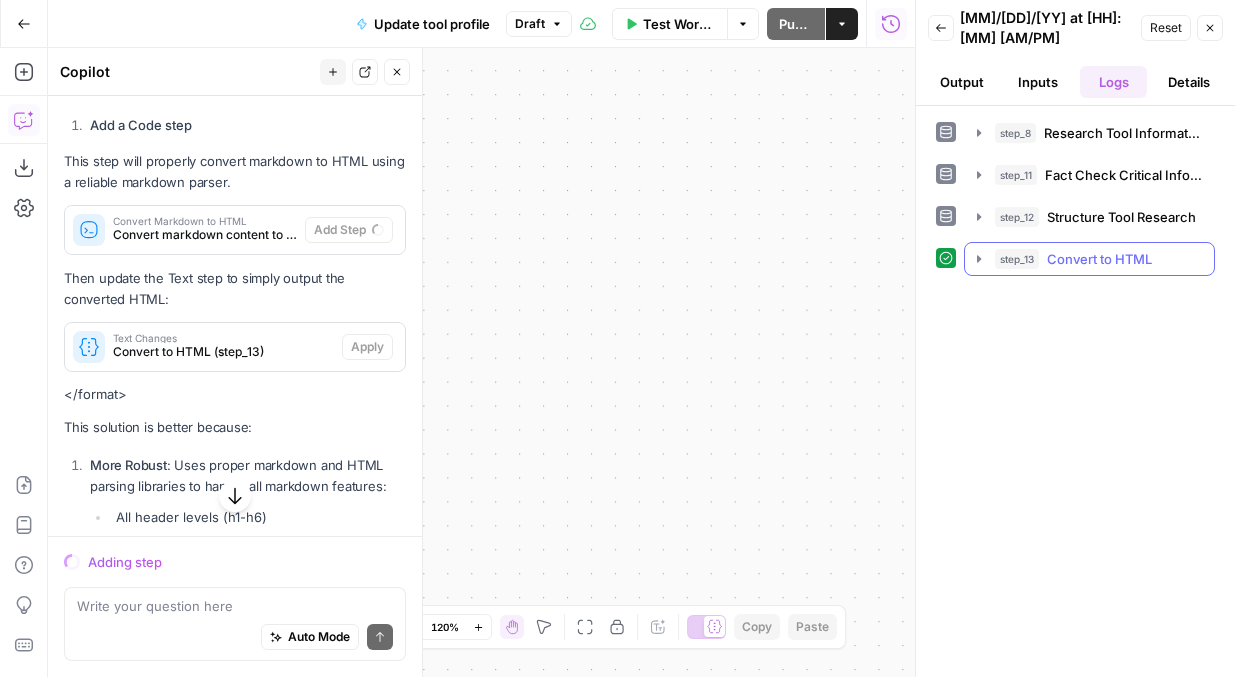 click on "step_13 Convert to HTML 4 ms" at bounding box center [1089, 259] 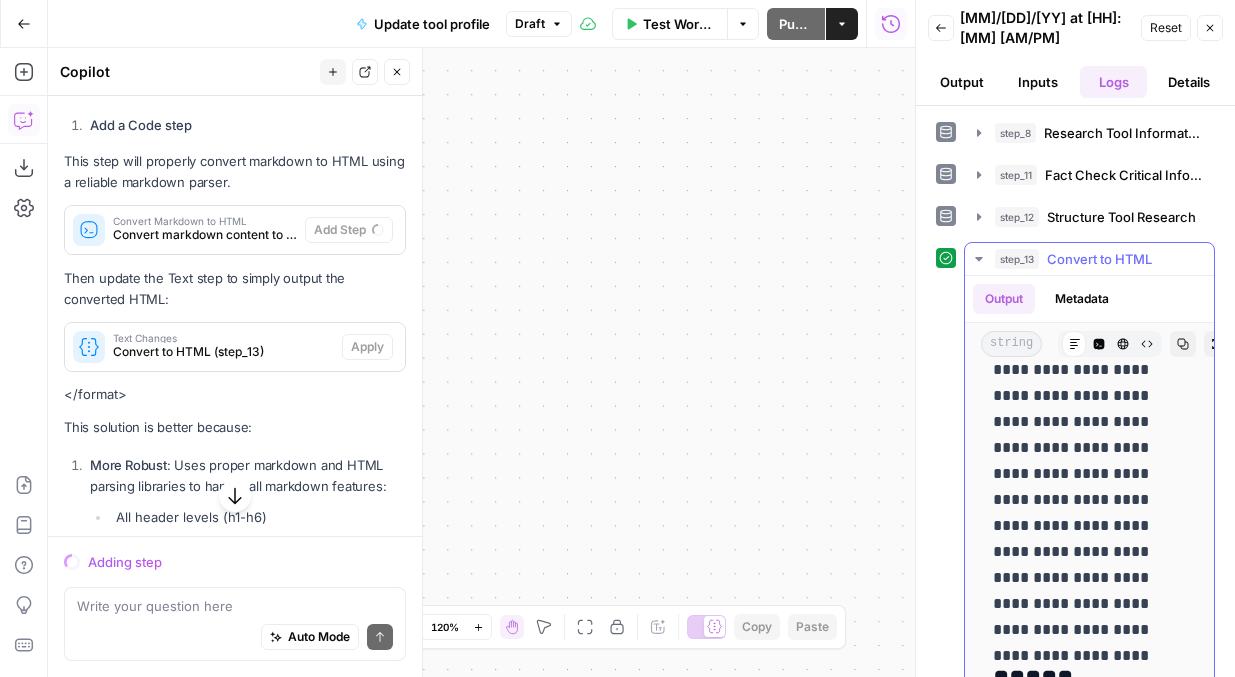 scroll, scrollTop: 580, scrollLeft: 0, axis: vertical 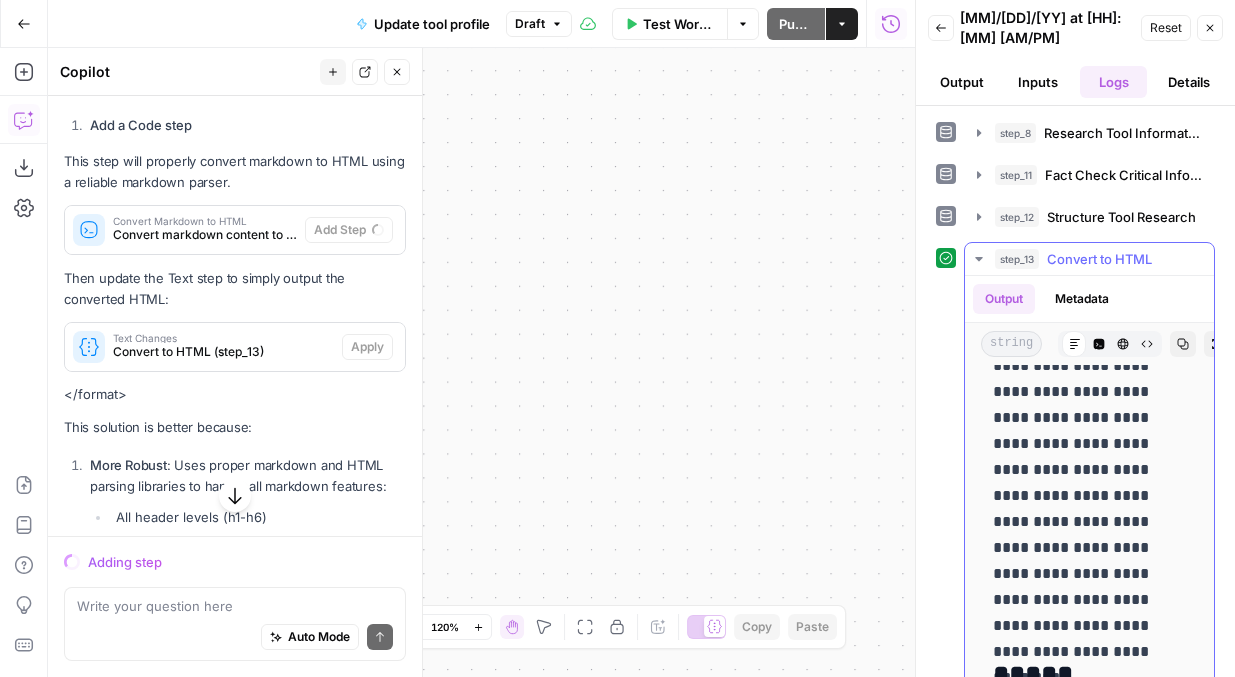 click 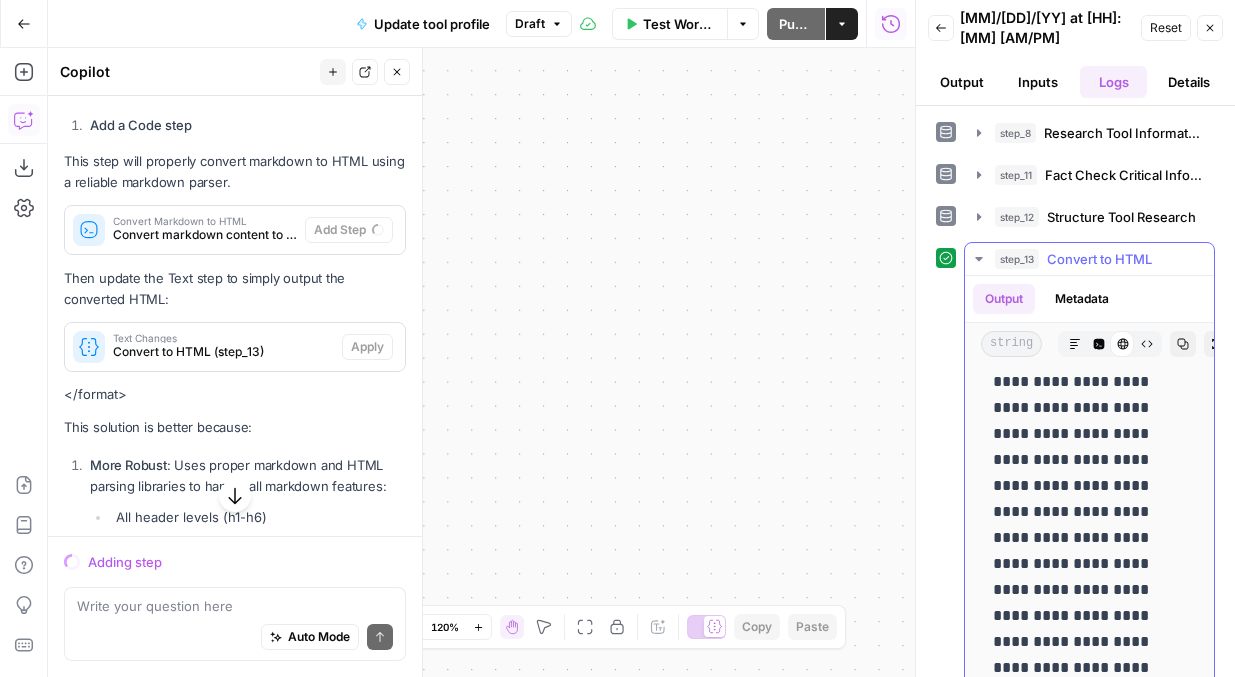 scroll, scrollTop: 2949, scrollLeft: 0, axis: vertical 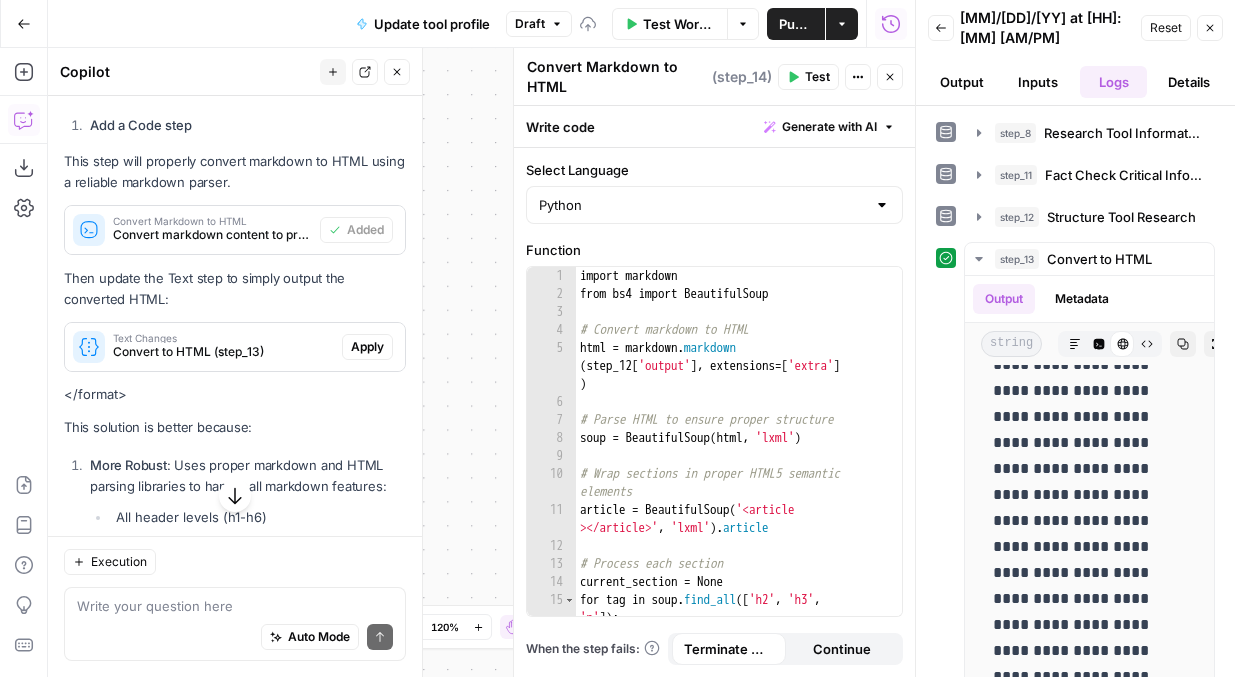 click on "Reset" at bounding box center (1166, 28) 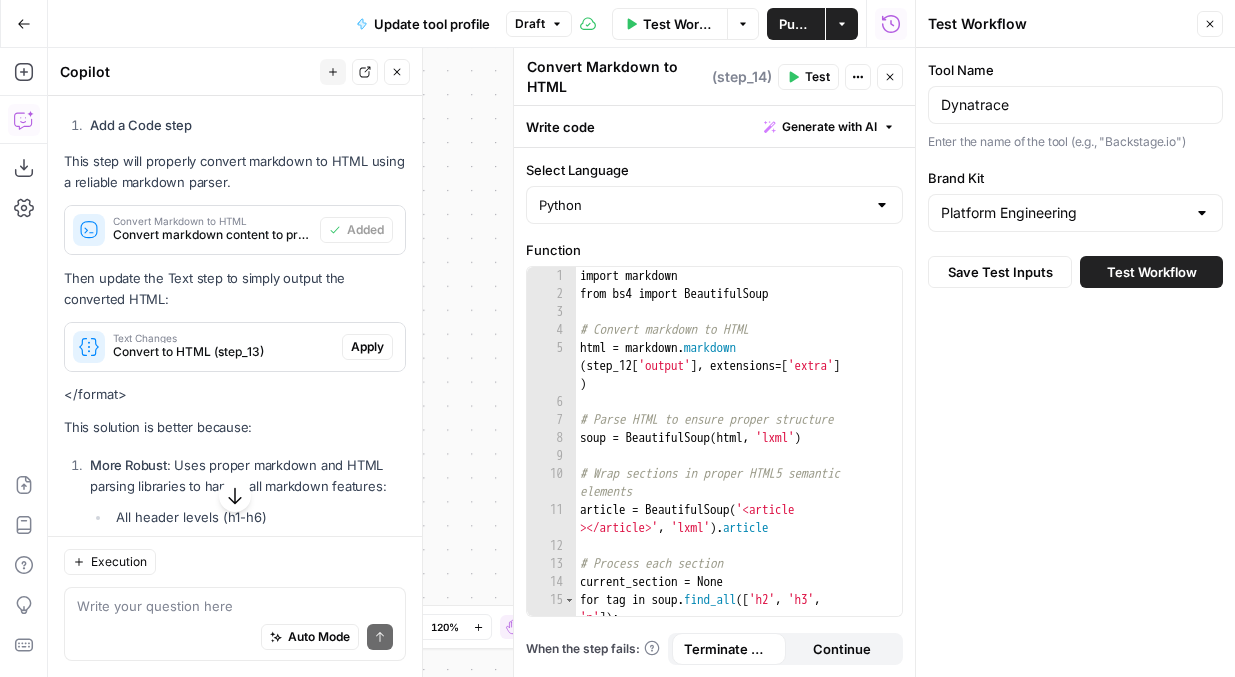 click on "Test" at bounding box center (817, 77) 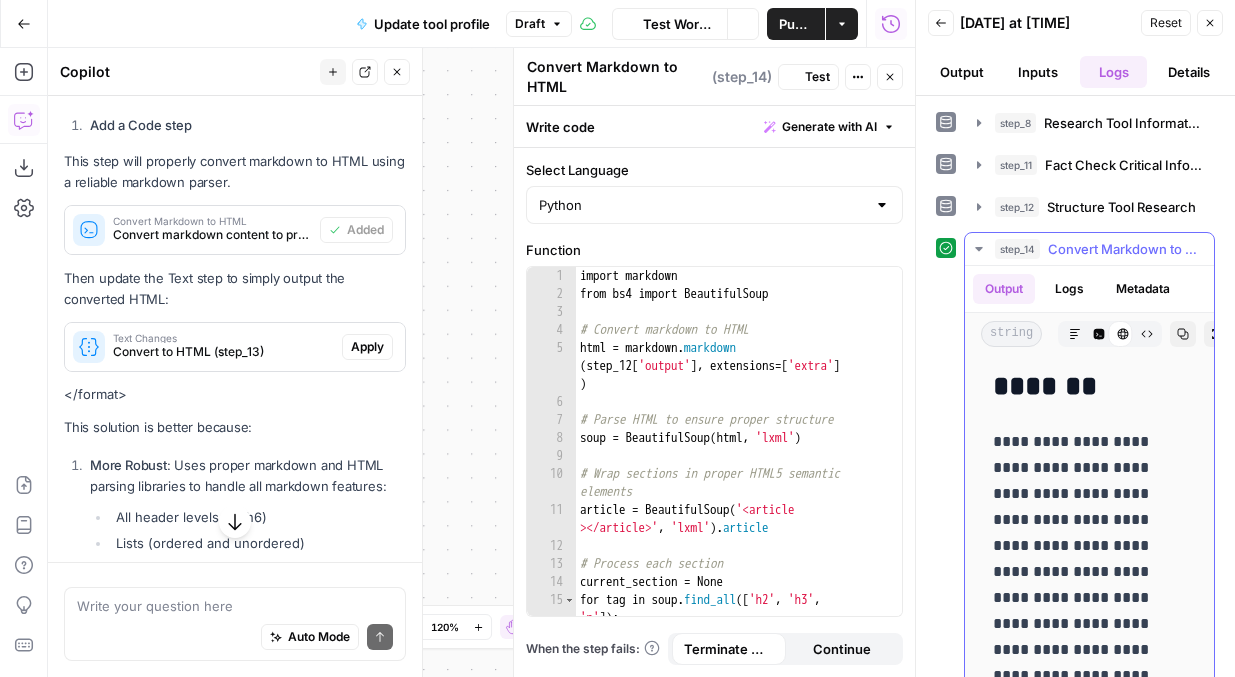 scroll, scrollTop: 2479, scrollLeft: 0, axis: vertical 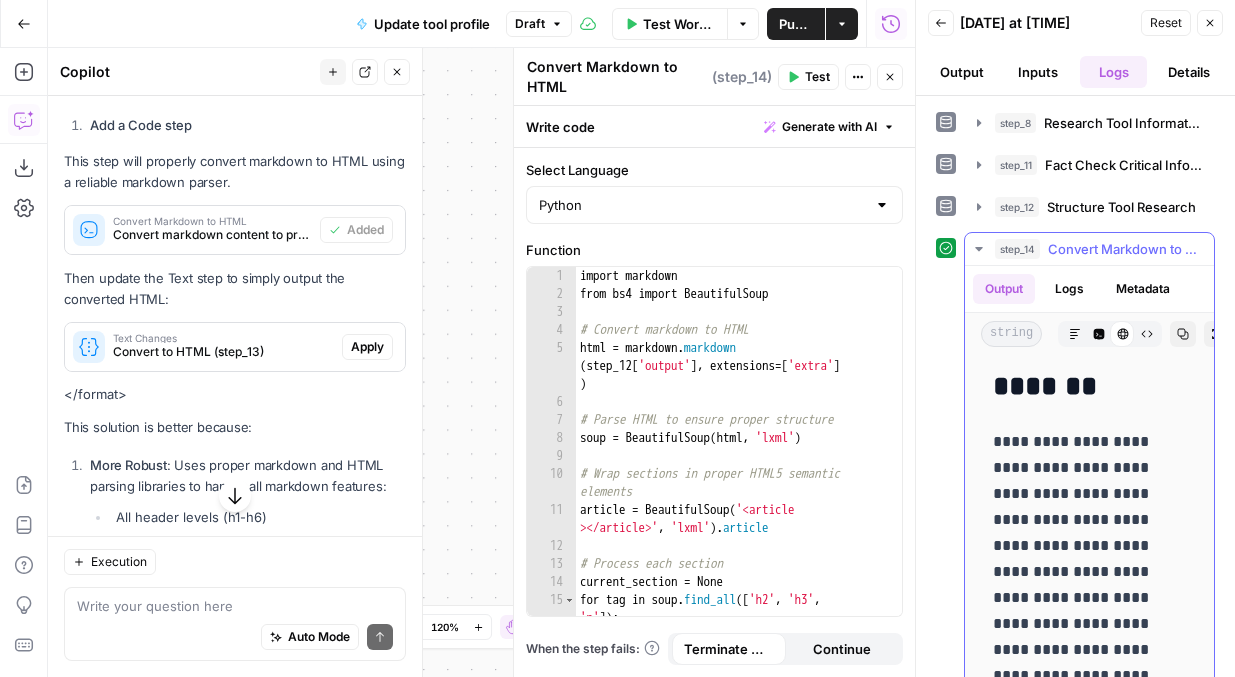click 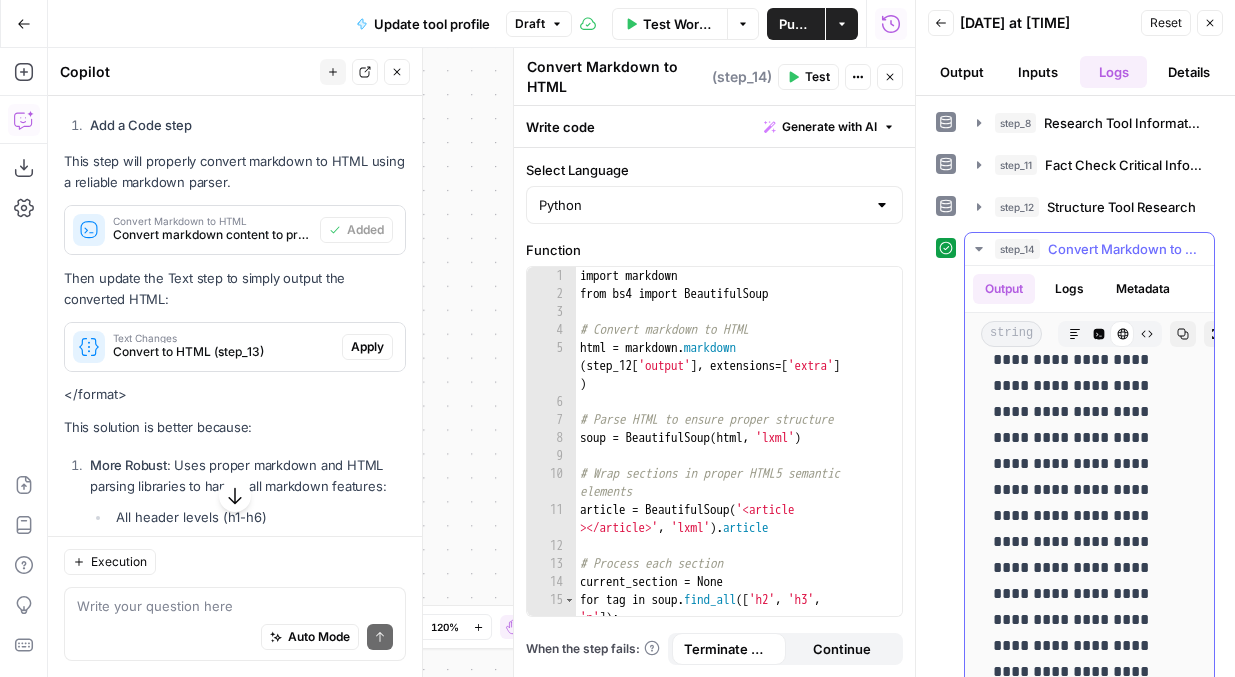 scroll, scrollTop: 4654, scrollLeft: 0, axis: vertical 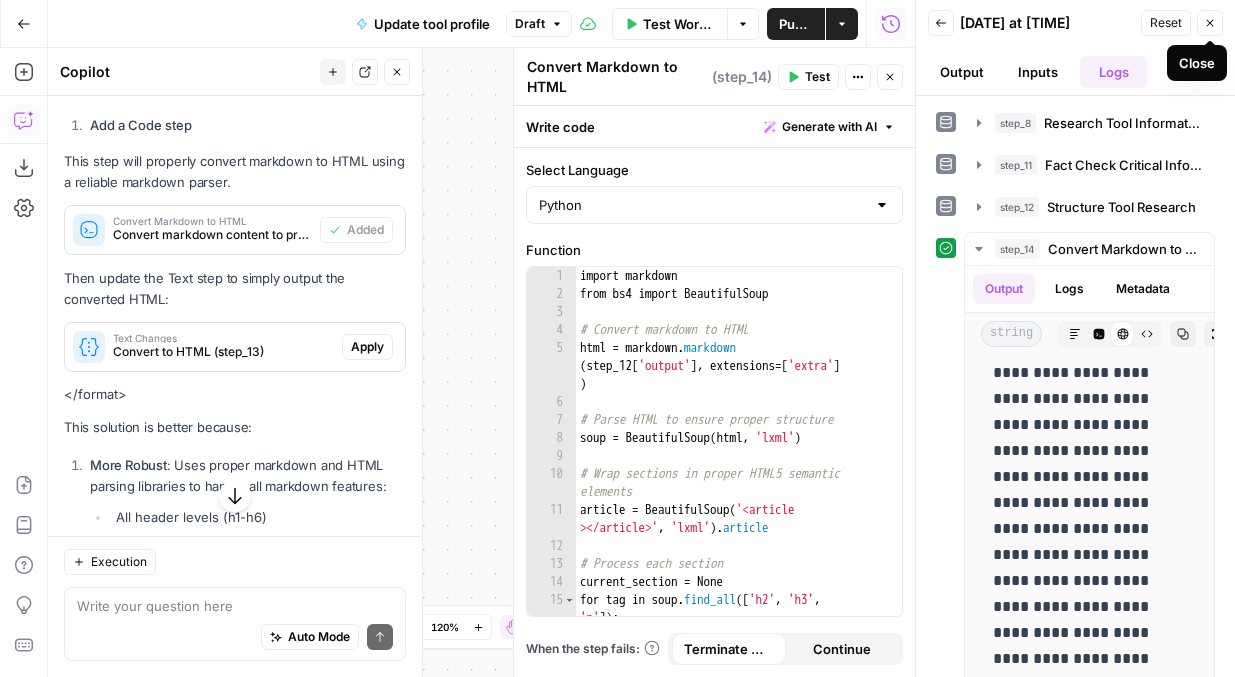 click 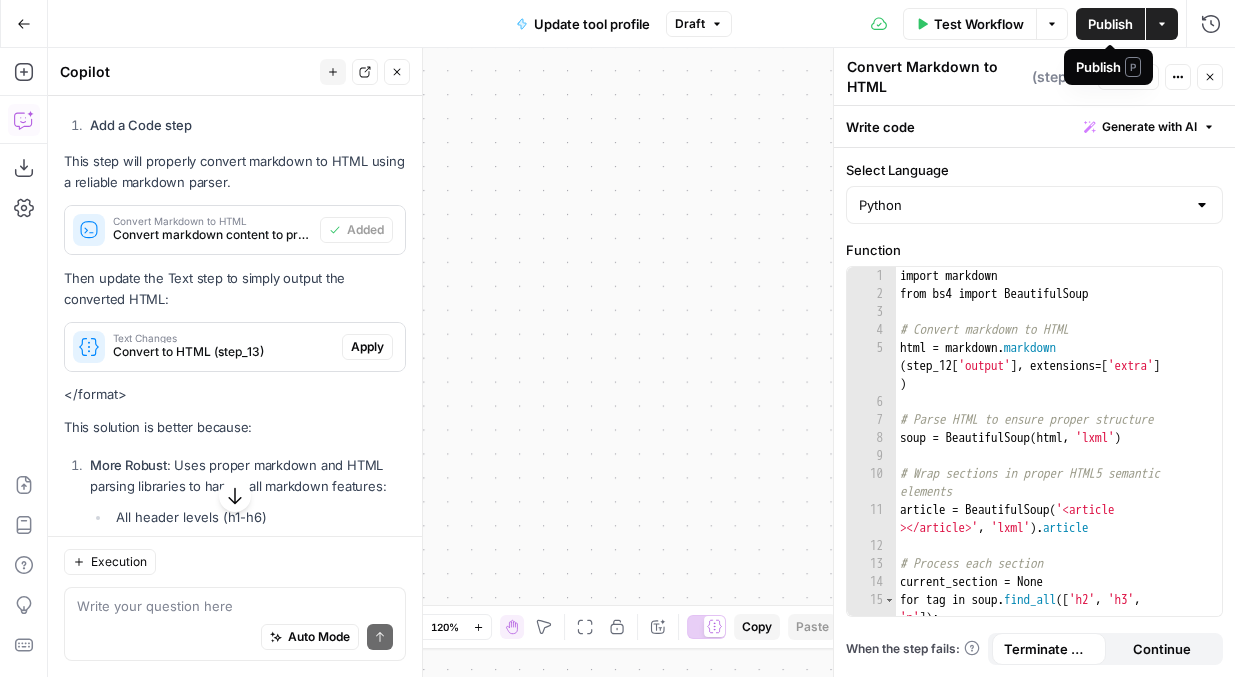 click on "Publish" at bounding box center (1110, 24) 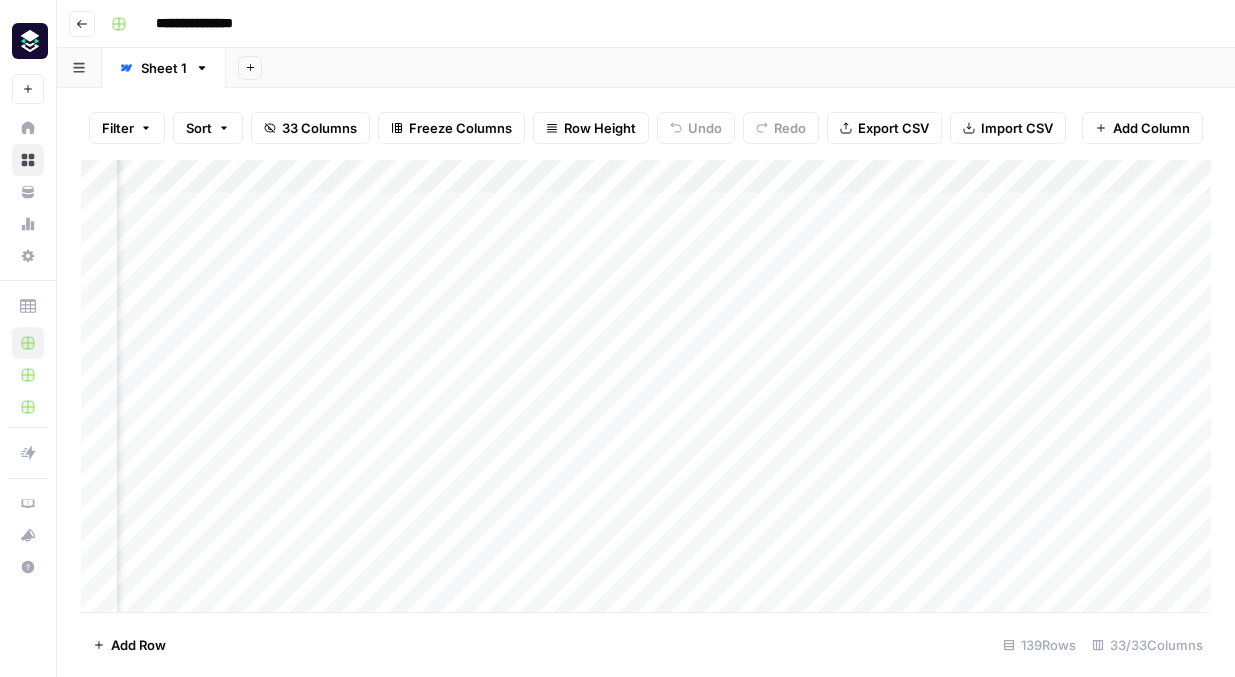 scroll, scrollTop: 0, scrollLeft: 0, axis: both 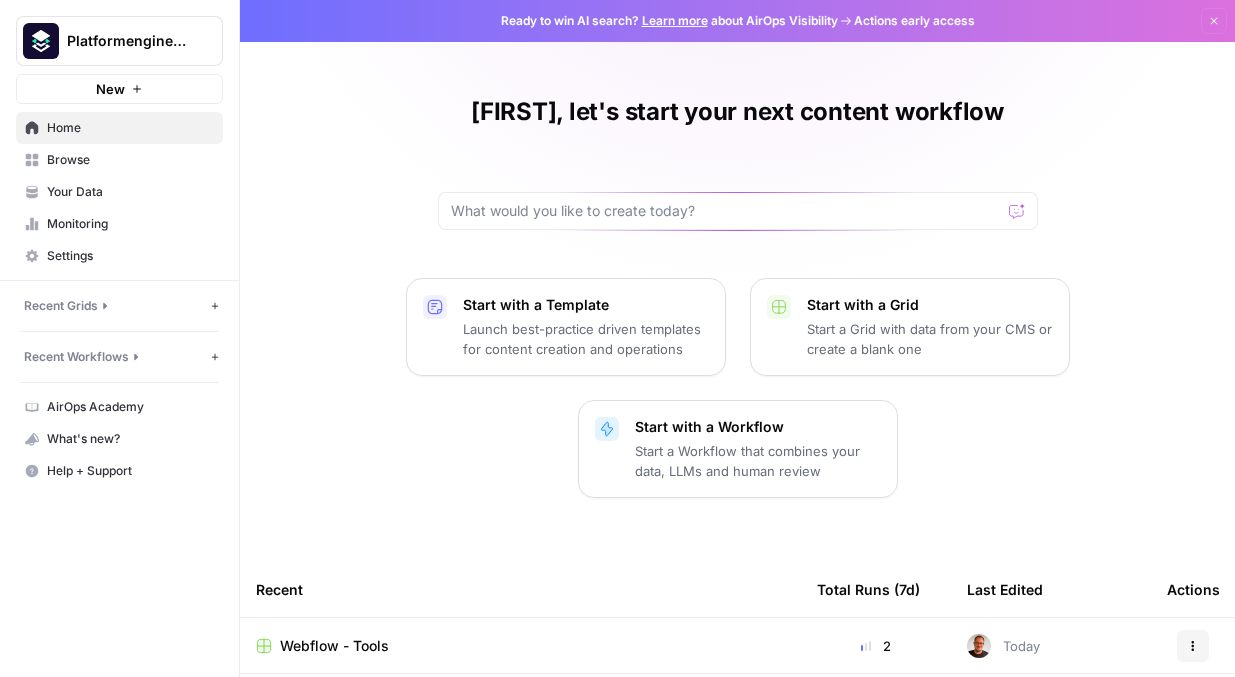 click on "Monitoring" at bounding box center [130, 224] 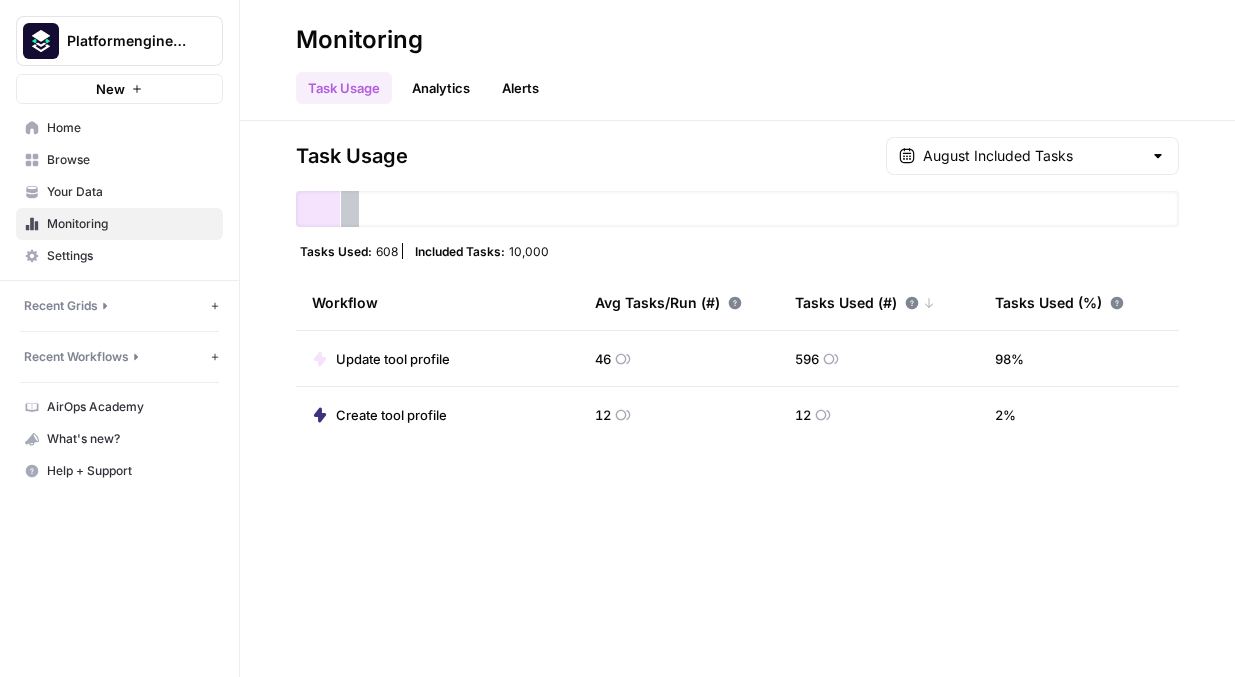 click on "Browse" at bounding box center (130, 160) 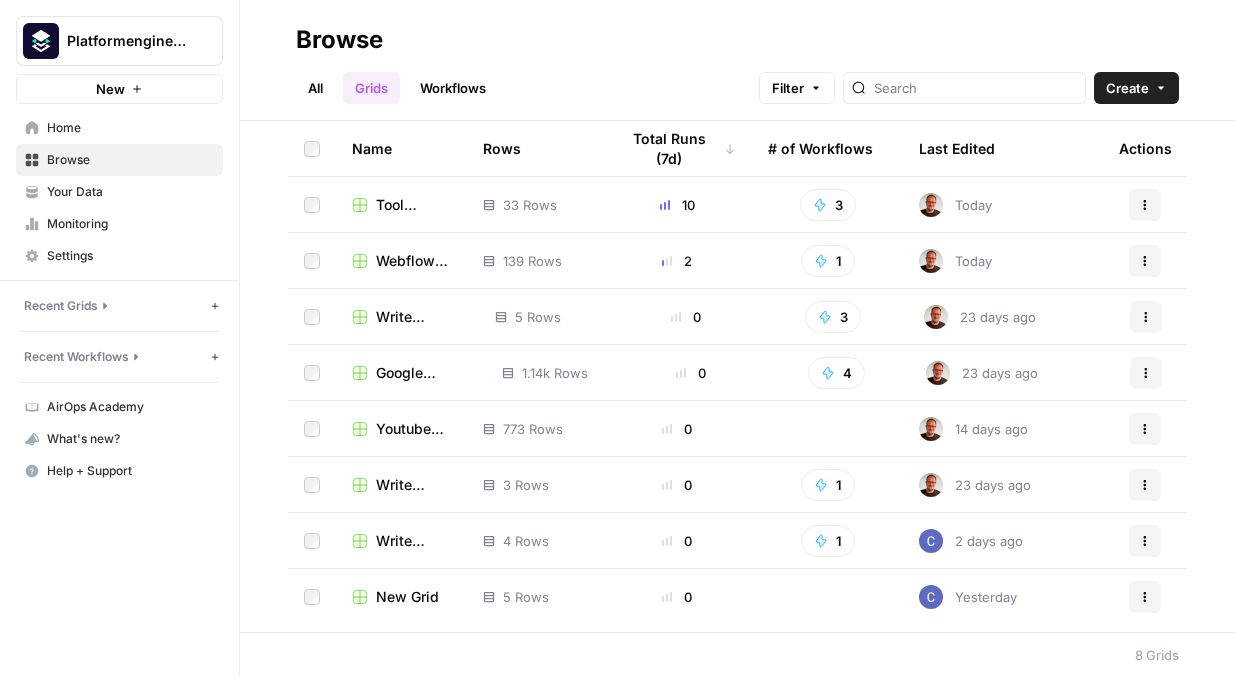 click on "Tool profiles Google Docs" at bounding box center (413, 205) 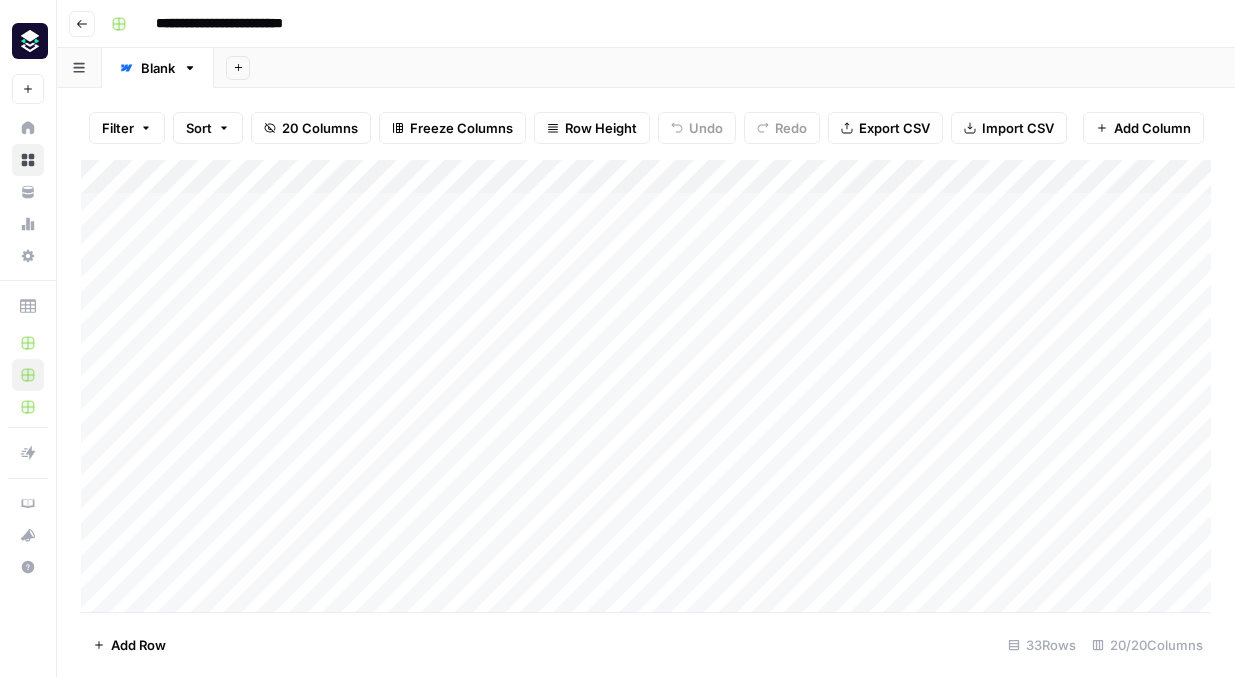 click on "Go back" at bounding box center (82, 24) 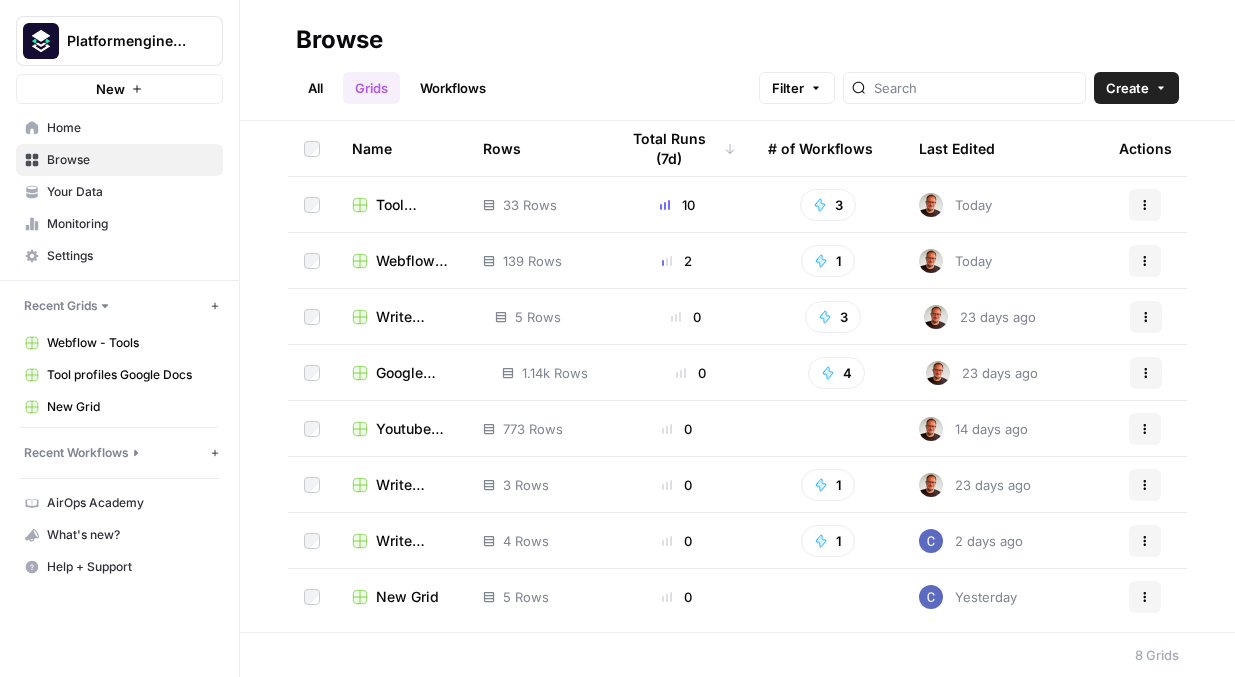 click on "Webflow - Tools" at bounding box center [413, 261] 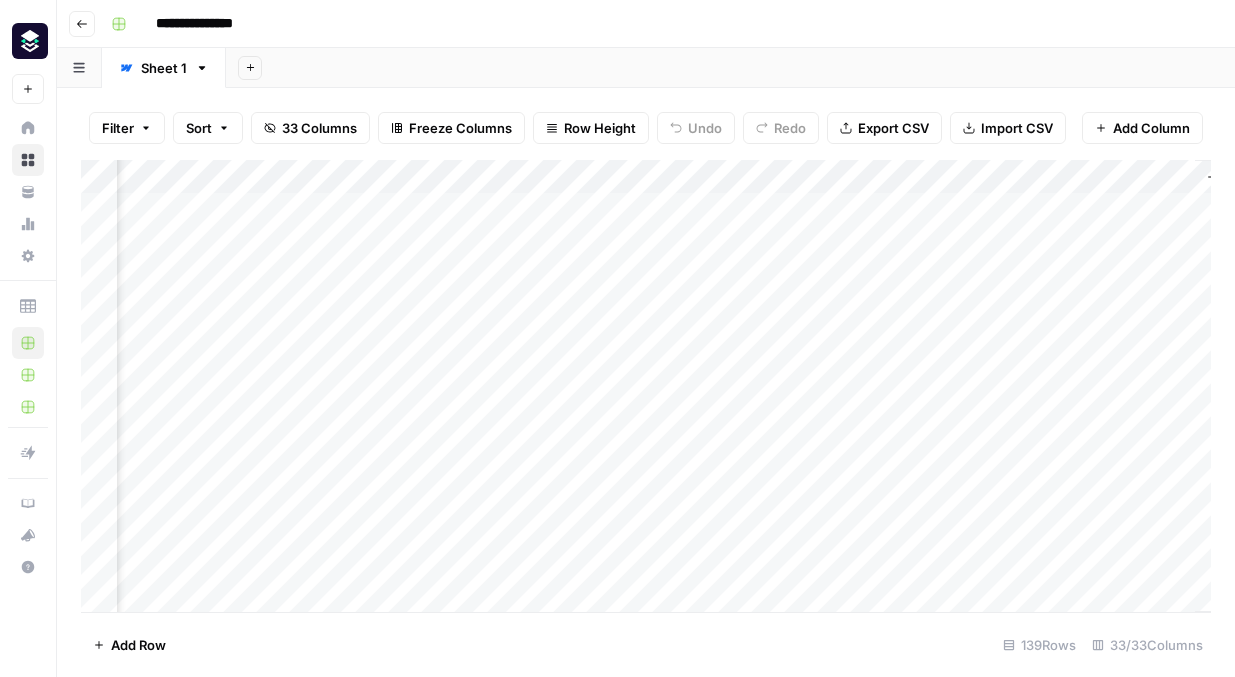 scroll, scrollTop: 0, scrollLeft: 4958, axis: horizontal 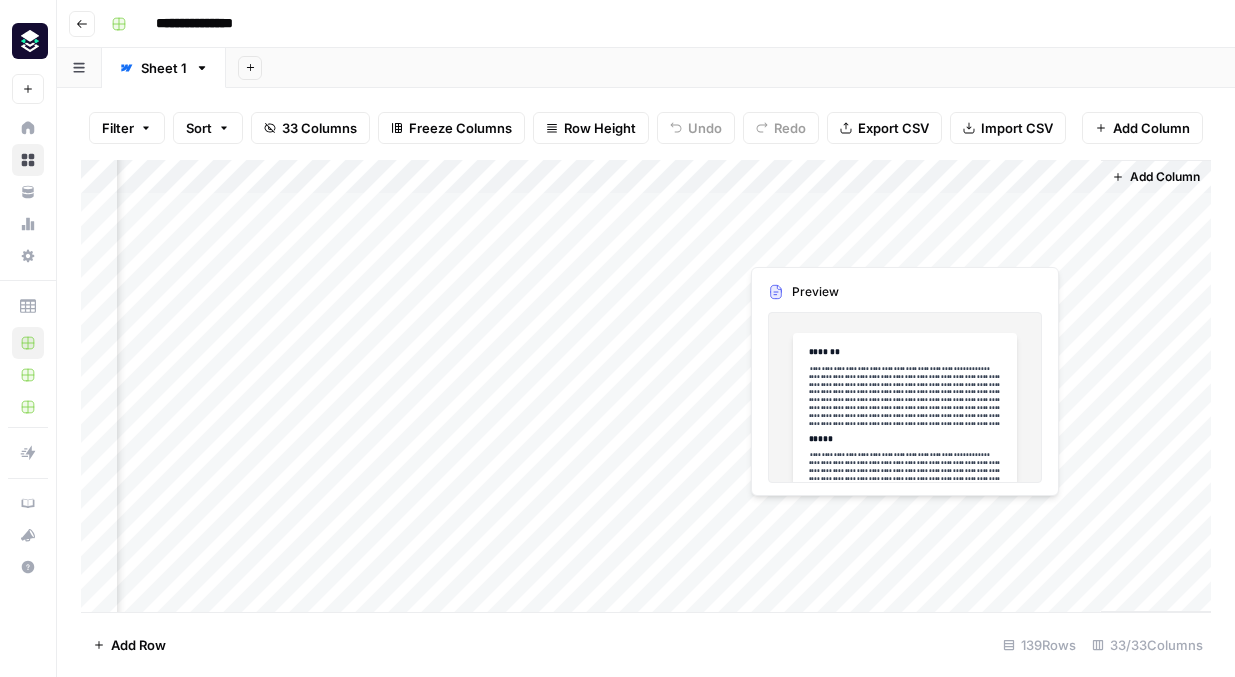 click on "Add Column" at bounding box center [646, 386] 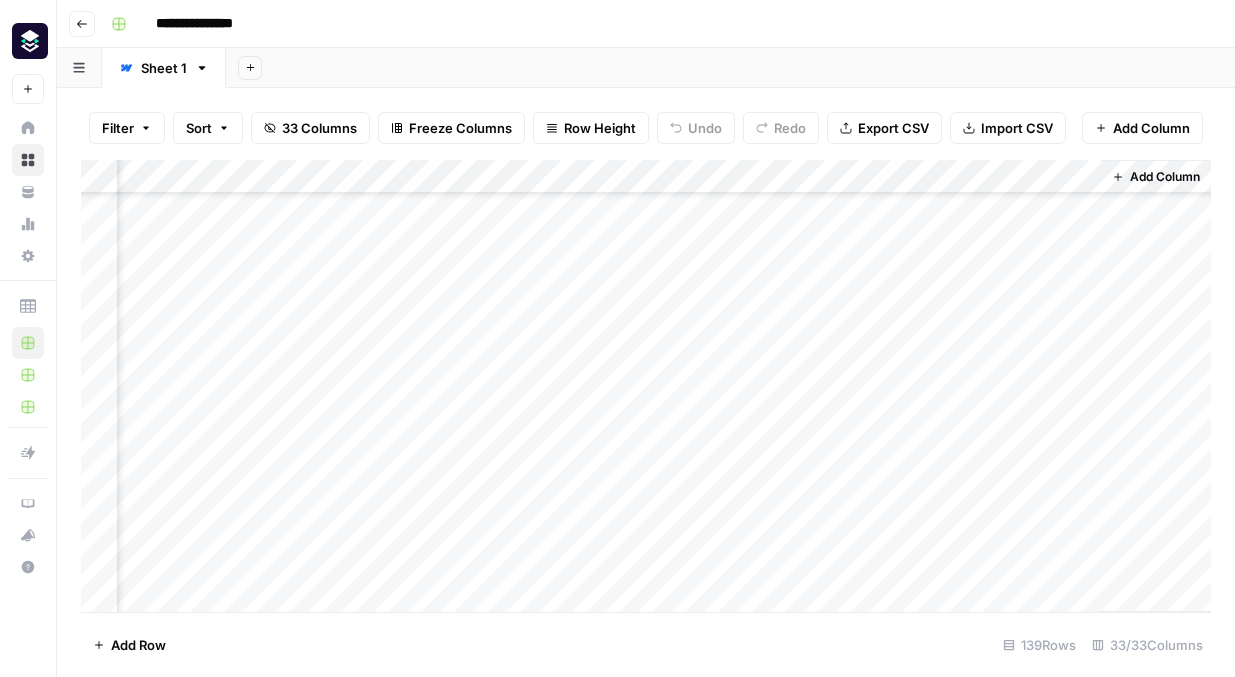 scroll, scrollTop: 99, scrollLeft: 4958, axis: both 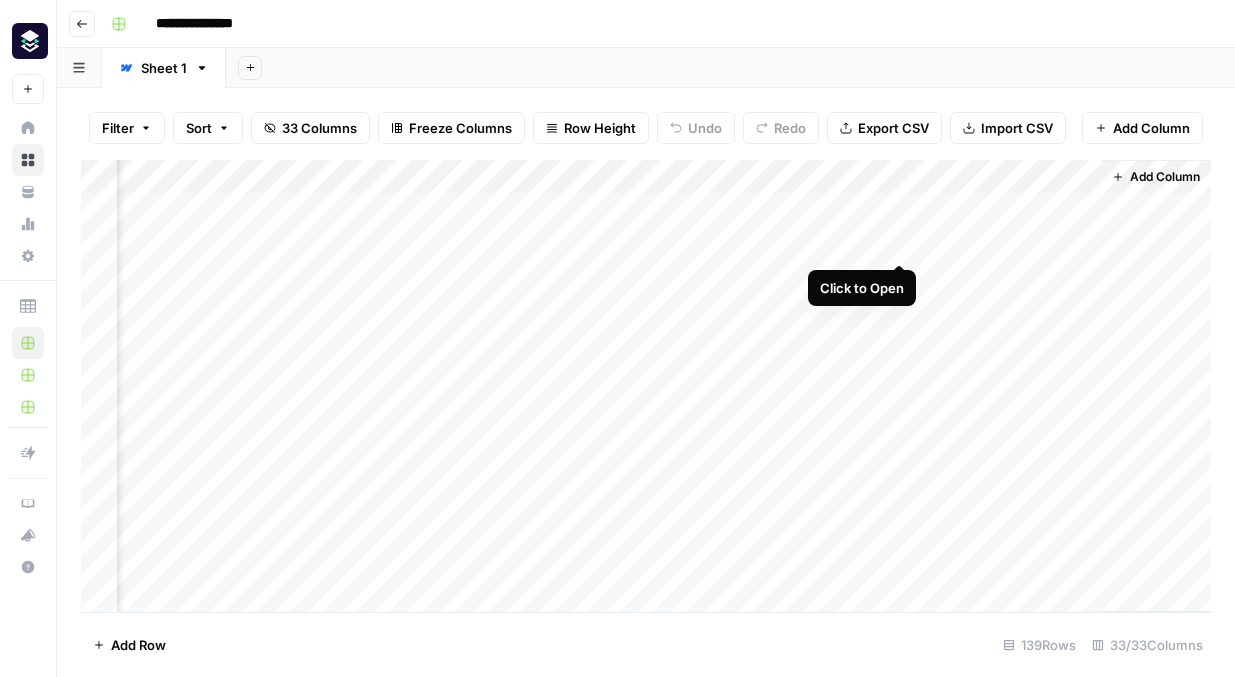 click on "Add Column" at bounding box center [646, 386] 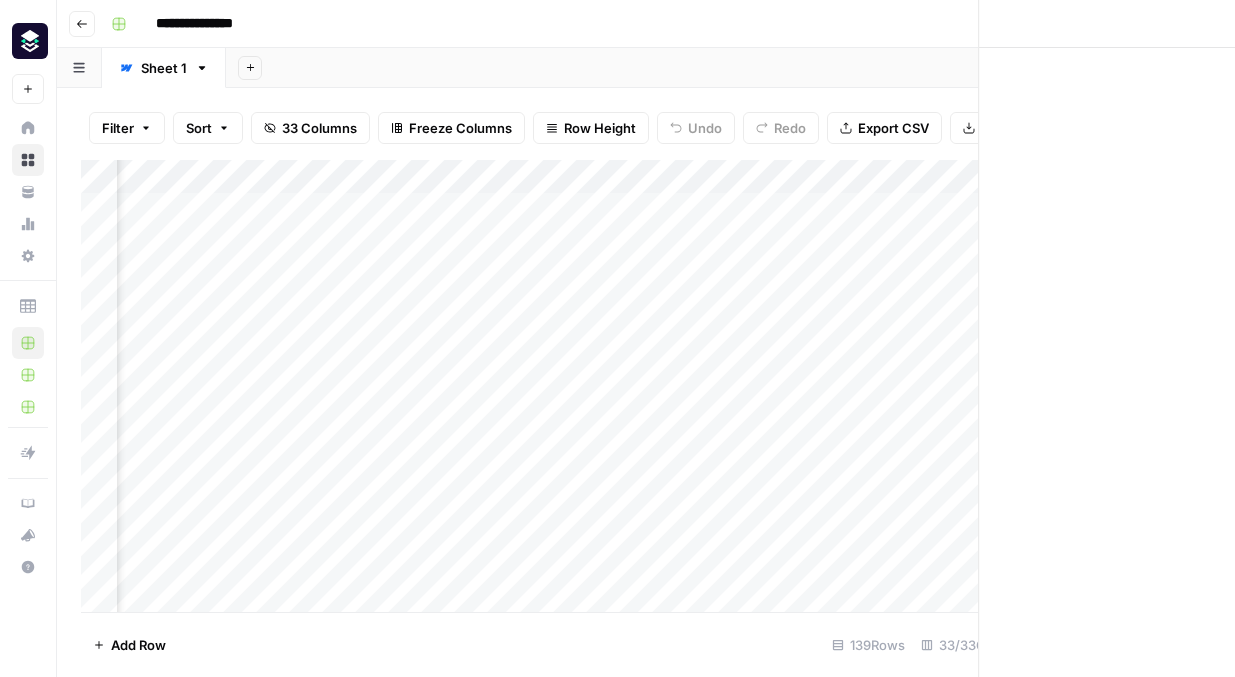 scroll, scrollTop: 0, scrollLeft: 4943, axis: horizontal 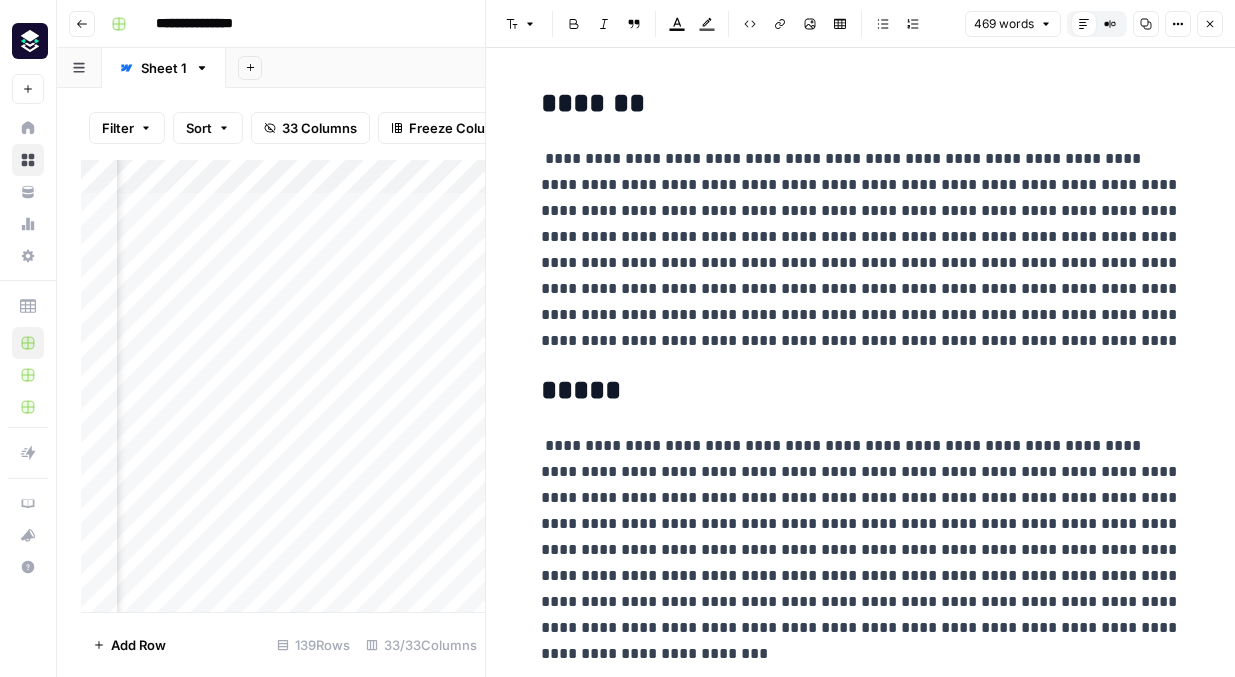click on "Close" at bounding box center (1210, 24) 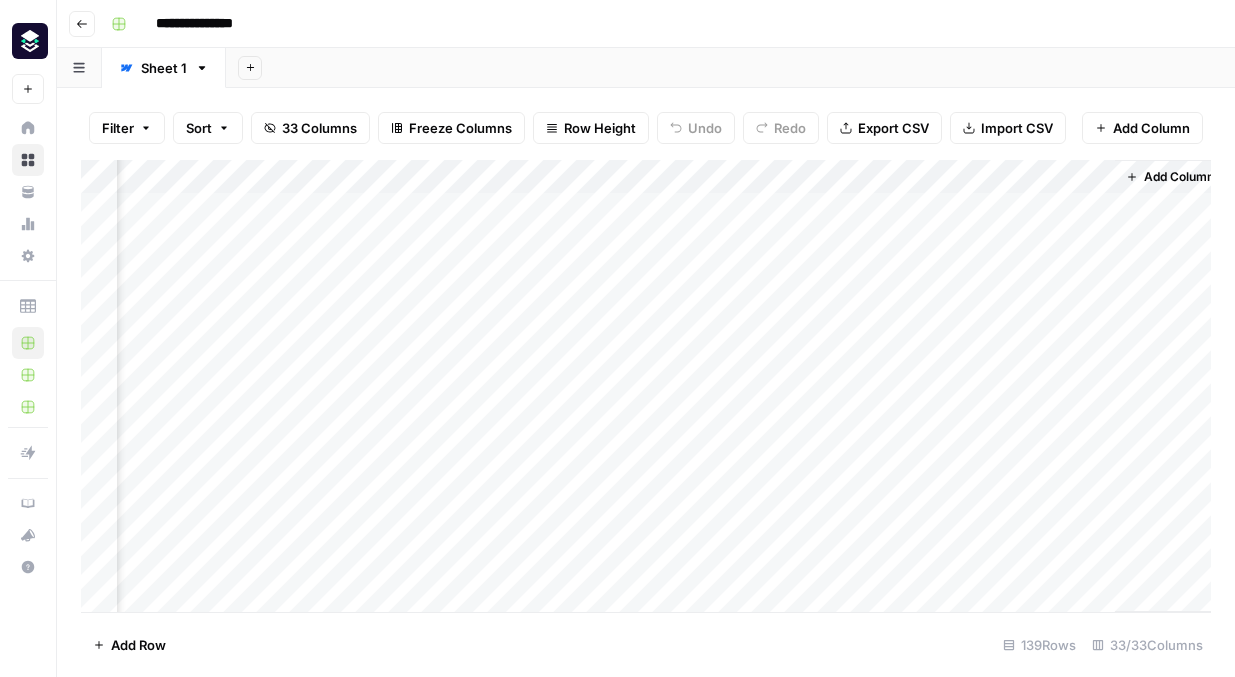 scroll, scrollTop: 0, scrollLeft: 4934, axis: horizontal 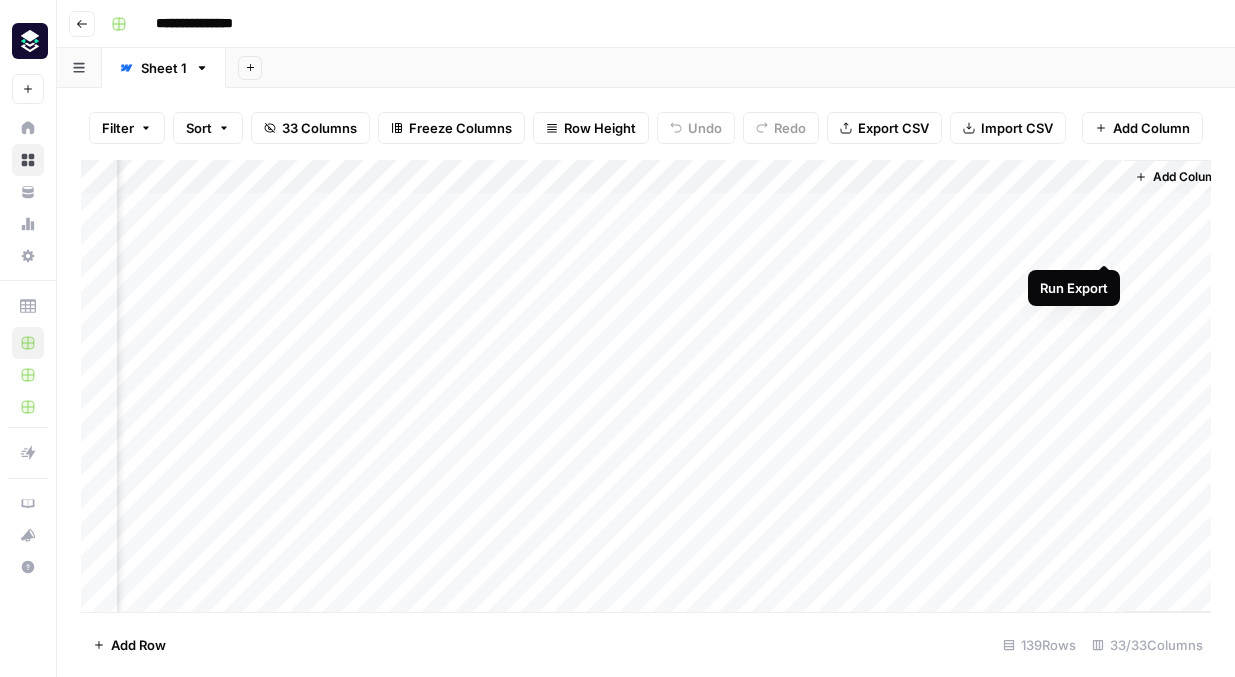 click on "Add Column" at bounding box center [646, 386] 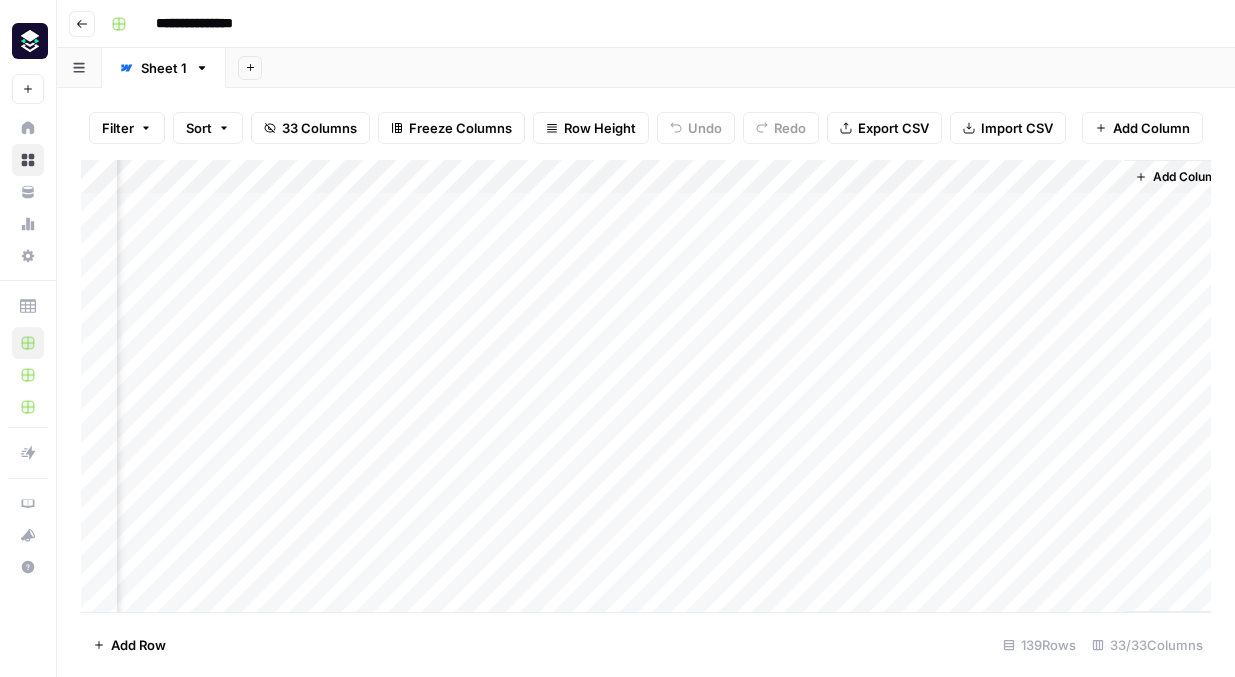 click on "Add Column" at bounding box center (646, 386) 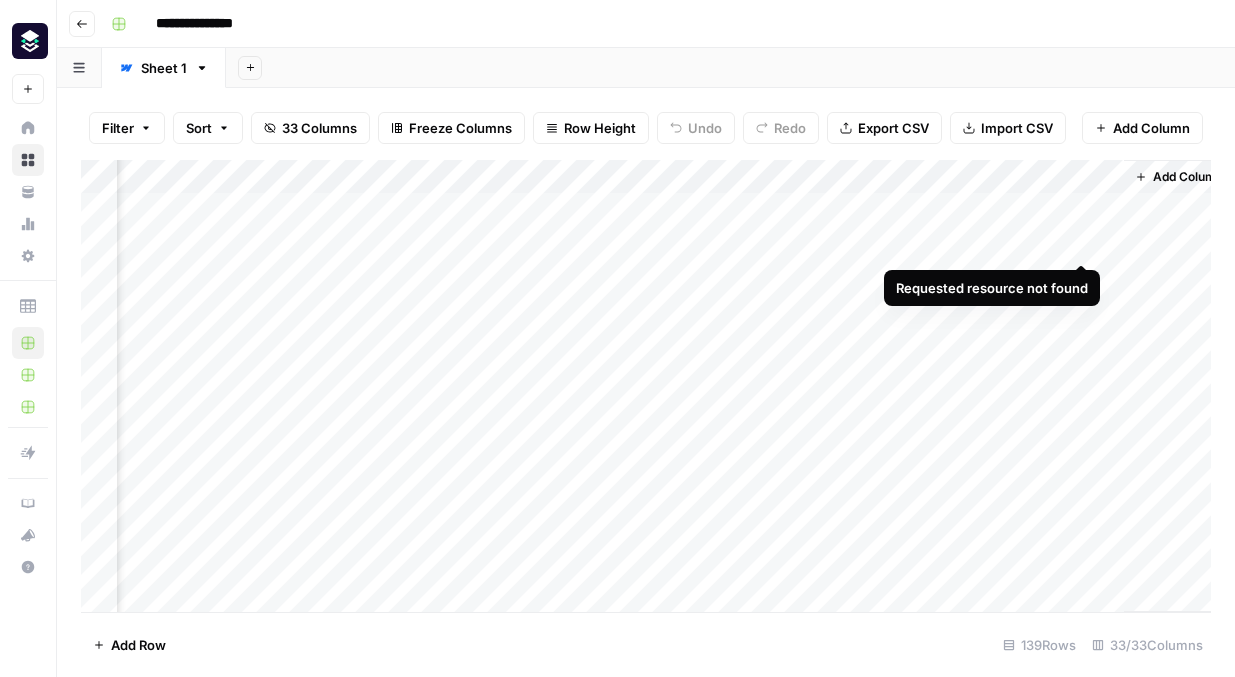 click on "Add Column" at bounding box center [646, 386] 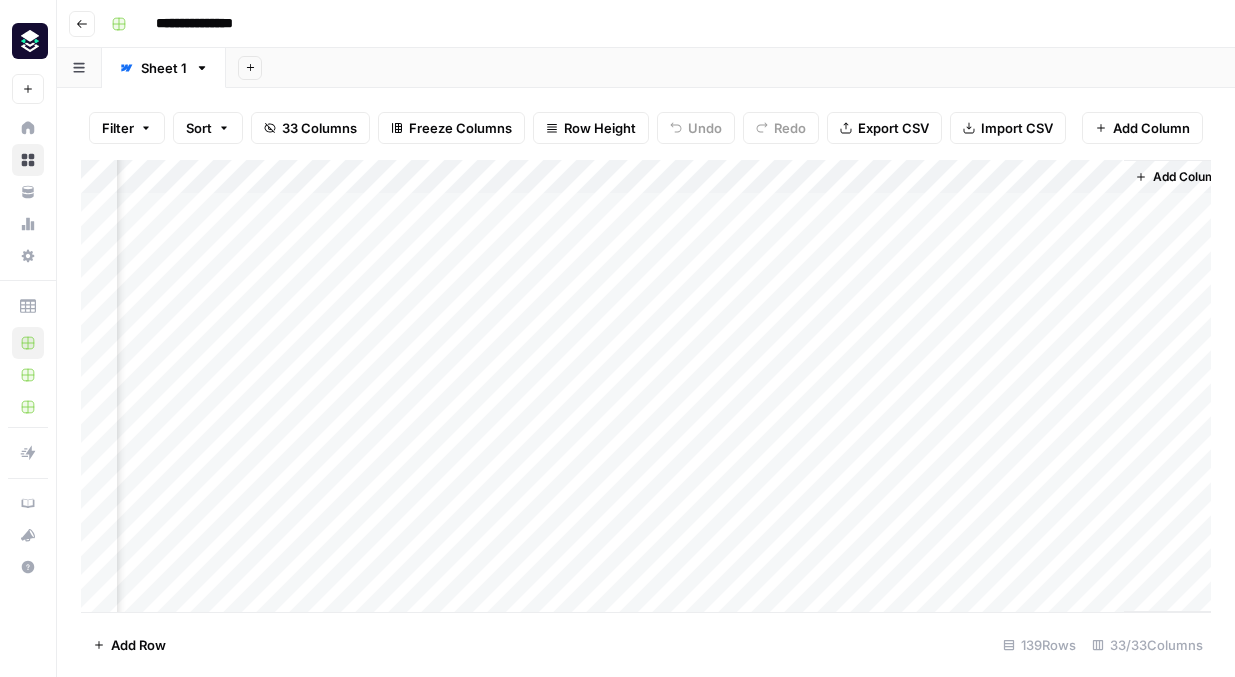 click on "Add Column" at bounding box center [646, 386] 